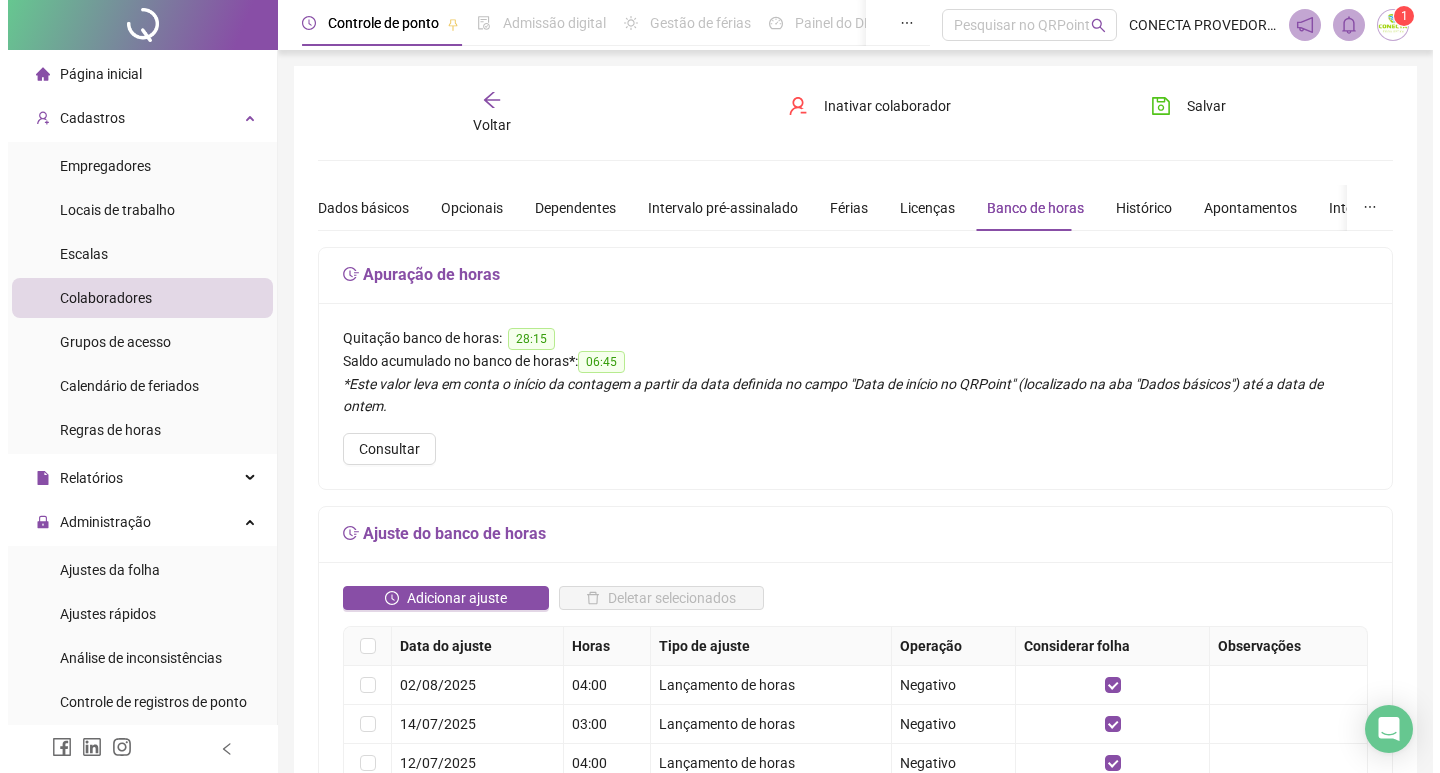 scroll, scrollTop: 0, scrollLeft: 0, axis: both 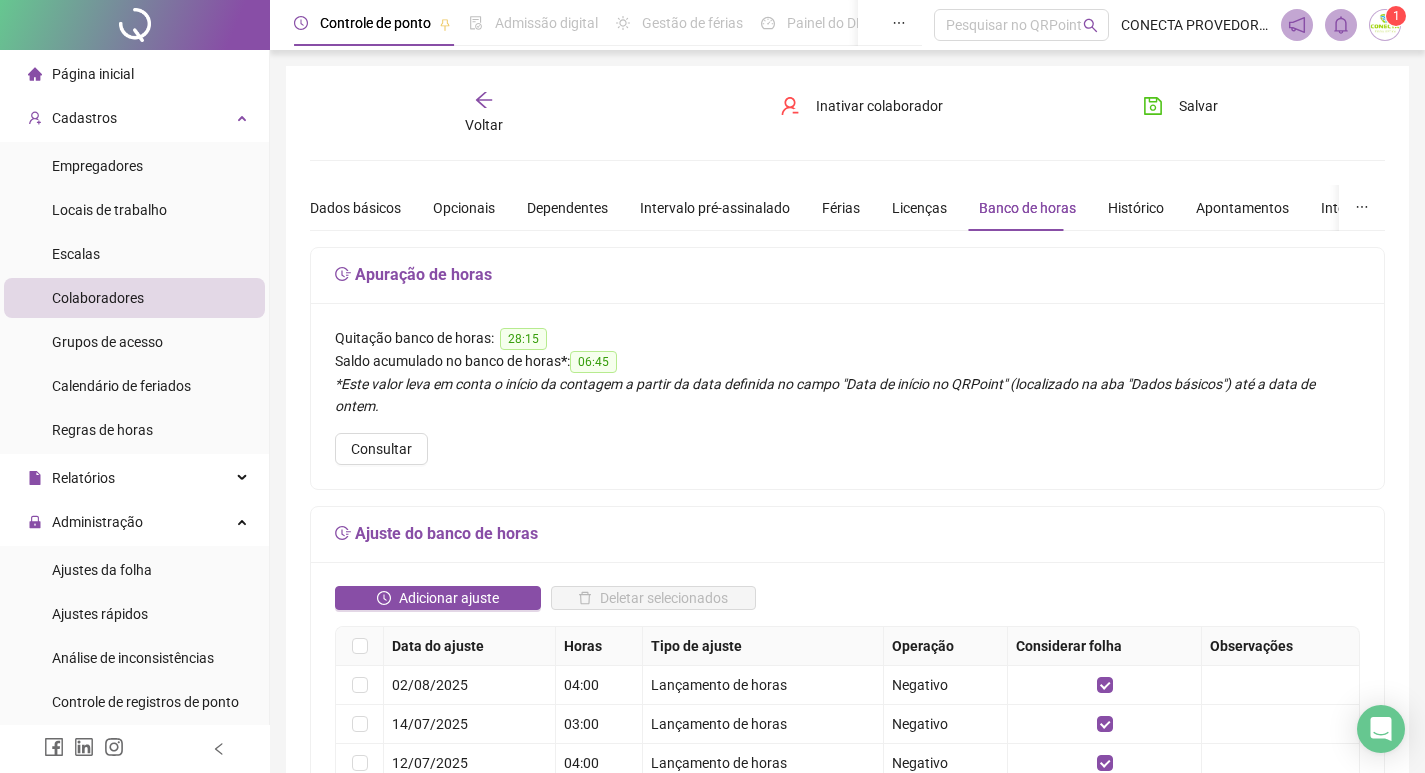 click on "Colaboradores" at bounding box center (98, 298) 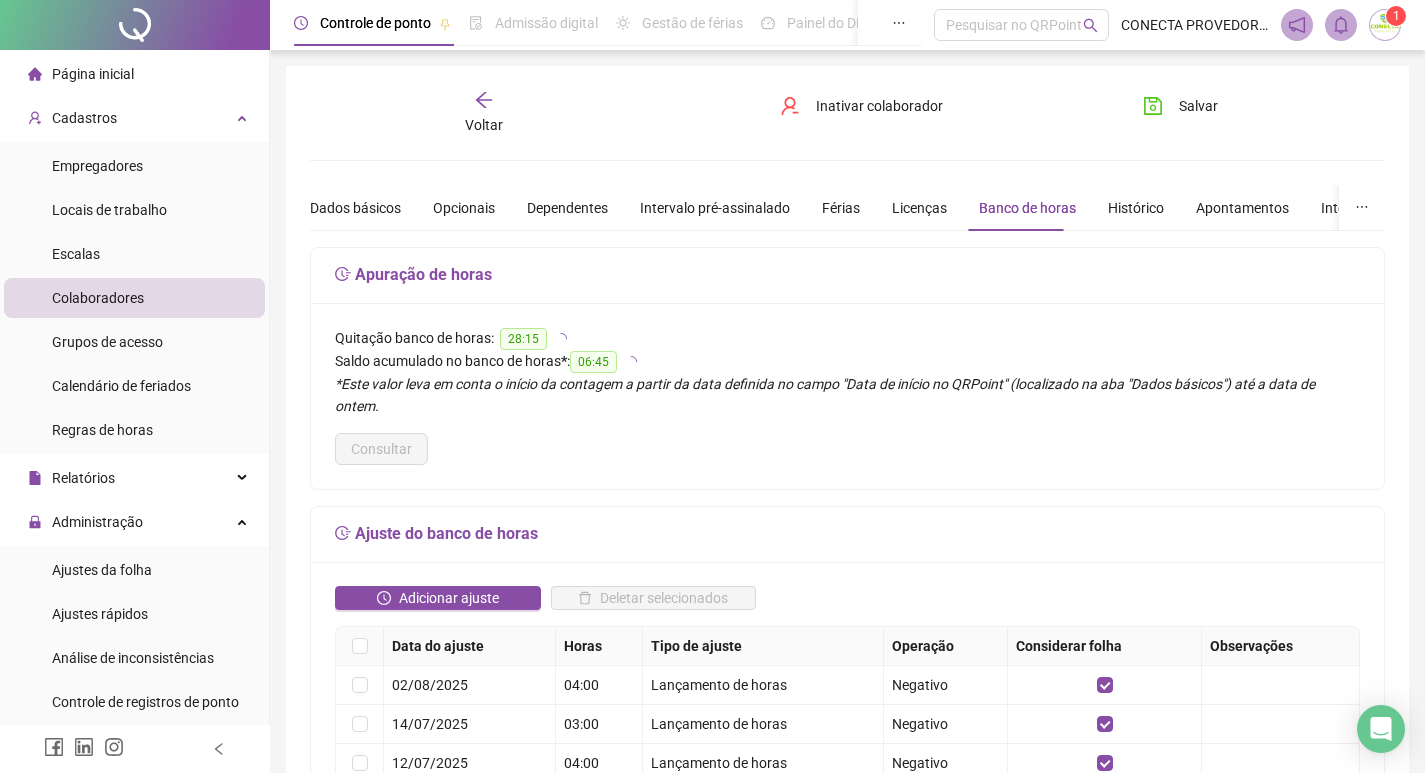 click 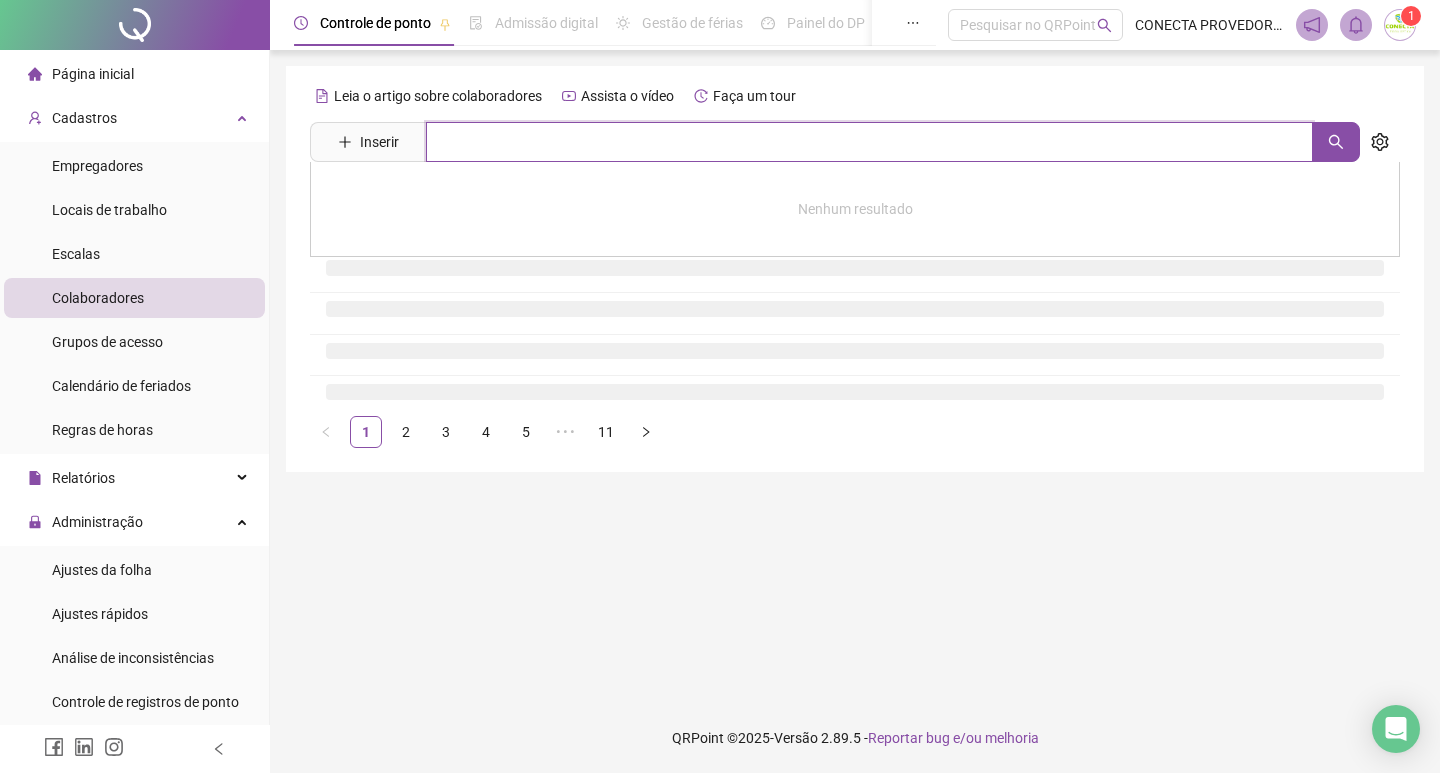 click at bounding box center [869, 142] 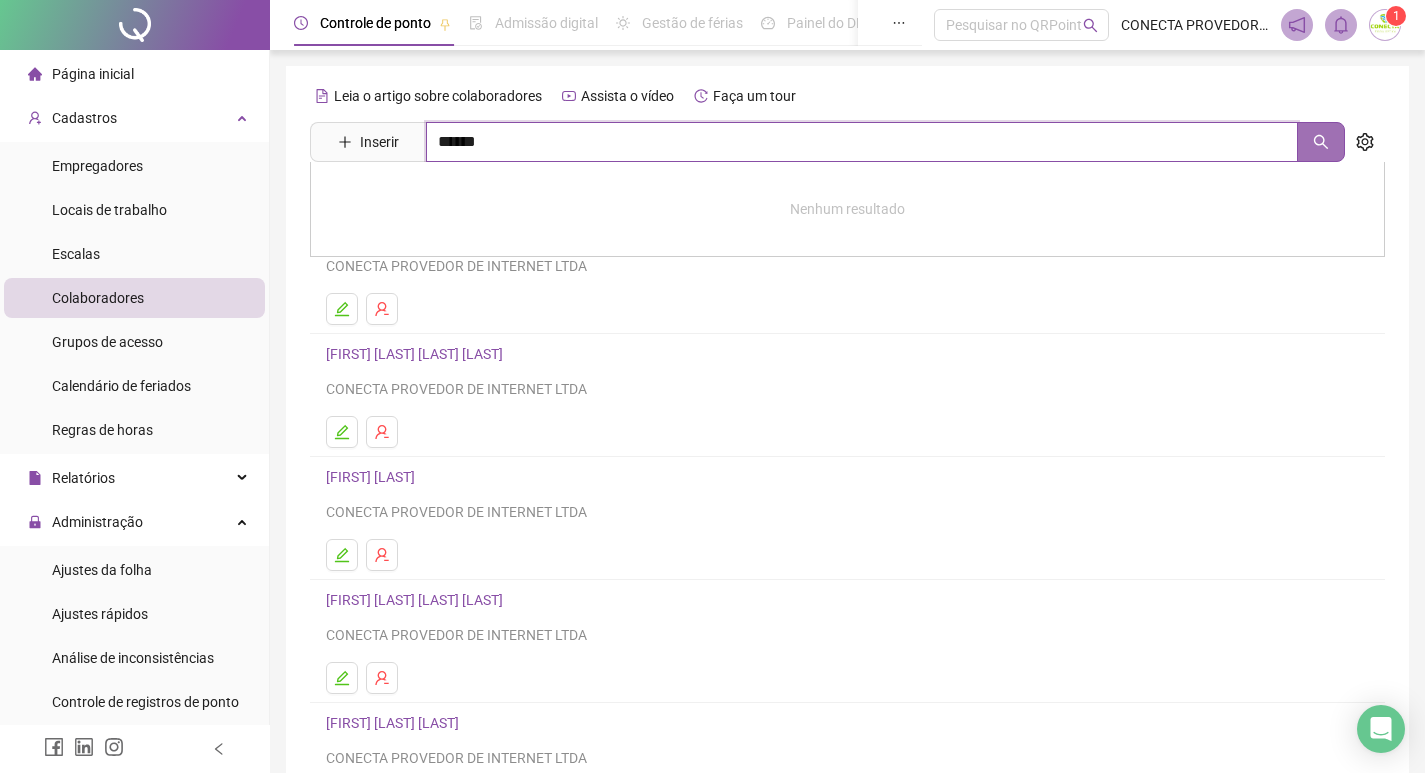 click at bounding box center [1321, 142] 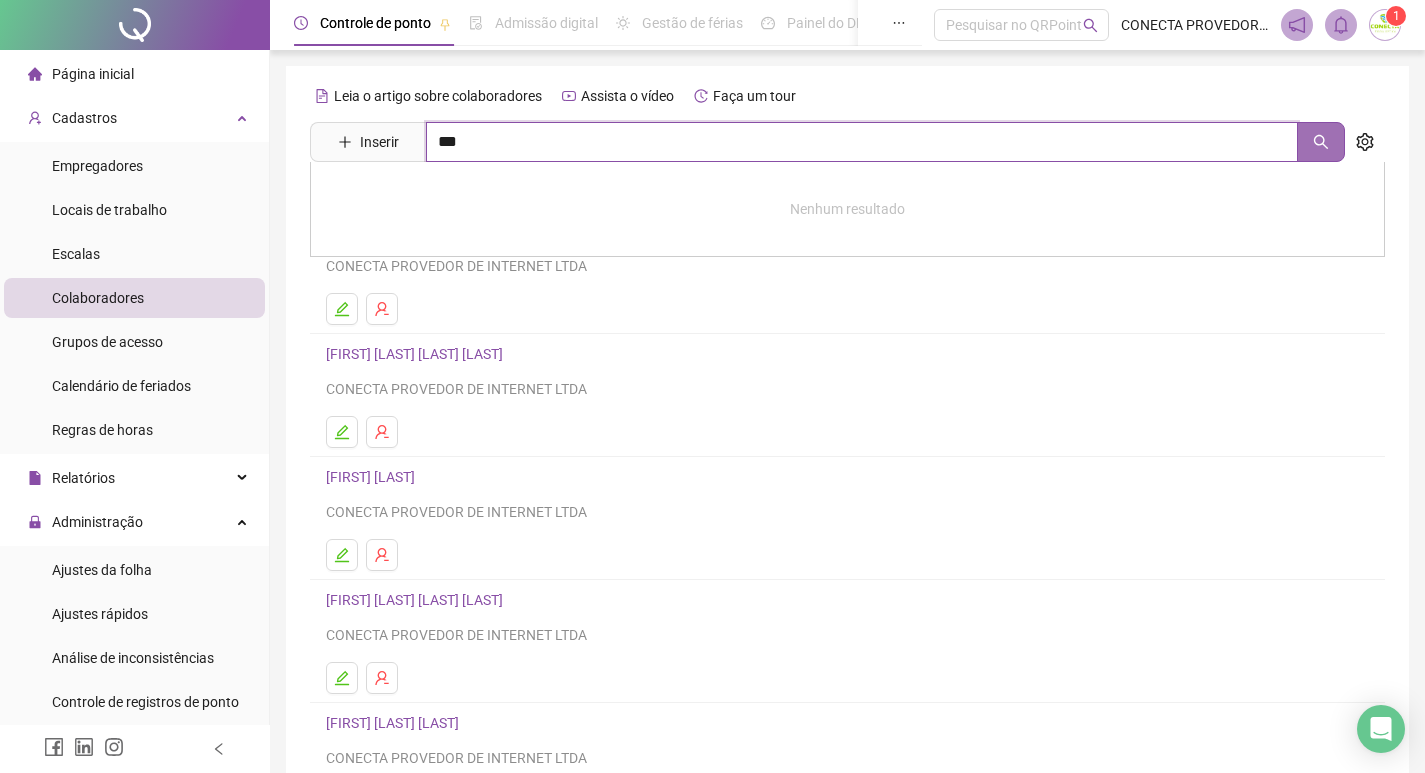 click at bounding box center (1321, 142) 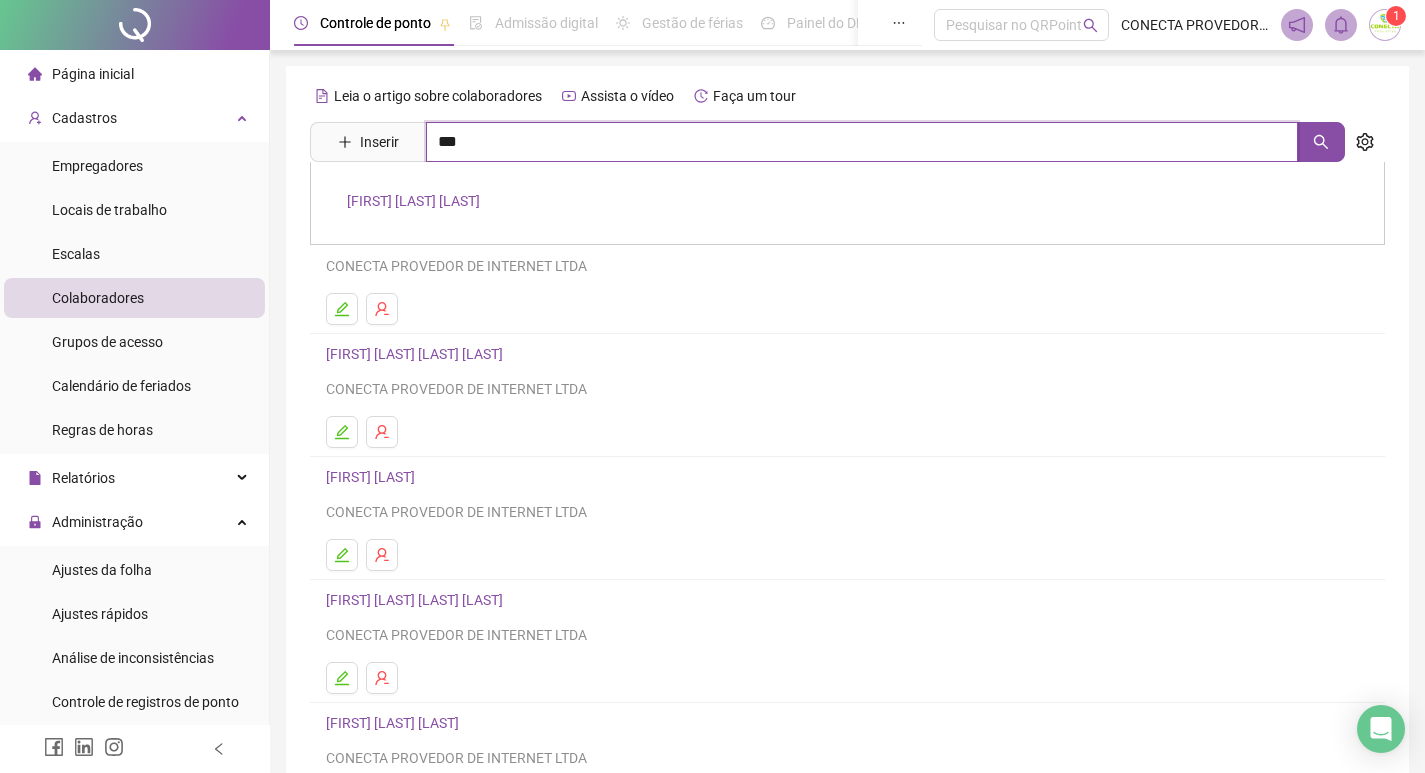 type on "***" 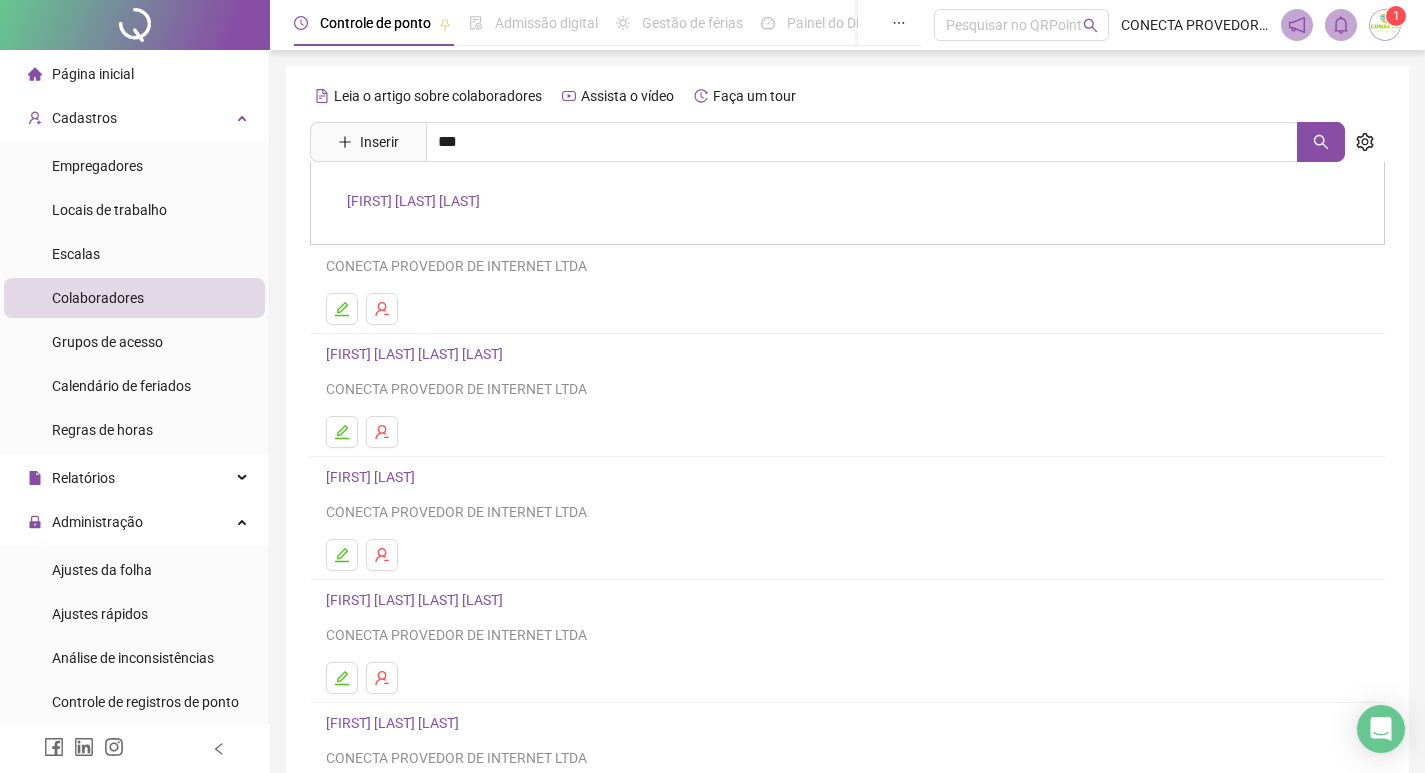 click on "[FIRST] [LAST] [LAST]" at bounding box center [413, 201] 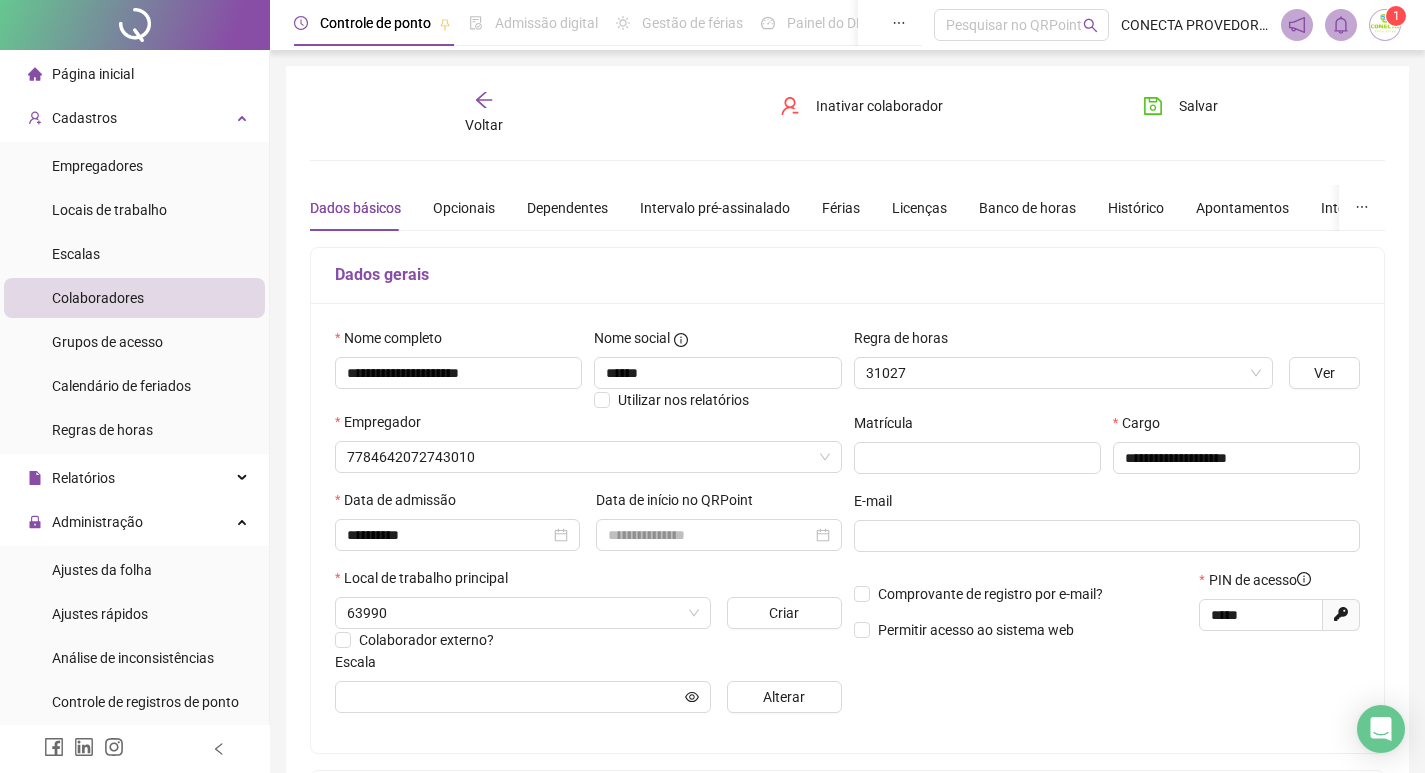 type on "**********" 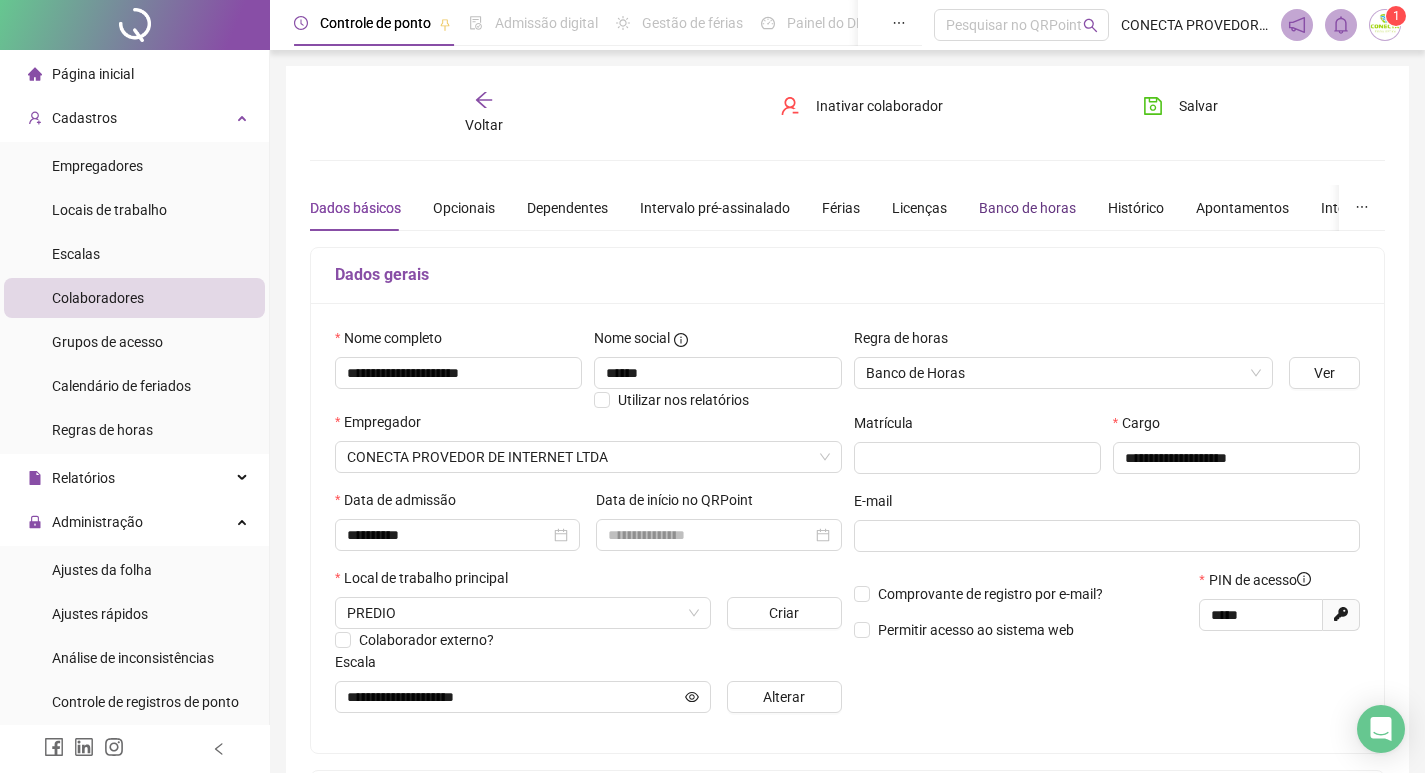 click on "Banco de horas" at bounding box center [1027, 208] 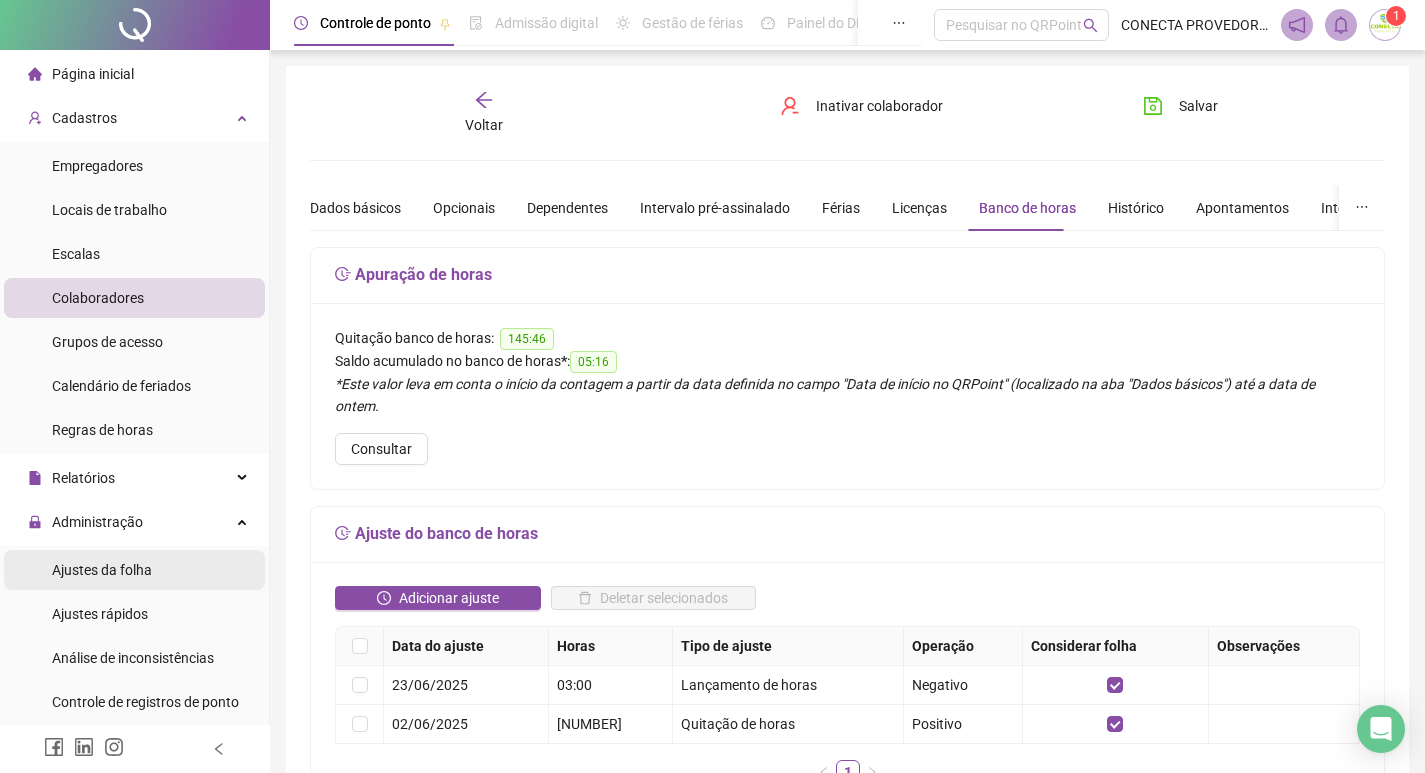 click on "Ajustes da folha" at bounding box center (102, 570) 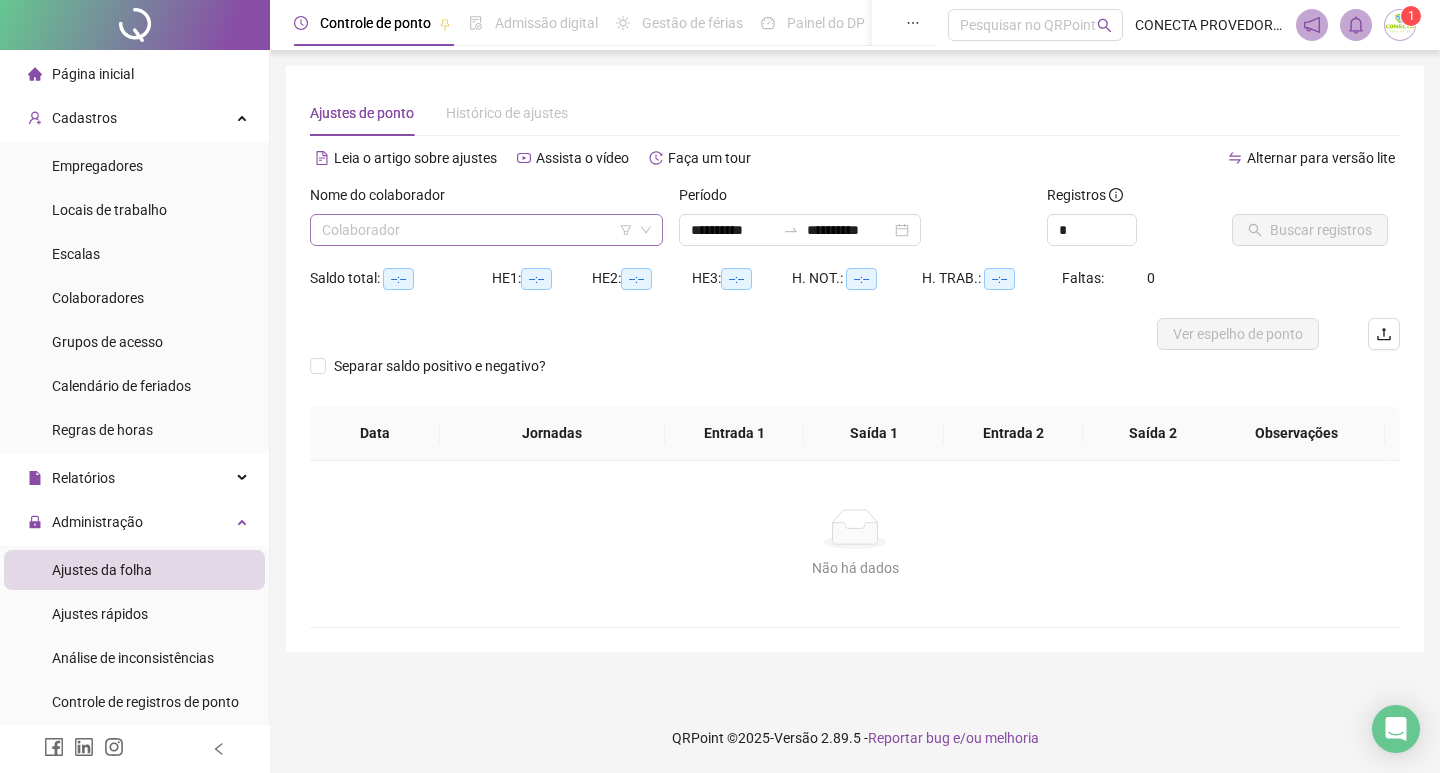 drag, startPoint x: 504, startPoint y: 231, endPoint x: 262, endPoint y: 54, distance: 299.82162 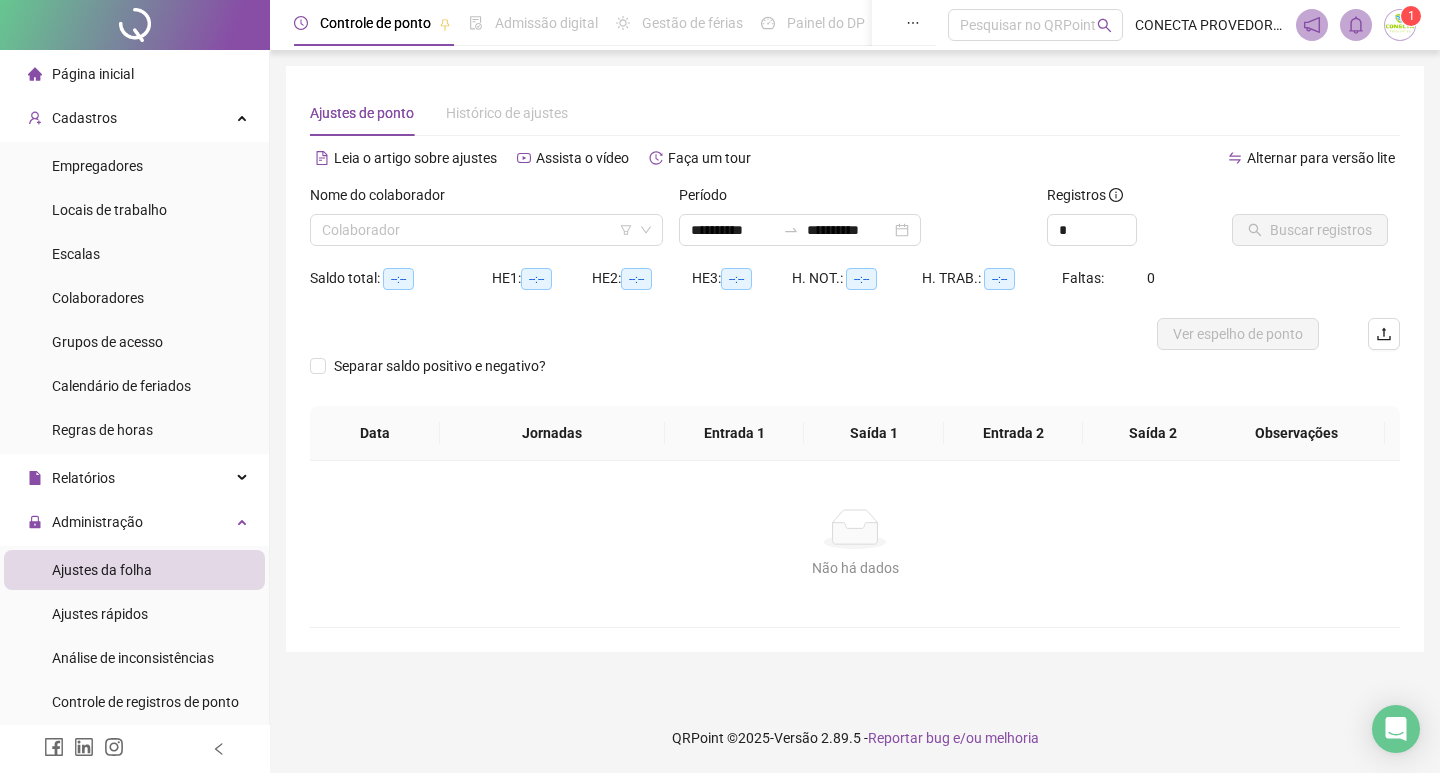 click at bounding box center (477, 230) 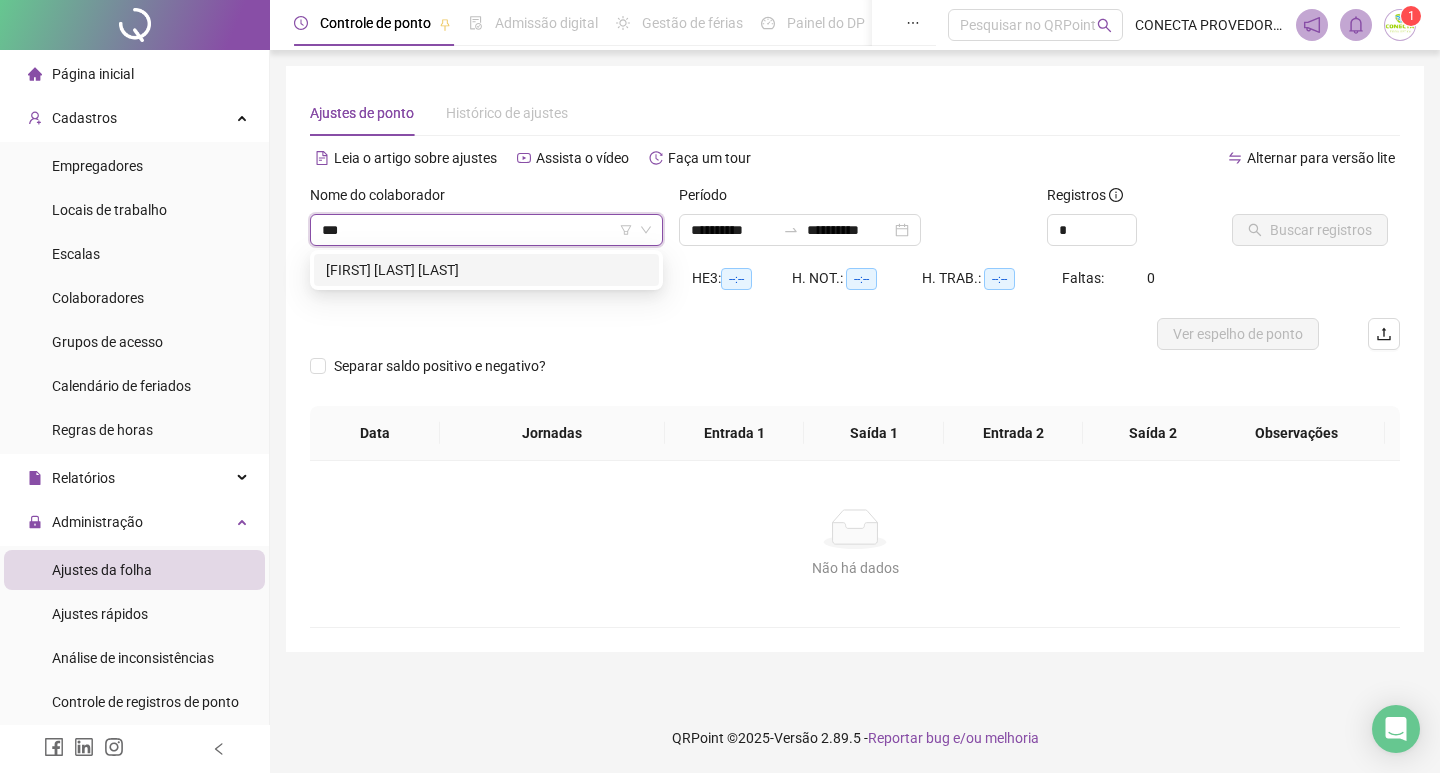 type on "****" 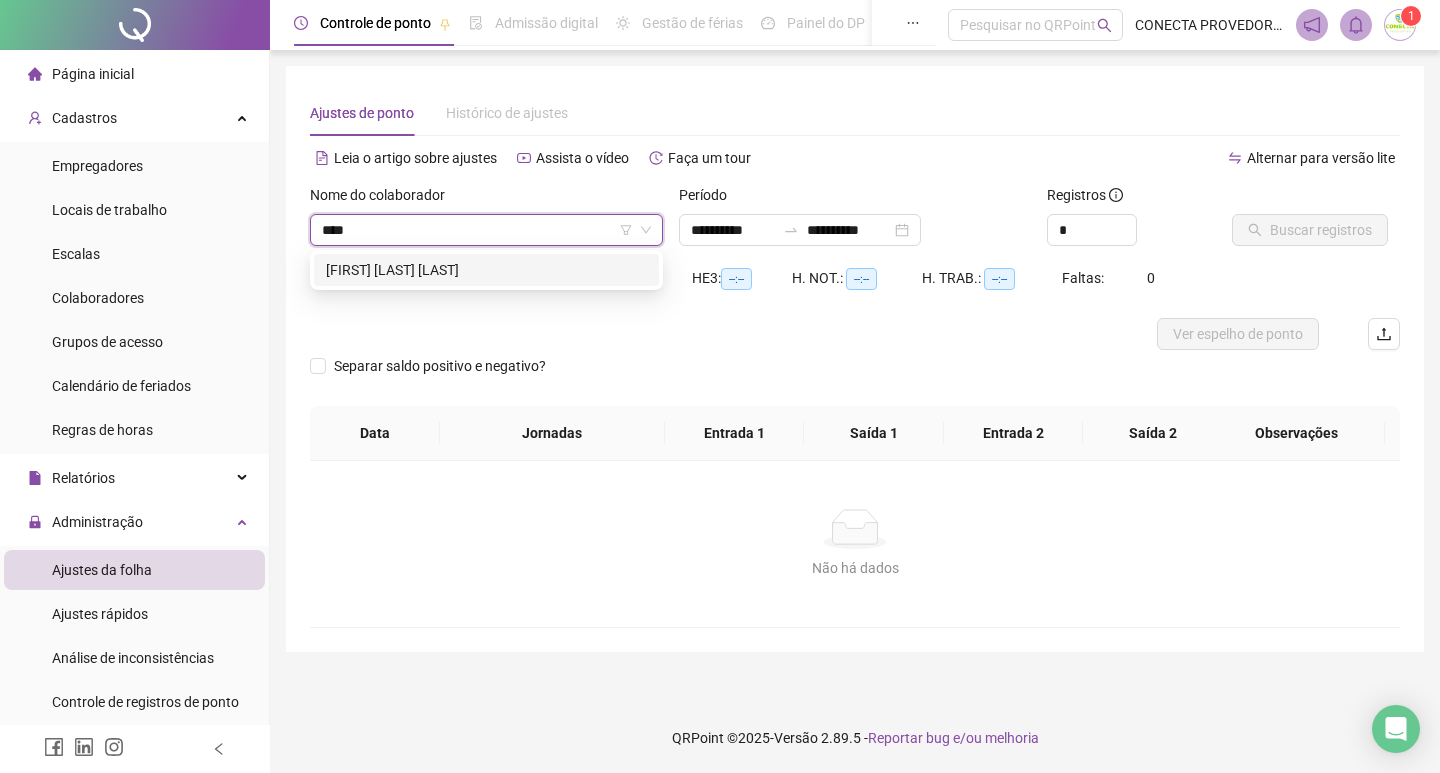 type 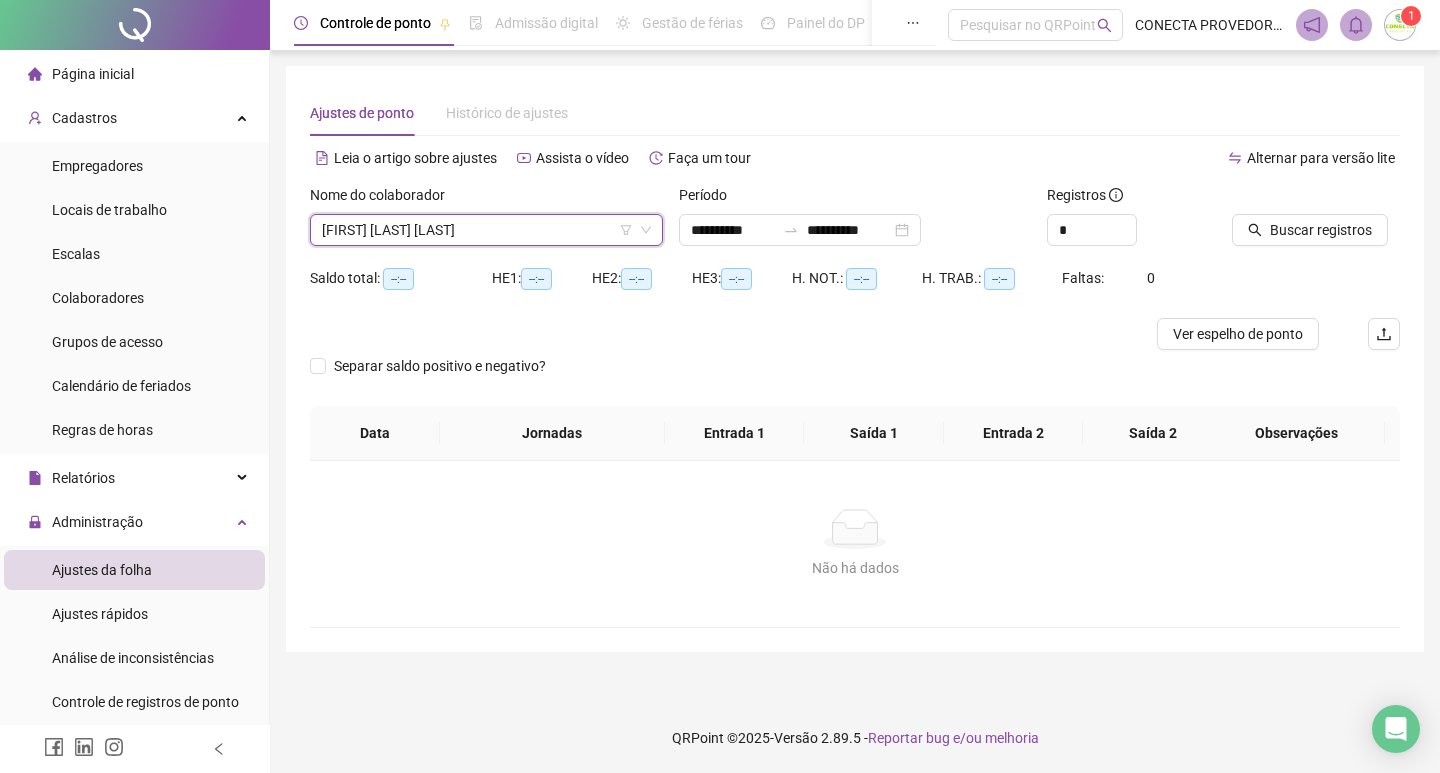 click on "[FIRST] [LAST] [LAST]" at bounding box center (486, 230) 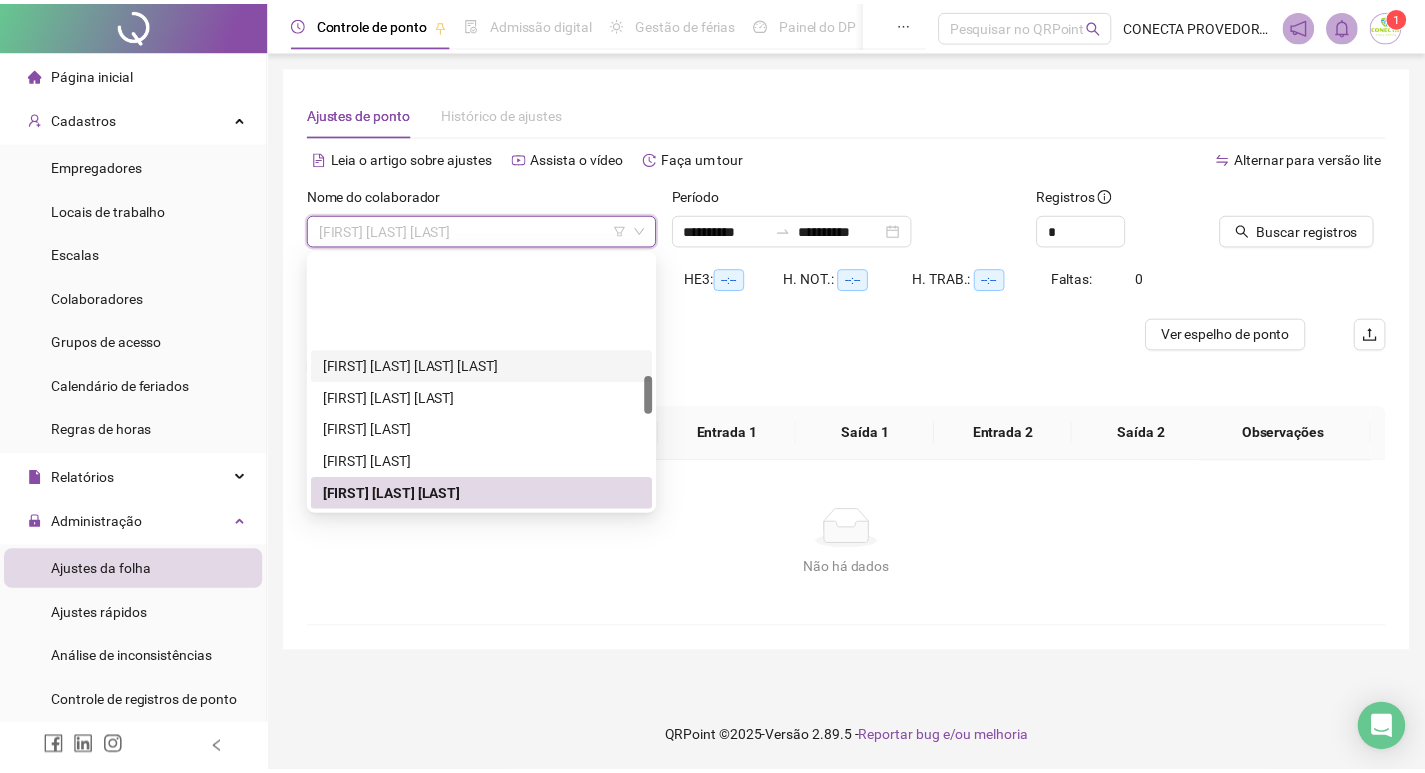 scroll, scrollTop: 804, scrollLeft: 0, axis: vertical 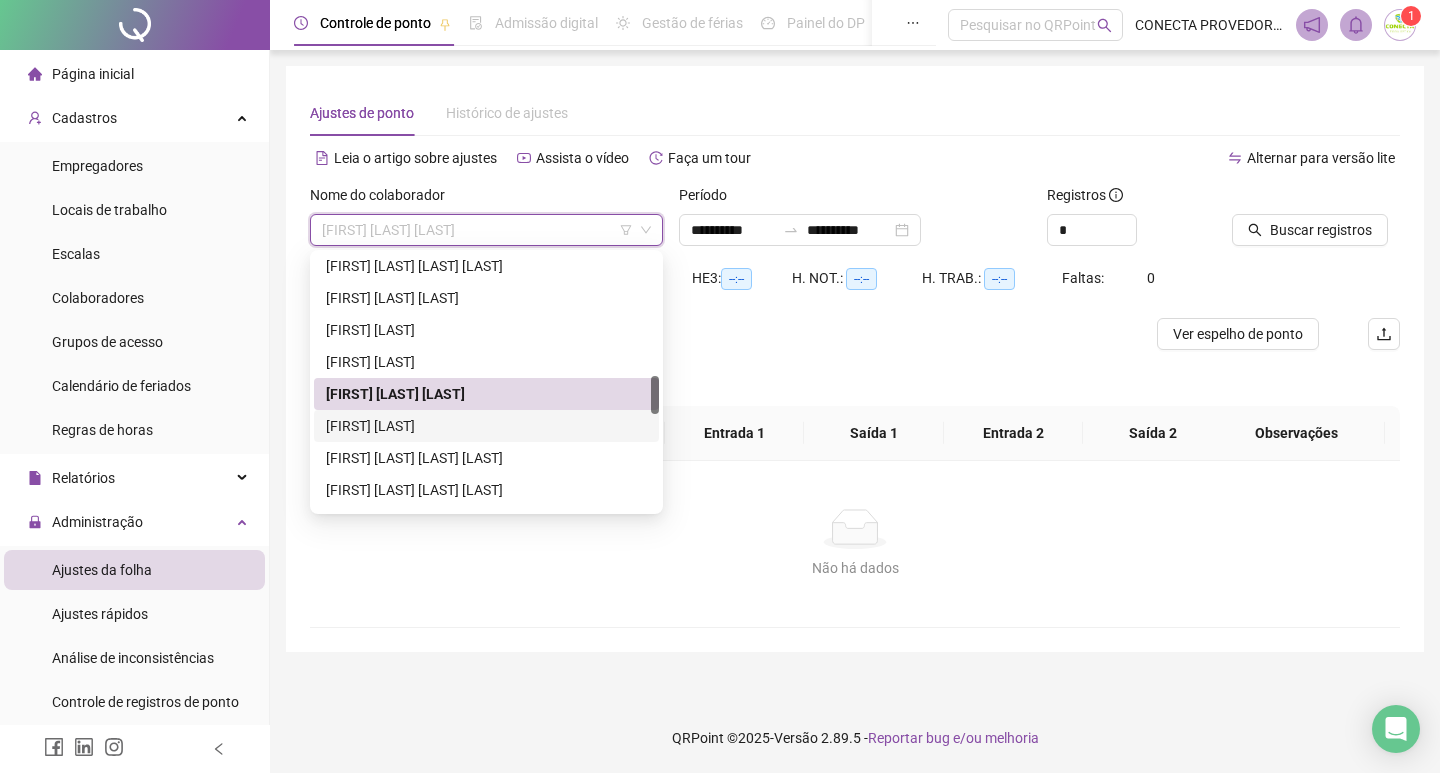 click on "[FIRST] [LAST]" at bounding box center (486, 426) 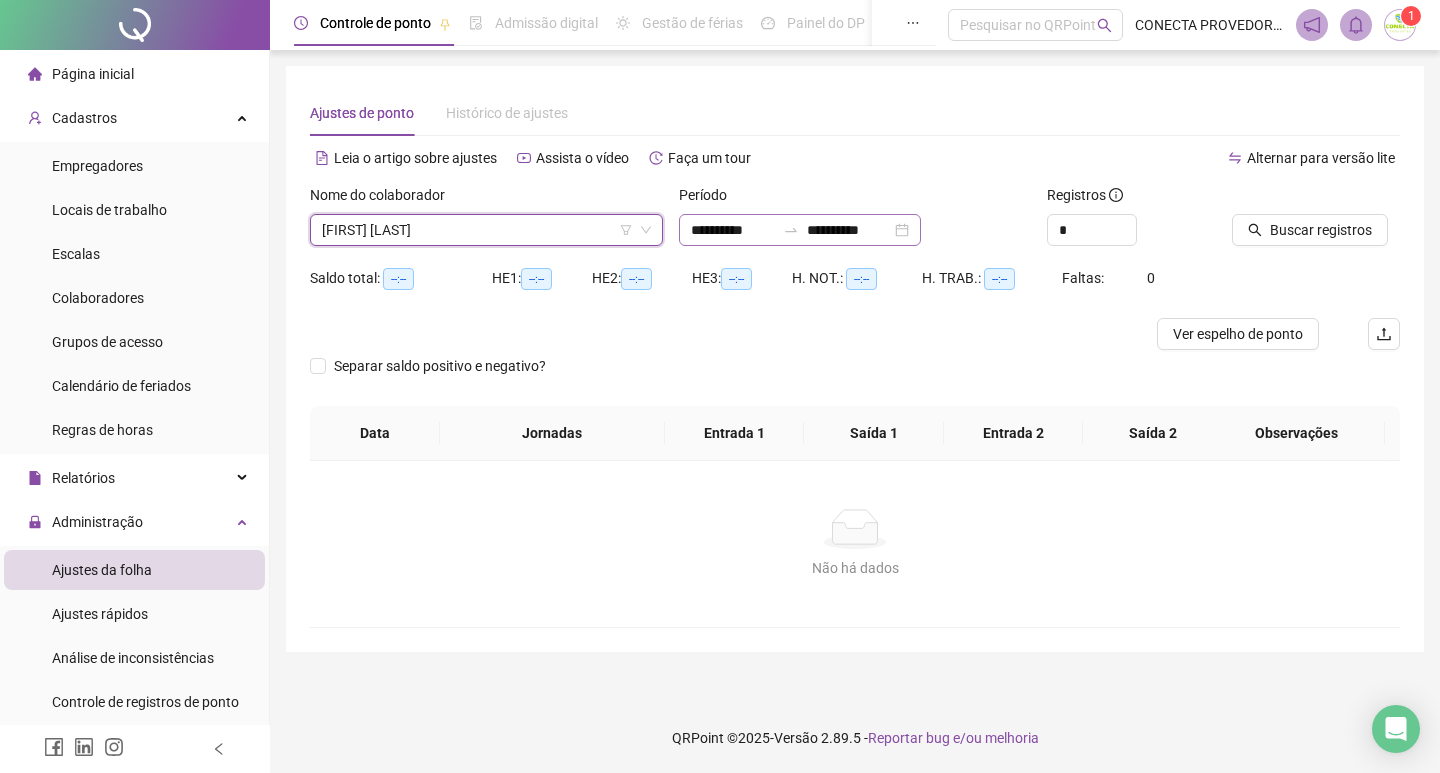 click 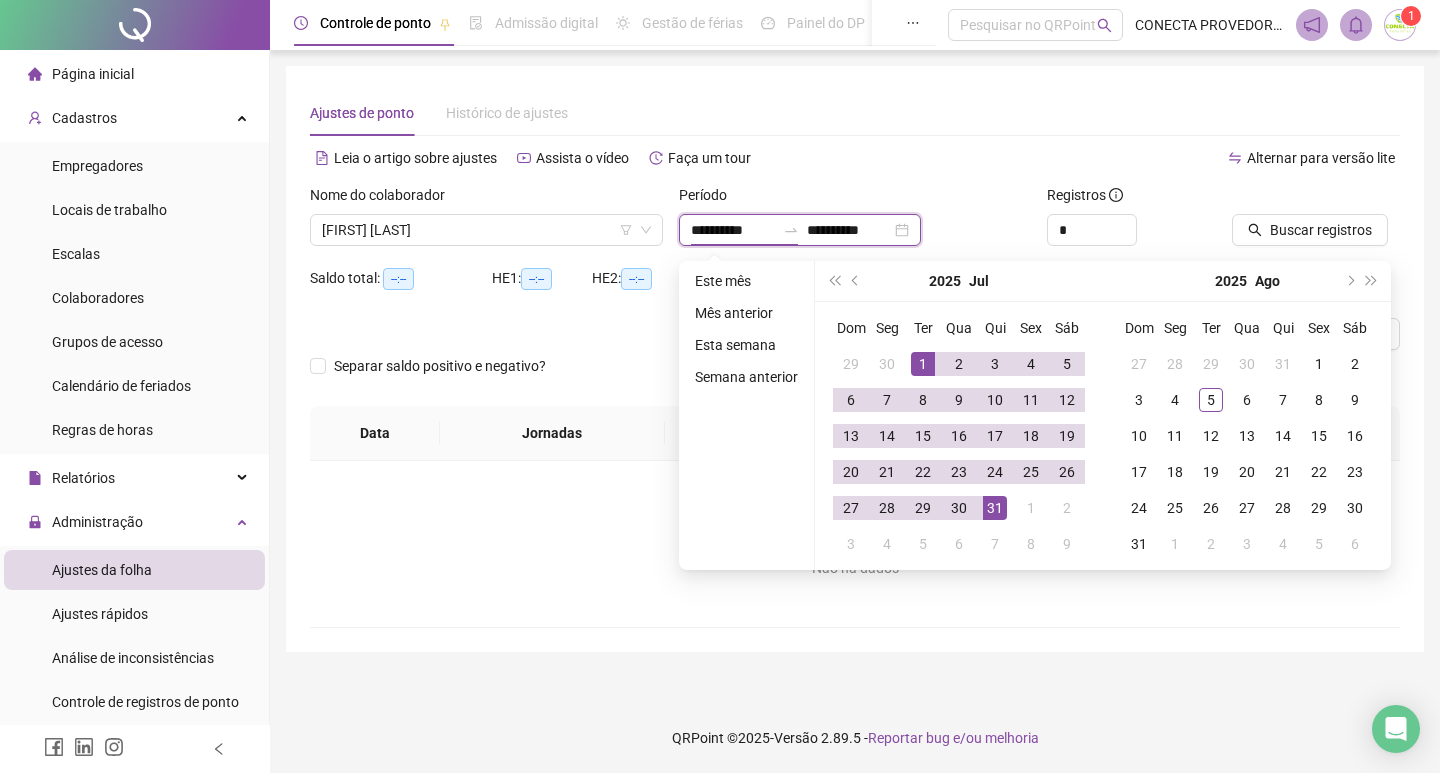 click 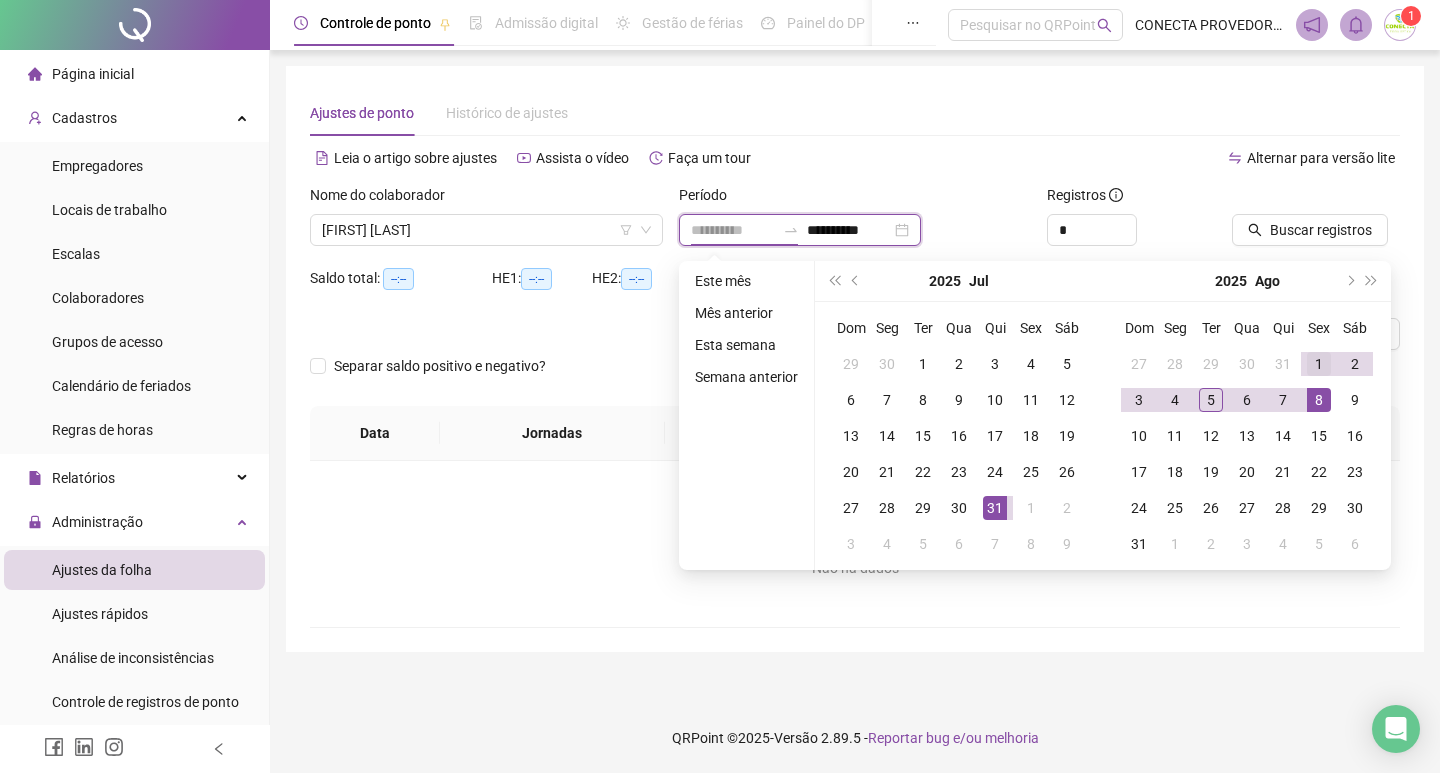 type on "**********" 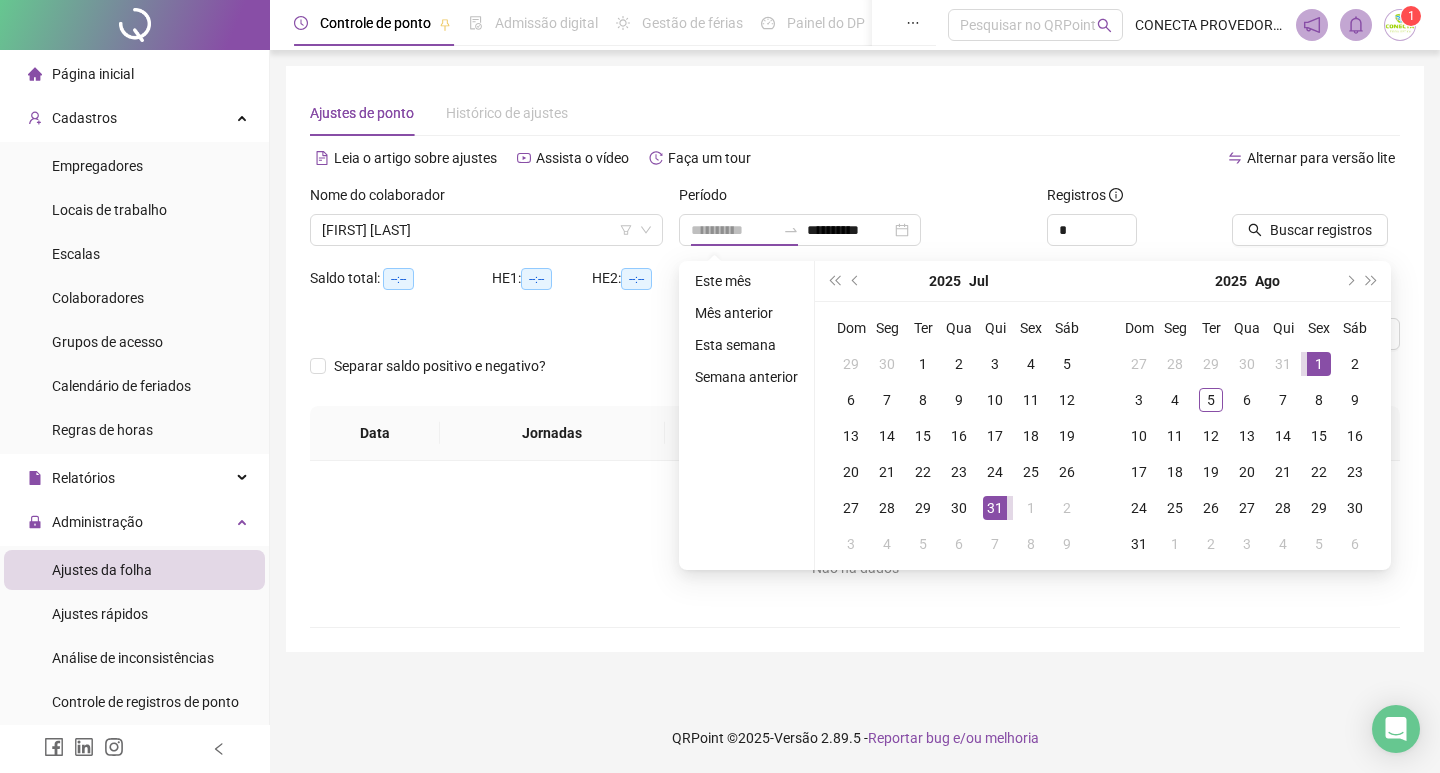 click on "1" at bounding box center (1319, 364) 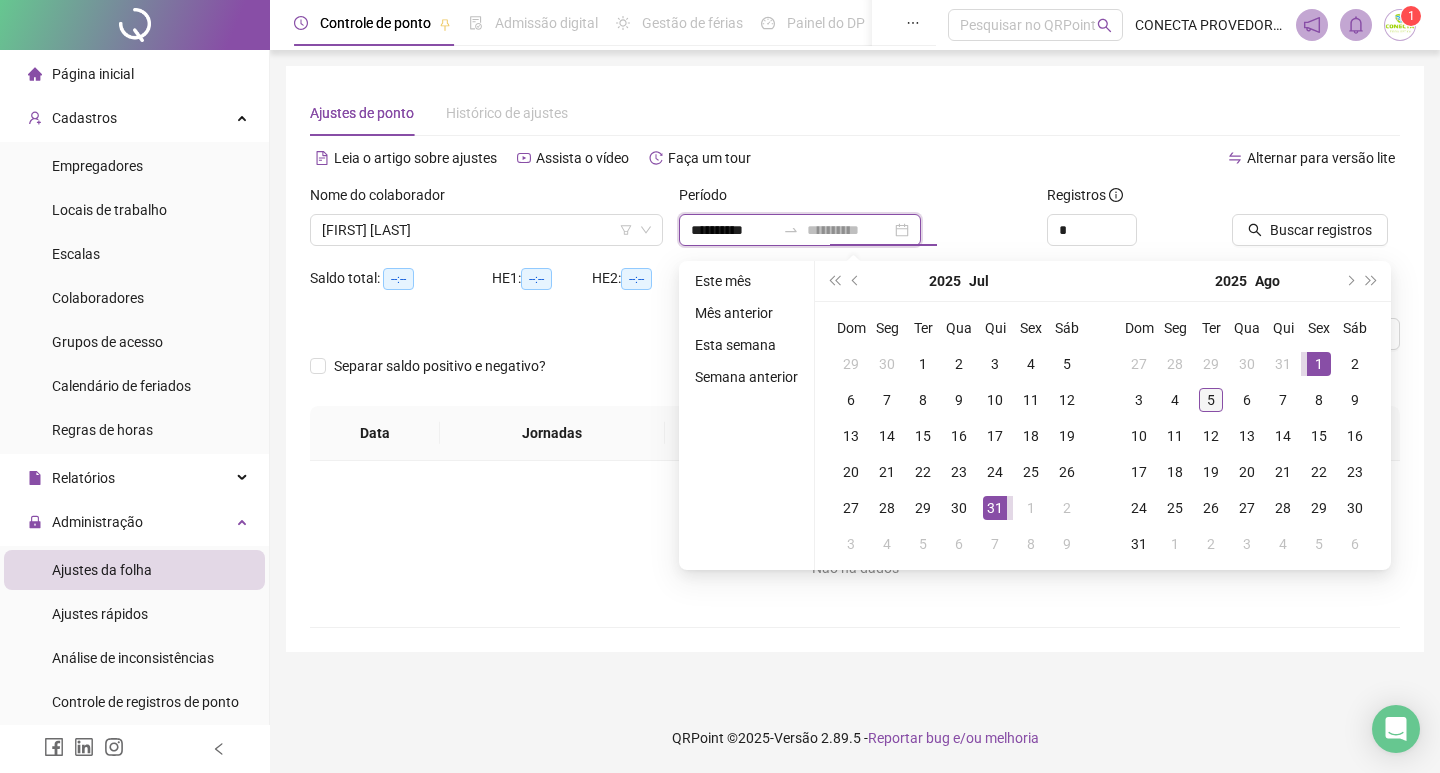 type on "**********" 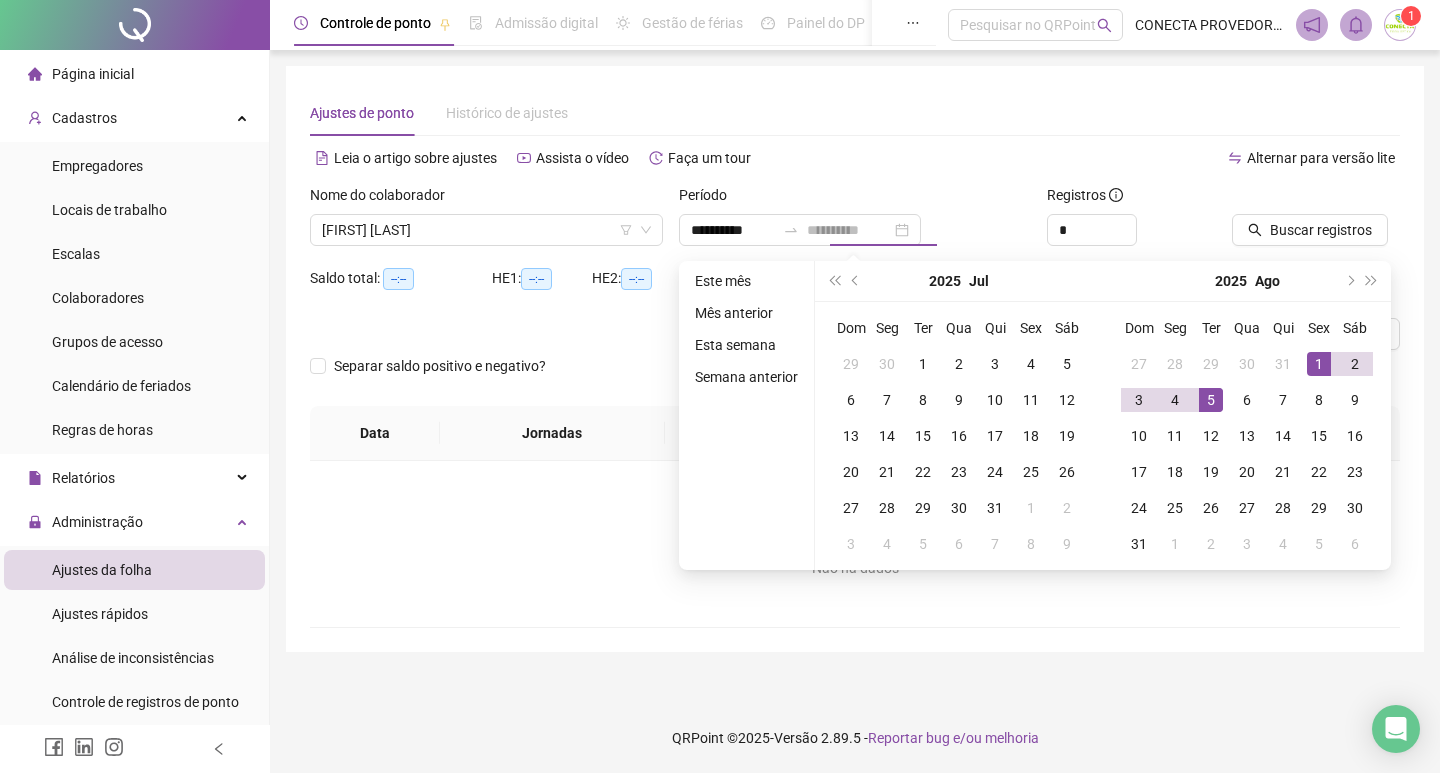 click on "5" at bounding box center [1211, 400] 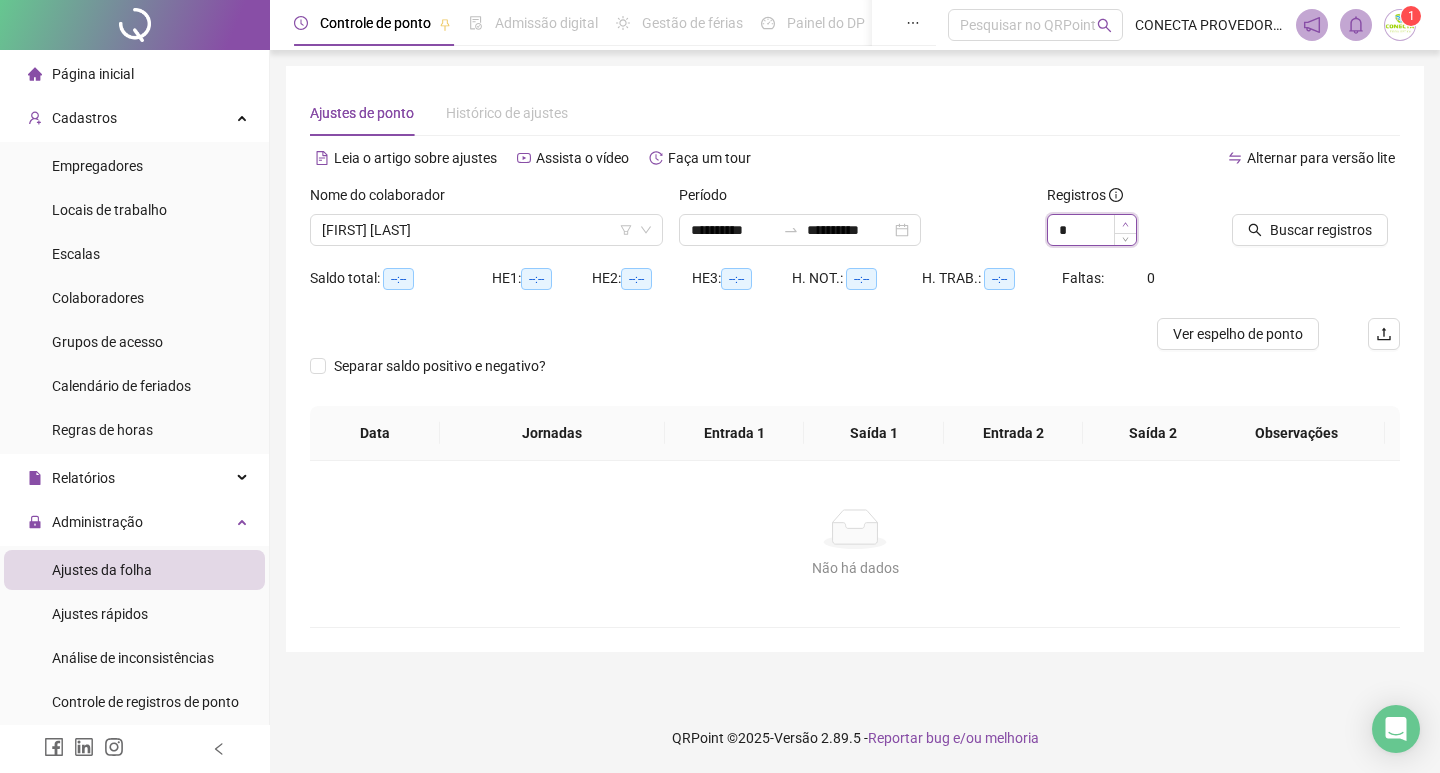 type on "*" 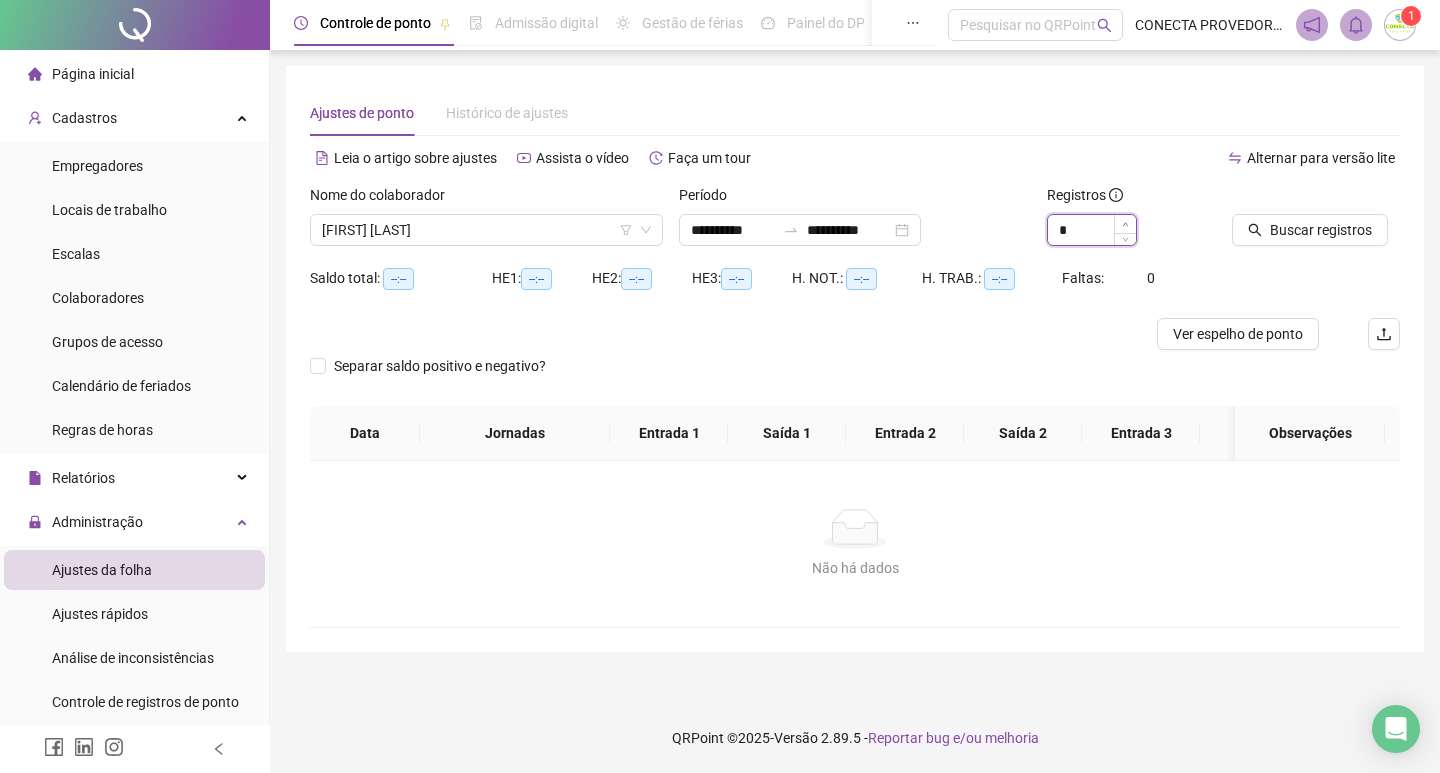 click 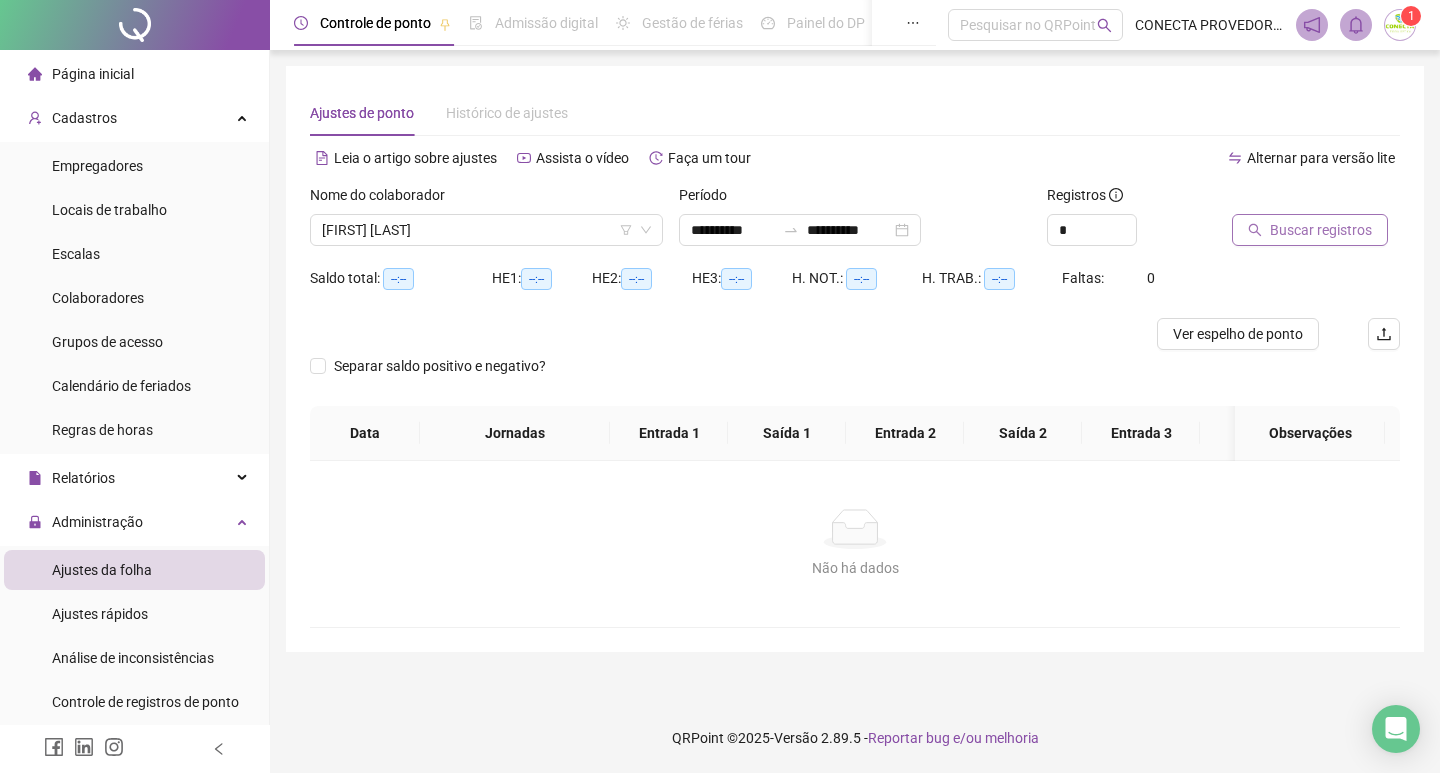 click on "Buscar registros" at bounding box center (1321, 230) 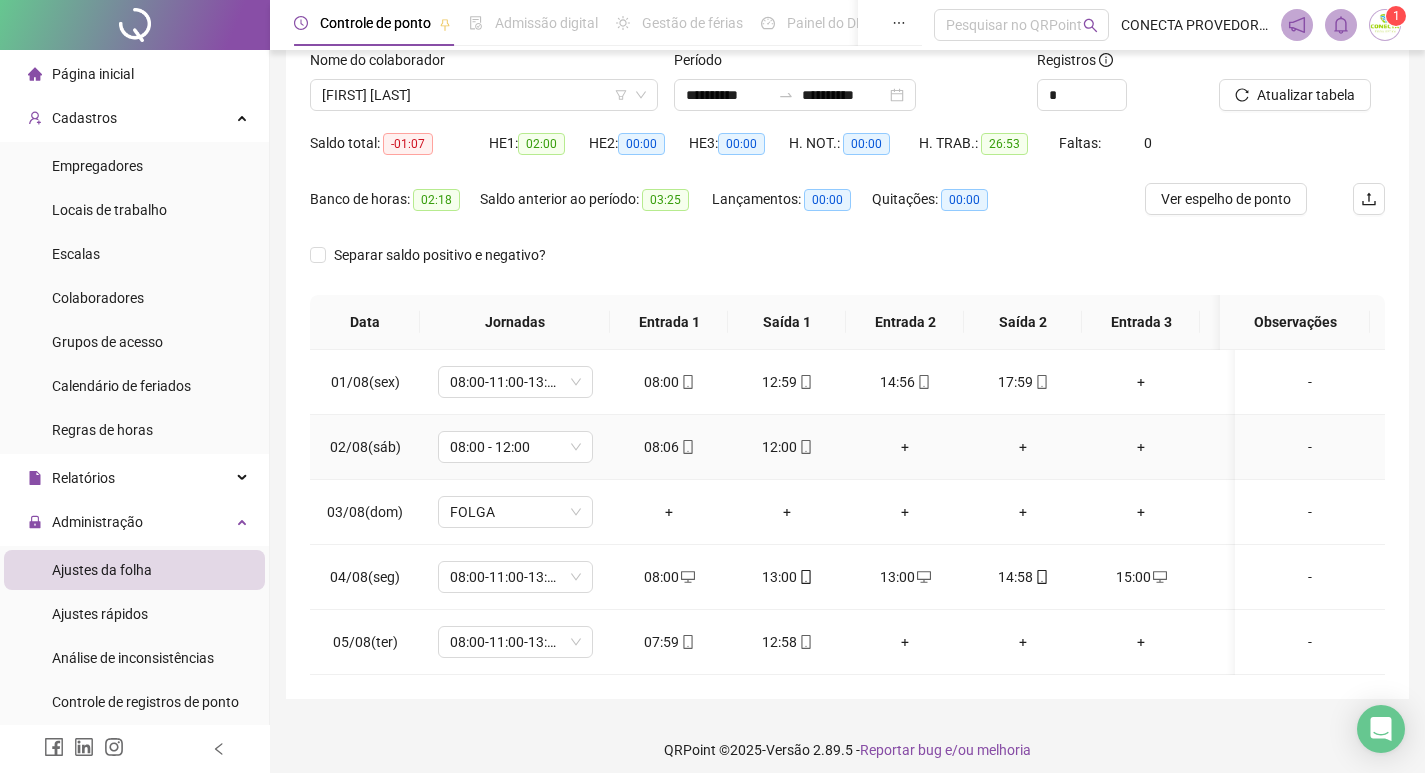 scroll, scrollTop: 162, scrollLeft: 0, axis: vertical 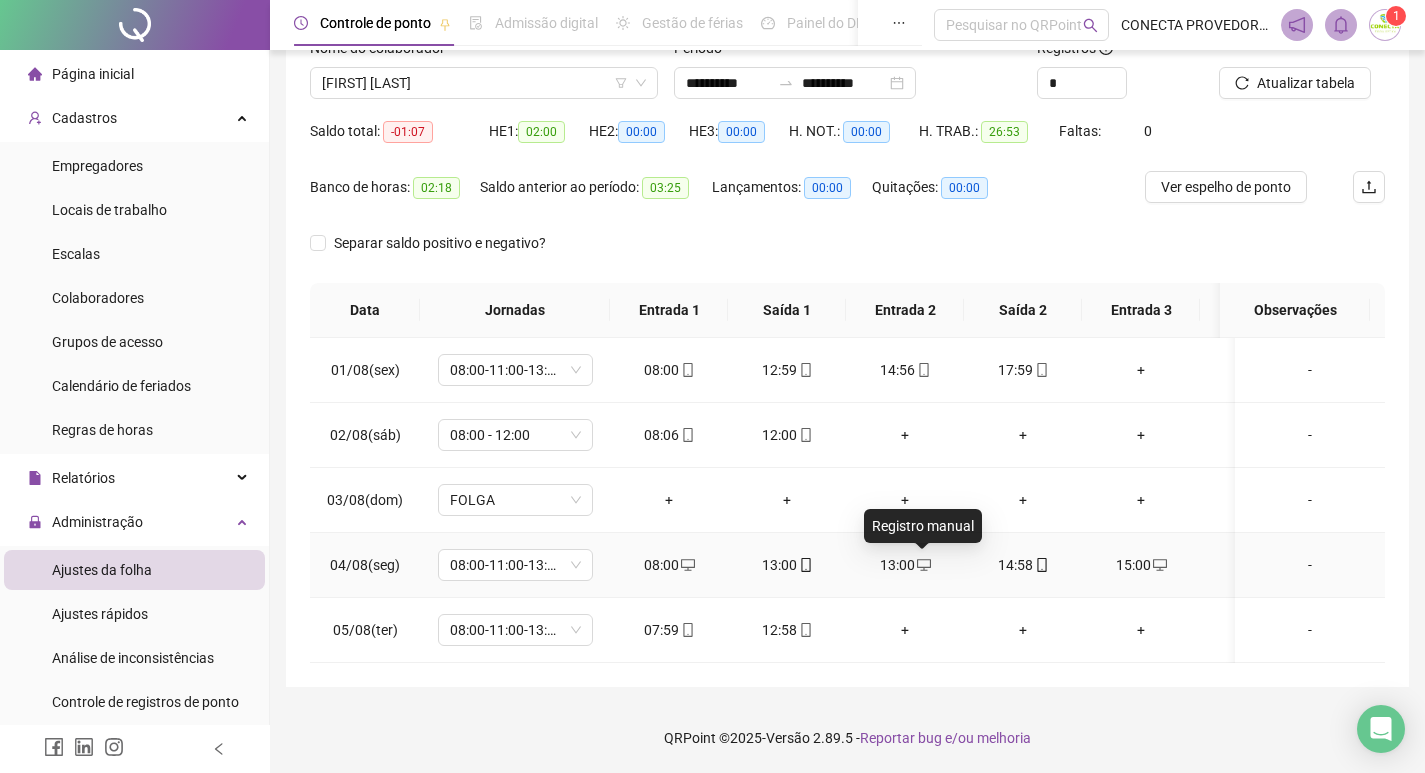 click 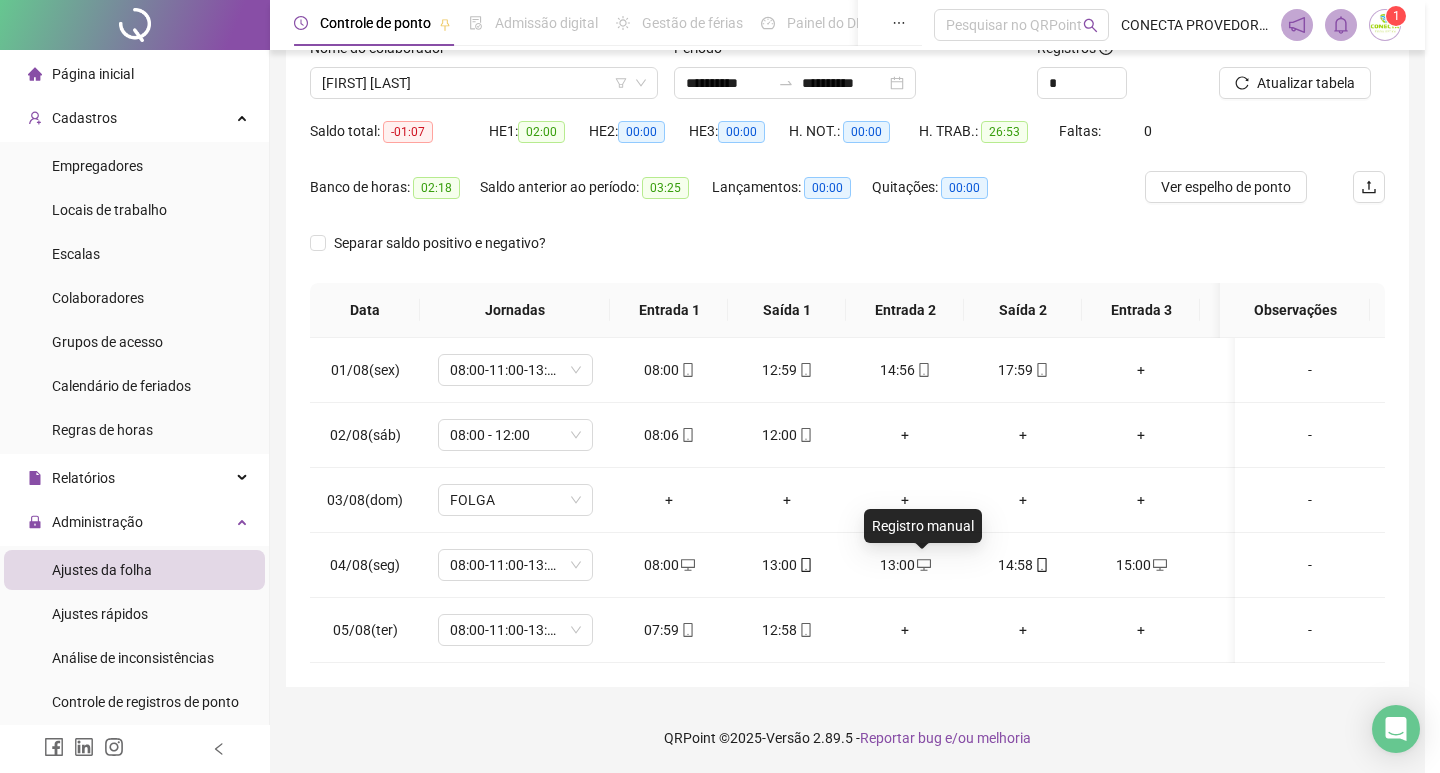 type on "**********" 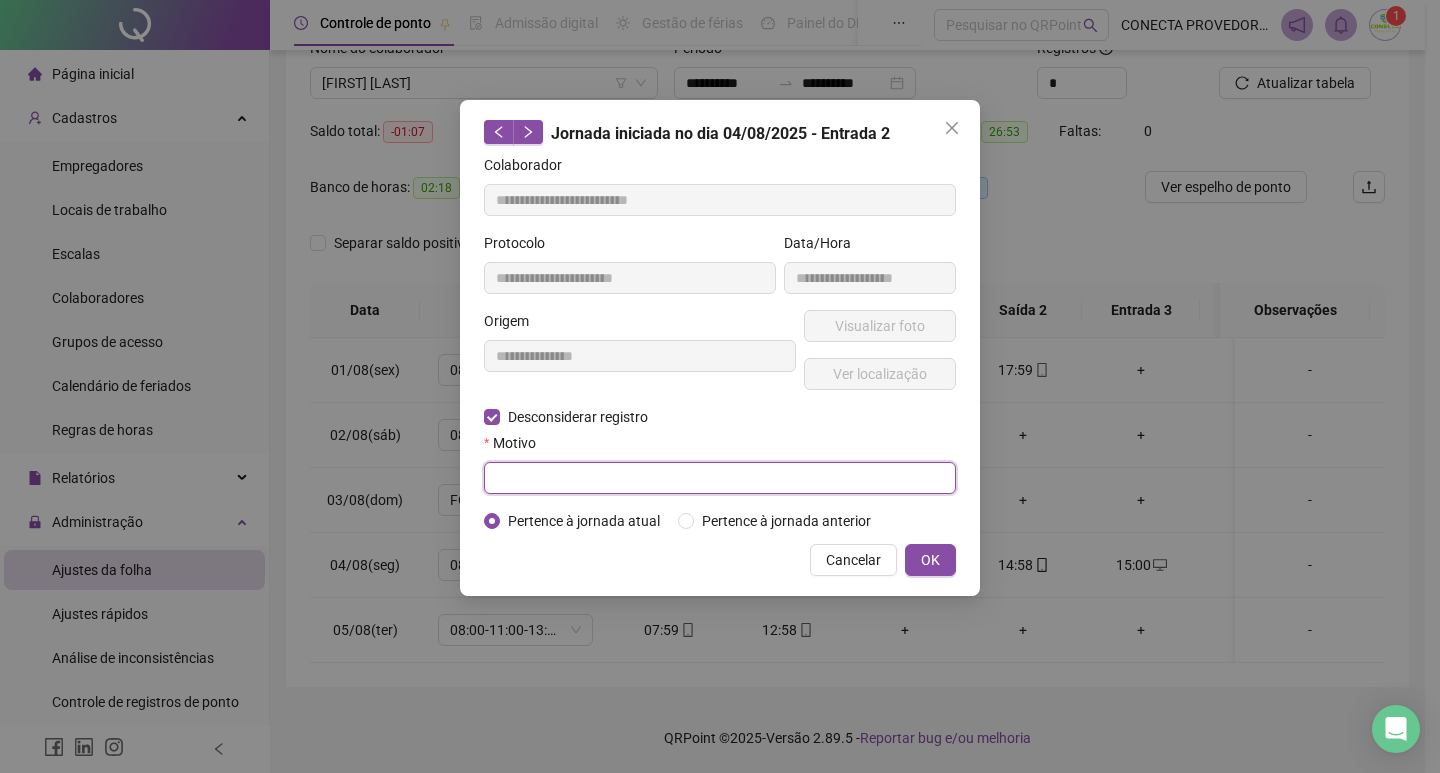 click at bounding box center [720, 478] 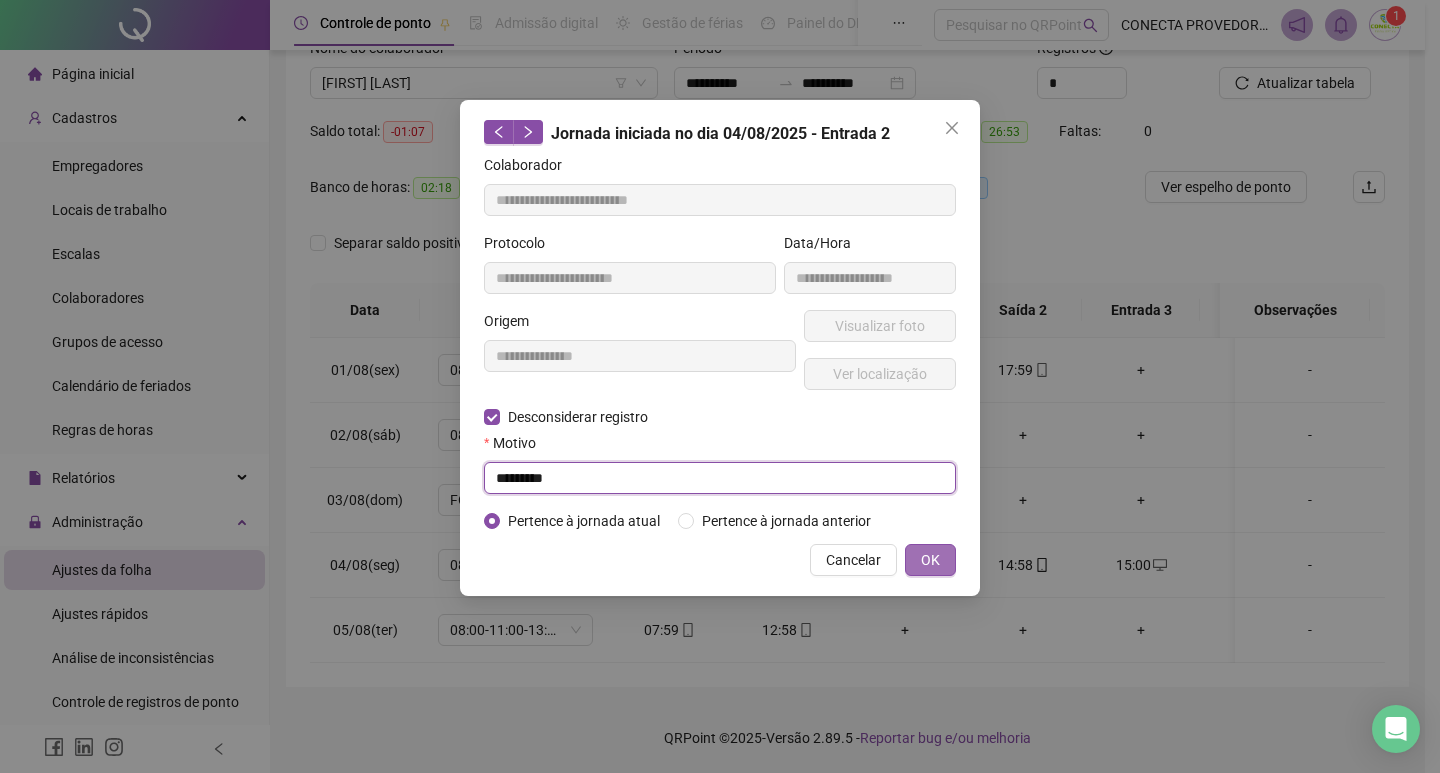 type on "*********" 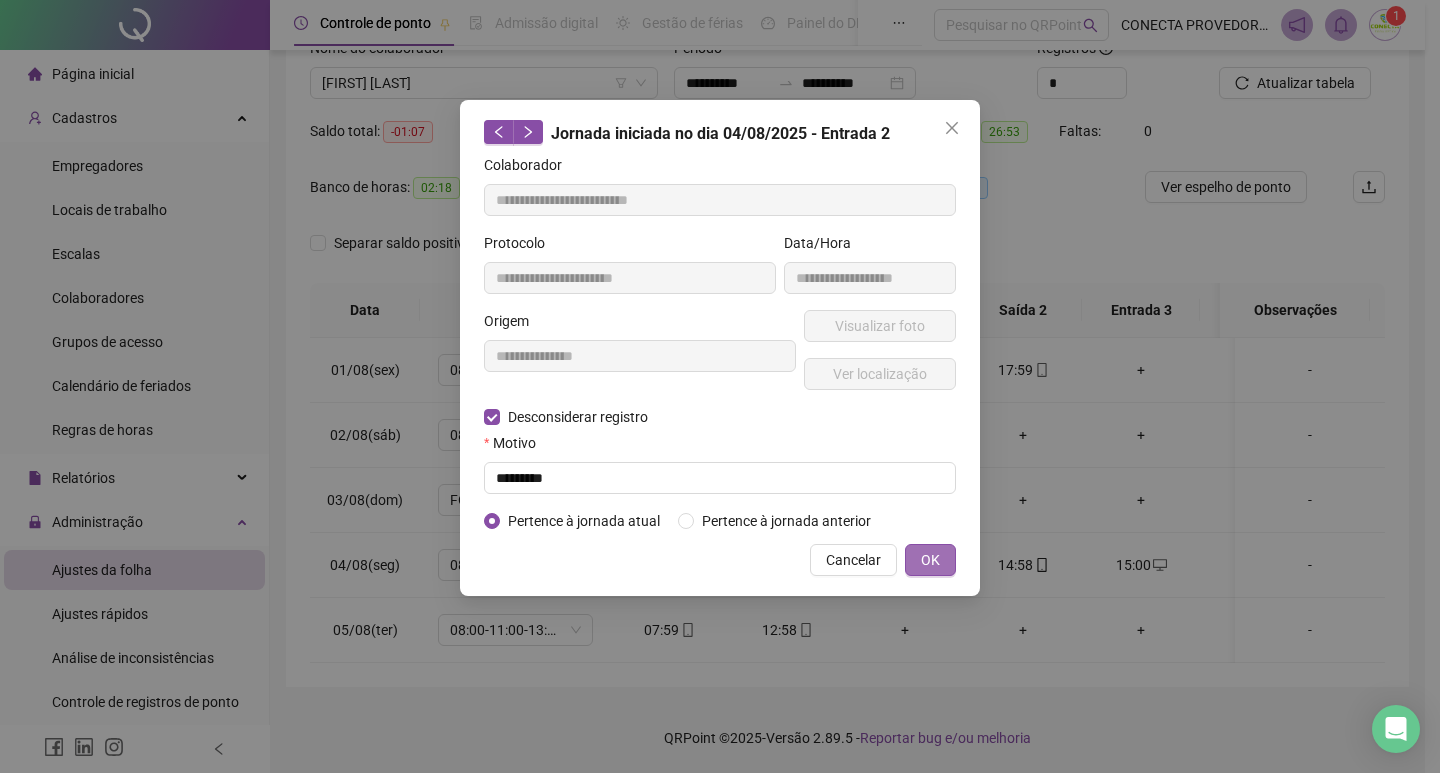 click on "OK" at bounding box center [930, 560] 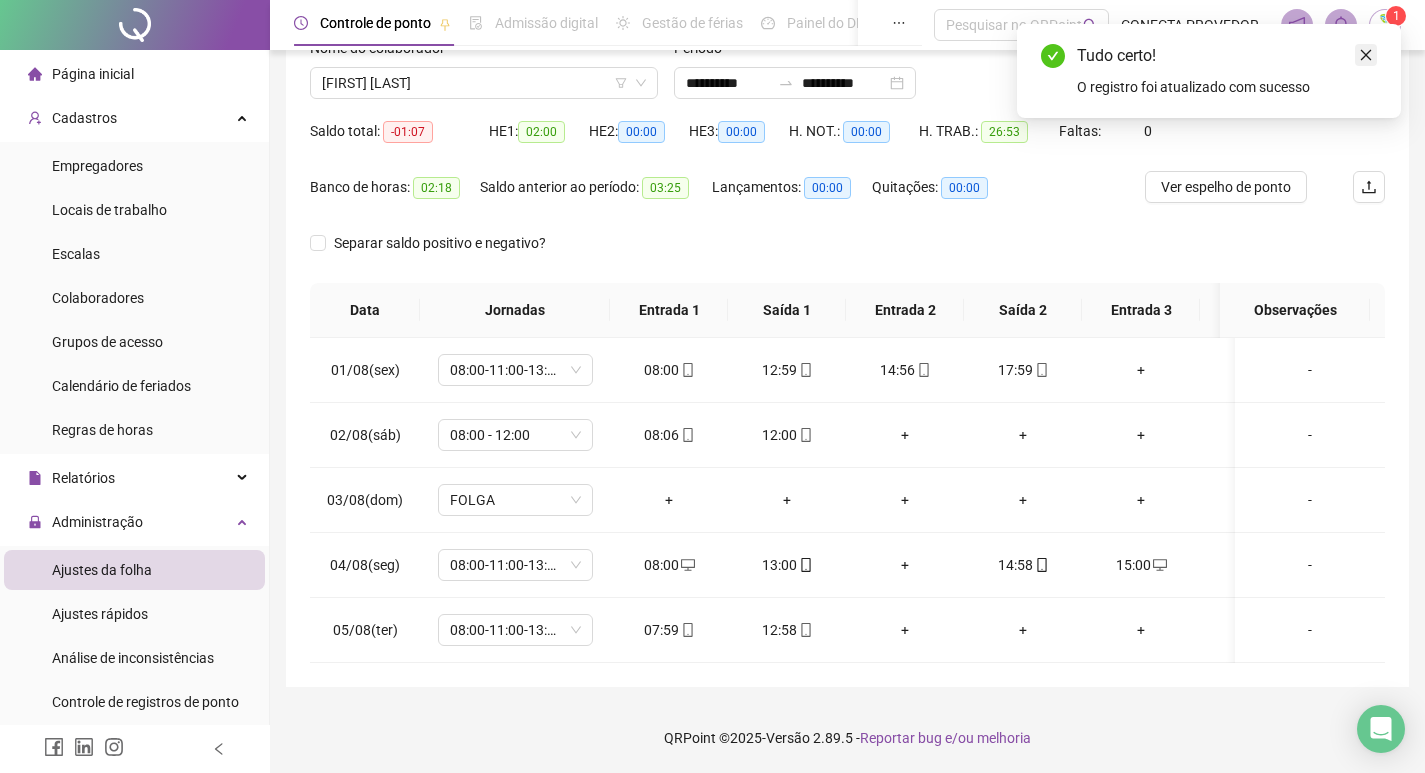 click 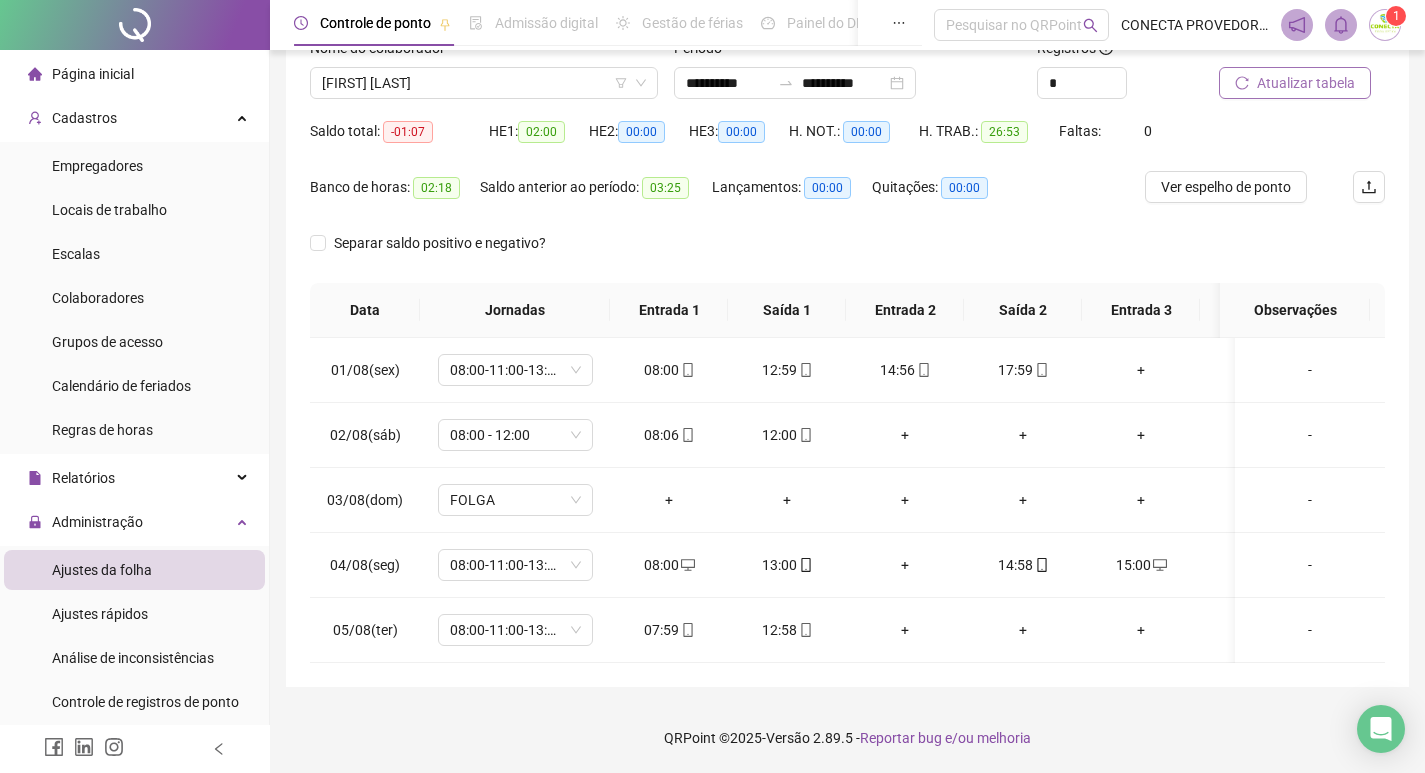 click on "Atualizar tabela" at bounding box center (1306, 83) 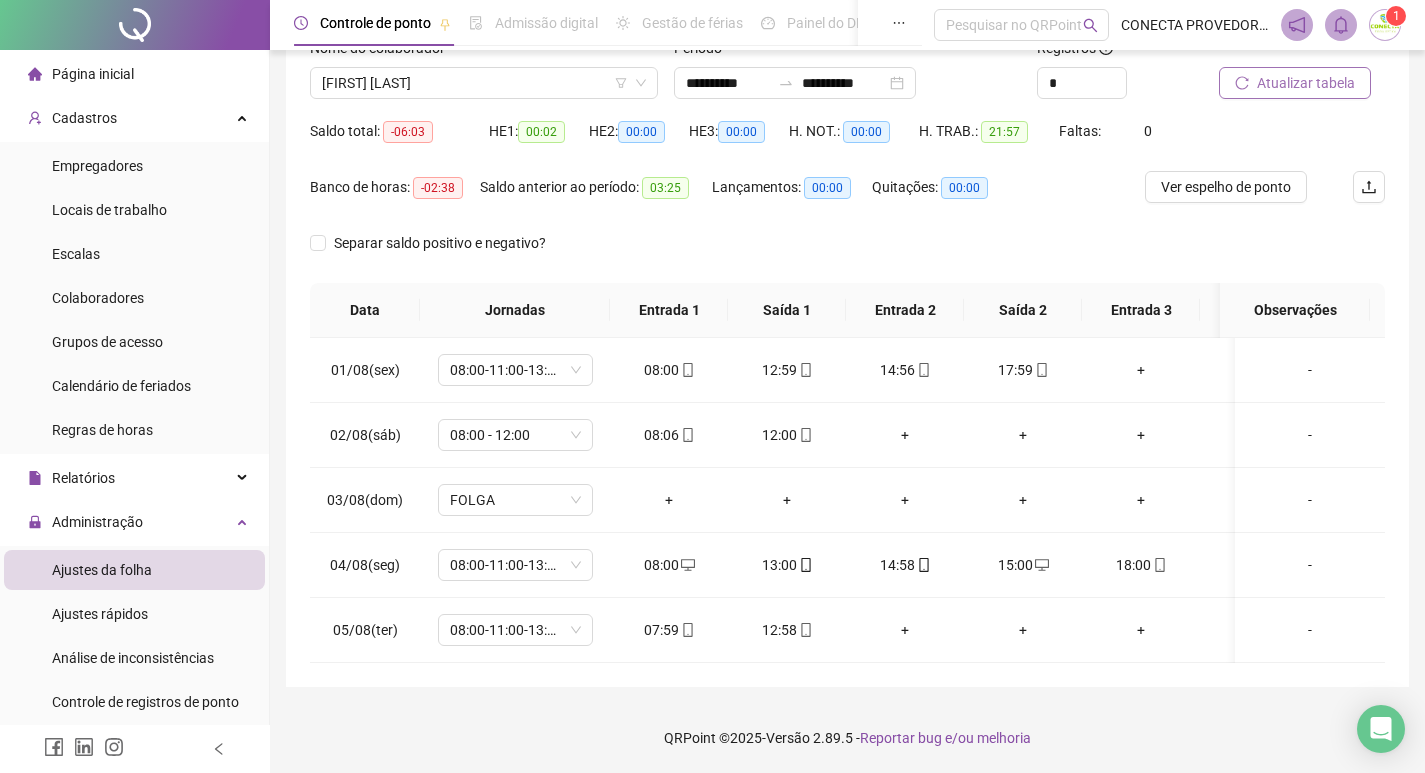 click on "Atualizar tabela" at bounding box center (1306, 83) 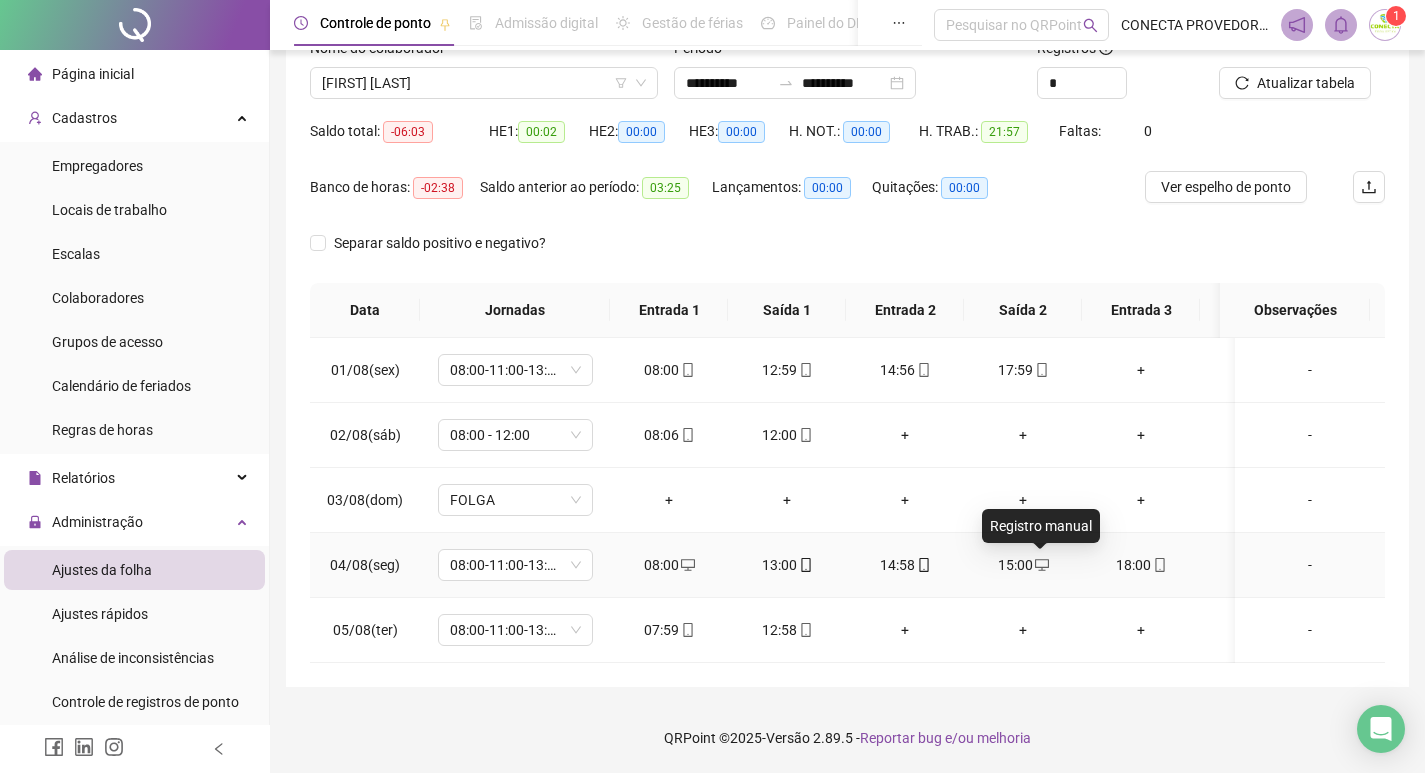 click 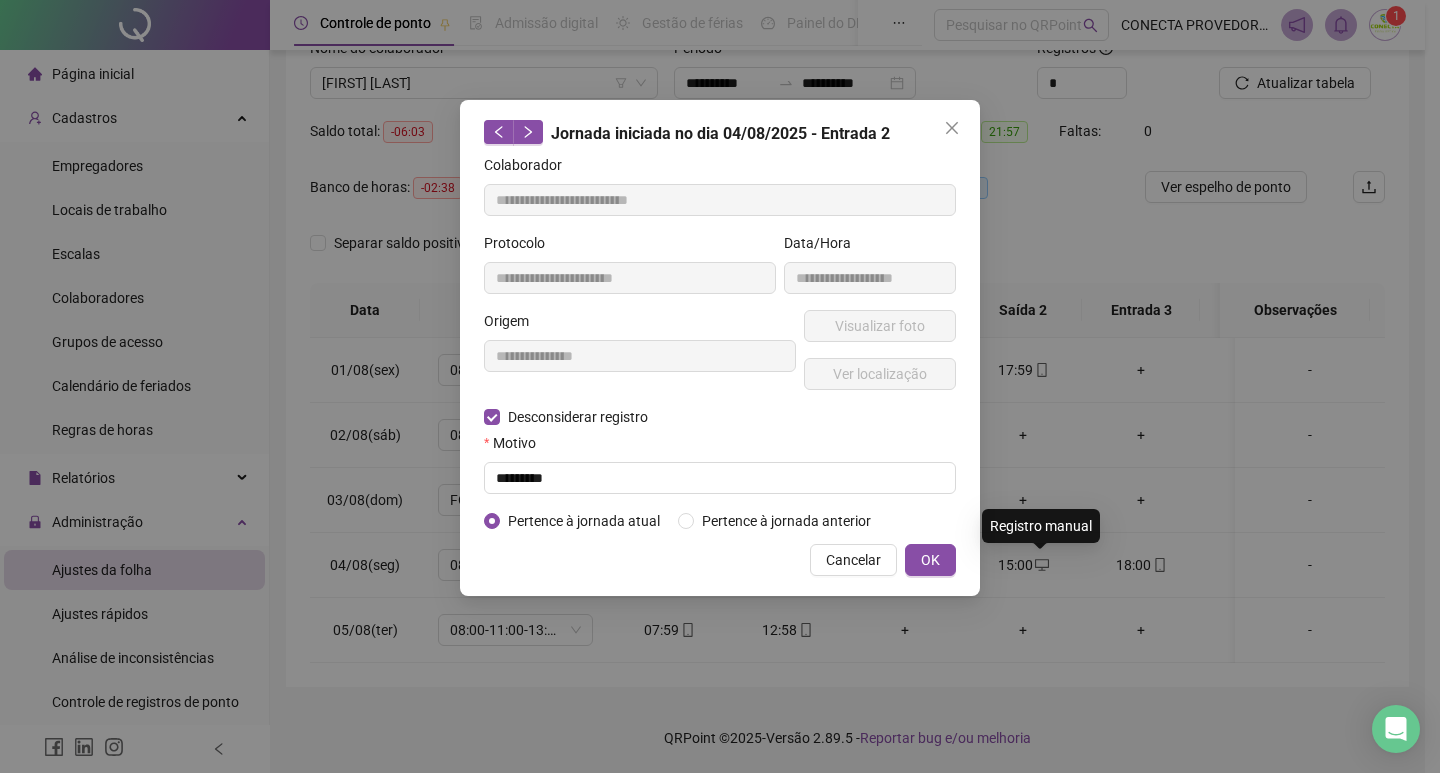type on "**********" 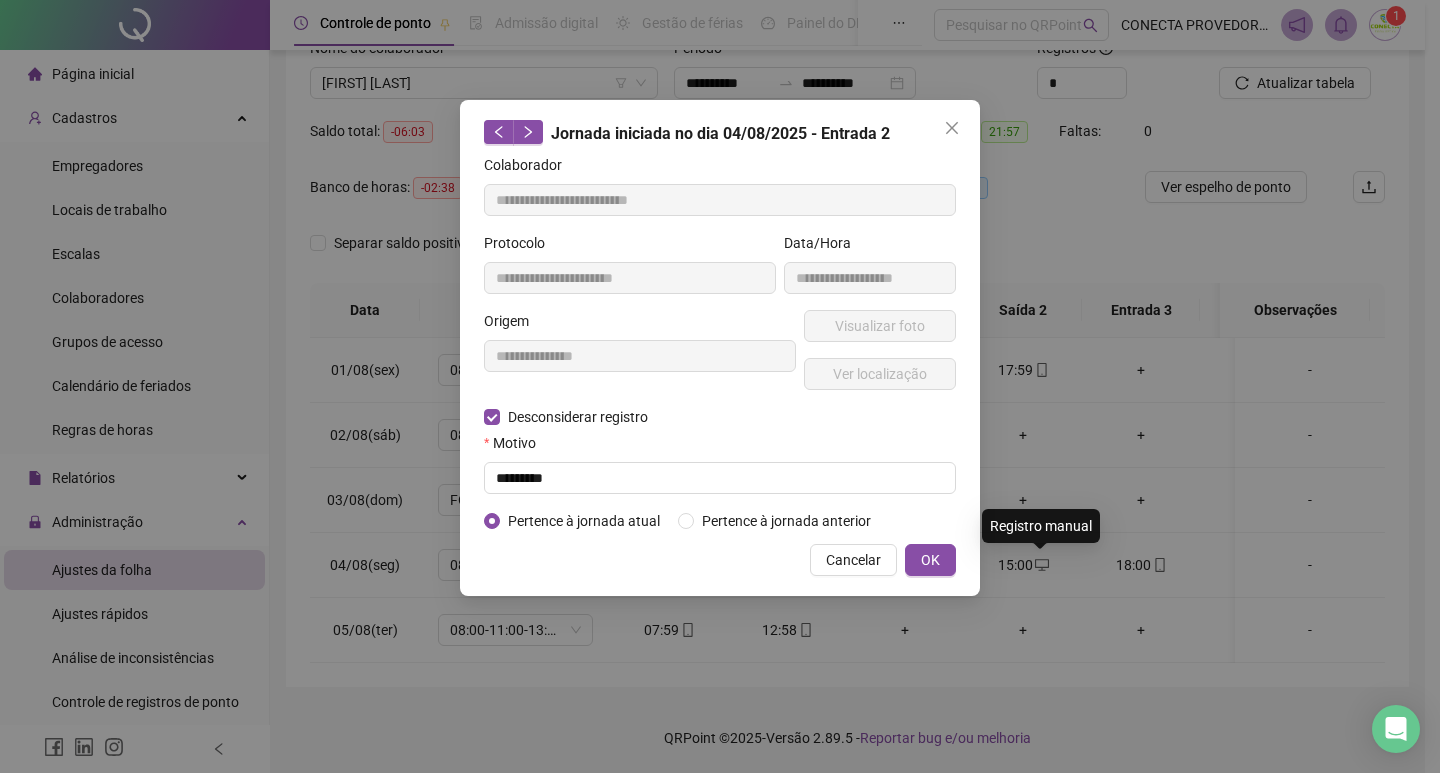 type on "**********" 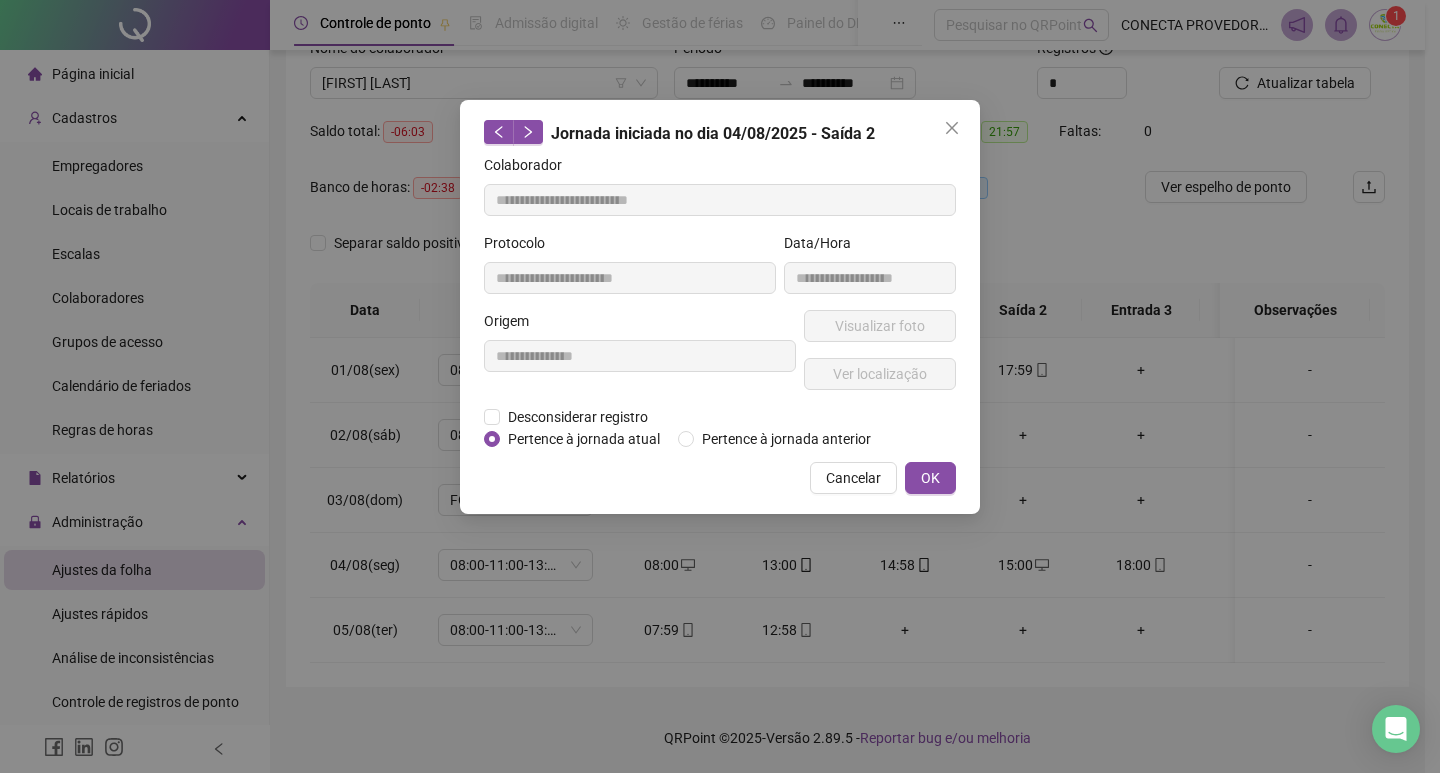 click on "**********" at bounding box center (720, 307) 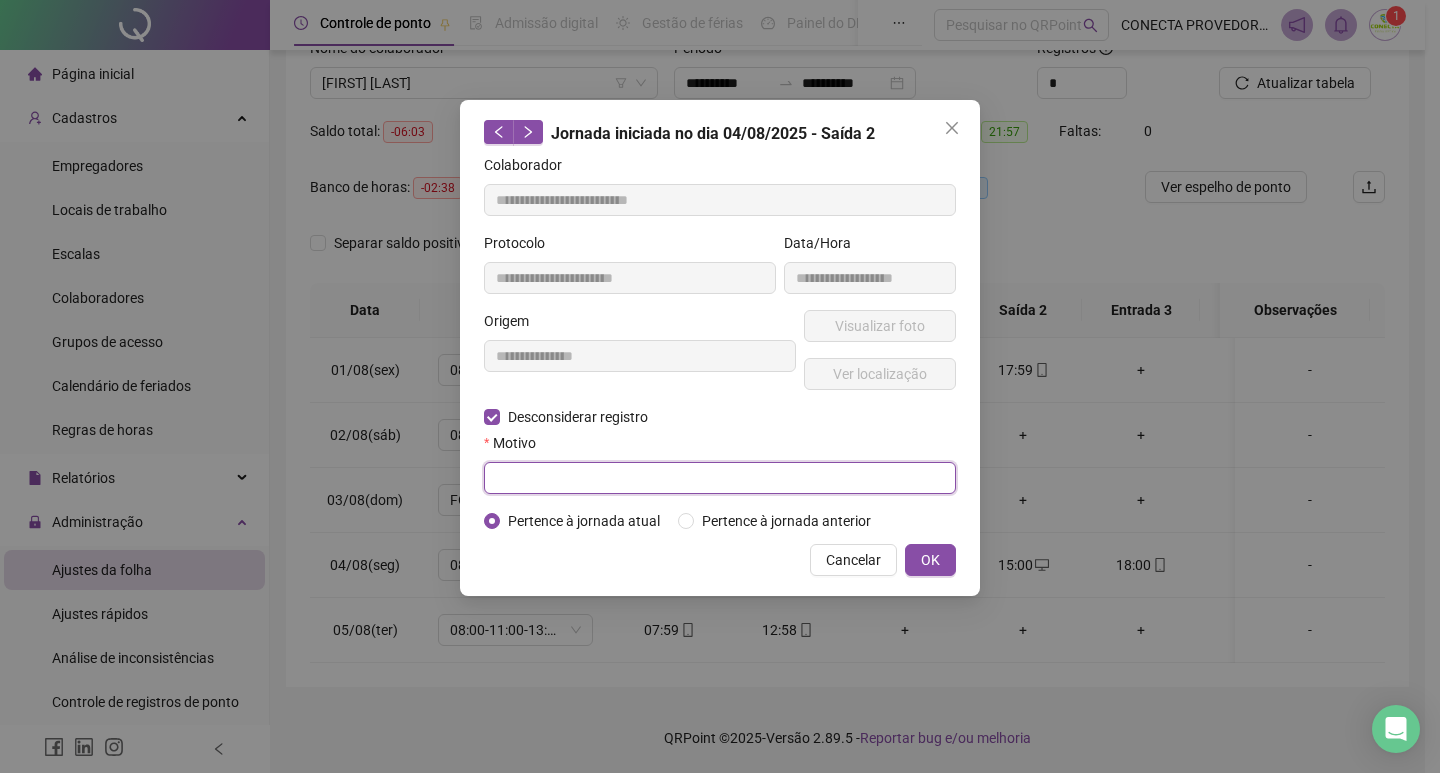 click at bounding box center (720, 478) 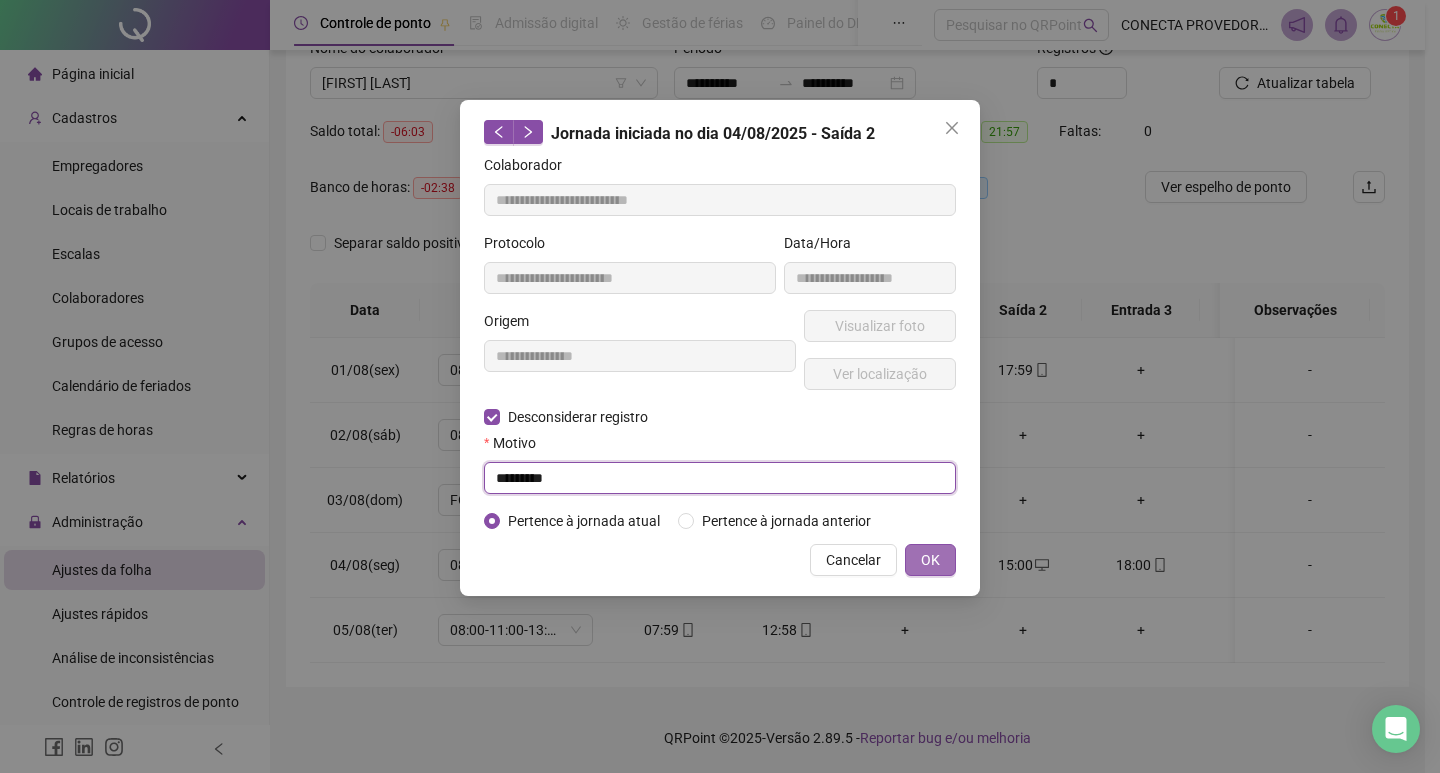 type on "*********" 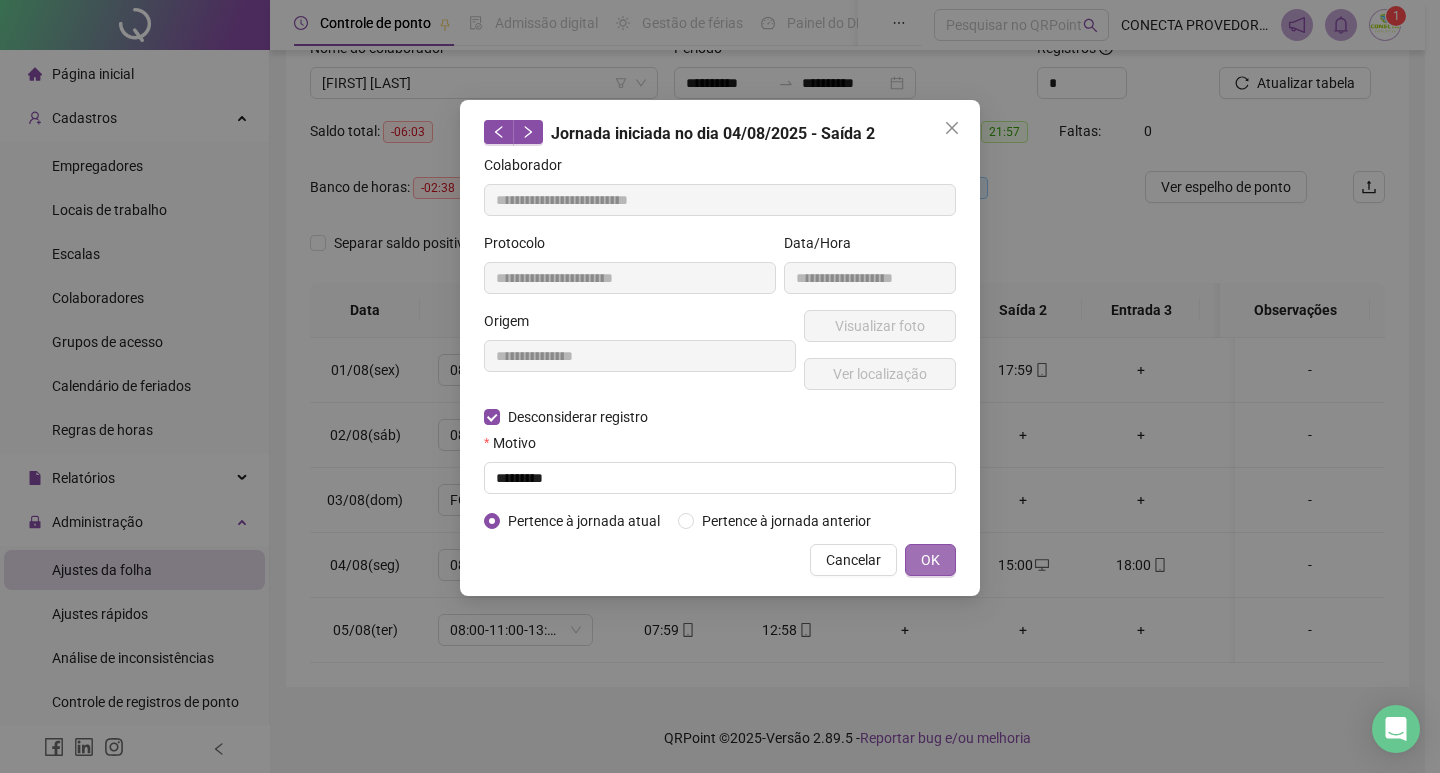 click on "OK" at bounding box center [930, 560] 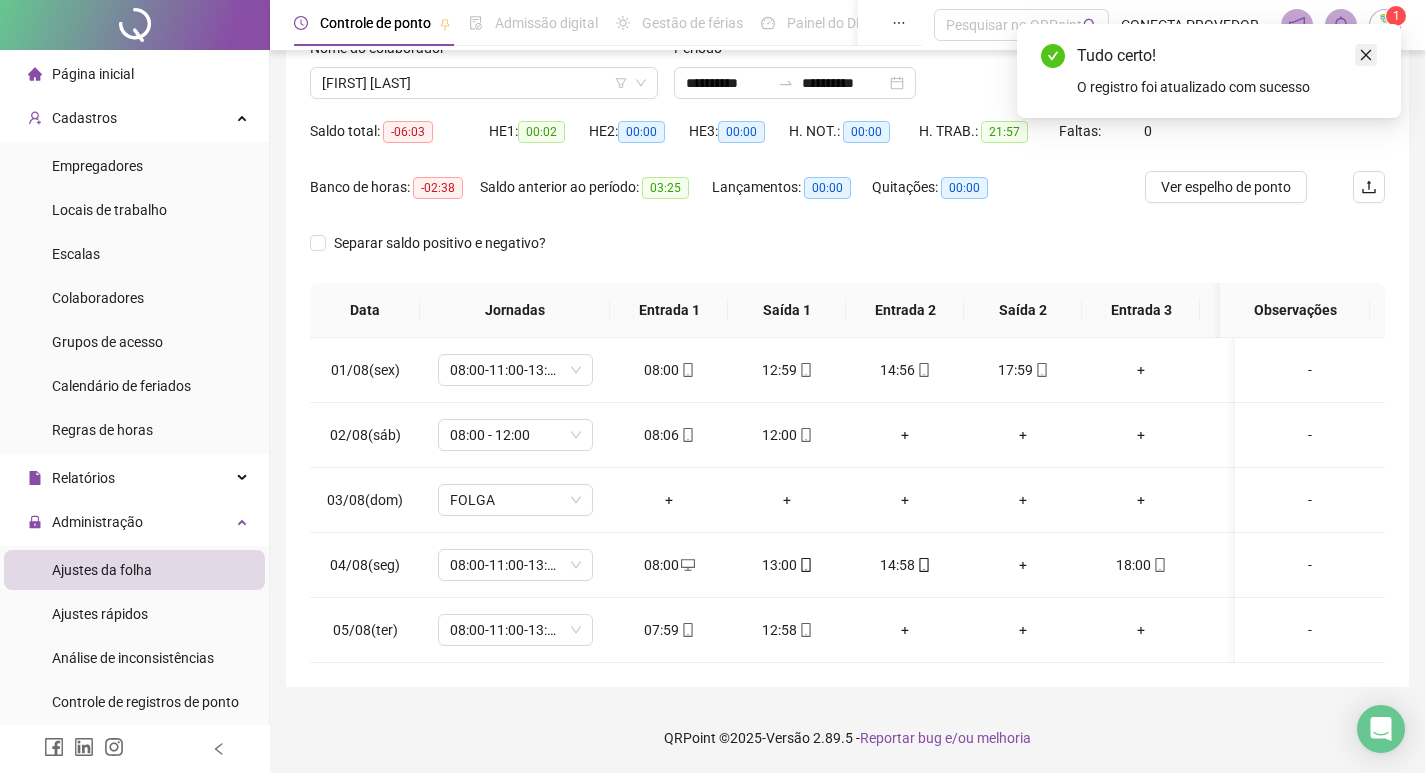 click 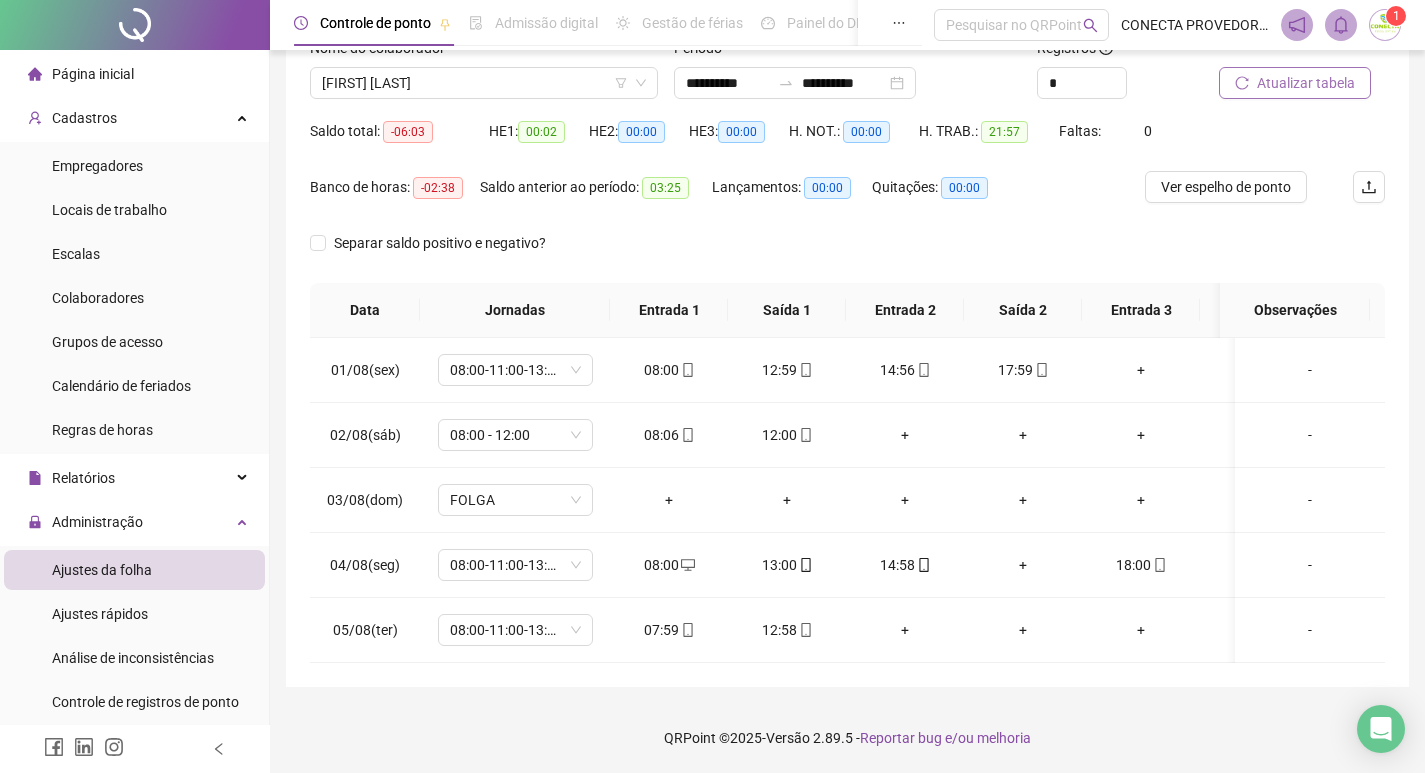 click on "Atualizar tabela" at bounding box center [1306, 83] 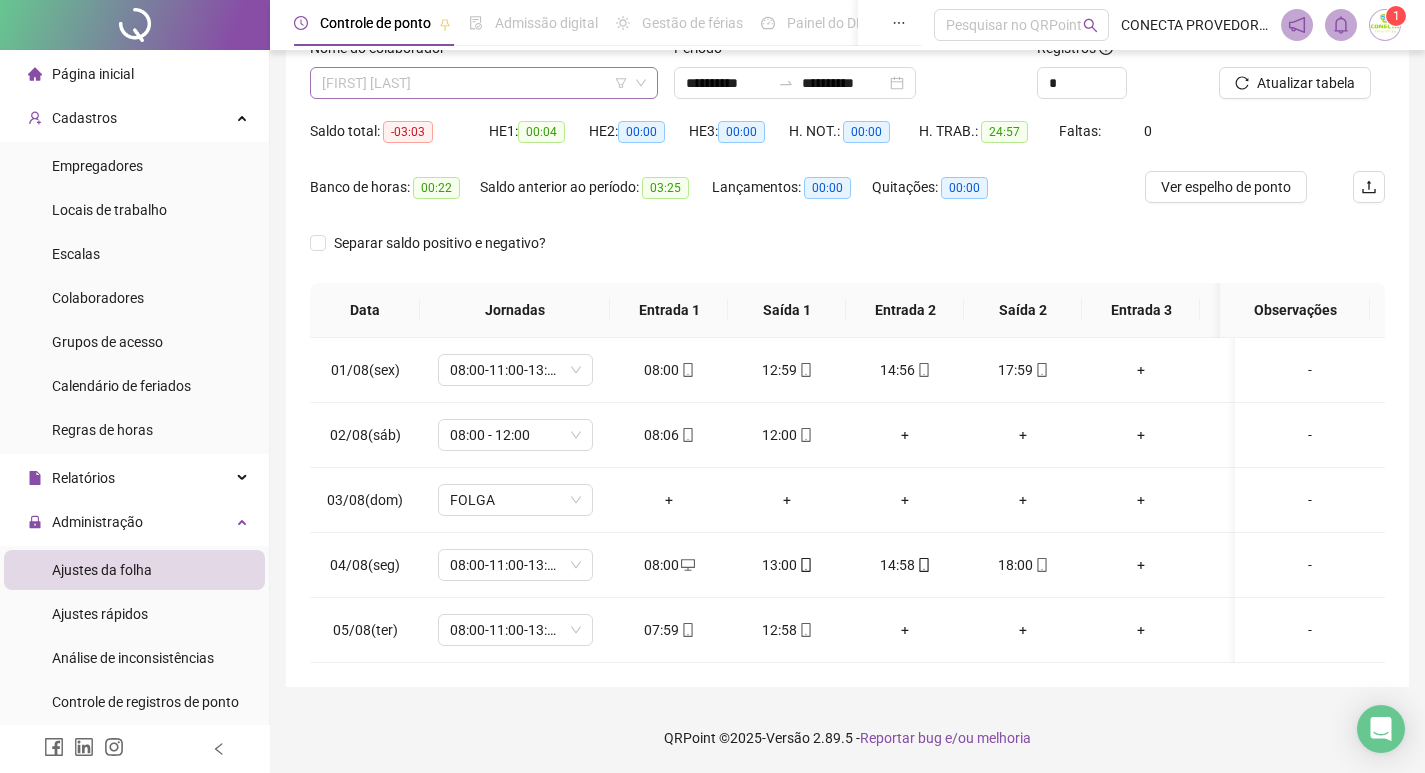 click on "[FIRST] [LAST]" at bounding box center (484, 83) 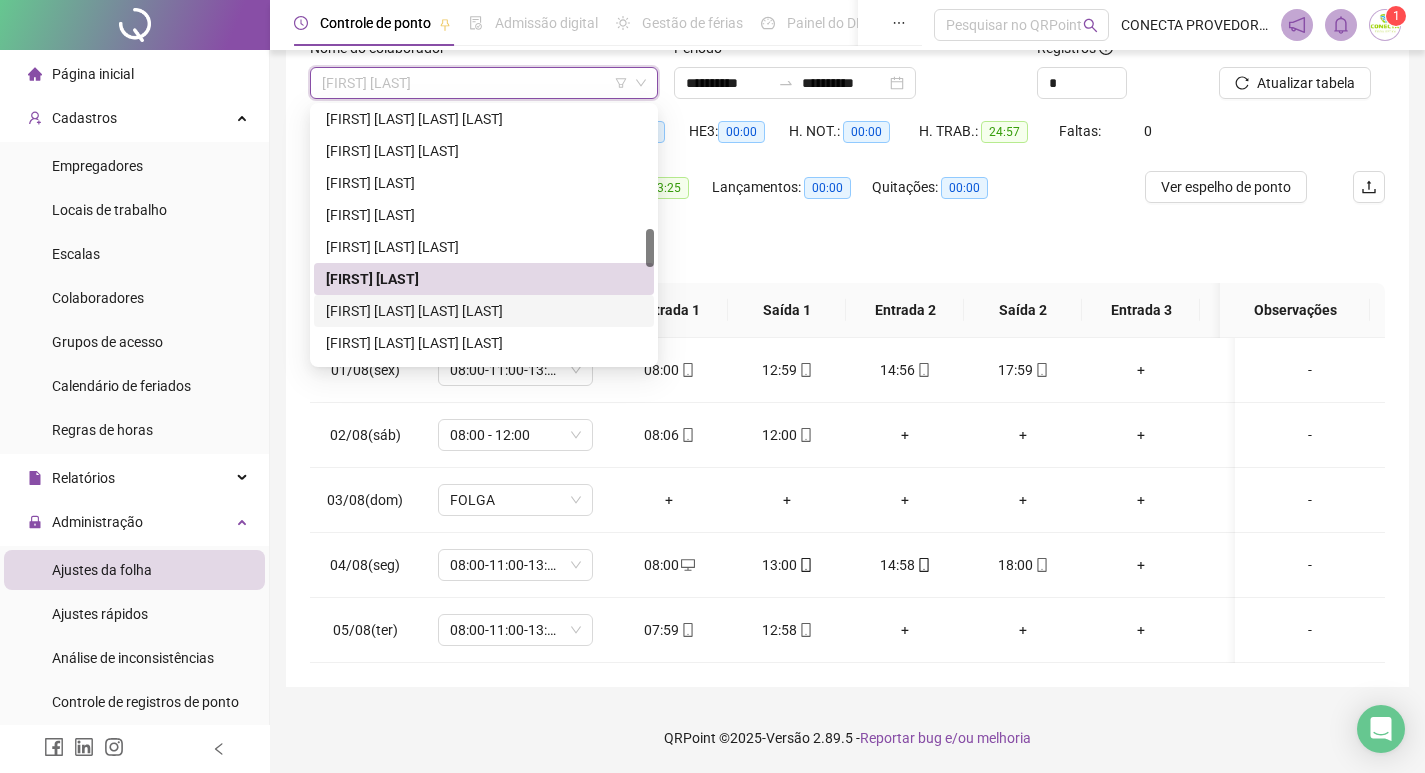 click on "[FIRST] [LAST] [LAST] [LAST]" at bounding box center (484, 311) 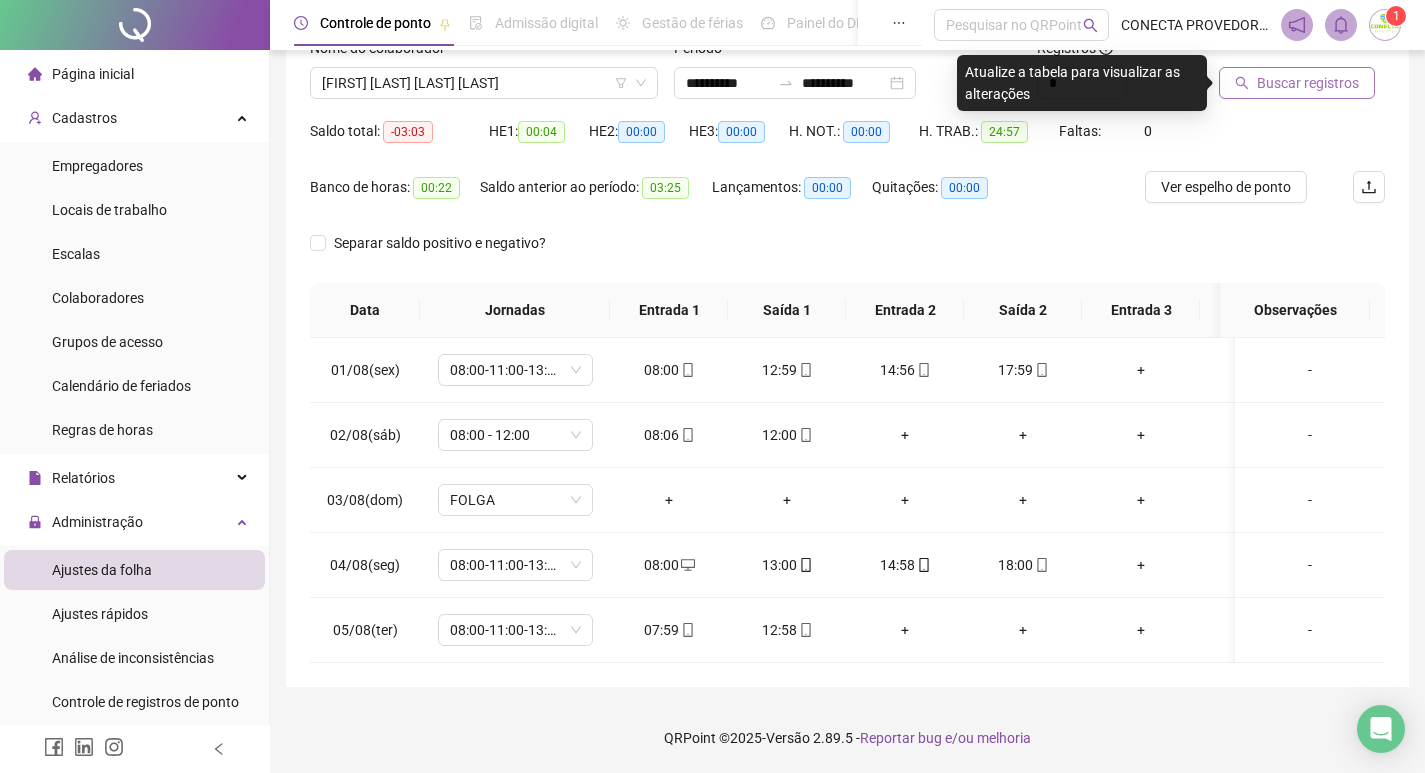 click on "Buscar registros" at bounding box center [1308, 83] 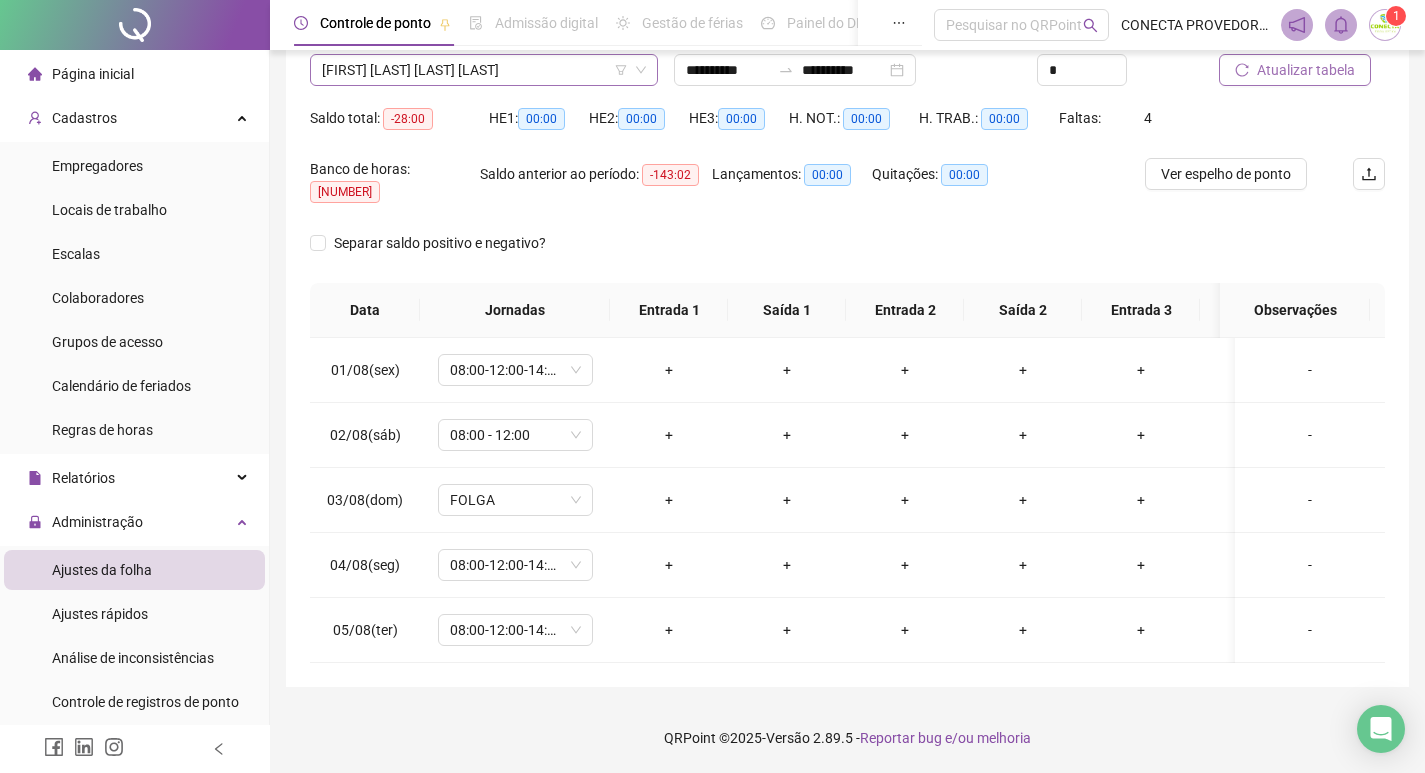 click on "[FIRST] [LAST] [LAST] [LAST]" at bounding box center (484, 70) 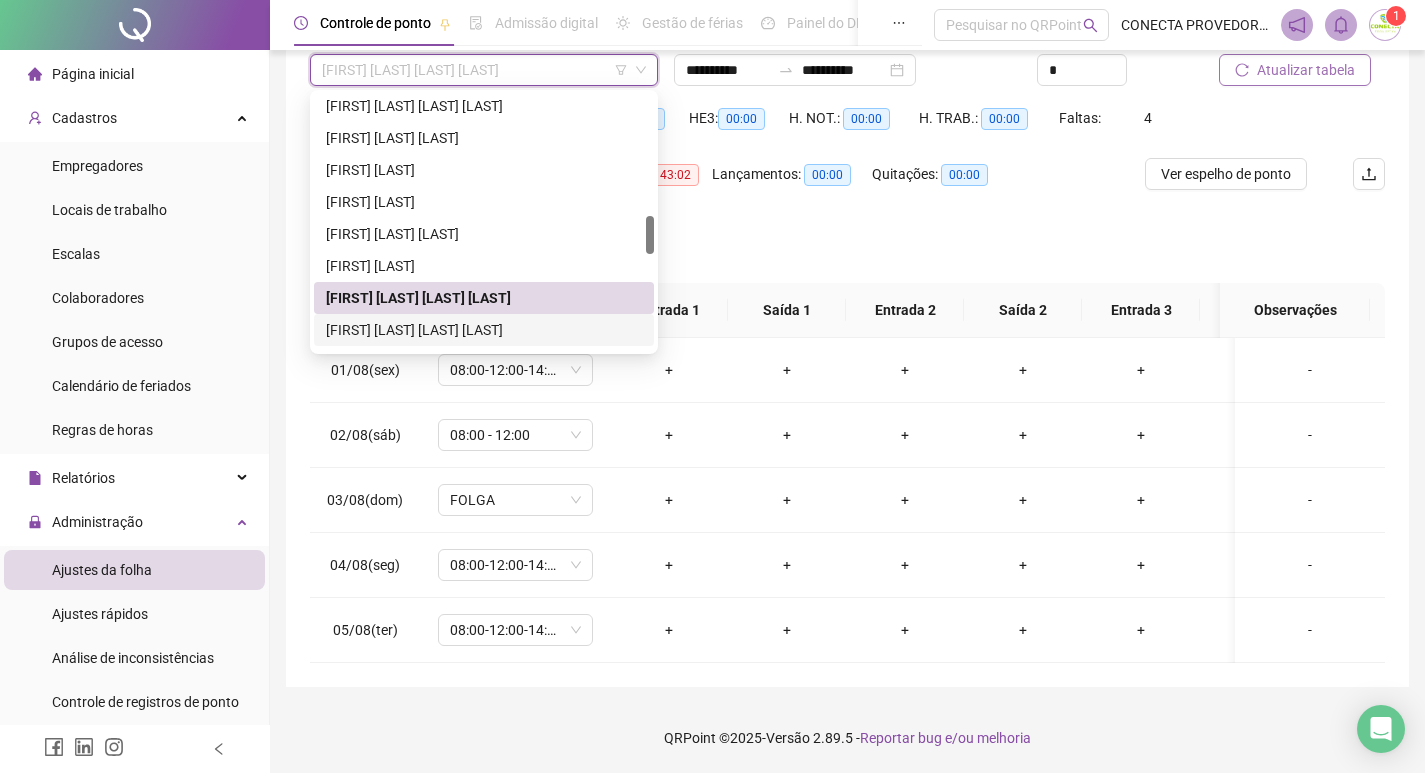 click on "[FIRST] [LAST] [LAST] [LAST]" at bounding box center (484, 330) 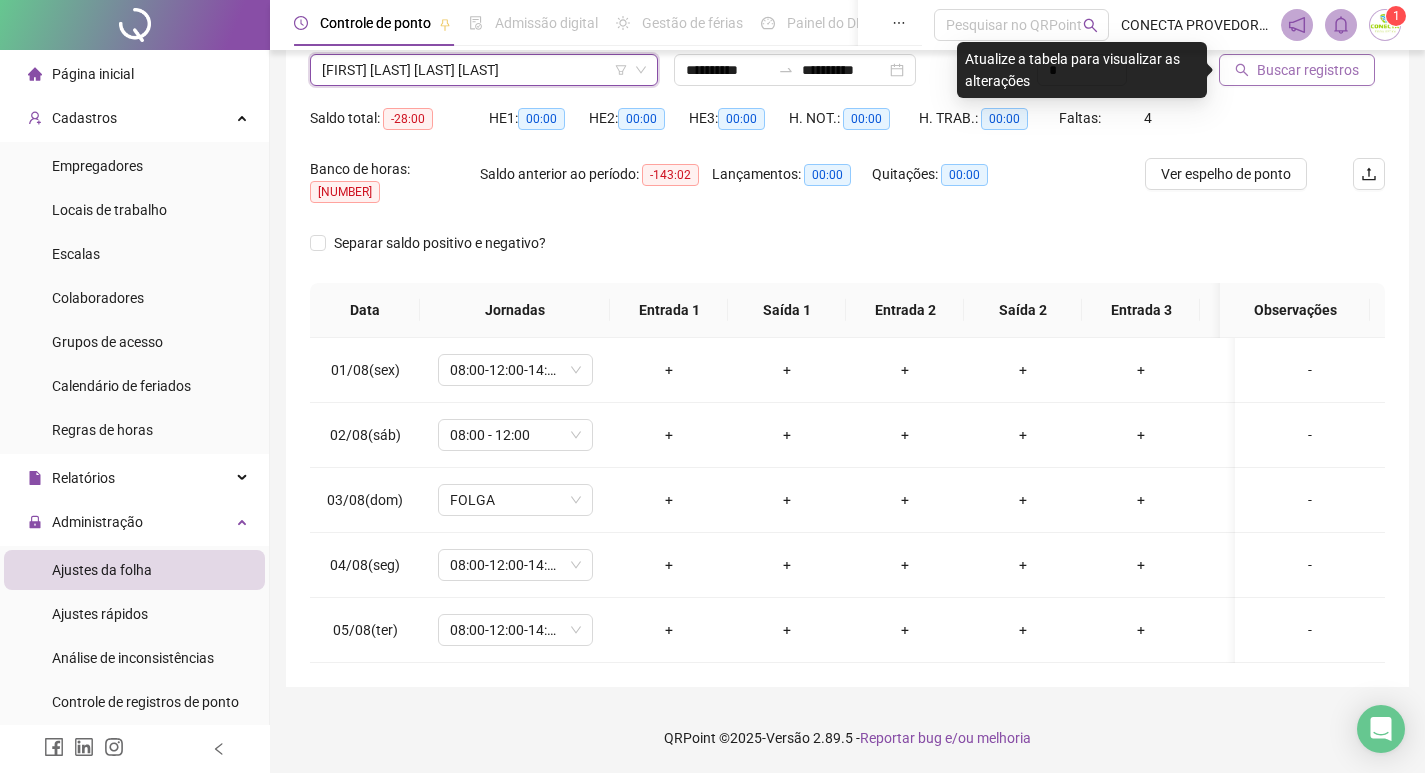 click on "Buscar registros" at bounding box center (1308, 70) 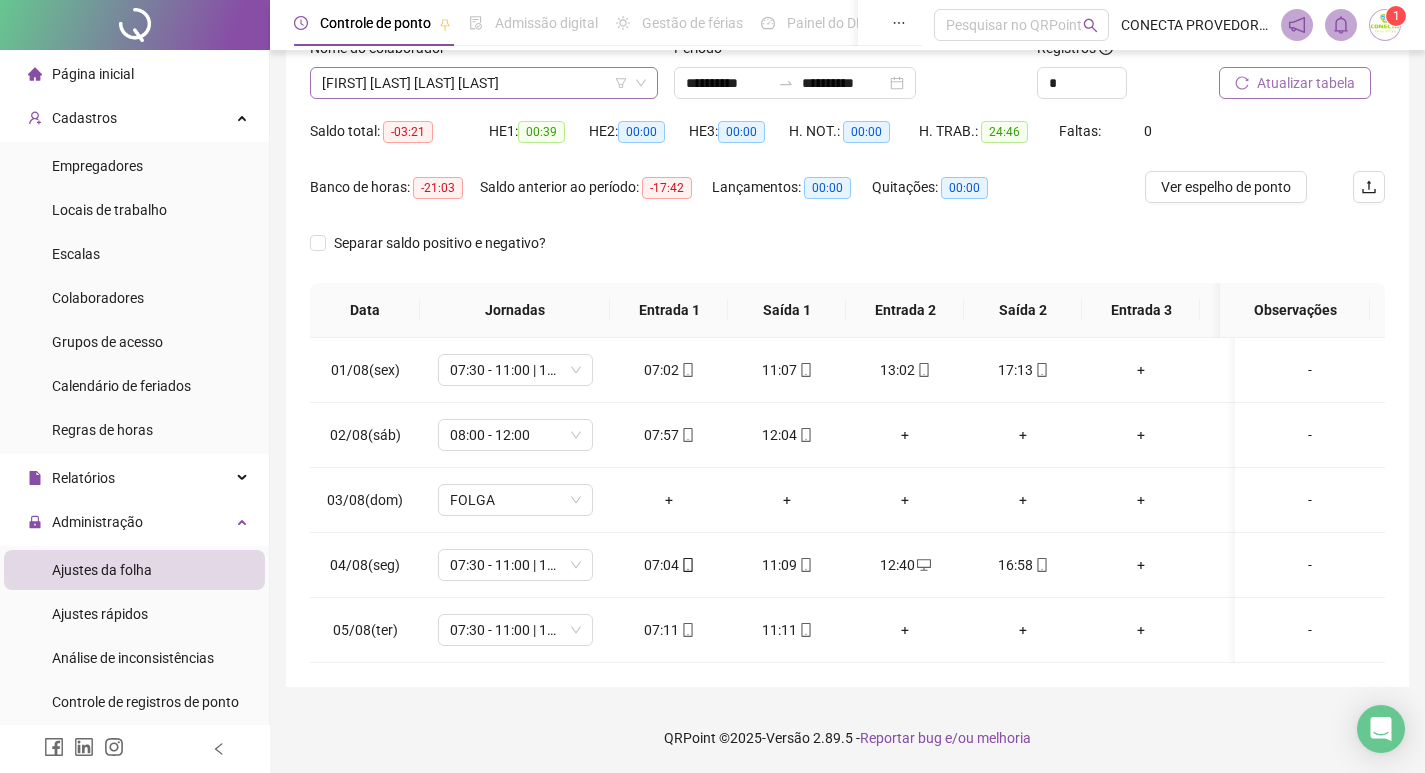 click on "[FIRST] [LAST] [LAST] [LAST]" at bounding box center [484, 83] 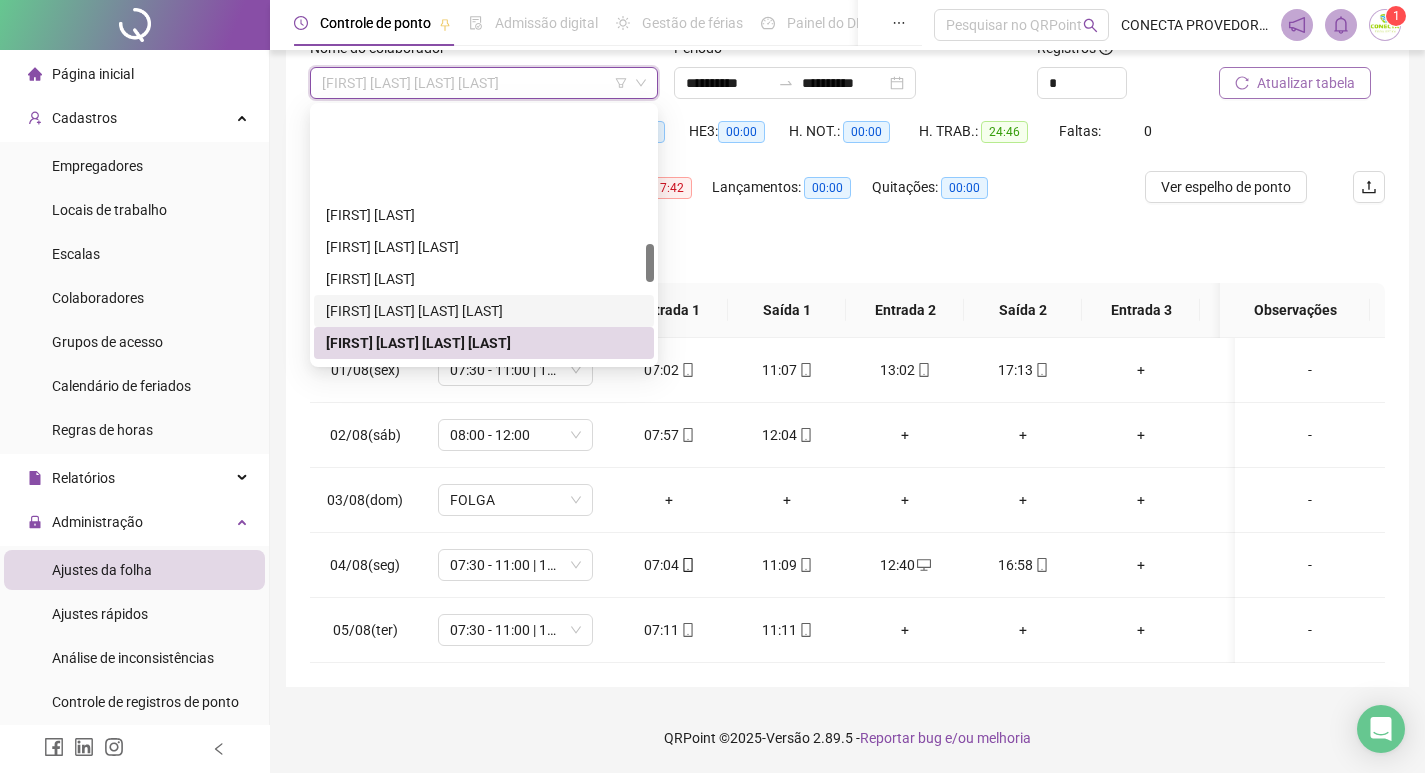 scroll, scrollTop: 904, scrollLeft: 0, axis: vertical 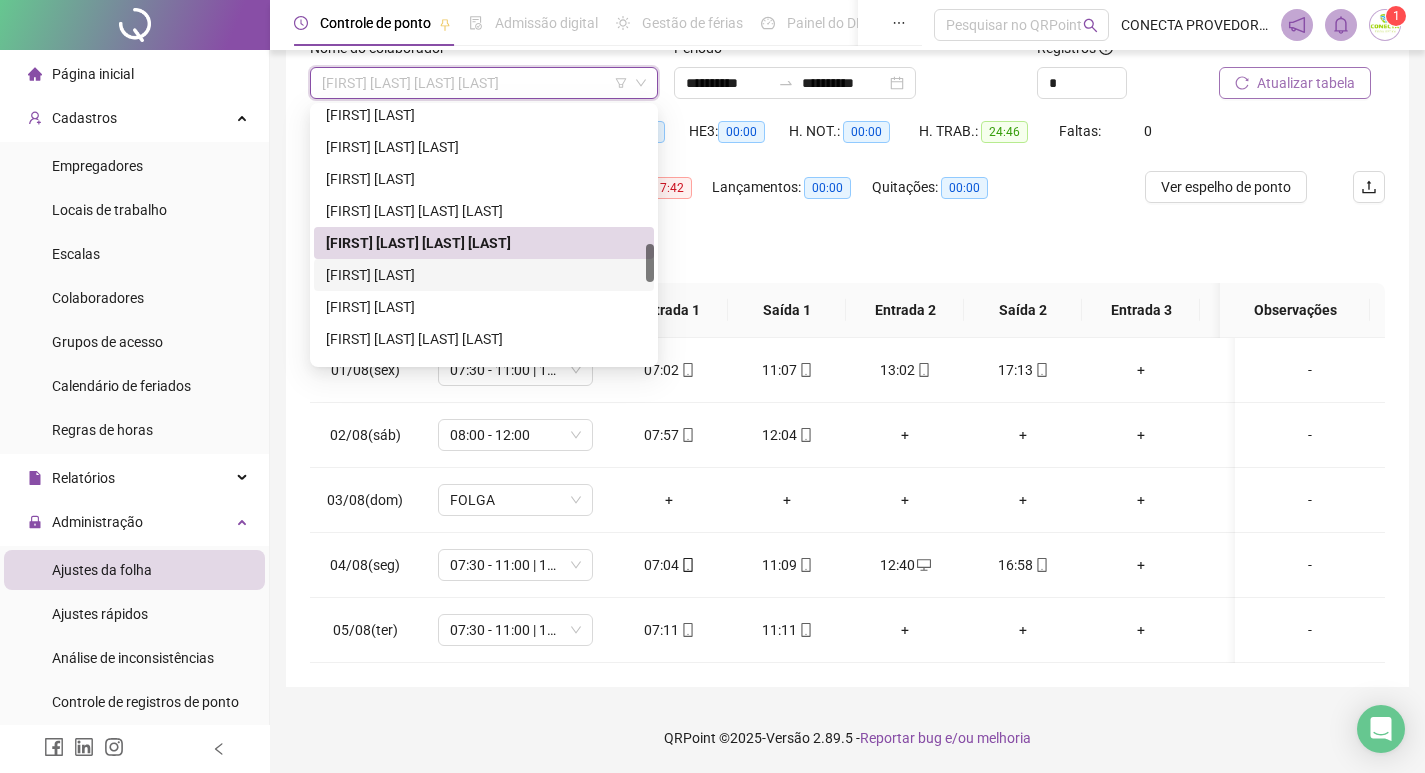 click on "[FIRST] [LAST]" at bounding box center [484, 275] 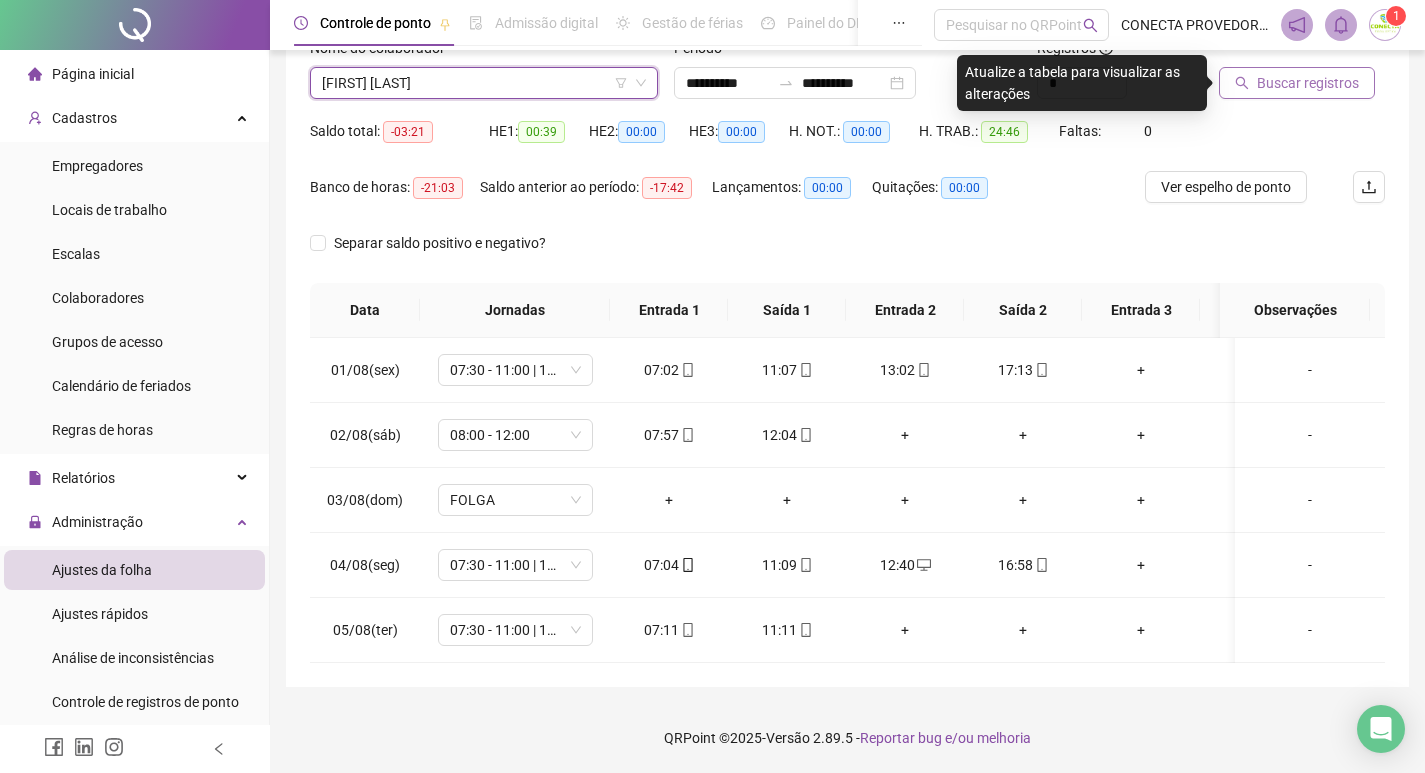 click on "[FIRST] [LAST]" at bounding box center (484, 83) 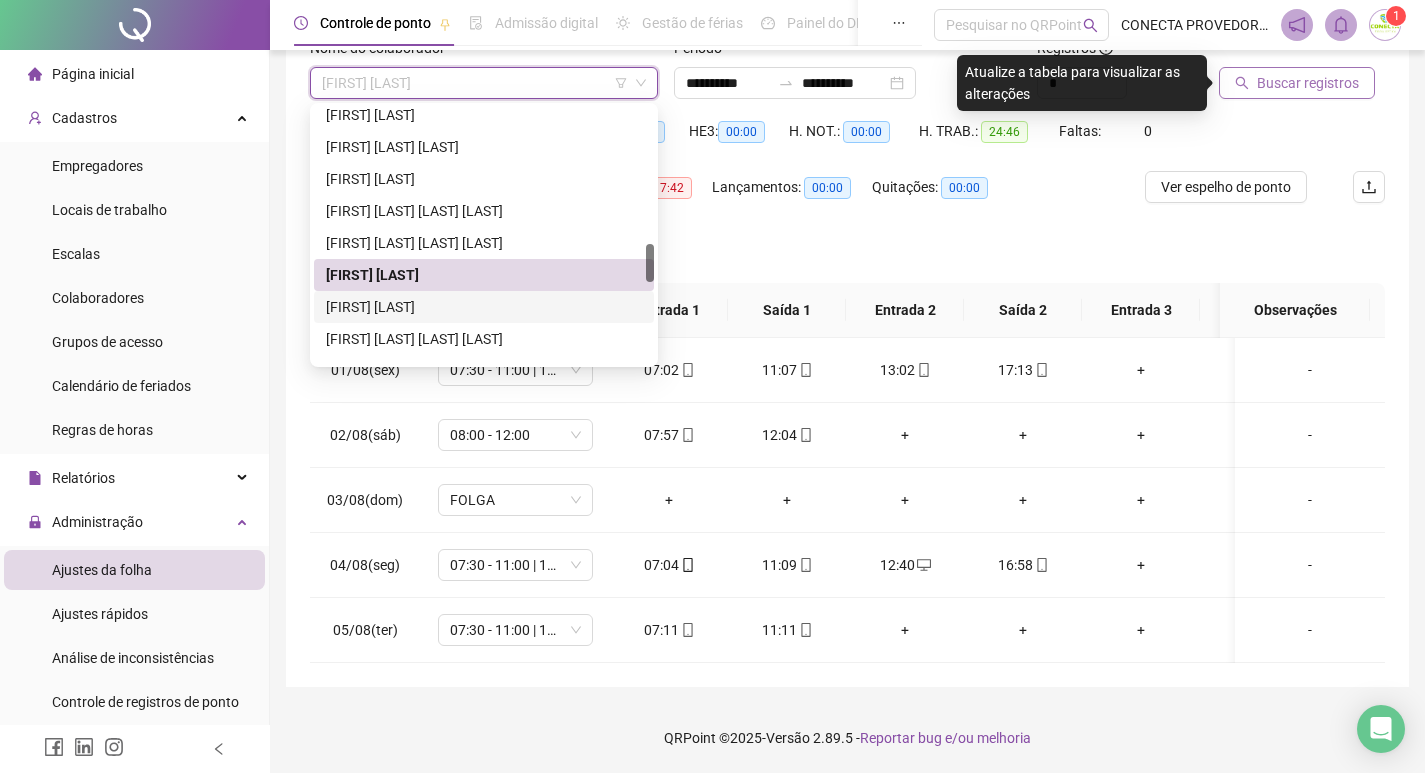 click on "[FIRST] [LAST]" at bounding box center (484, 307) 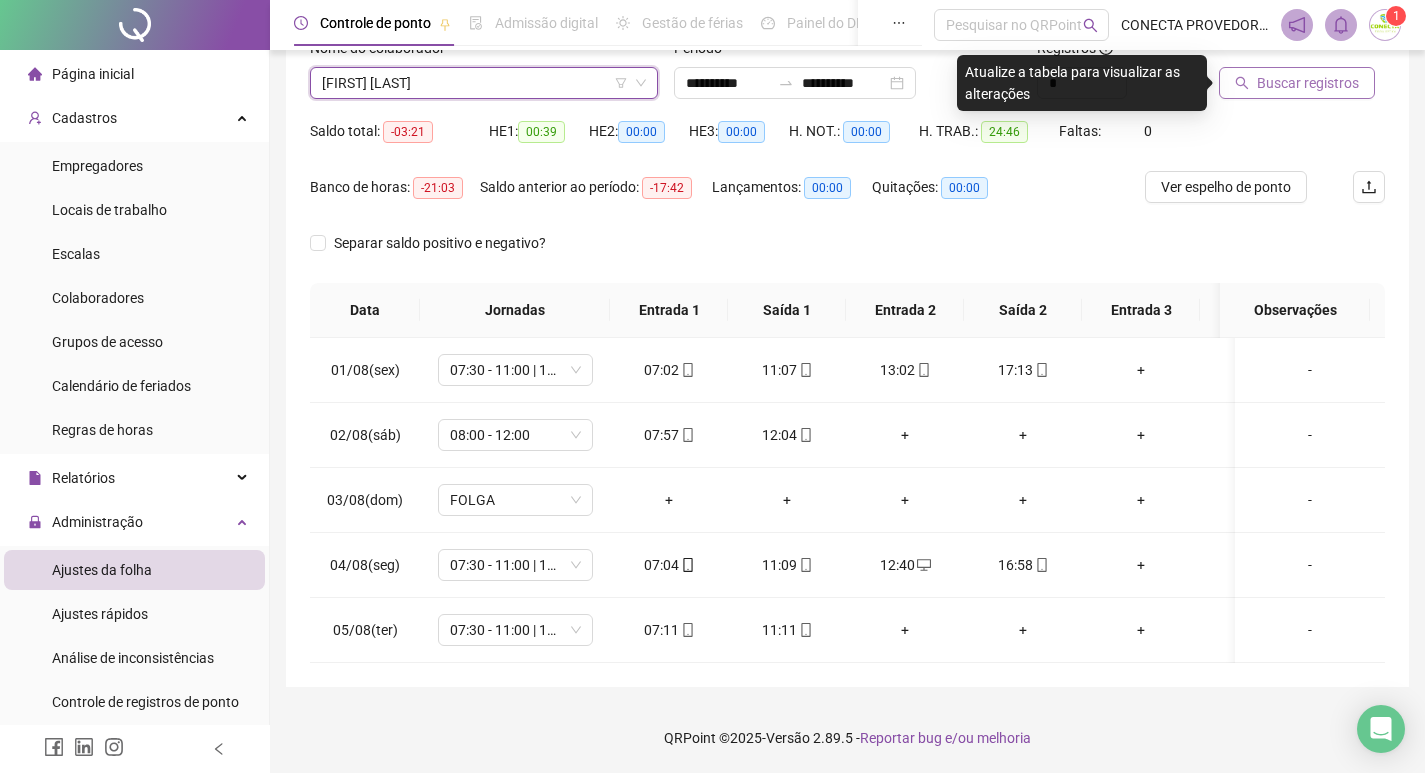 click on "Buscar registros" at bounding box center [1308, 83] 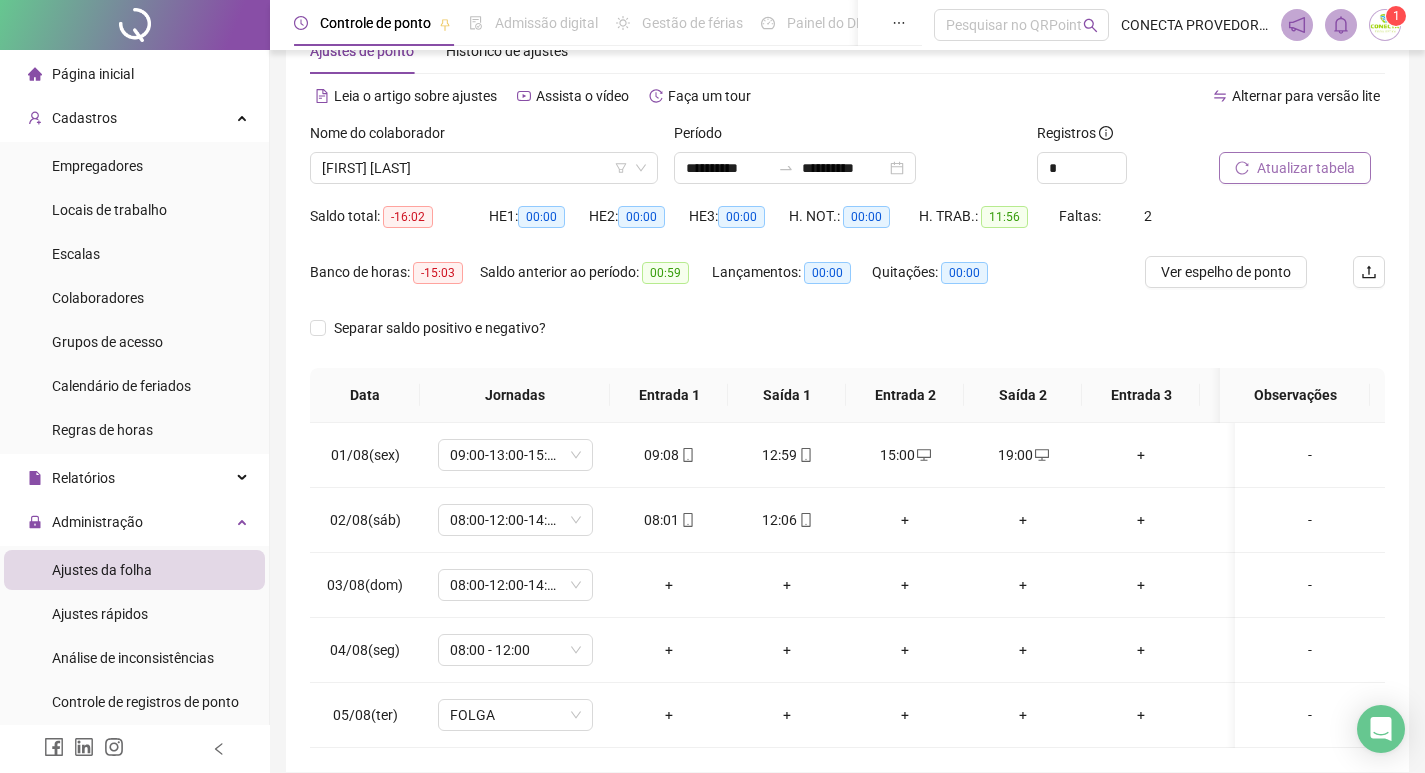 scroll, scrollTop: 162, scrollLeft: 0, axis: vertical 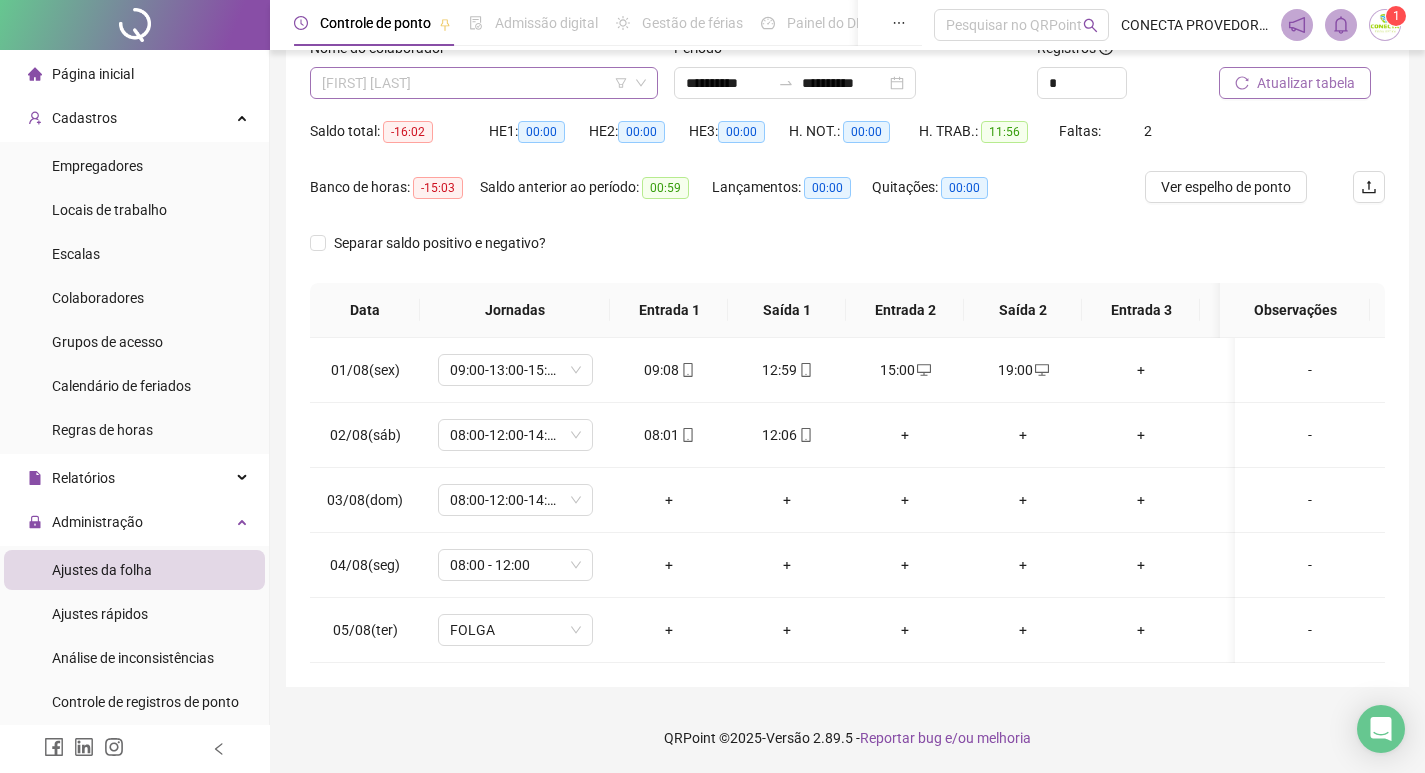 click on "[FIRST] [LAST]" at bounding box center (484, 83) 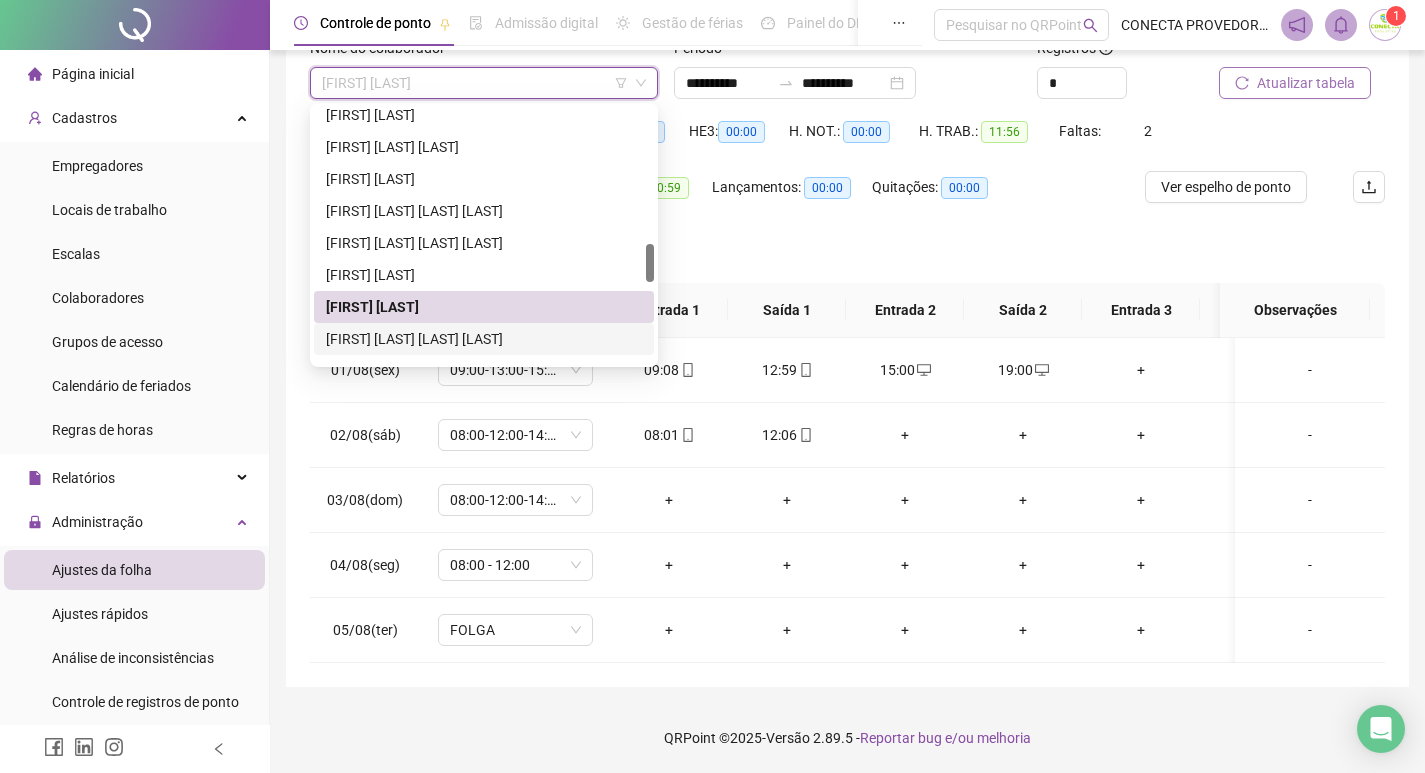 click on "[FIRST] [LAST] [LAST] [LAST]" at bounding box center [484, 339] 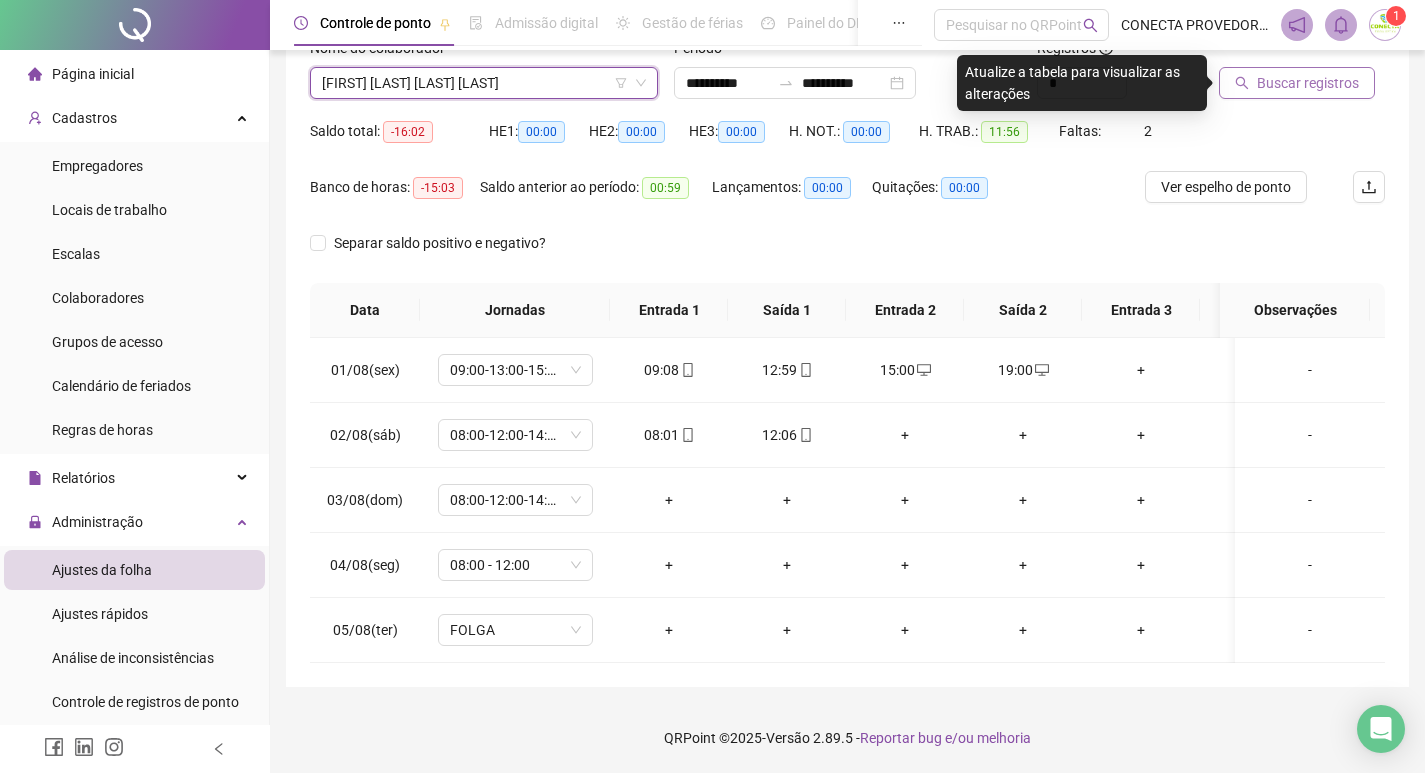 click on "Buscar registros" at bounding box center (1308, 83) 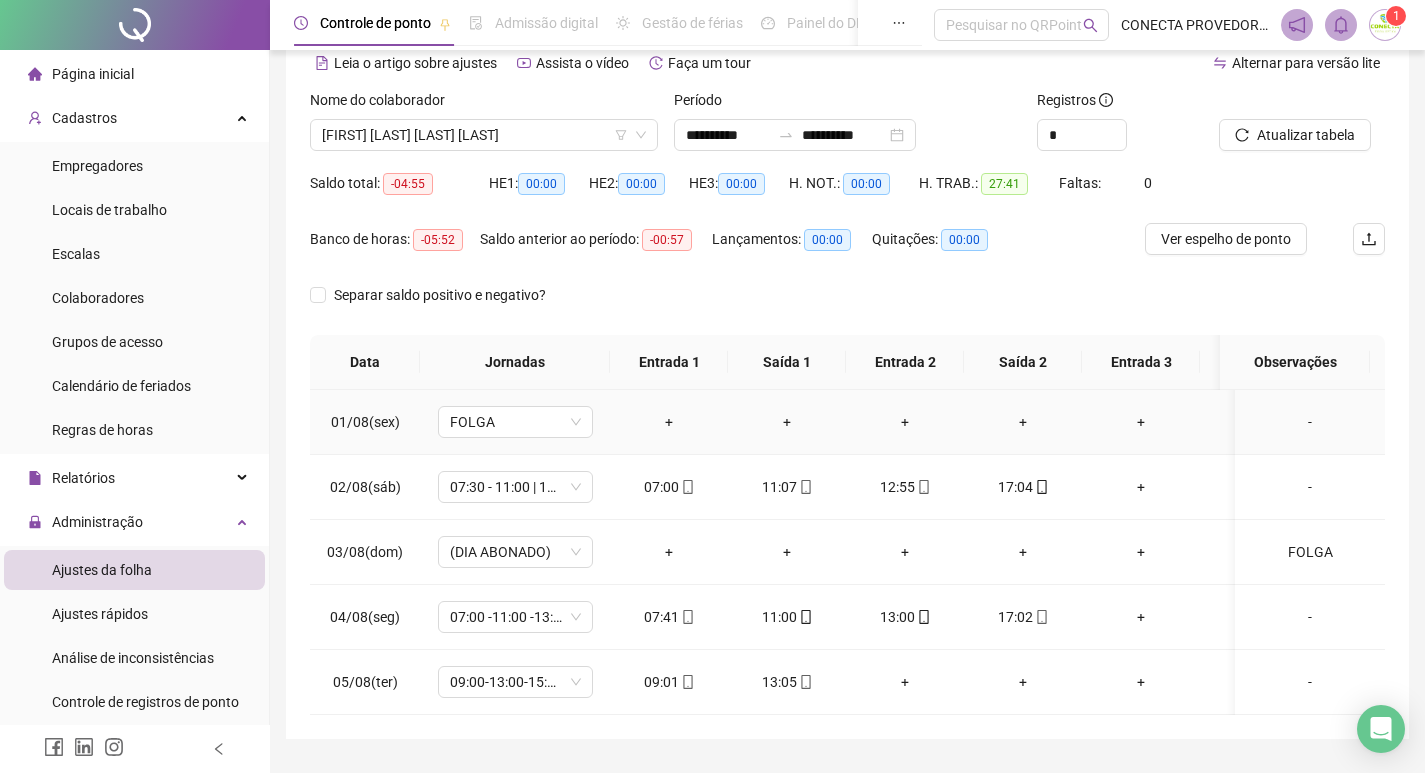 scroll, scrollTop: 0, scrollLeft: 0, axis: both 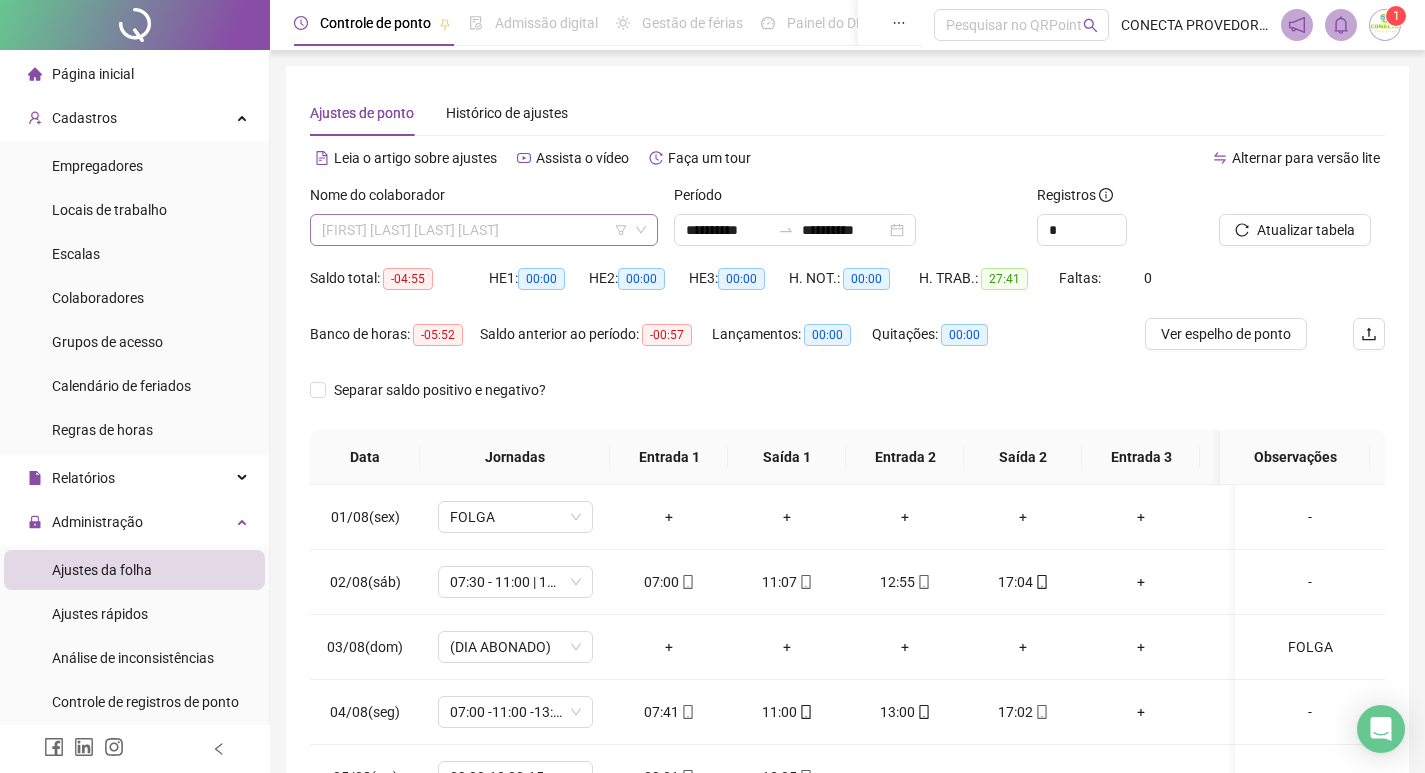 click on "[FIRST] [LAST] [LAST] [LAST]" at bounding box center (484, 230) 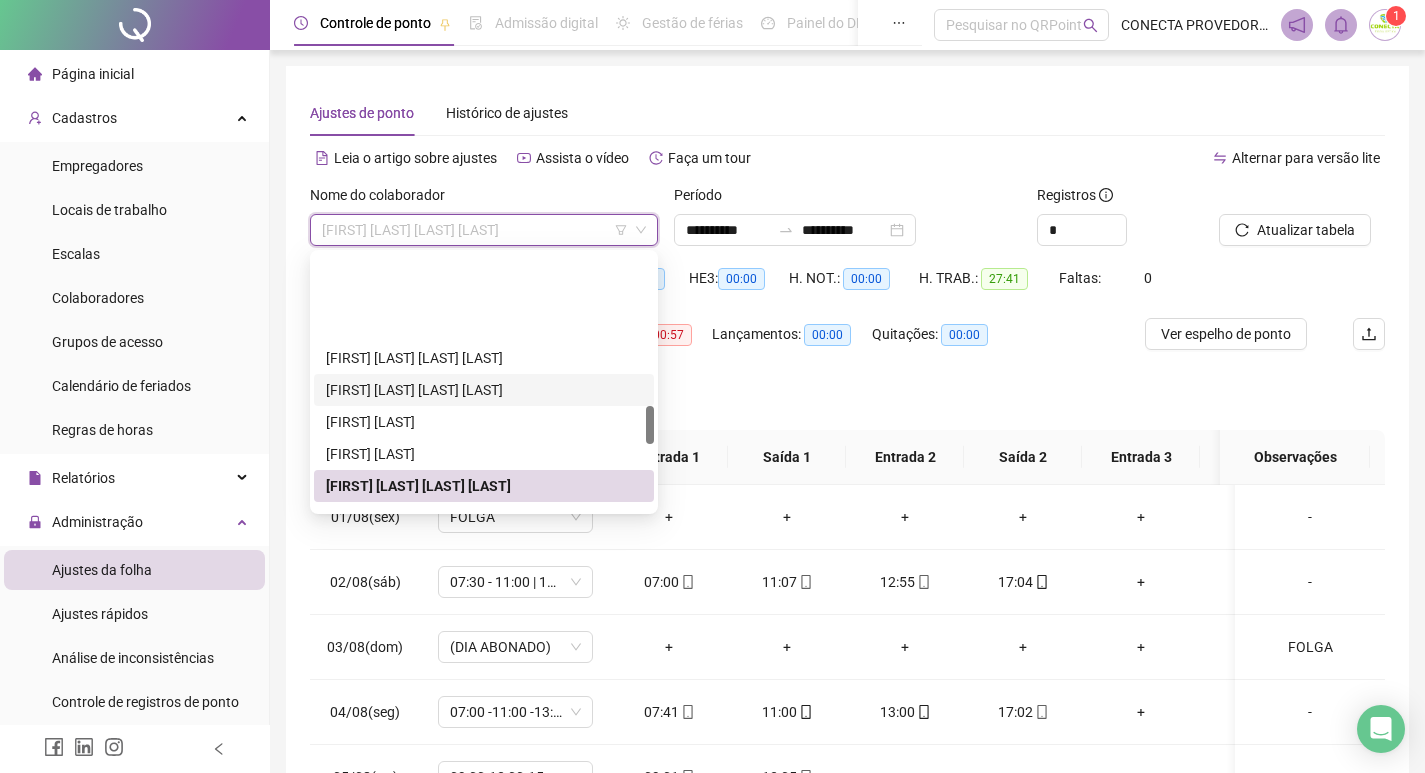 scroll, scrollTop: 1004, scrollLeft: 0, axis: vertical 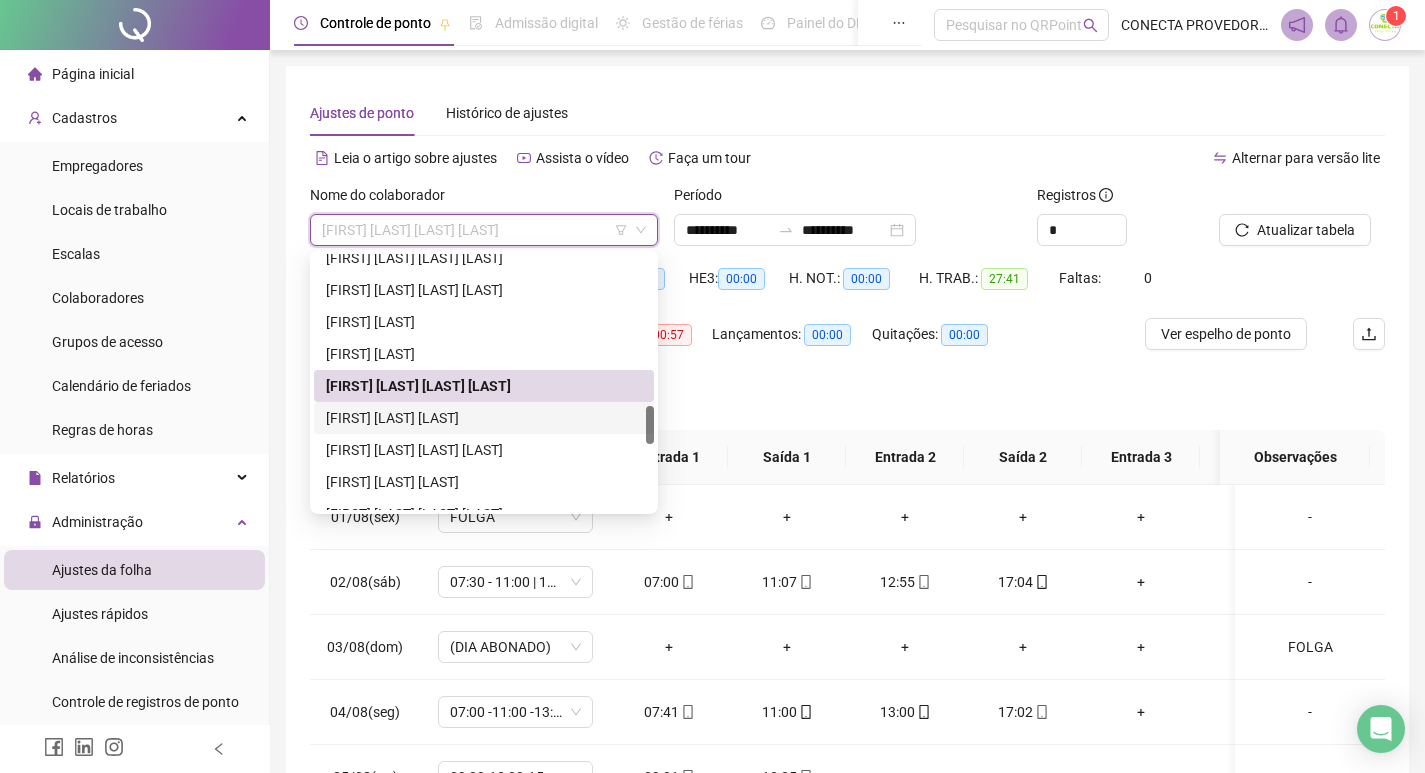 click on "[FIRST] [LAST] [LAST]" at bounding box center (484, 418) 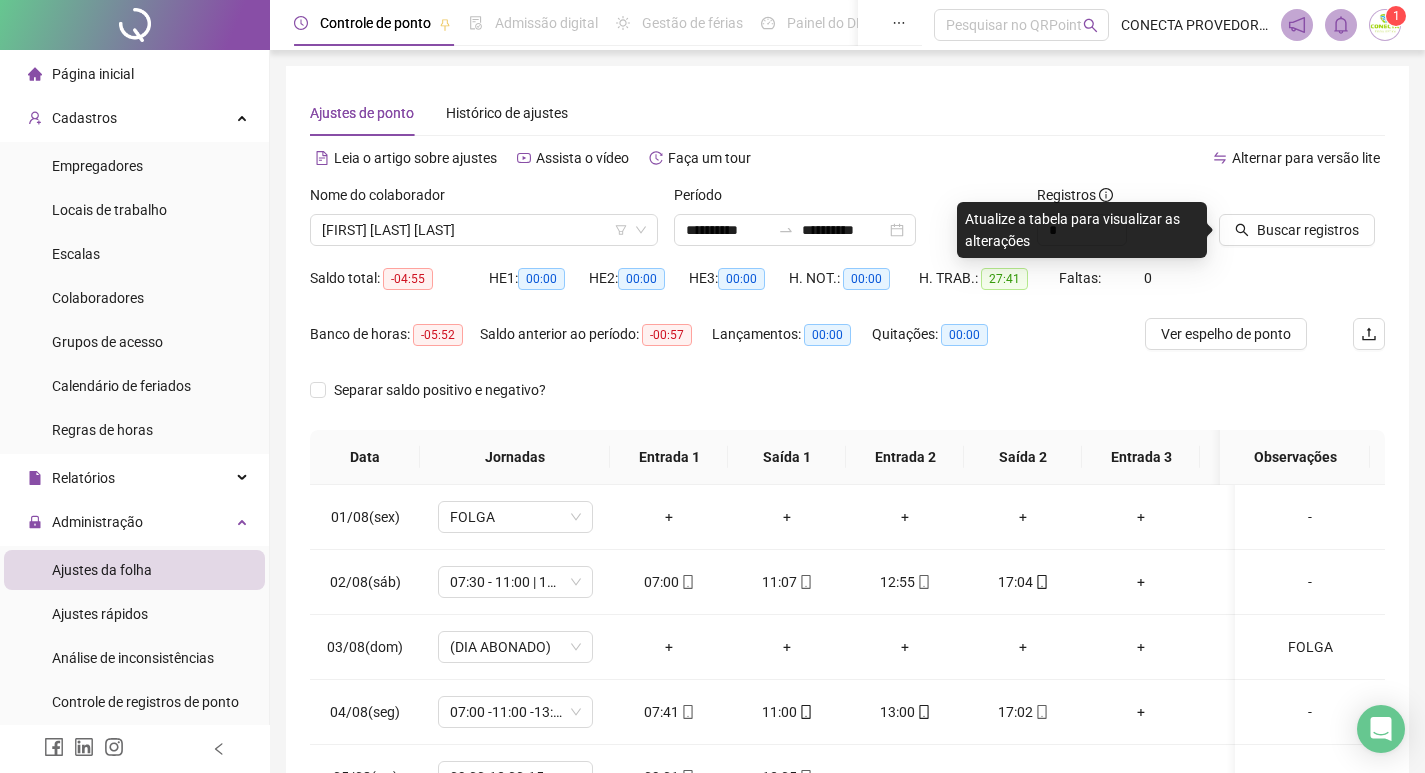 click at bounding box center [1277, 199] 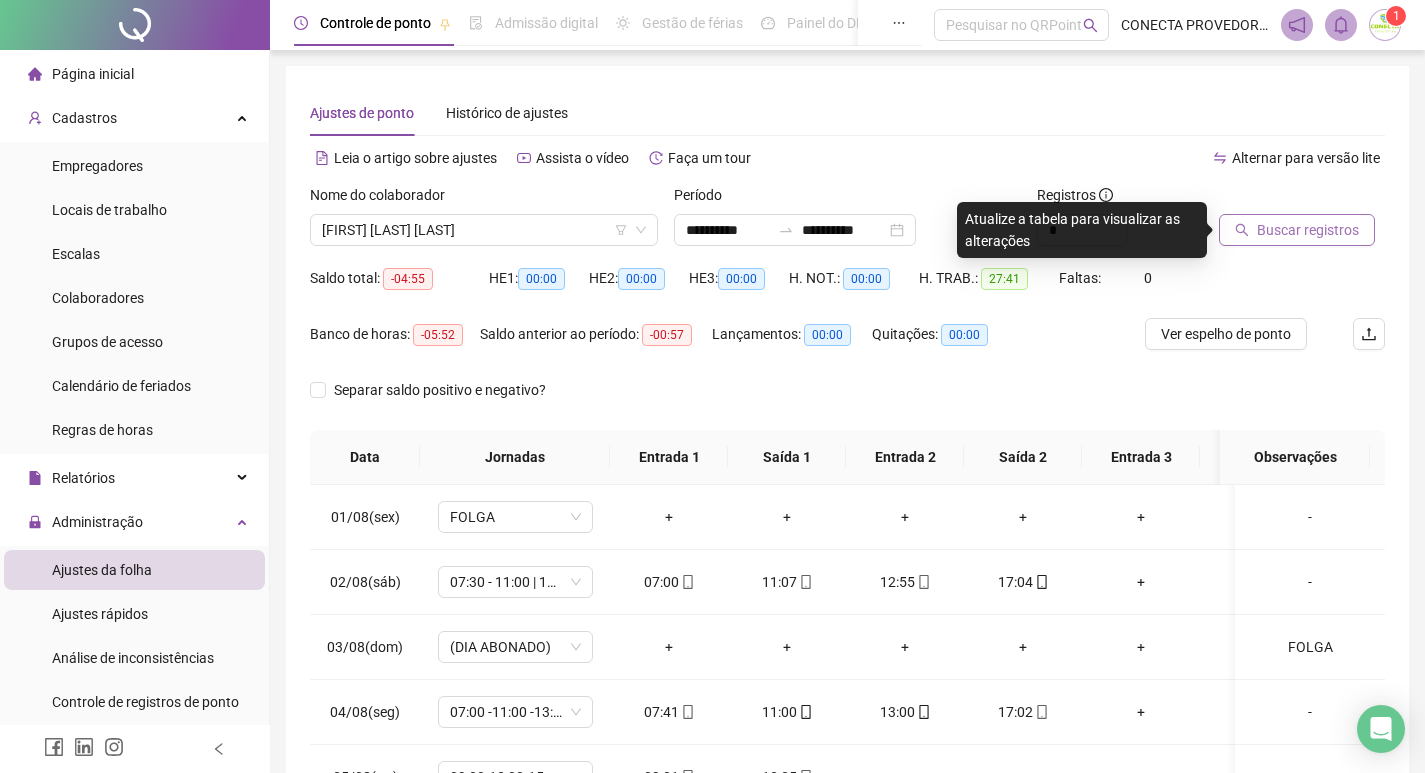 click on "Buscar registros" at bounding box center [1308, 230] 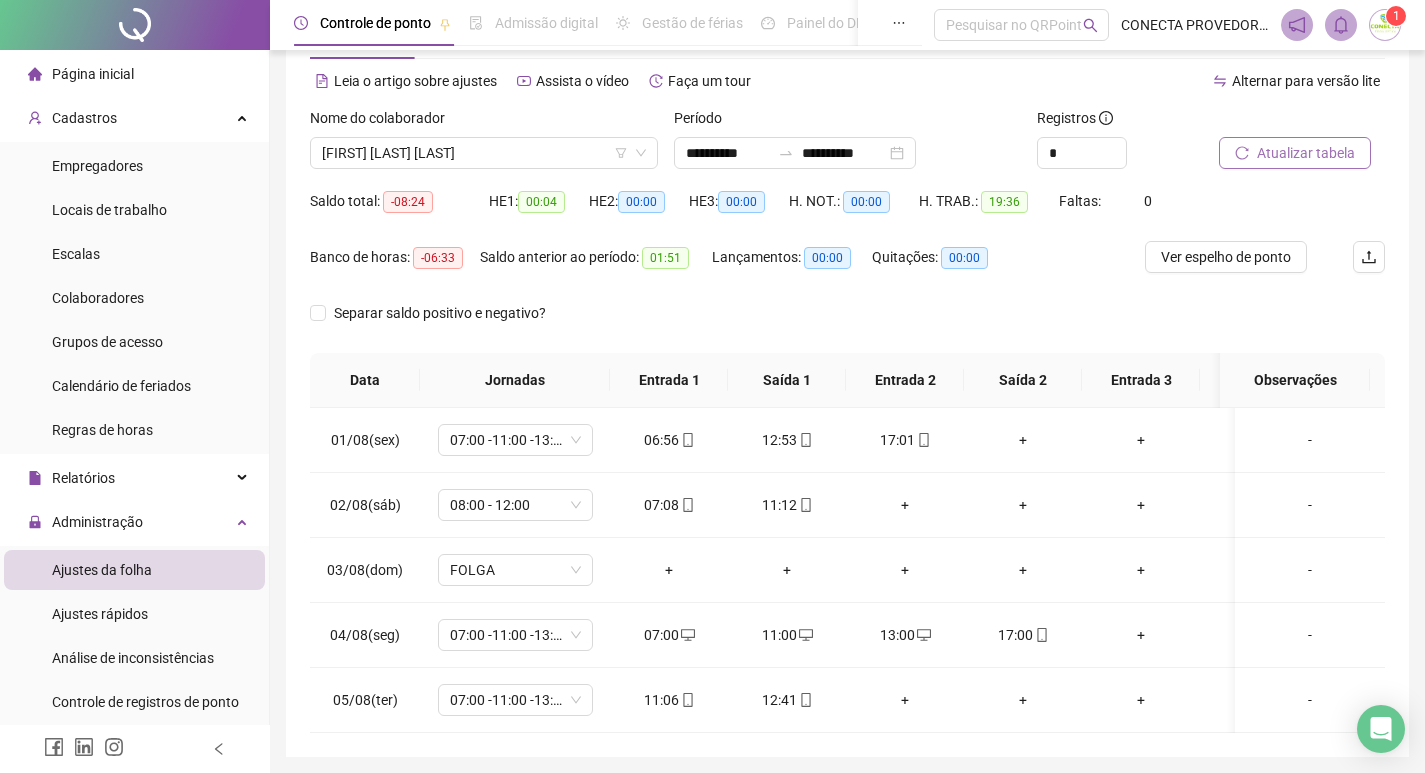 scroll, scrollTop: 162, scrollLeft: 0, axis: vertical 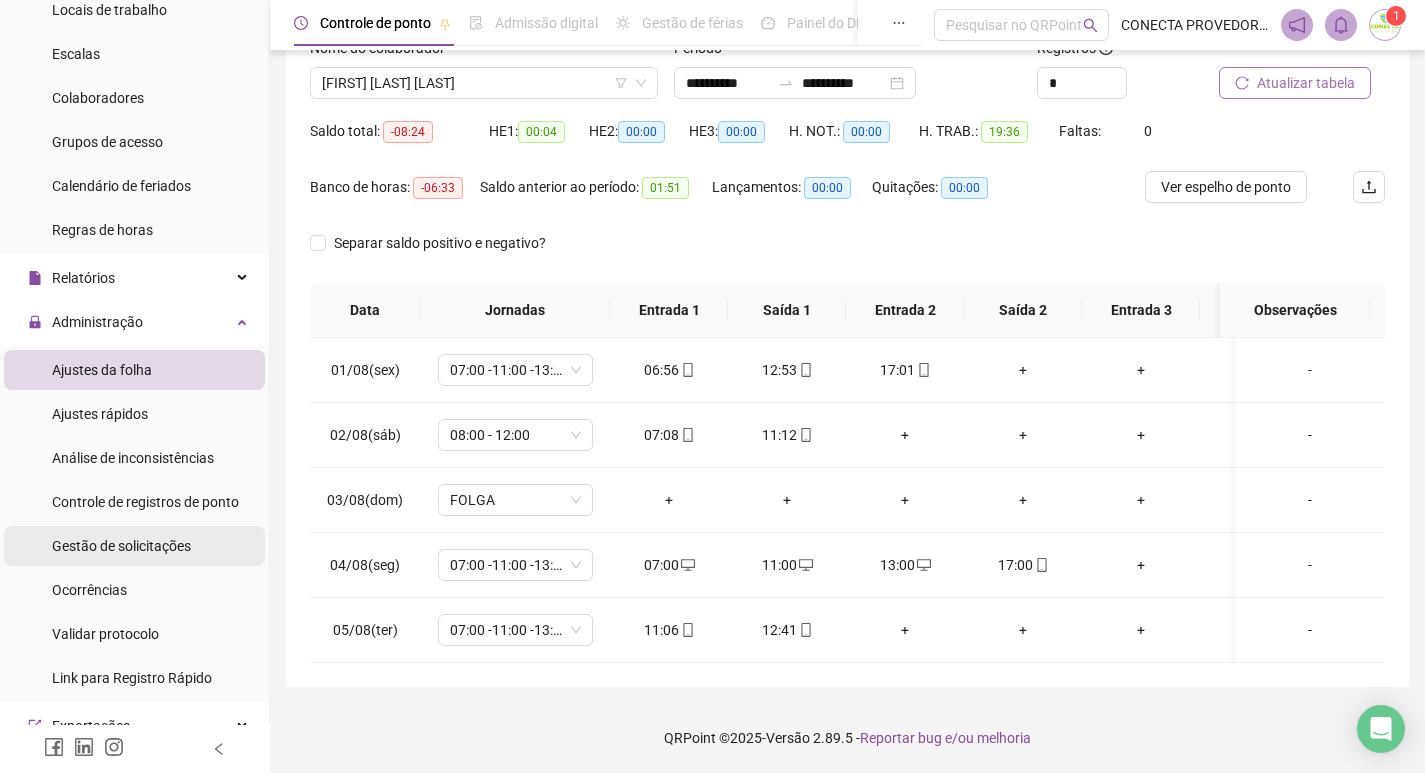 click on "Gestão de solicitações" at bounding box center [121, 546] 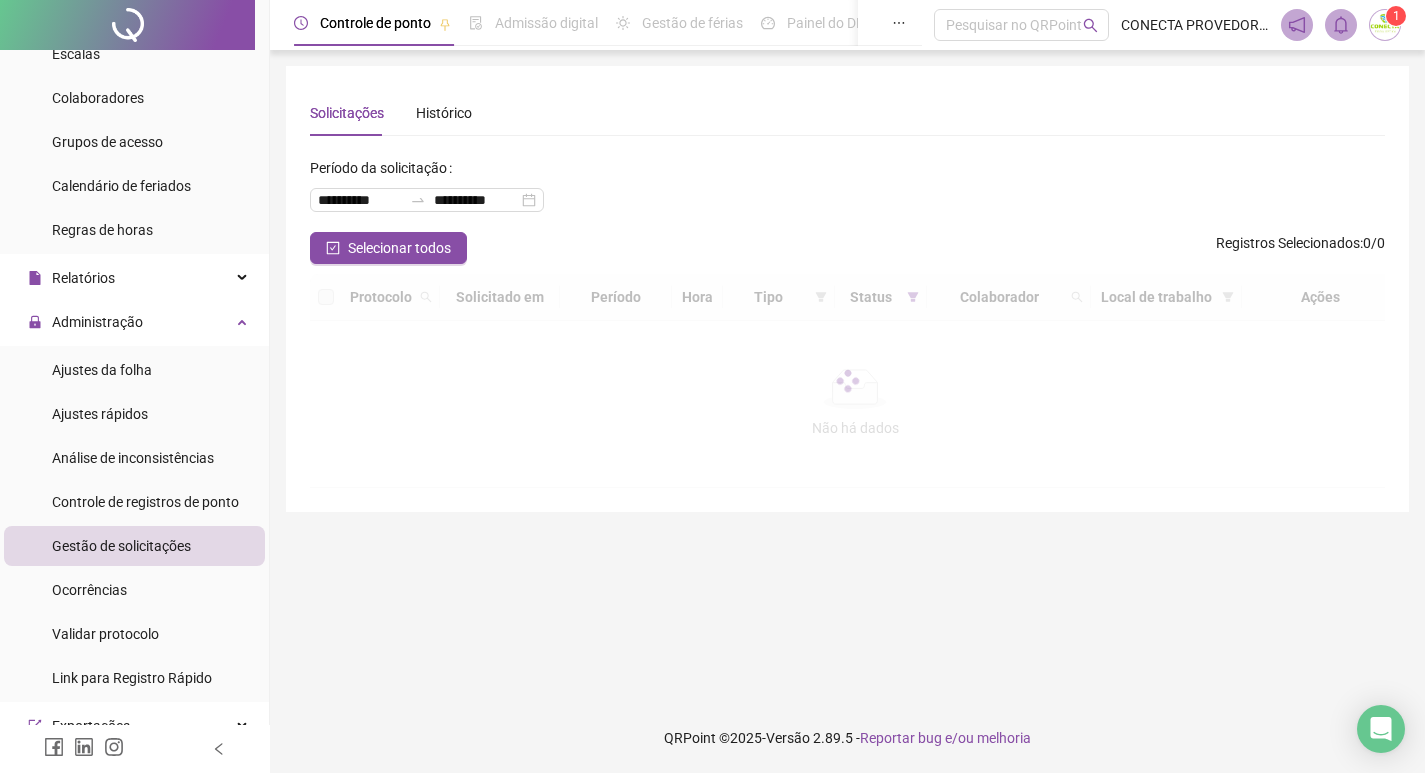 scroll, scrollTop: 0, scrollLeft: 0, axis: both 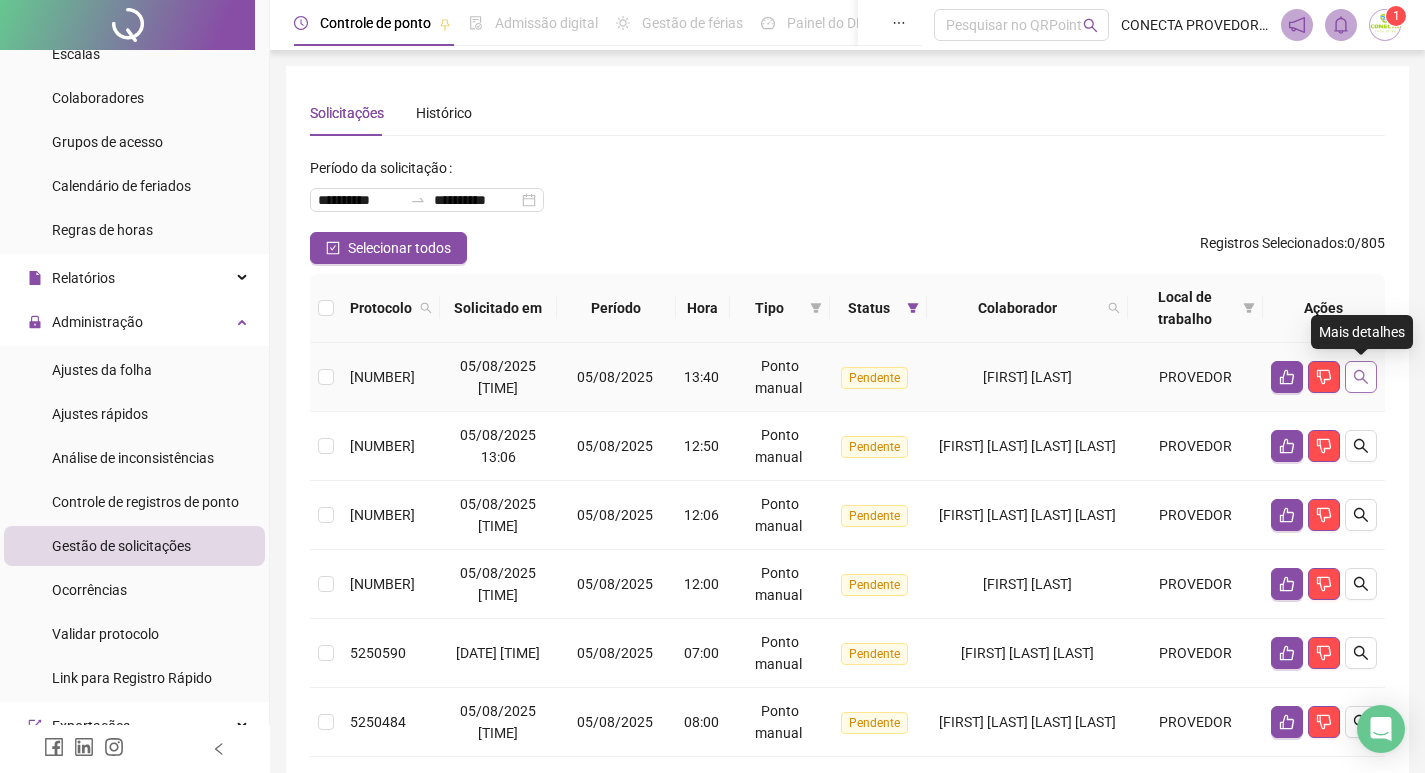 click 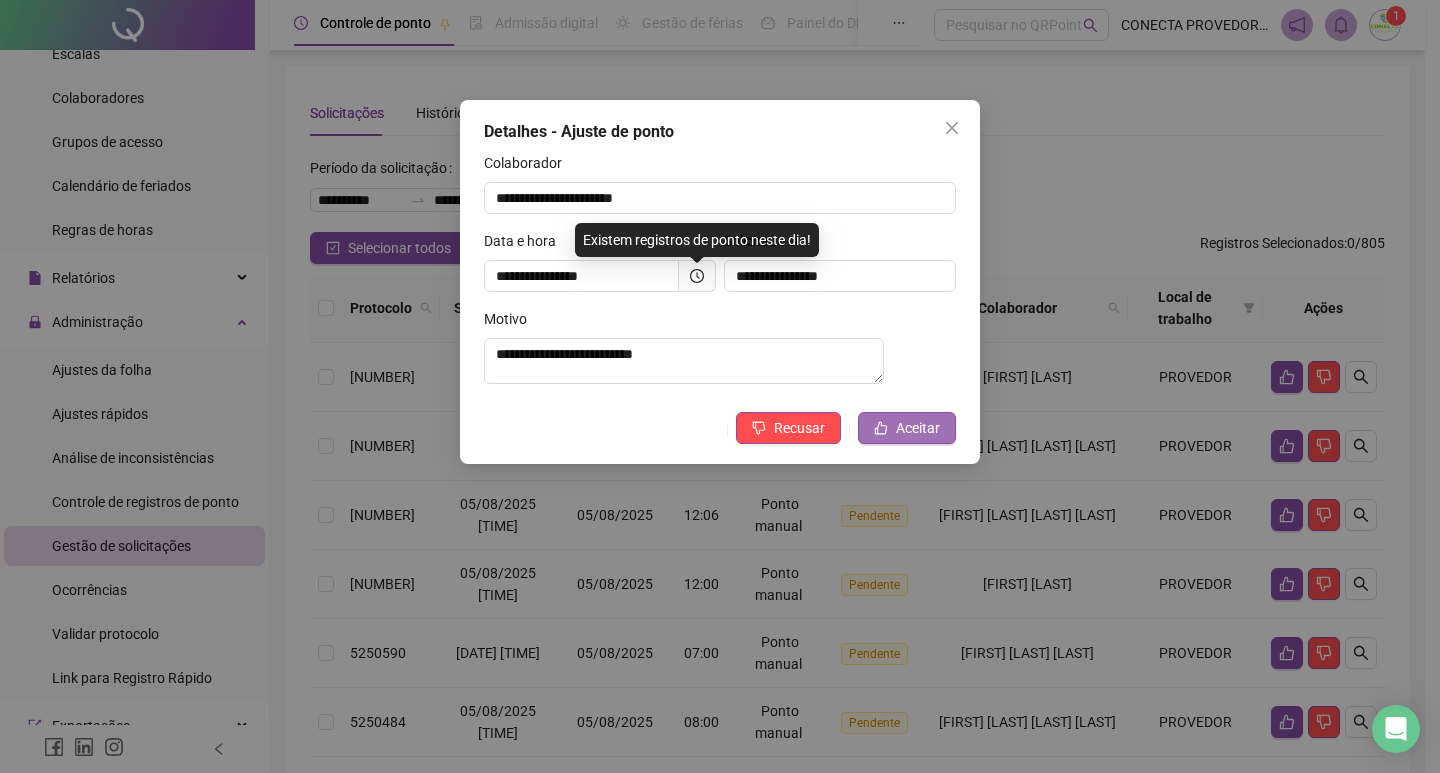 click on "Aceitar" at bounding box center (918, 428) 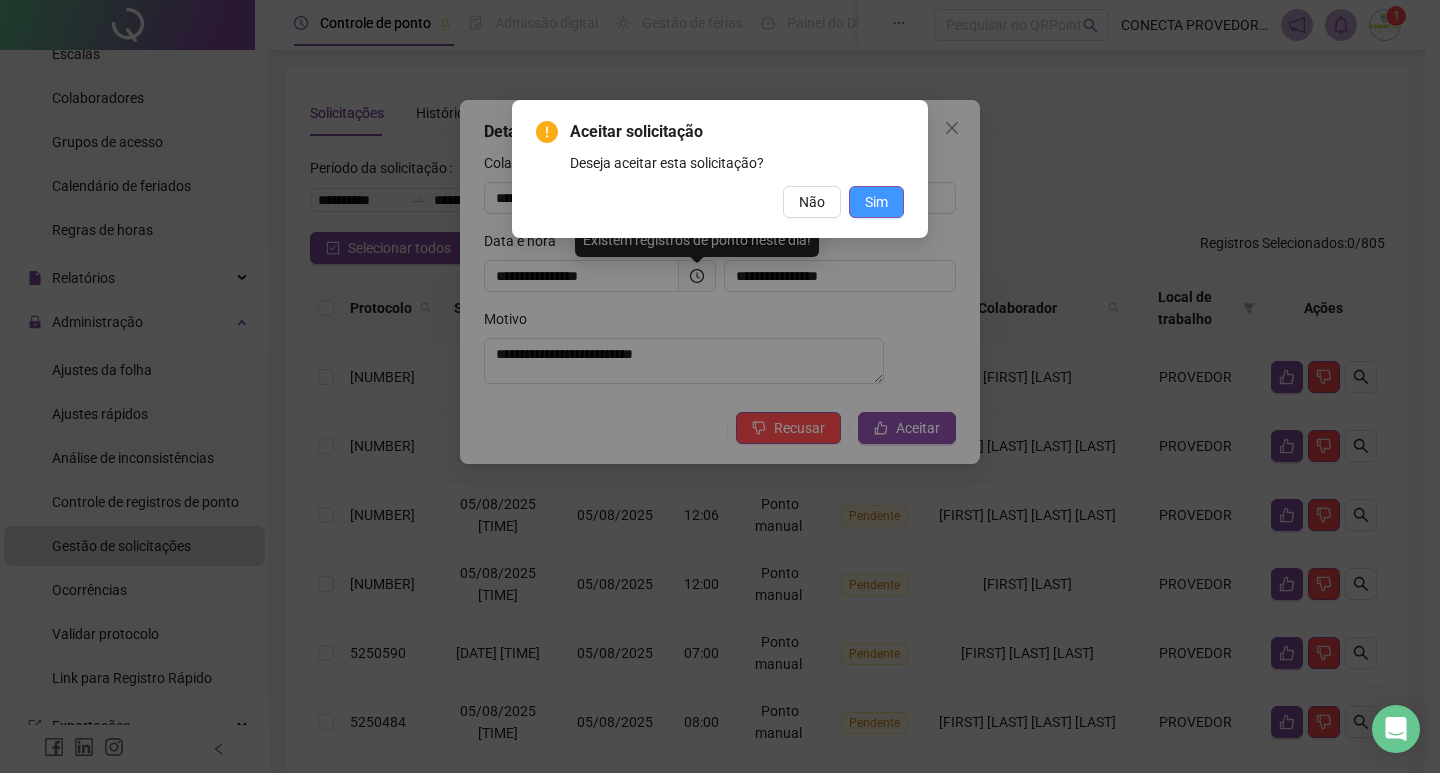 click on "Sim" at bounding box center (876, 202) 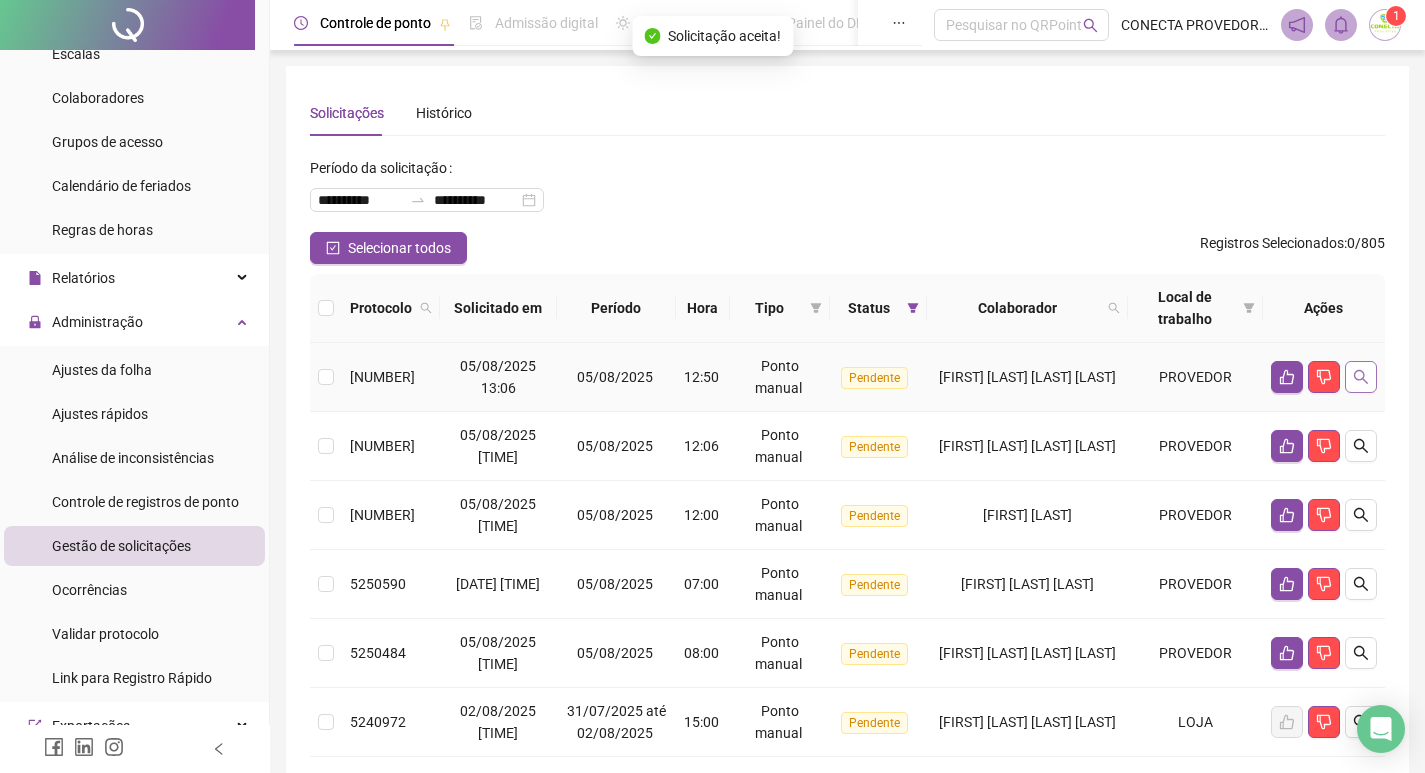 click 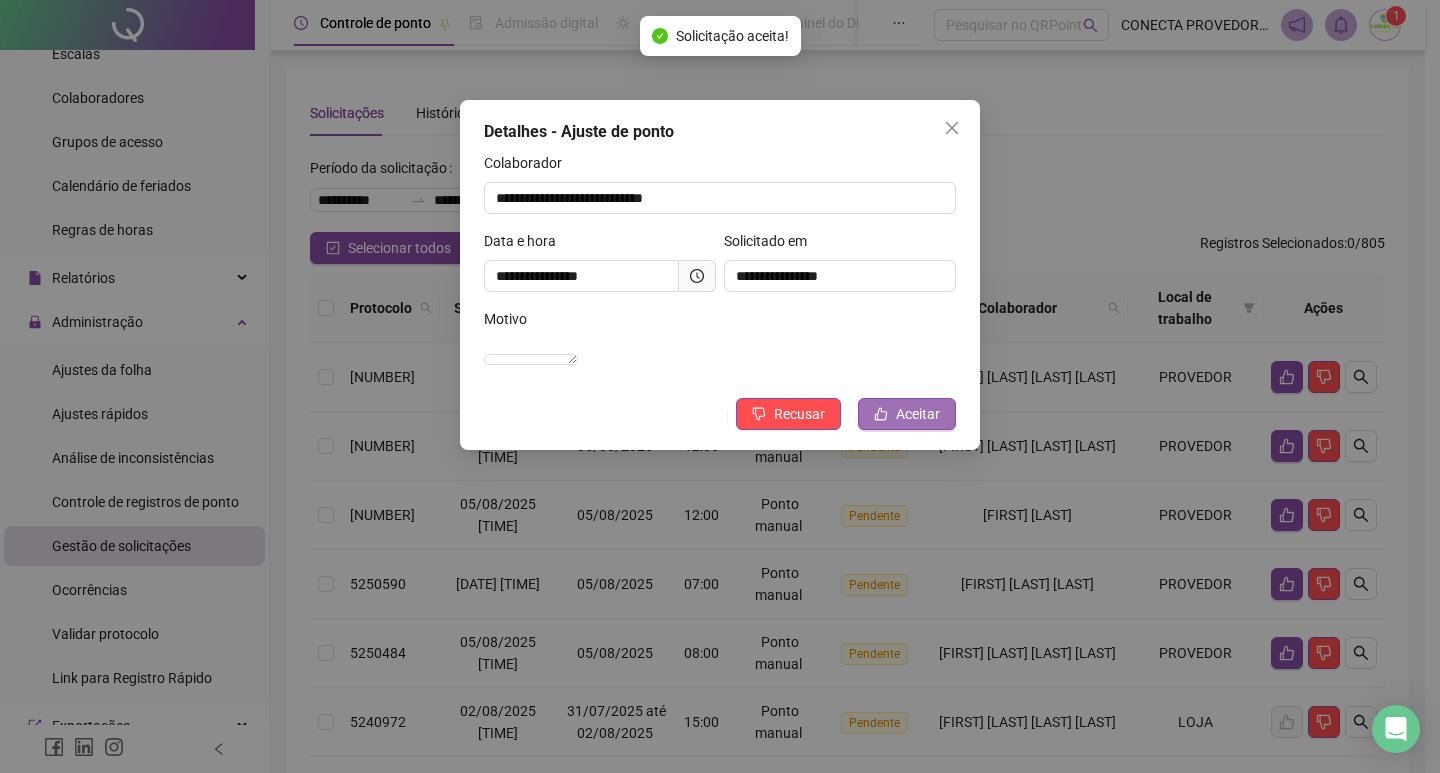 click on "Aceitar" at bounding box center [907, 414] 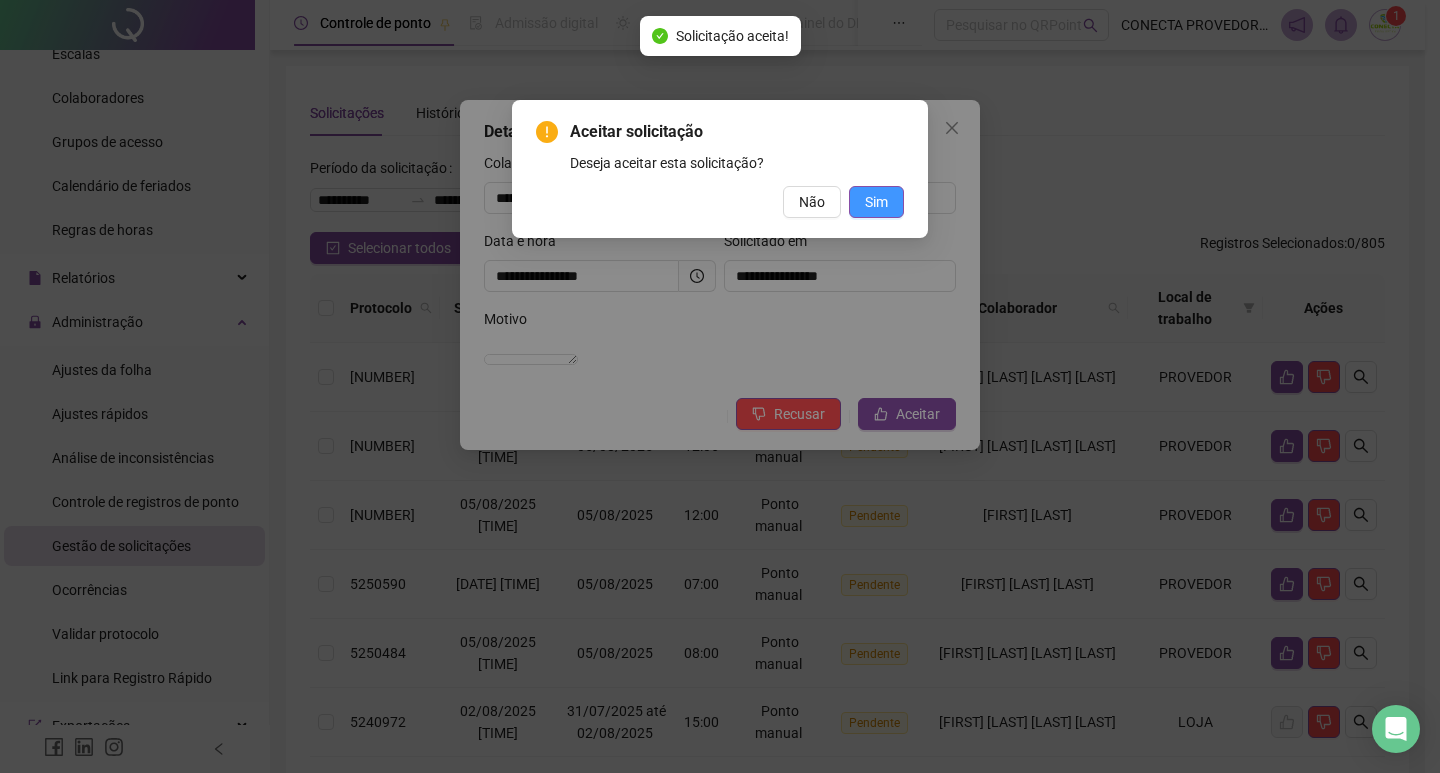 click on "Sim" at bounding box center [876, 202] 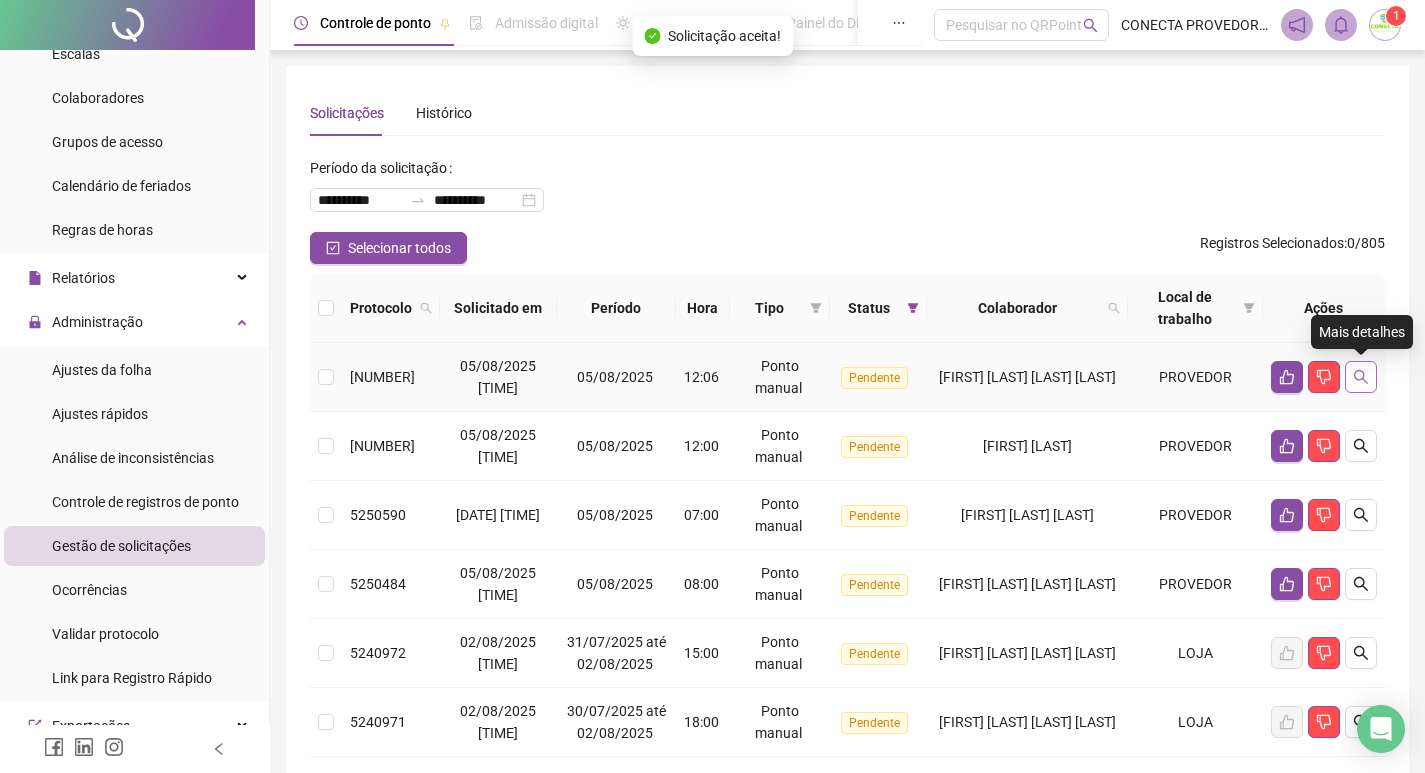 click 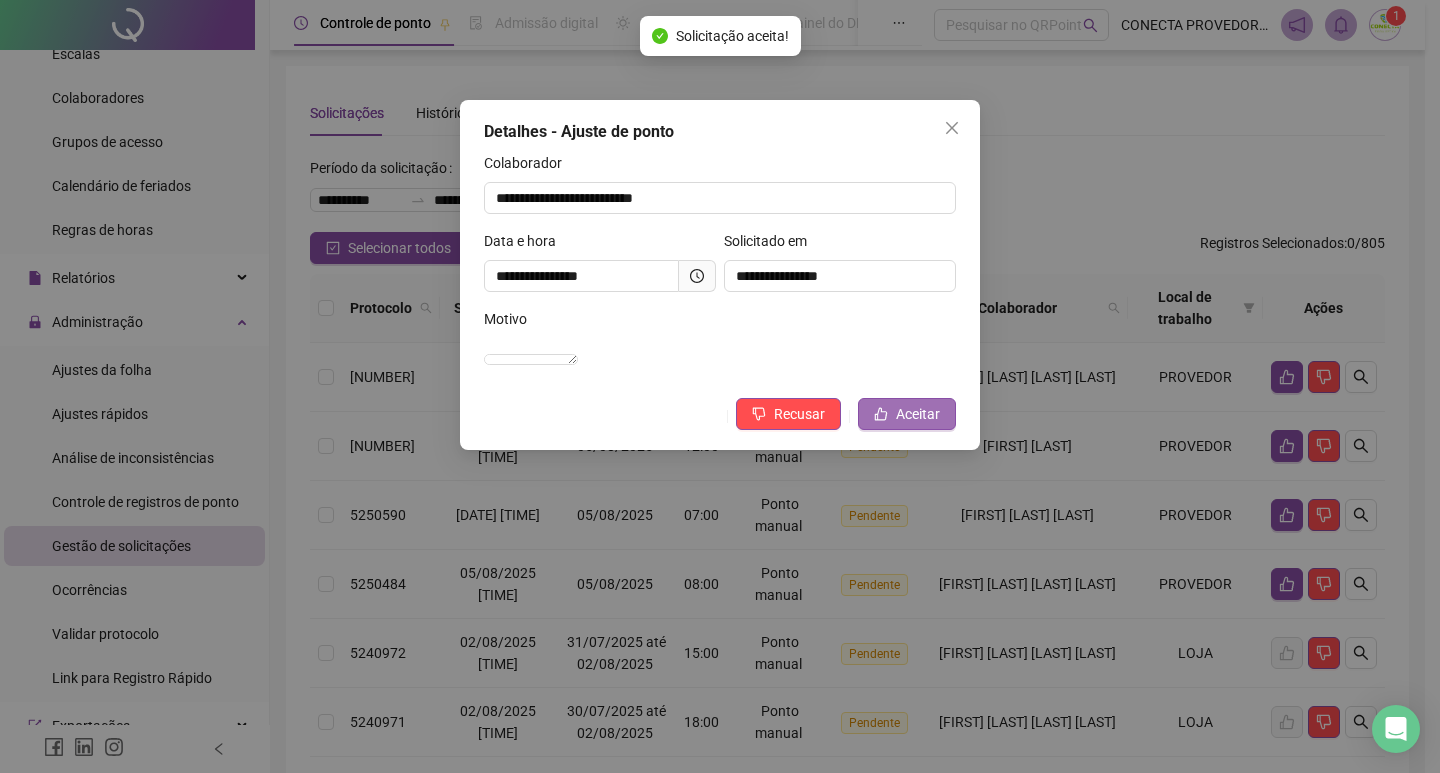 click on "Aceitar" at bounding box center (918, 414) 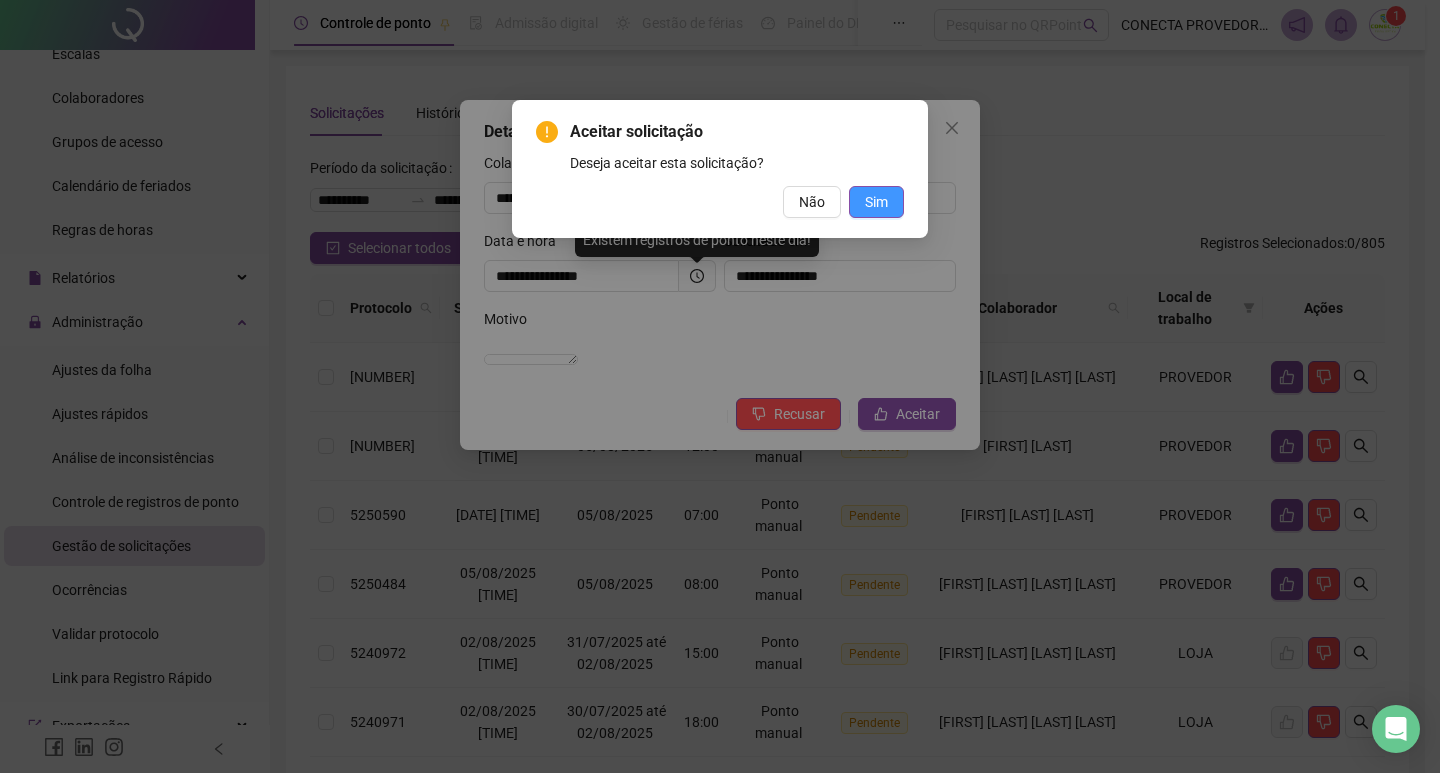 click on "Sim" at bounding box center (876, 202) 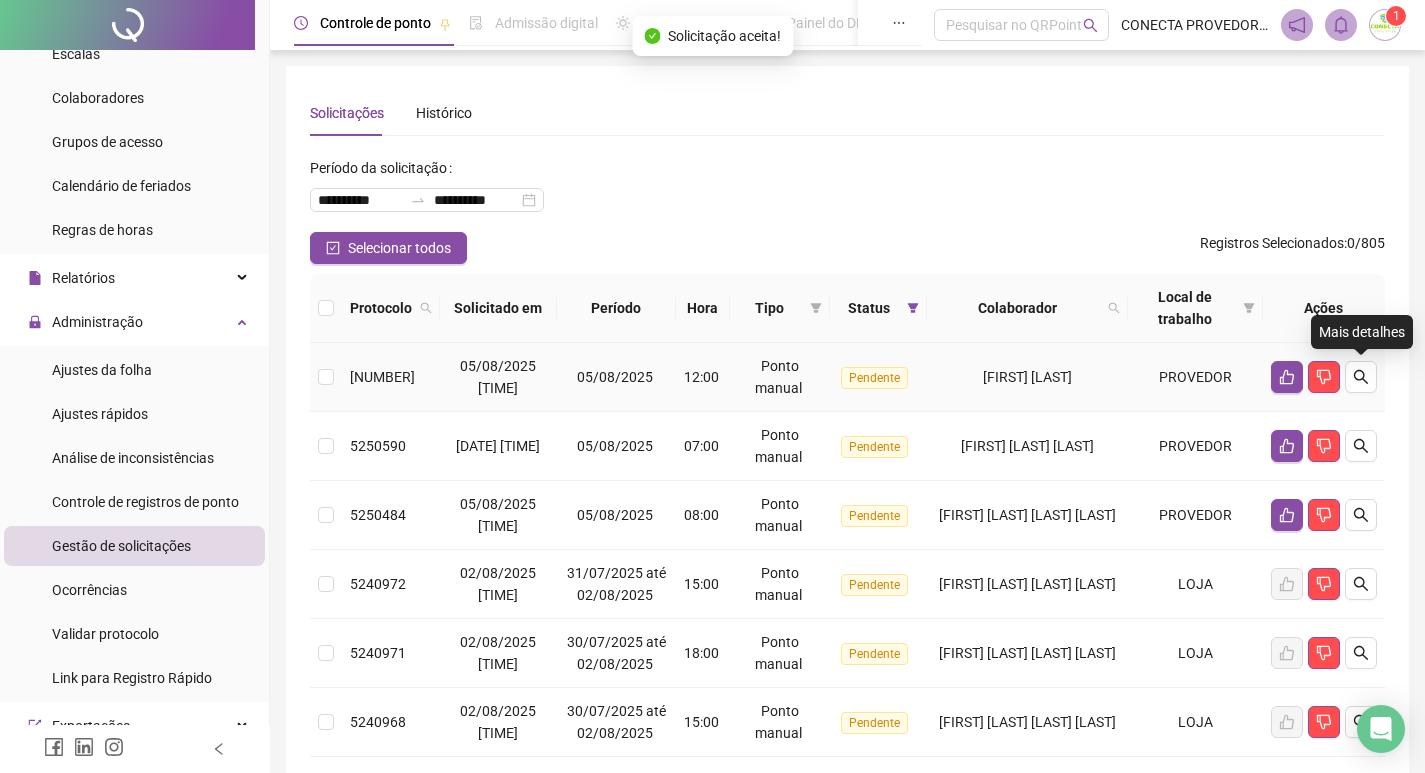 click 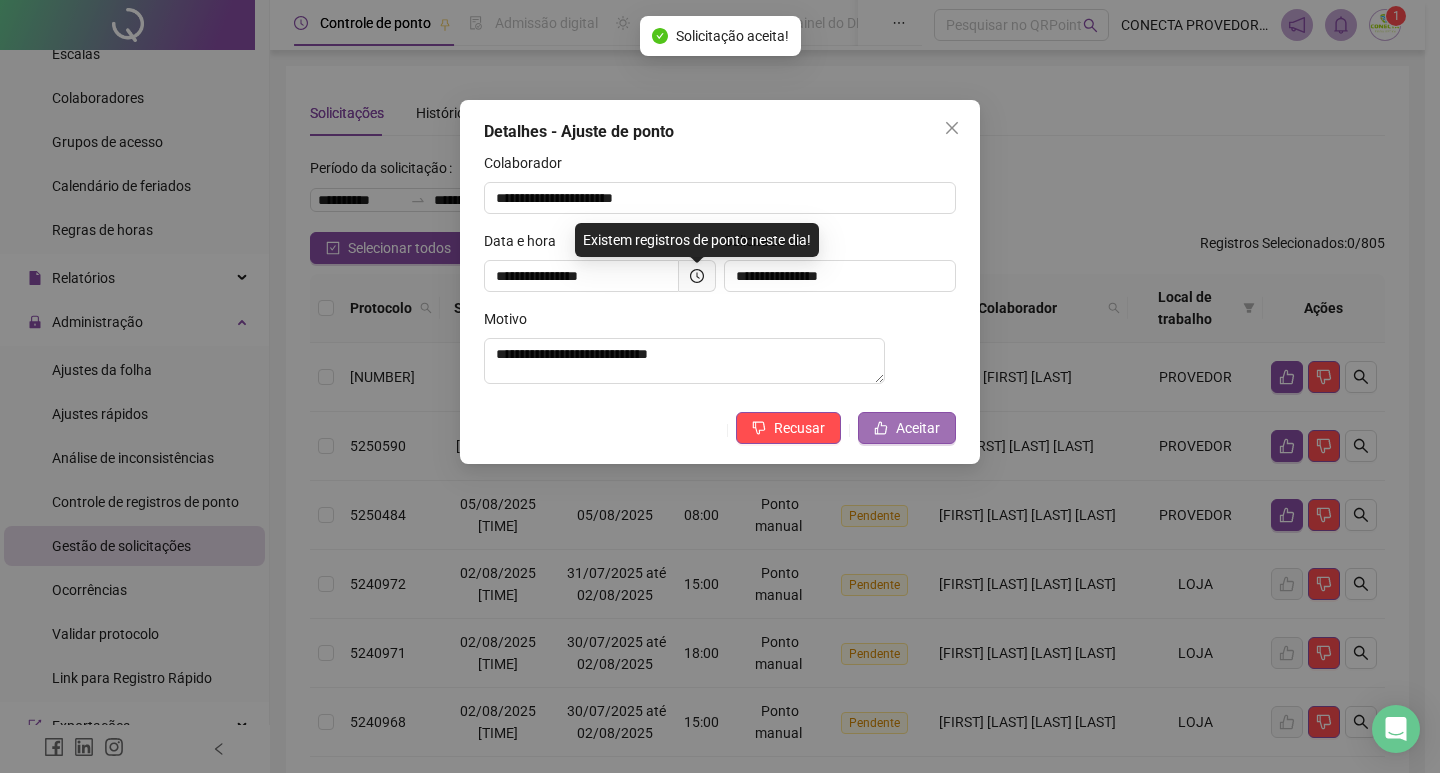 click on "Aceitar" at bounding box center [918, 428] 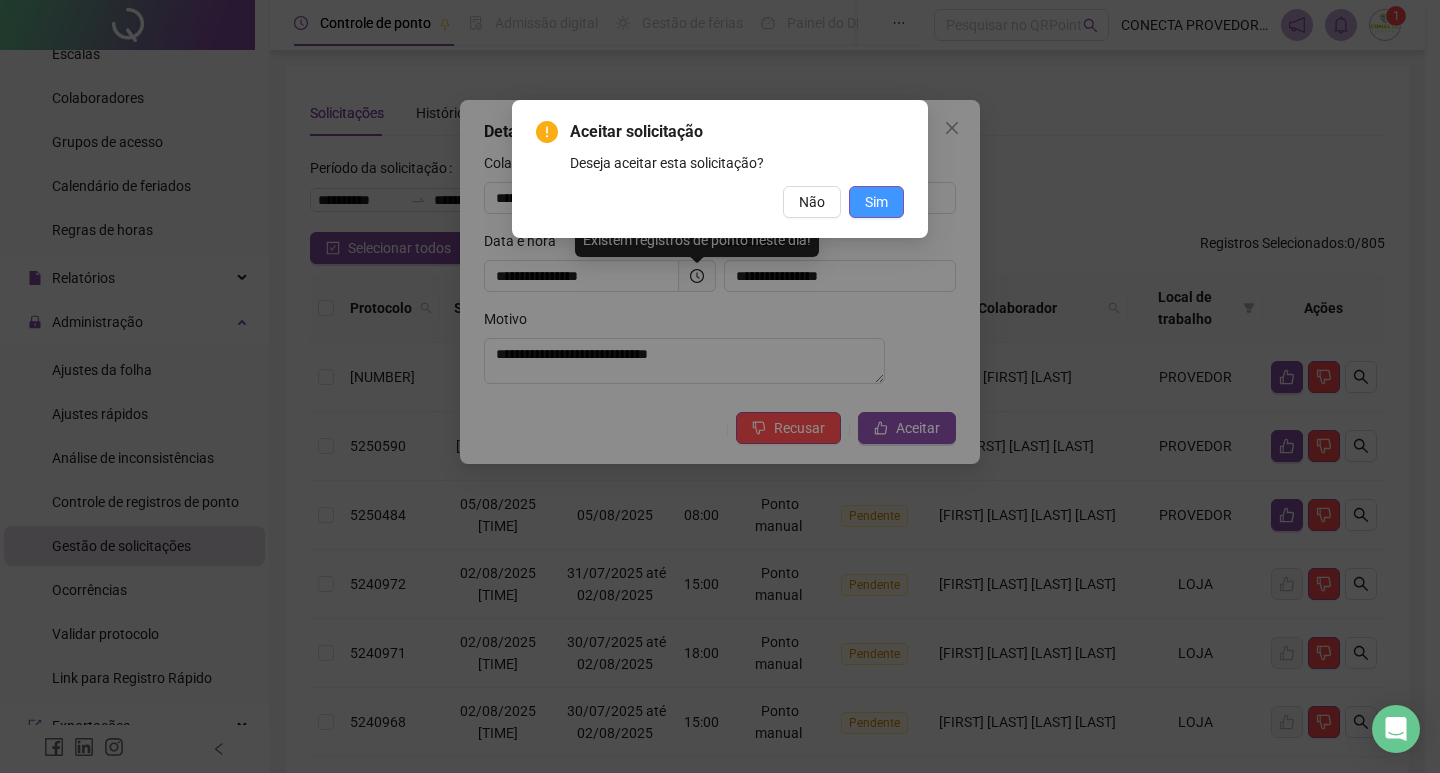 click on "Sim" at bounding box center (876, 202) 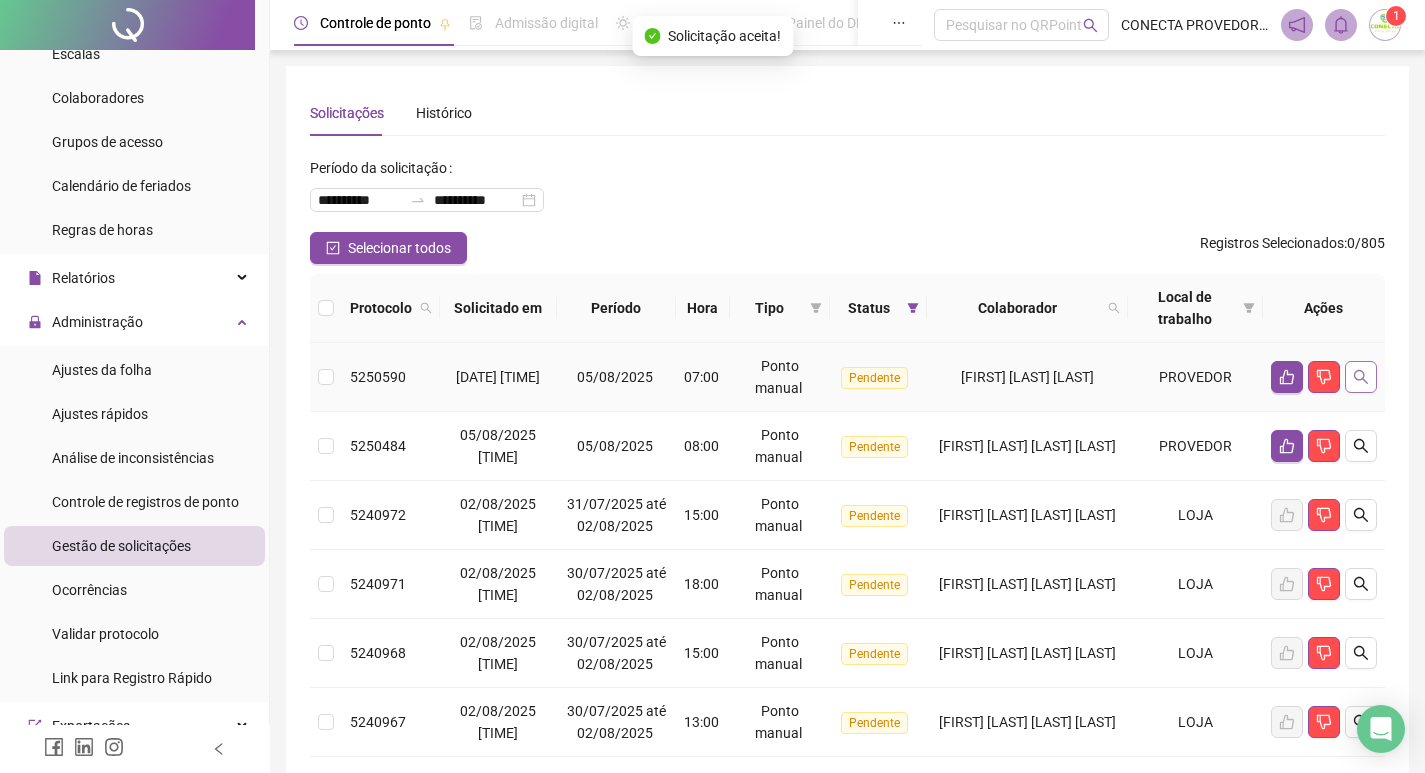 click 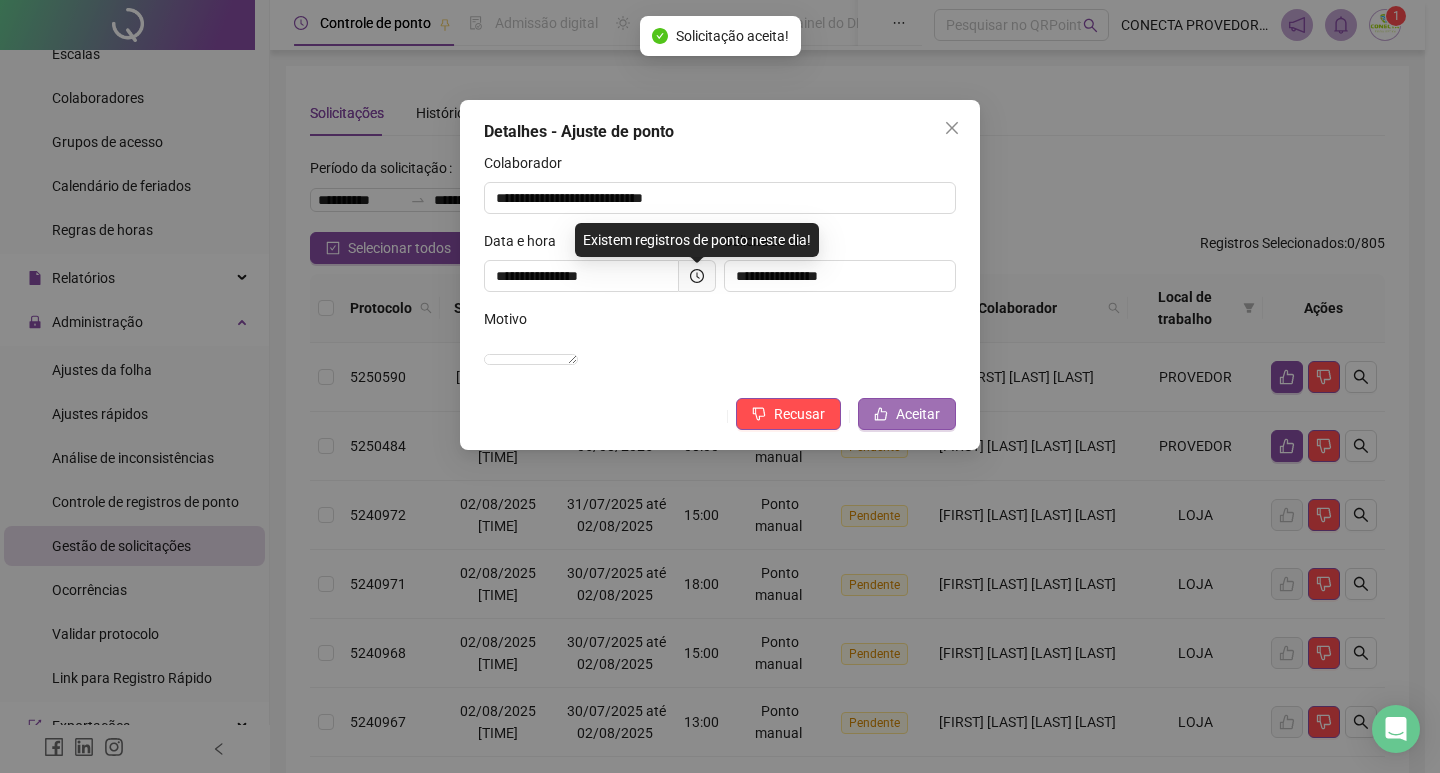 click on "Aceitar" at bounding box center [918, 414] 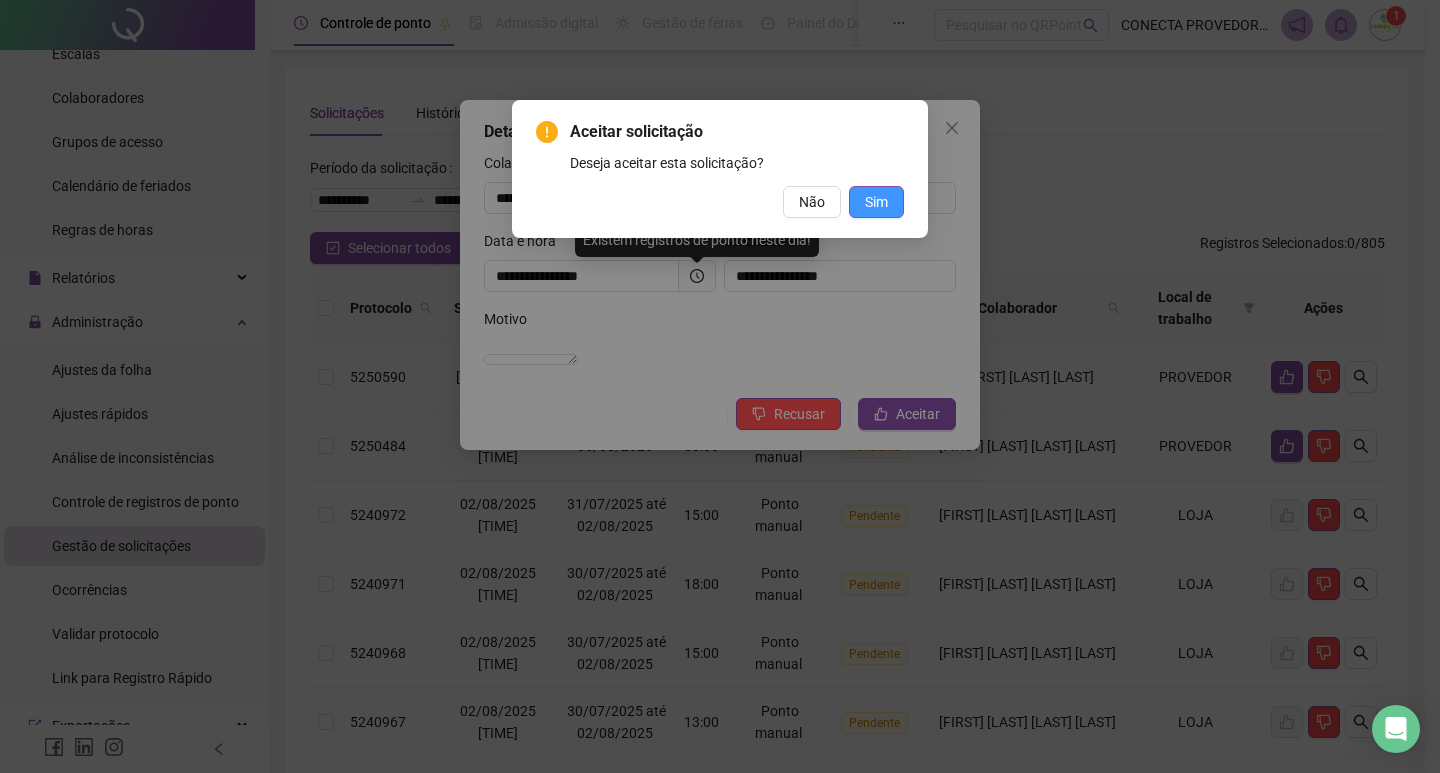 click on "Sim" at bounding box center [876, 202] 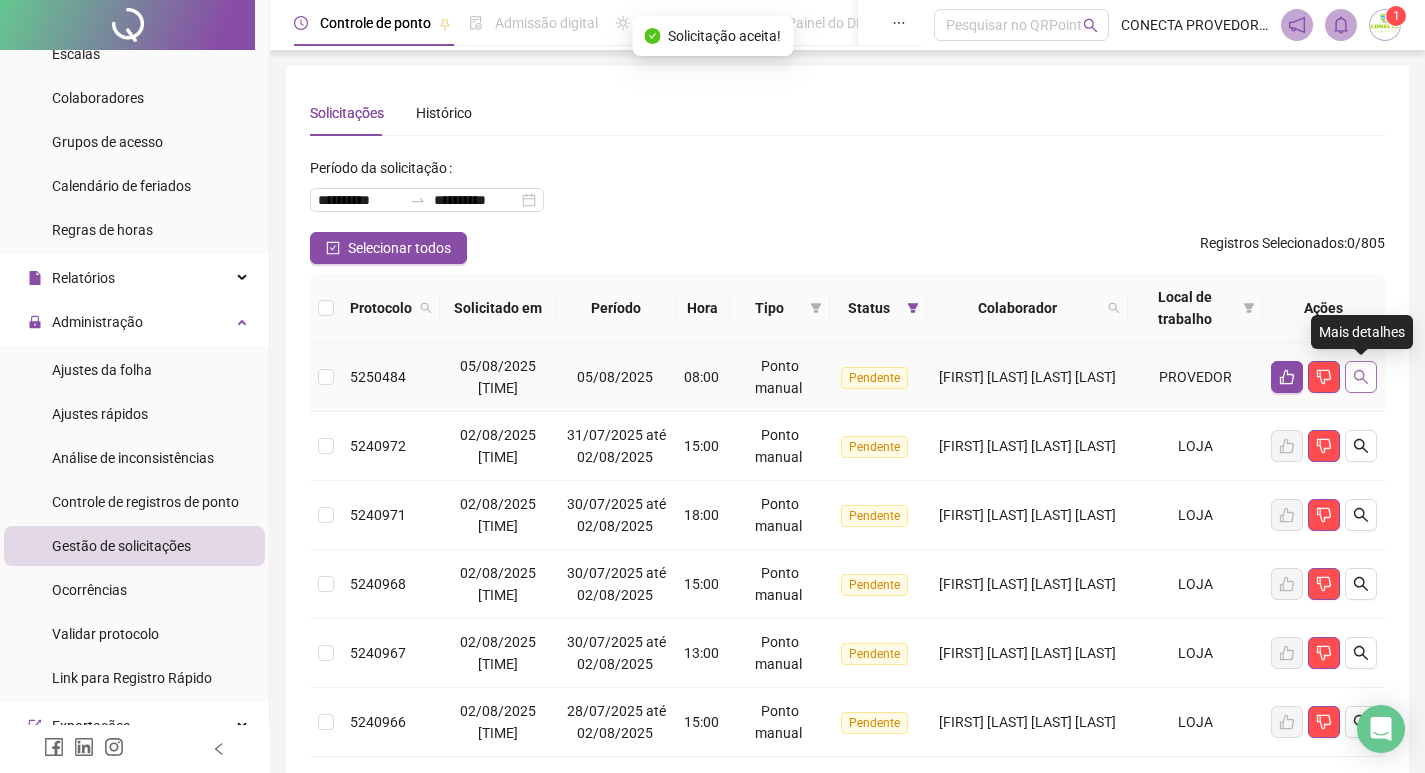 click 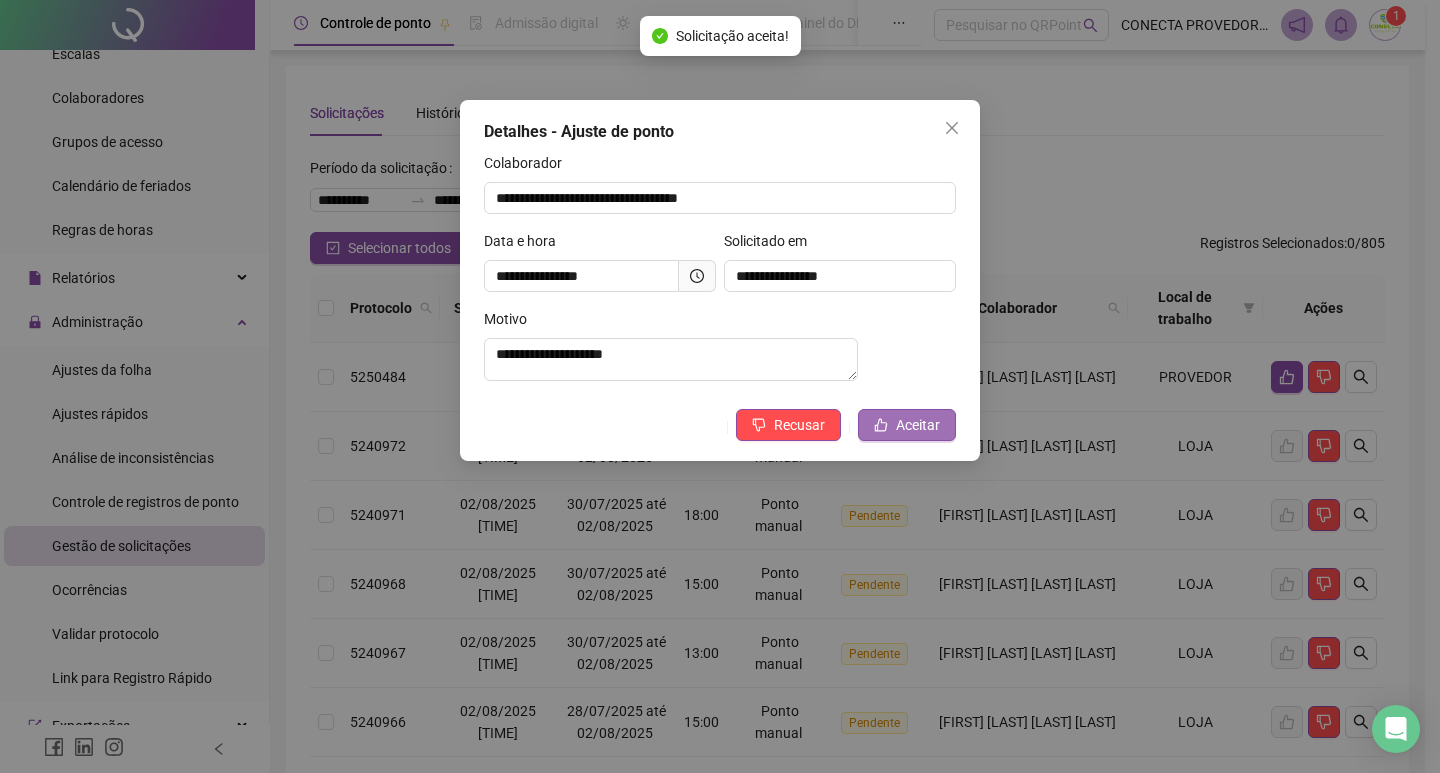 click on "Aceitar" at bounding box center (918, 425) 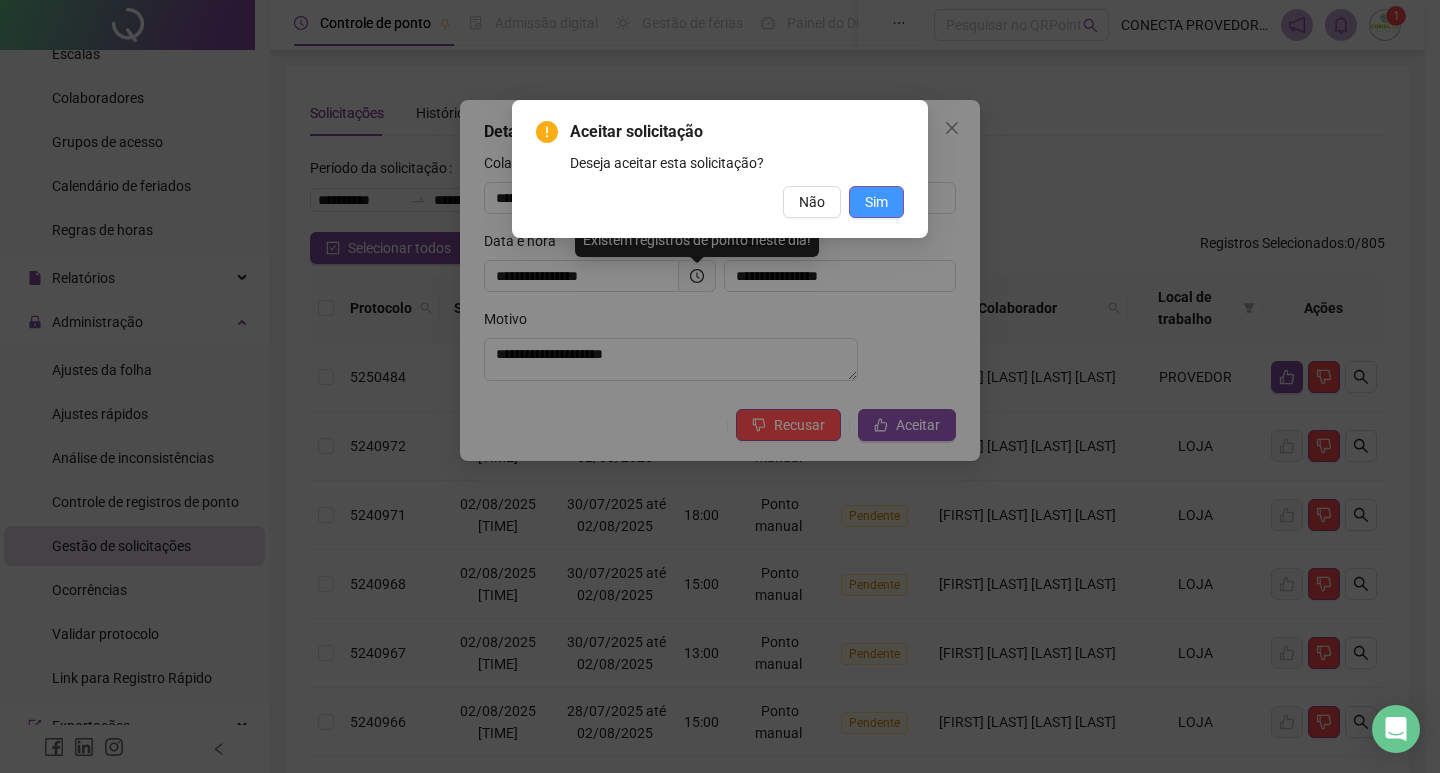 click on "Sim" at bounding box center [876, 202] 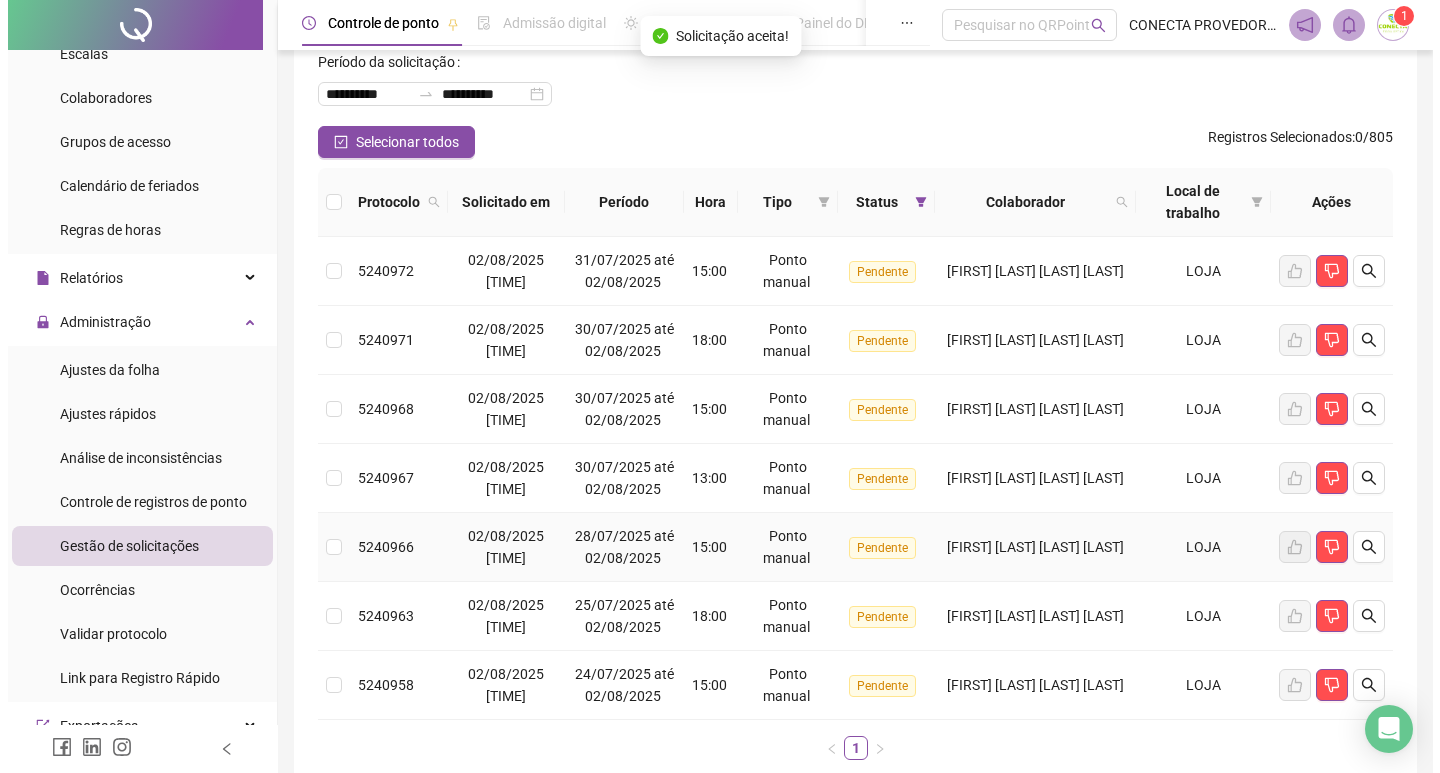 scroll, scrollTop: 0, scrollLeft: 0, axis: both 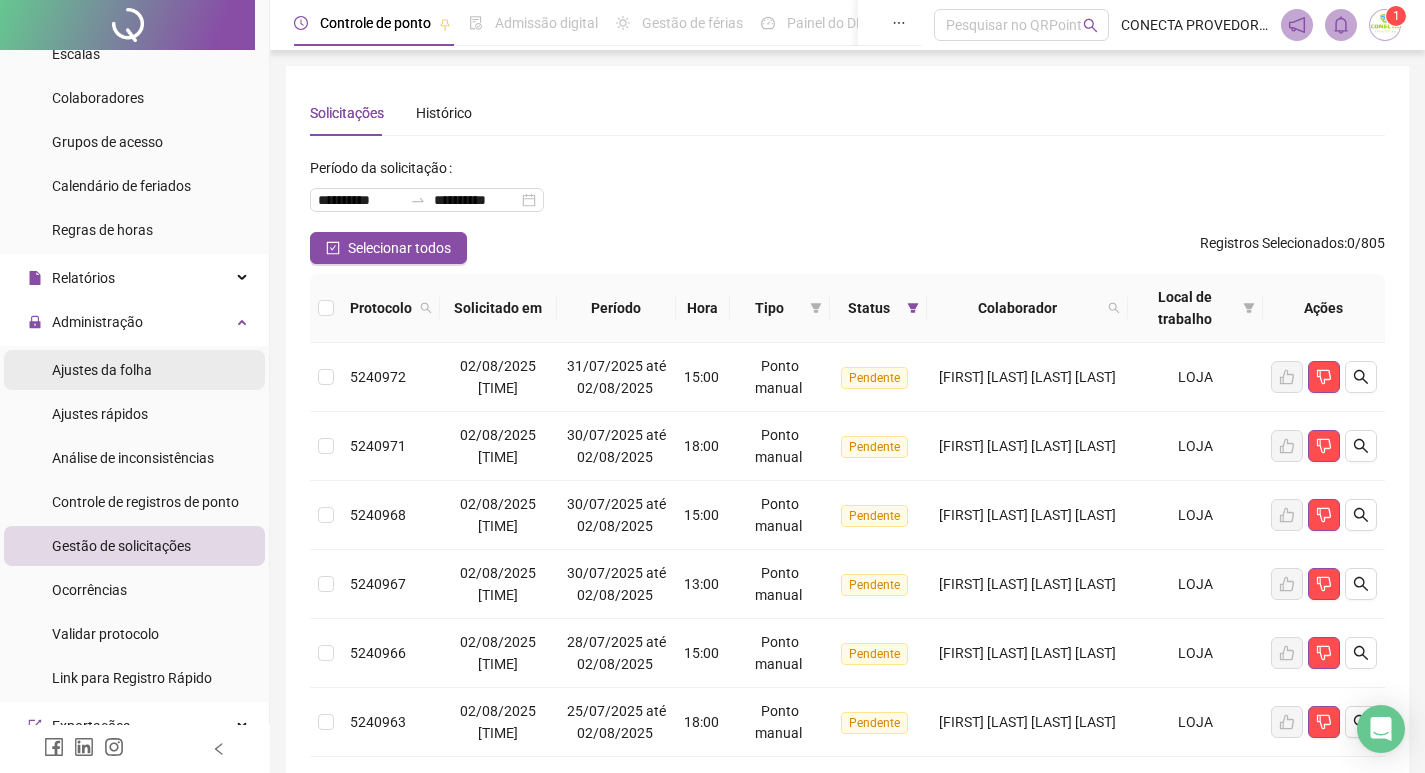 click on "Ajustes da folha" at bounding box center [102, 370] 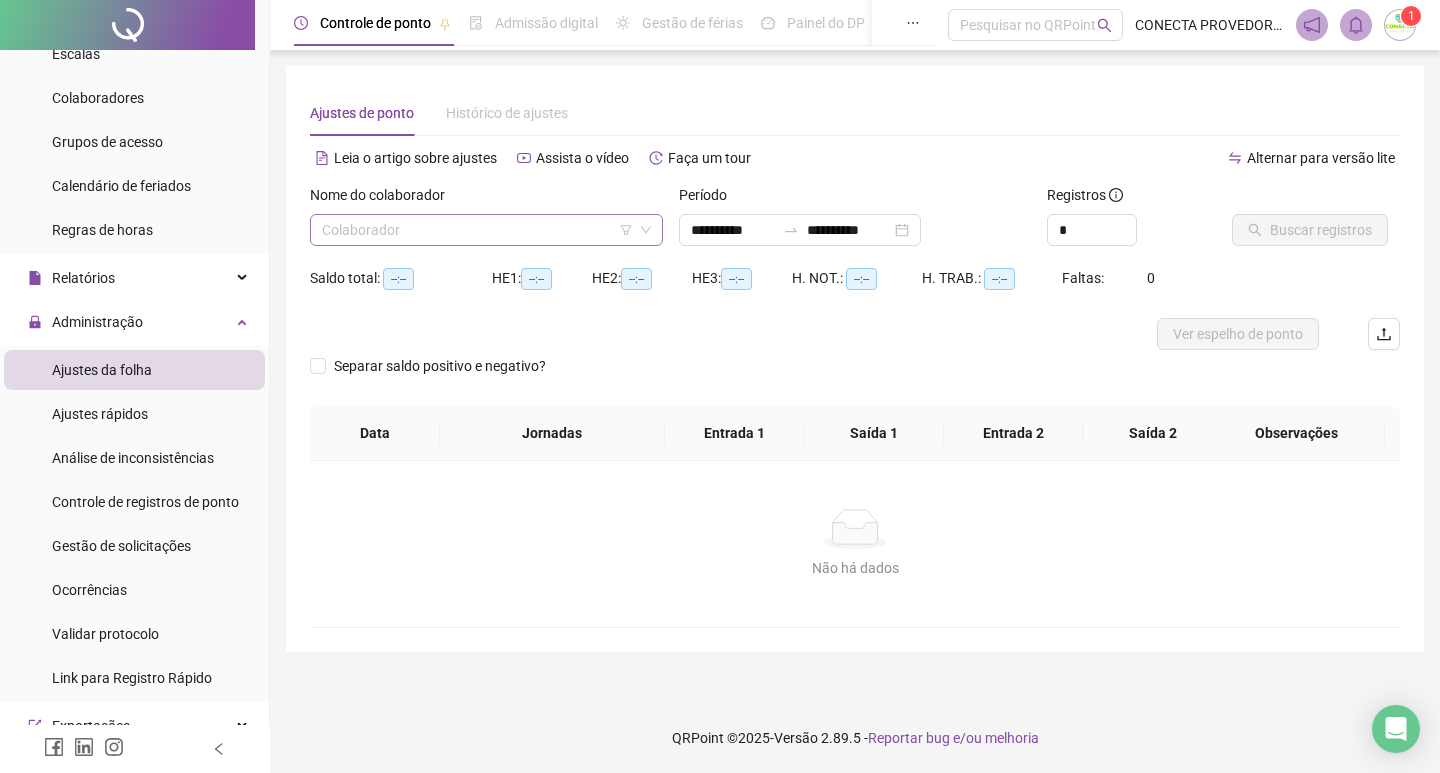 click at bounding box center (477, 230) 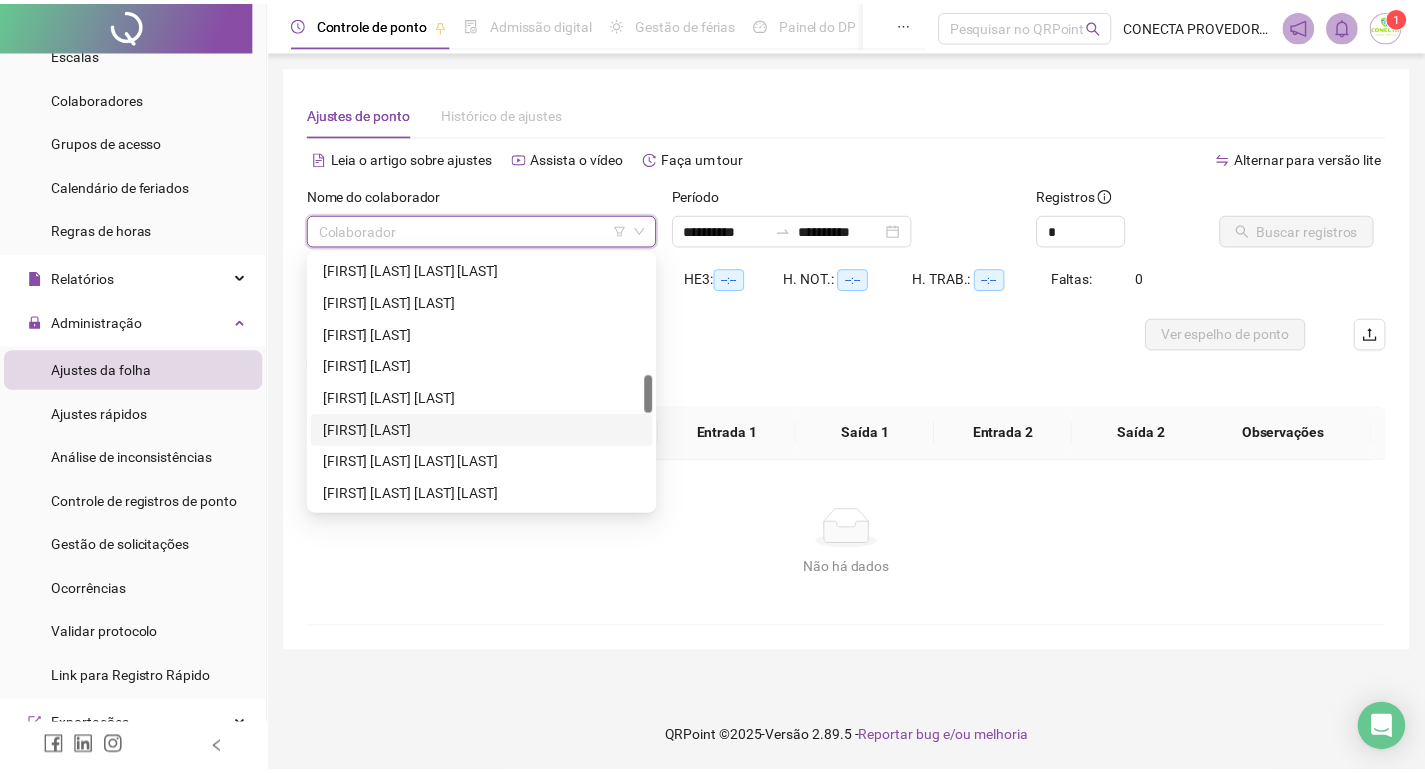 scroll, scrollTop: 1000, scrollLeft: 0, axis: vertical 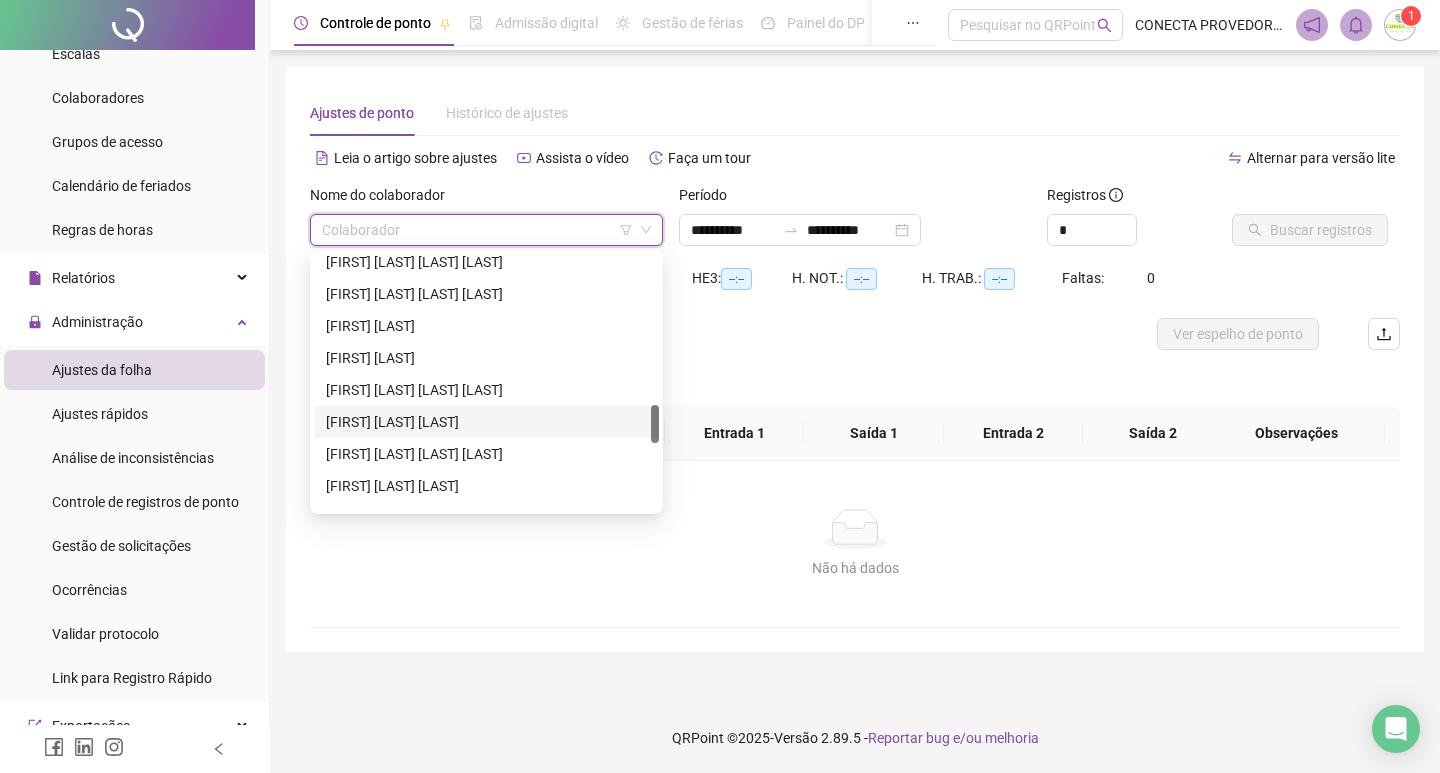 click on "[FIRST] [LAST] [LAST]" at bounding box center (486, 422) 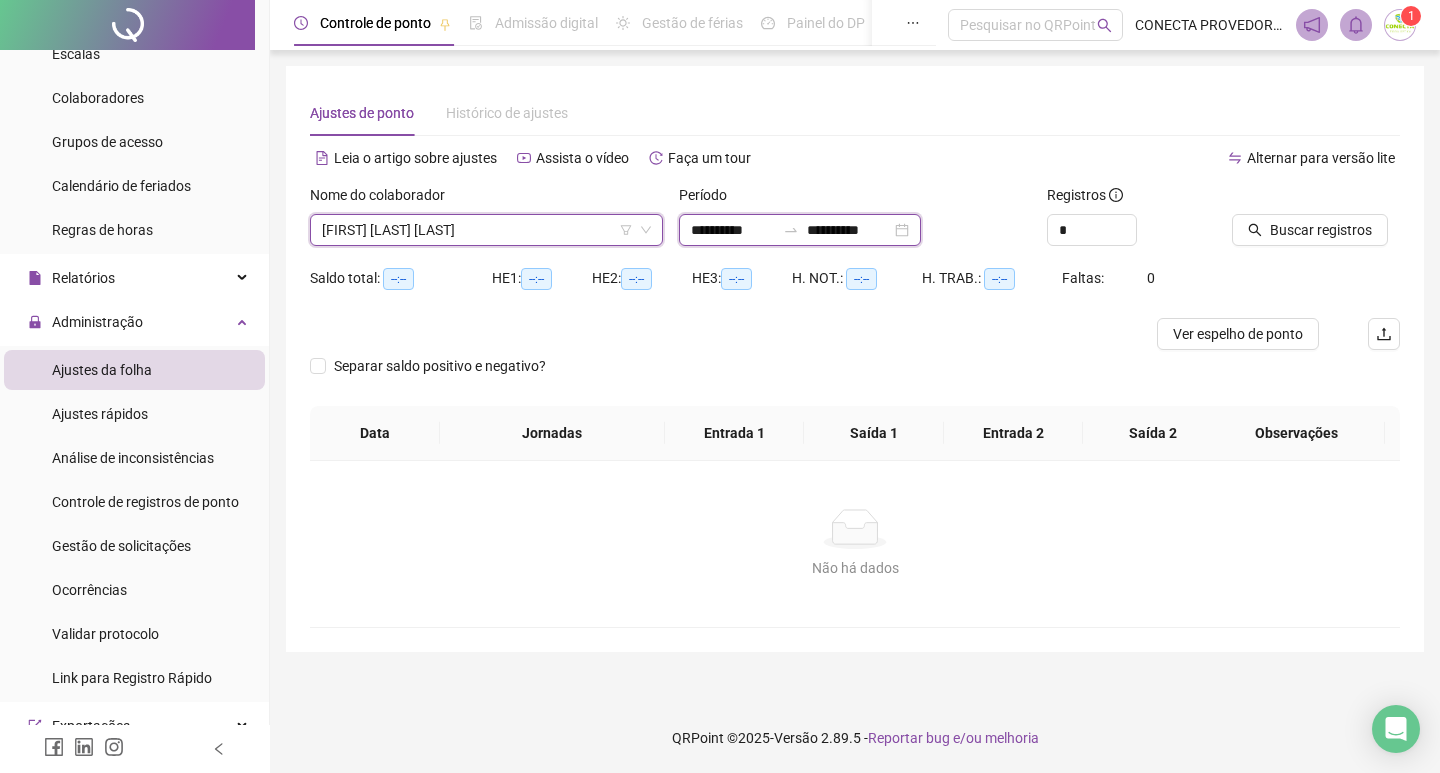 click on "**********" at bounding box center [849, 230] 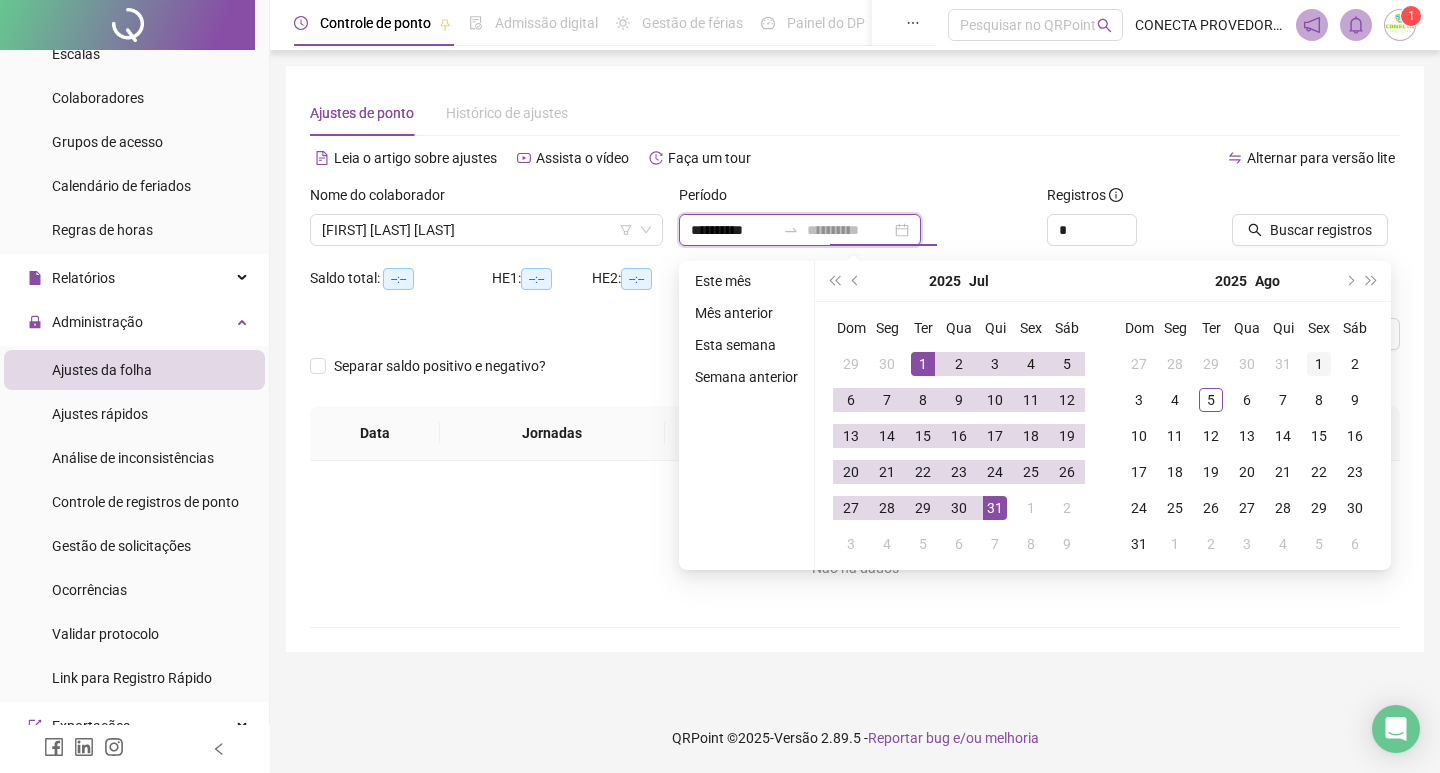 type on "**********" 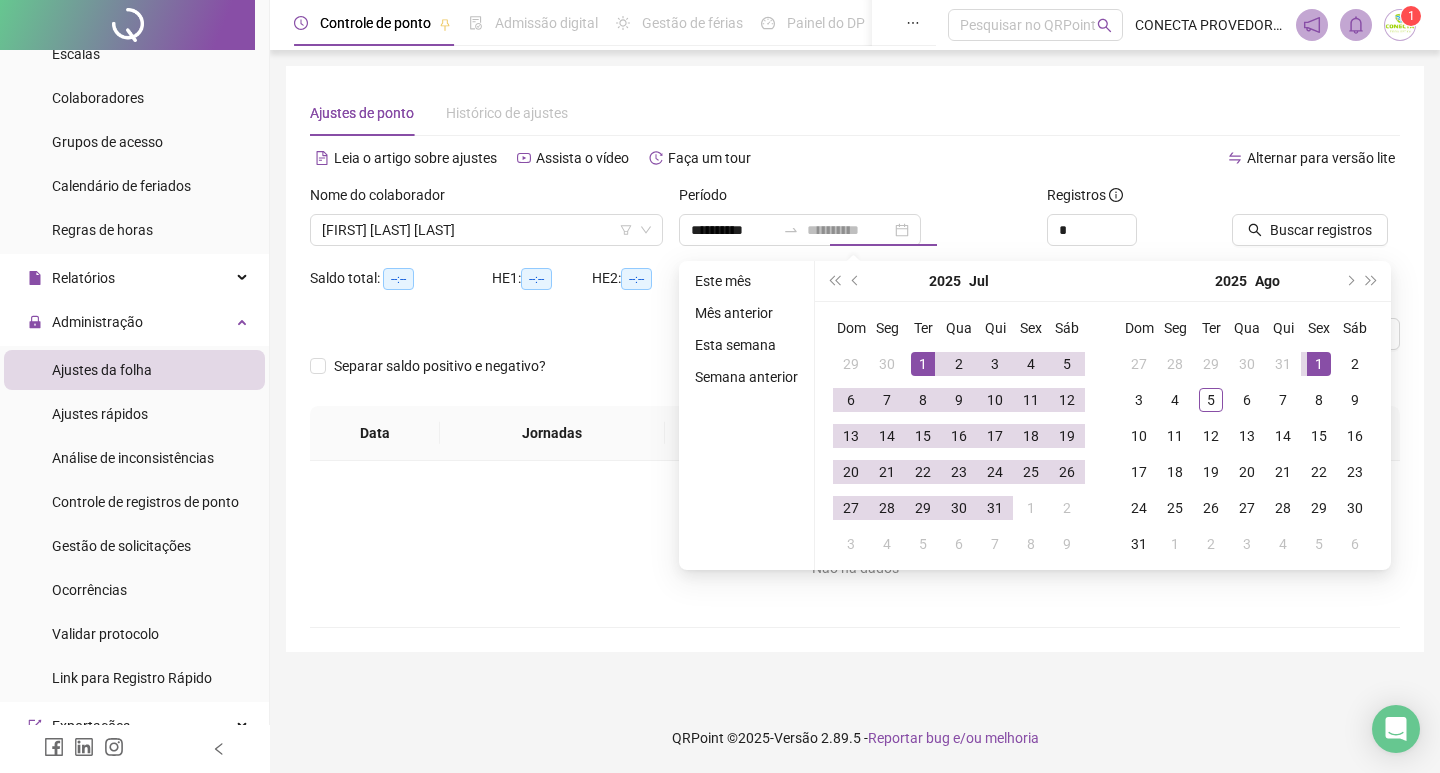 click on "1" at bounding box center [1319, 364] 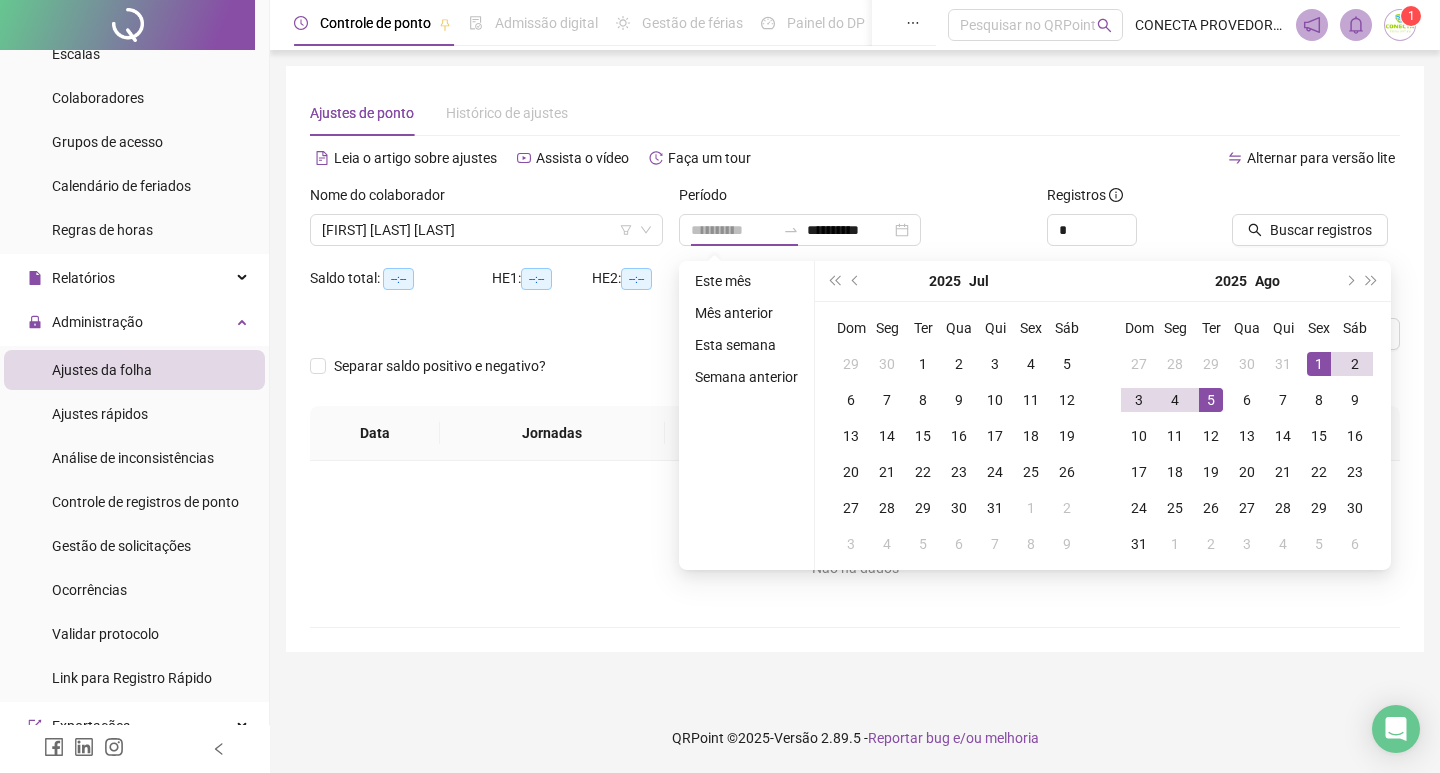 click on "5" at bounding box center (1211, 400) 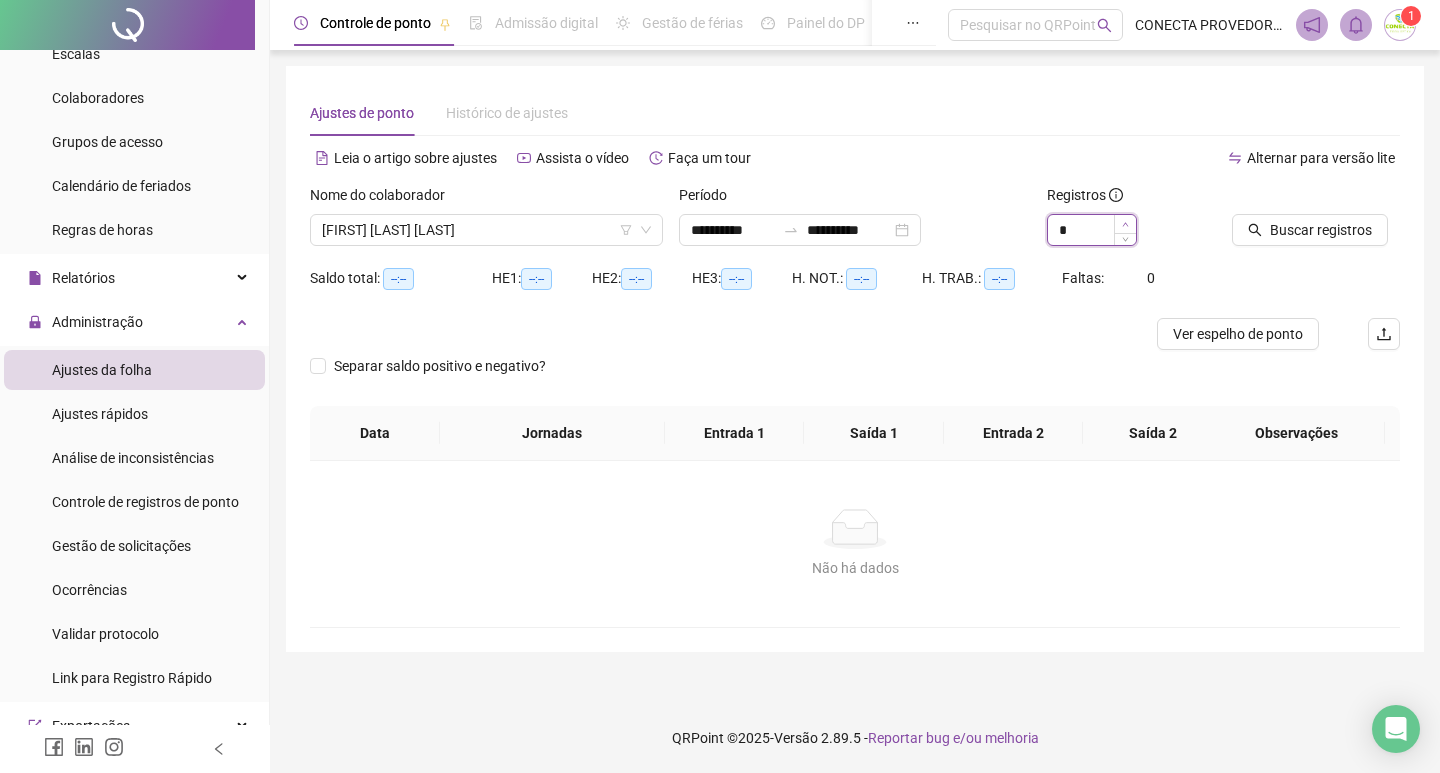 type on "*" 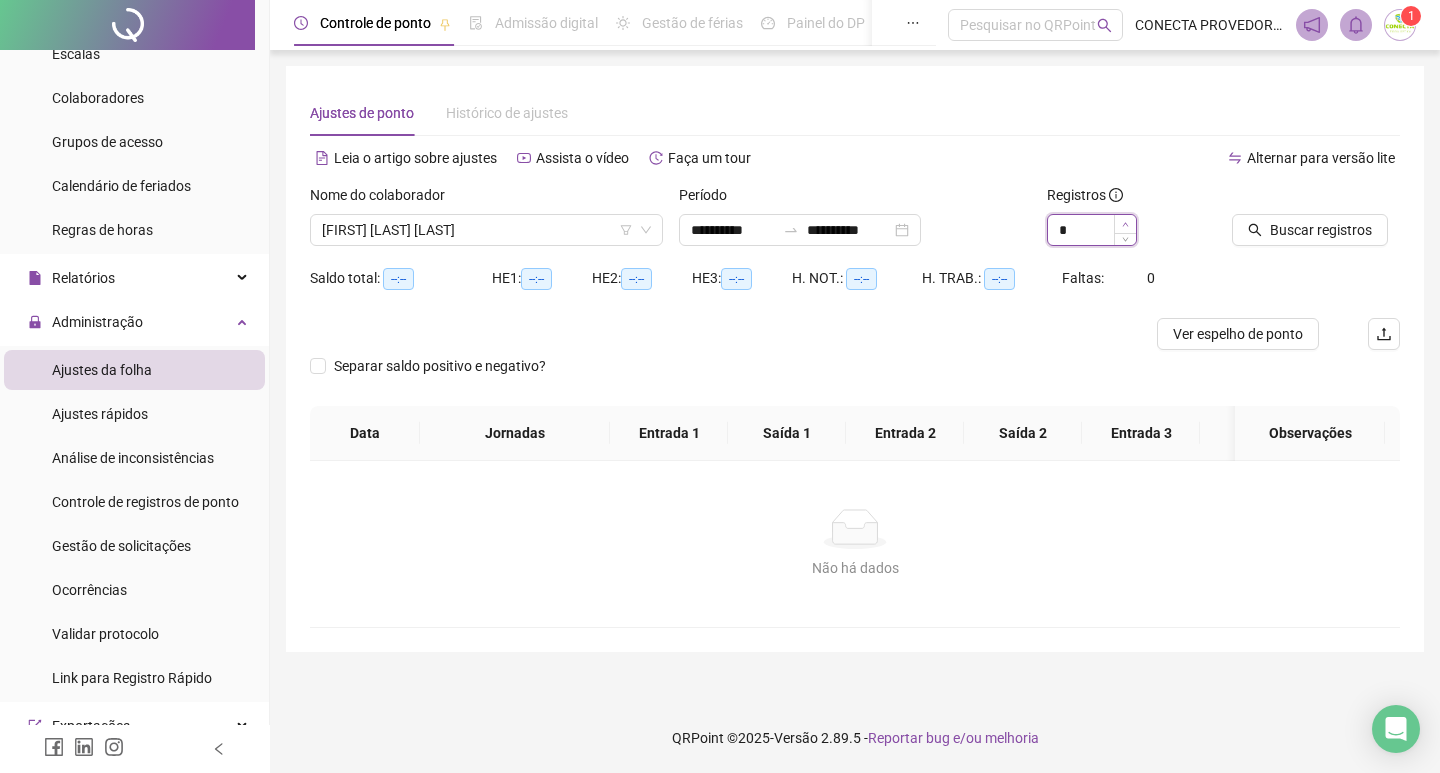 click 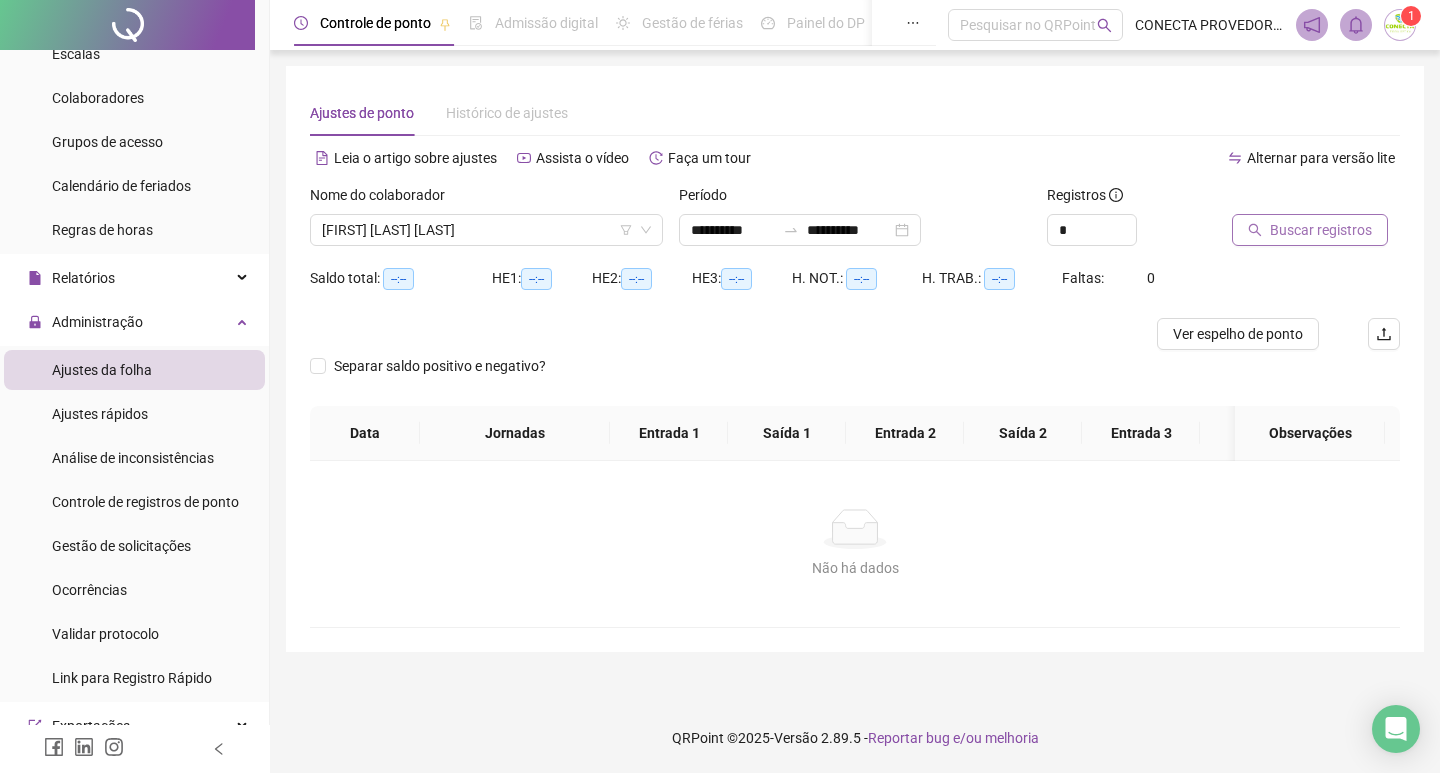 click on "Buscar registros" at bounding box center (1321, 230) 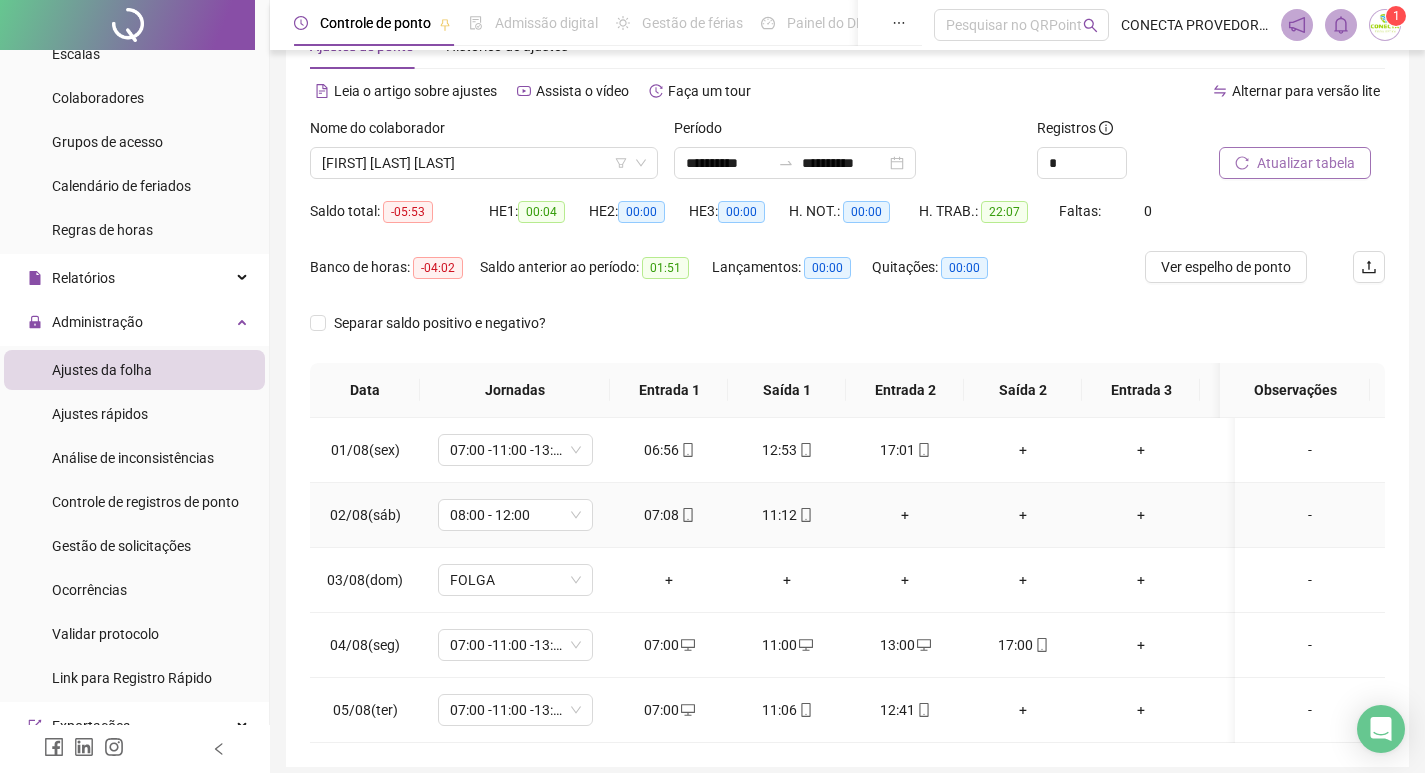 scroll, scrollTop: 100, scrollLeft: 0, axis: vertical 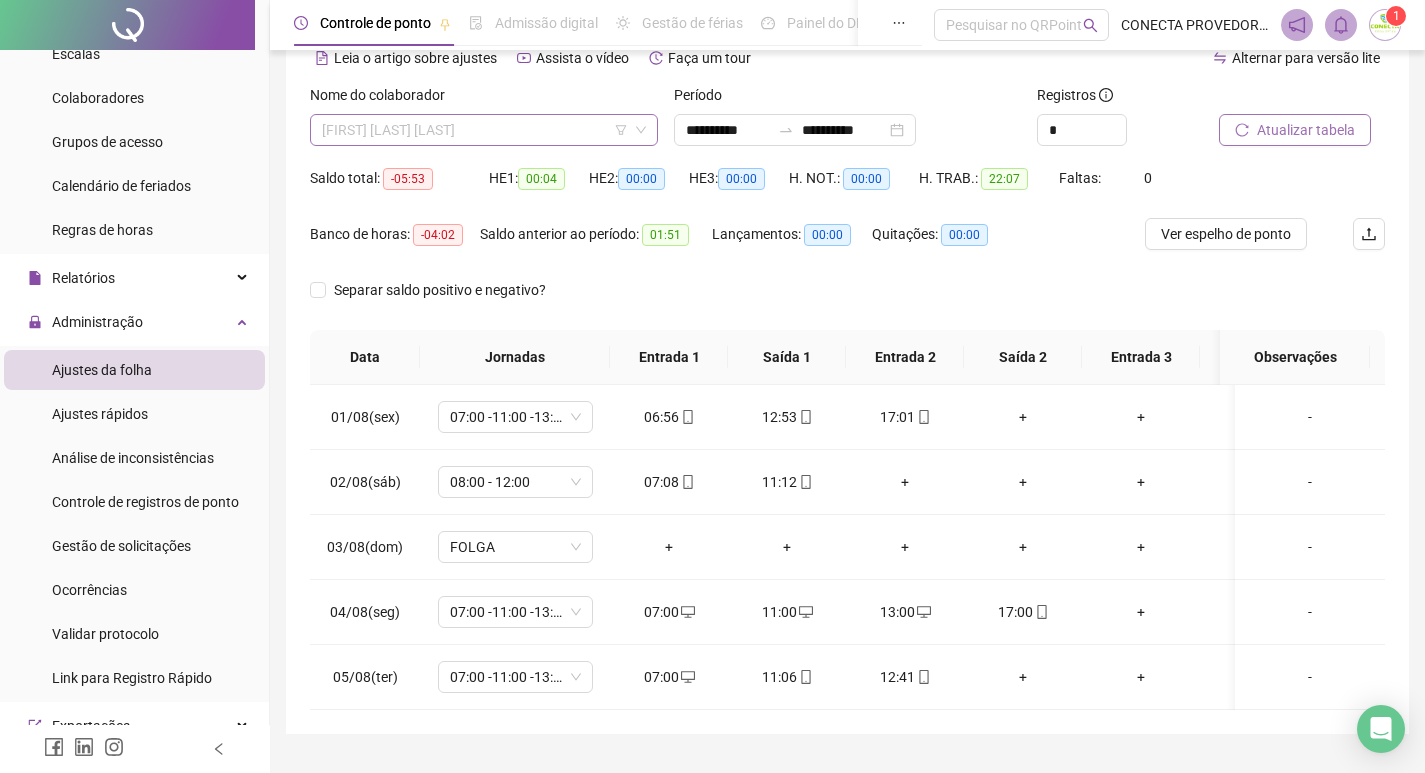 click on "[FIRST] [LAST] [LAST]" at bounding box center (484, 130) 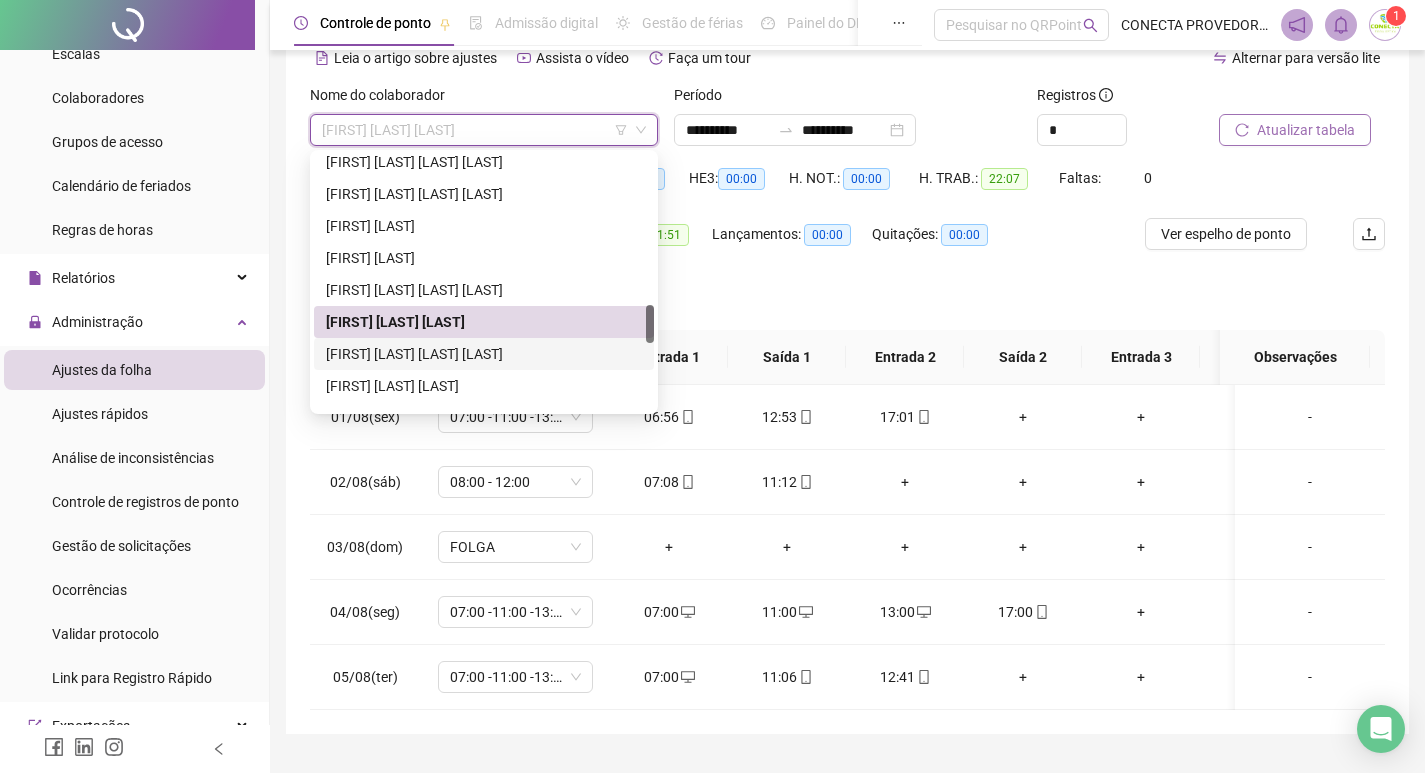 click on "[FIRST] [LAST] [LAST] [LAST]" at bounding box center (484, 354) 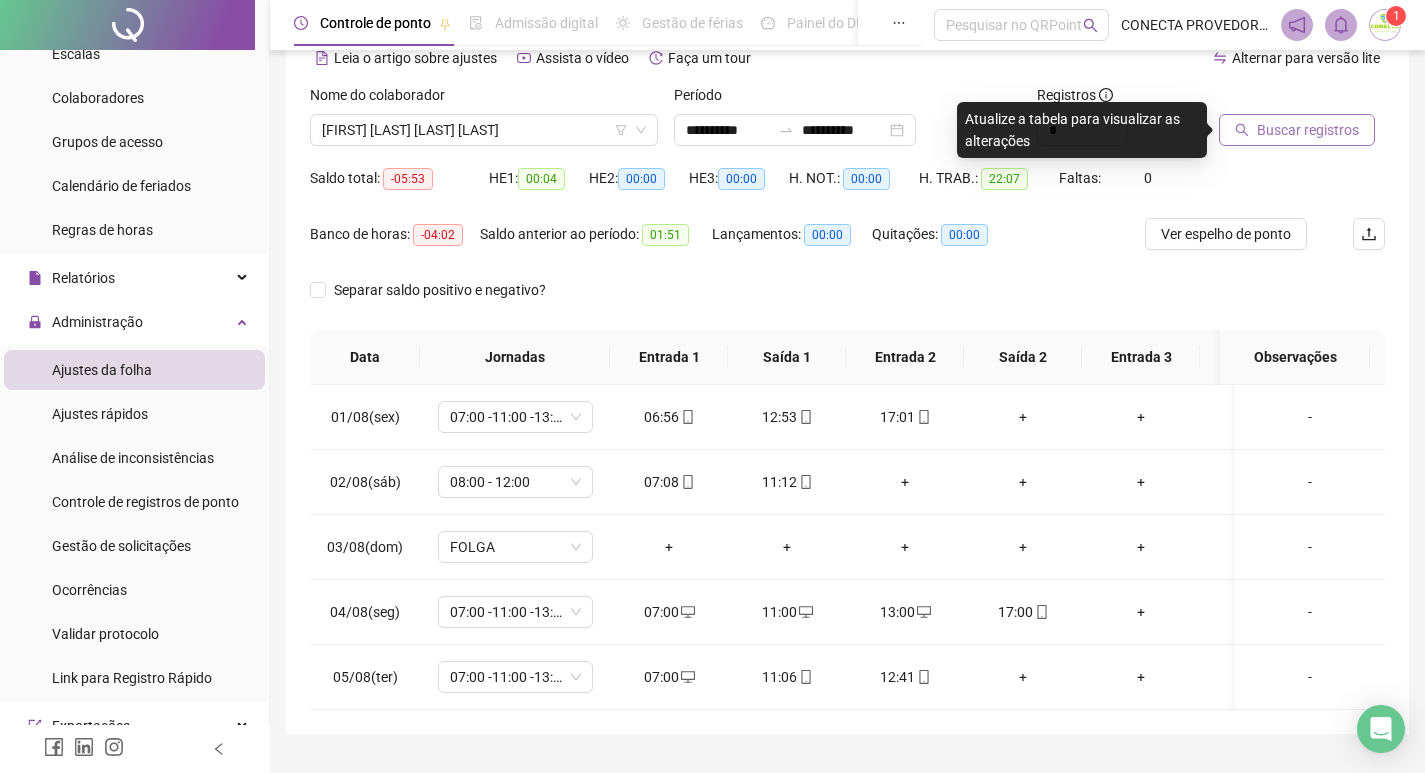 click on "Buscar registros" at bounding box center (1297, 130) 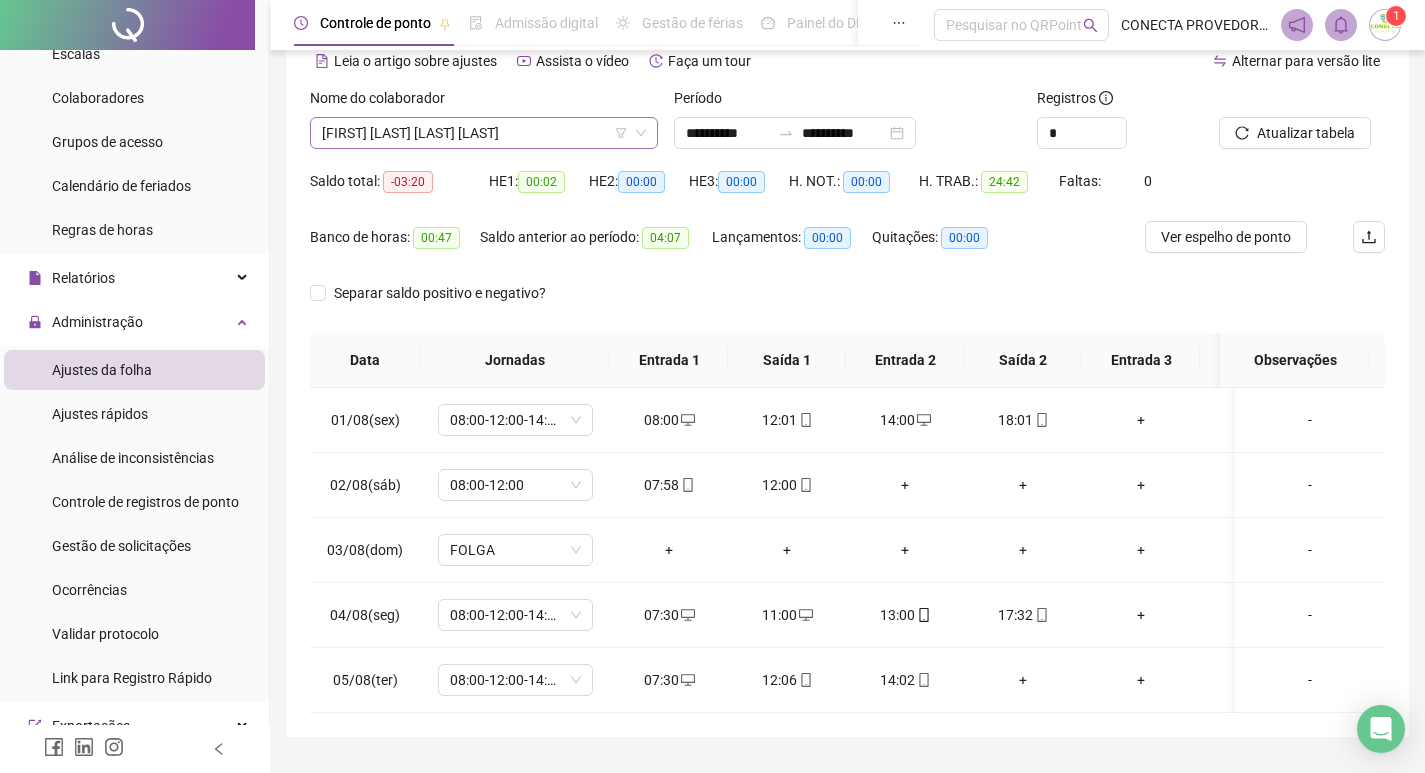 scroll, scrollTop: 62, scrollLeft: 0, axis: vertical 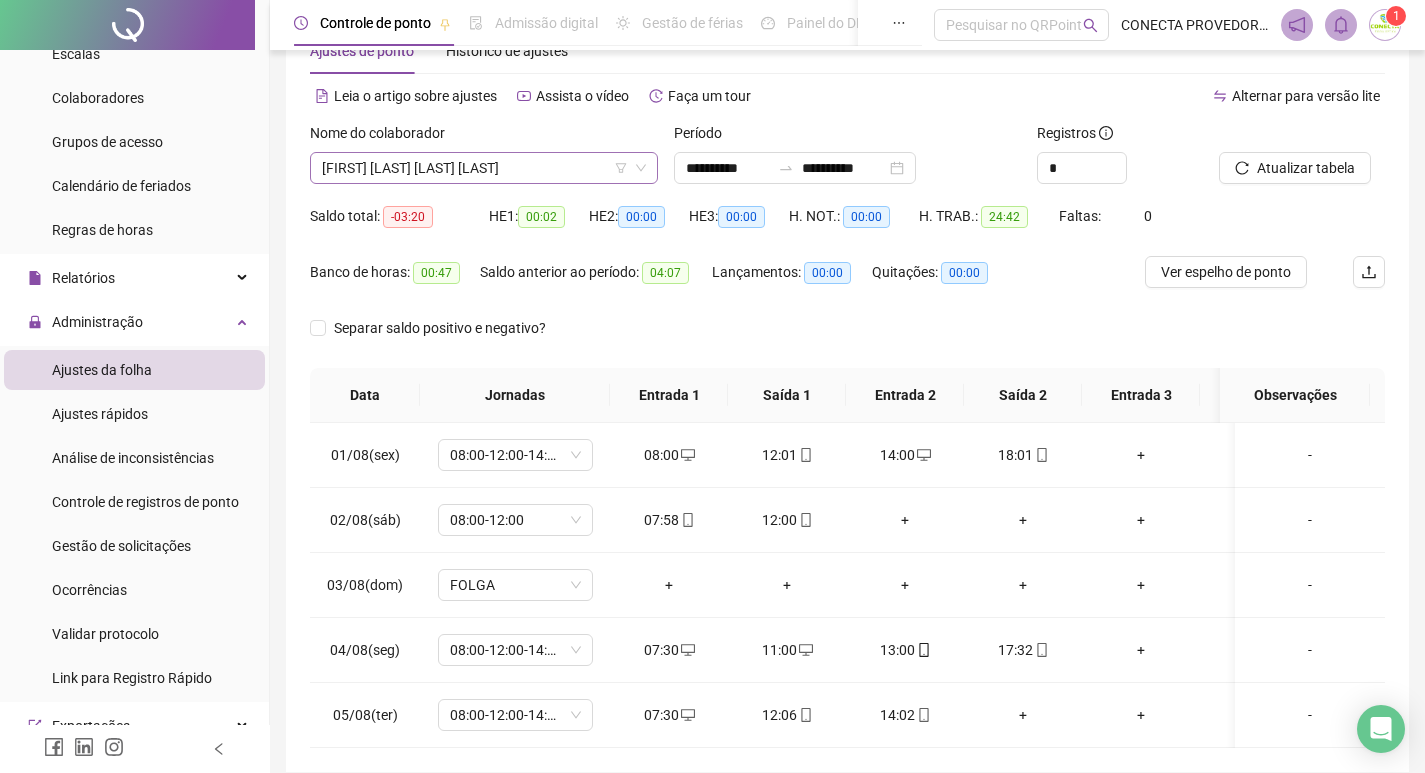click on "[FIRST] [LAST] [LAST] [LAST]" at bounding box center [484, 168] 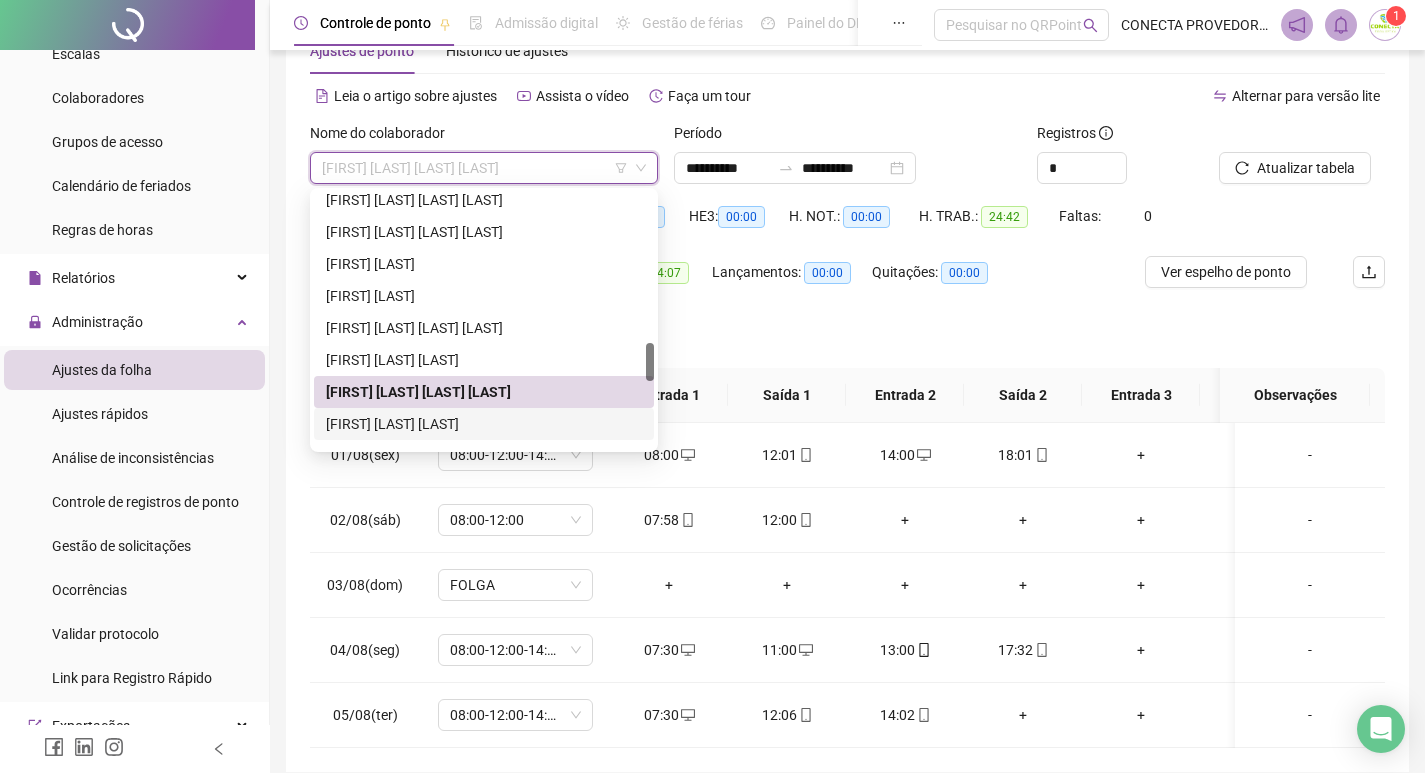 click on "[FIRST] [LAST] [LAST]" at bounding box center (484, 424) 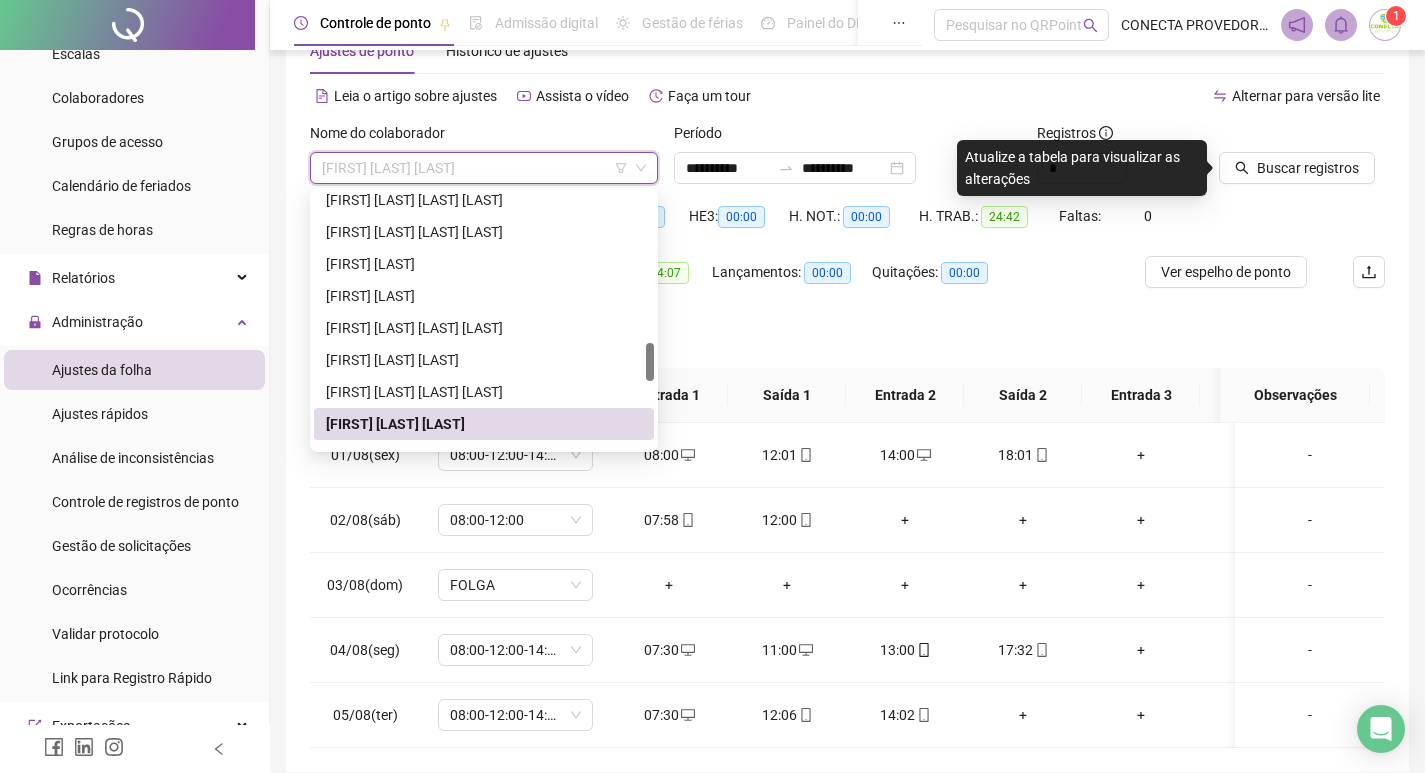 click on "[FIRST] [LAST] [LAST]" at bounding box center (484, 168) 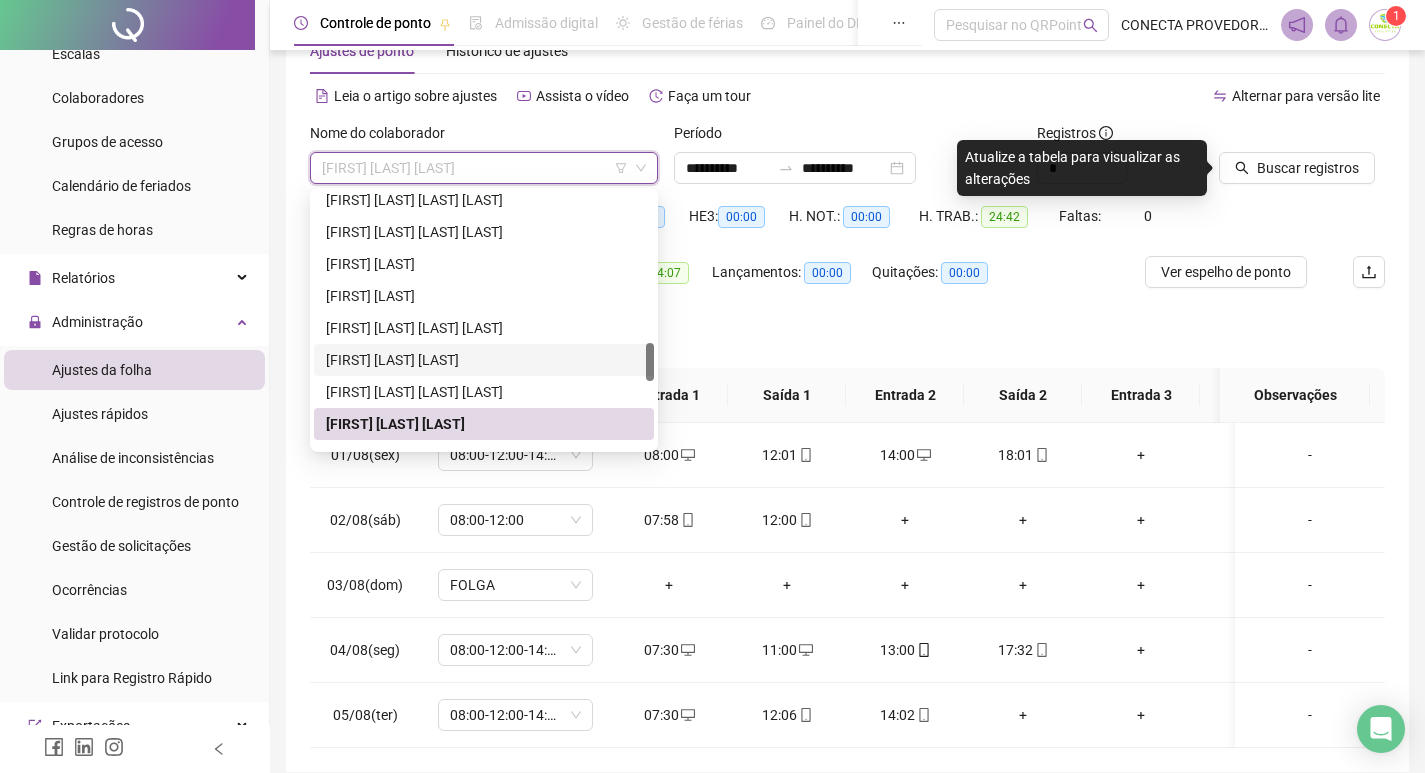 scroll, scrollTop: 1100, scrollLeft: 0, axis: vertical 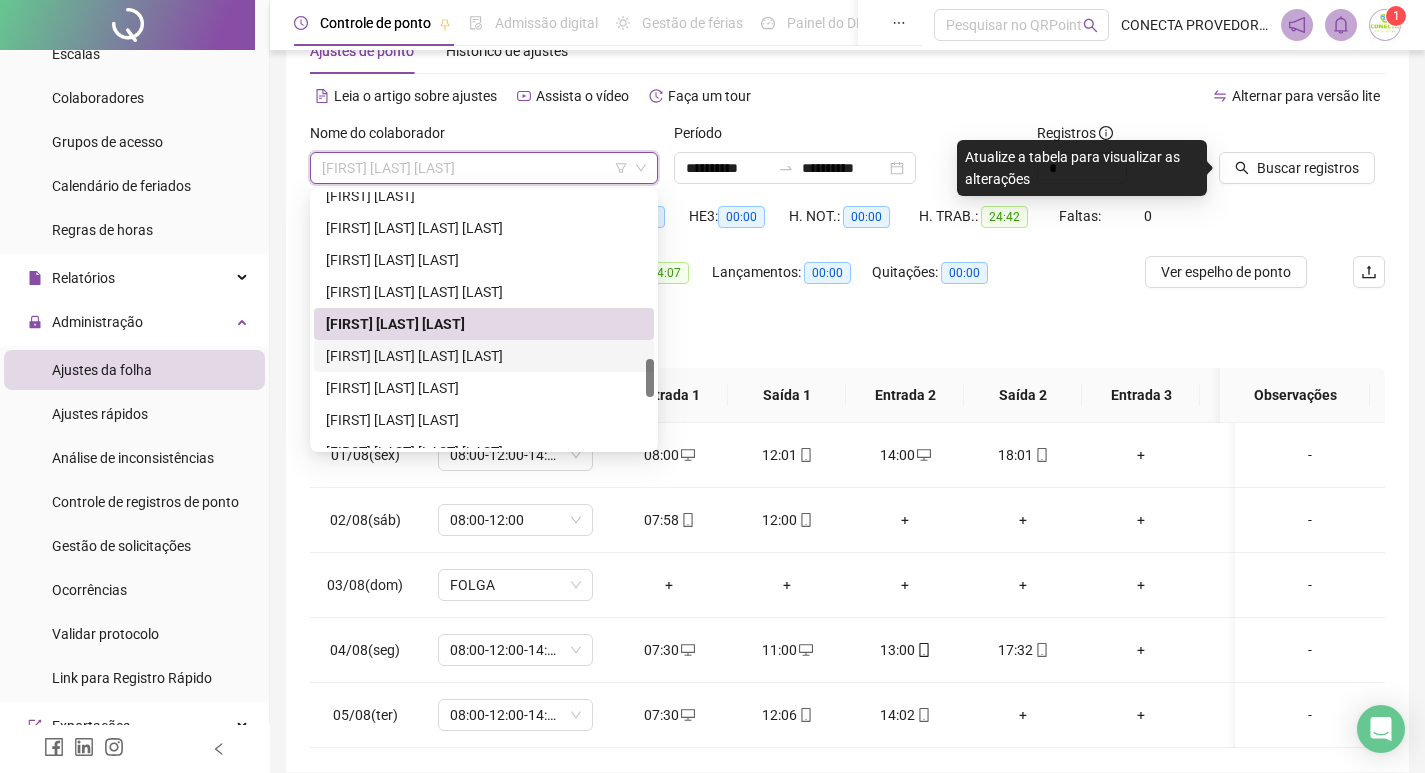 click on "[FIRST] [LAST] [LAST] [LAST]" at bounding box center [484, 356] 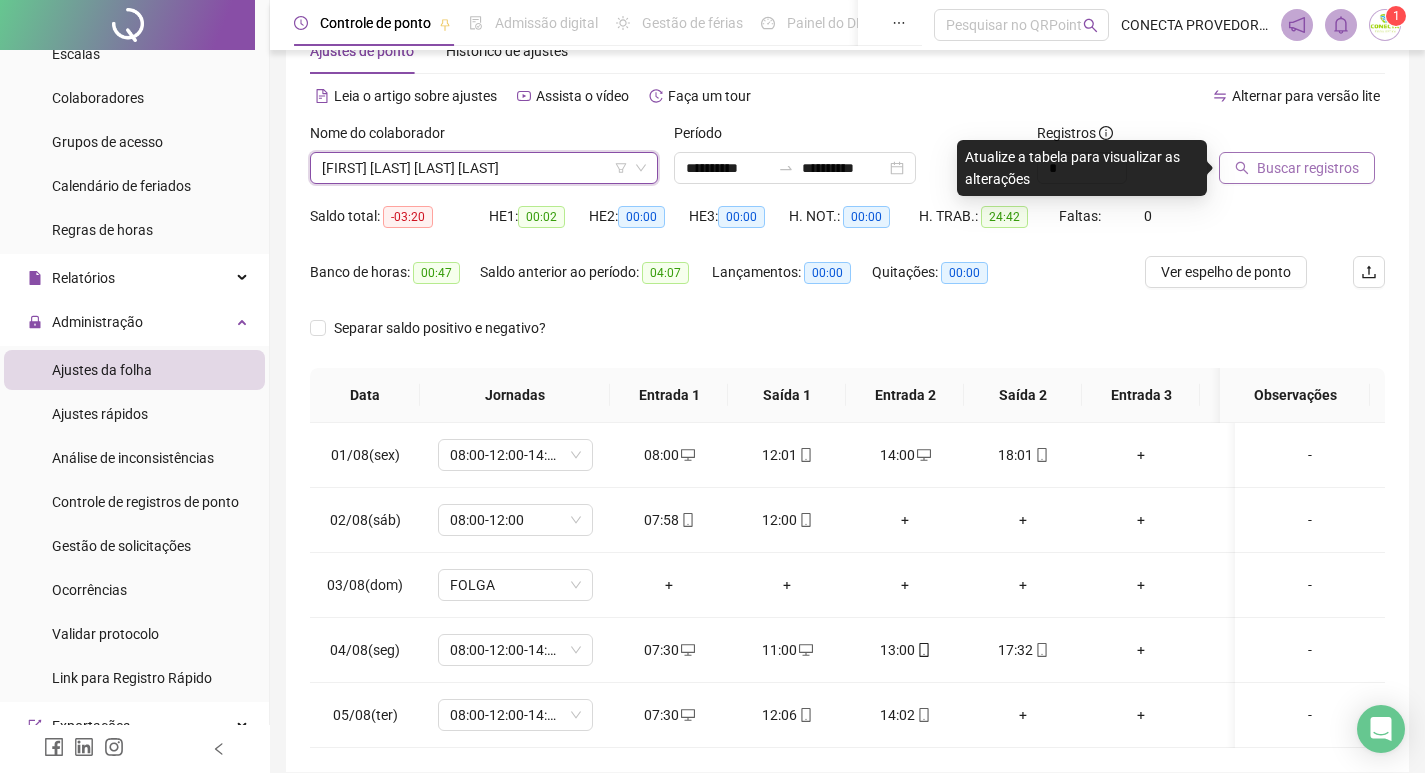 click on "Buscar registros" at bounding box center (1308, 168) 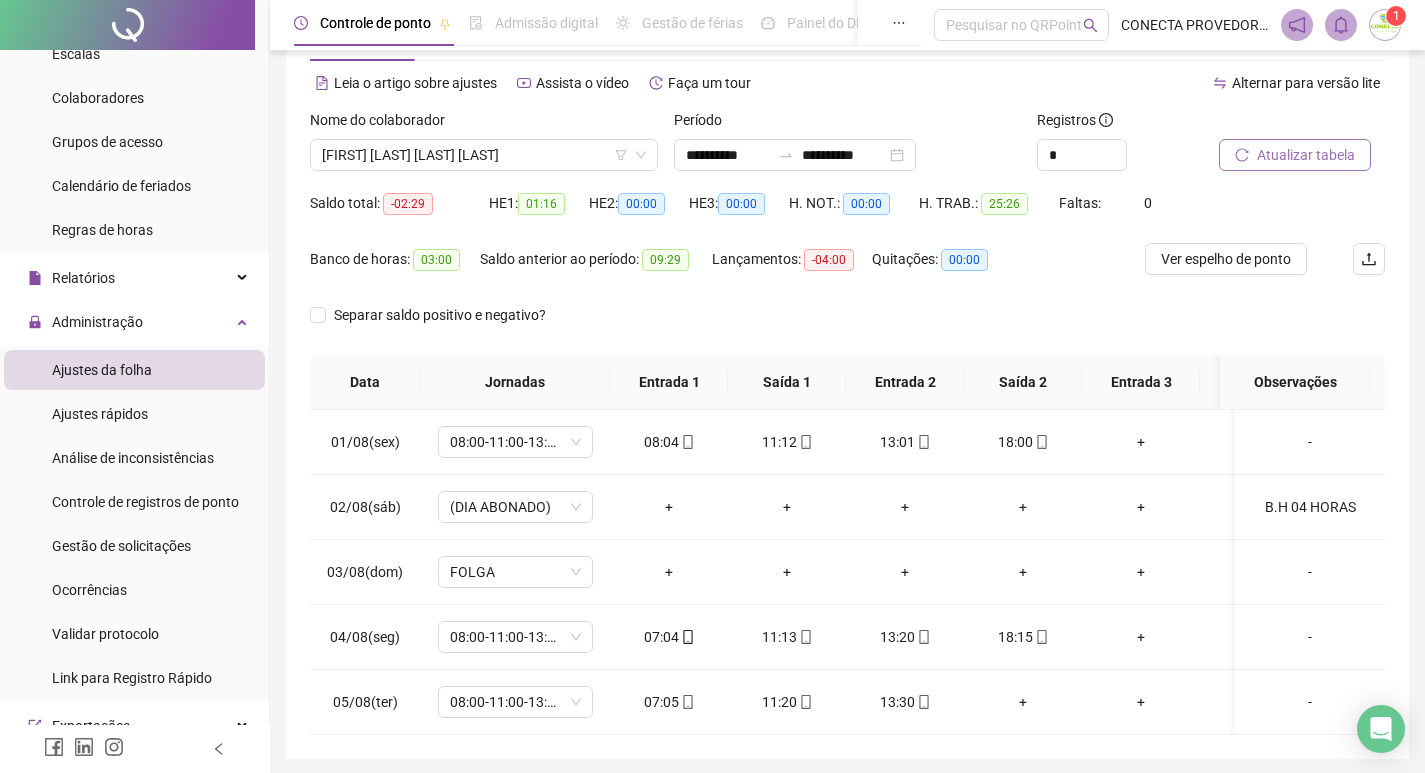 scroll, scrollTop: 162, scrollLeft: 0, axis: vertical 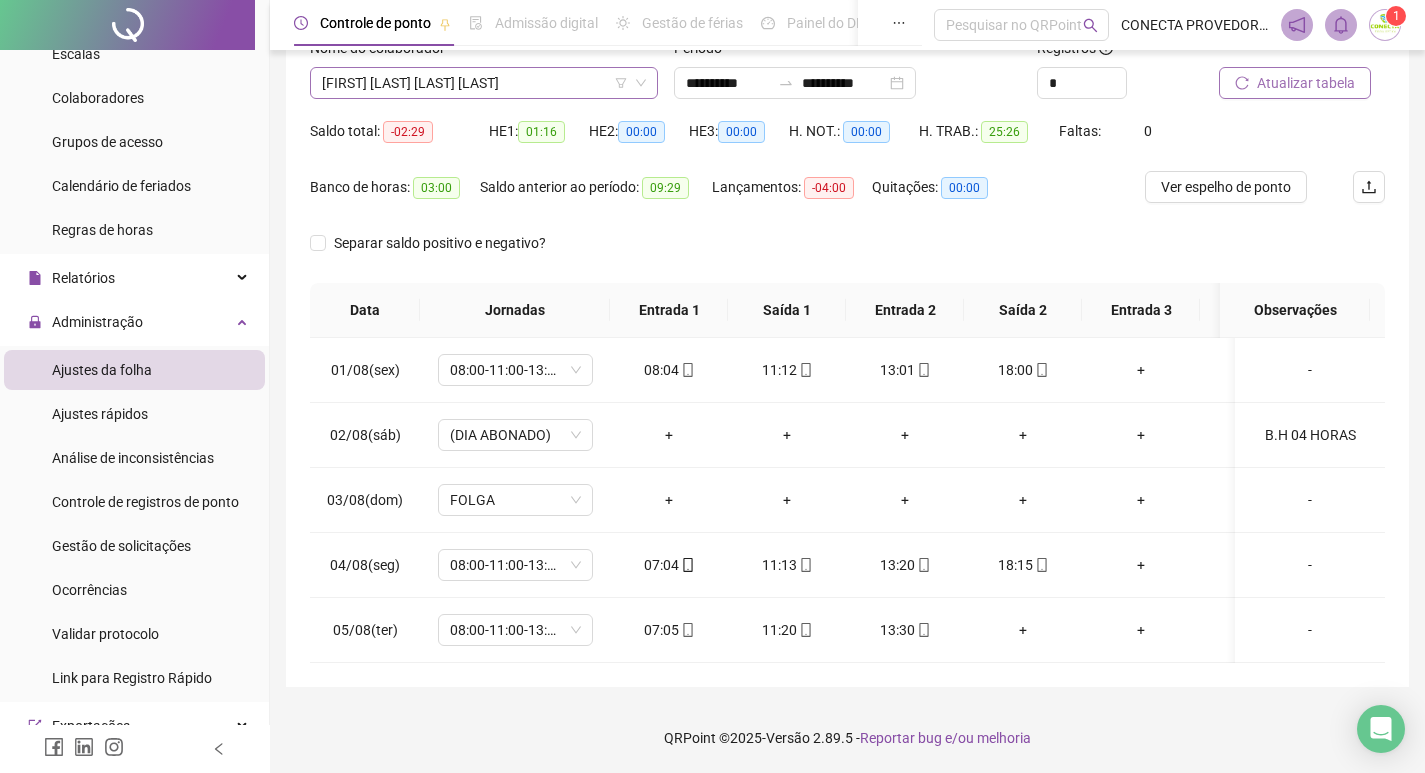 click on "[FIRST] [LAST] [LAST] [LAST]" at bounding box center [484, 83] 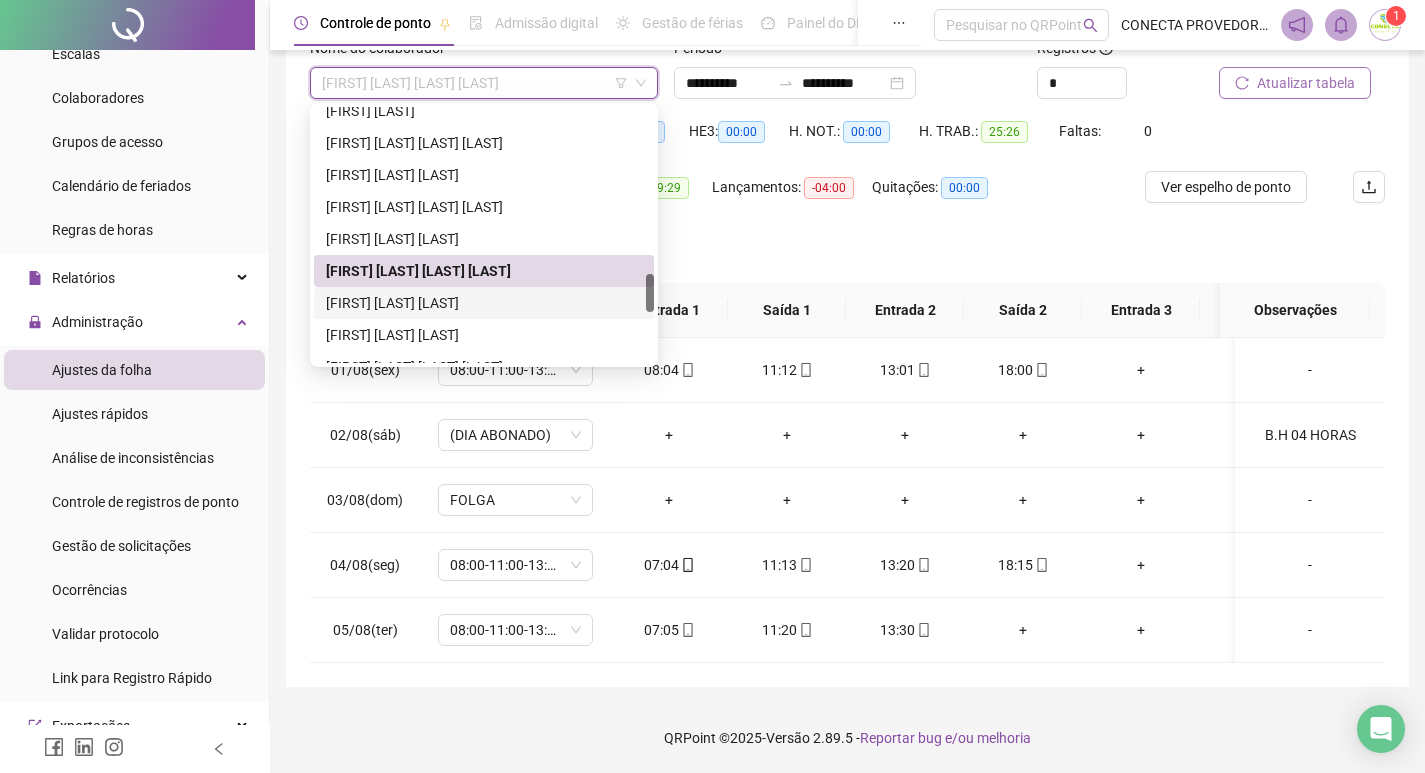 click on "[FIRST] [LAST] [LAST]" at bounding box center [484, 303] 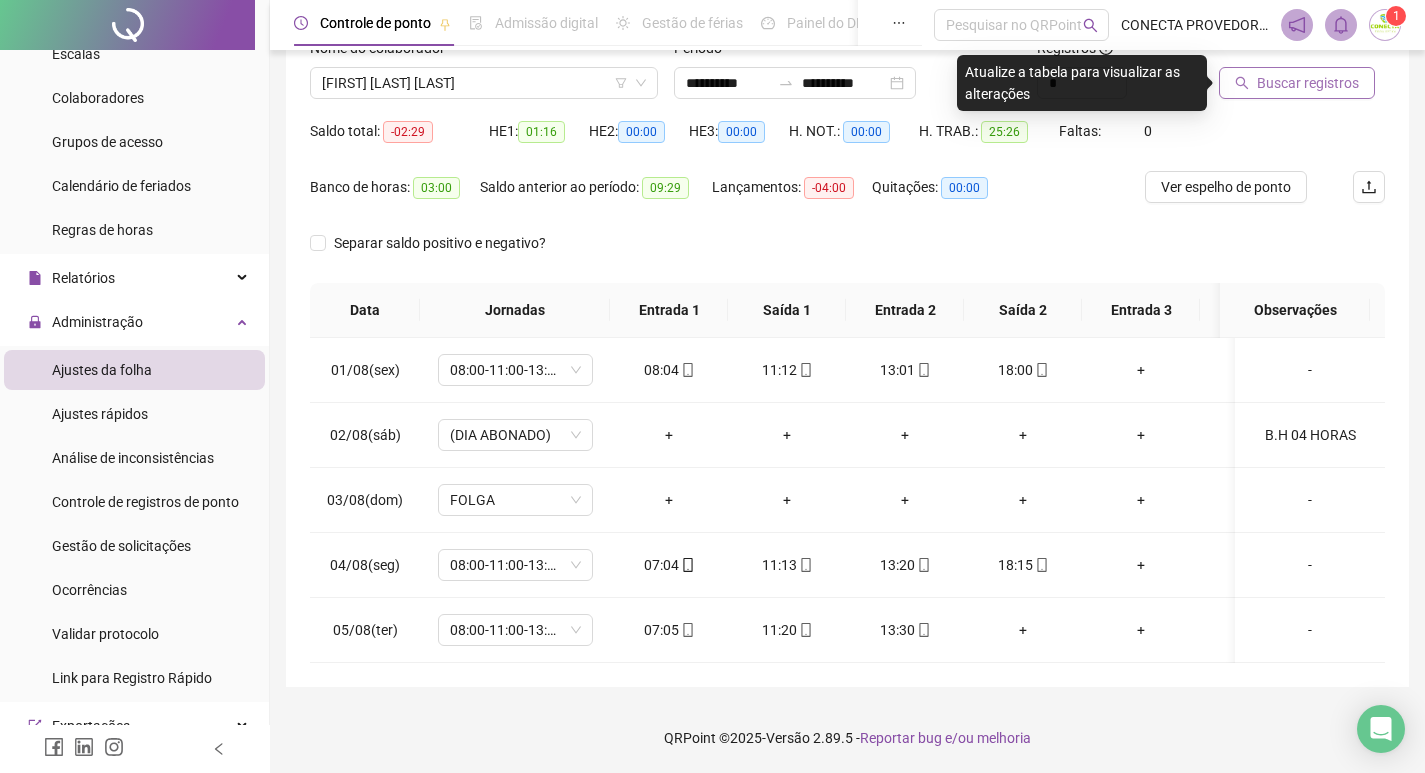 click on "Controle de ponto Admissão digital Gestão de férias Painel do DP Folha de pagamento
Pesquisar no QRPoint CONECTA PROVEDOR DE INTERNET LTDA 1" at bounding box center (847, 25) 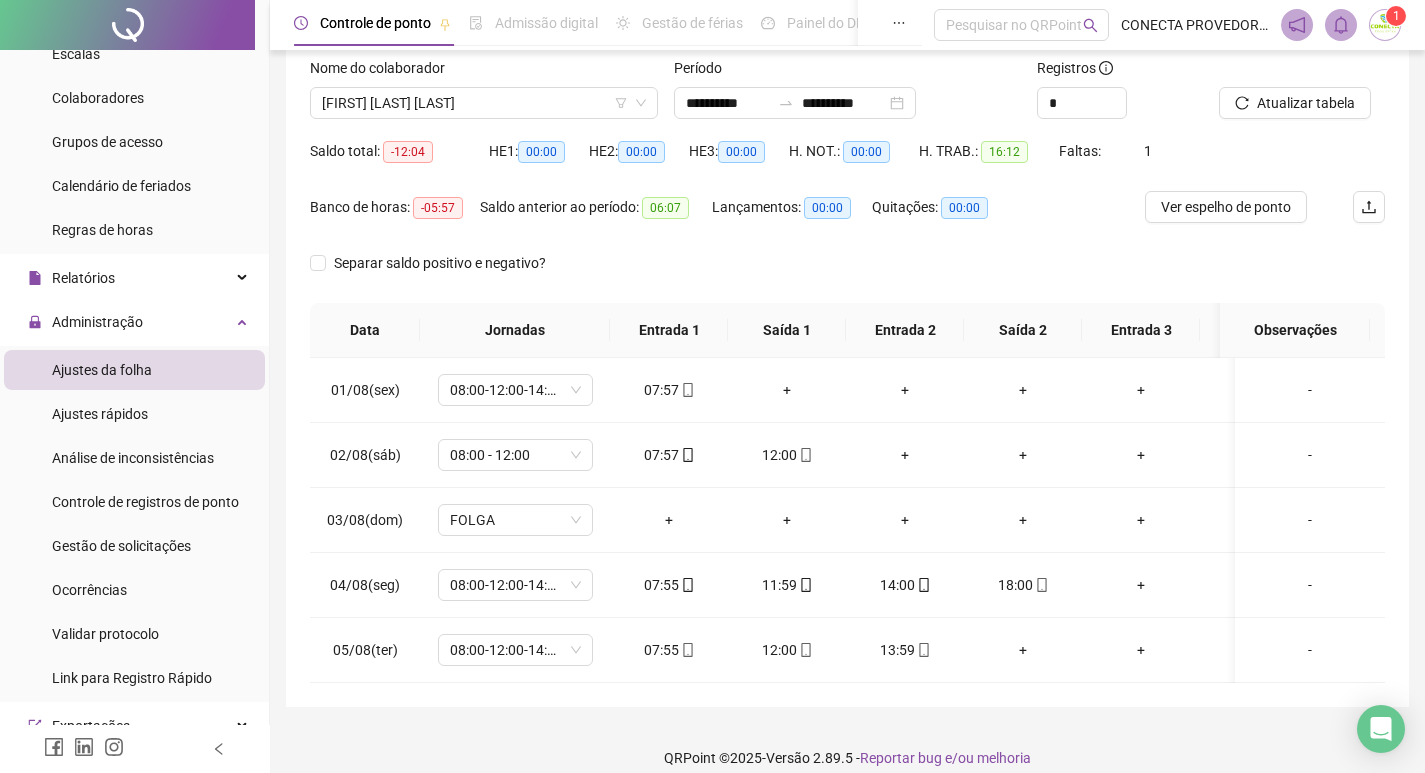 scroll, scrollTop: 162, scrollLeft: 0, axis: vertical 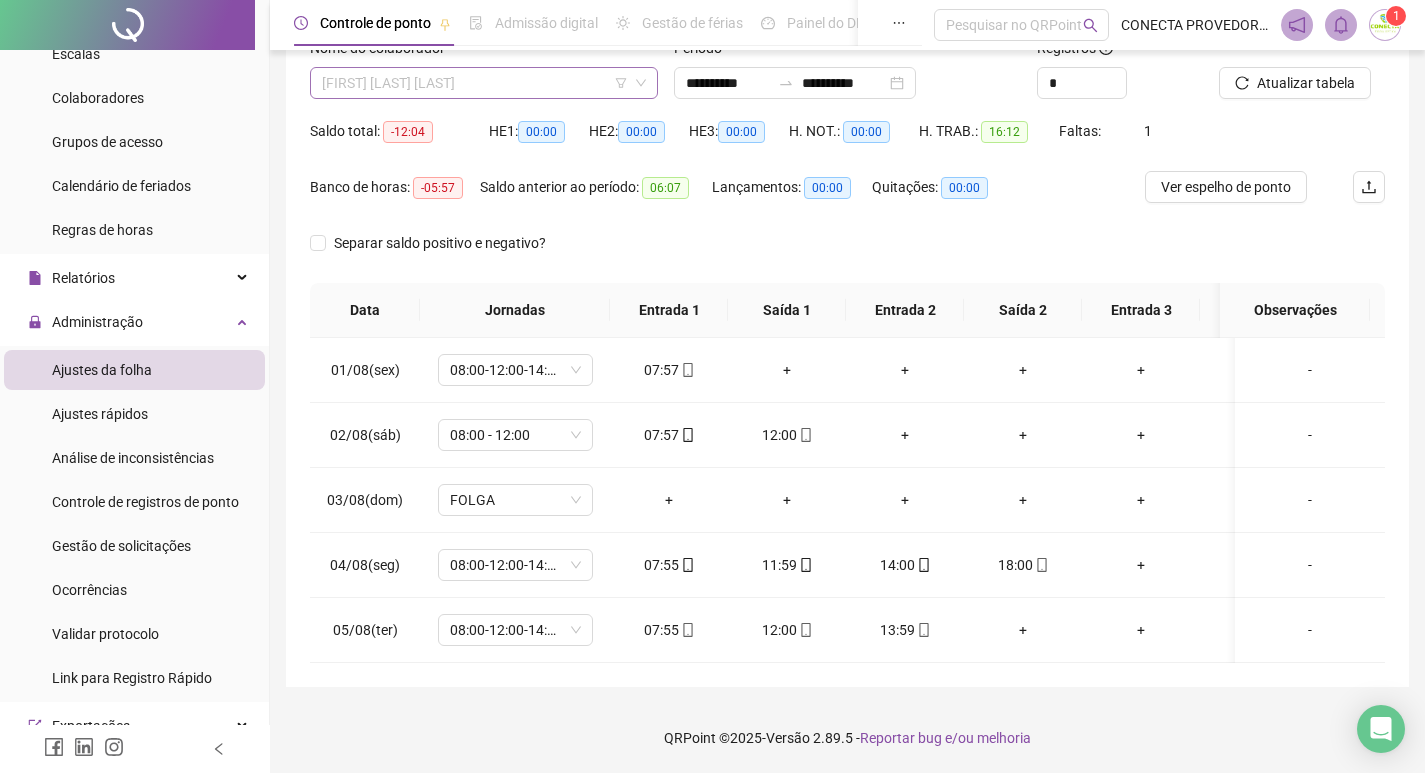 click on "[FIRST] [LAST] [LAST]" at bounding box center [484, 83] 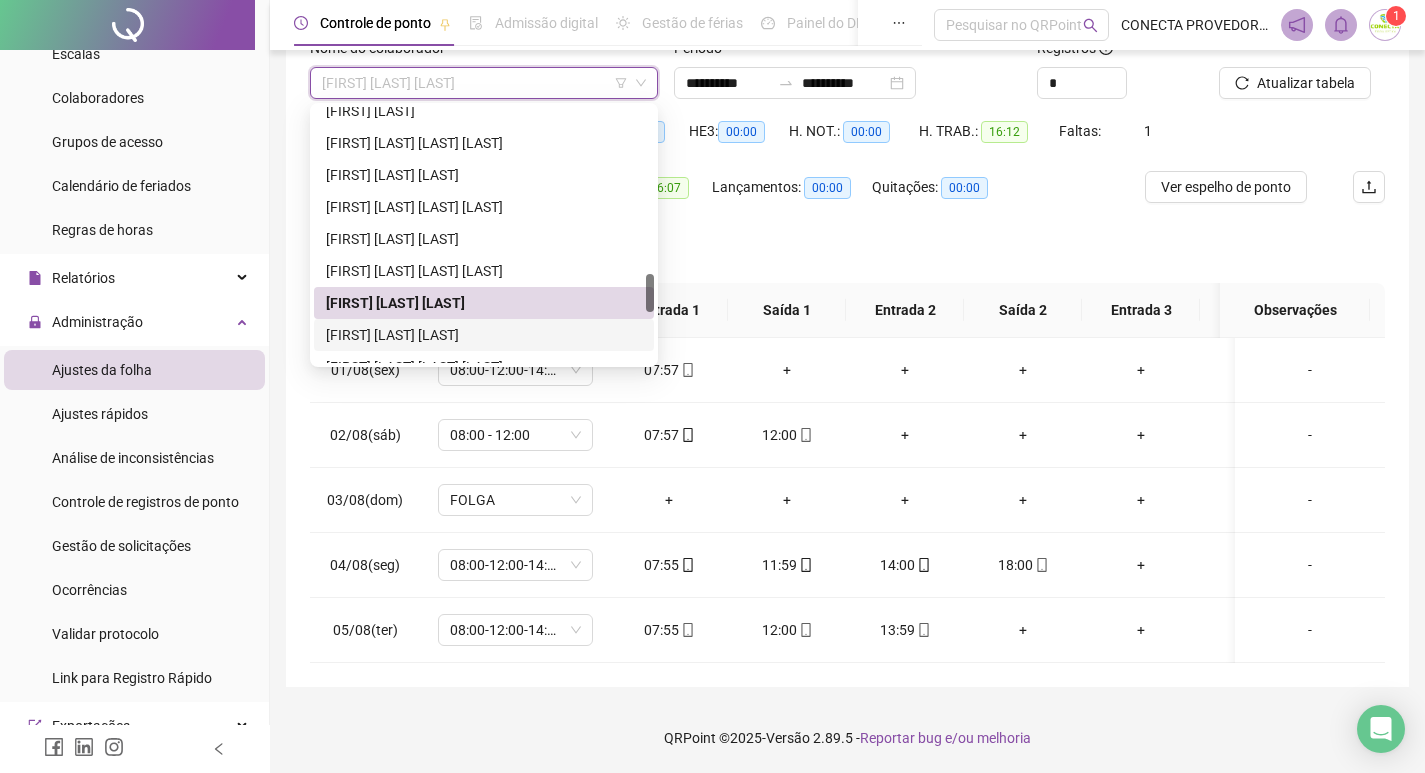click on "[FIRST] [LAST] [LAST]" at bounding box center (484, 335) 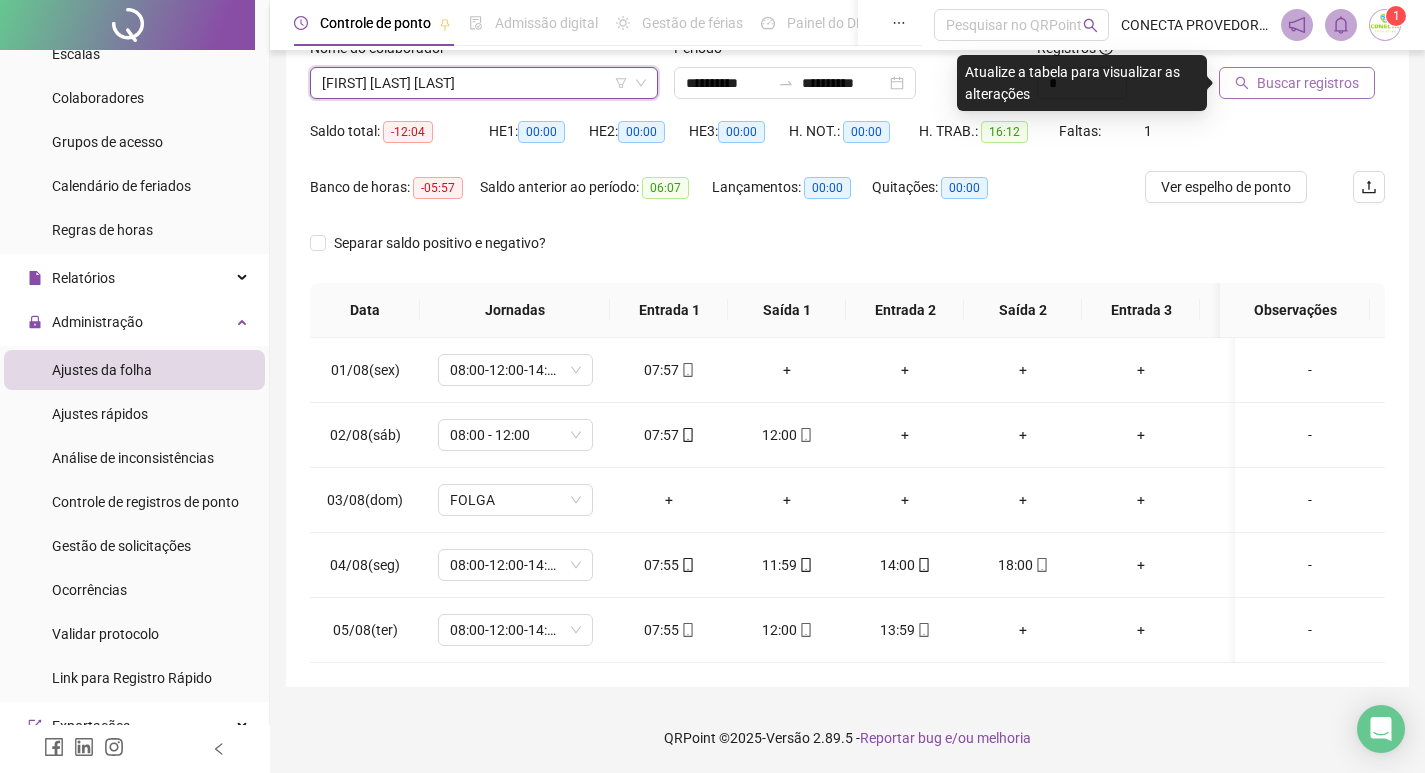 click on "Buscar registros" at bounding box center [1308, 83] 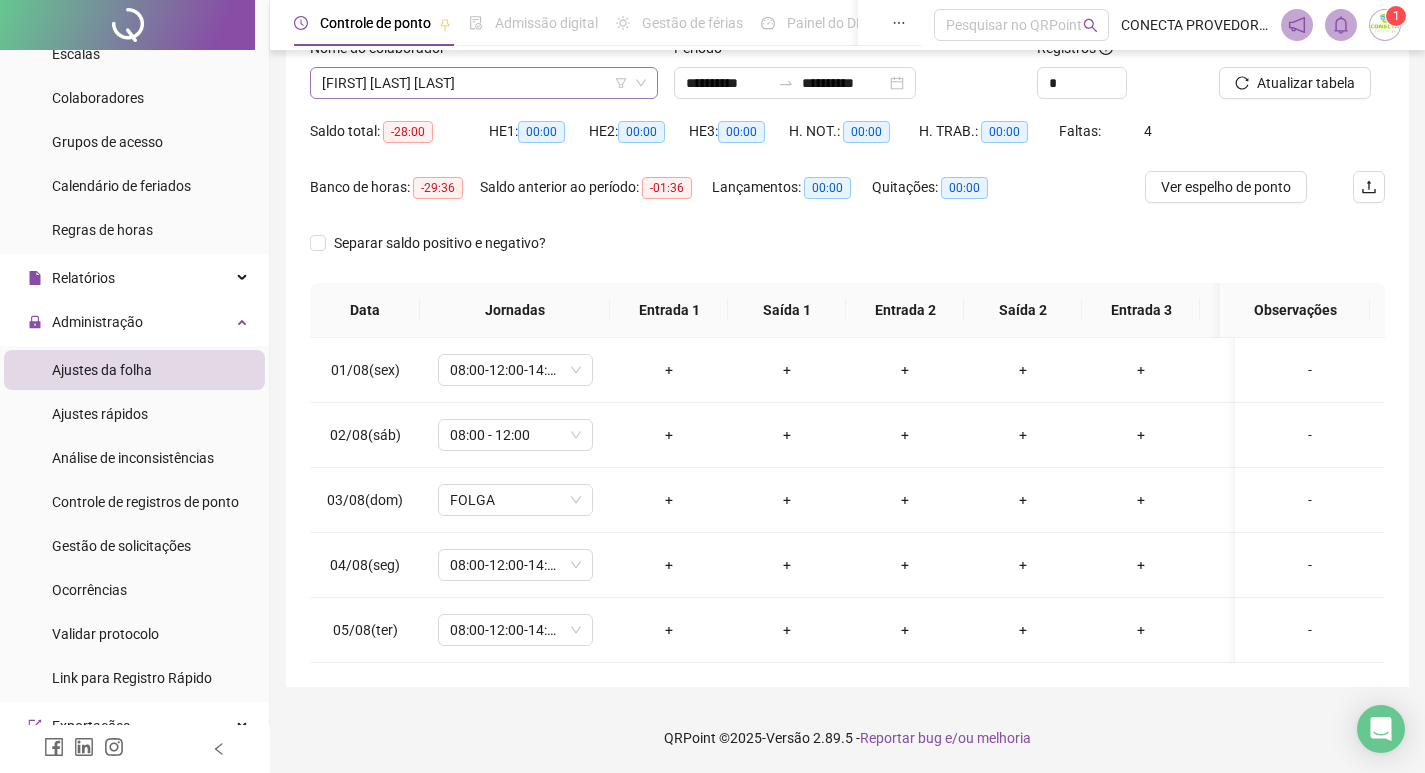 click on "[FIRST] [LAST] [LAST]" at bounding box center (484, 83) 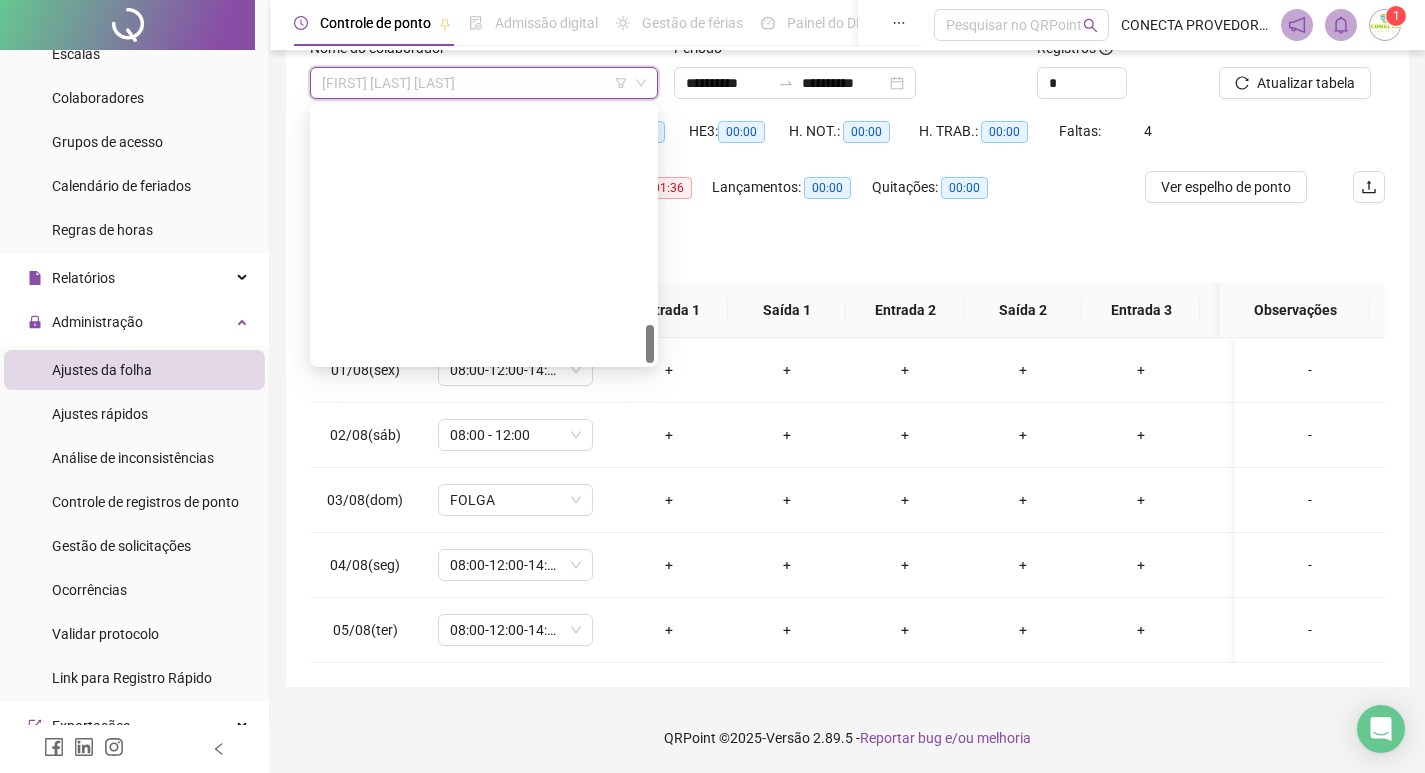 scroll, scrollTop: 1440, scrollLeft: 0, axis: vertical 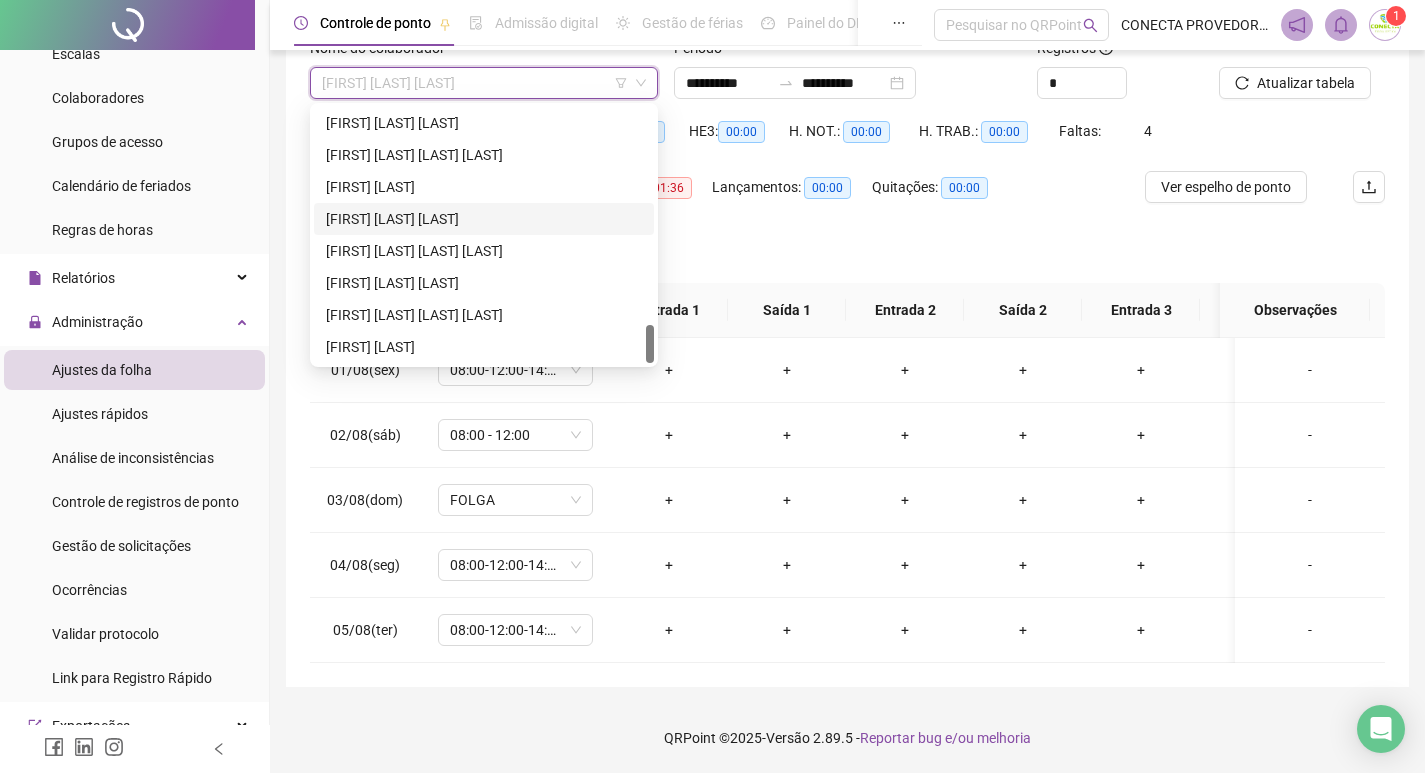 click on "[FIRST] [LAST] [LAST]" at bounding box center [484, 219] 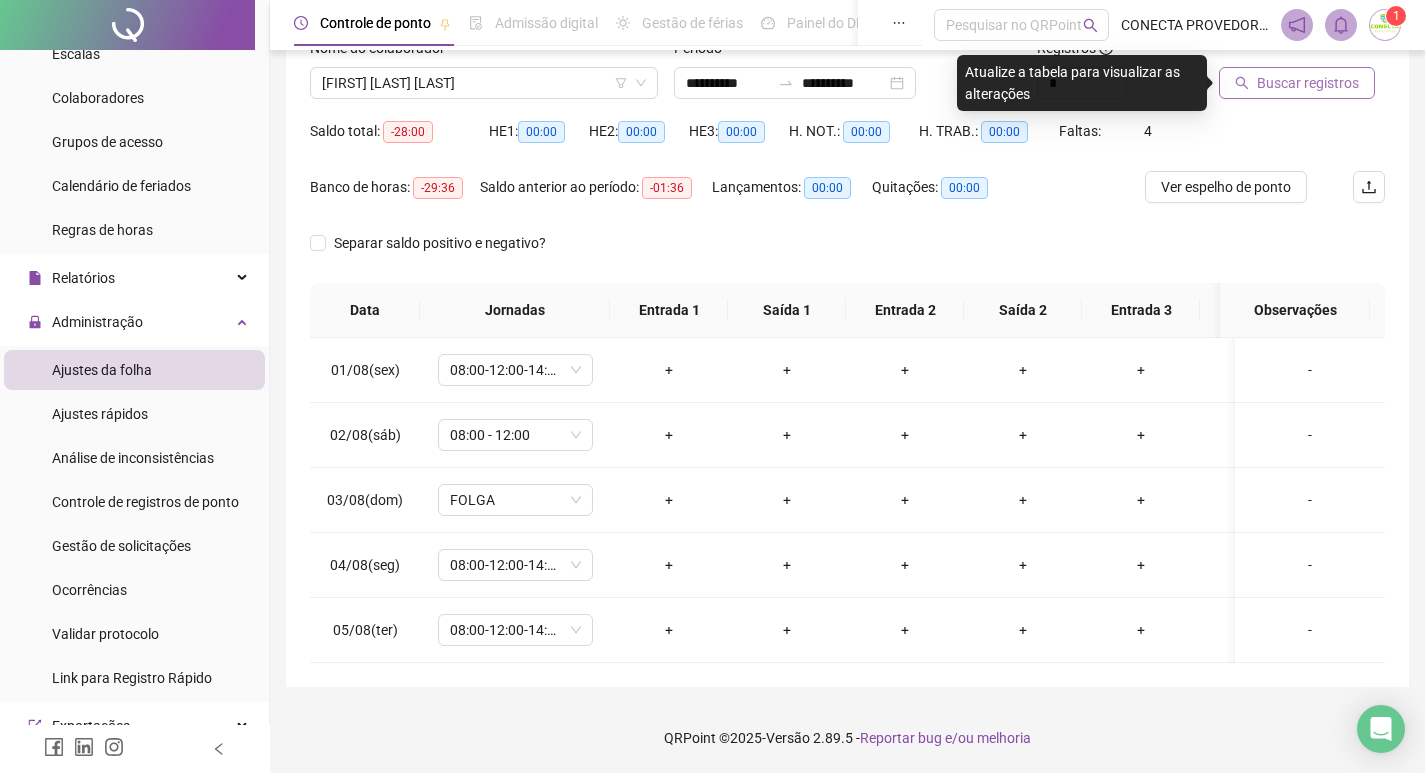 click 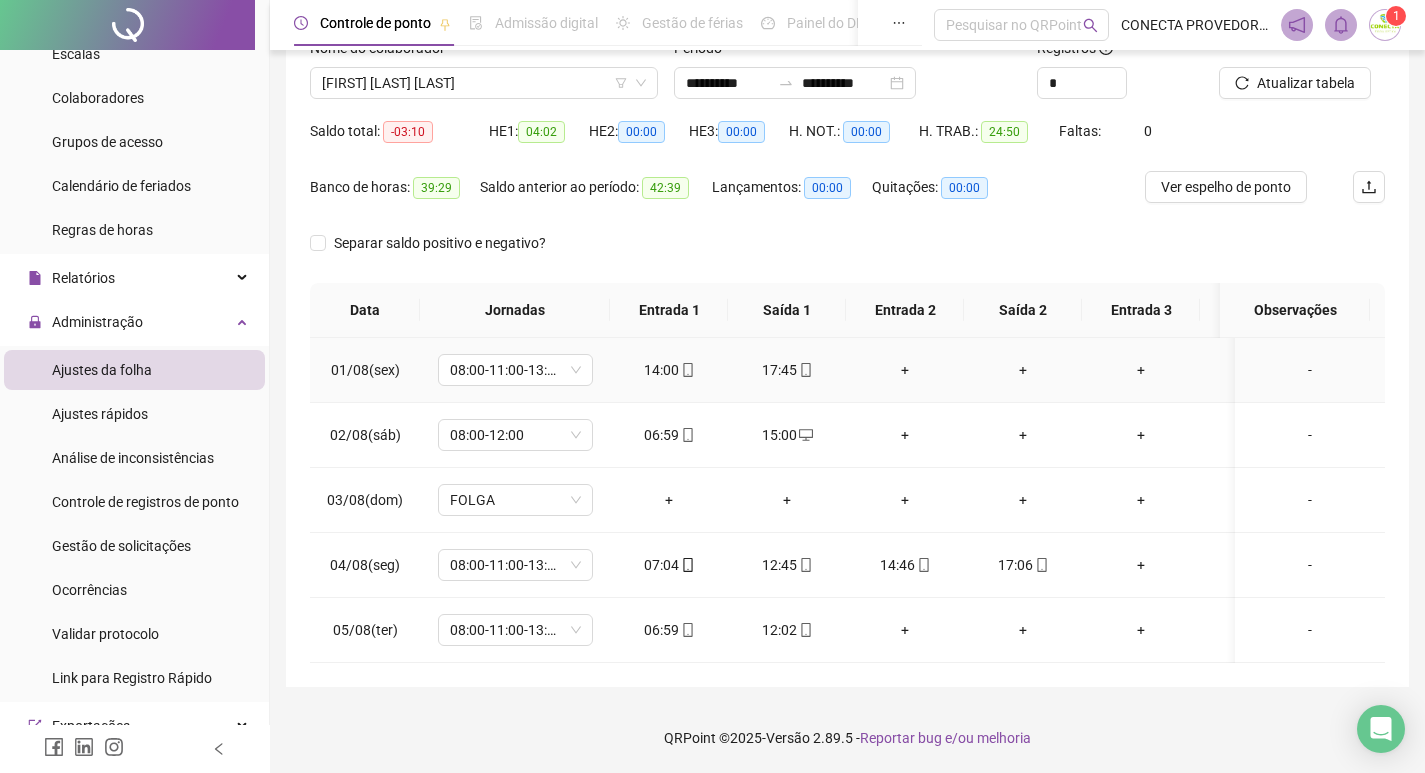 type 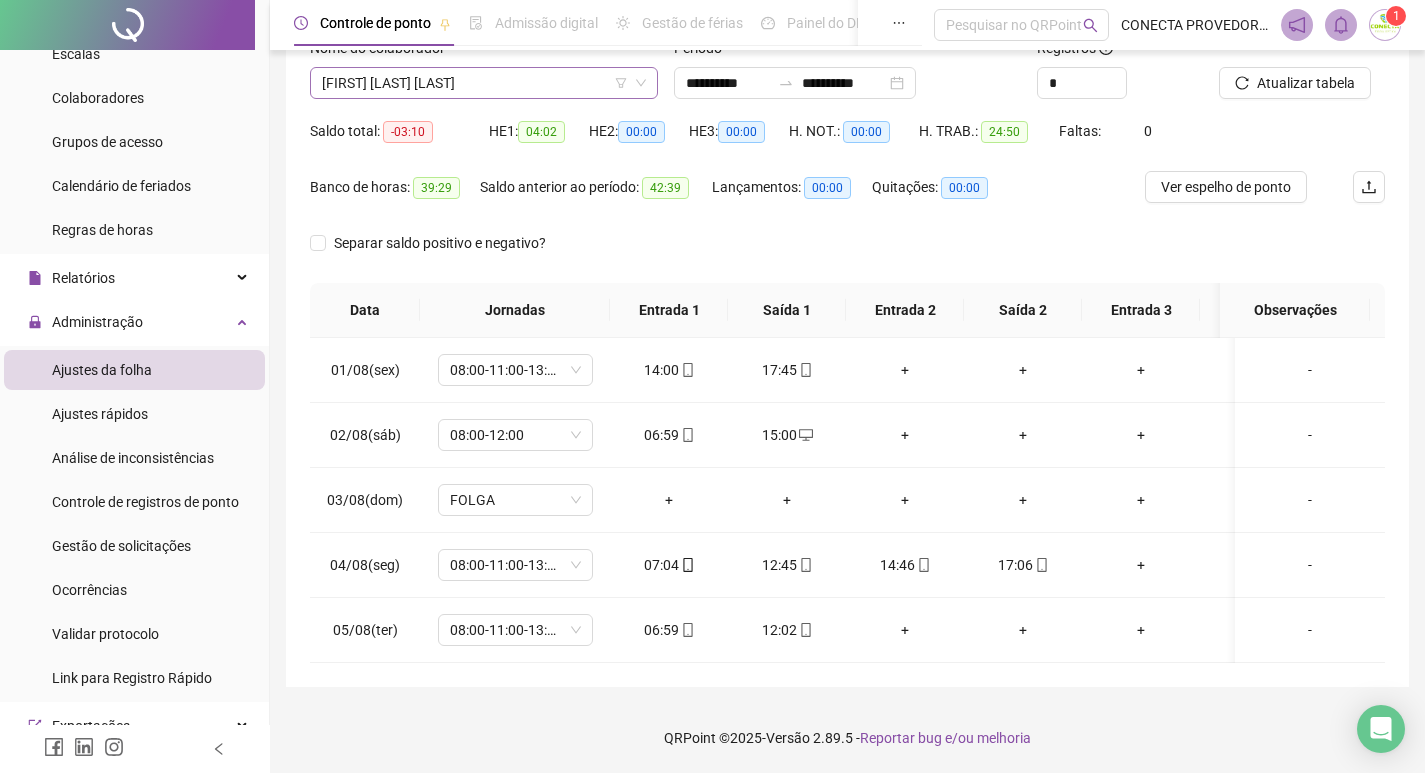 click on "[FIRST] [LAST] [LAST]" at bounding box center (484, 83) 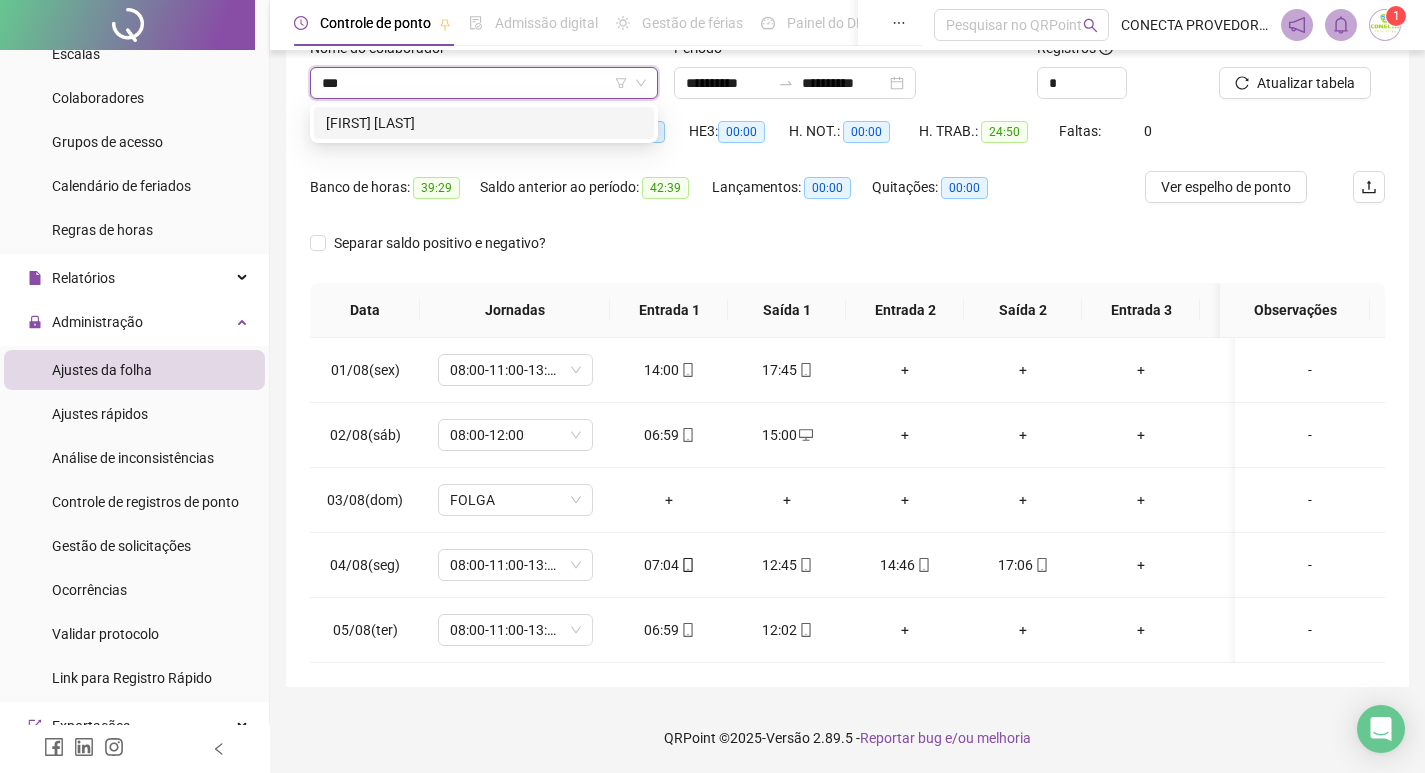 scroll, scrollTop: 0, scrollLeft: 0, axis: both 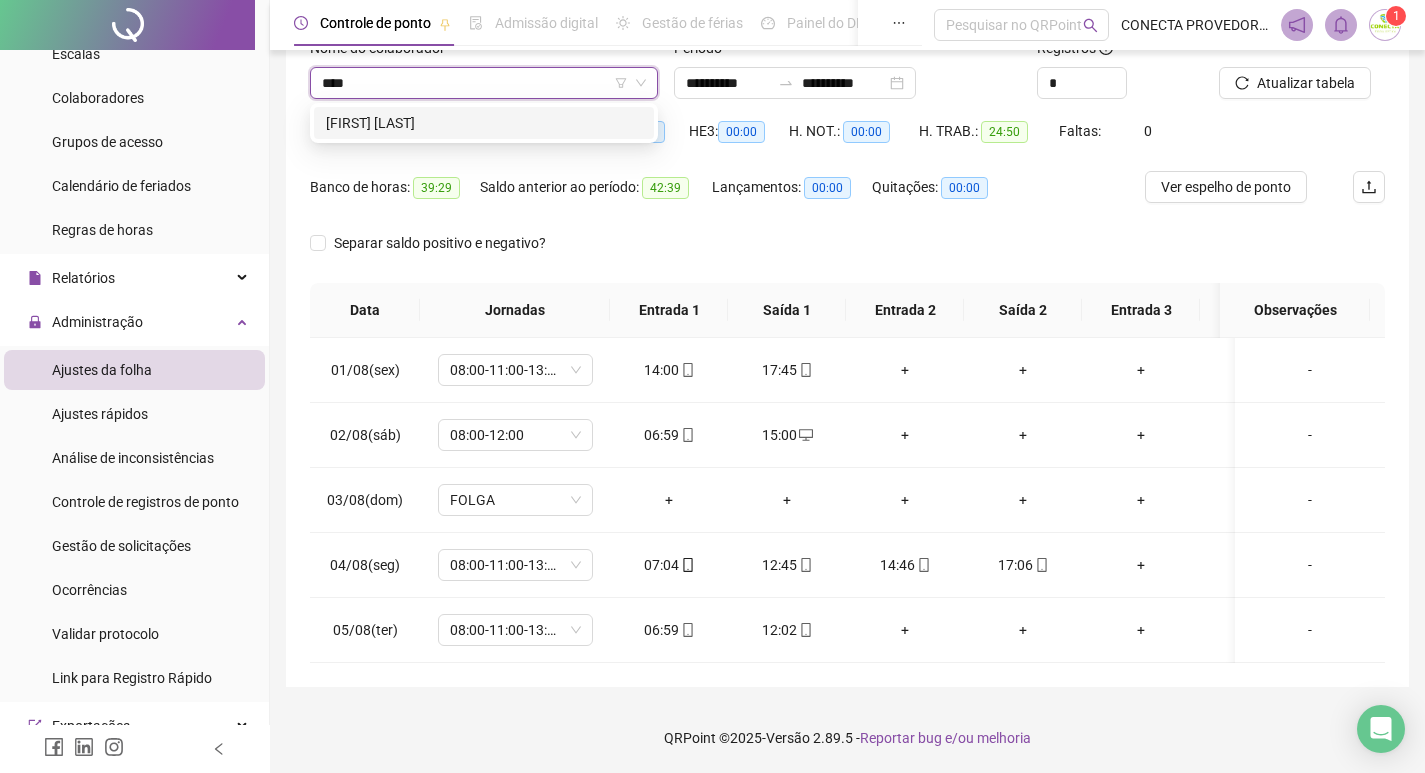 click on "[FIRST] [LAST]" at bounding box center (484, 123) 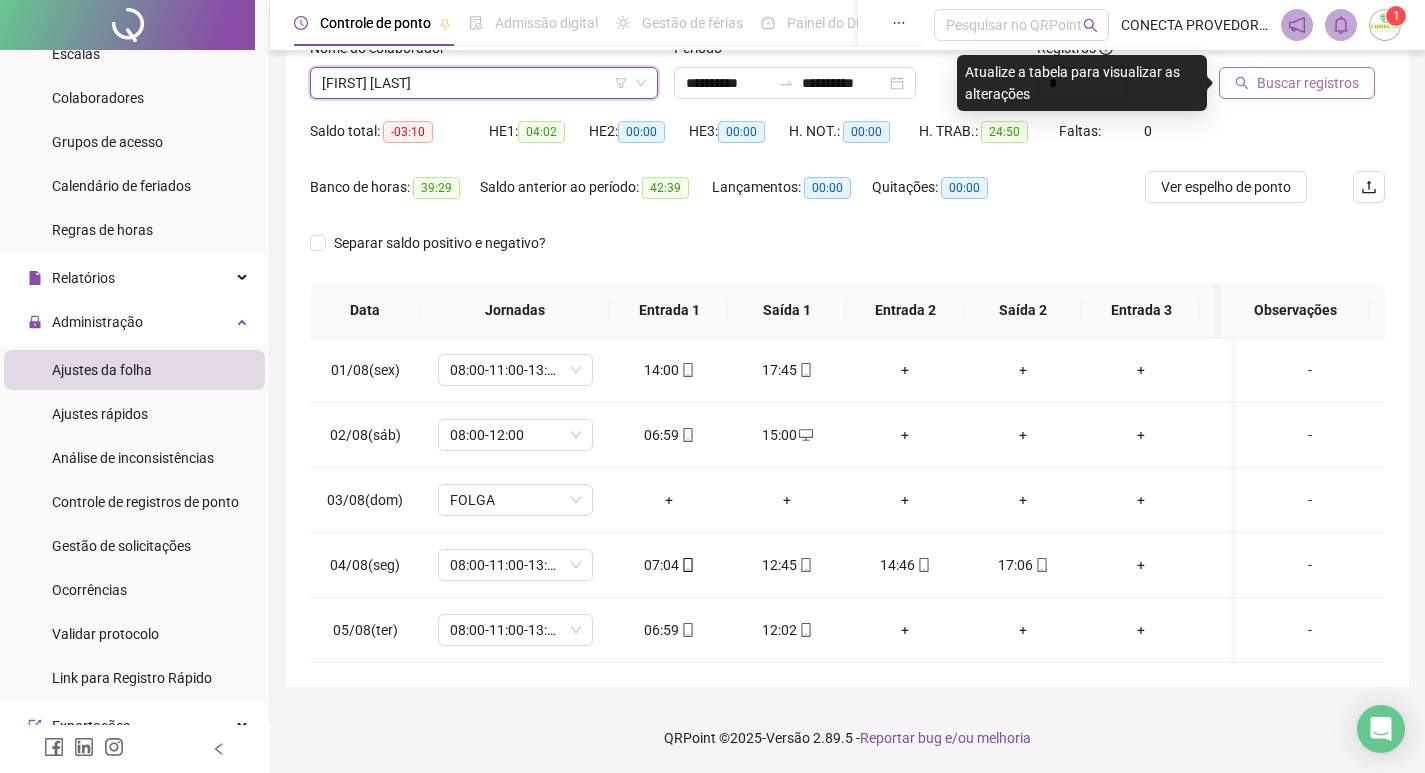 click on "Buscar registros" at bounding box center (1308, 83) 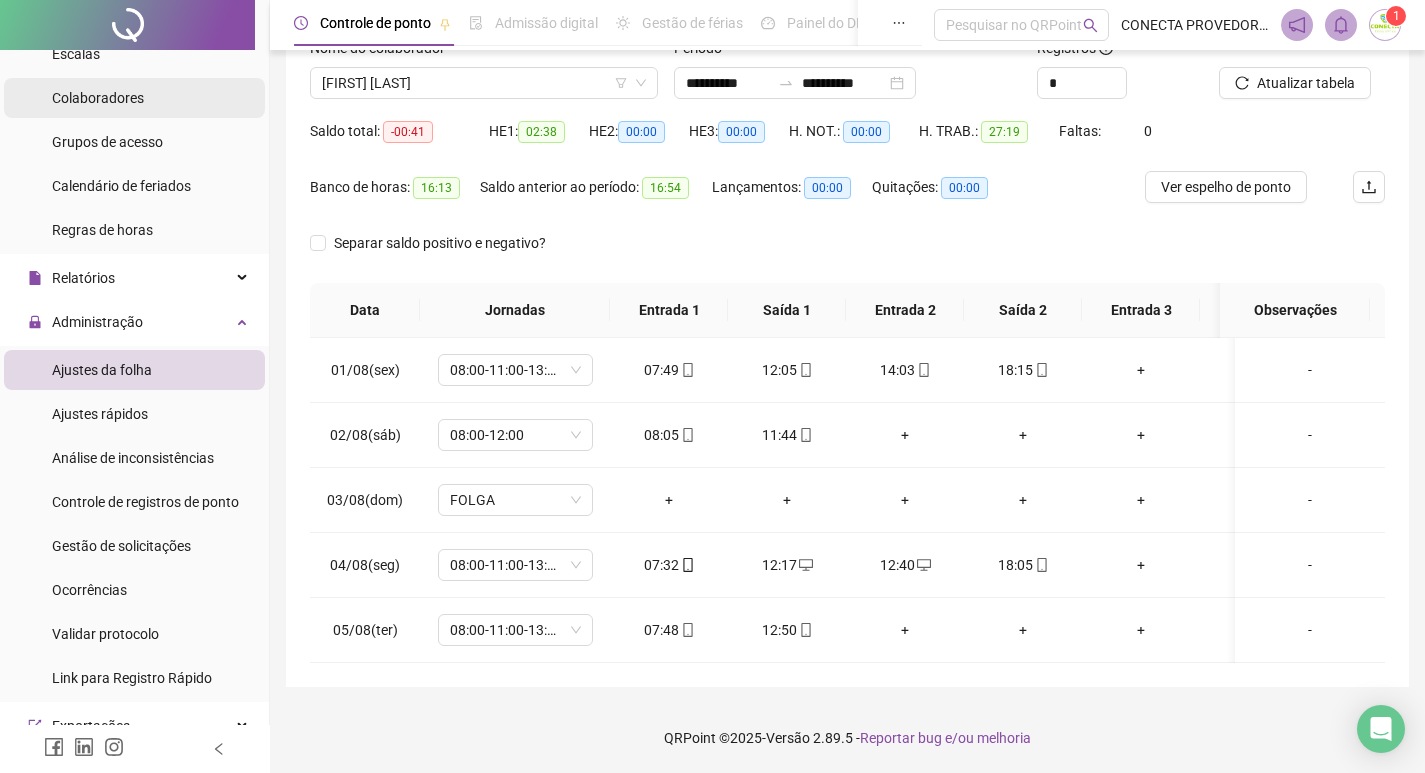click on "Colaboradores" at bounding box center (98, 98) 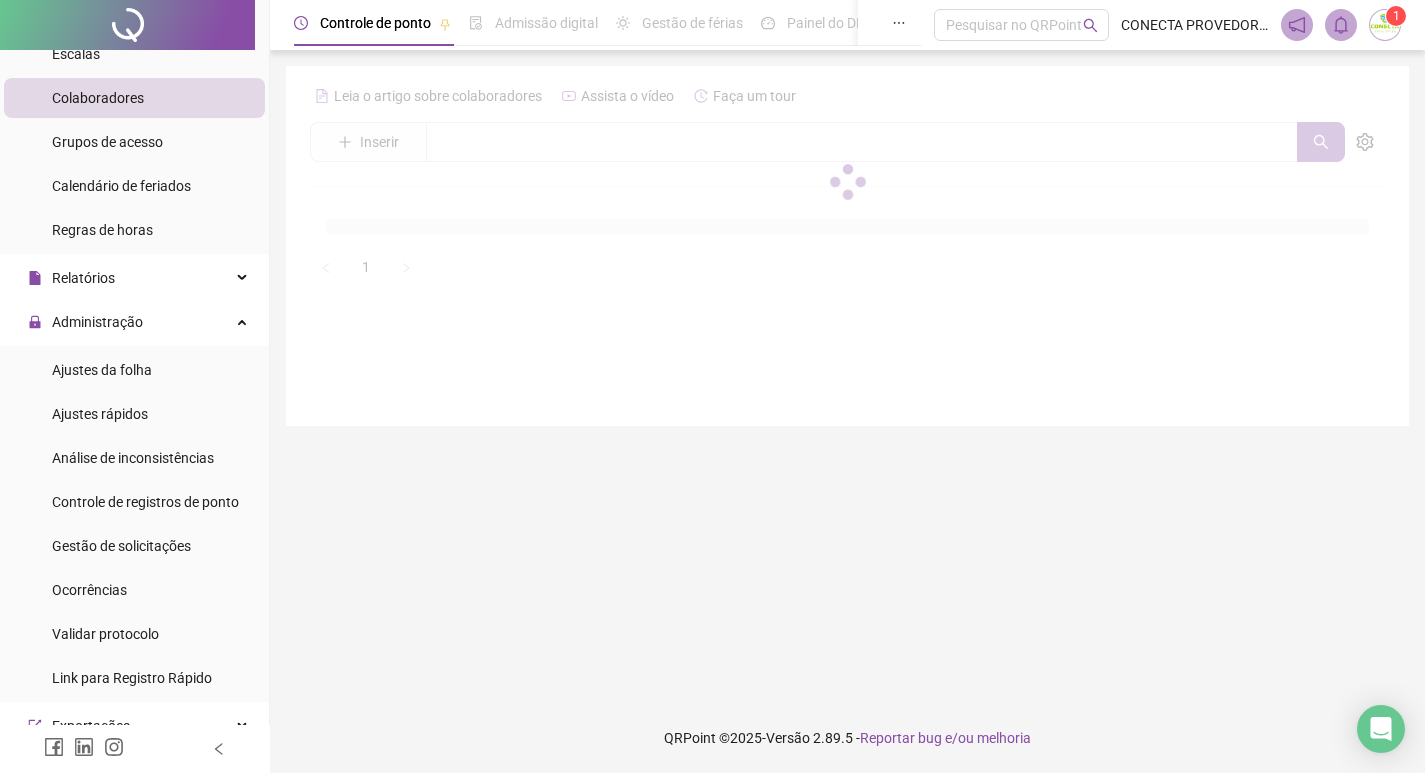 scroll, scrollTop: 0, scrollLeft: 0, axis: both 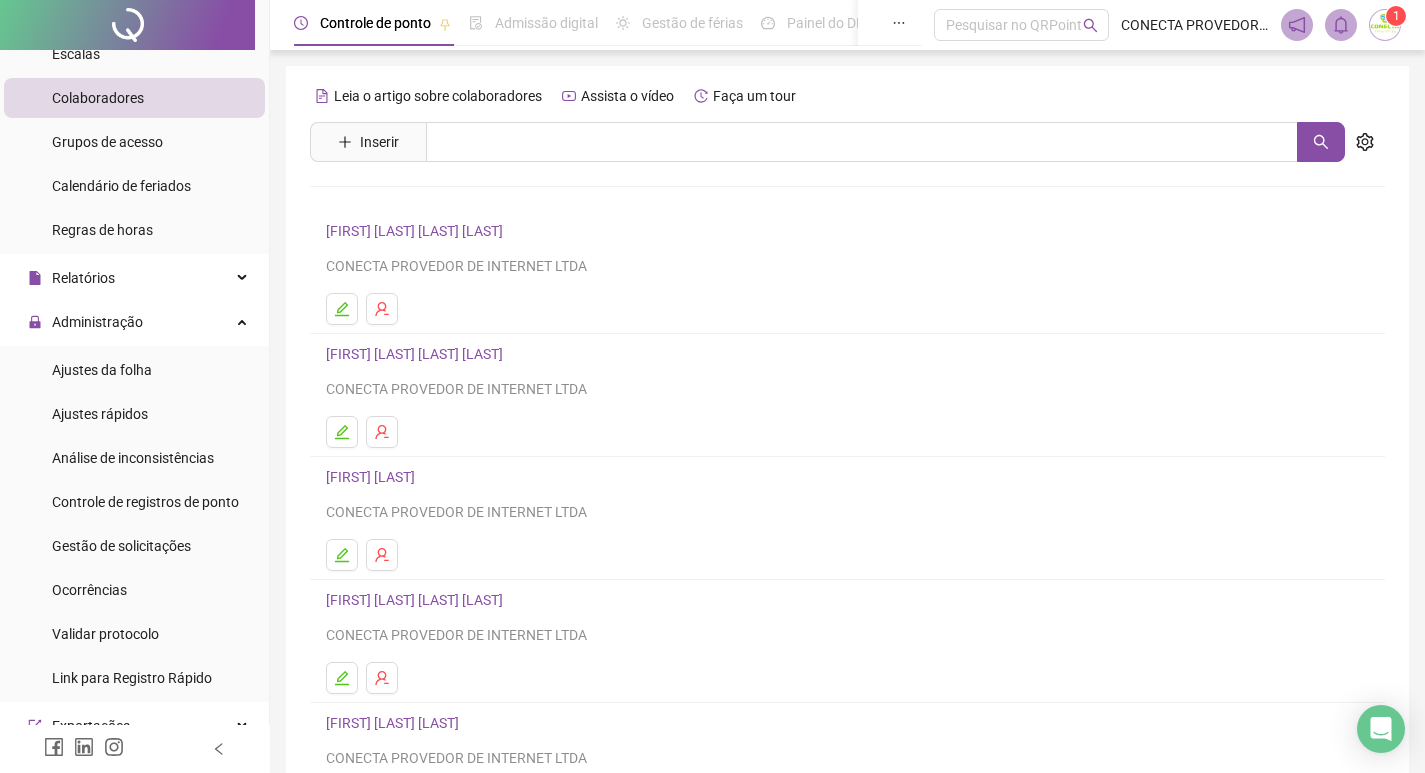 click on "Leia o artigo sobre colaboradores Assista o vídeo Faça um tour Inserir Nenhum resultado [FIRST] [LAST] [LAST]
CONECTA PROVEDOR DE INTERNET LTDA [FIRST] [LAST] [LAST] [LAST]
CONECTA PROVEDOR DE INTERNET LTDA [FIRST] [LAST] [LAST]
CONECTA PROVEDOR DE INTERNET LTDA [FIRST] [LAST] [LAST] [LAST]
CONECTA PROVEDOR DE INTERNET LTDA [FIRST] [LAST] [LAST] [LAST]
CONECTA PROVEDOR DE INTERNET LTDA 1 2 3 4 5 ••• 11" at bounding box center (847, 468) 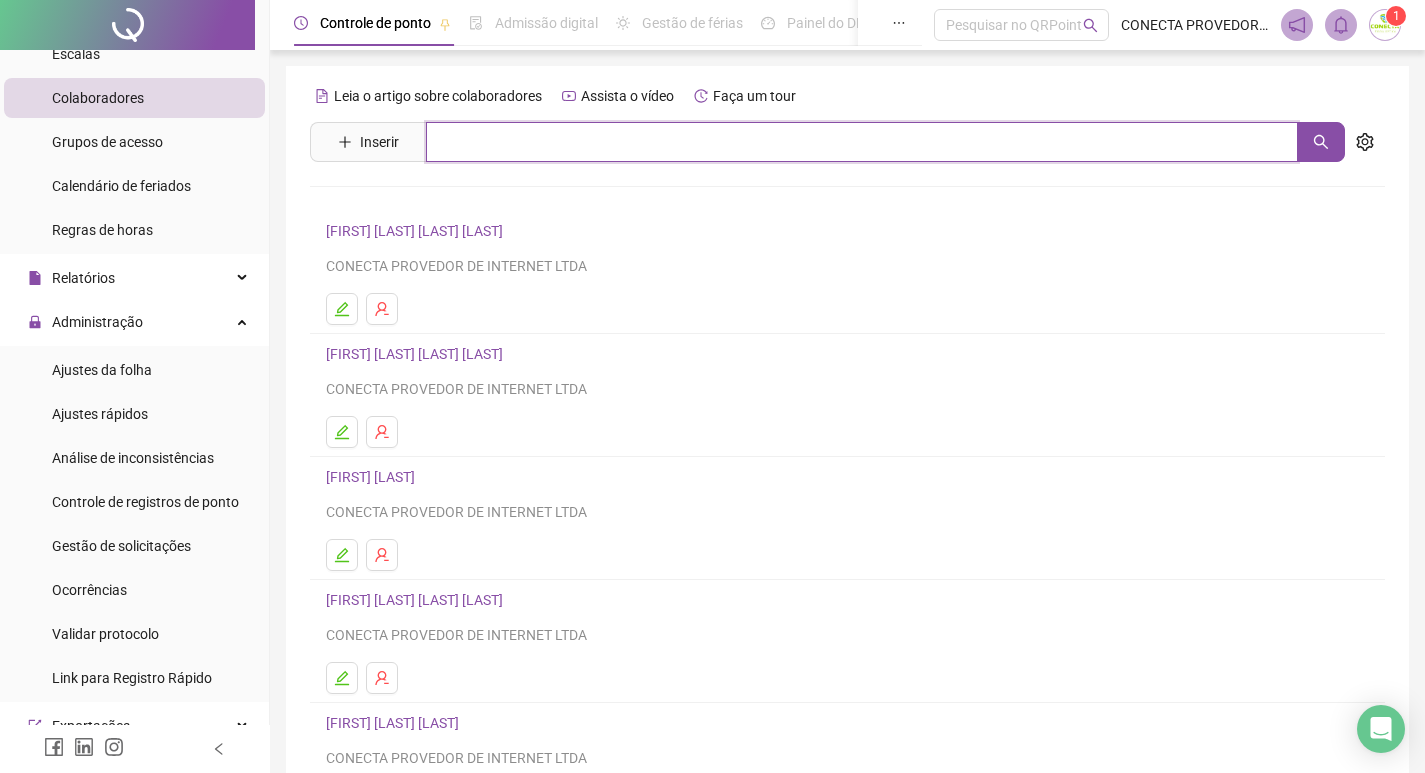 click at bounding box center [862, 142] 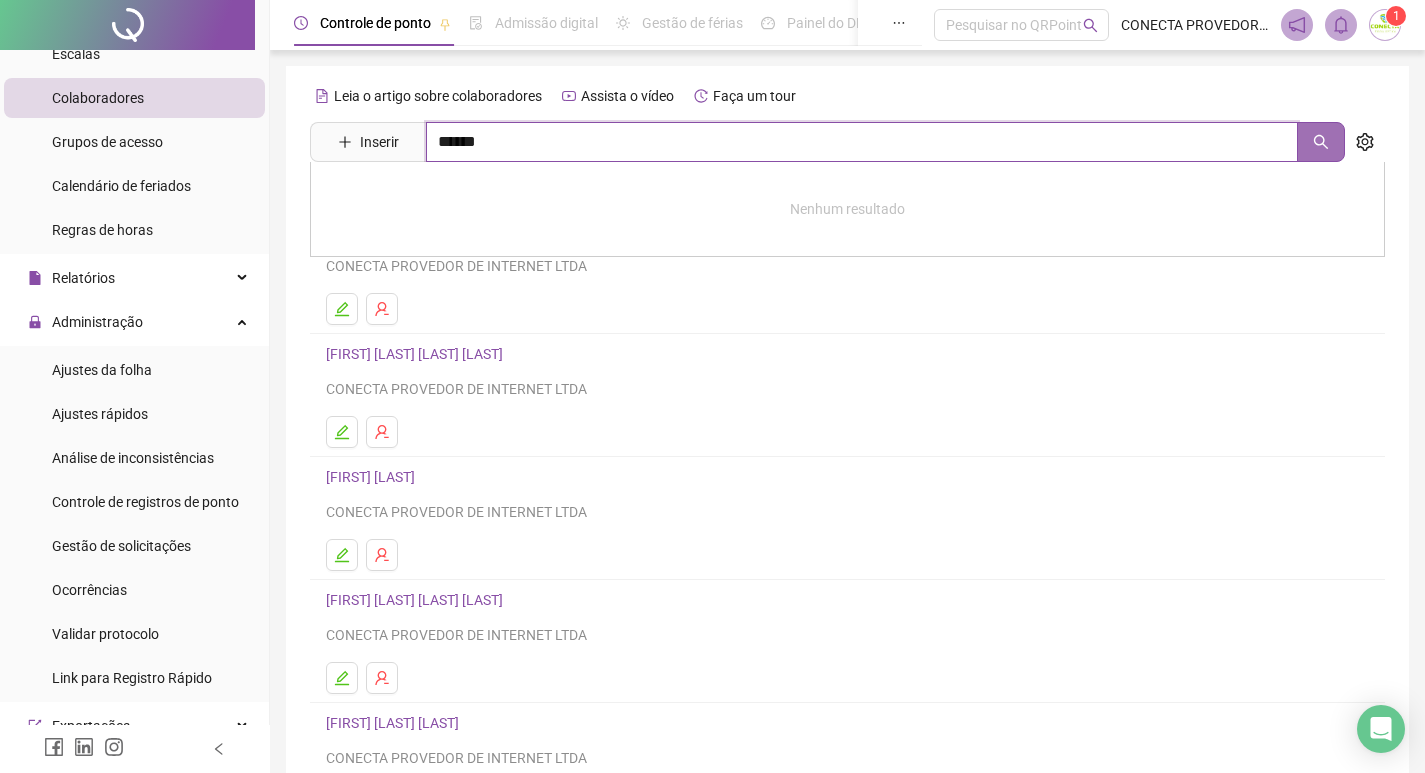click 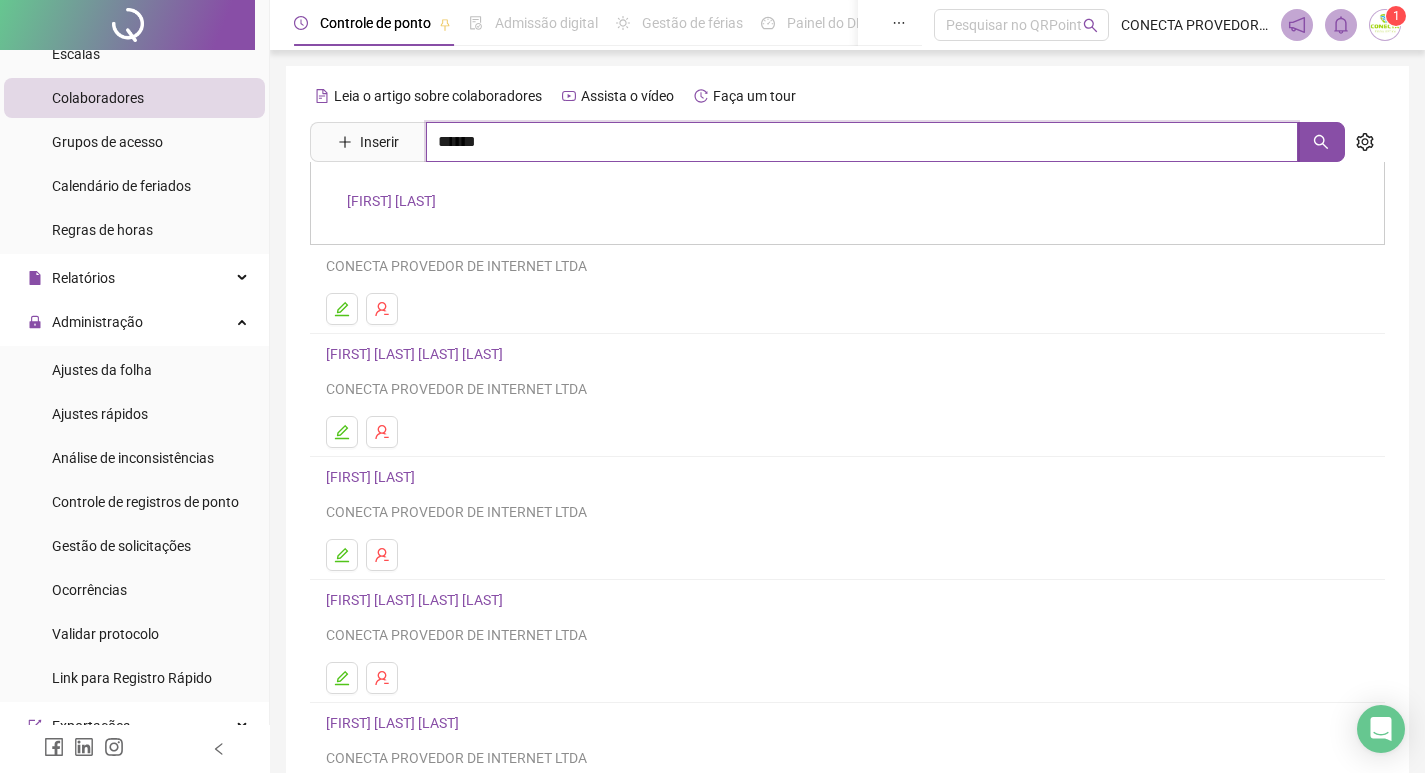 type on "******" 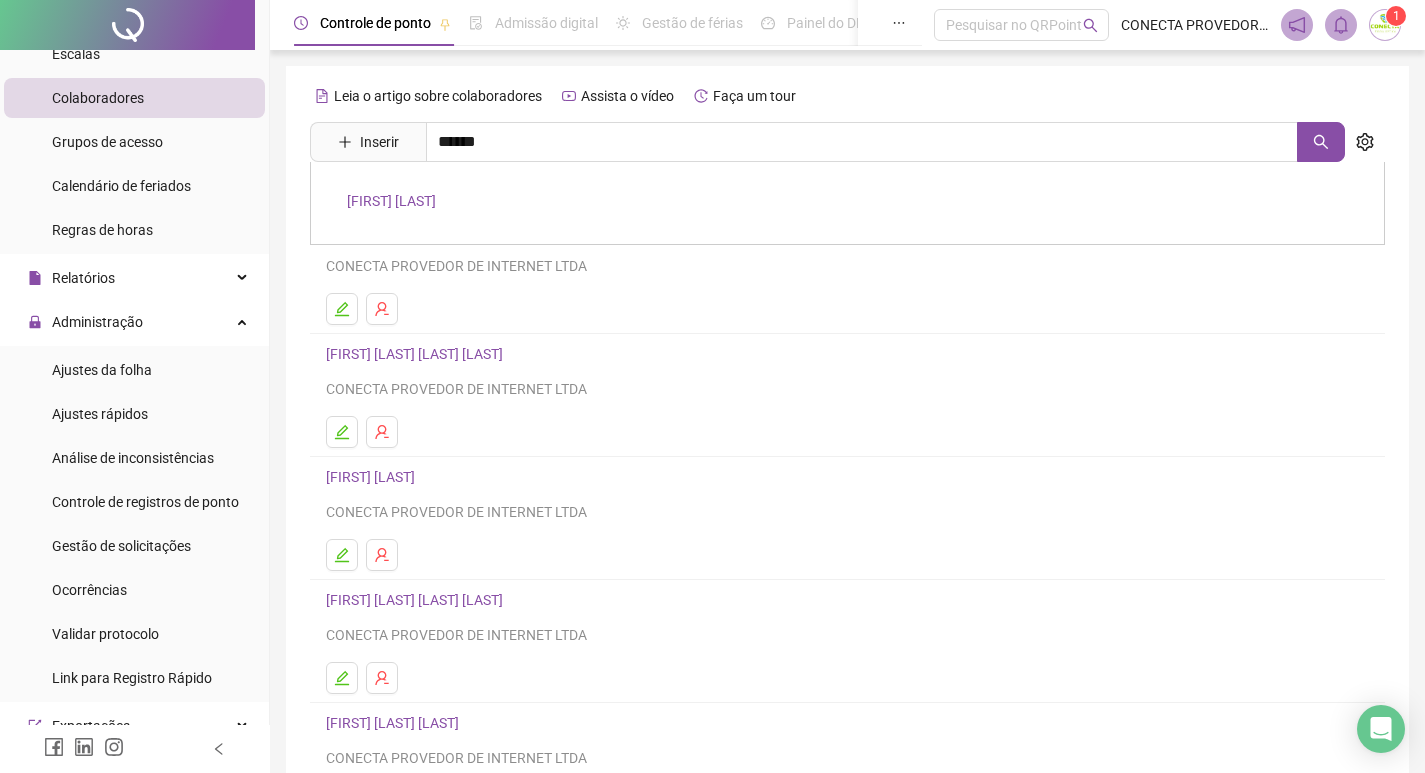 click on "[FIRST] [LAST]" at bounding box center [391, 201] 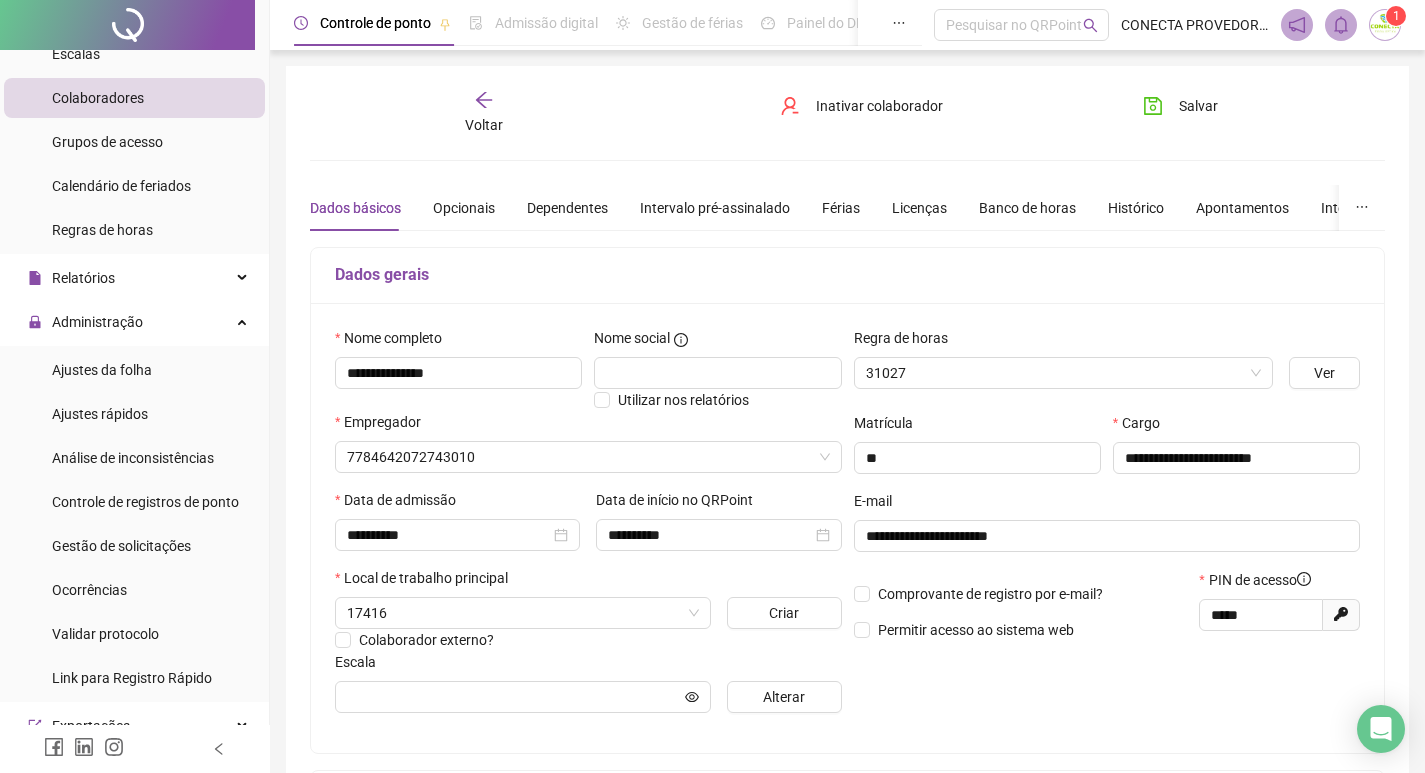 type on "**********" 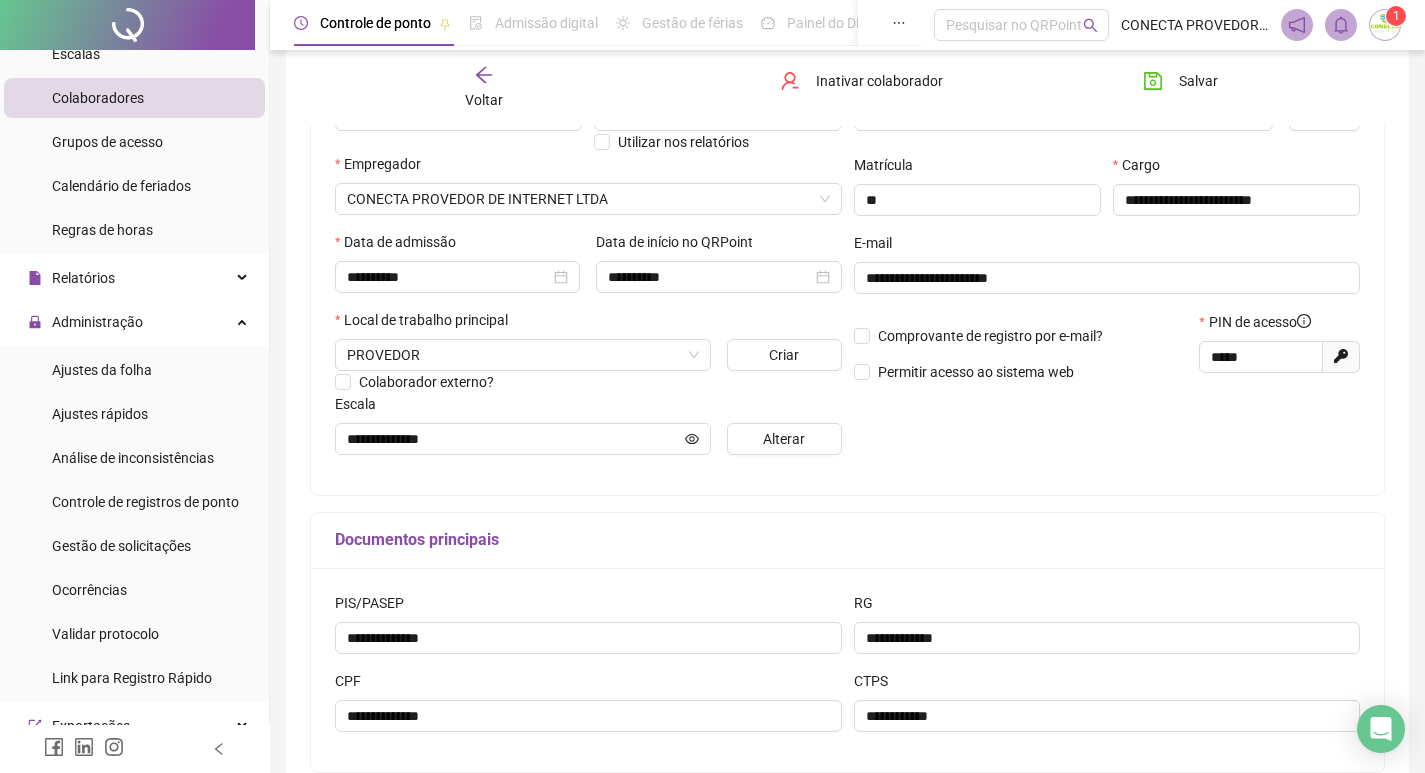 scroll, scrollTop: 368, scrollLeft: 0, axis: vertical 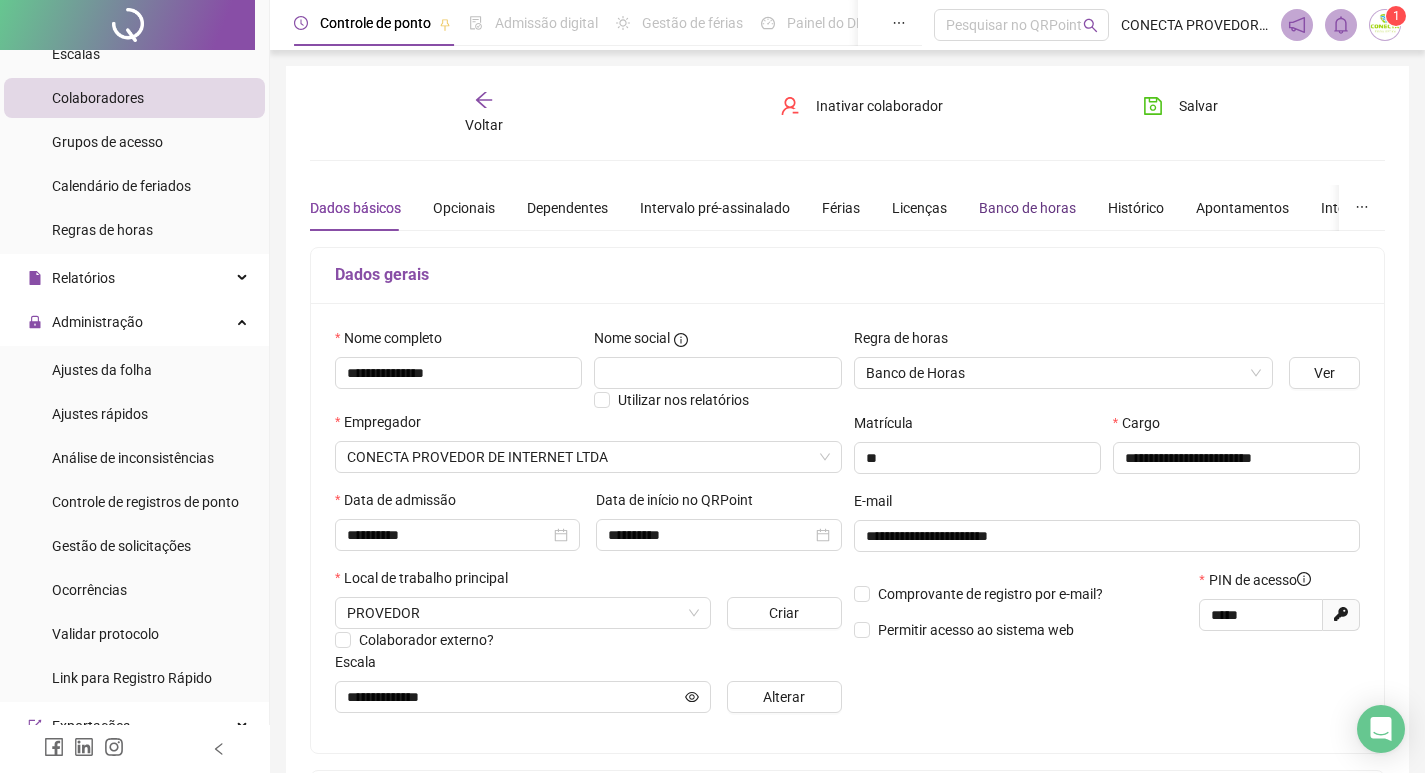 click on "Banco de horas" at bounding box center [1027, 208] 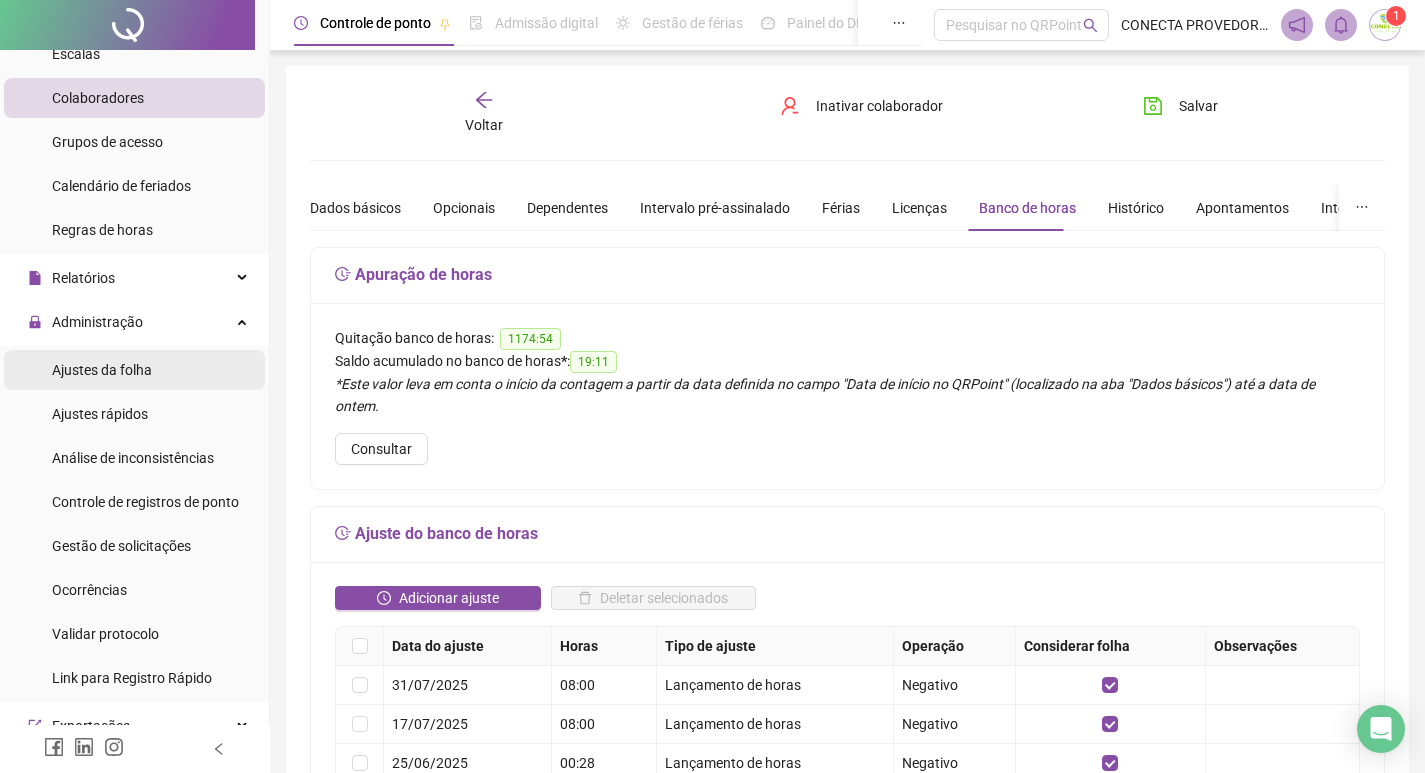 click on "Ajustes da folha" at bounding box center [102, 370] 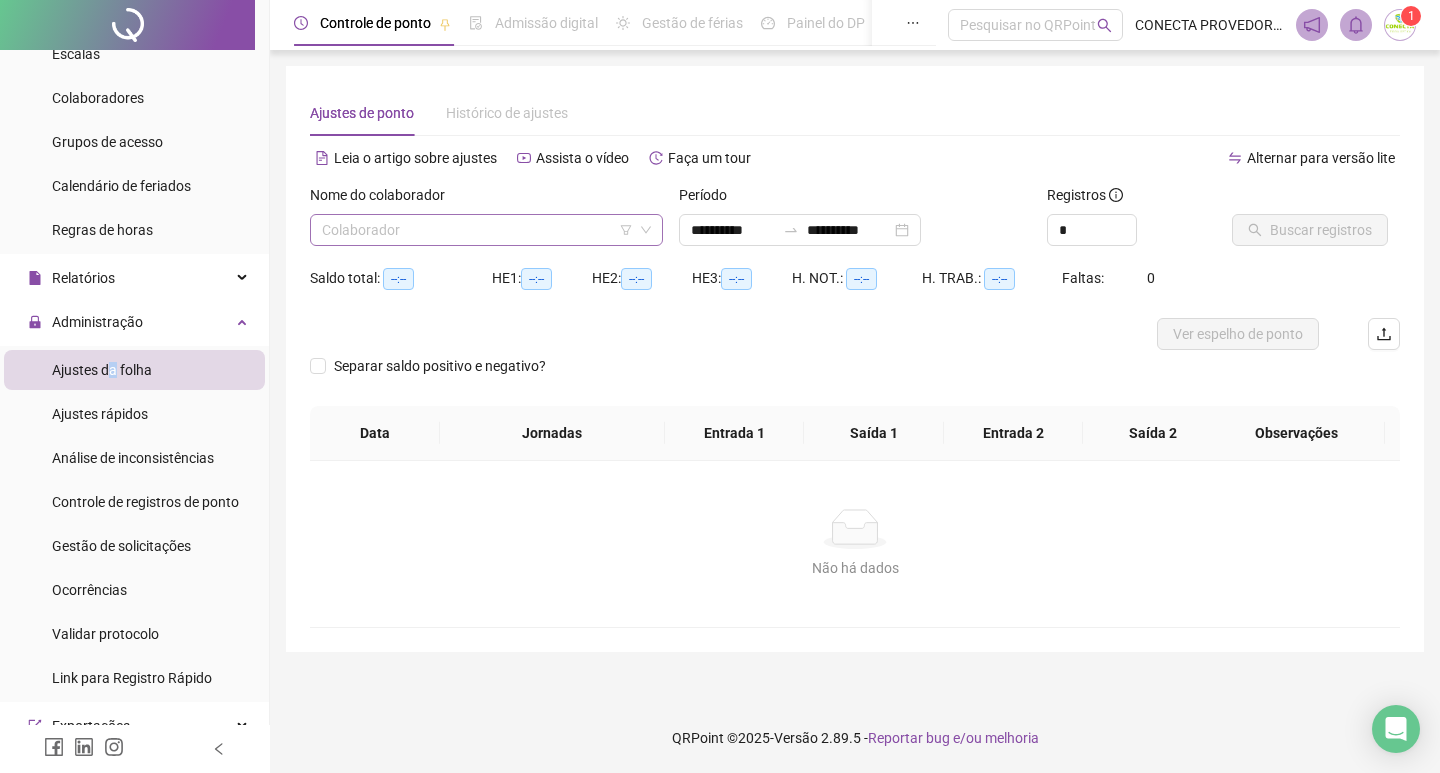 click at bounding box center (477, 230) 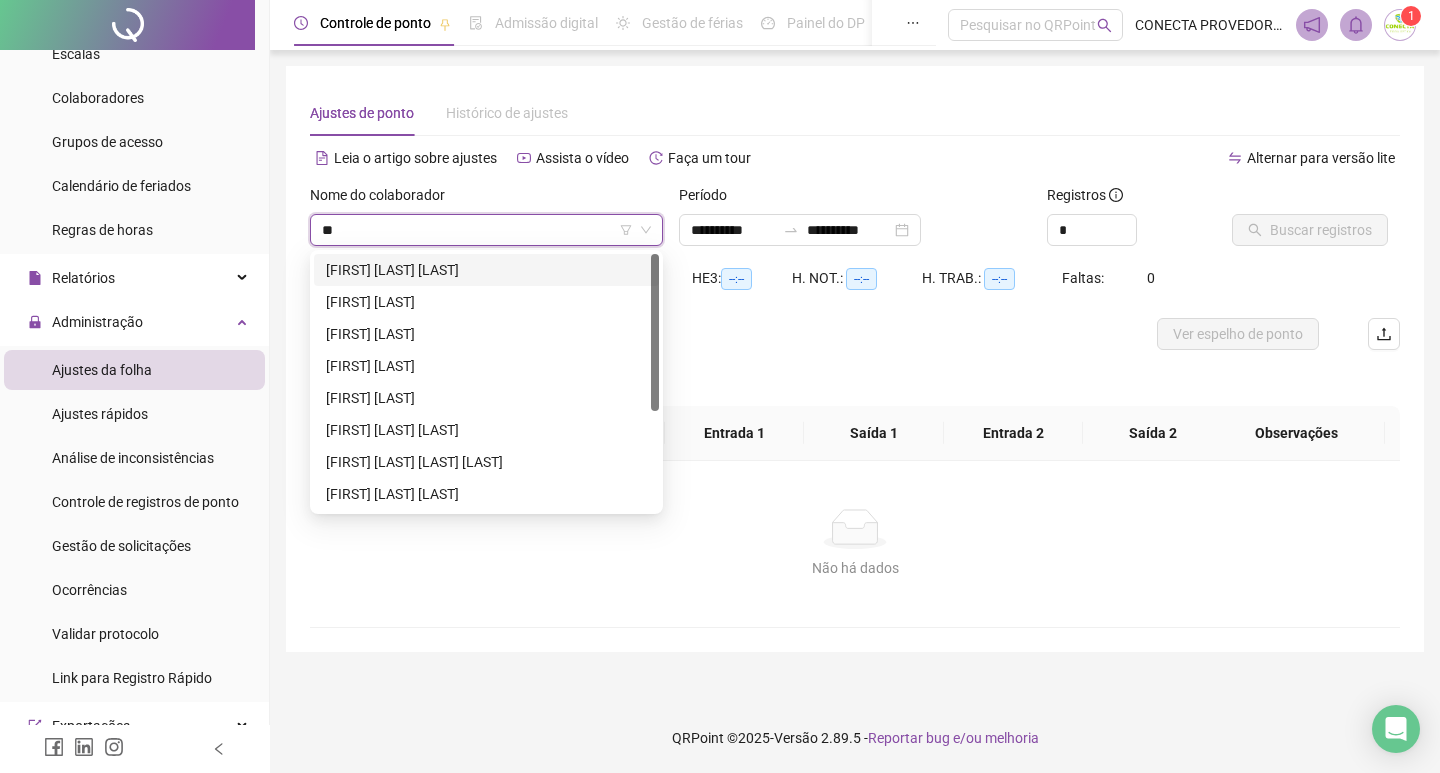type on "***" 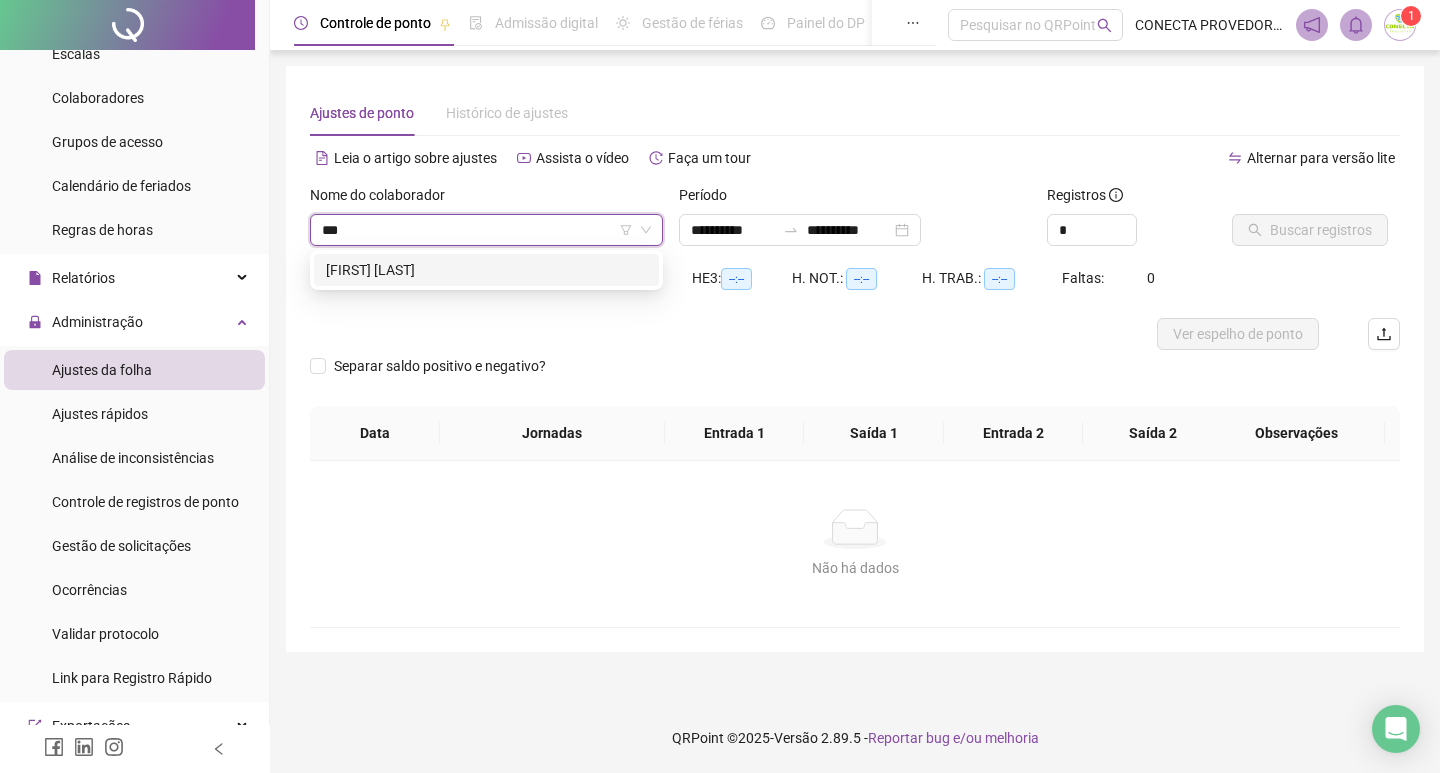 drag, startPoint x: 435, startPoint y: 271, endPoint x: 524, endPoint y: 265, distance: 89.20202 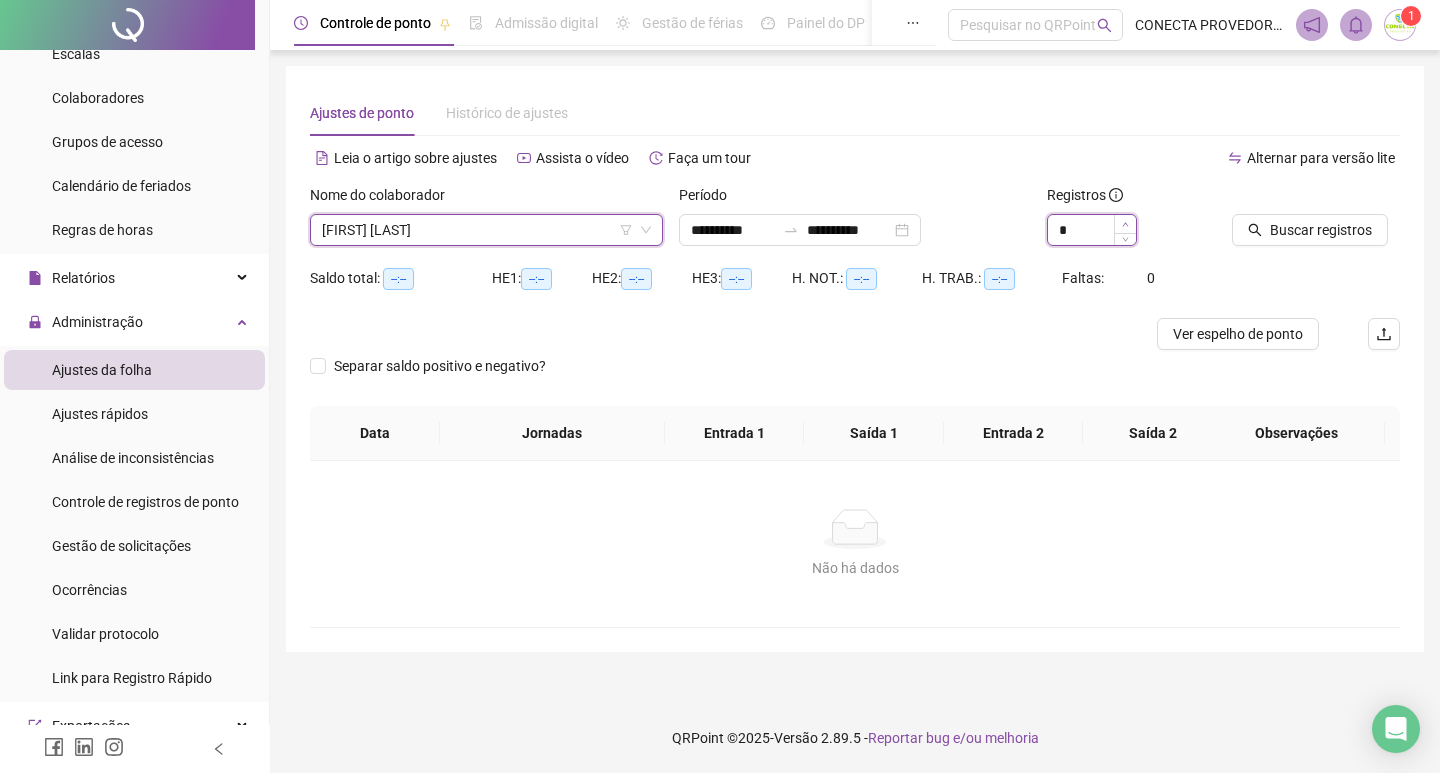 type on "*" 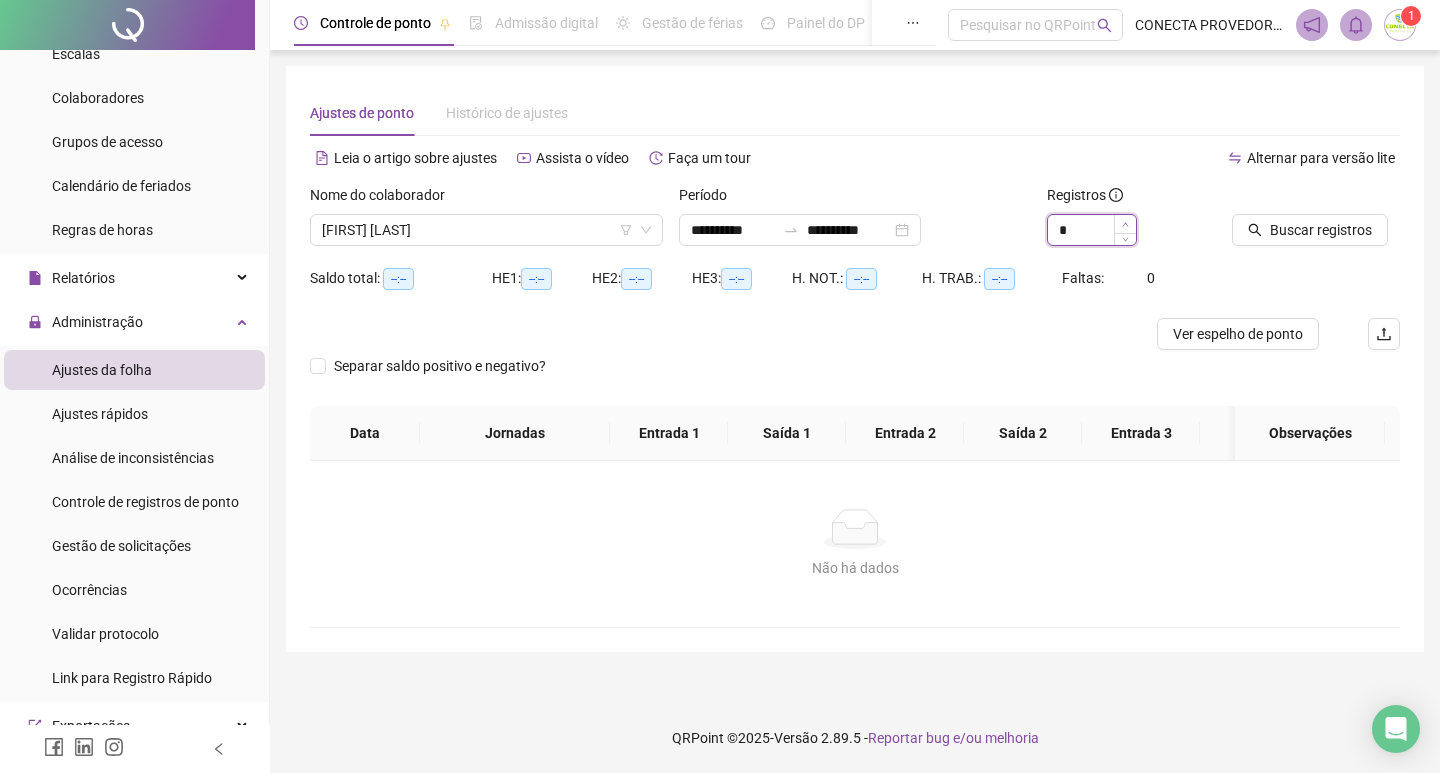 click 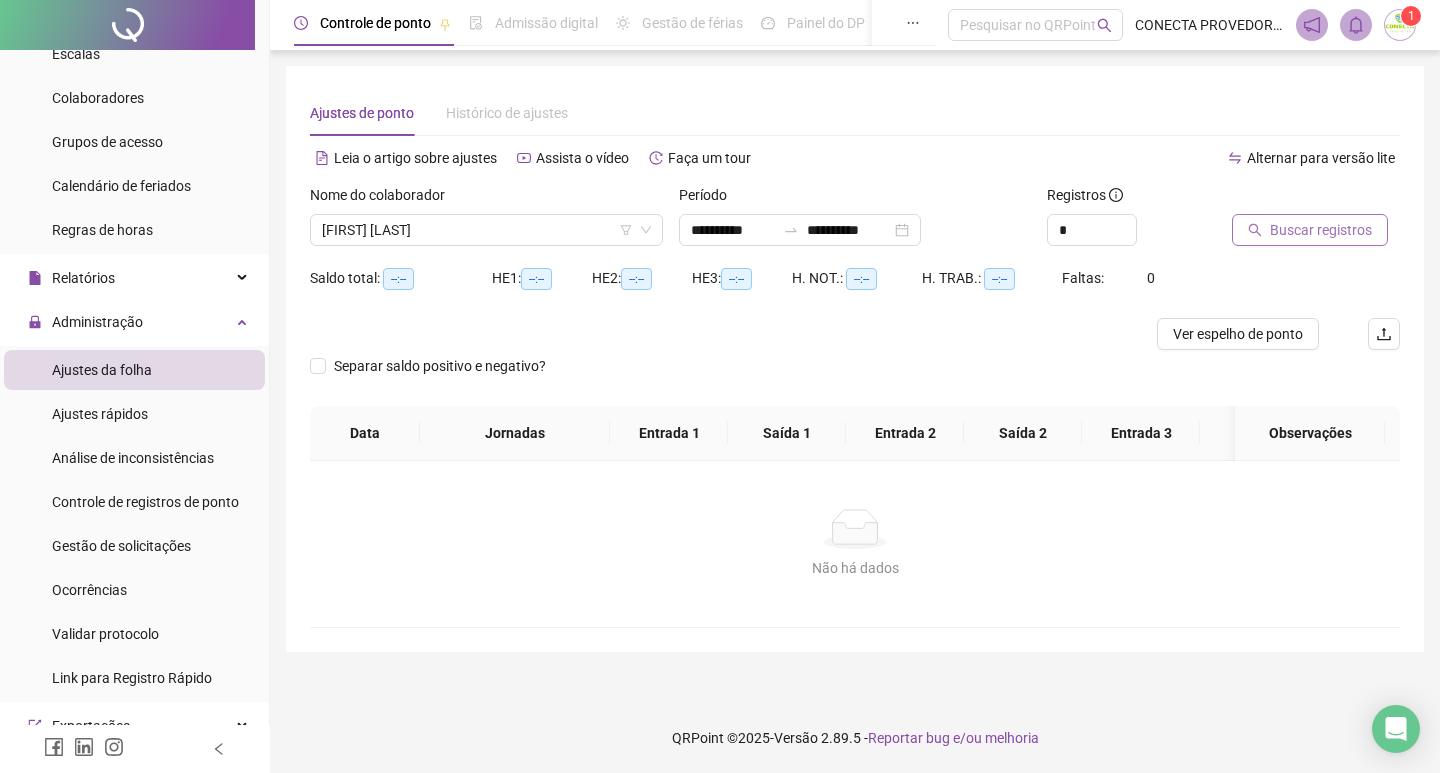 click on "Buscar registros" at bounding box center [1321, 230] 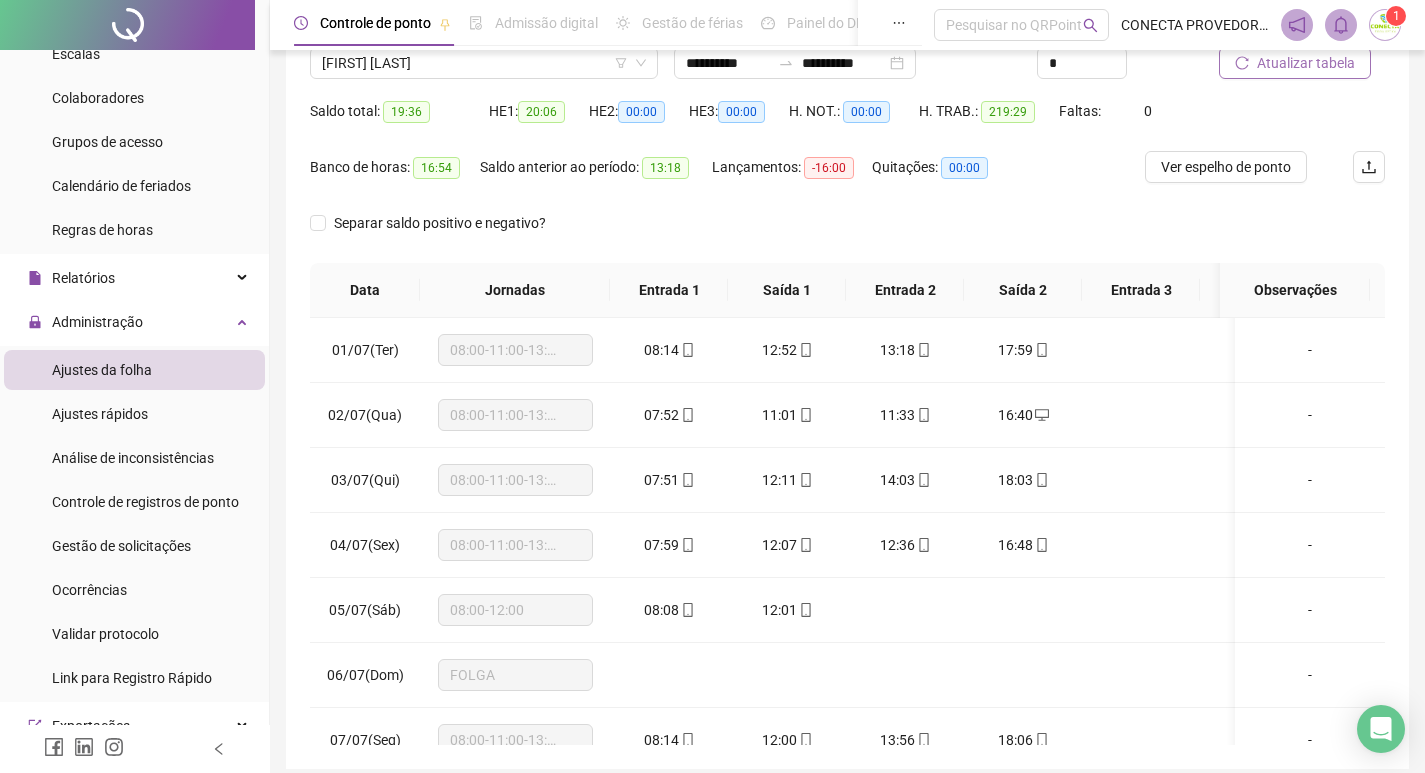 scroll, scrollTop: 249, scrollLeft: 0, axis: vertical 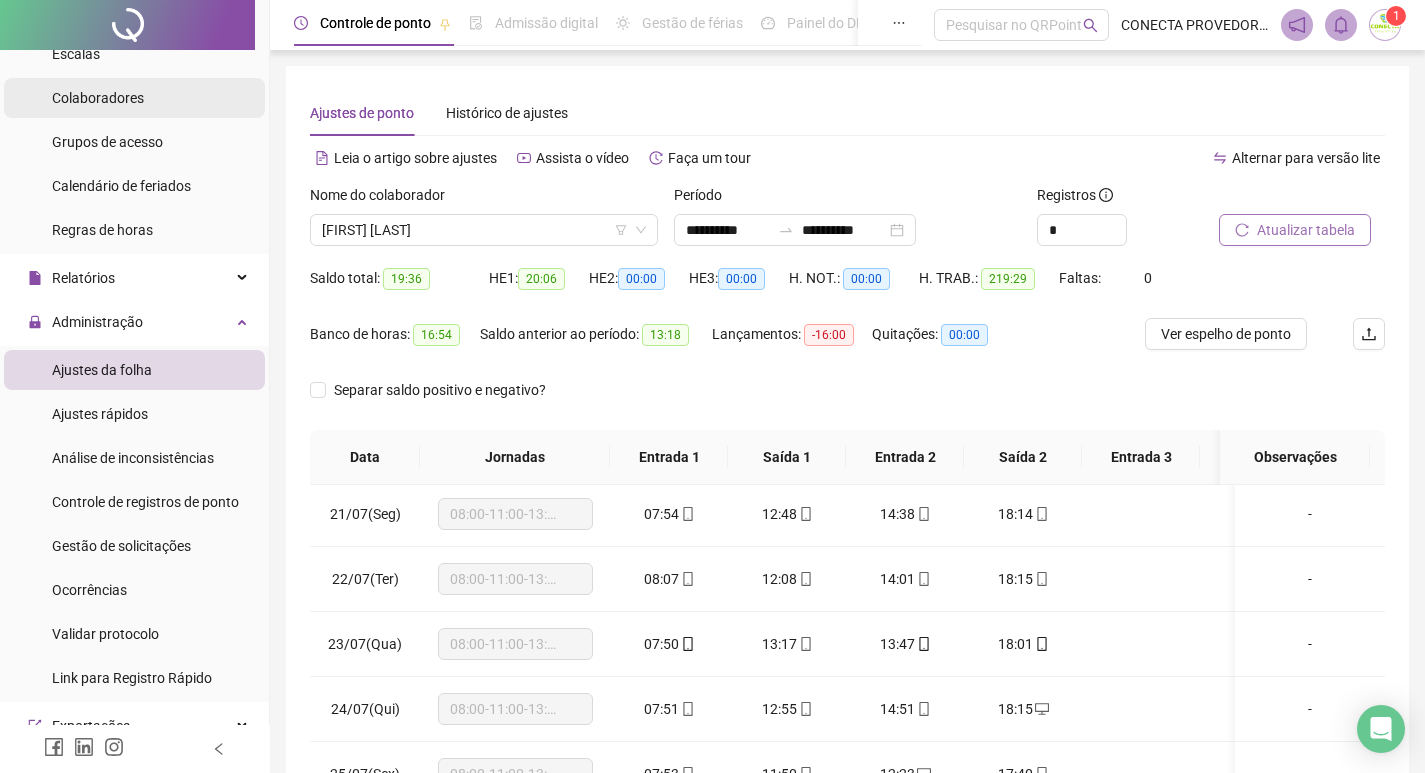 click on "Colaboradores" at bounding box center [98, 98] 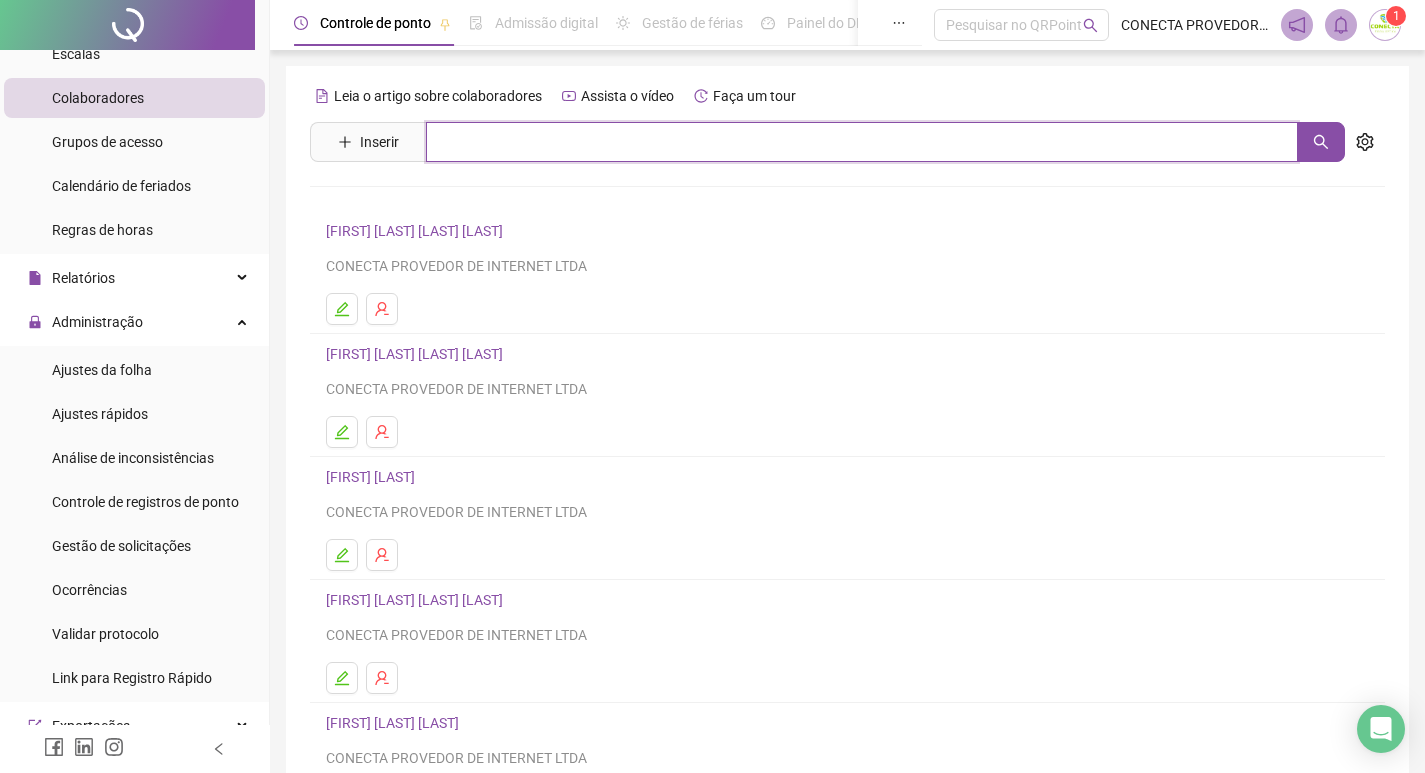 click at bounding box center [862, 142] 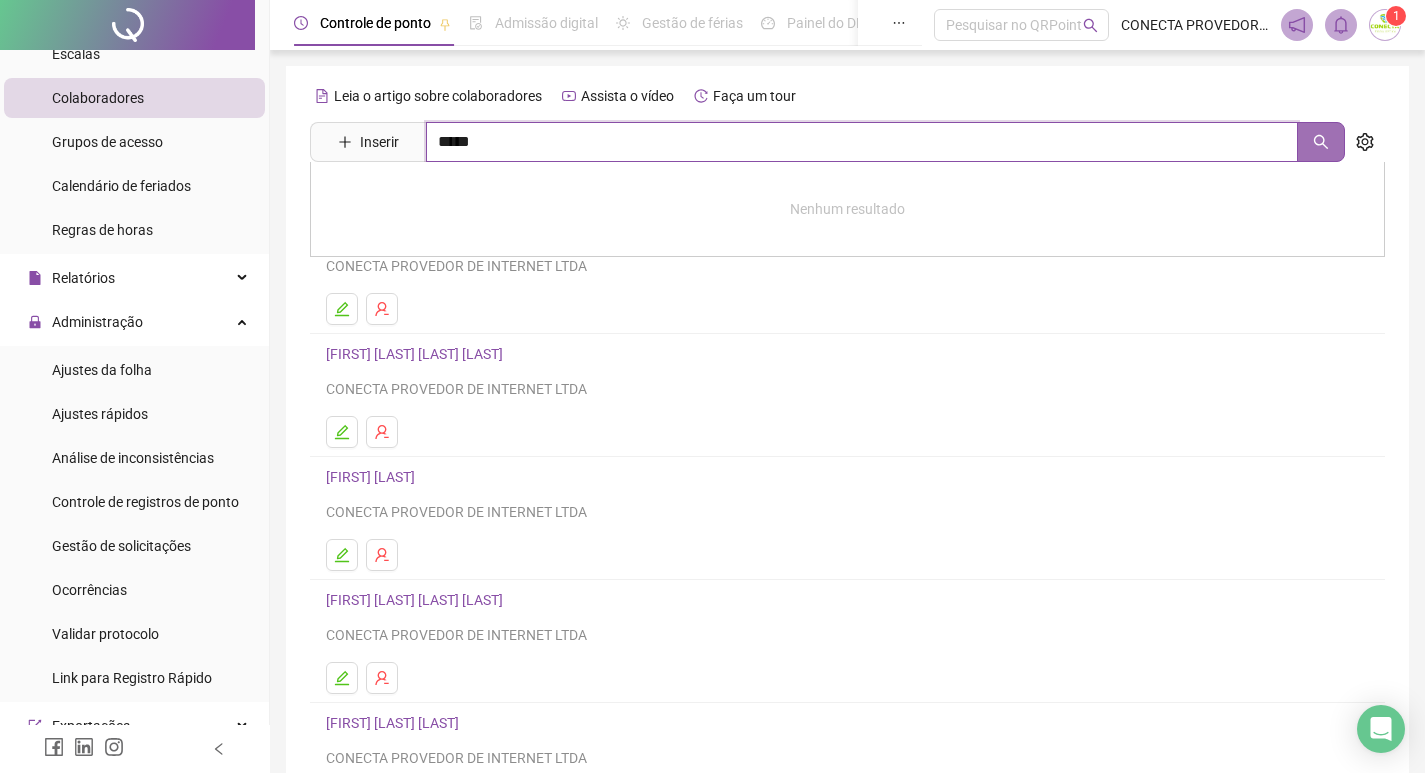 click 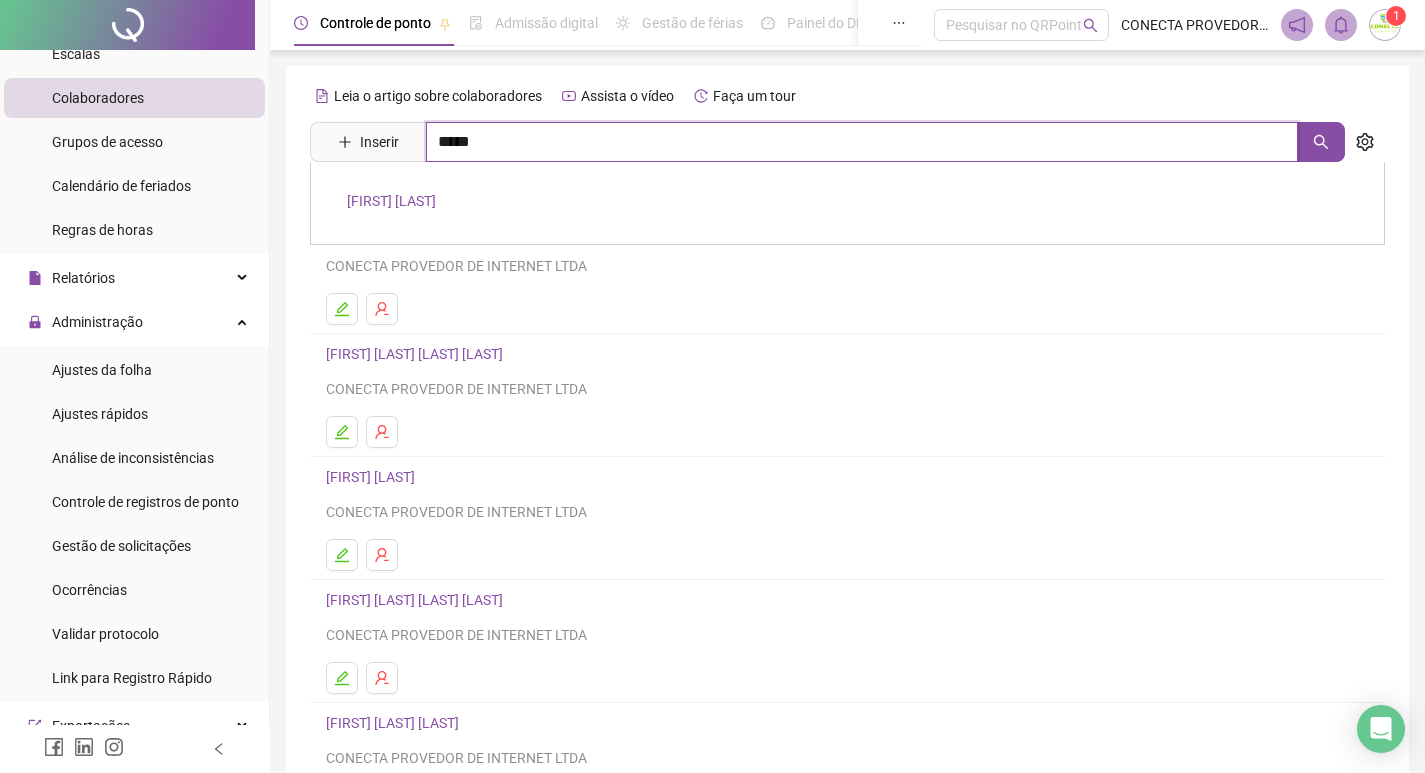 type on "*****" 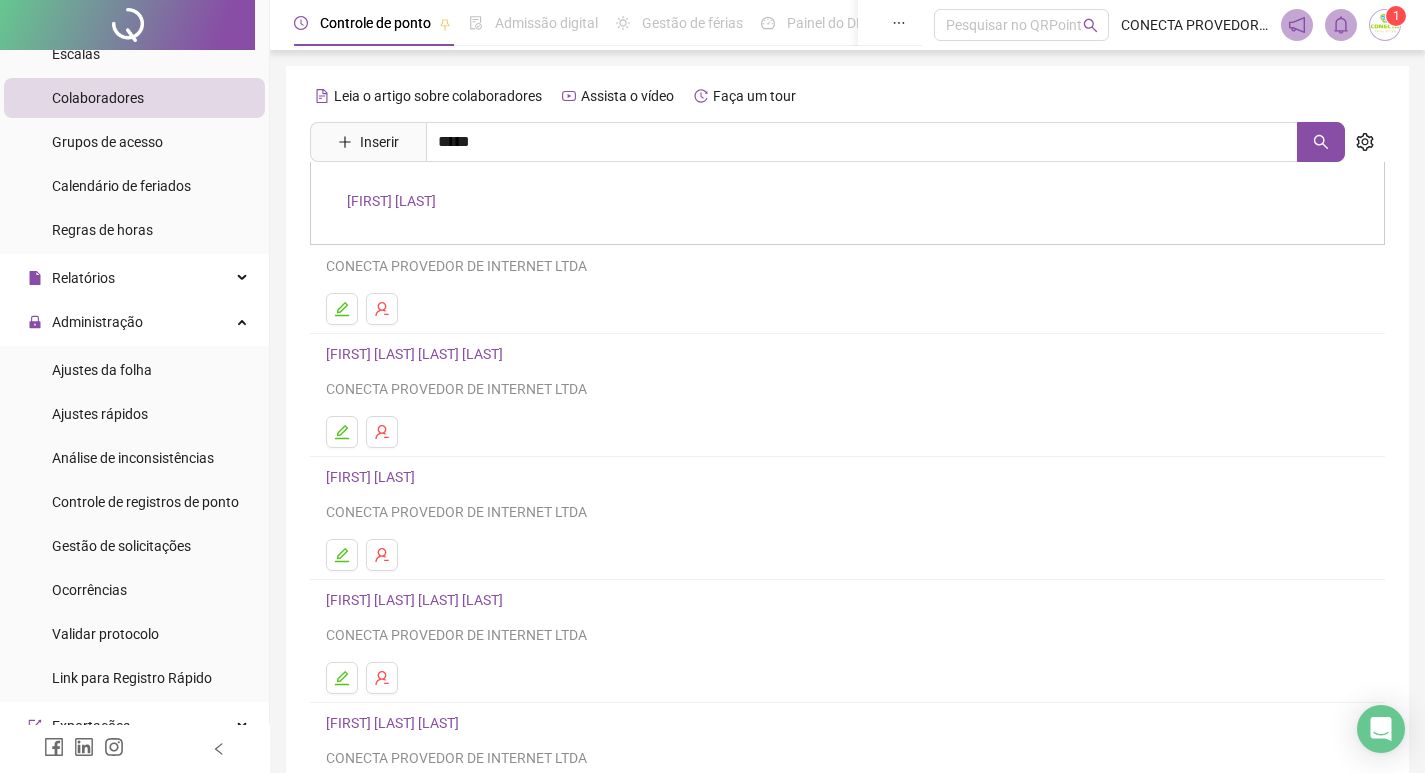 click on "[FIRST] [LAST]" at bounding box center (391, 201) 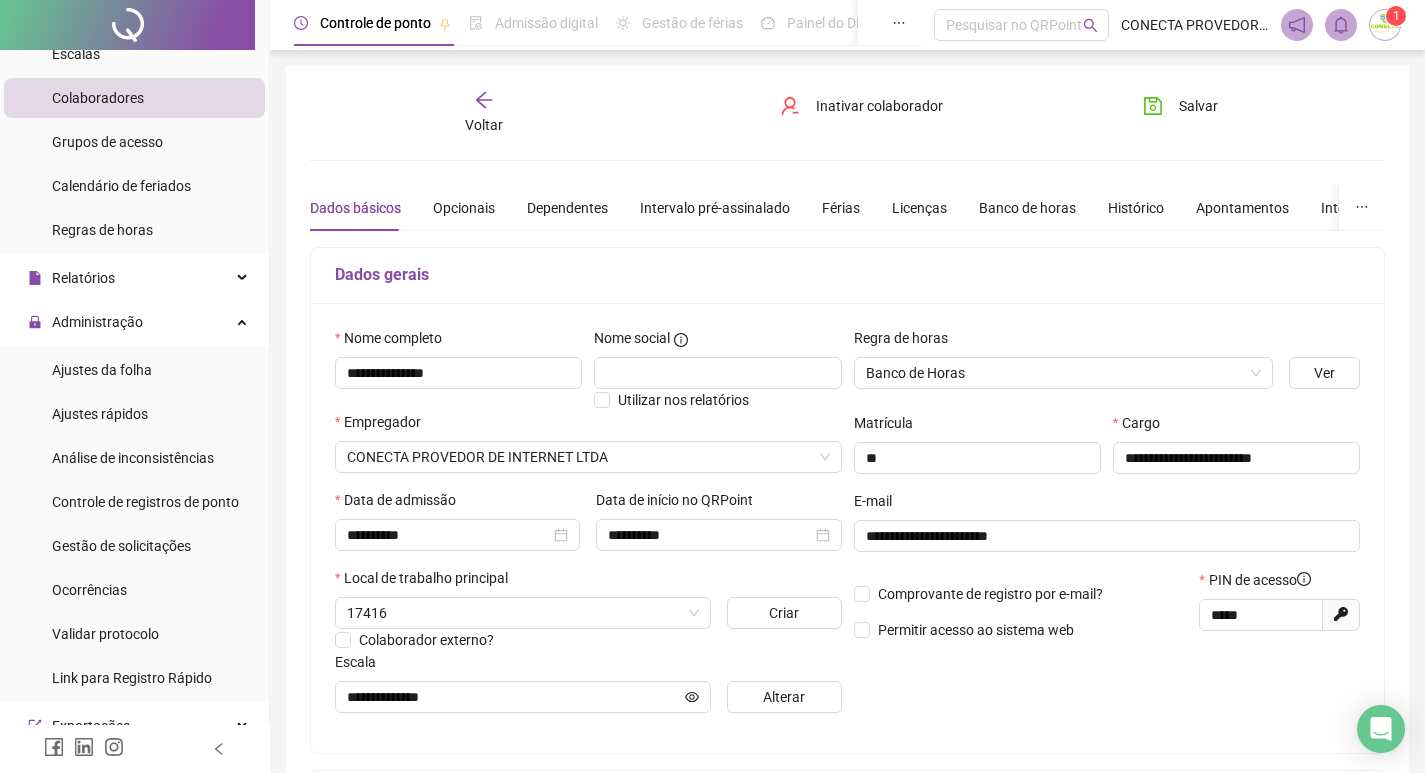 type on "**********" 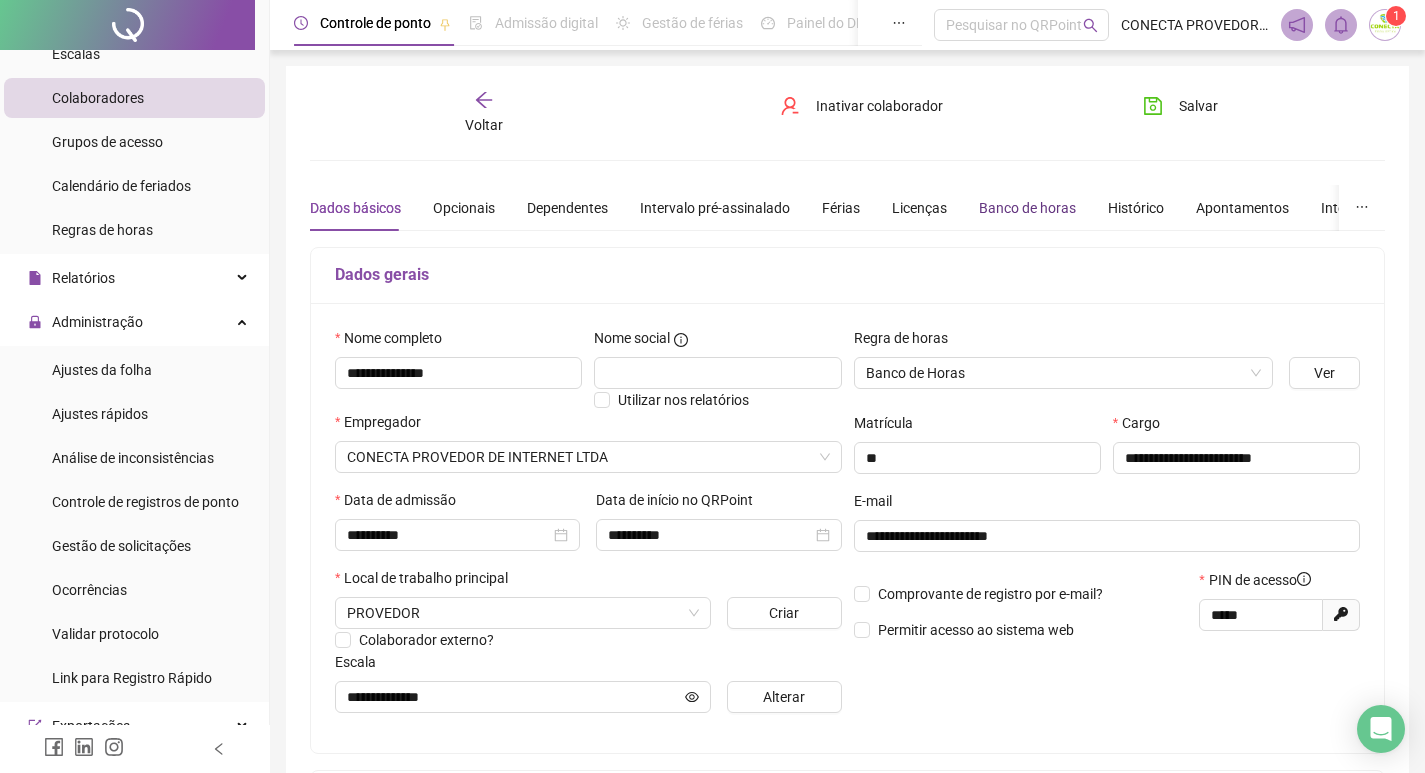 click on "Banco de horas" at bounding box center (1027, 208) 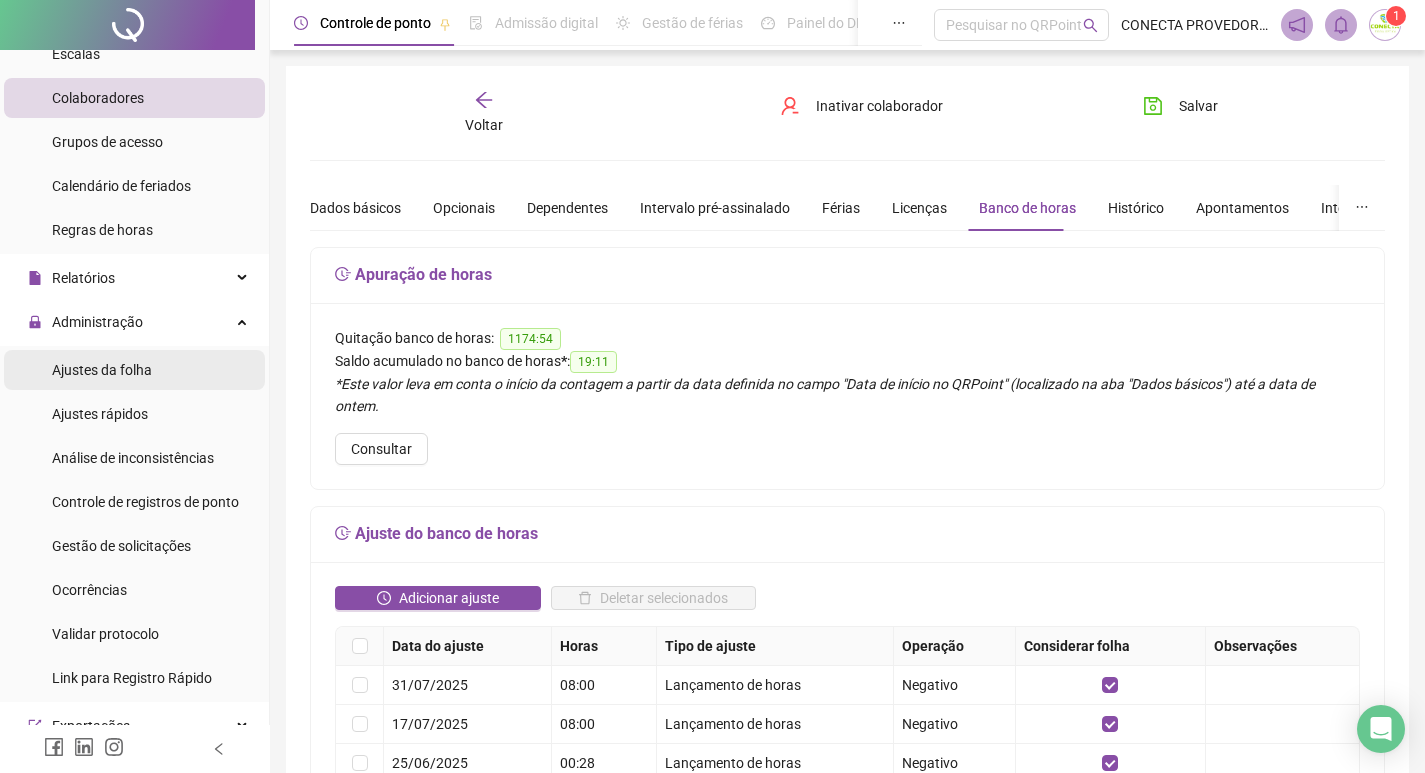 click on "Ajustes da folha" at bounding box center (102, 370) 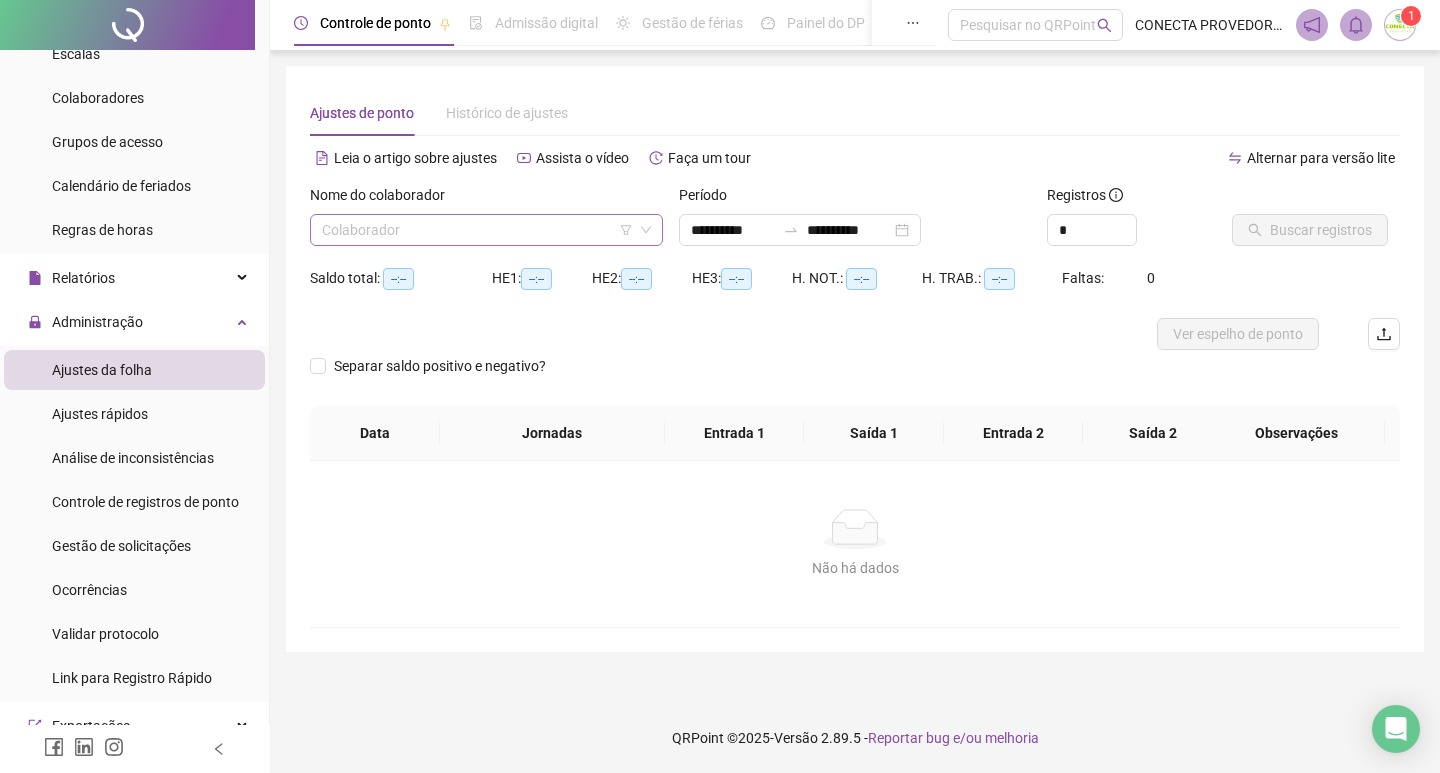 click at bounding box center [477, 230] 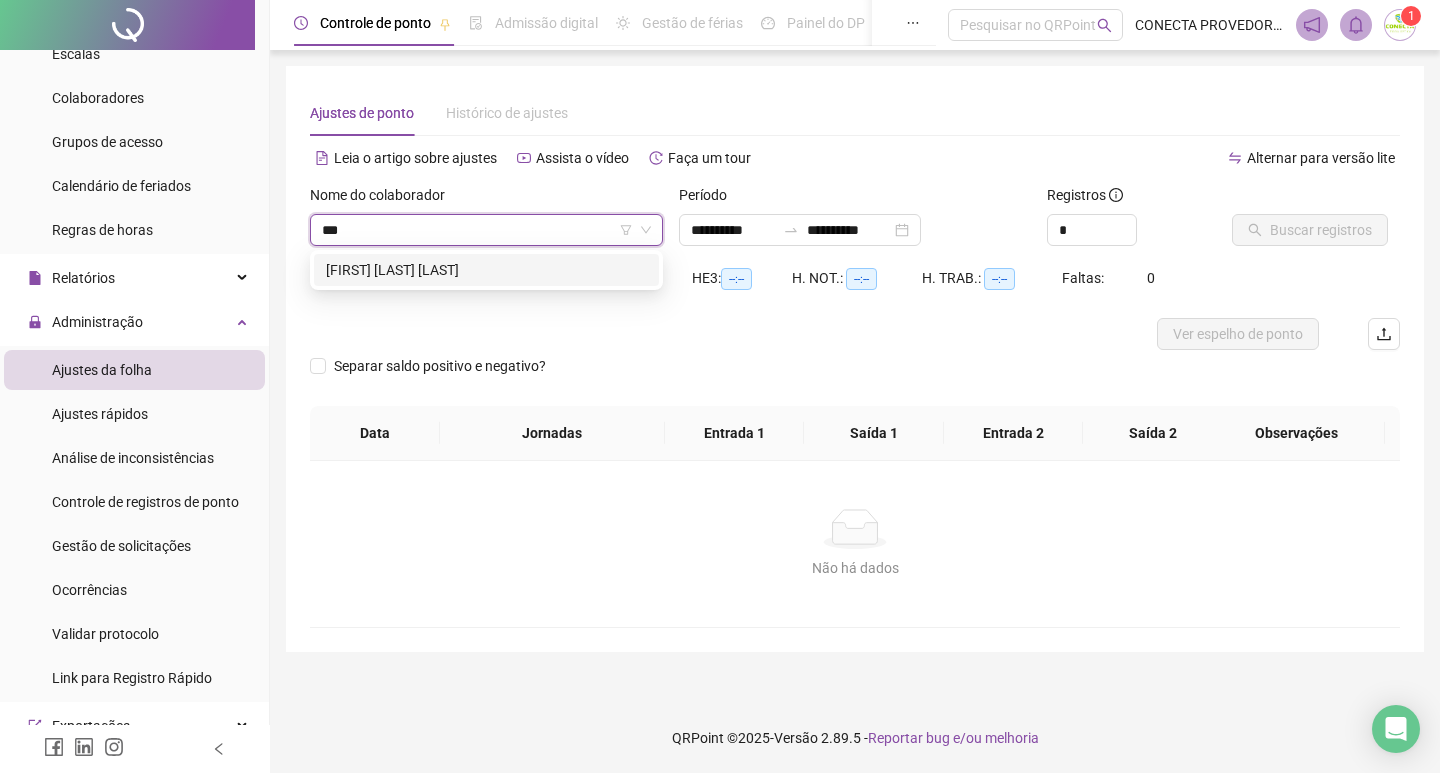 type on "****" 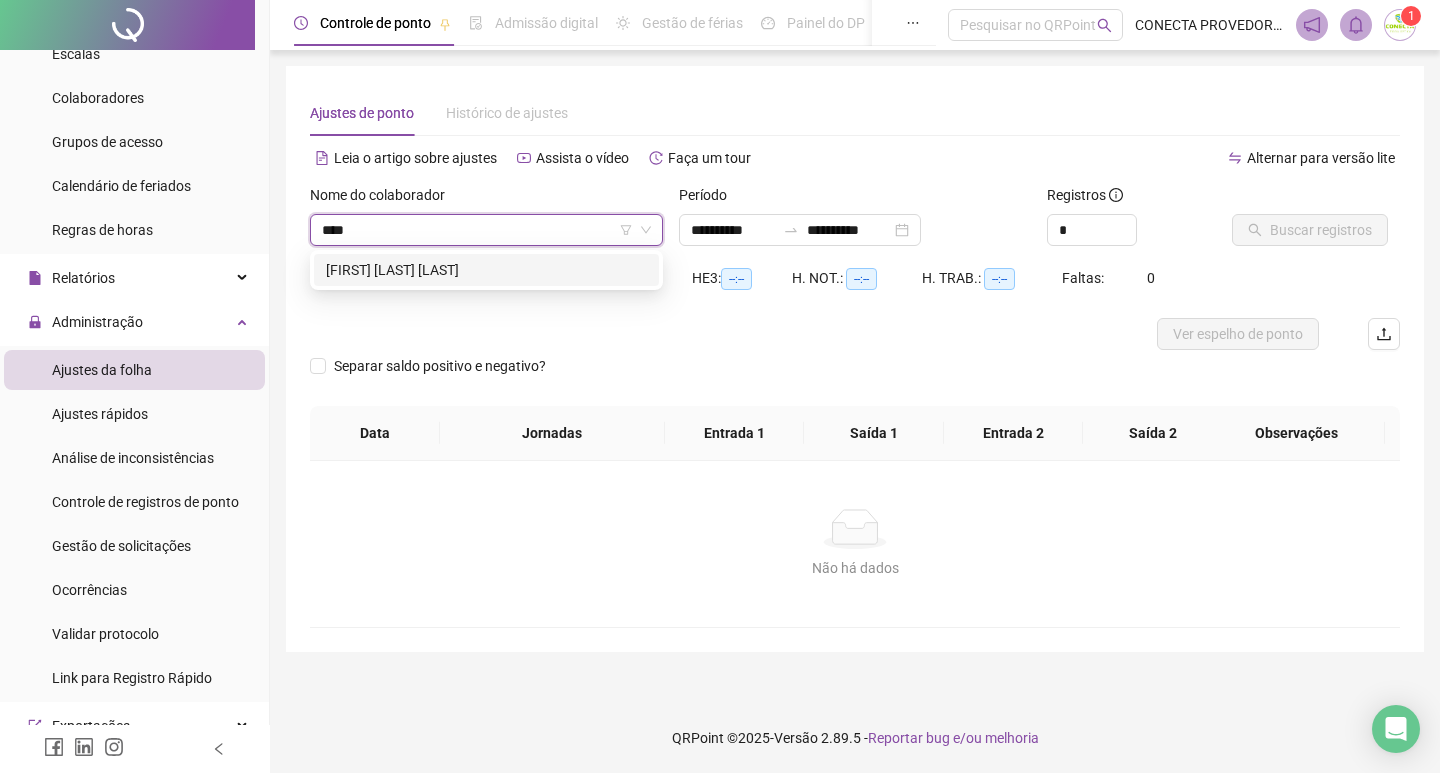 click on "[FIRST] [LAST] [LAST]" at bounding box center [486, 270] 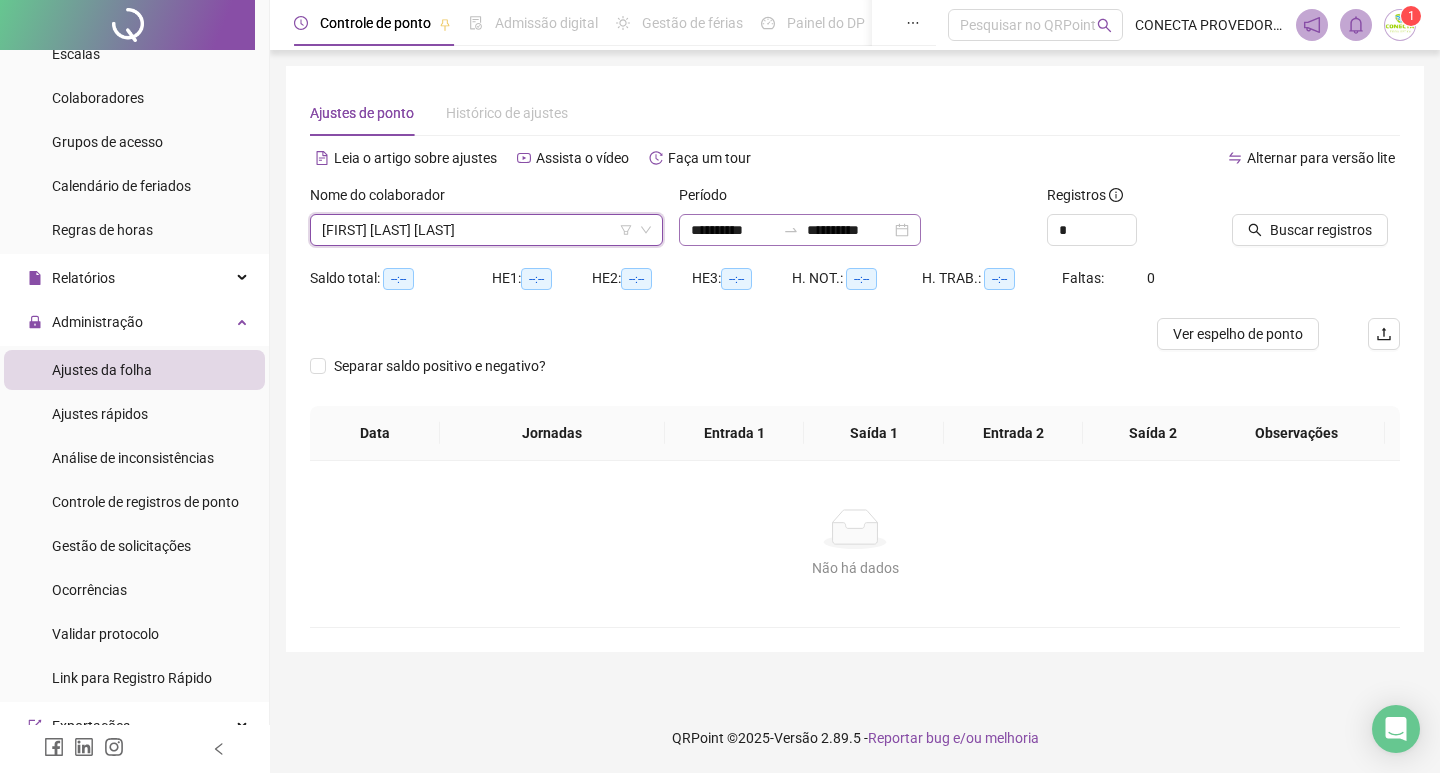 click on "**********" at bounding box center (800, 230) 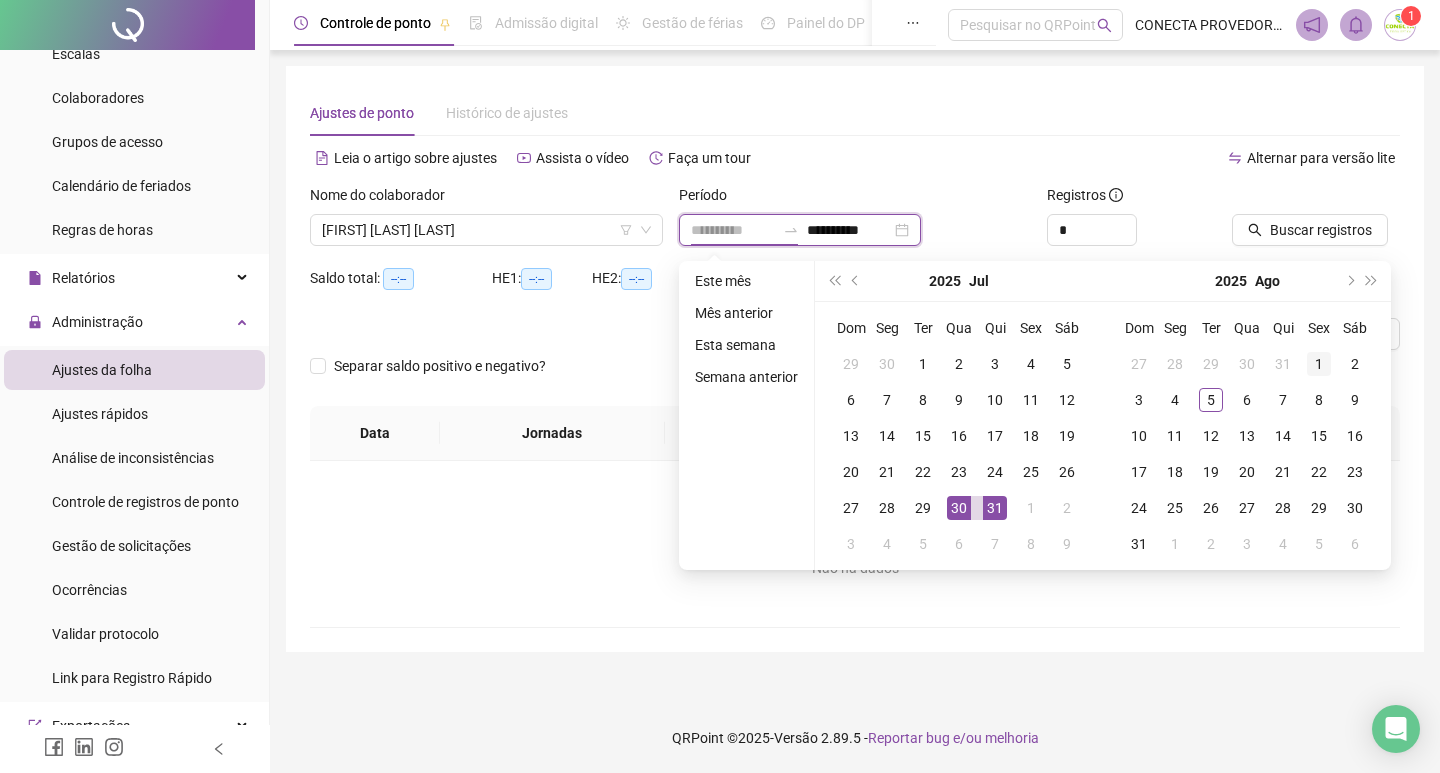 type on "**********" 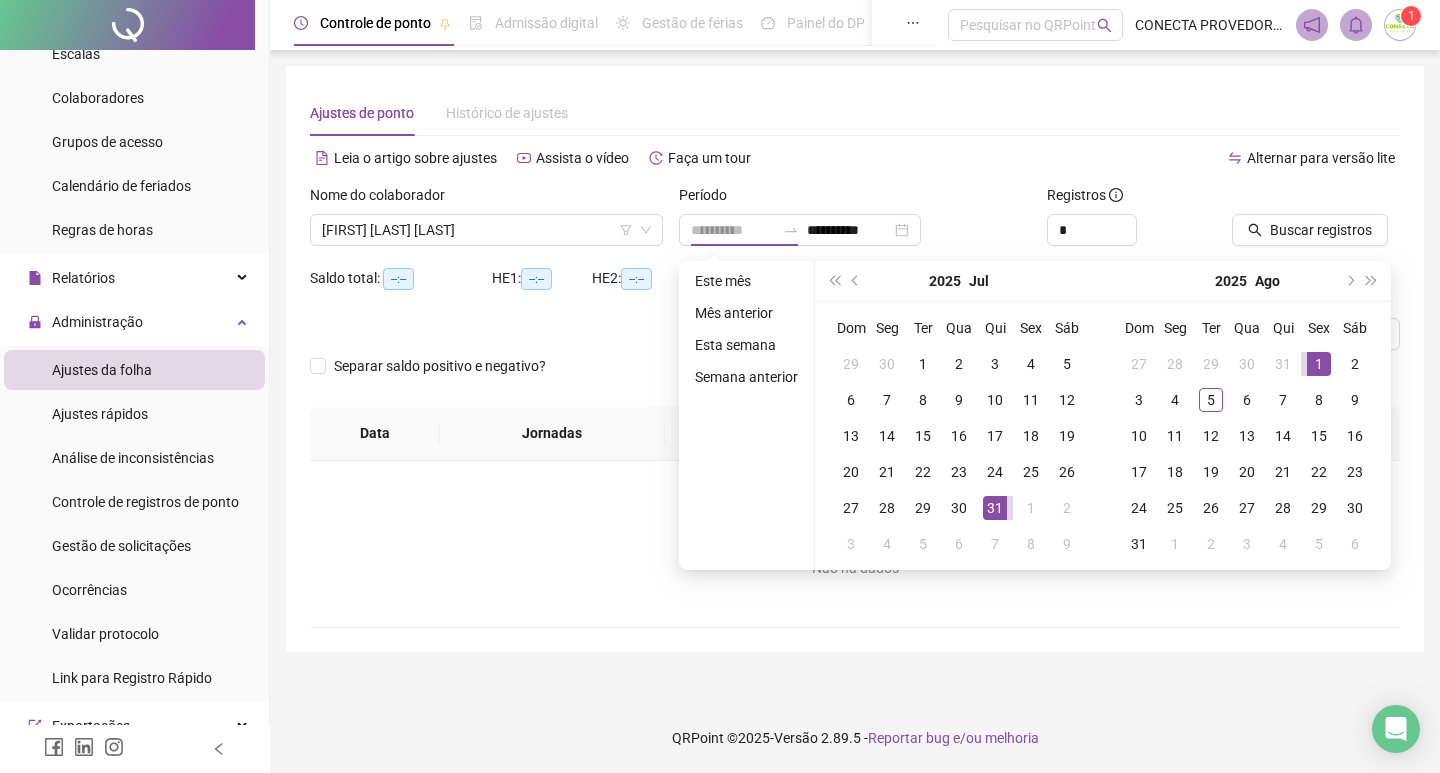 click on "1" at bounding box center [1319, 364] 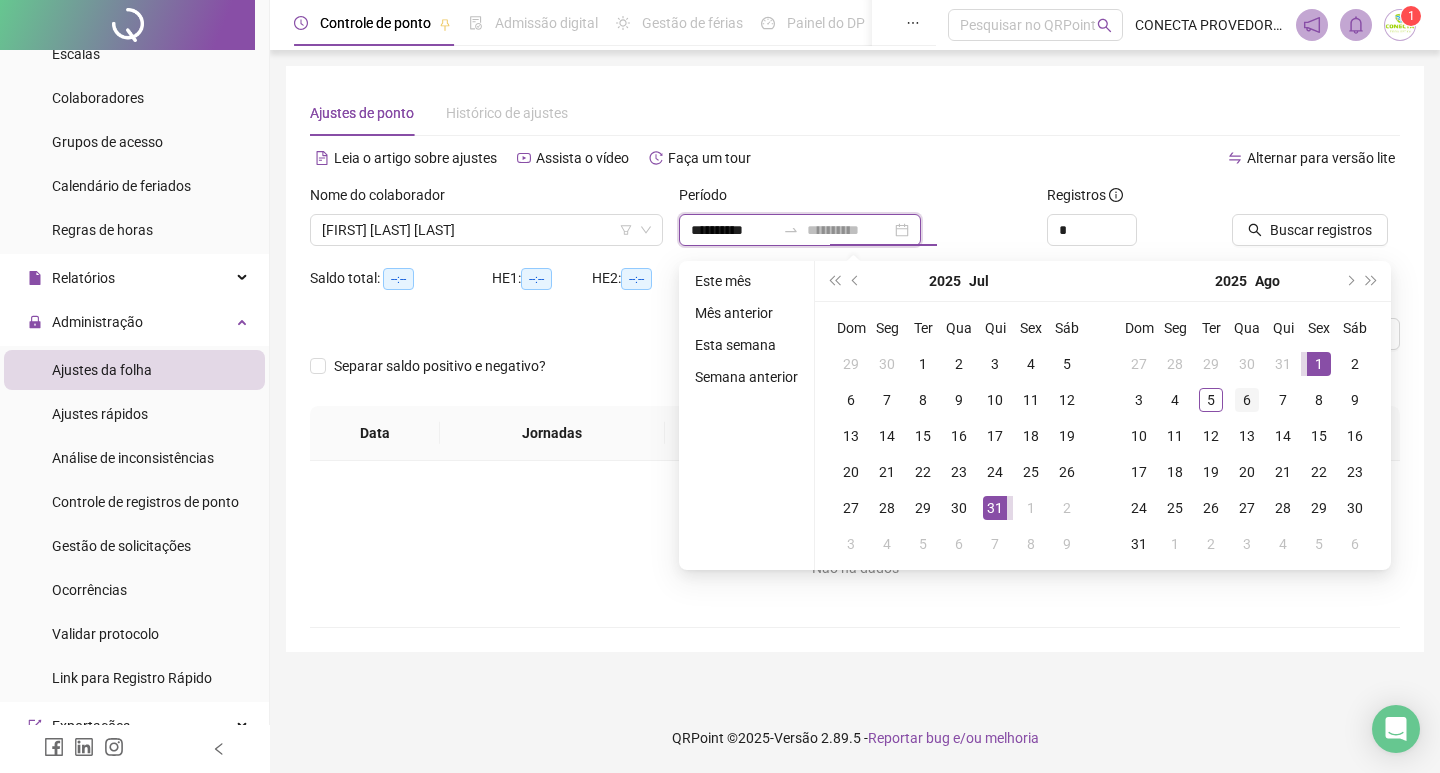 type on "**********" 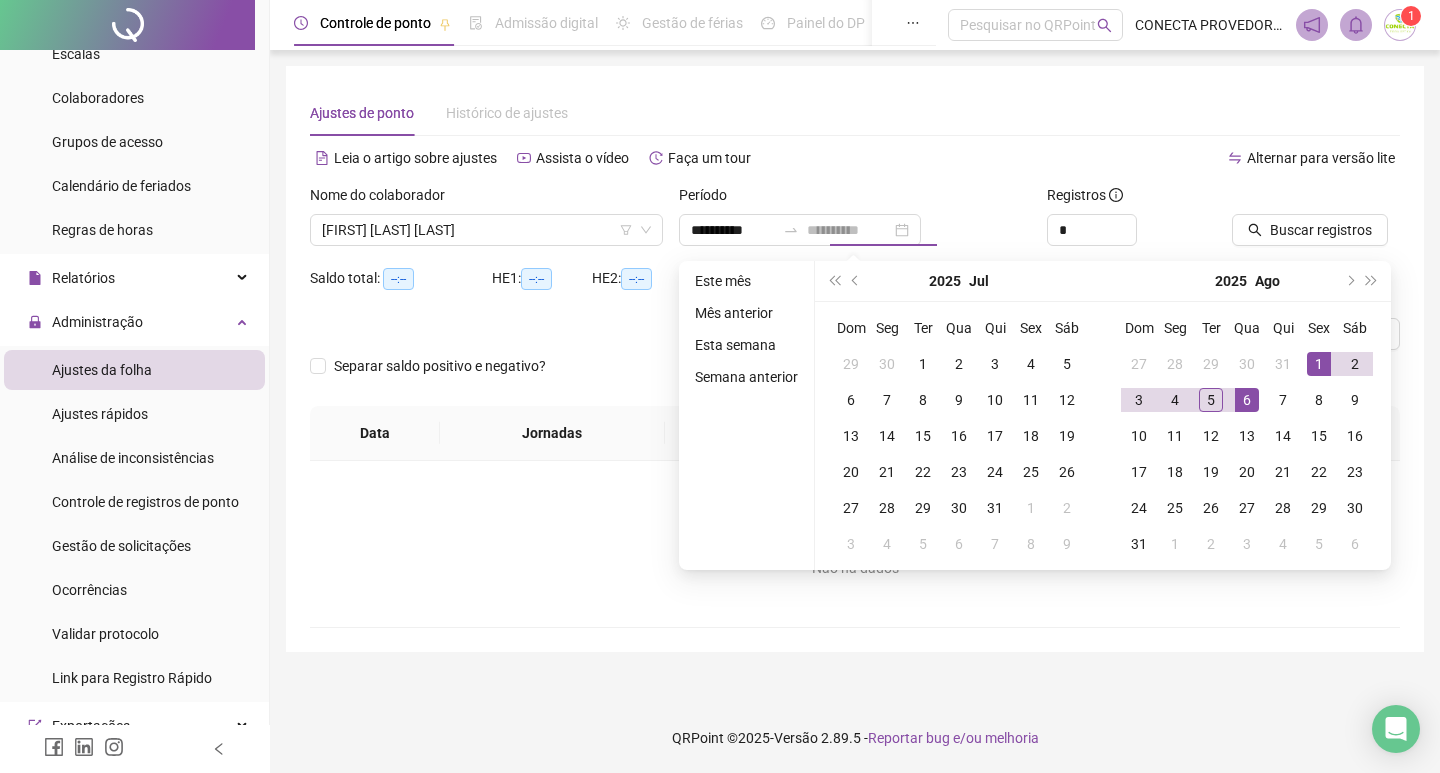 click on "6" at bounding box center [1247, 400] 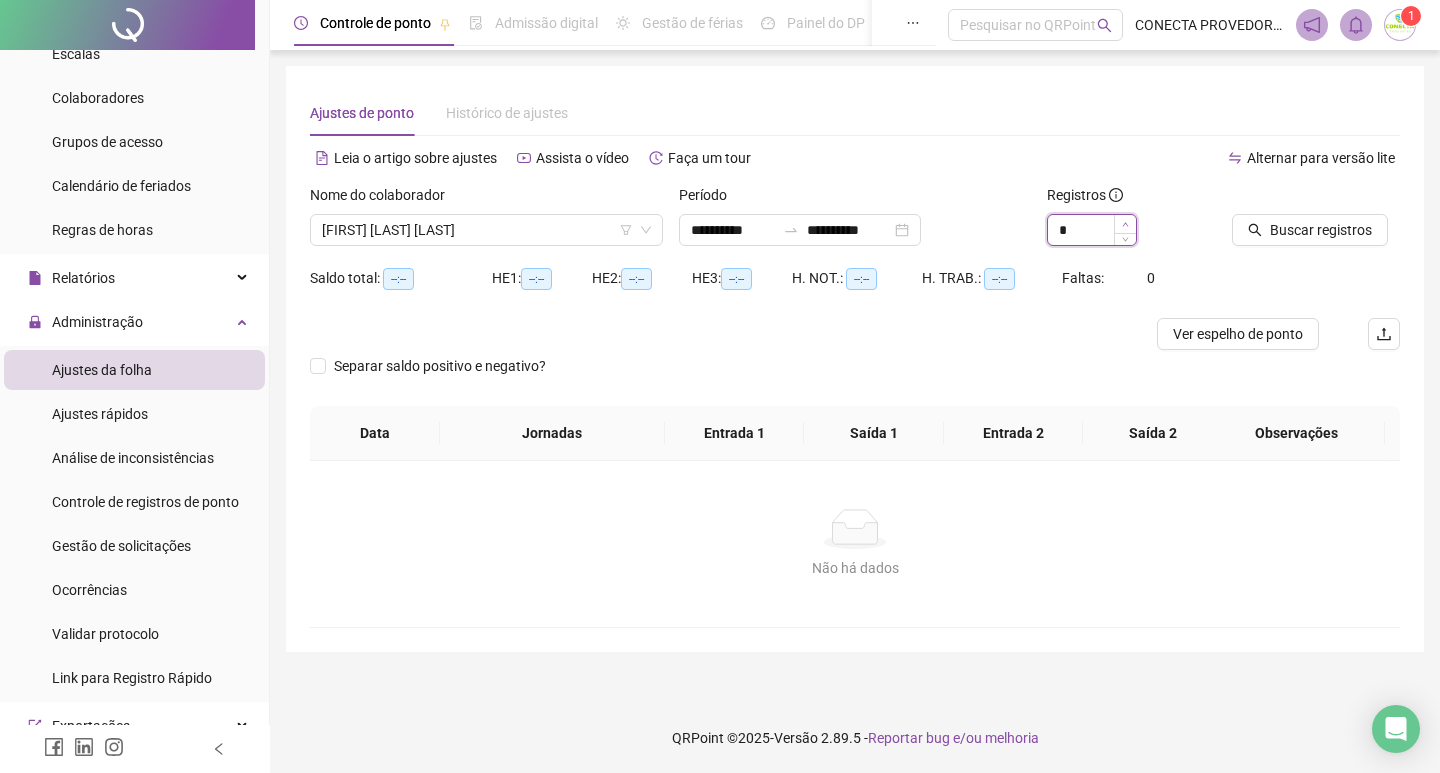 type on "*" 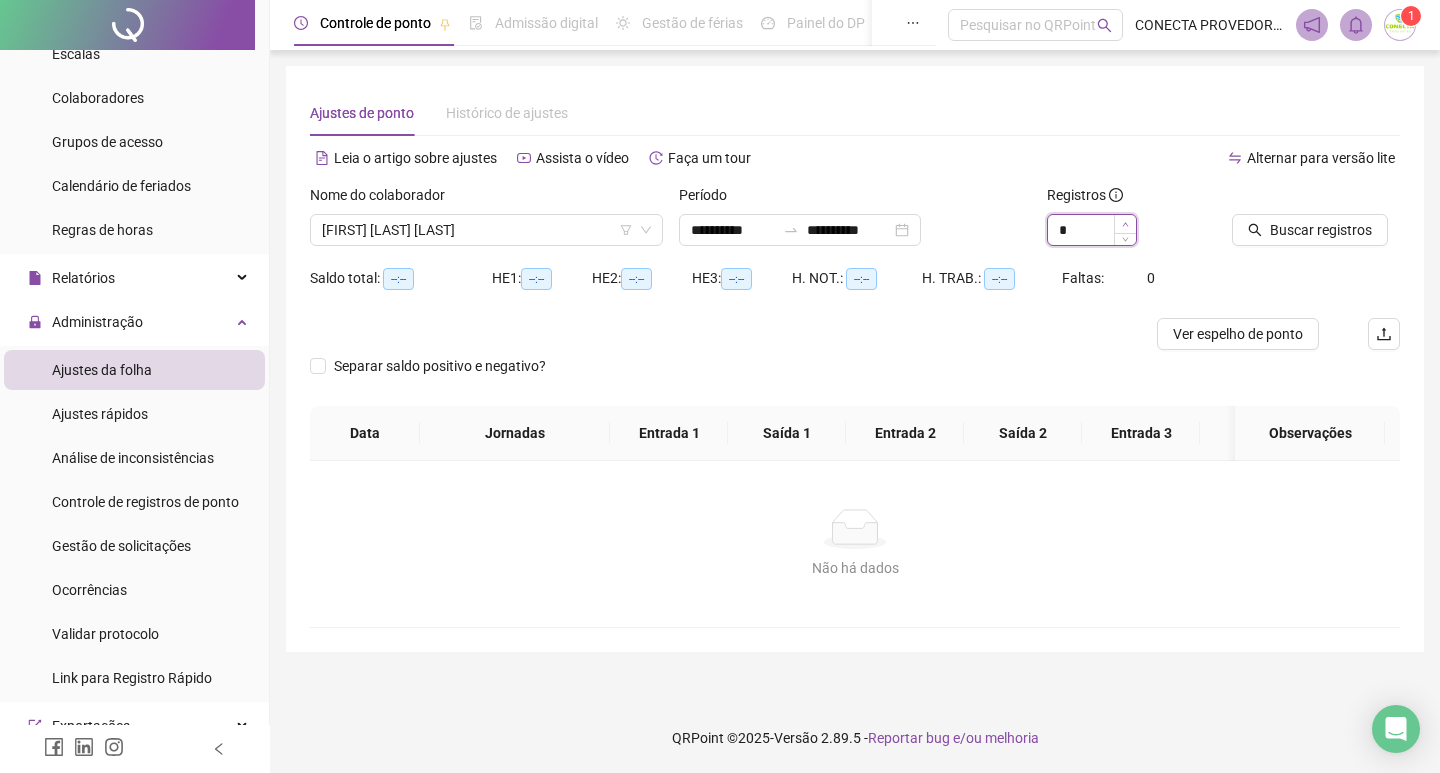 click at bounding box center [1125, 224] 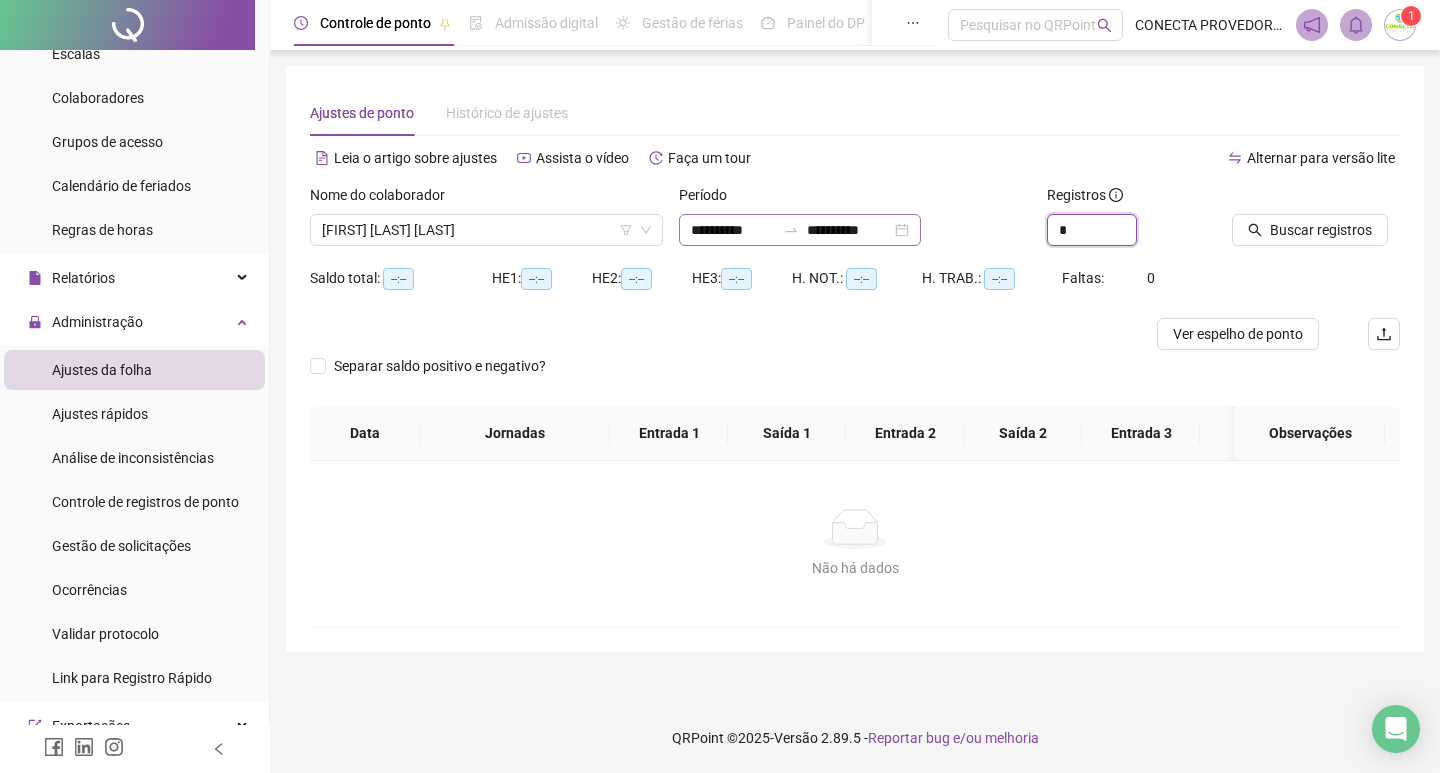 click on "**********" at bounding box center [800, 230] 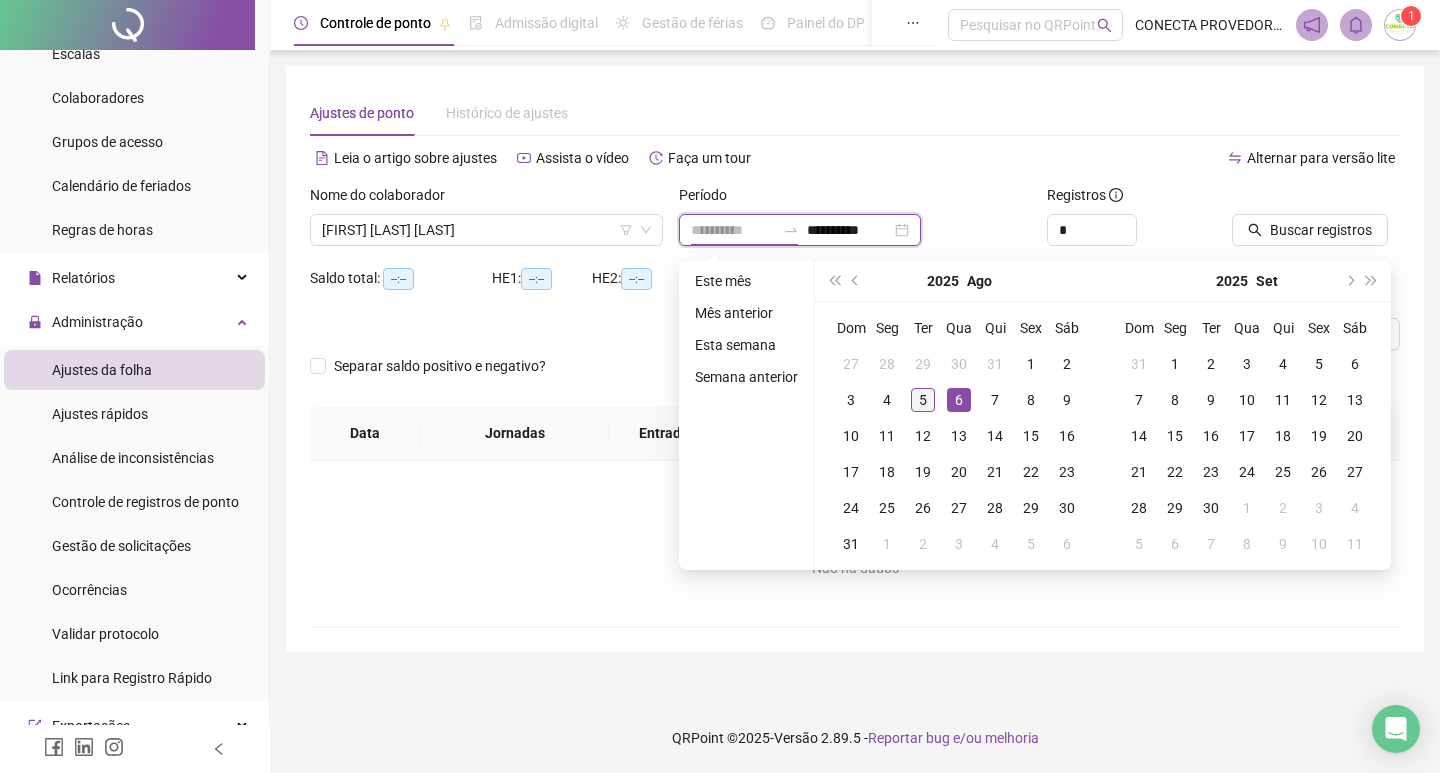 type on "**********" 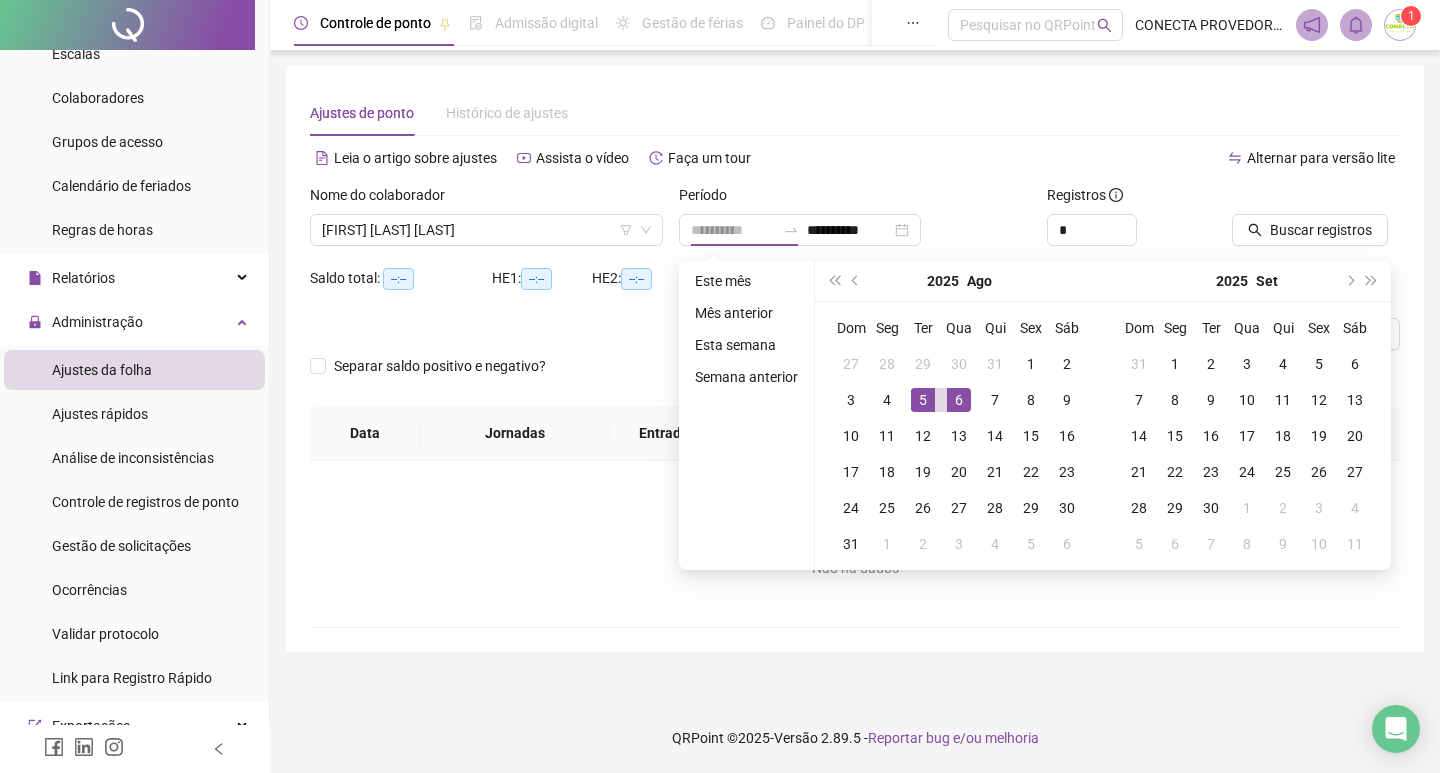 click on "5" at bounding box center [923, 400] 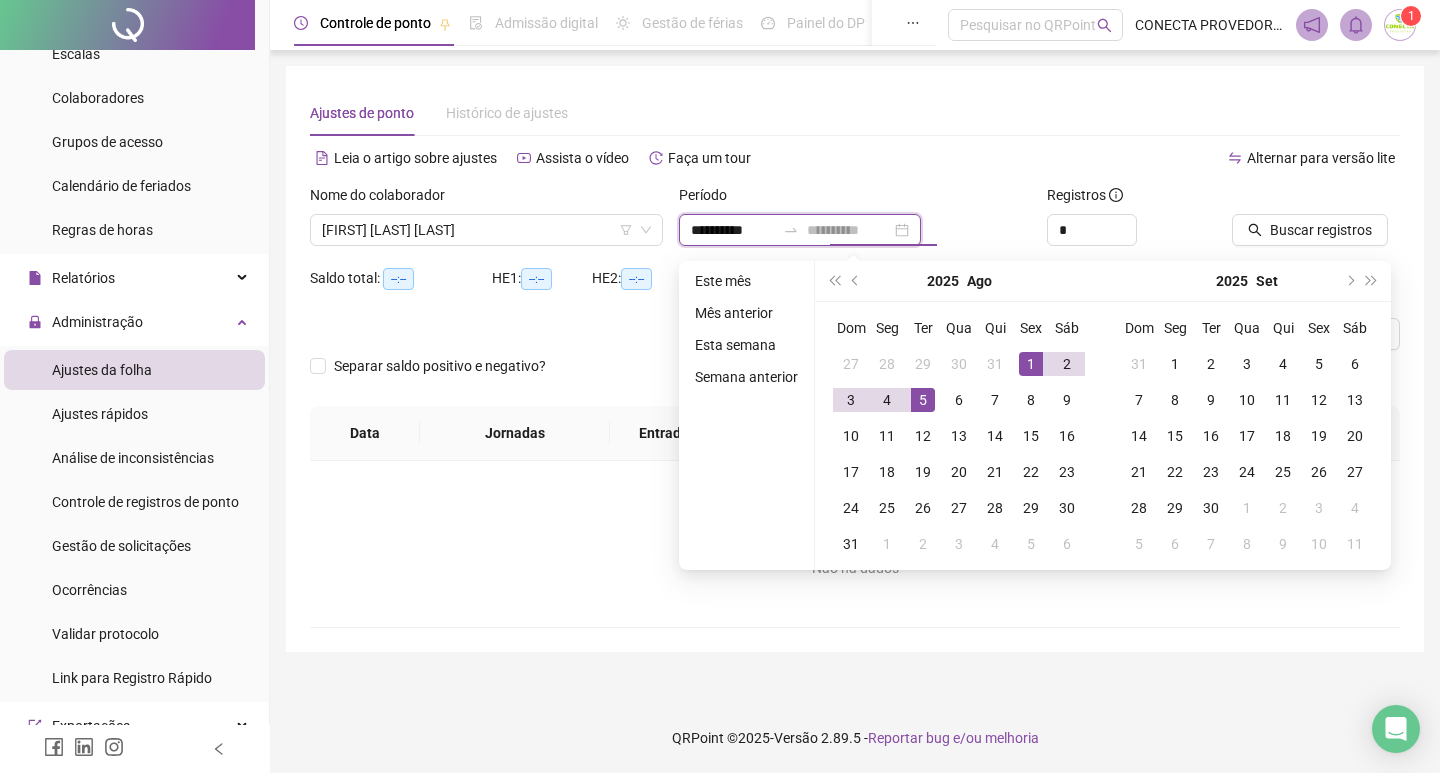 type on "**********" 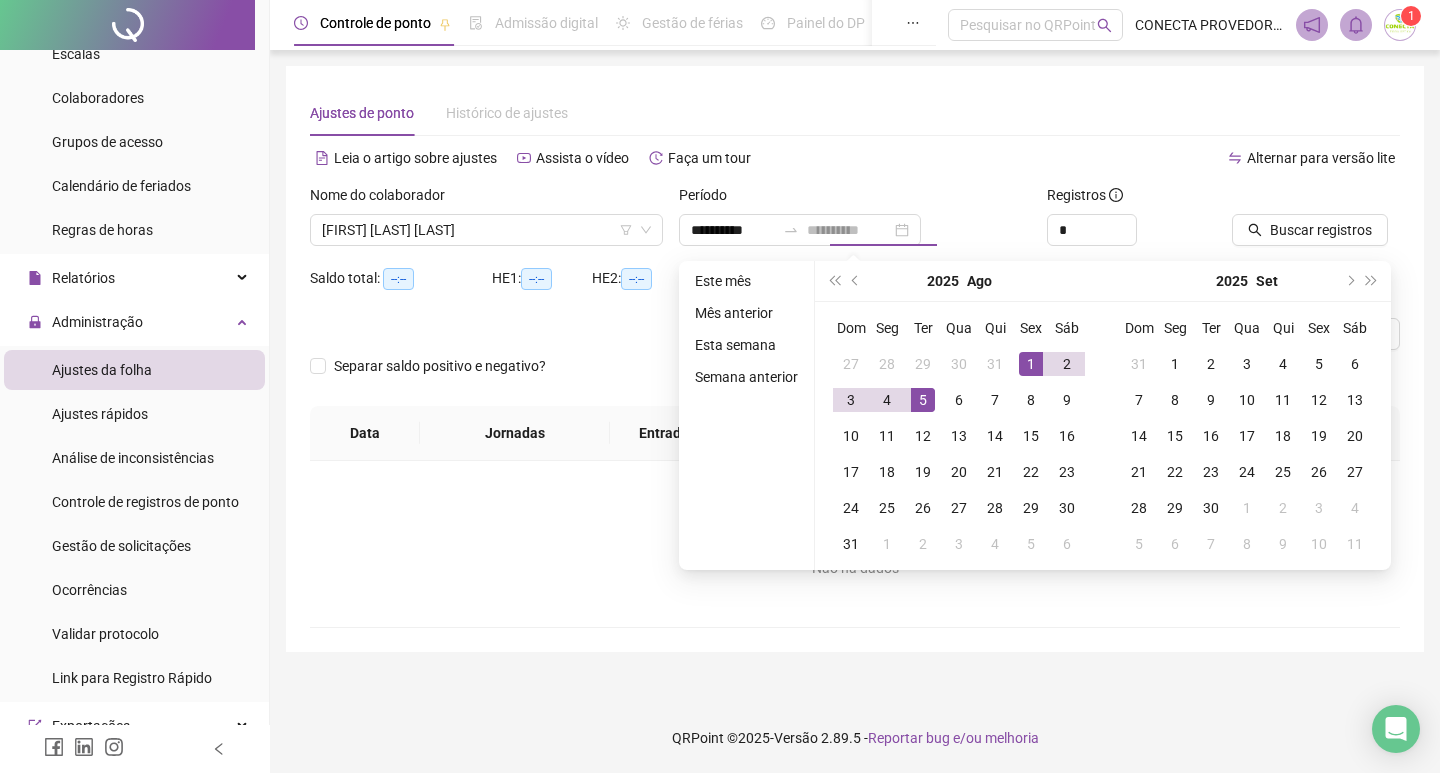 click on "1" at bounding box center [1031, 364] 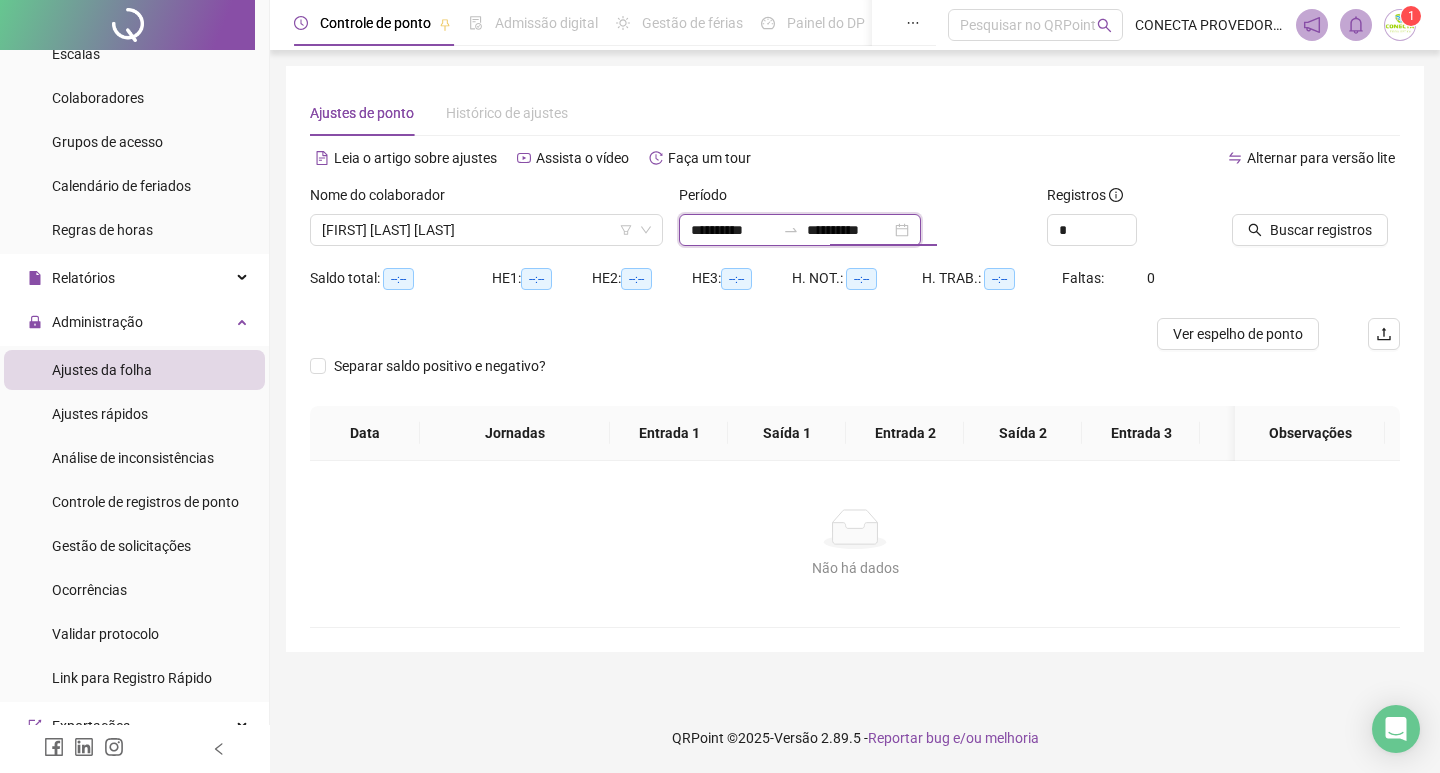 click on "**********" at bounding box center (849, 230) 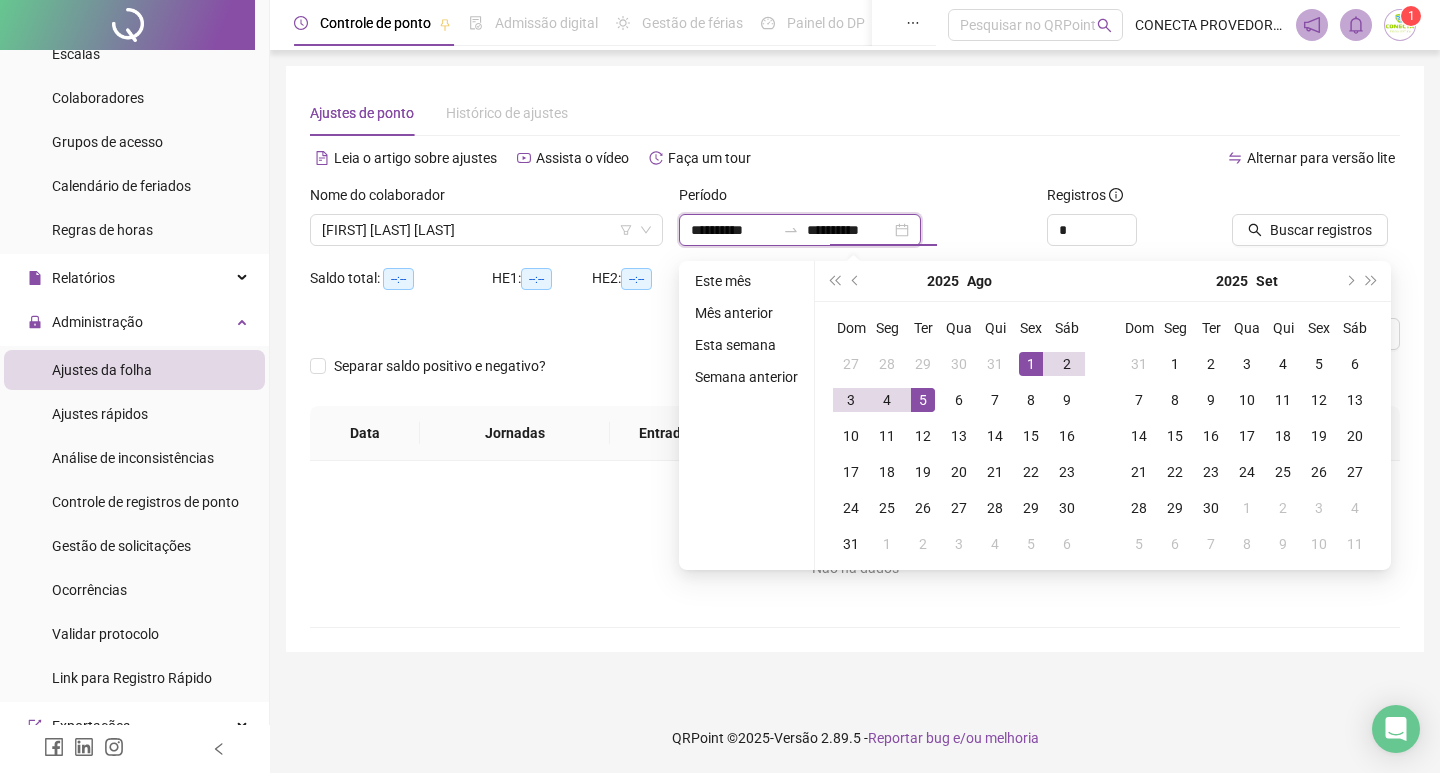 click on "**********" at bounding box center (849, 230) 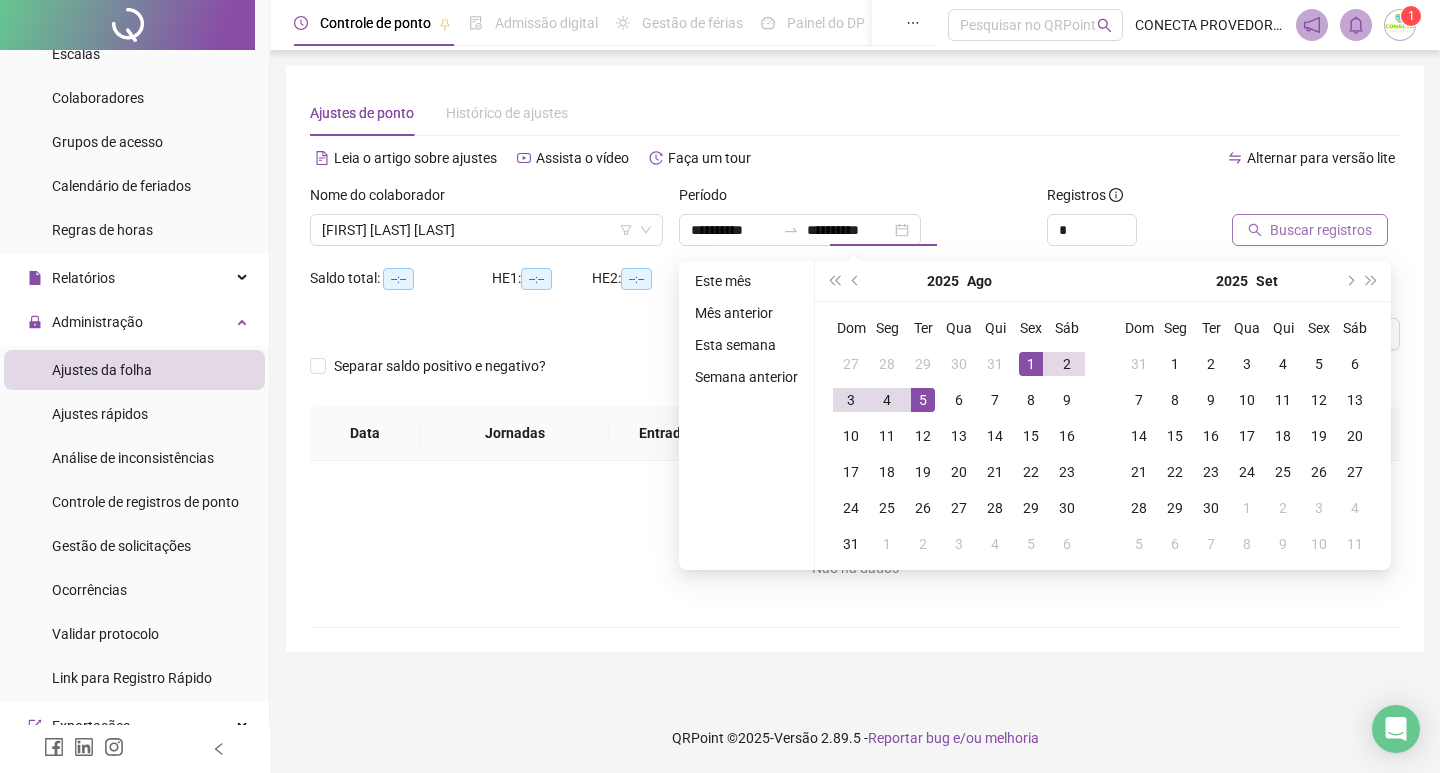 click on "Buscar registros" at bounding box center (1321, 230) 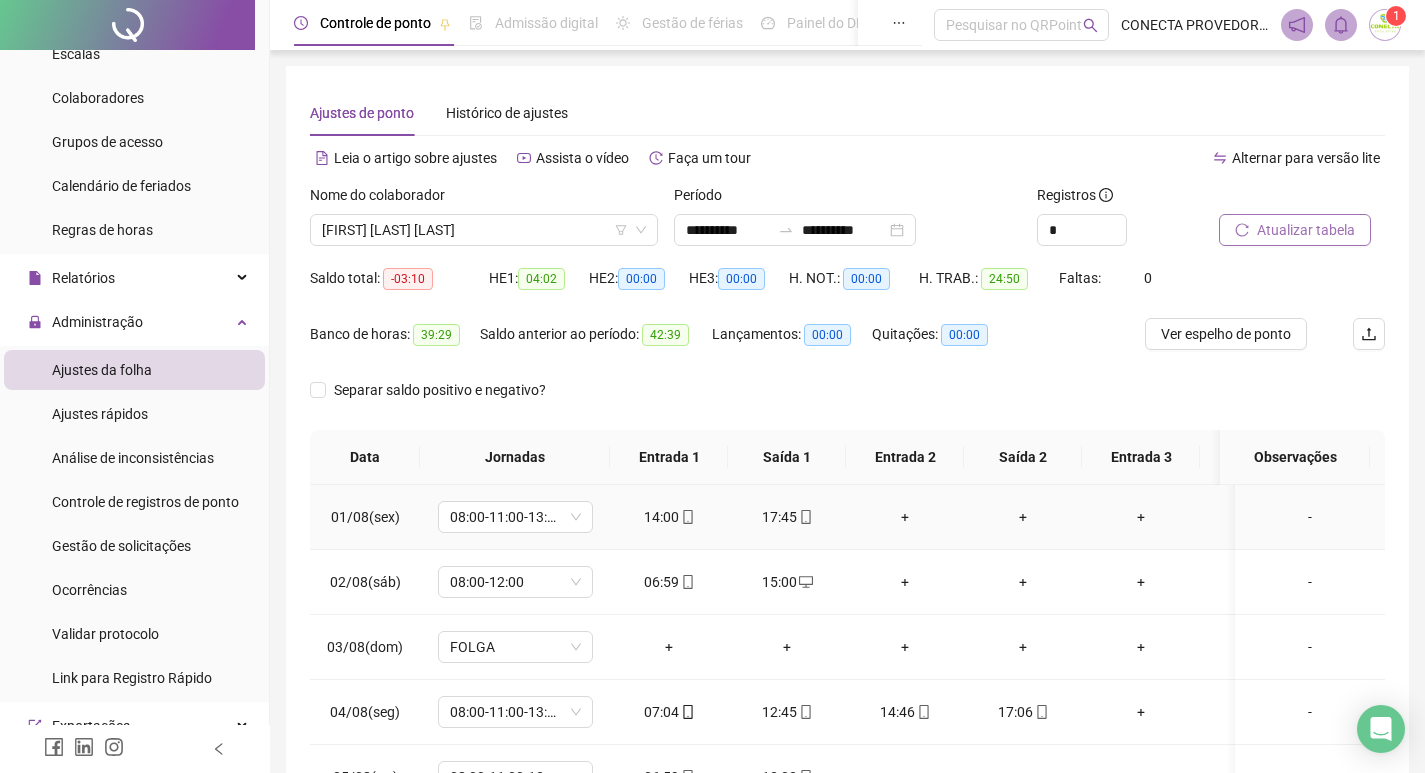 click on "-" at bounding box center [1310, 517] 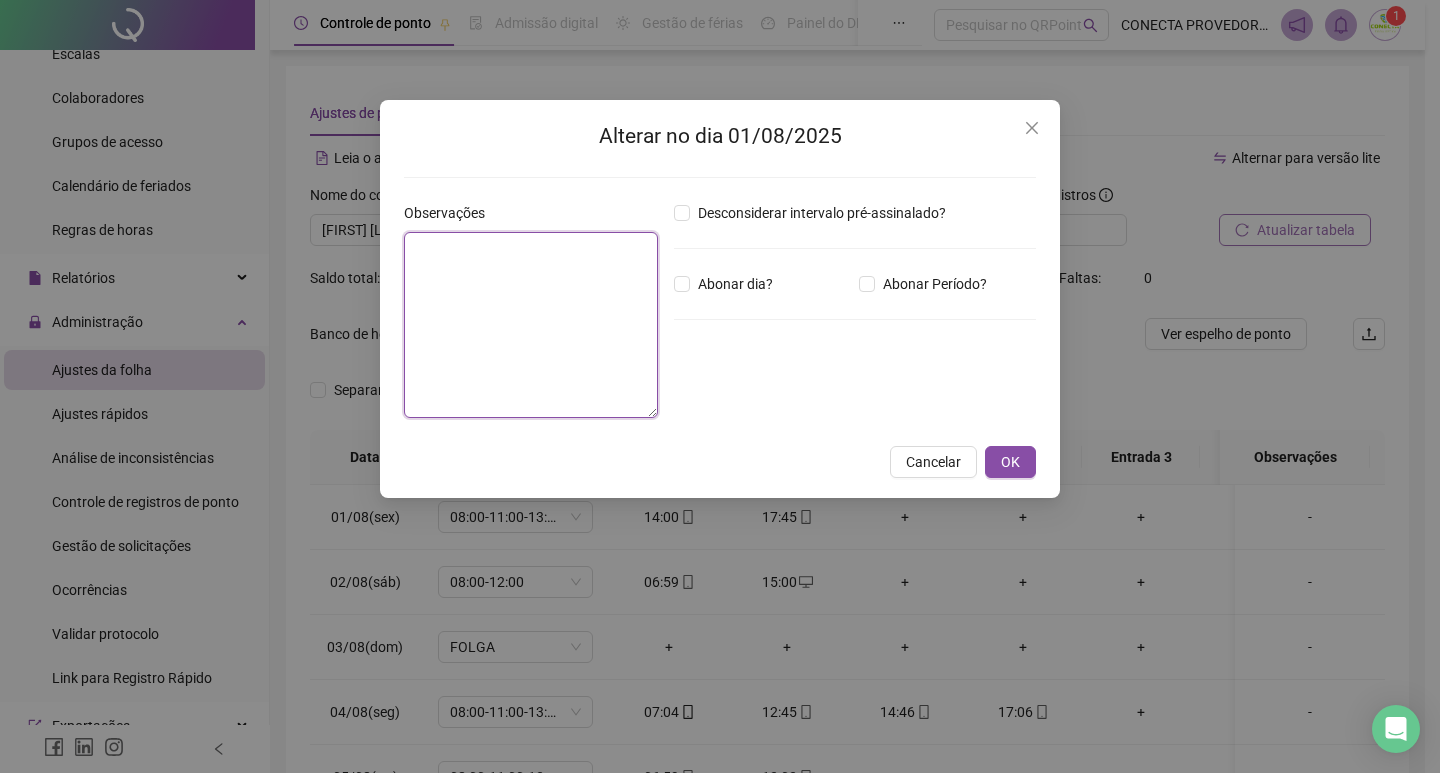 click at bounding box center (531, 325) 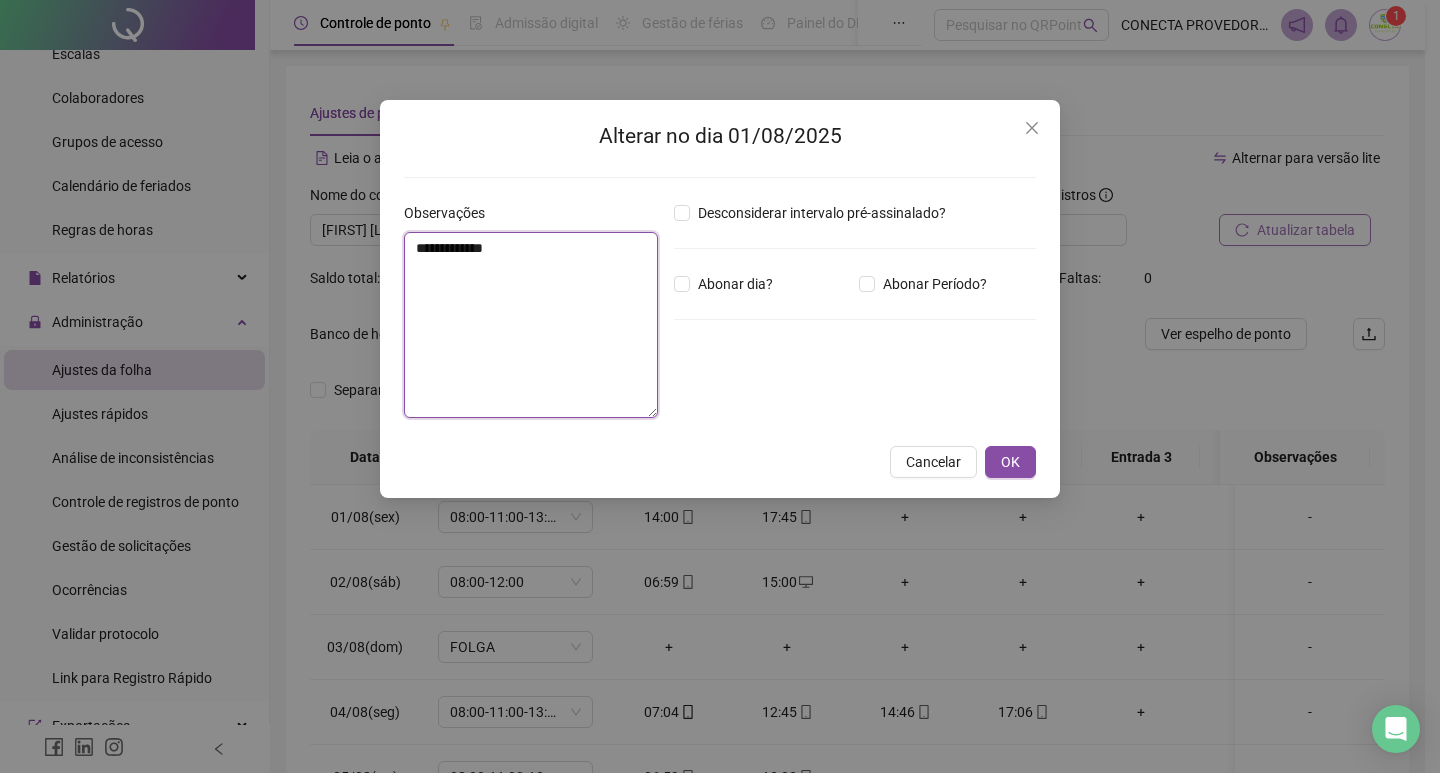 type on "**********" 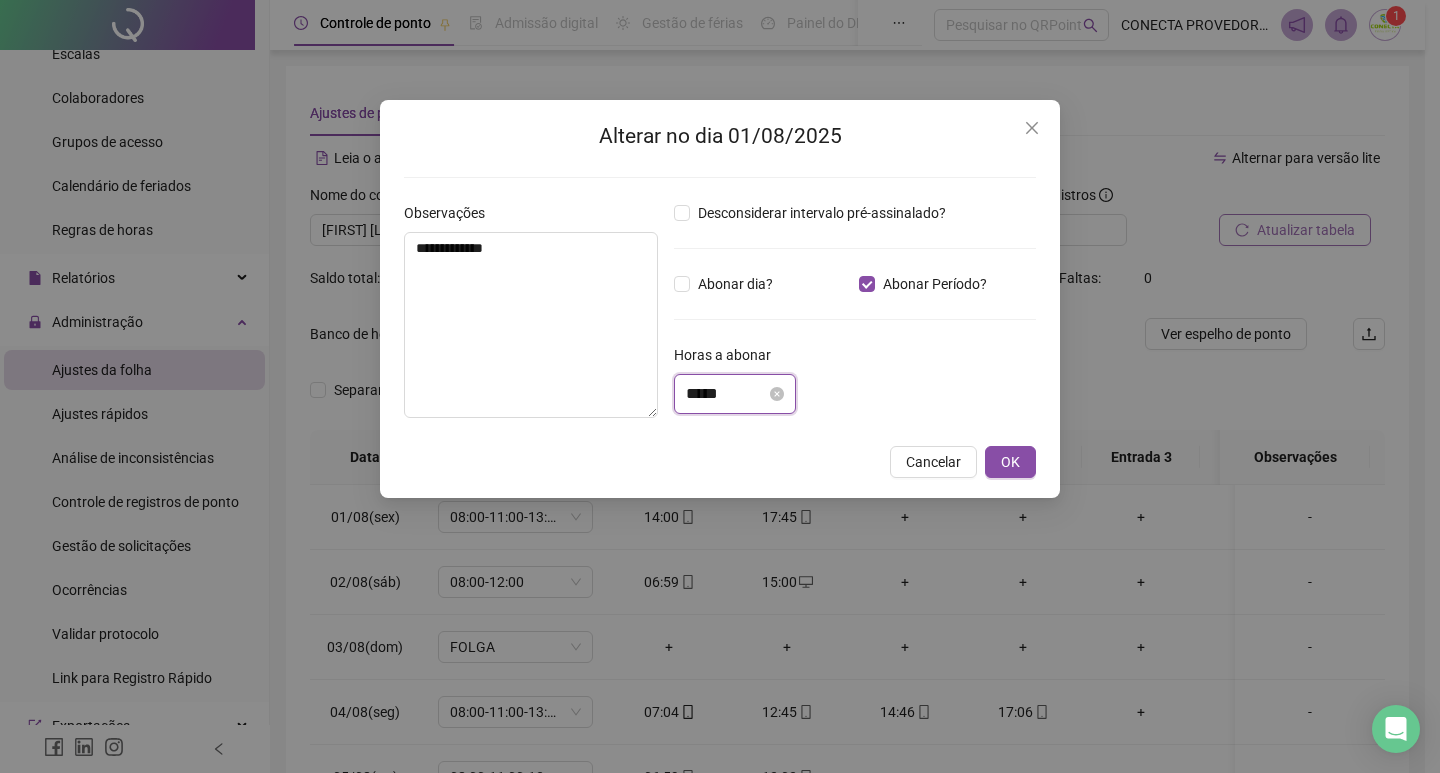 click on "*****" at bounding box center (726, 394) 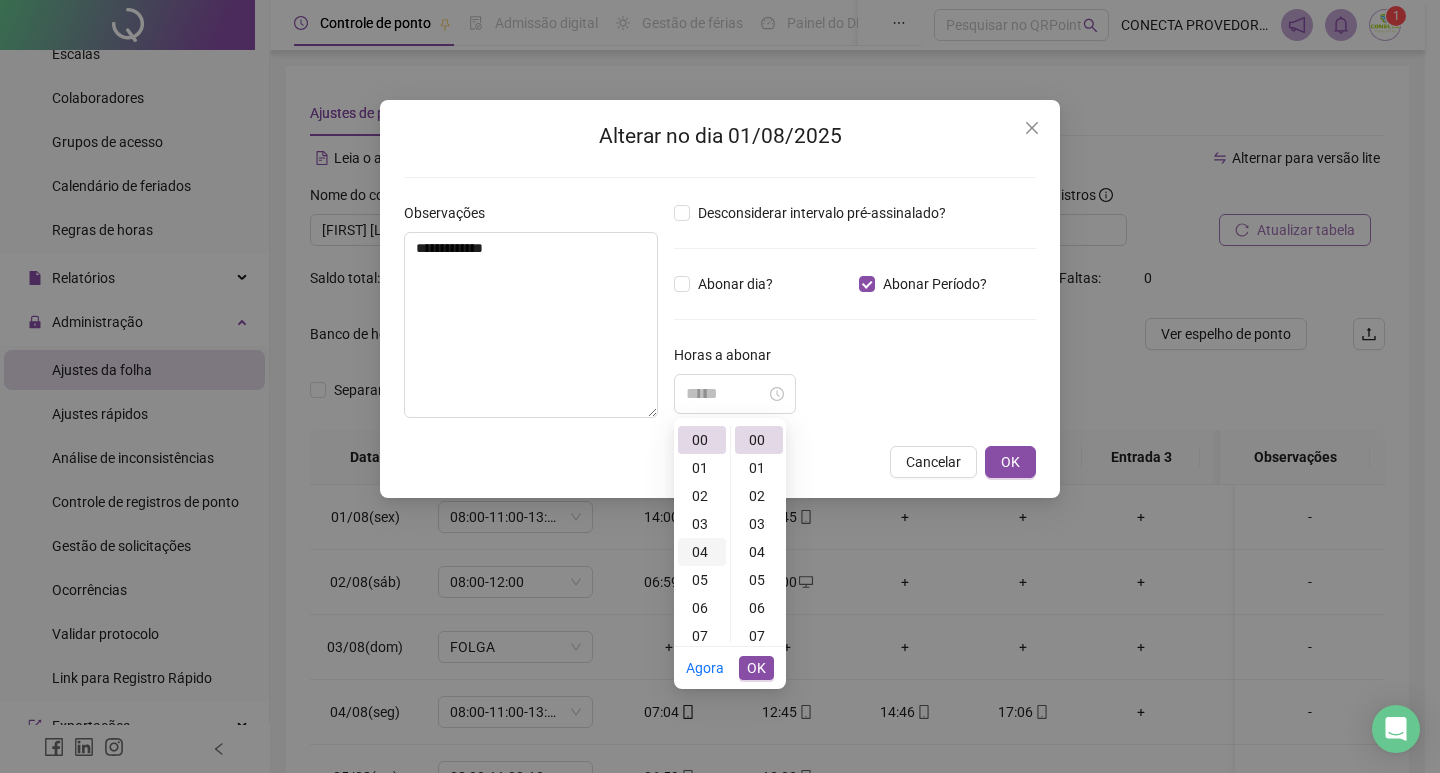 click on "04" at bounding box center (702, 552) 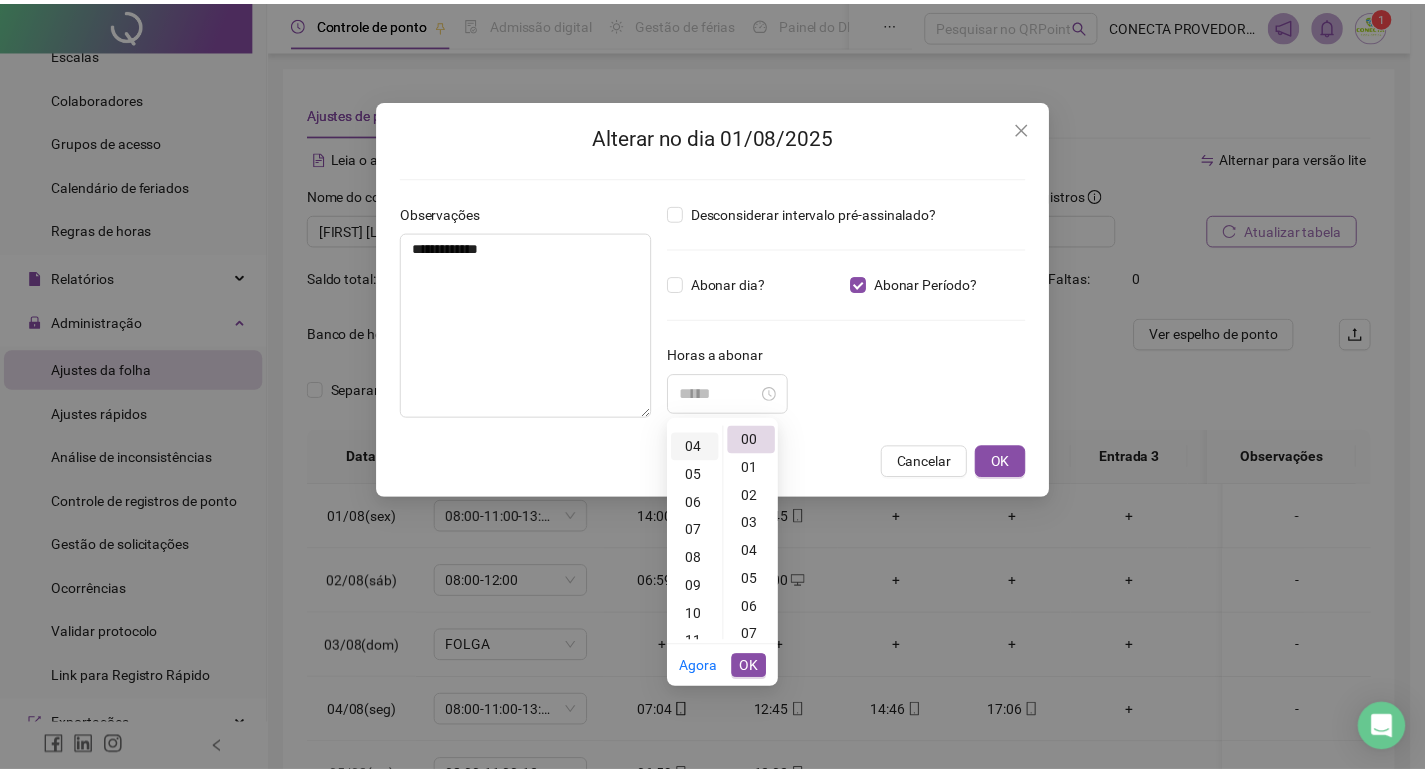 scroll, scrollTop: 112, scrollLeft: 0, axis: vertical 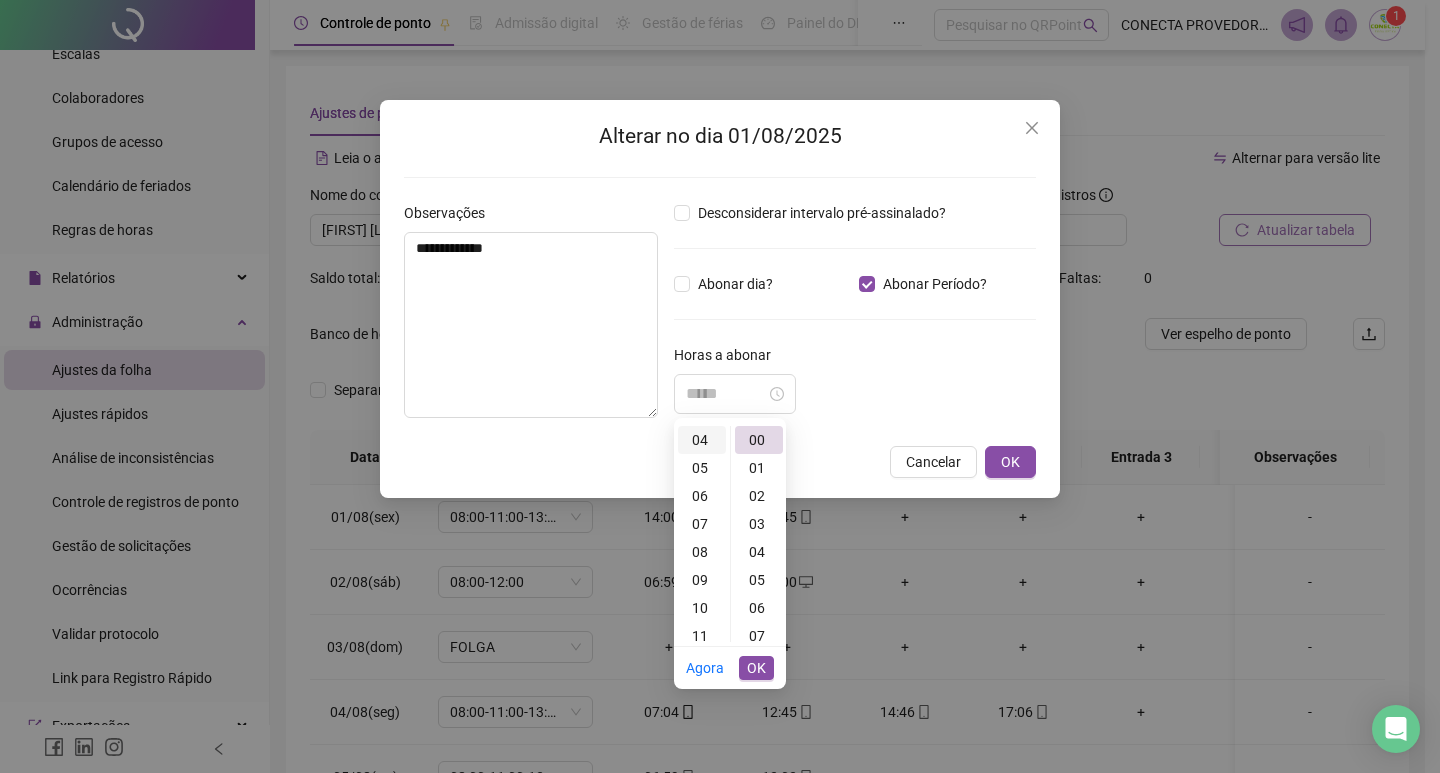 click on "04" at bounding box center (702, 440) 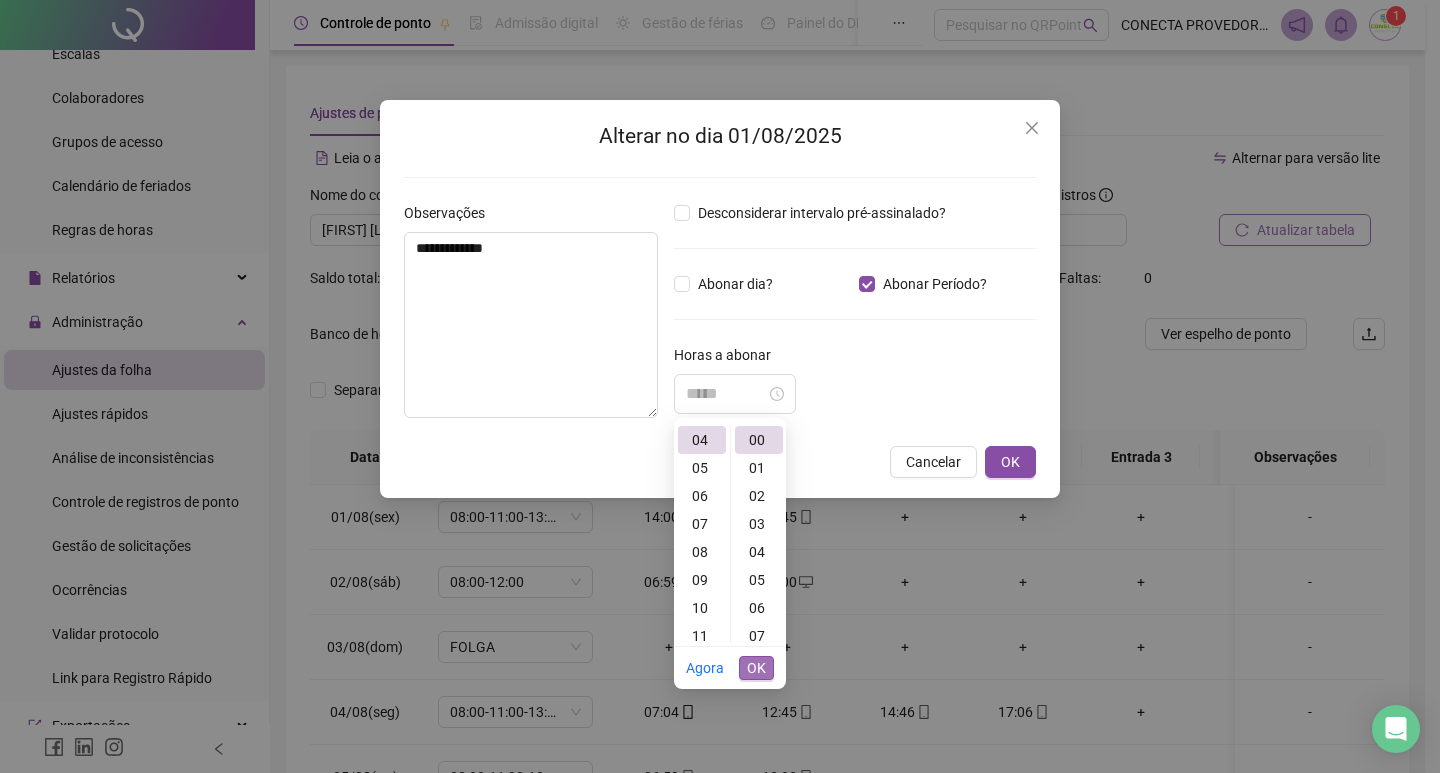 type on "*****" 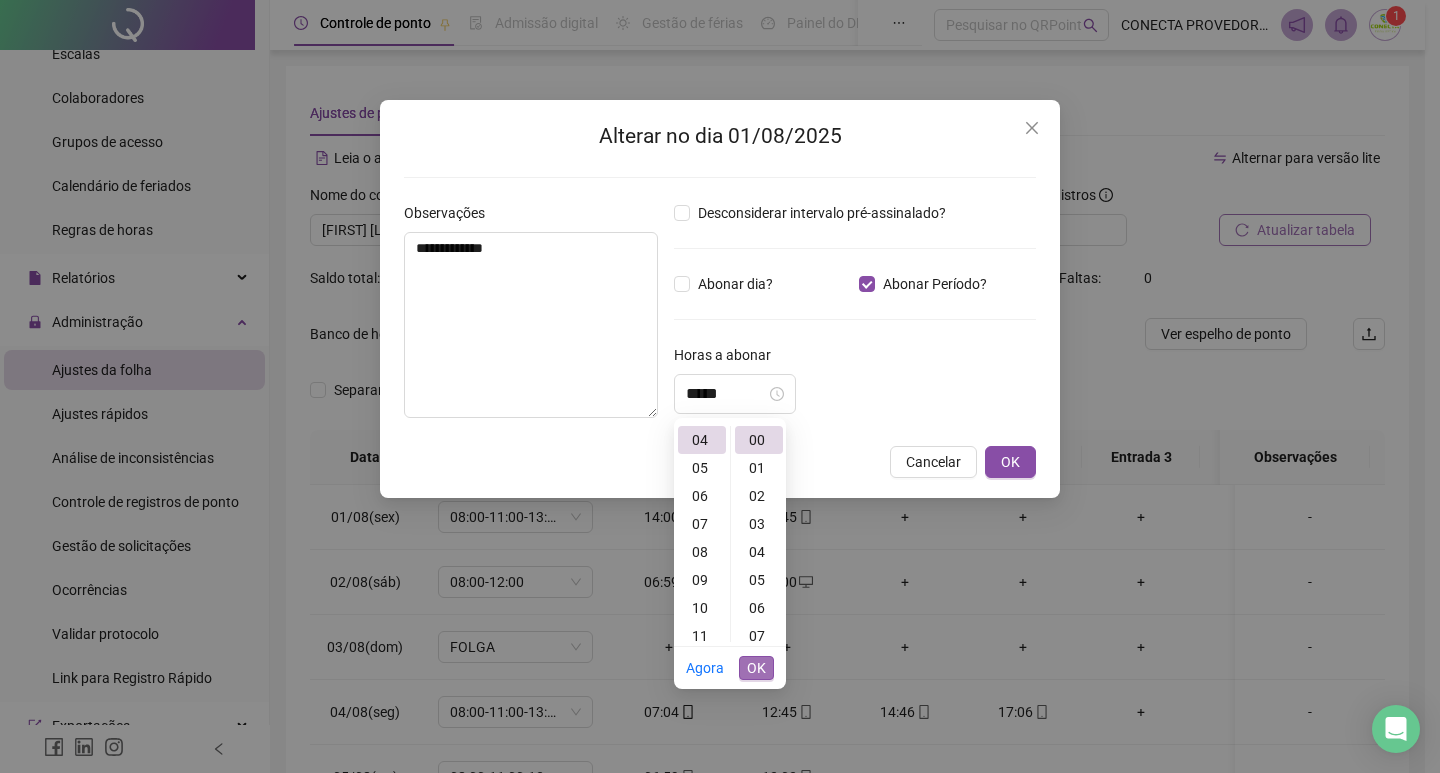click on "OK" at bounding box center [756, 668] 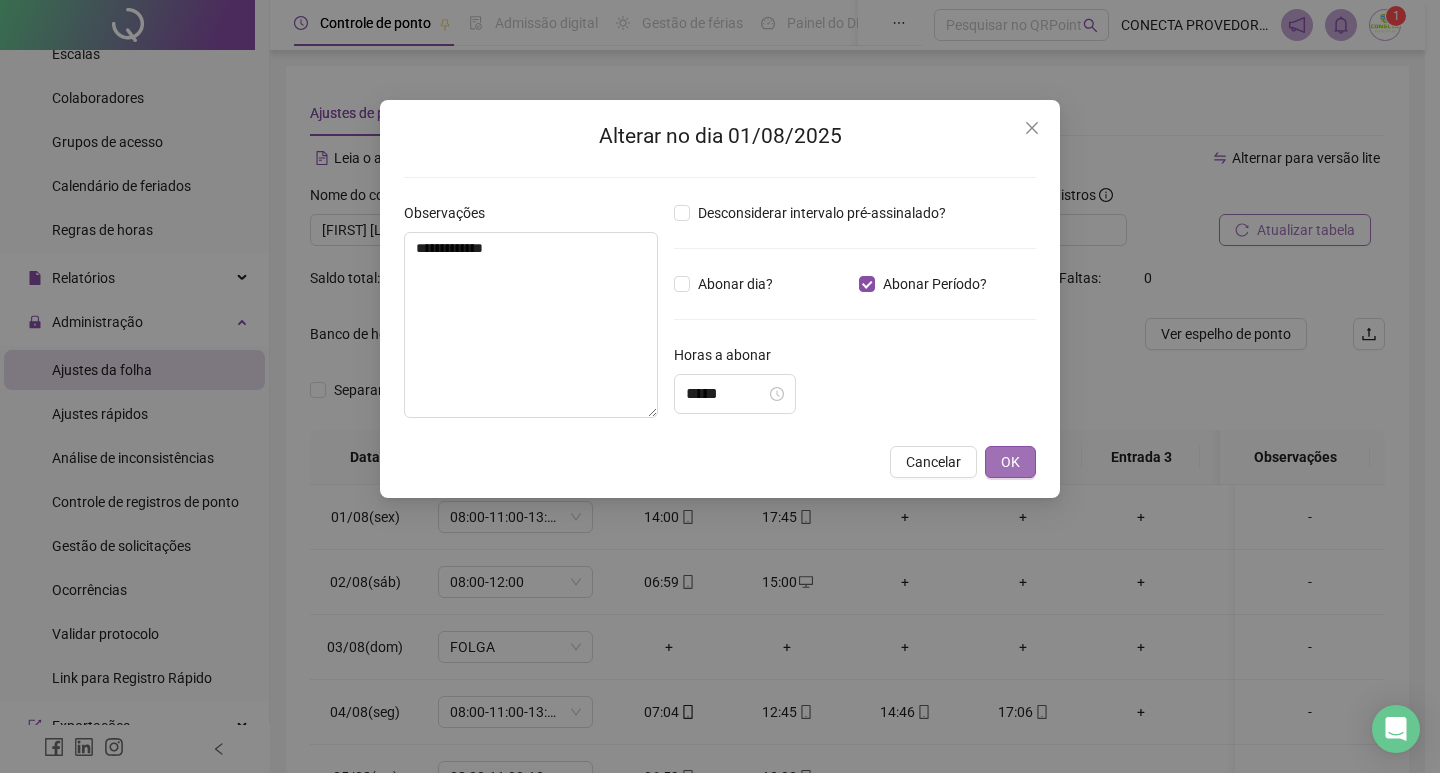 click on "OK" at bounding box center [1010, 462] 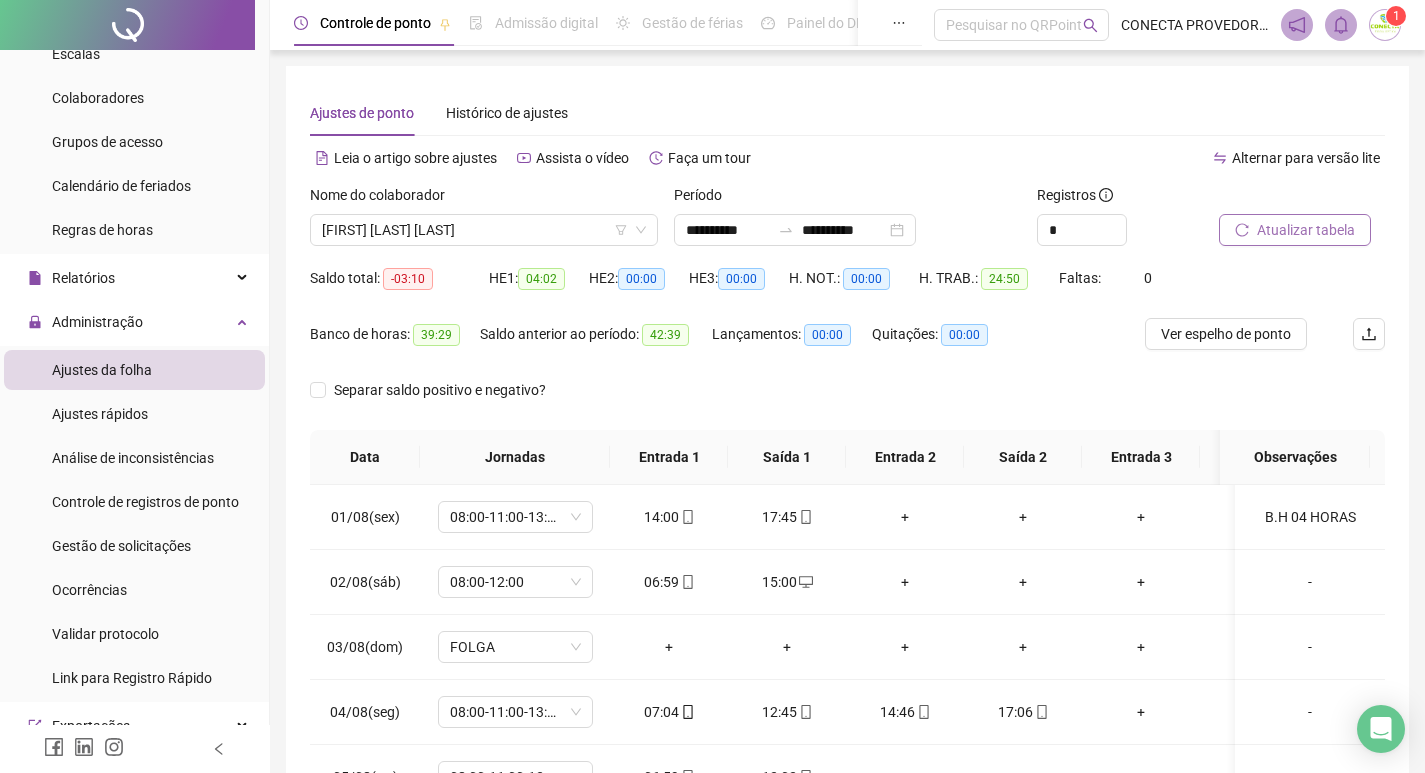 click on "Atualizar tabela" at bounding box center [1306, 230] 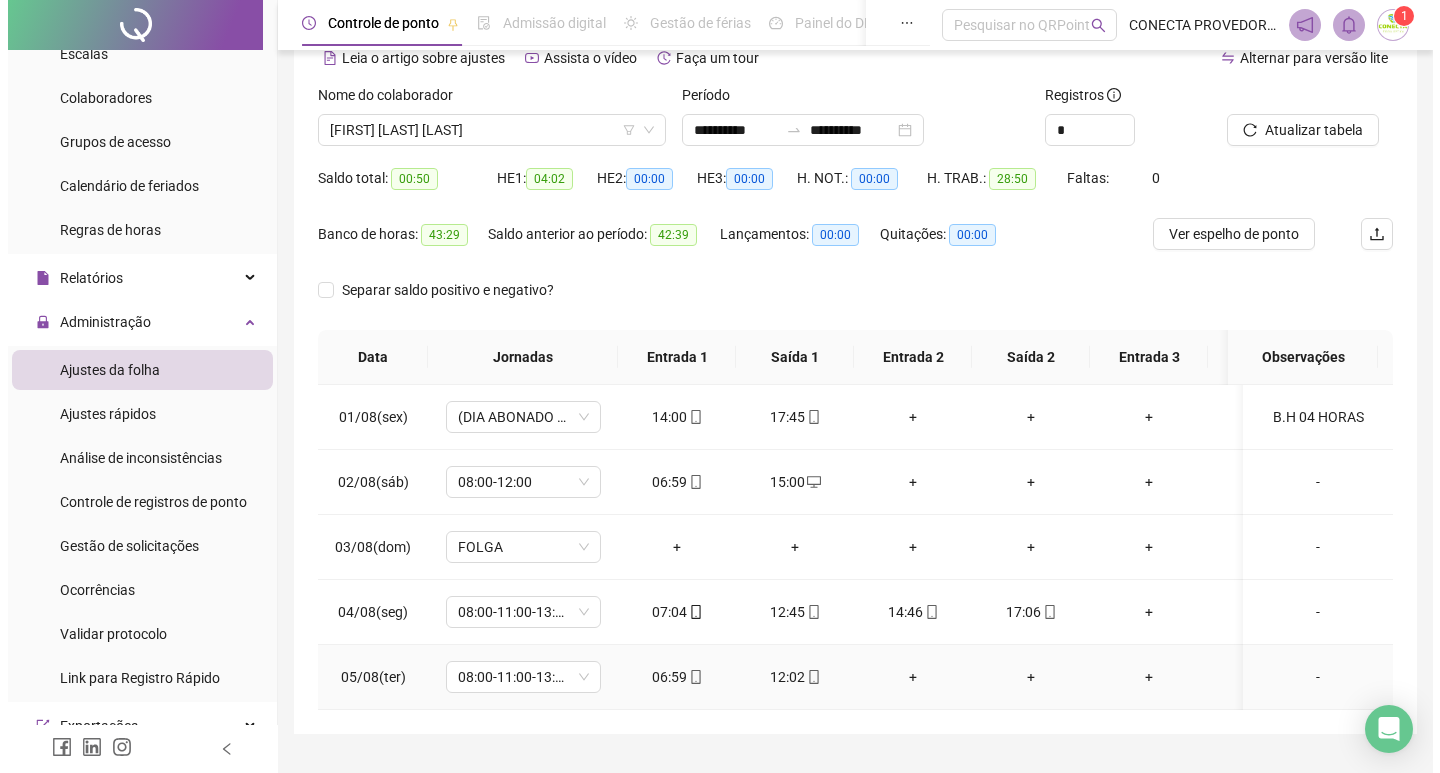 scroll, scrollTop: 162, scrollLeft: 0, axis: vertical 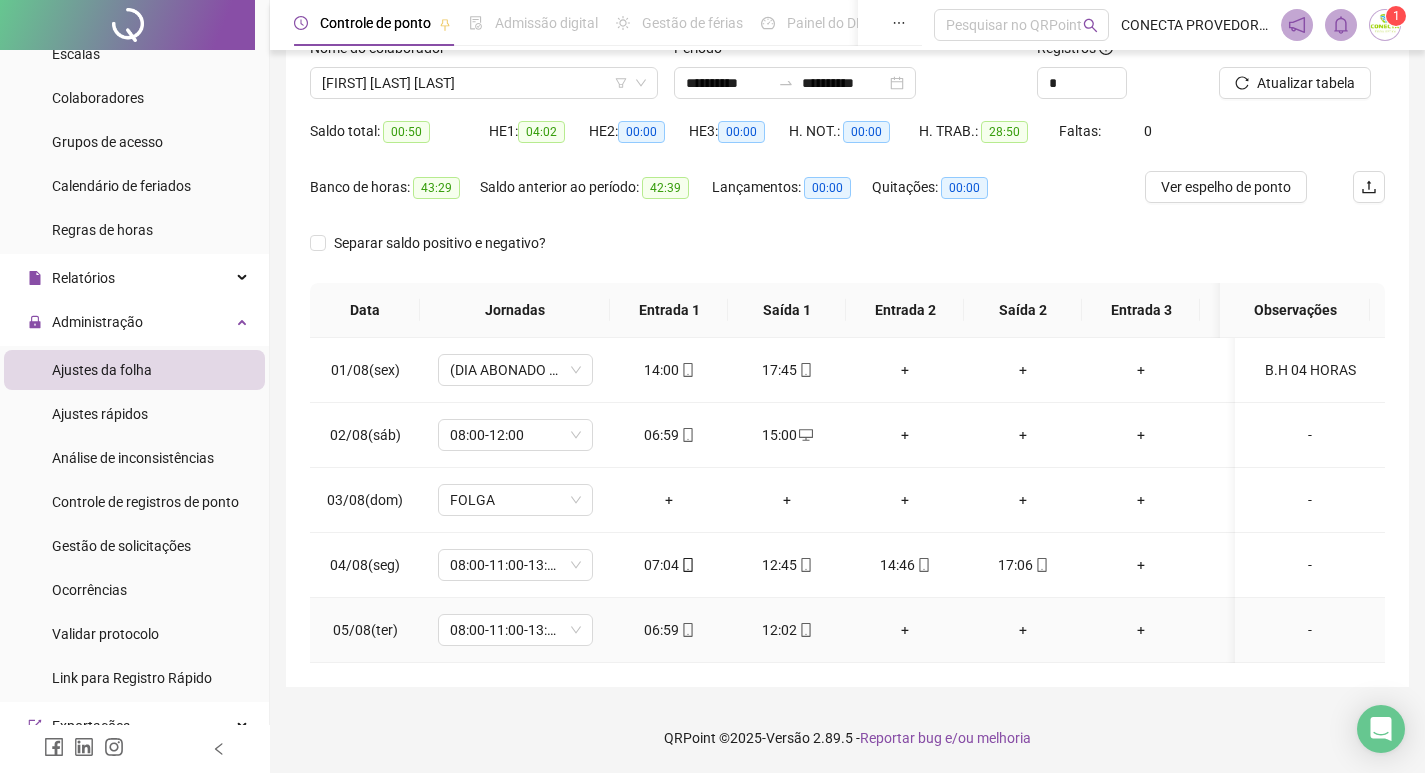 click on "-" at bounding box center [1310, 630] 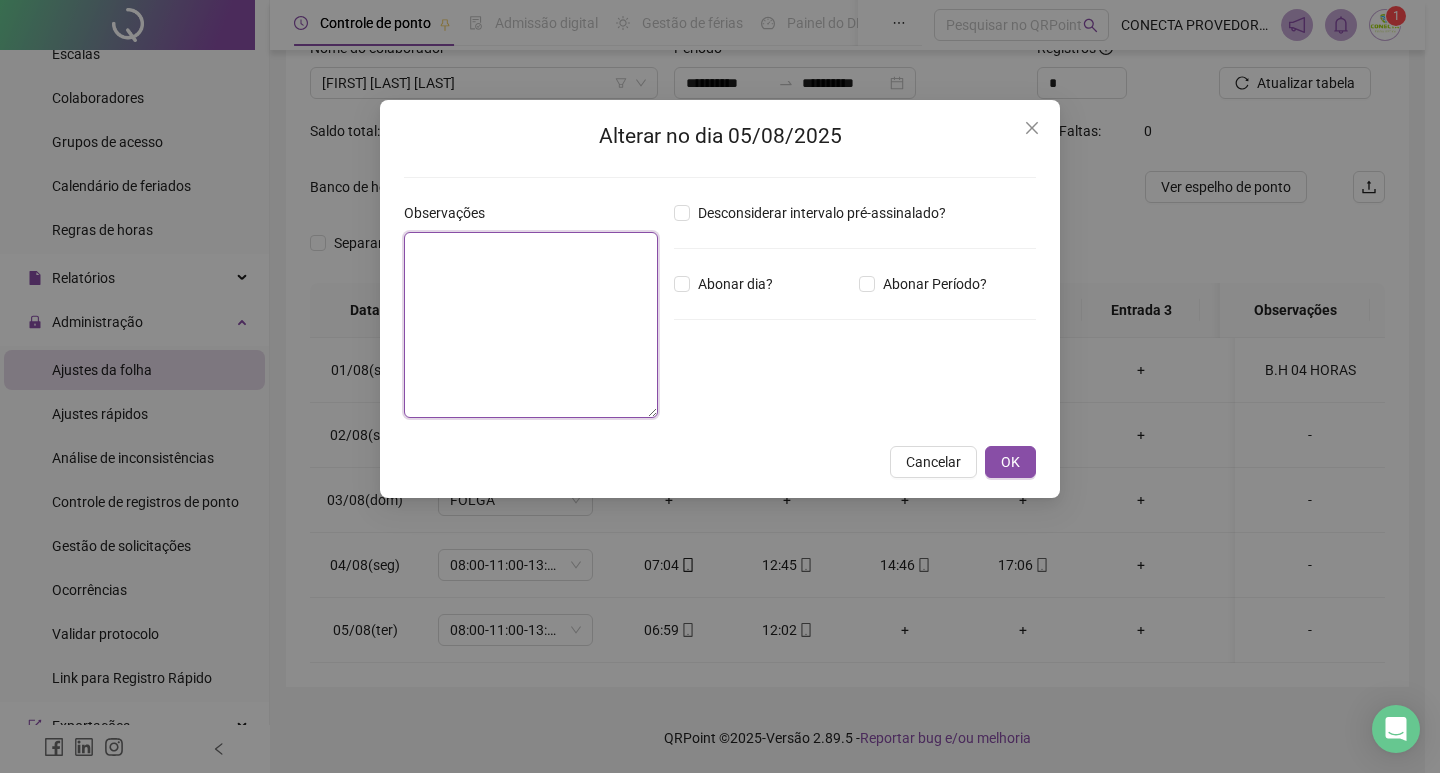 click at bounding box center [531, 325] 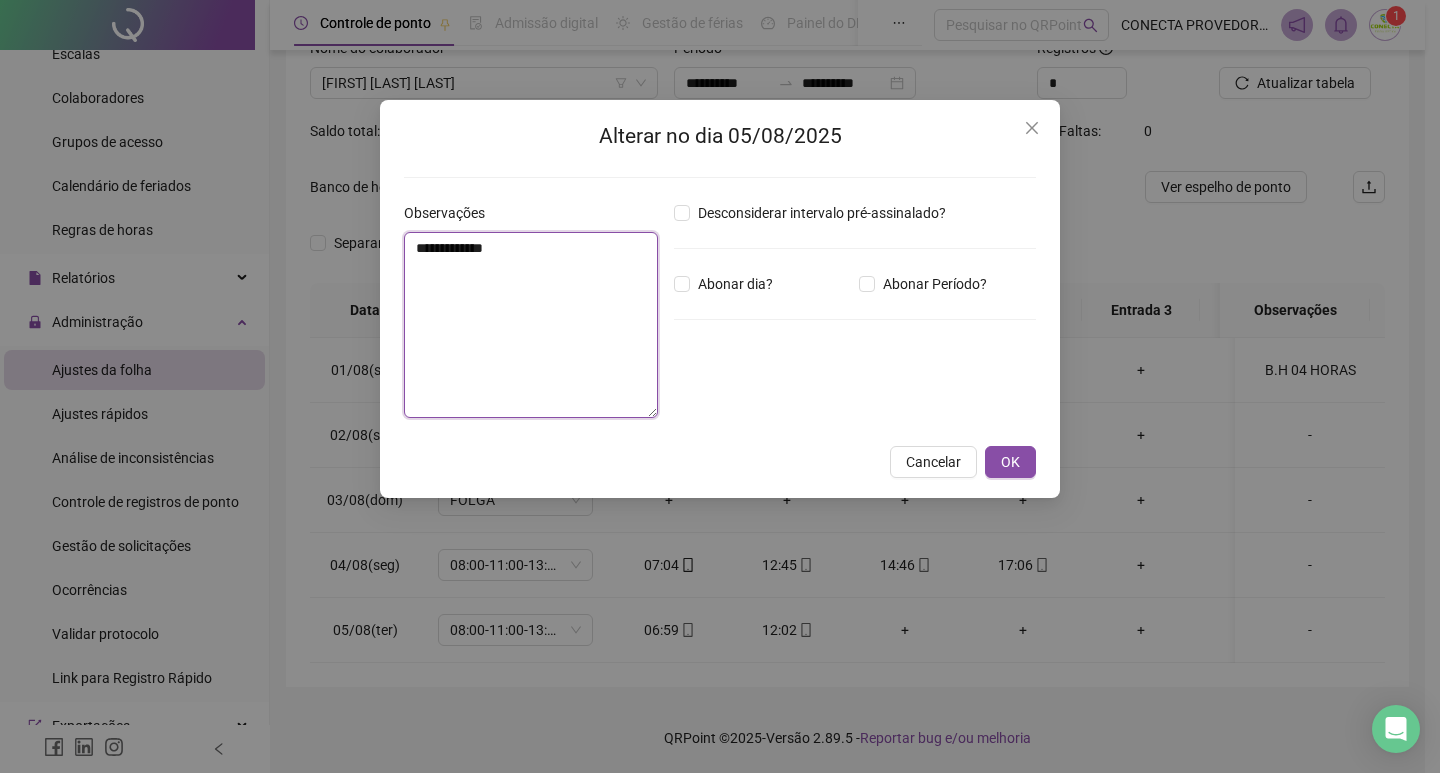 type on "**********" 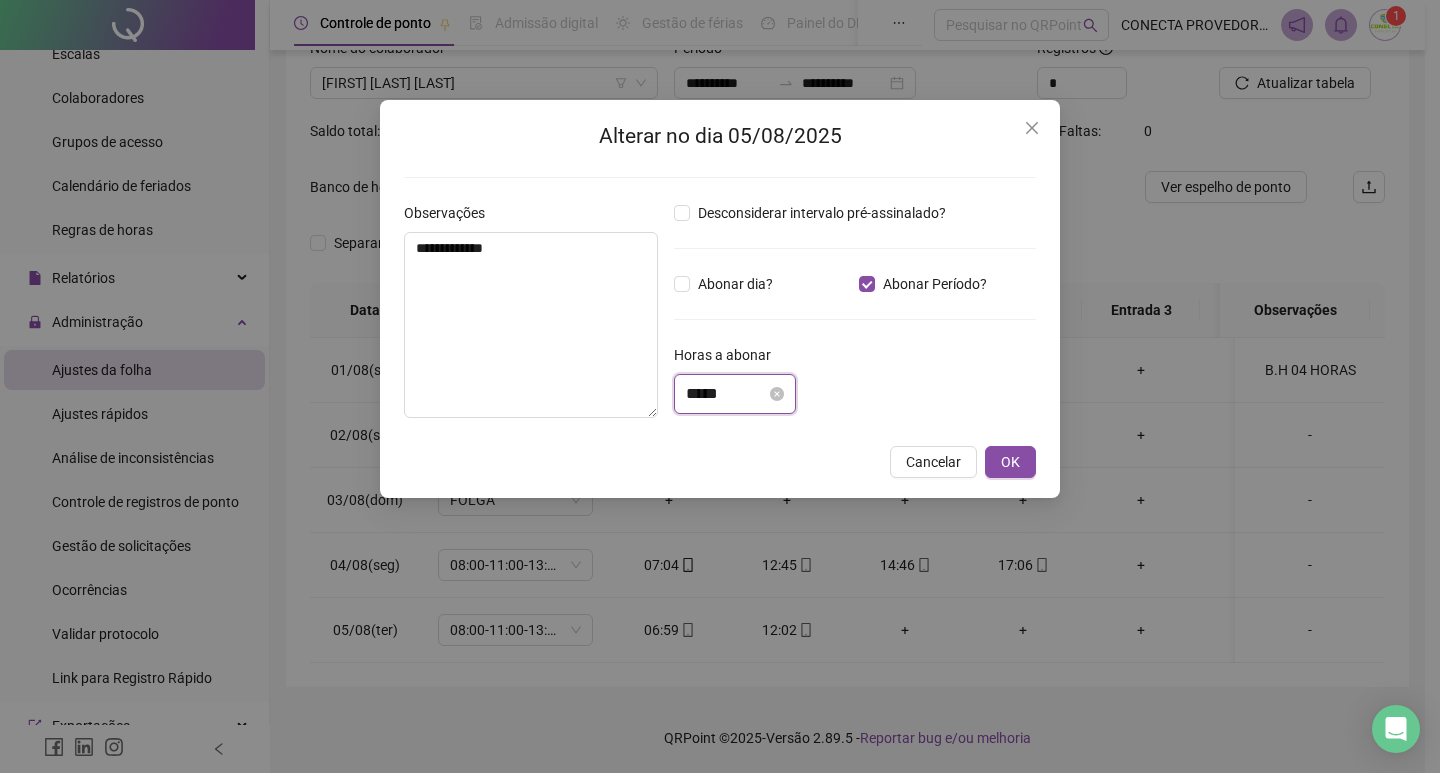 click on "*****" at bounding box center (726, 394) 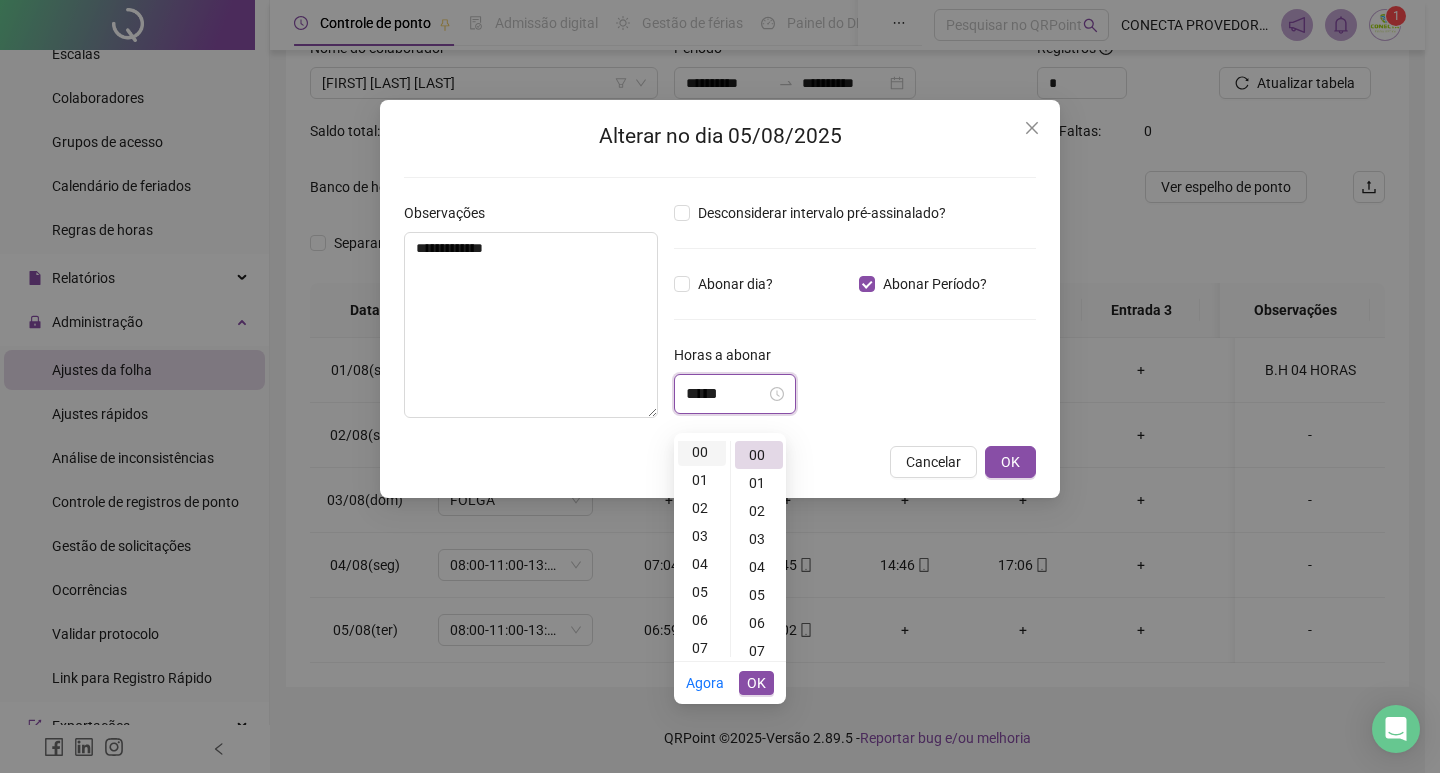 scroll, scrollTop: 0, scrollLeft: 0, axis: both 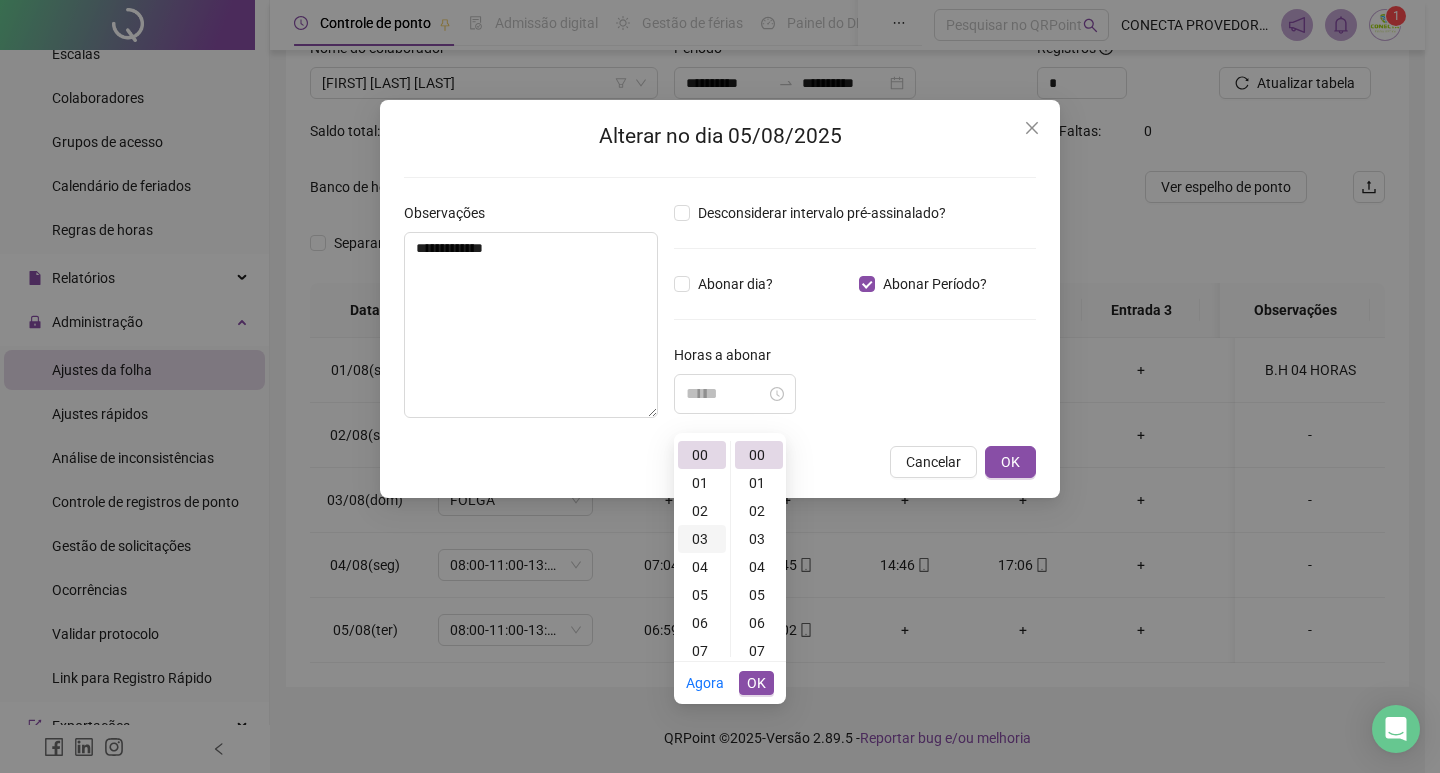 click on "03" at bounding box center [702, 539] 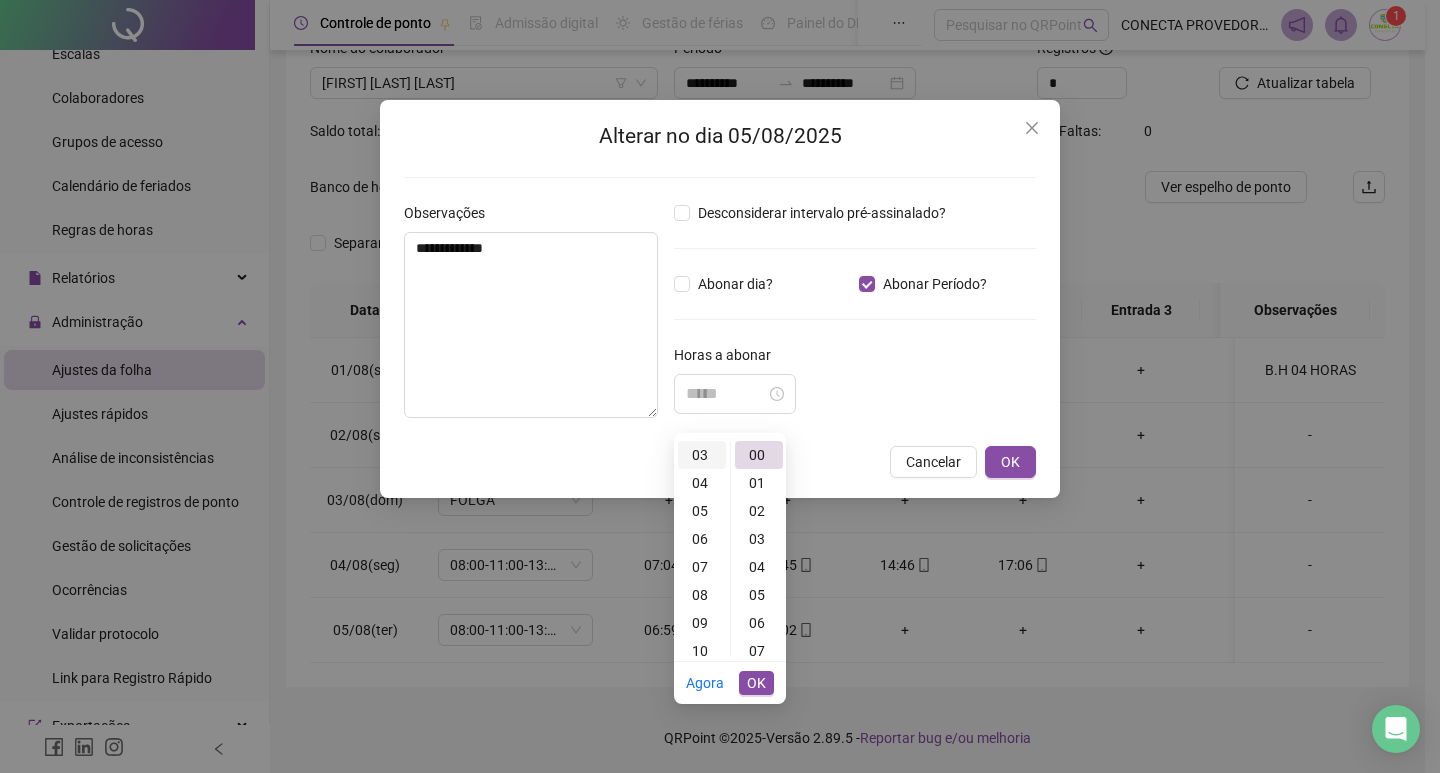 click on "03" at bounding box center (702, 455) 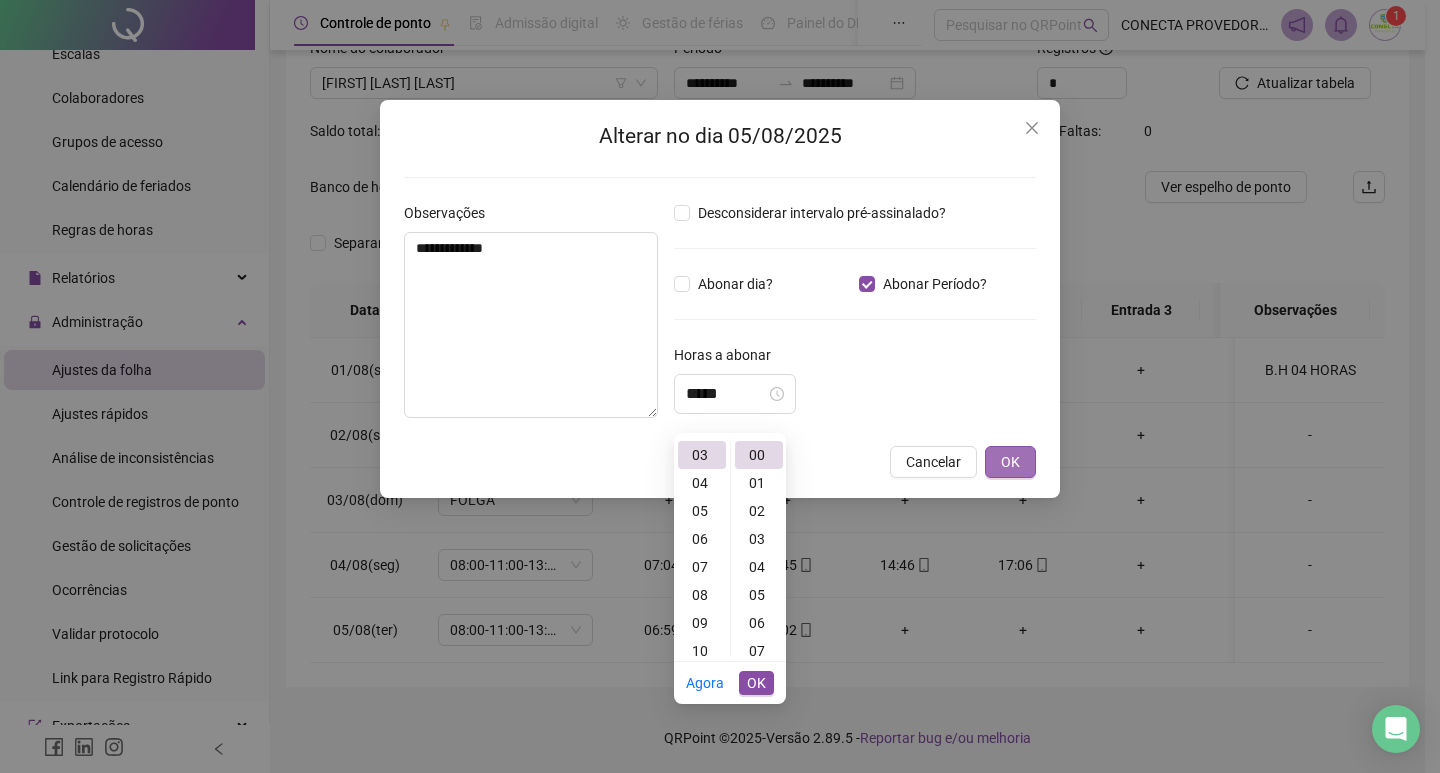 type on "*****" 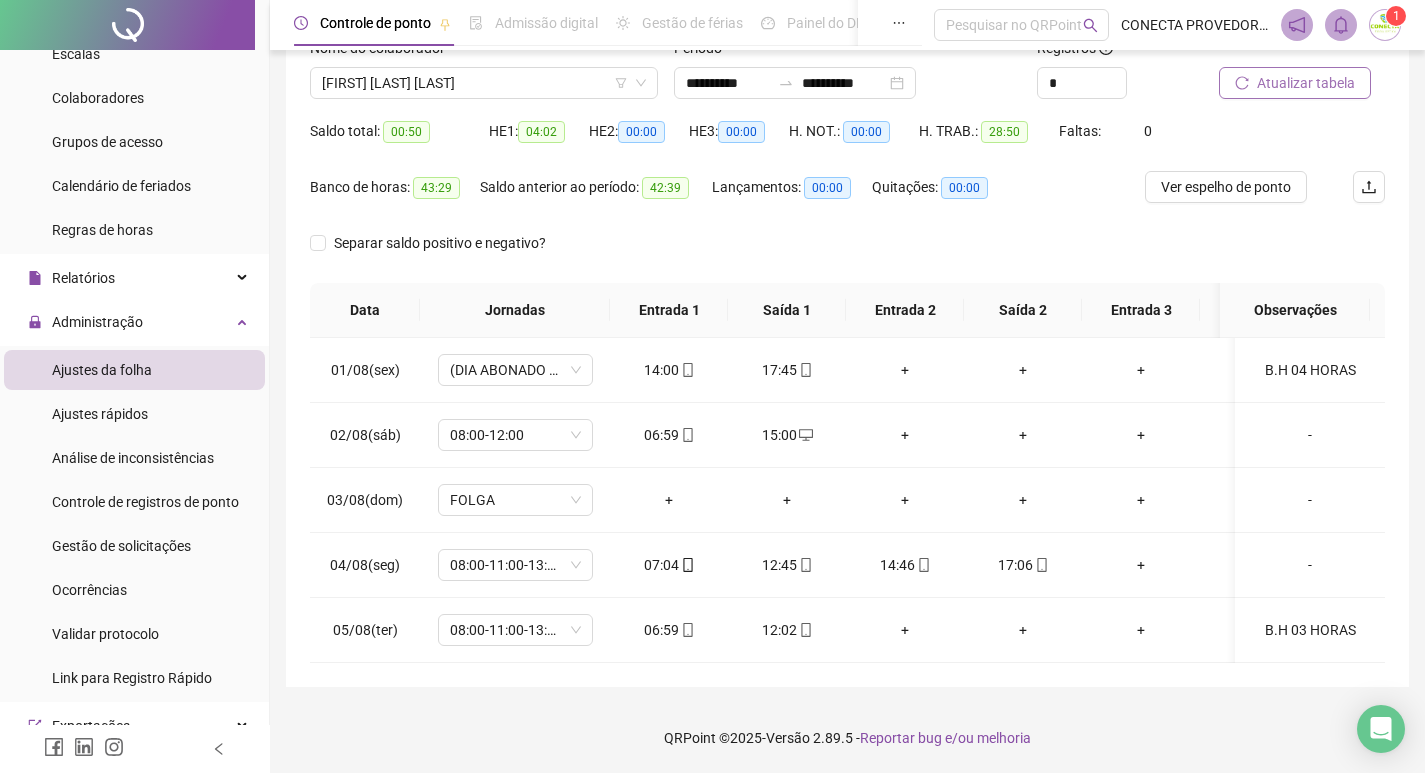click on "Atualizar tabela" at bounding box center [1306, 83] 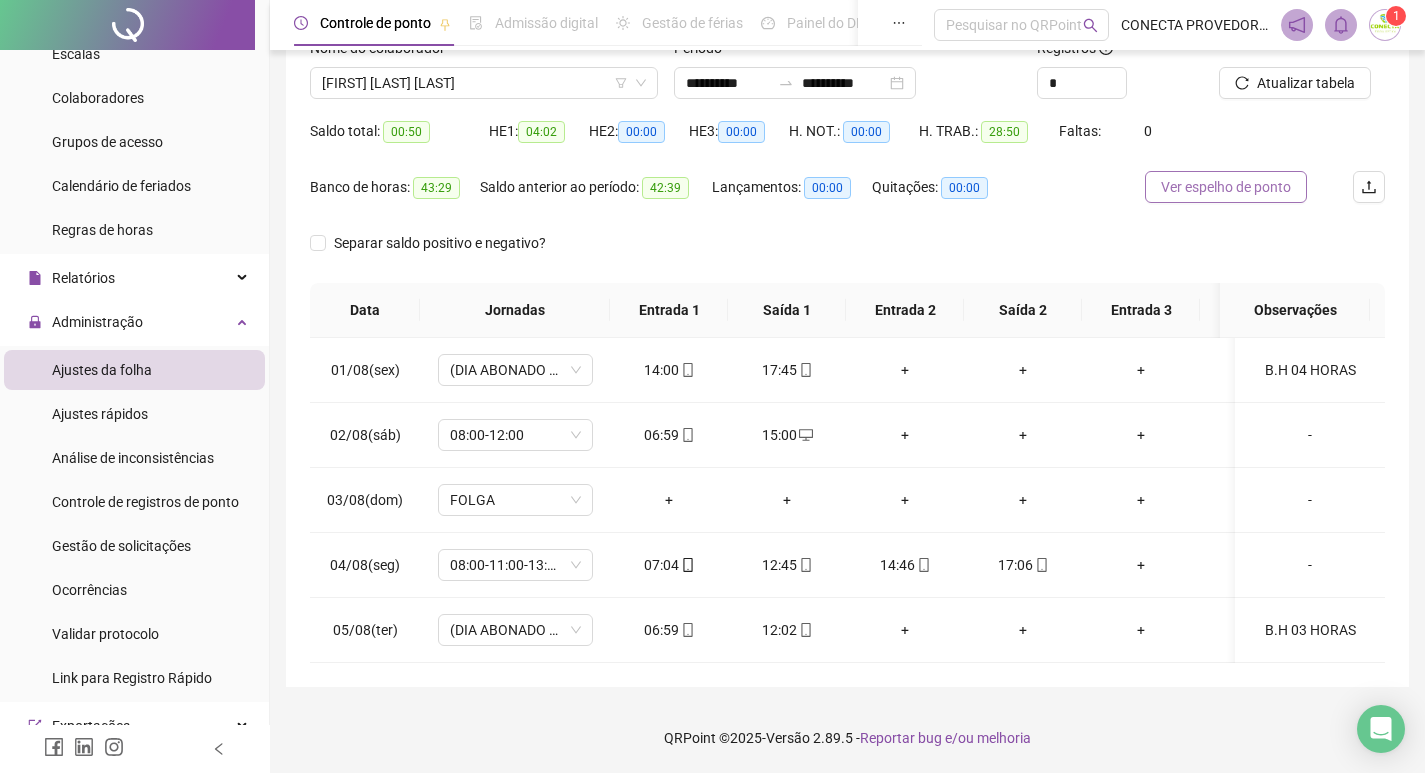 click on "Ver espelho de ponto" at bounding box center [1226, 187] 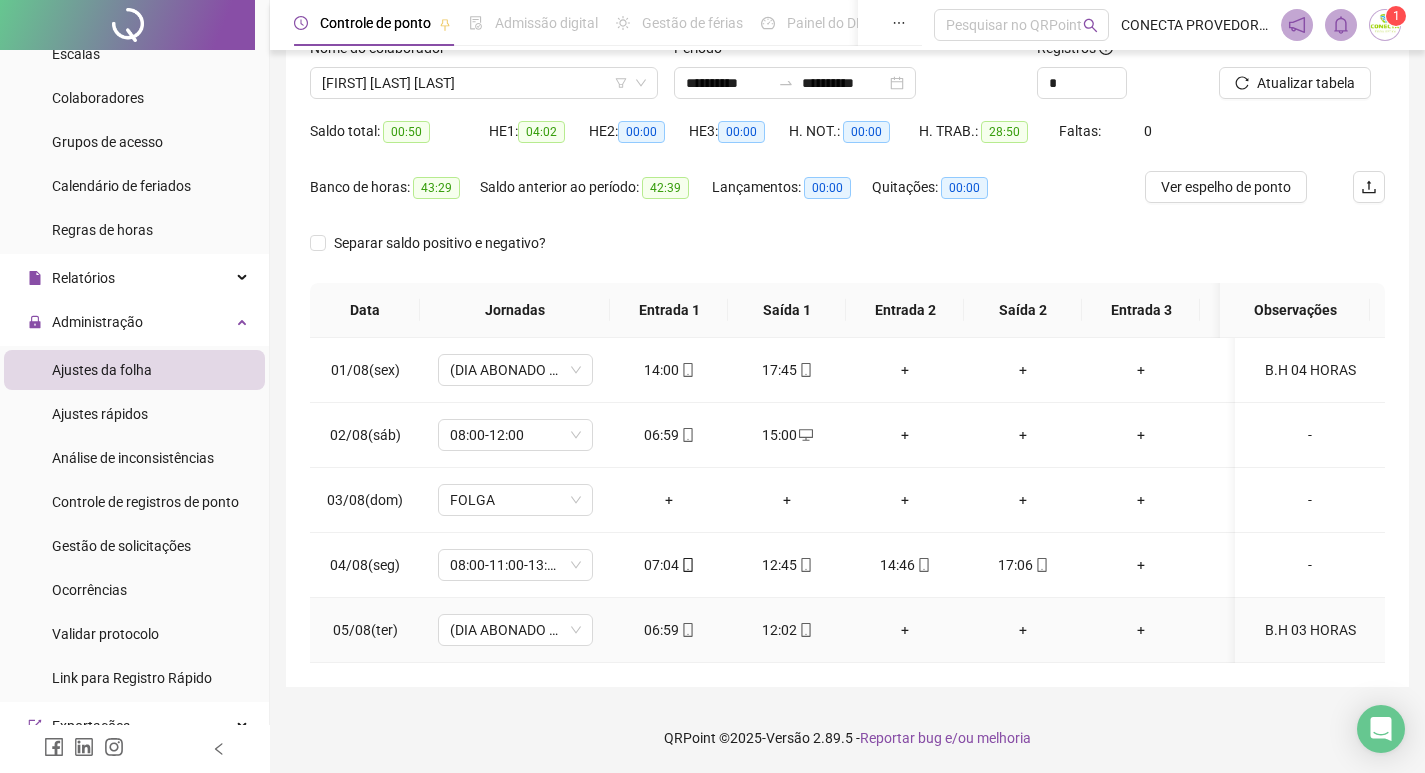 click on "B.H 03 HORAS" at bounding box center (1310, 630) 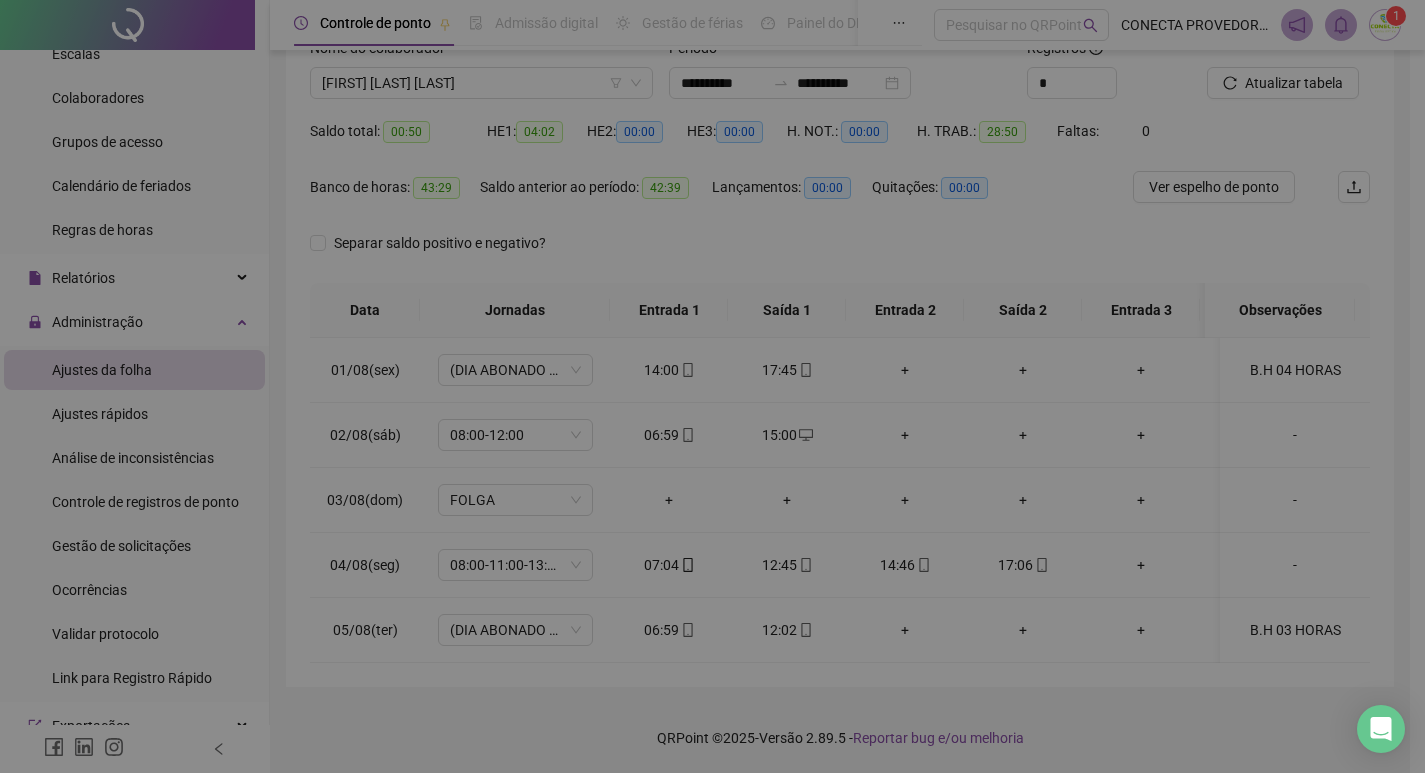 type on "**********" 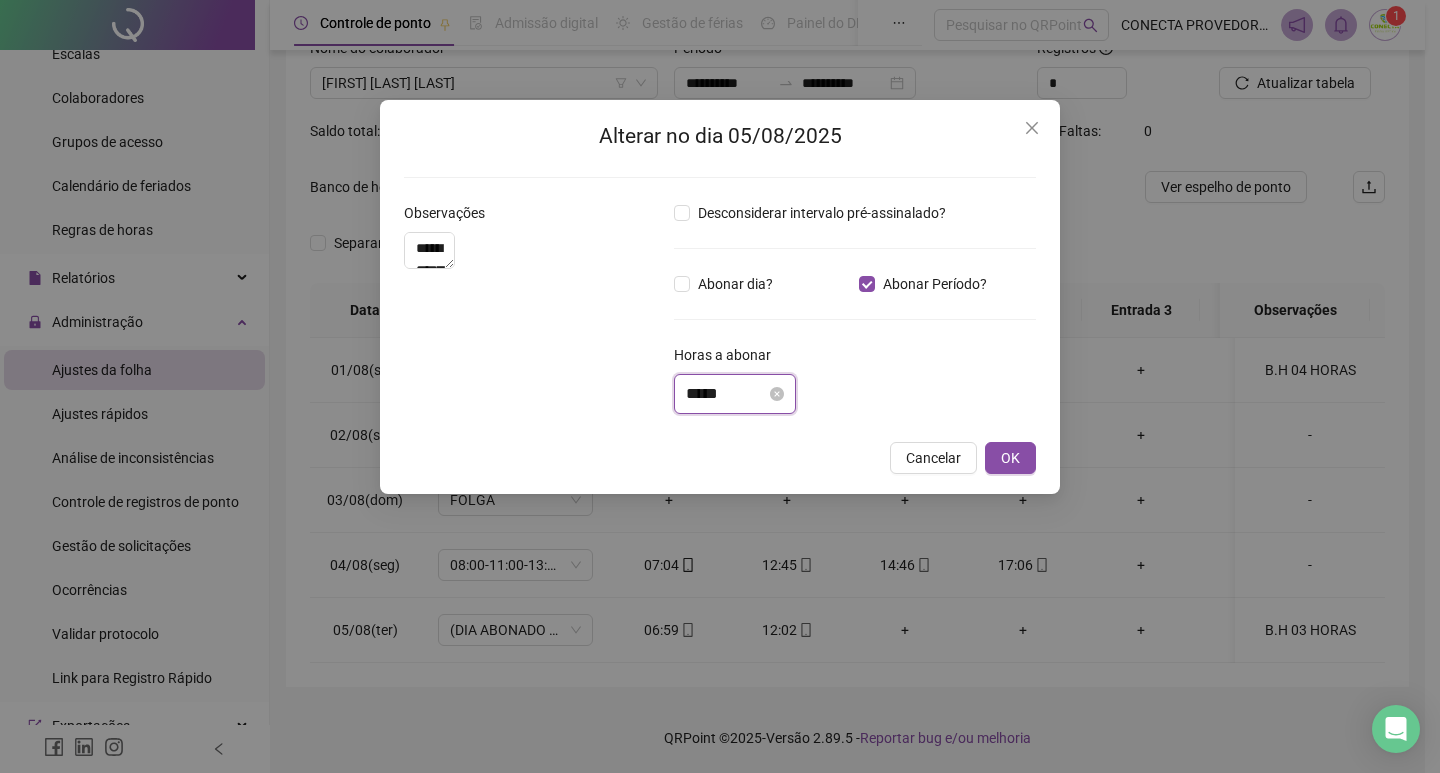 drag, startPoint x: 747, startPoint y: 393, endPoint x: 761, endPoint y: 393, distance: 14 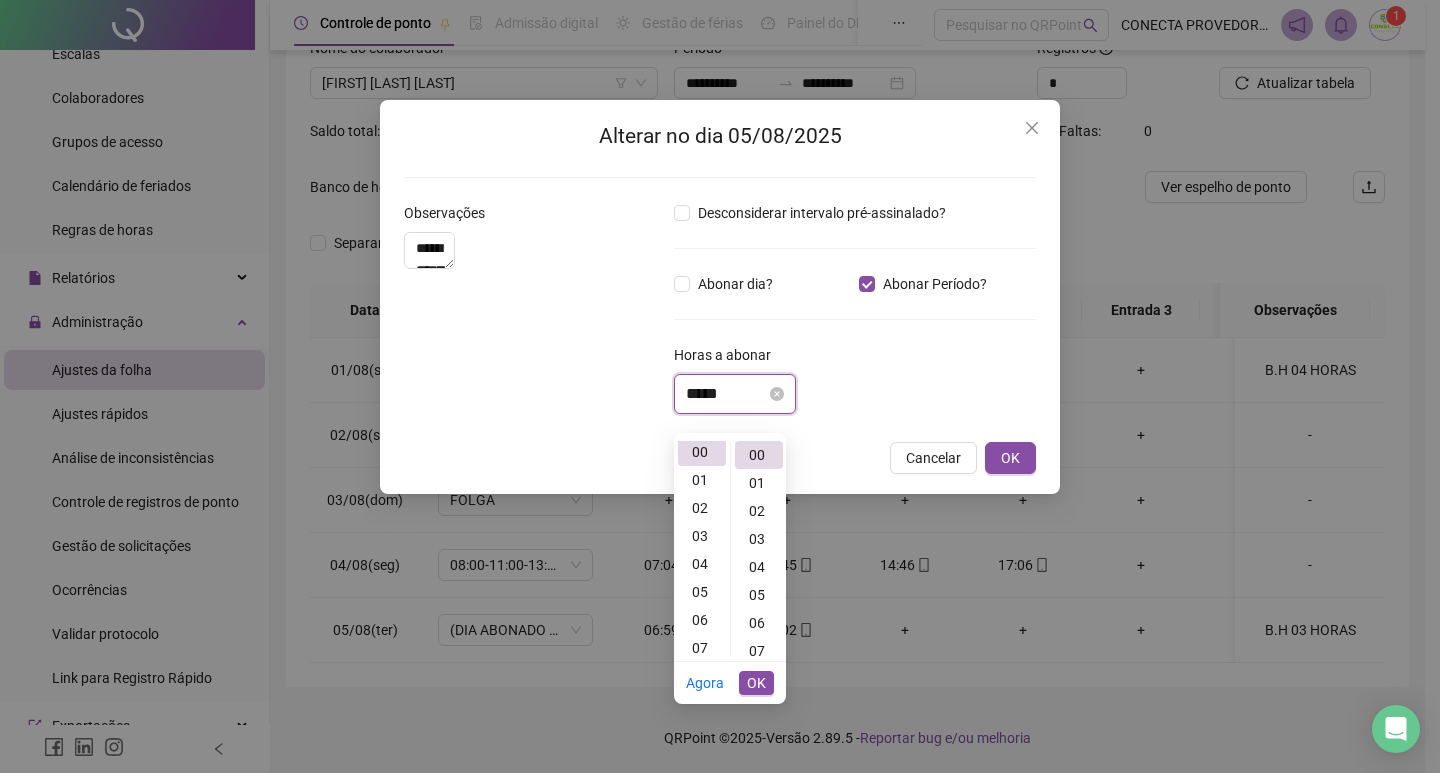 scroll, scrollTop: 0, scrollLeft: 0, axis: both 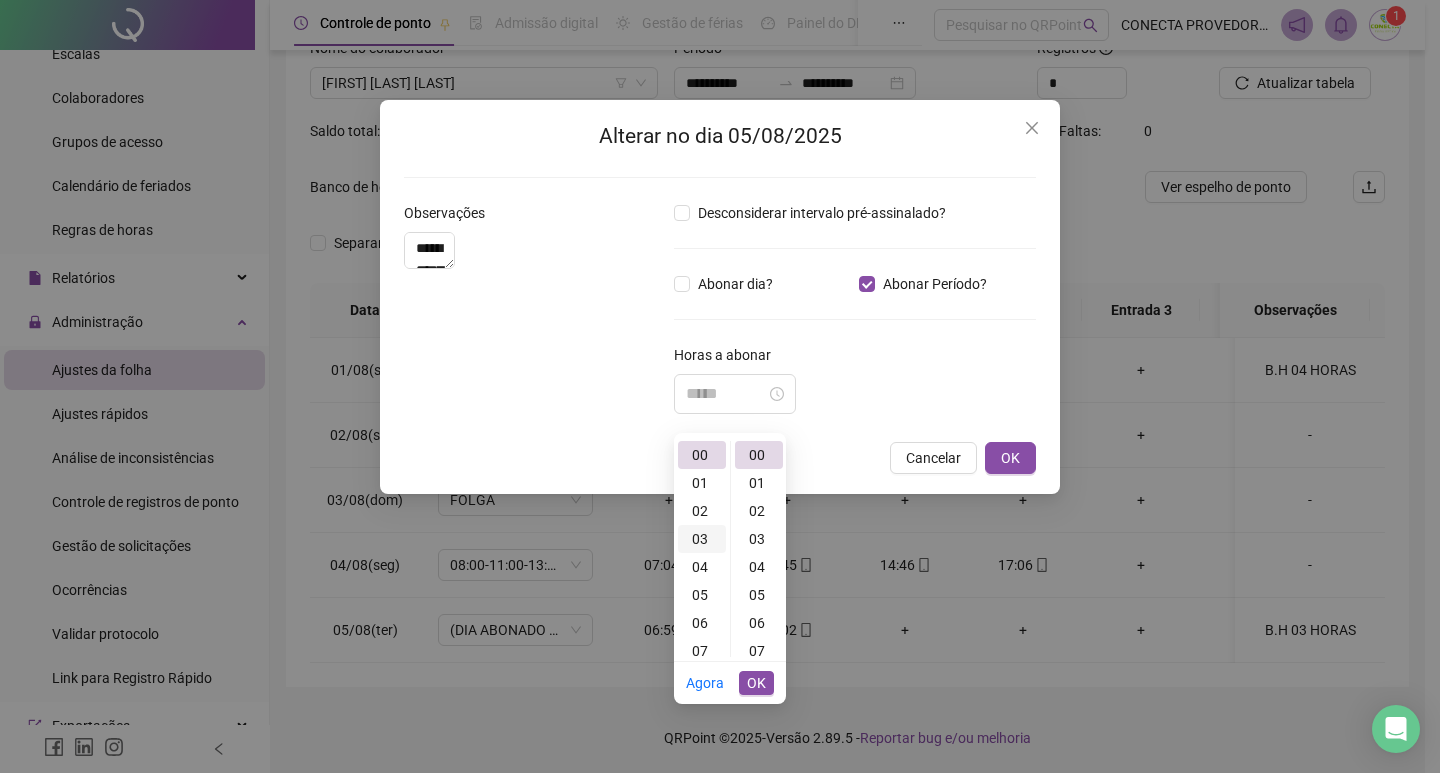click on "03" at bounding box center [702, 539] 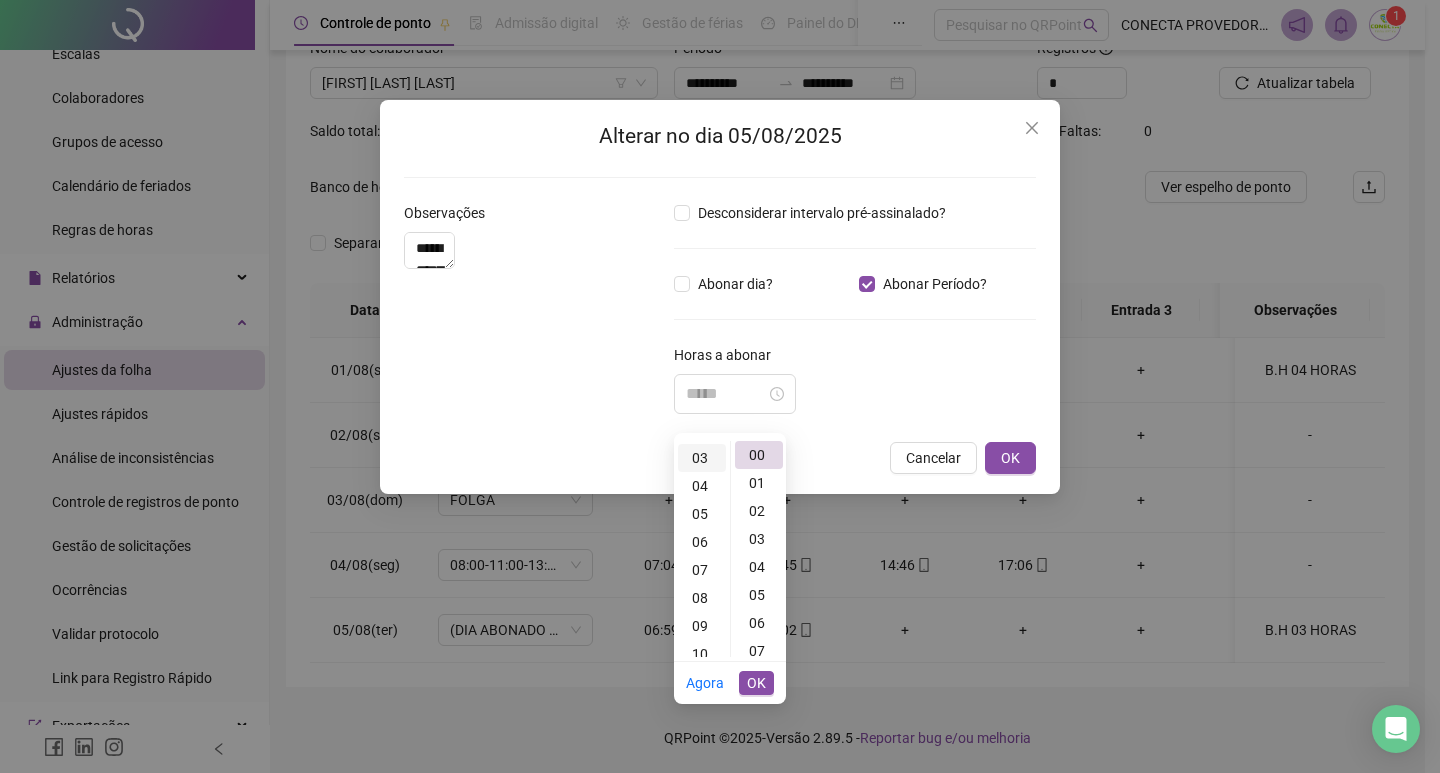 scroll, scrollTop: 84, scrollLeft: 0, axis: vertical 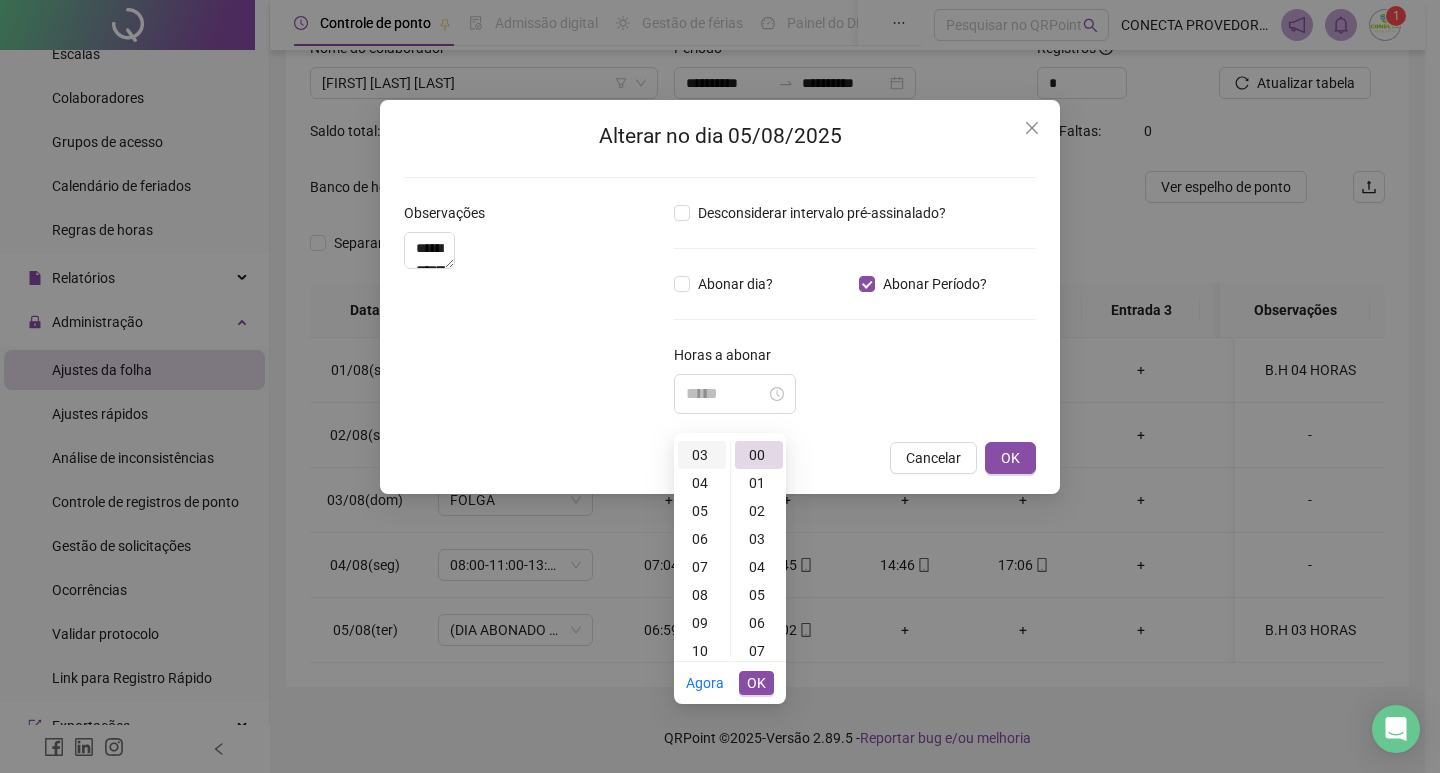 click on "03" at bounding box center (702, 455) 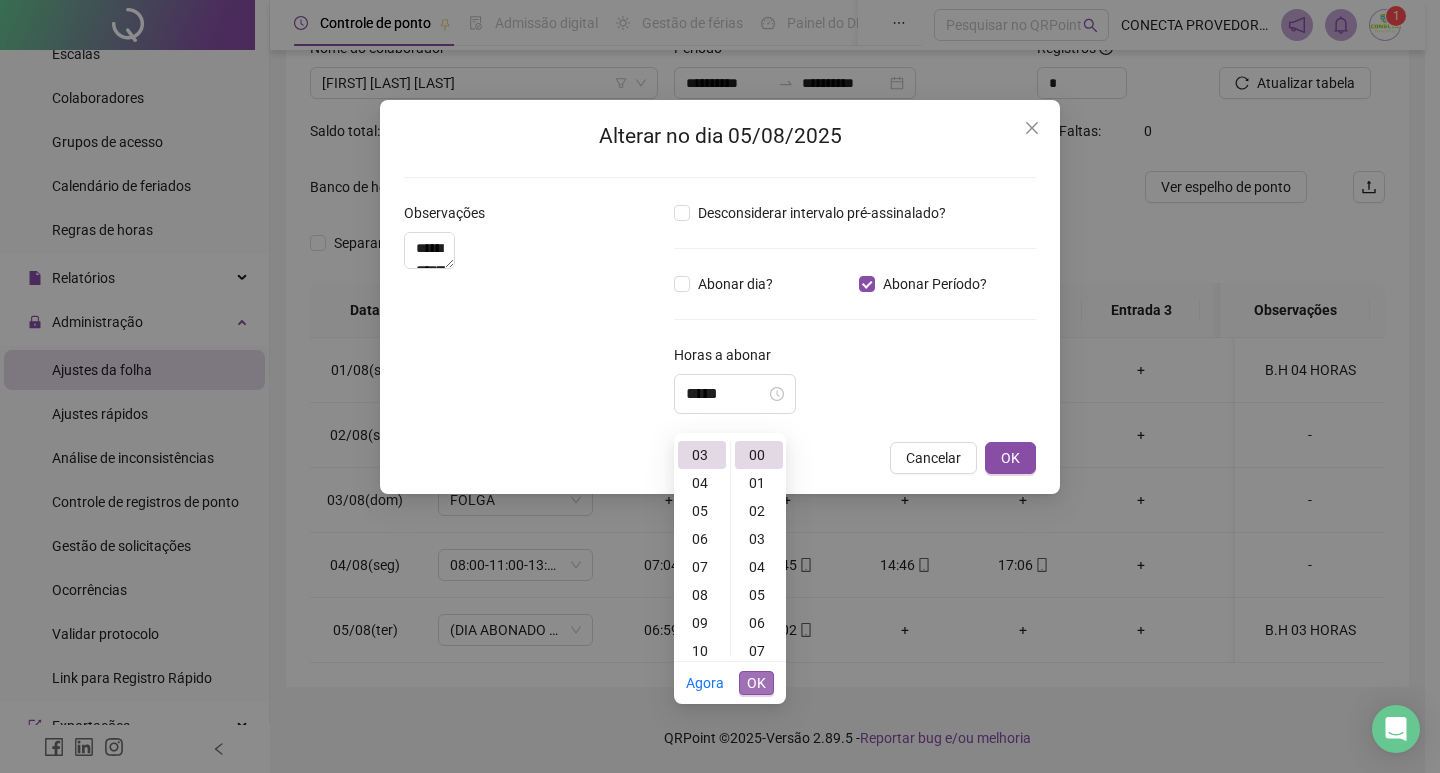 type on "*****" 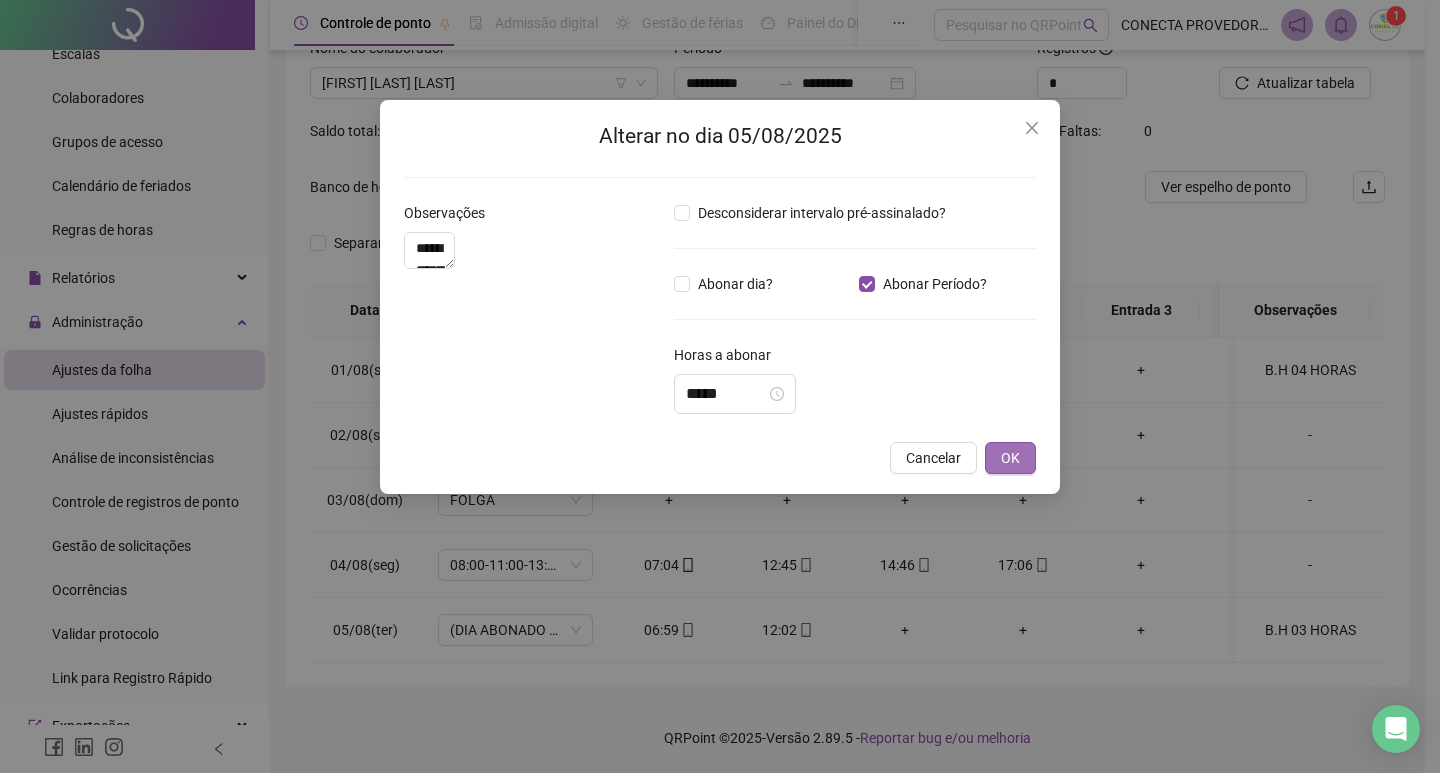 click on "OK" at bounding box center (1010, 458) 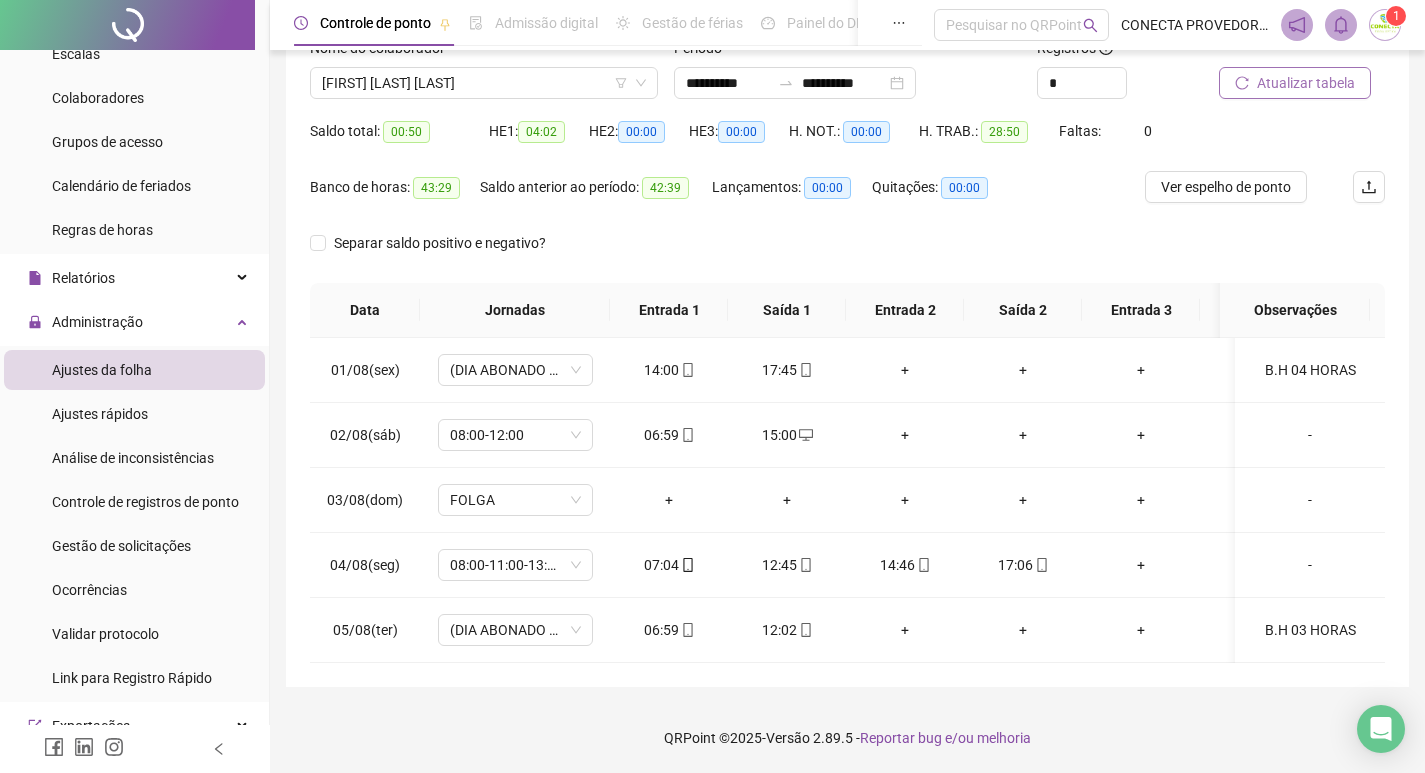 click on "Atualizar tabela" at bounding box center (1295, 83) 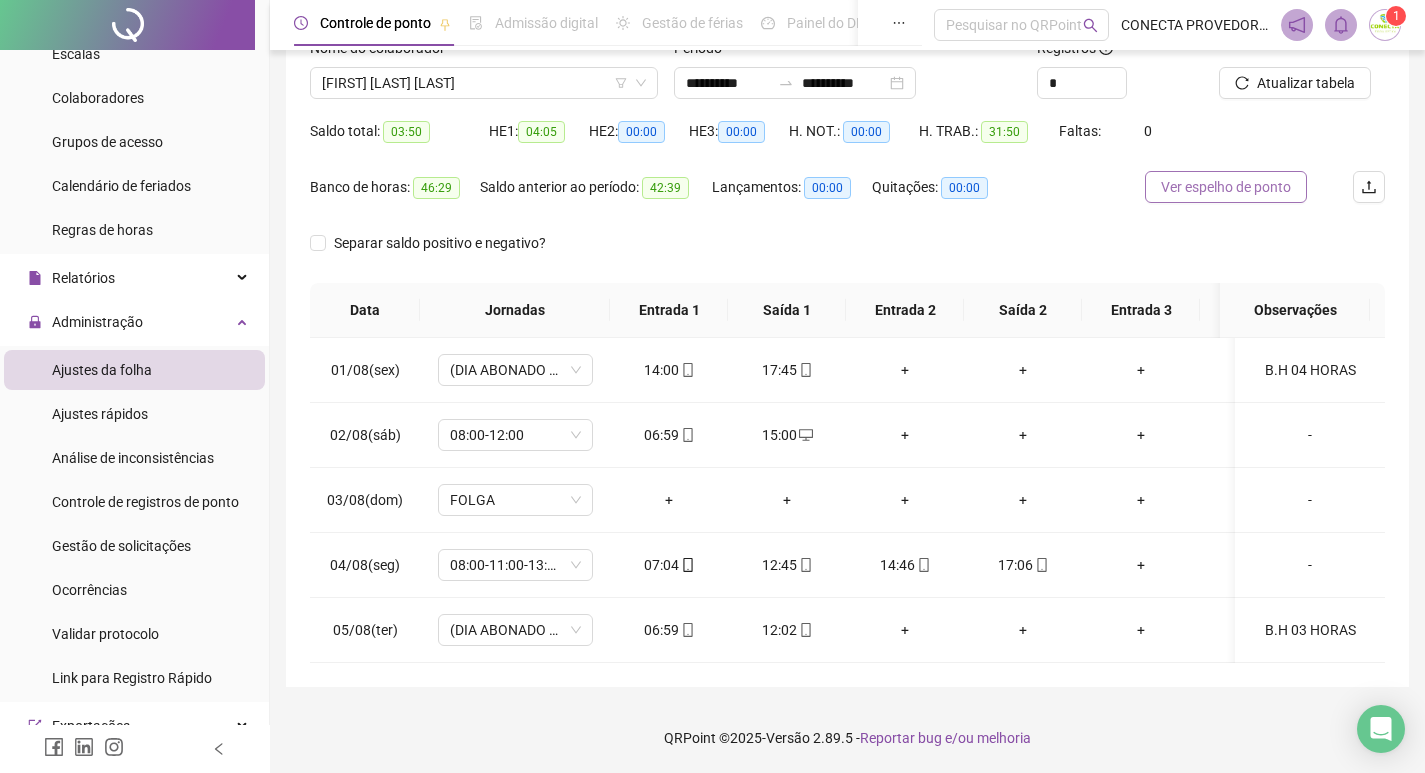 click on "Ver espelho de ponto" at bounding box center [1226, 187] 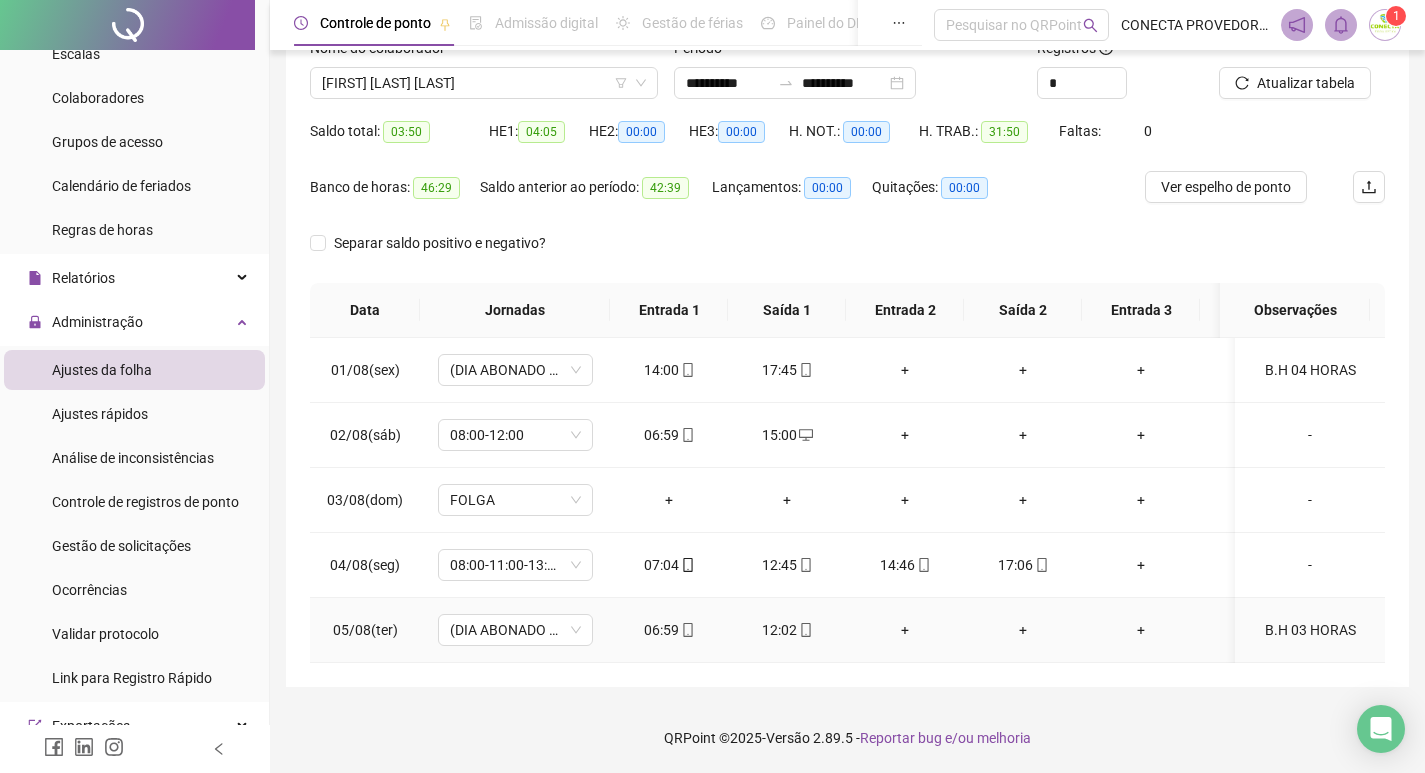 click on "B.H 03 HORAS" at bounding box center [1310, 630] 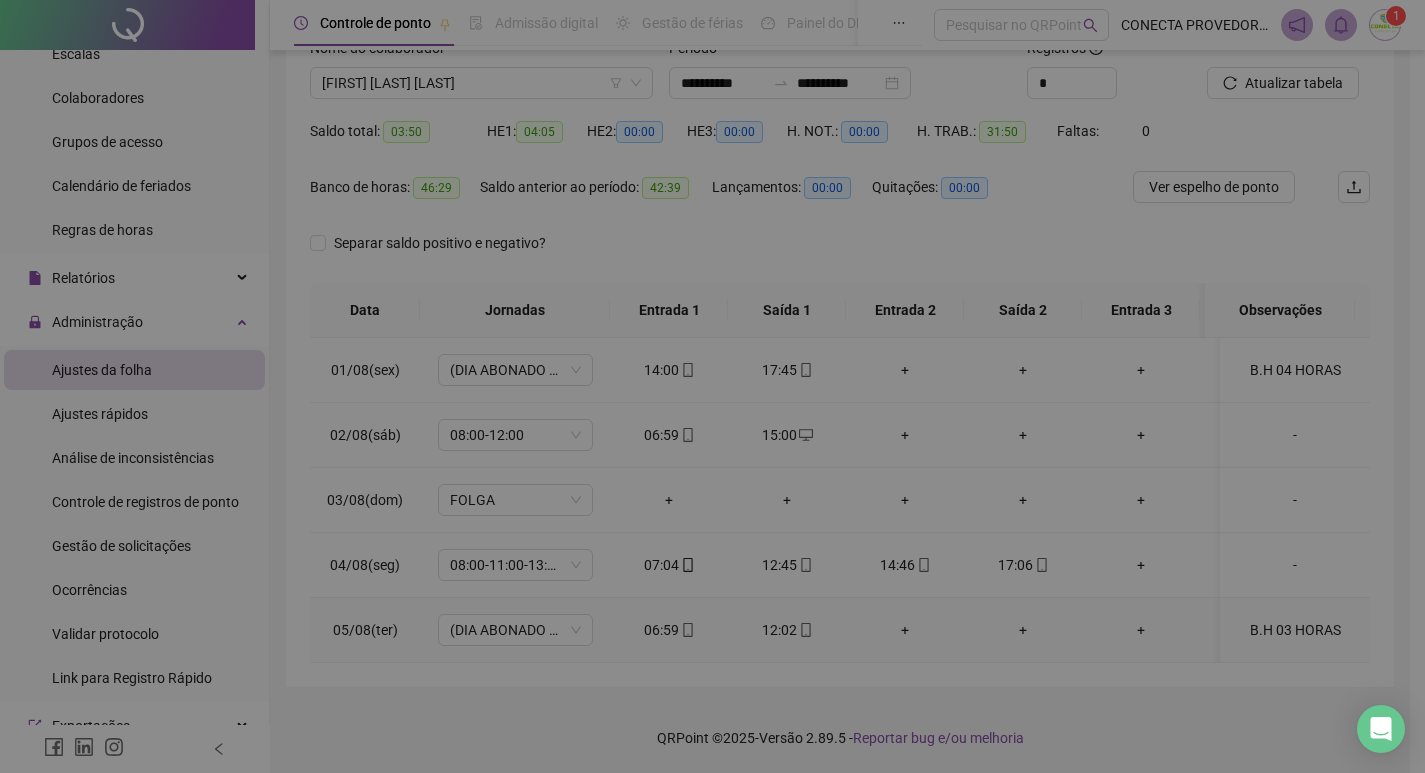type 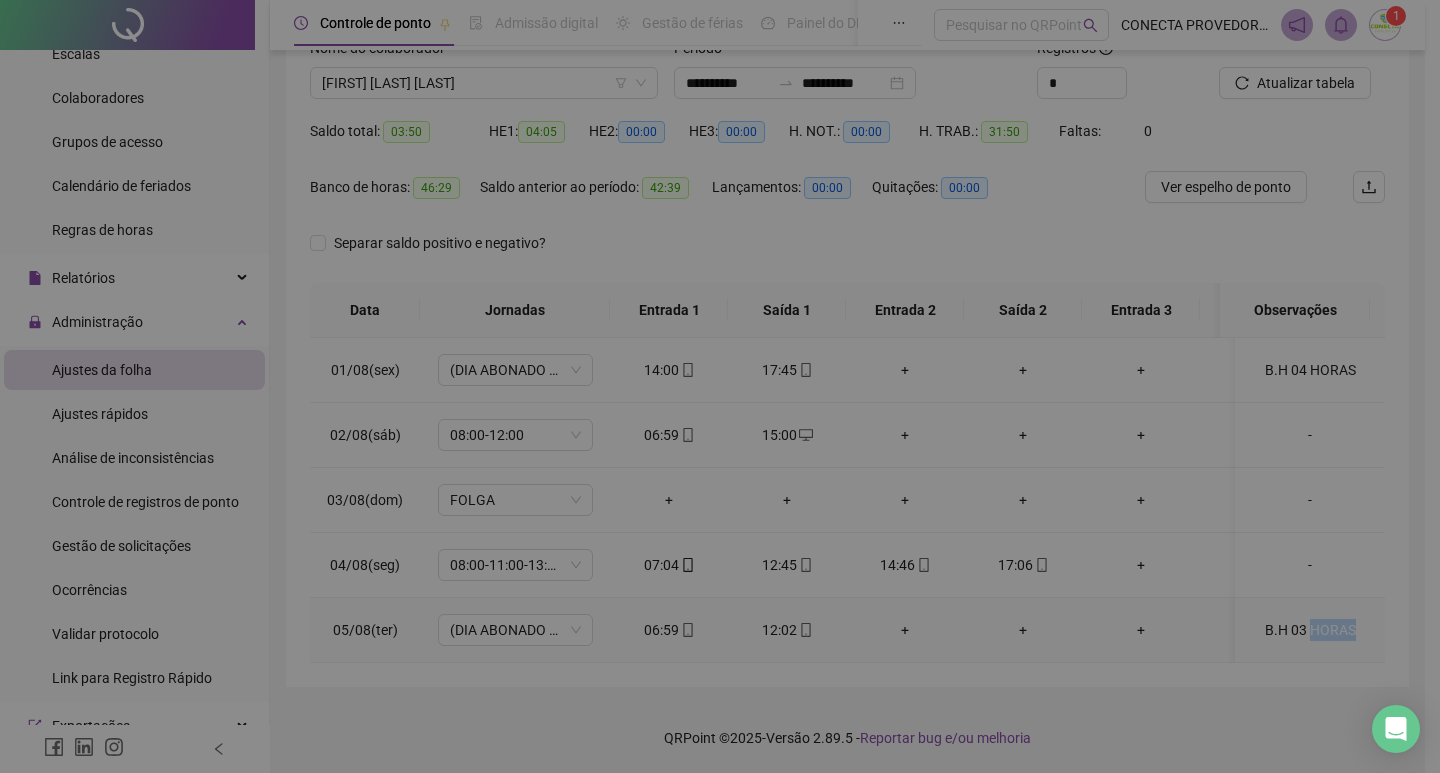 click on "**********" at bounding box center (712, 239) 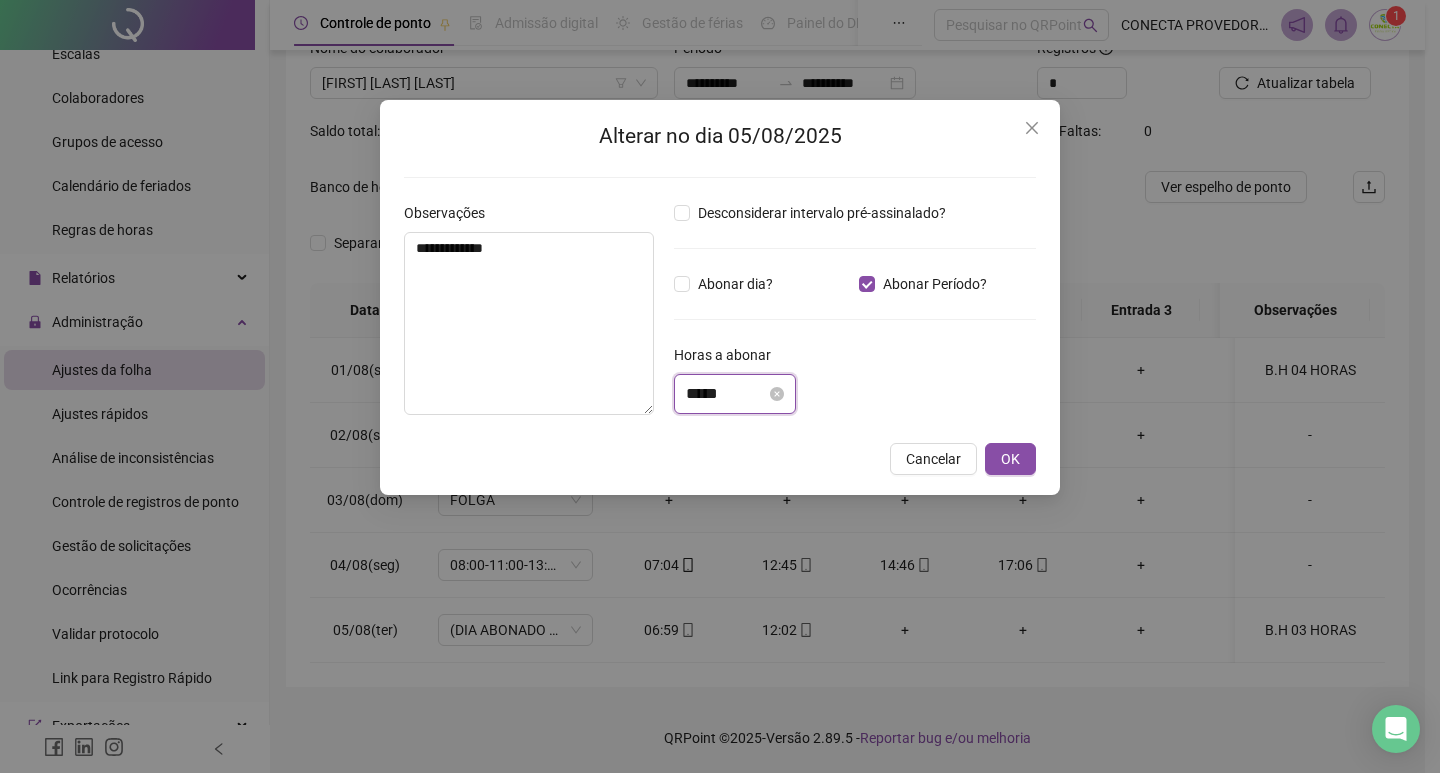 click on "*****" at bounding box center [726, 394] 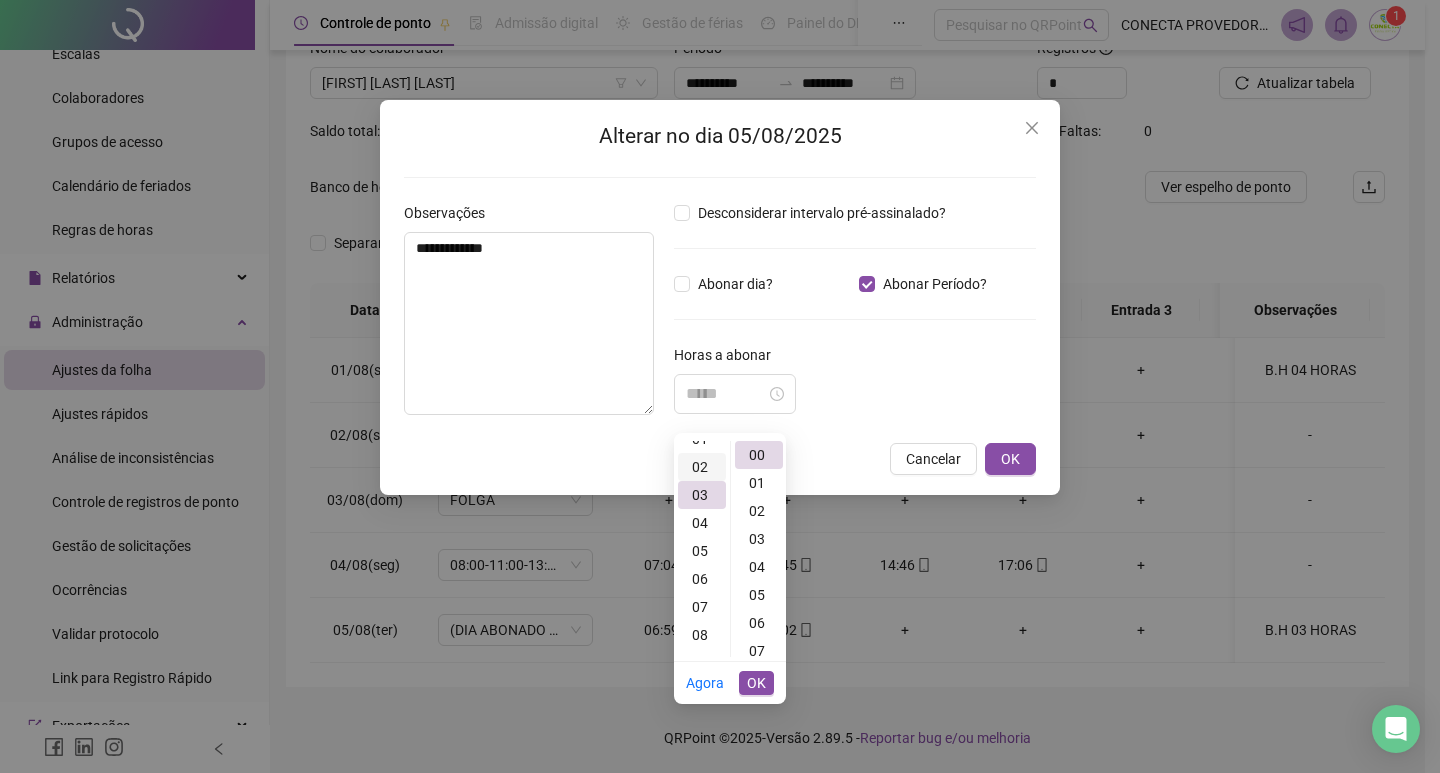 click on "02" at bounding box center (702, 467) 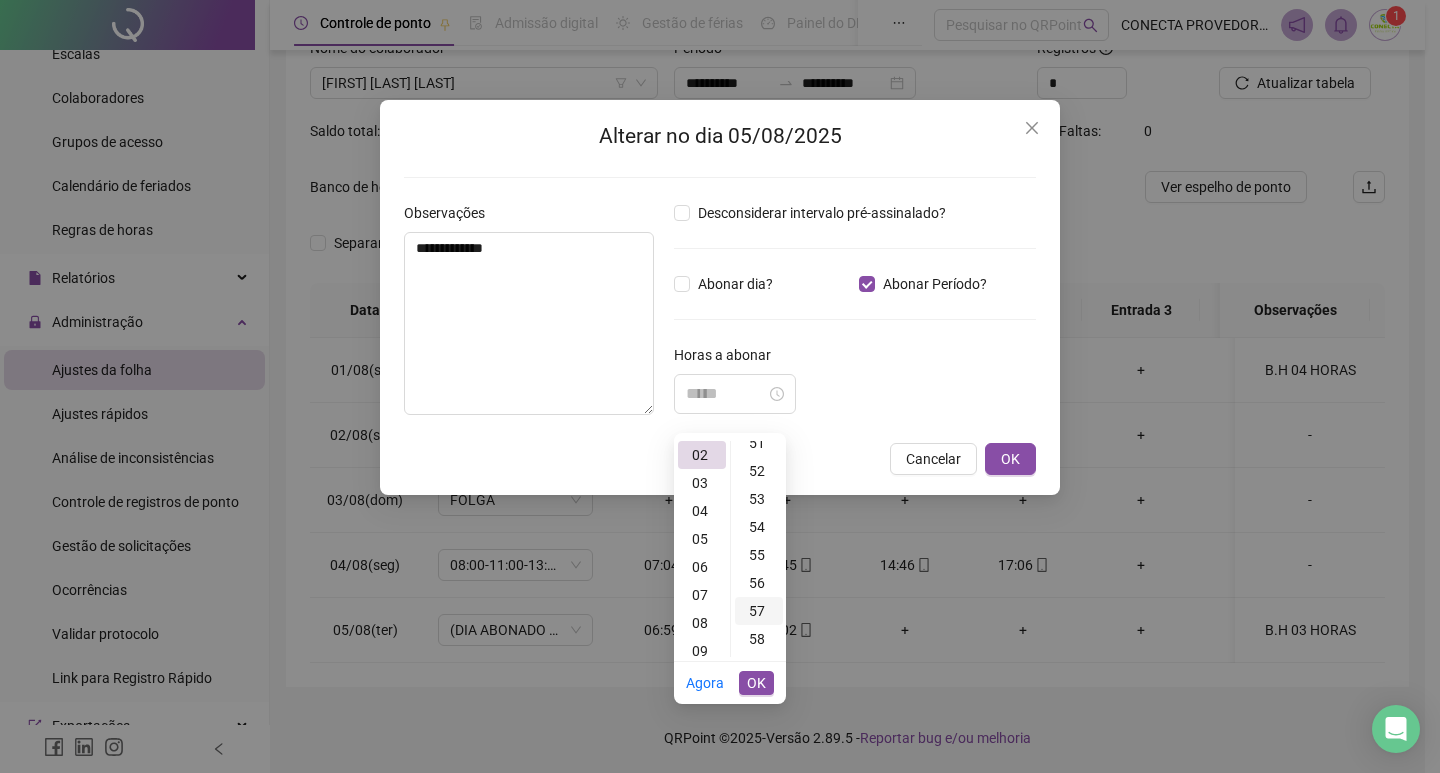 click on "57" at bounding box center [759, 611] 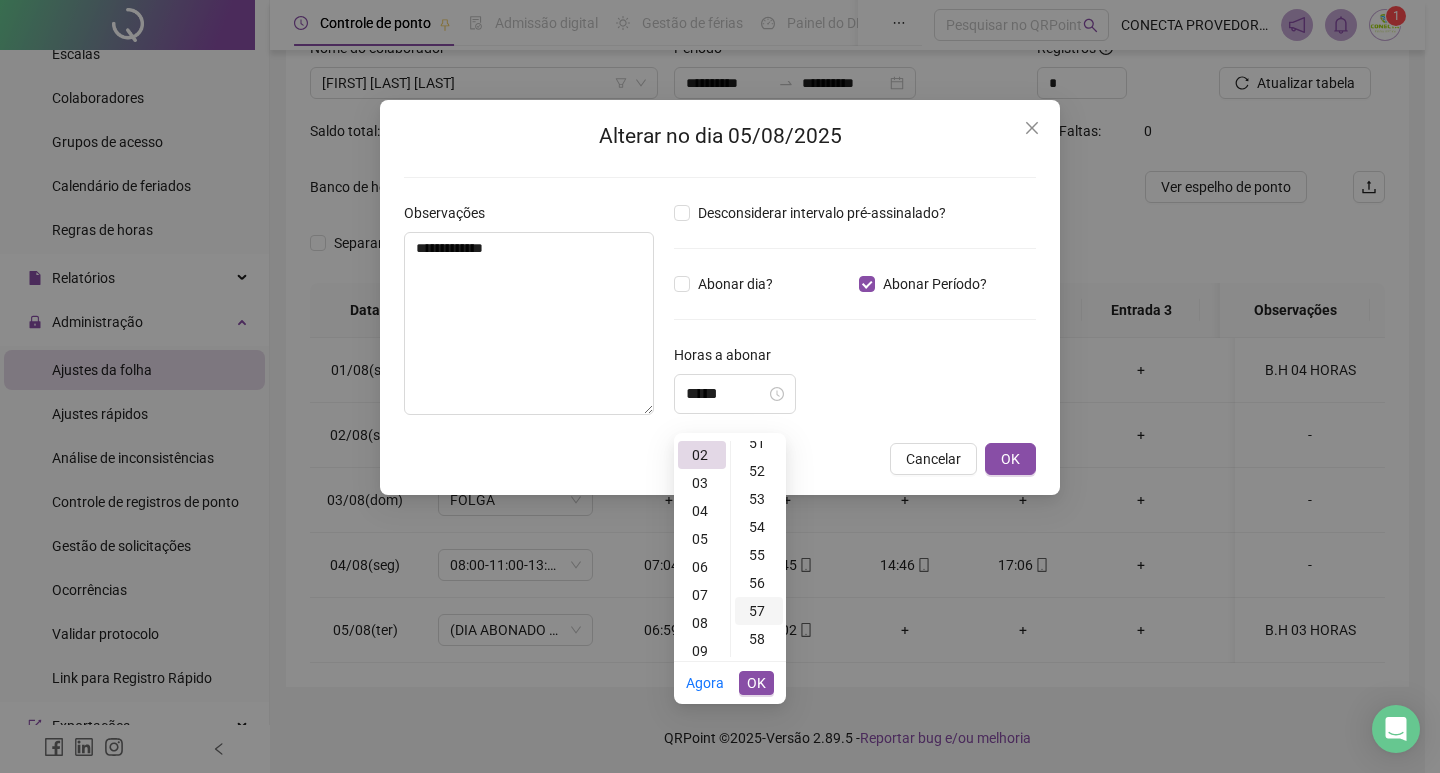 scroll, scrollTop: 1596, scrollLeft: 0, axis: vertical 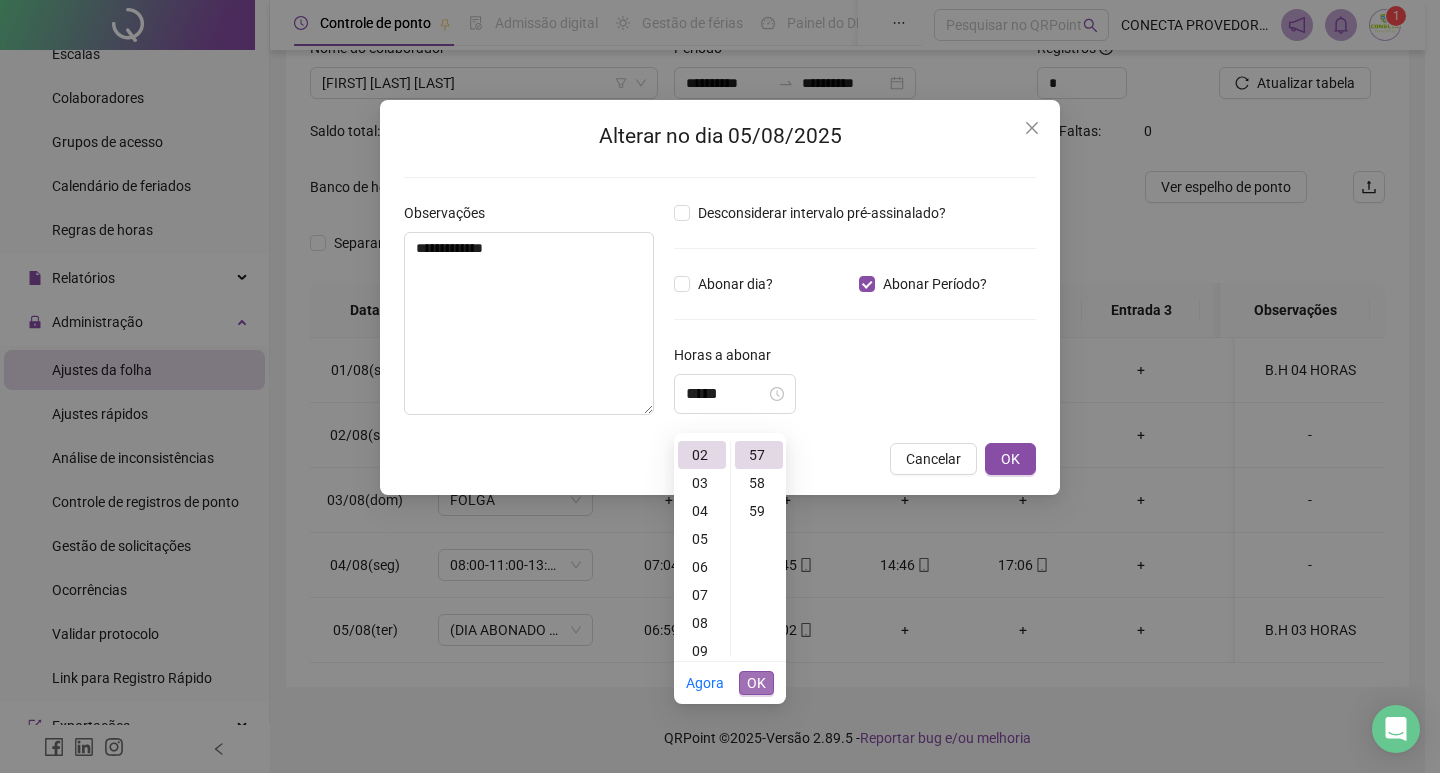click on "OK" at bounding box center [756, 683] 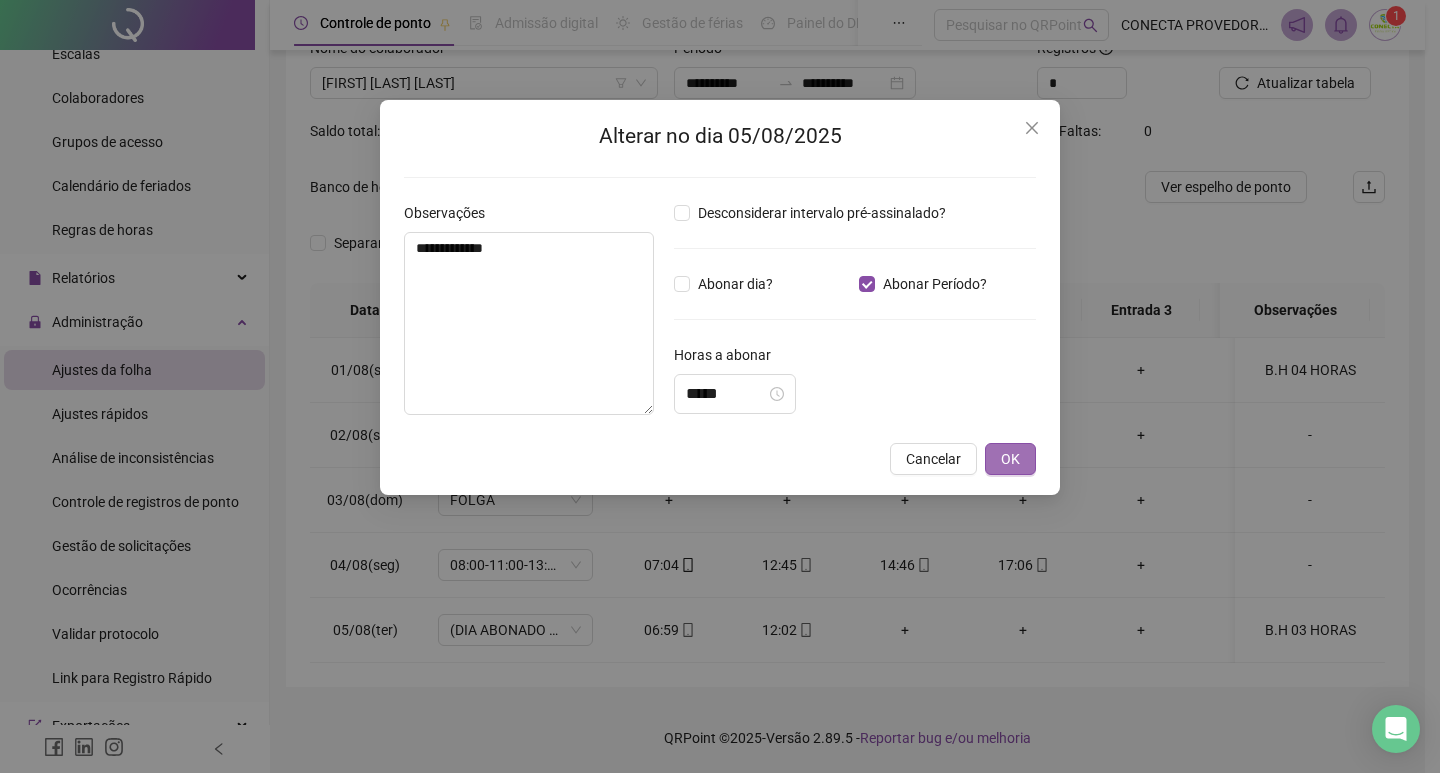 click on "OK" at bounding box center (1010, 459) 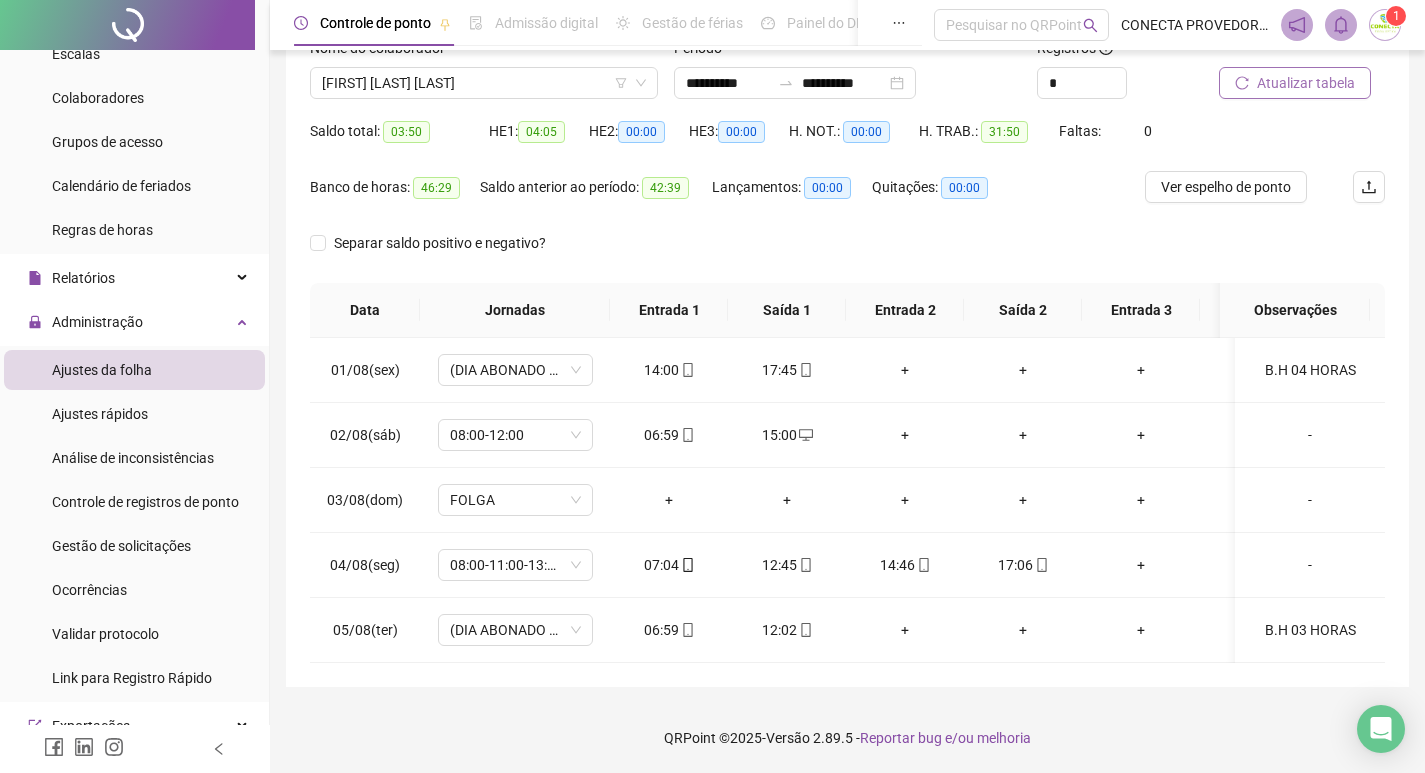 click on "Atualizar tabela" at bounding box center [1295, 83] 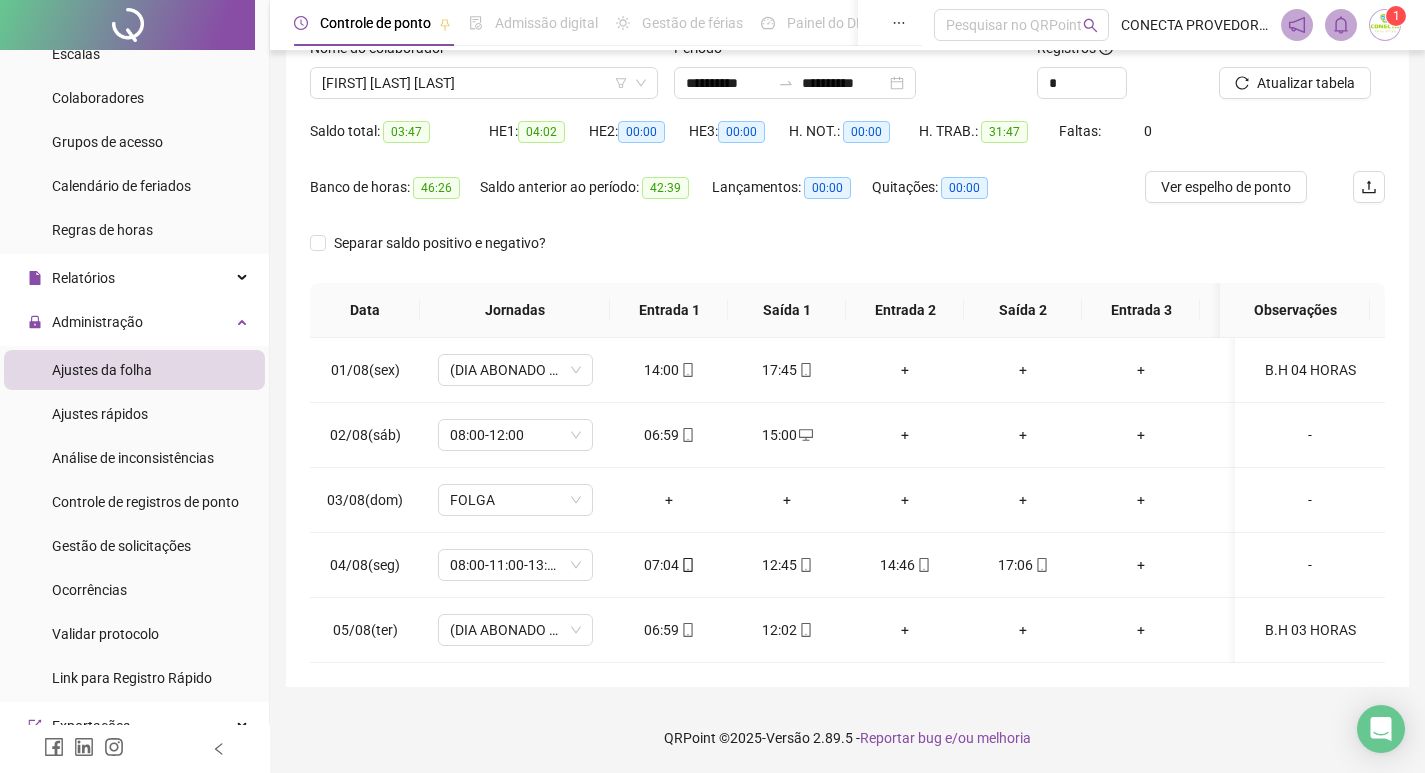 click on "Ver espelho de ponto" at bounding box center (1226, 187) 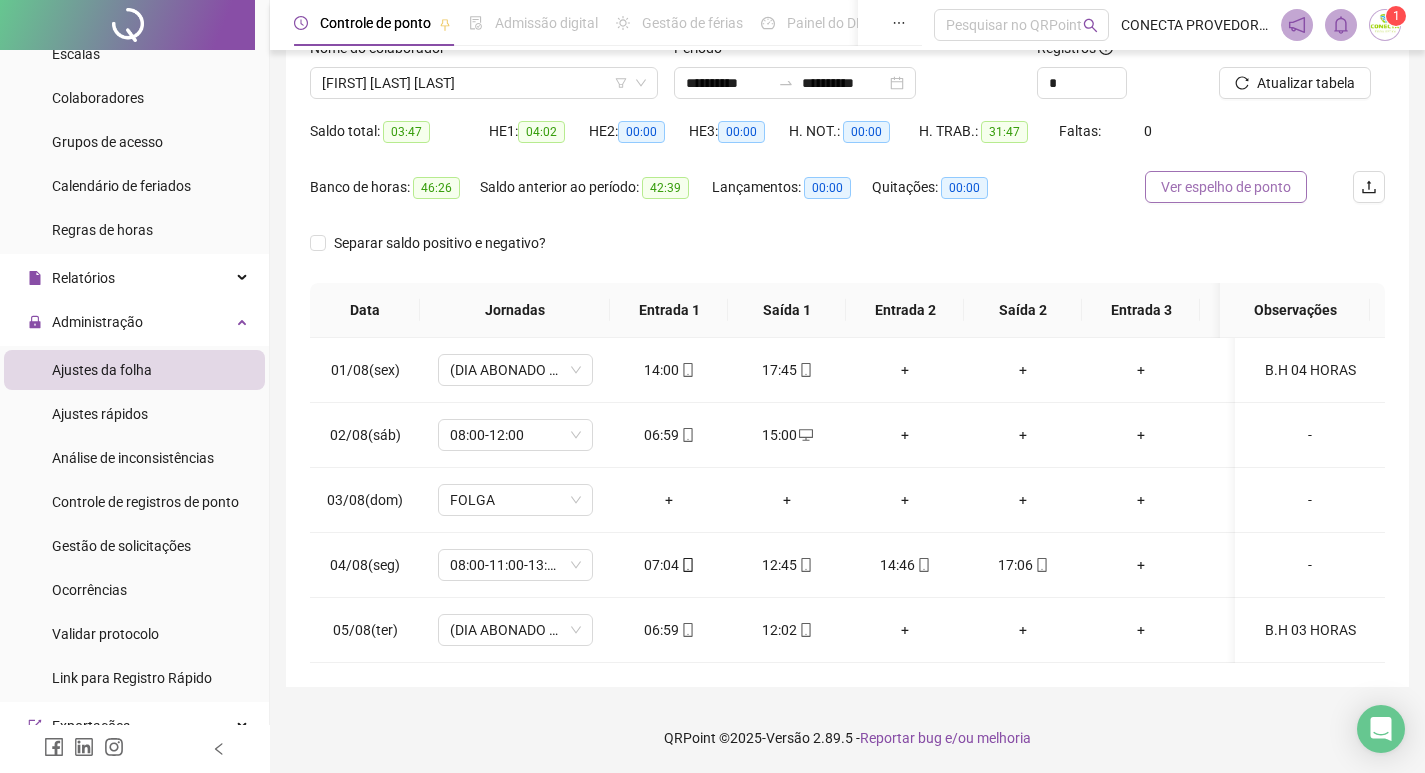 click on "Ver espelho de ponto" at bounding box center [1226, 187] 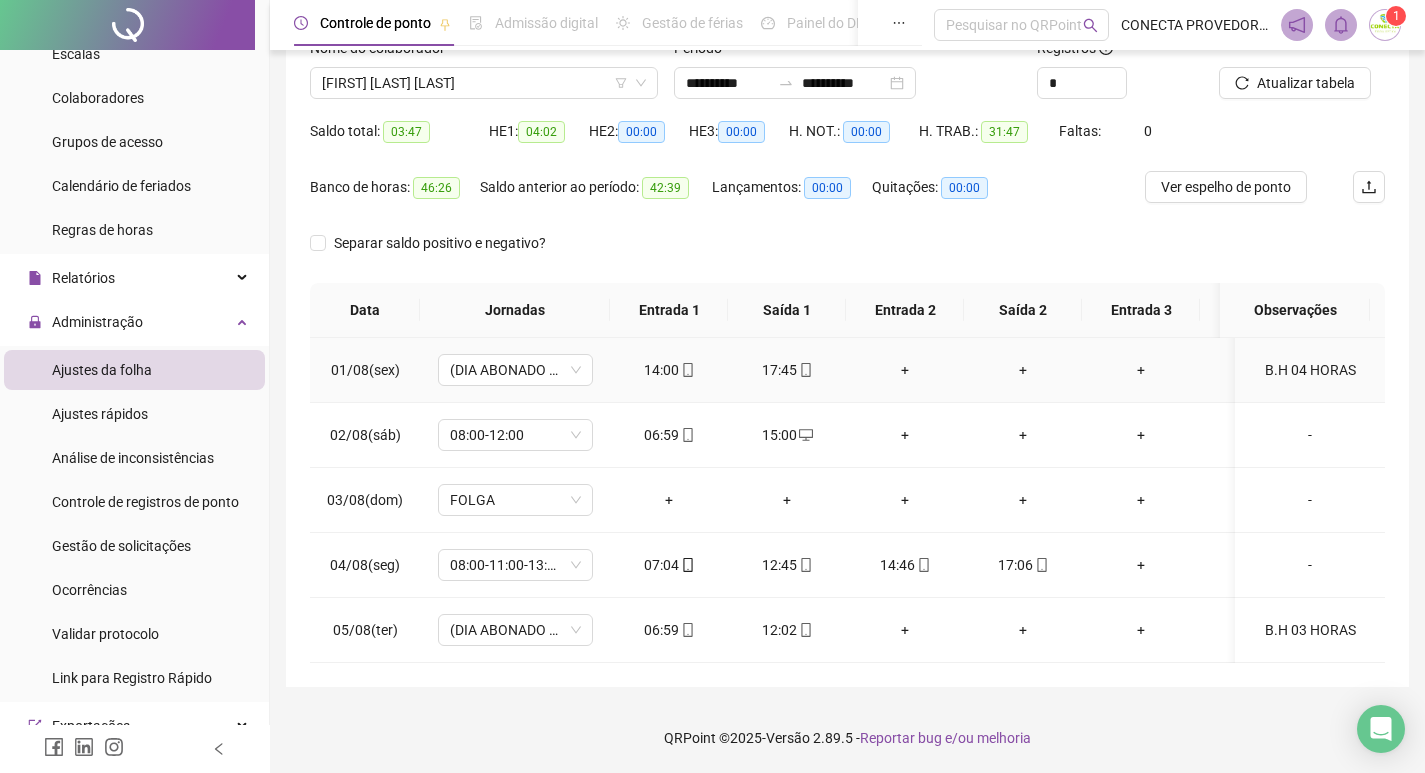 click on "B.H 04 HORAS" at bounding box center [1310, 370] 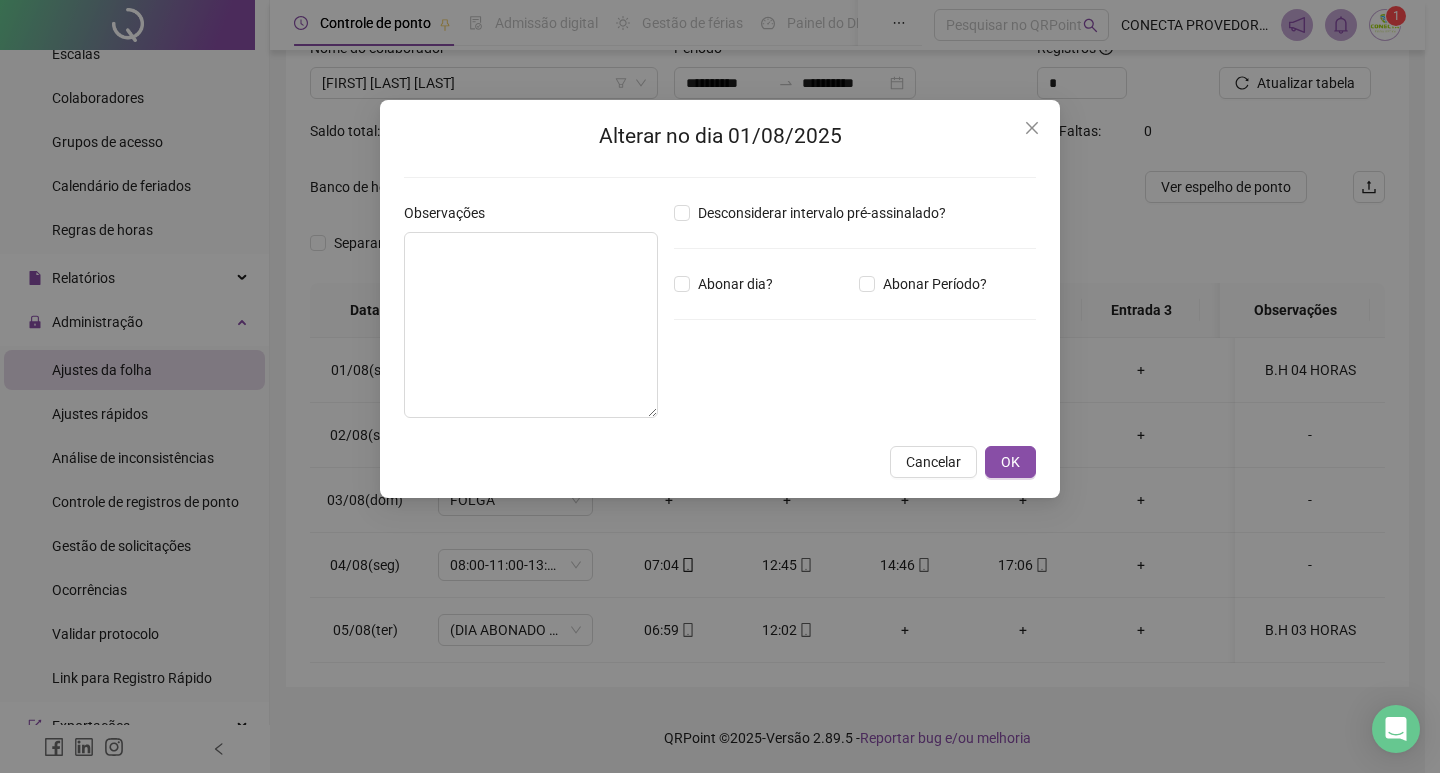 type on "**********" 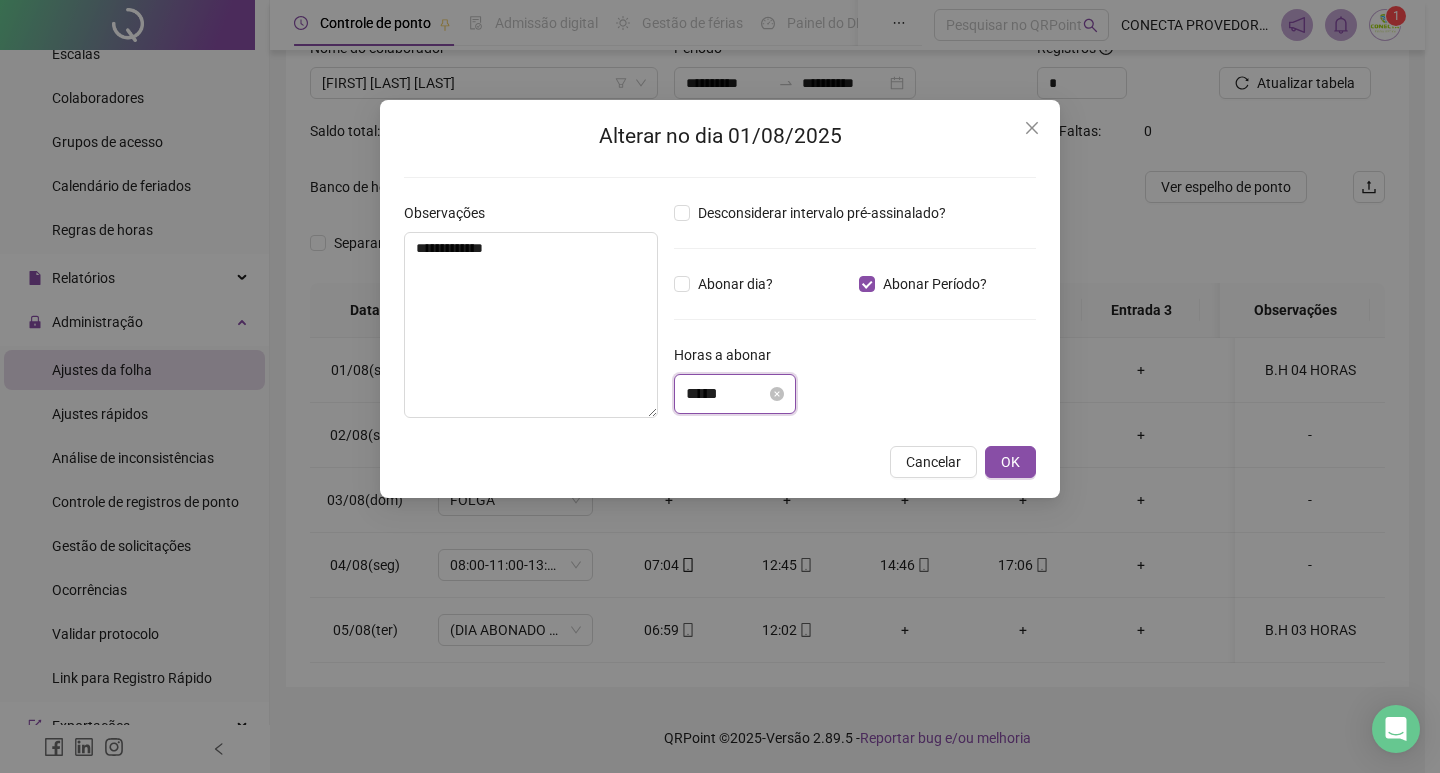 click on "*****" at bounding box center (726, 394) 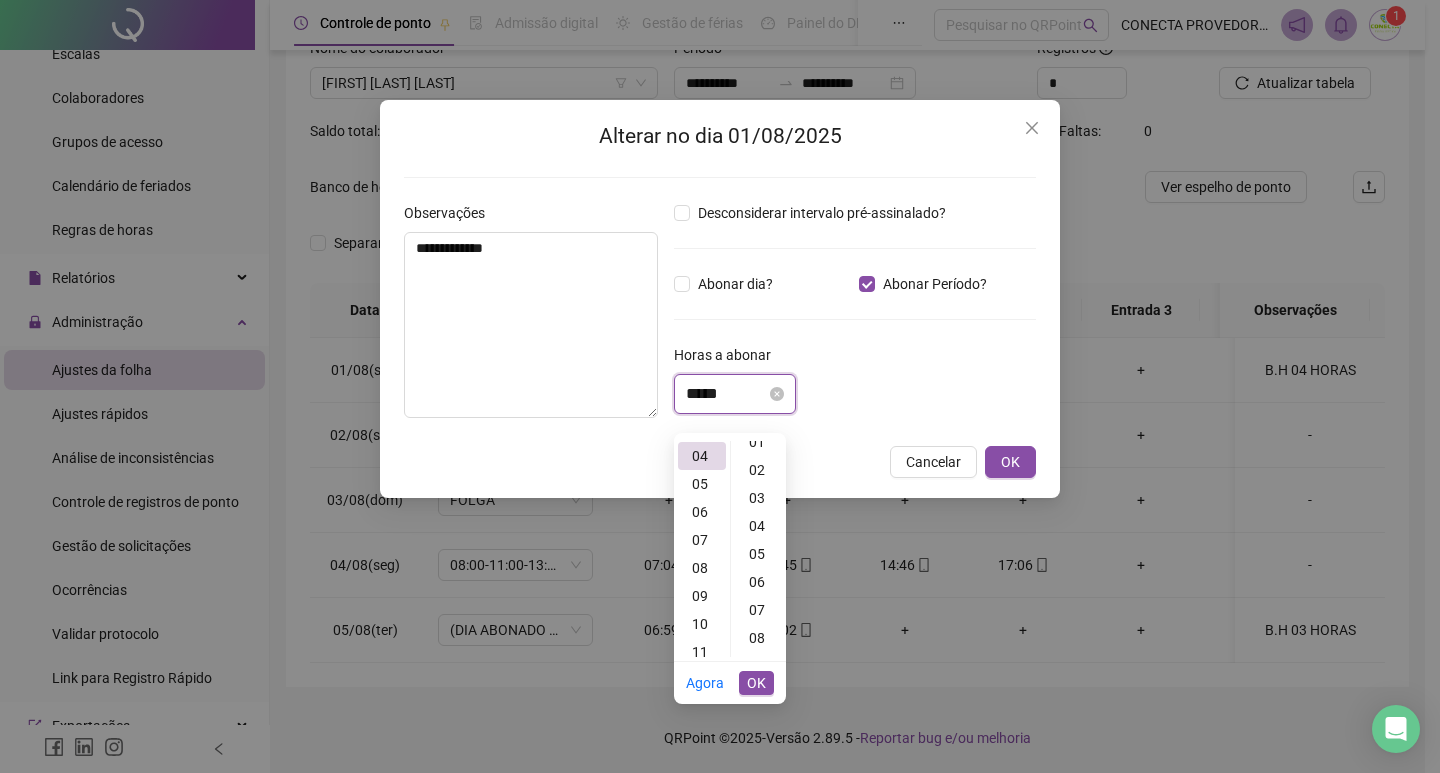 scroll, scrollTop: 112, scrollLeft: 0, axis: vertical 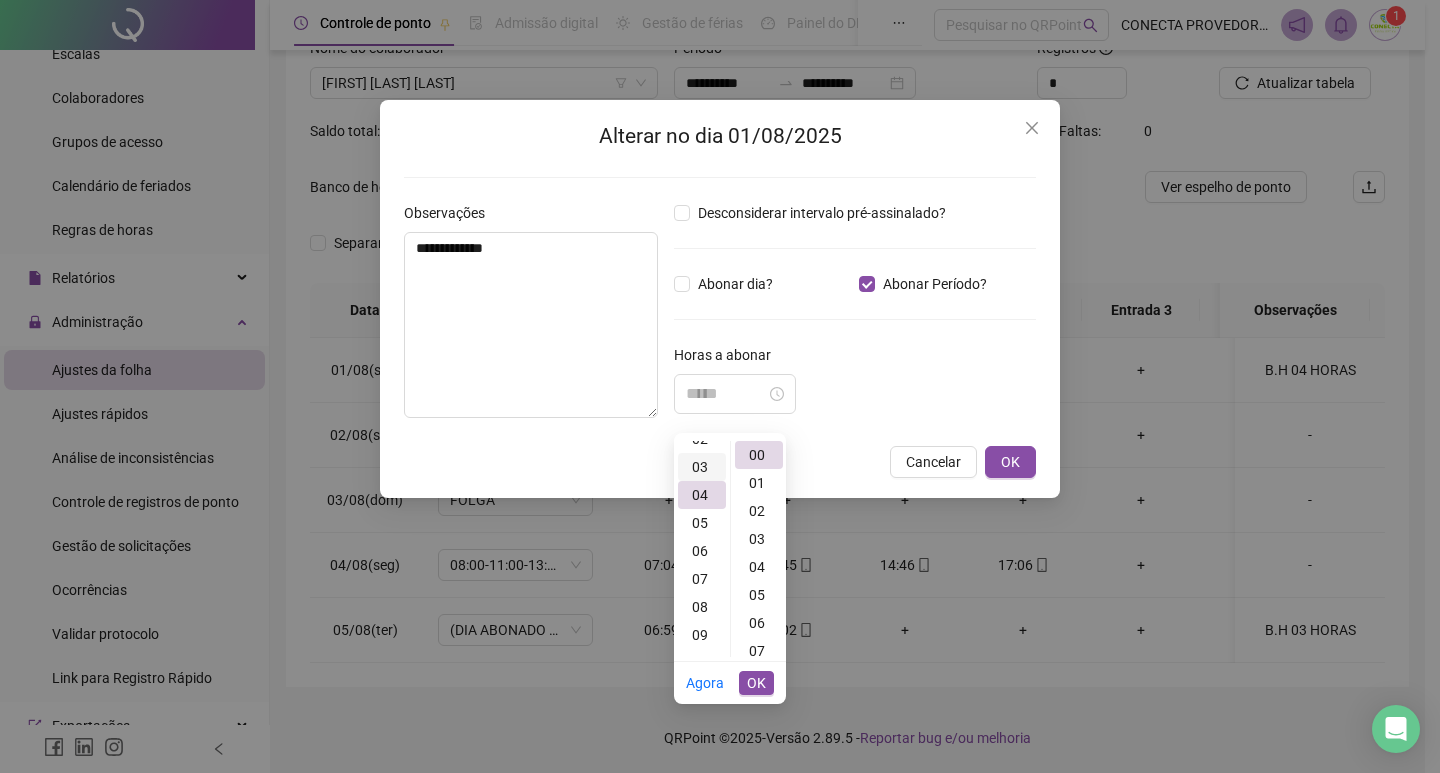 click on "03" at bounding box center [702, 467] 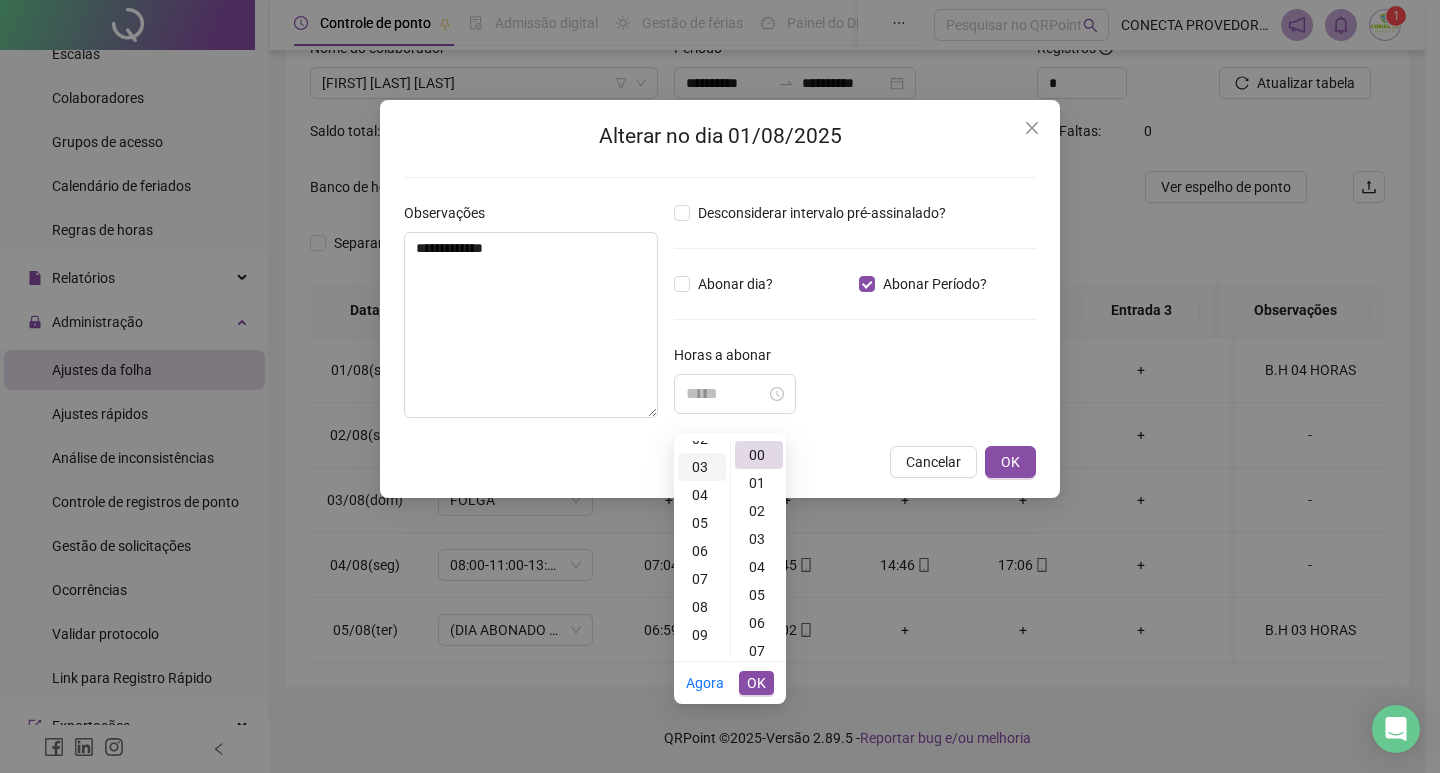 scroll, scrollTop: 84, scrollLeft: 0, axis: vertical 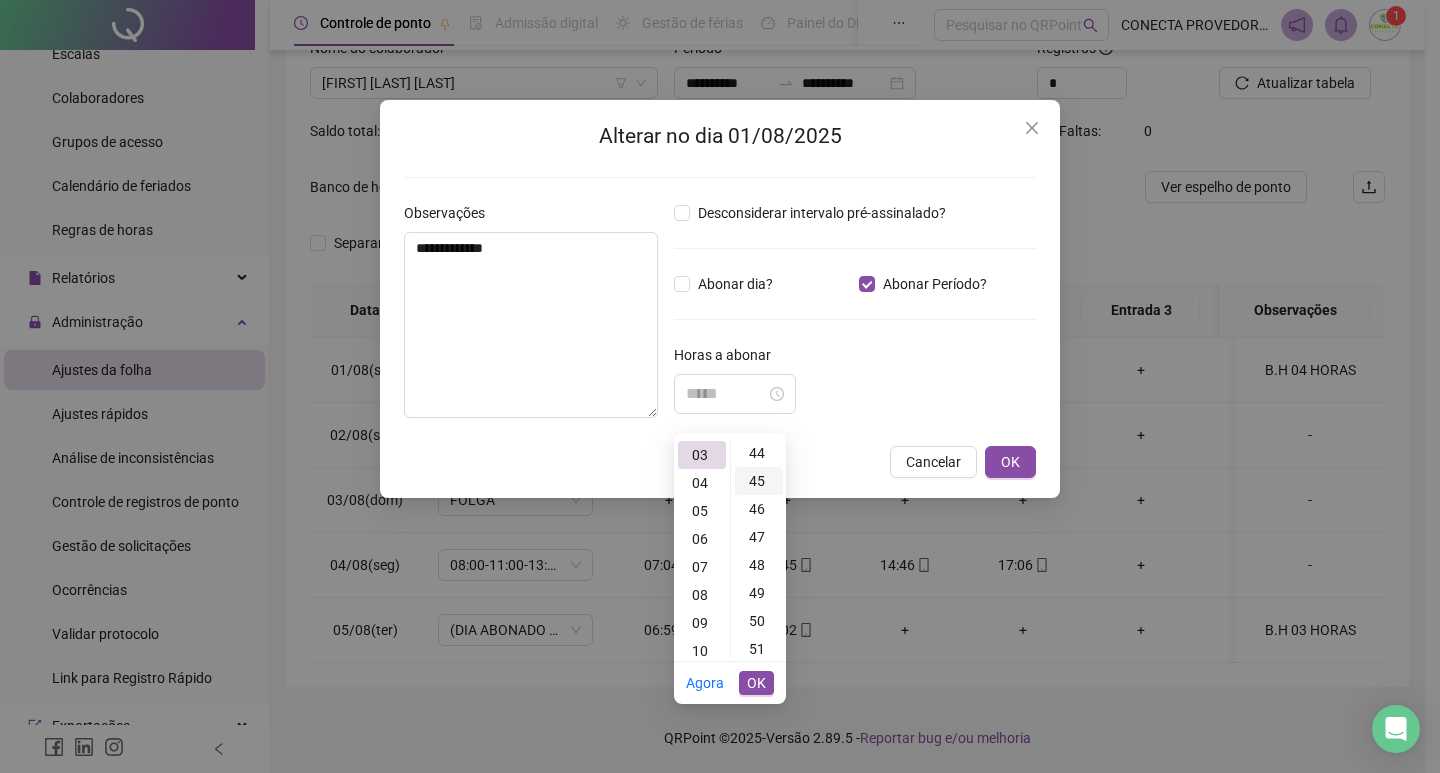 click on "45" at bounding box center [759, 481] 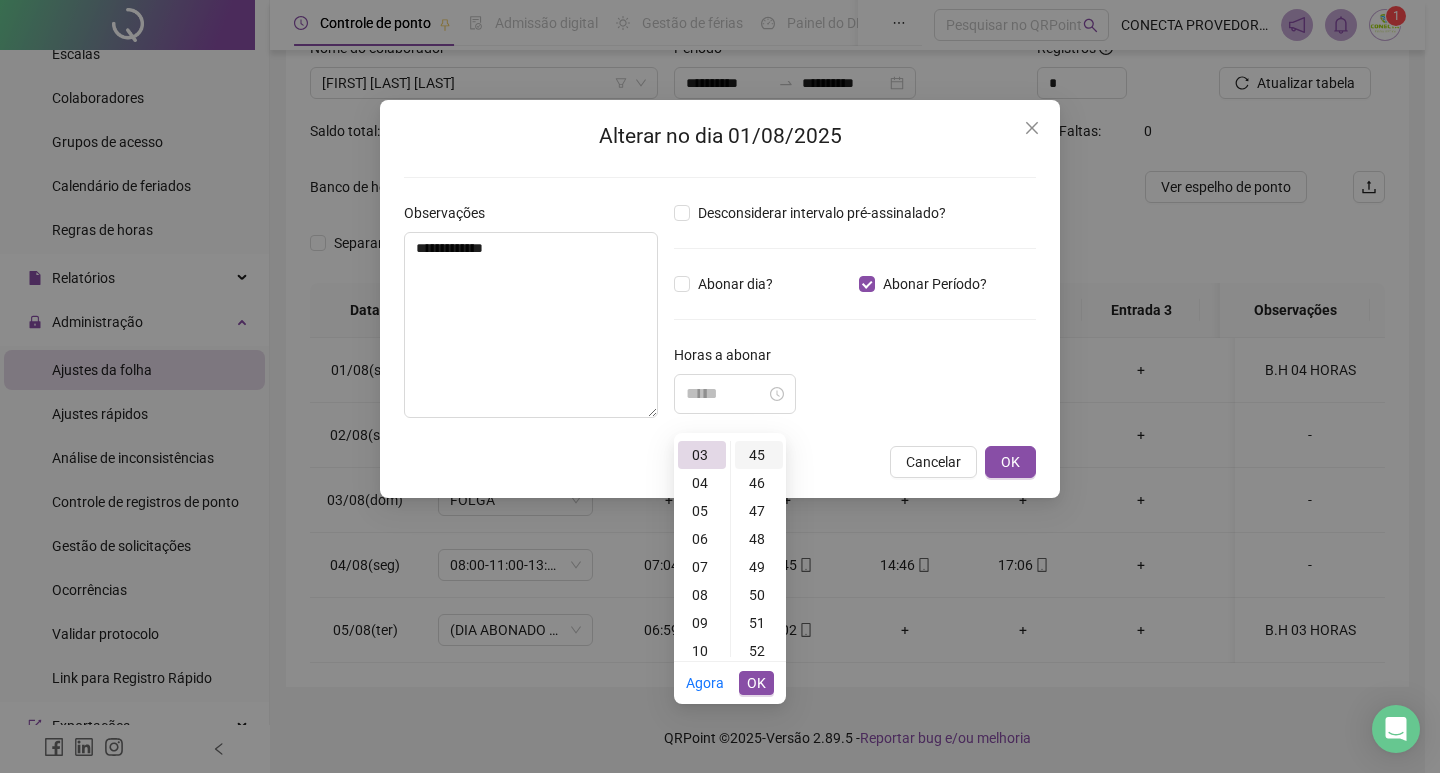 click on "45" at bounding box center (759, 455) 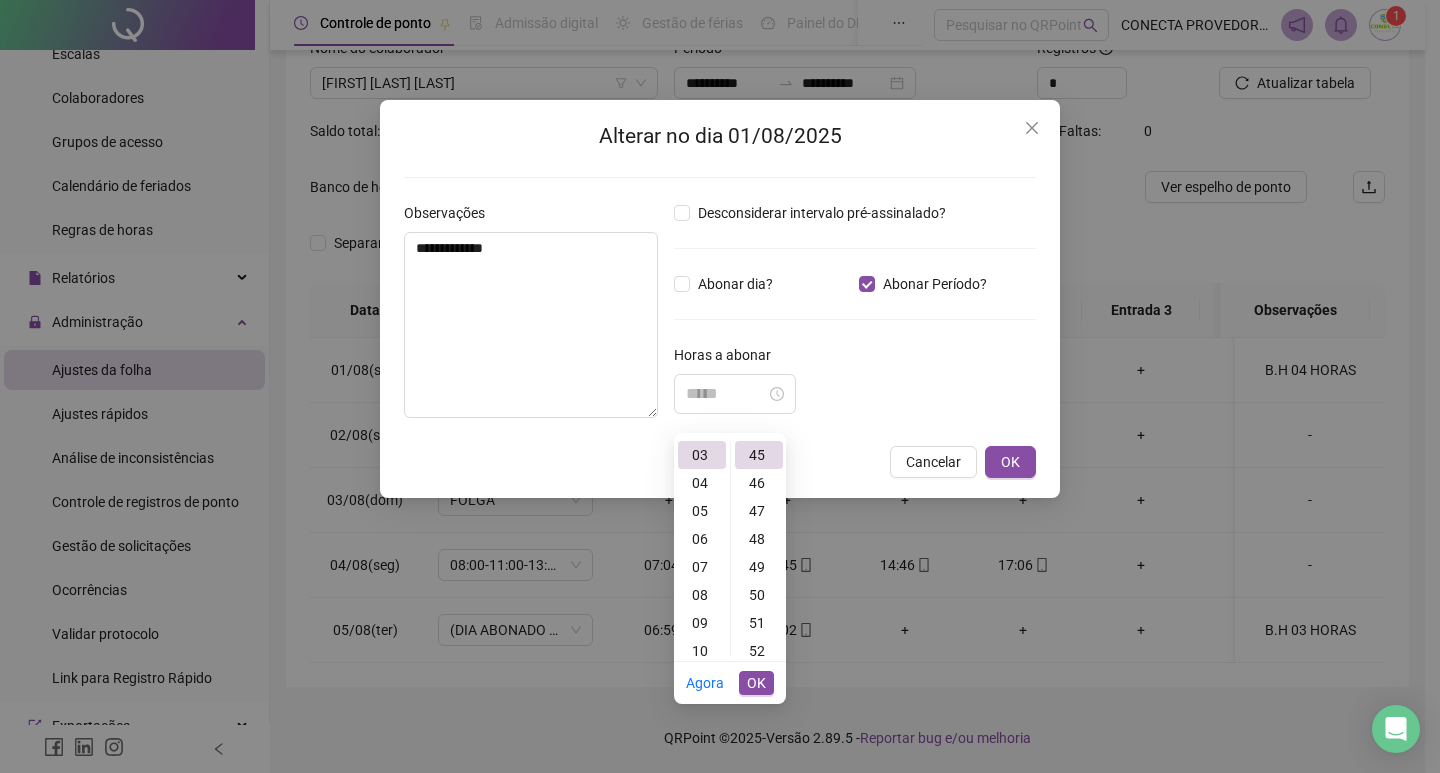type on "*****" 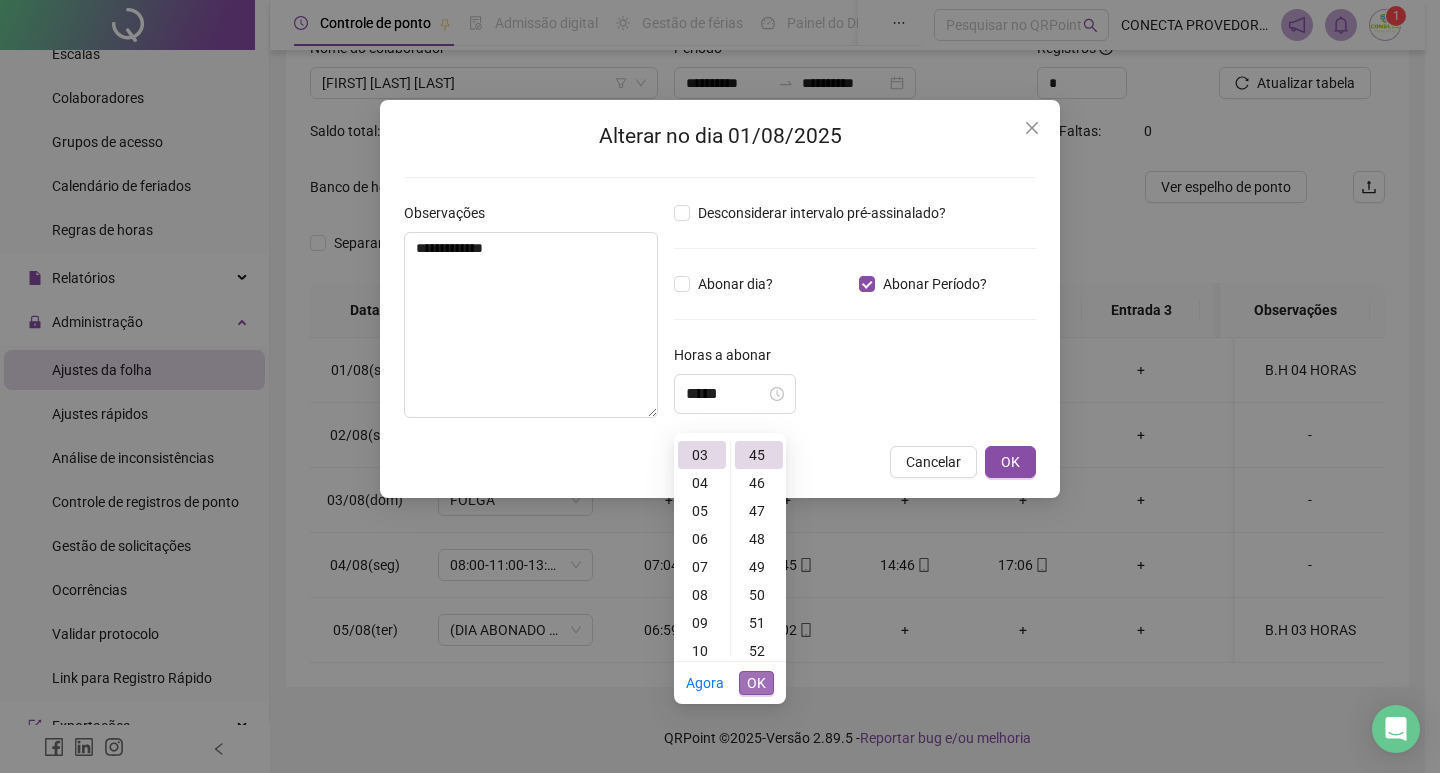 click on "OK" at bounding box center [756, 683] 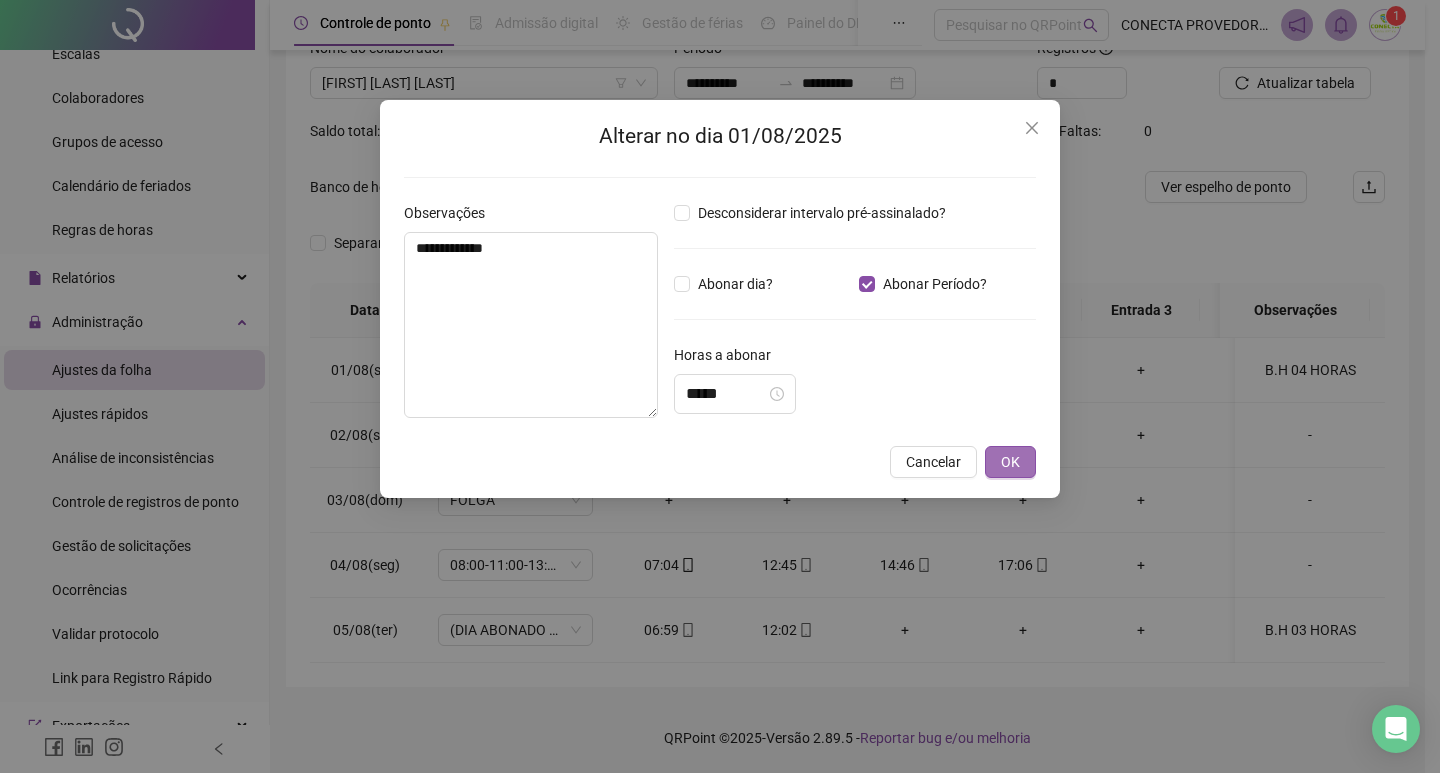 click on "OK" at bounding box center (1010, 462) 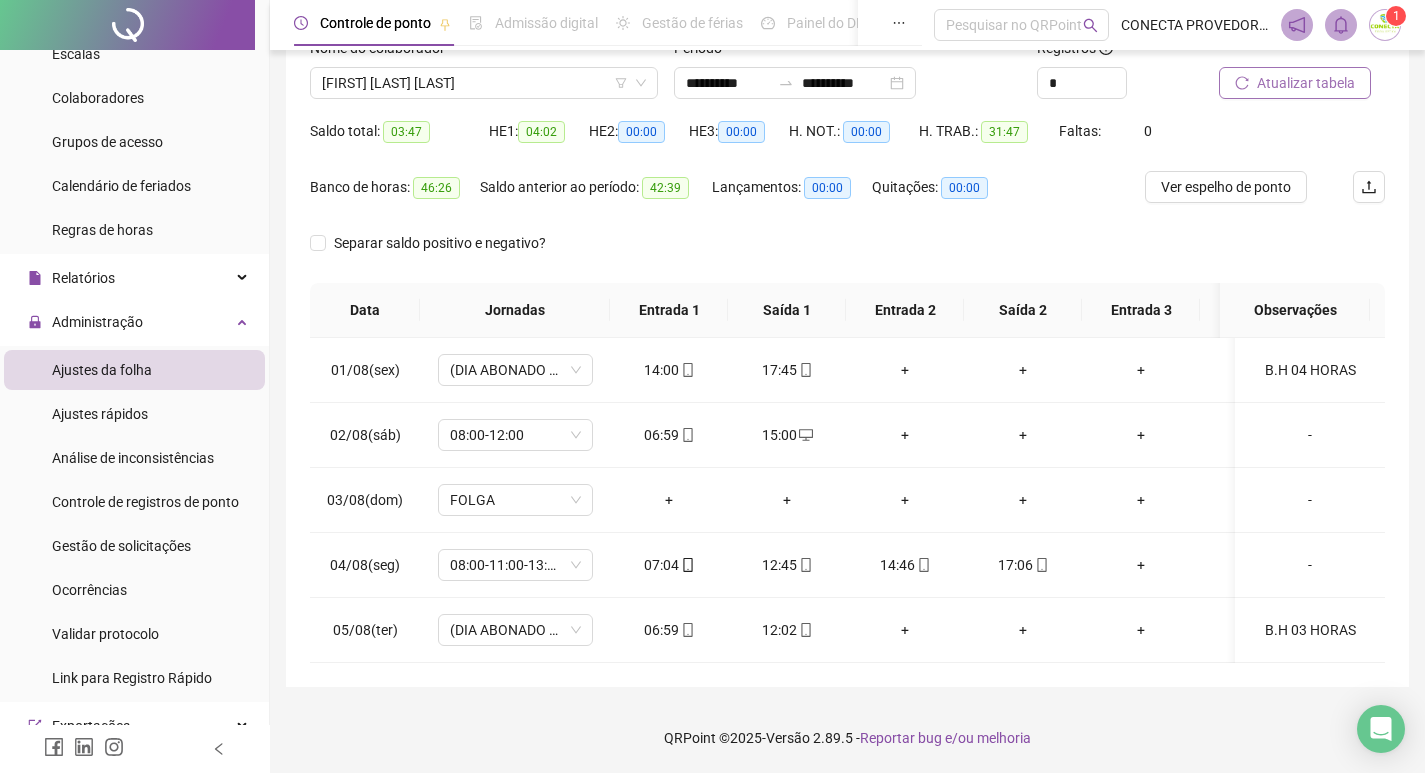 click on "Atualizar tabela" at bounding box center (1306, 83) 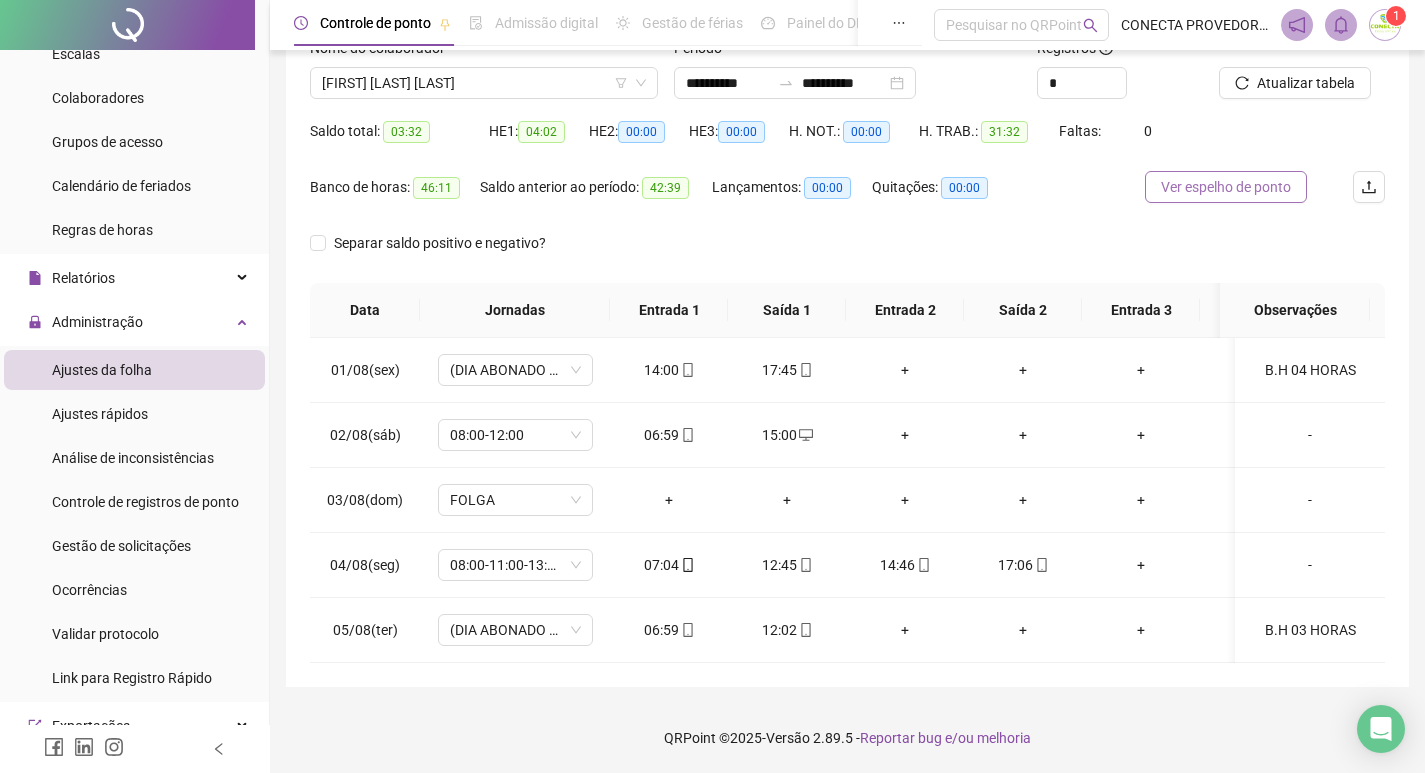click on "Ver espelho de ponto" at bounding box center (1226, 187) 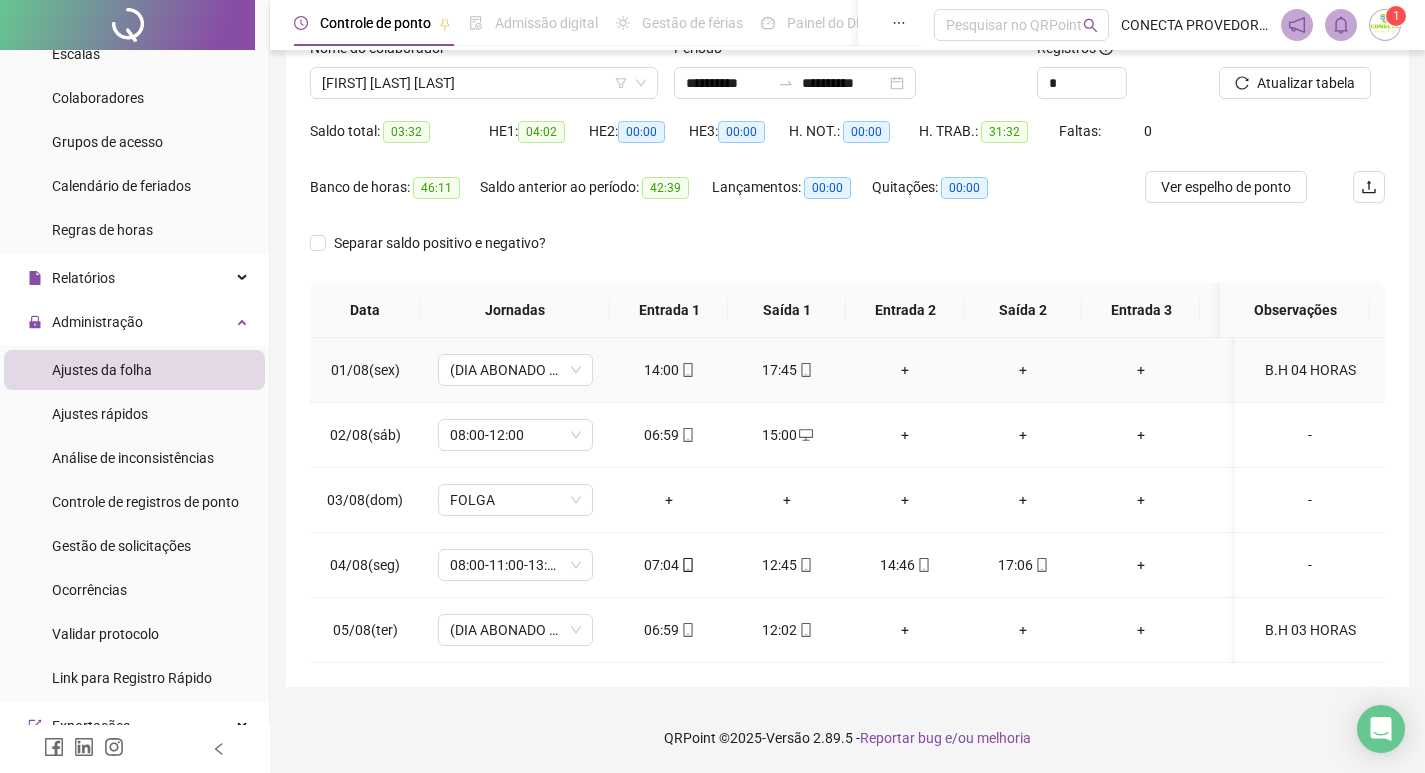 click on "B.H 04 HORAS" at bounding box center (1310, 370) 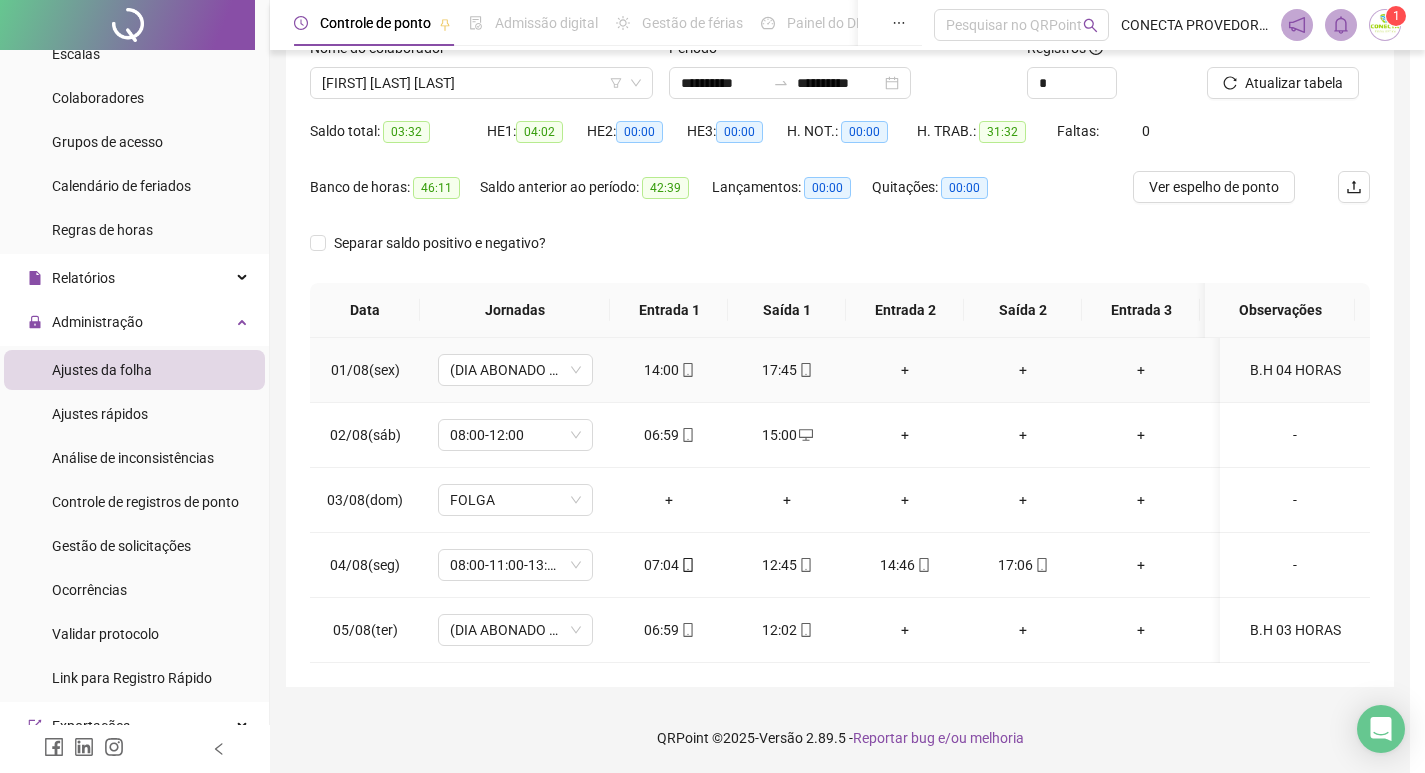 type 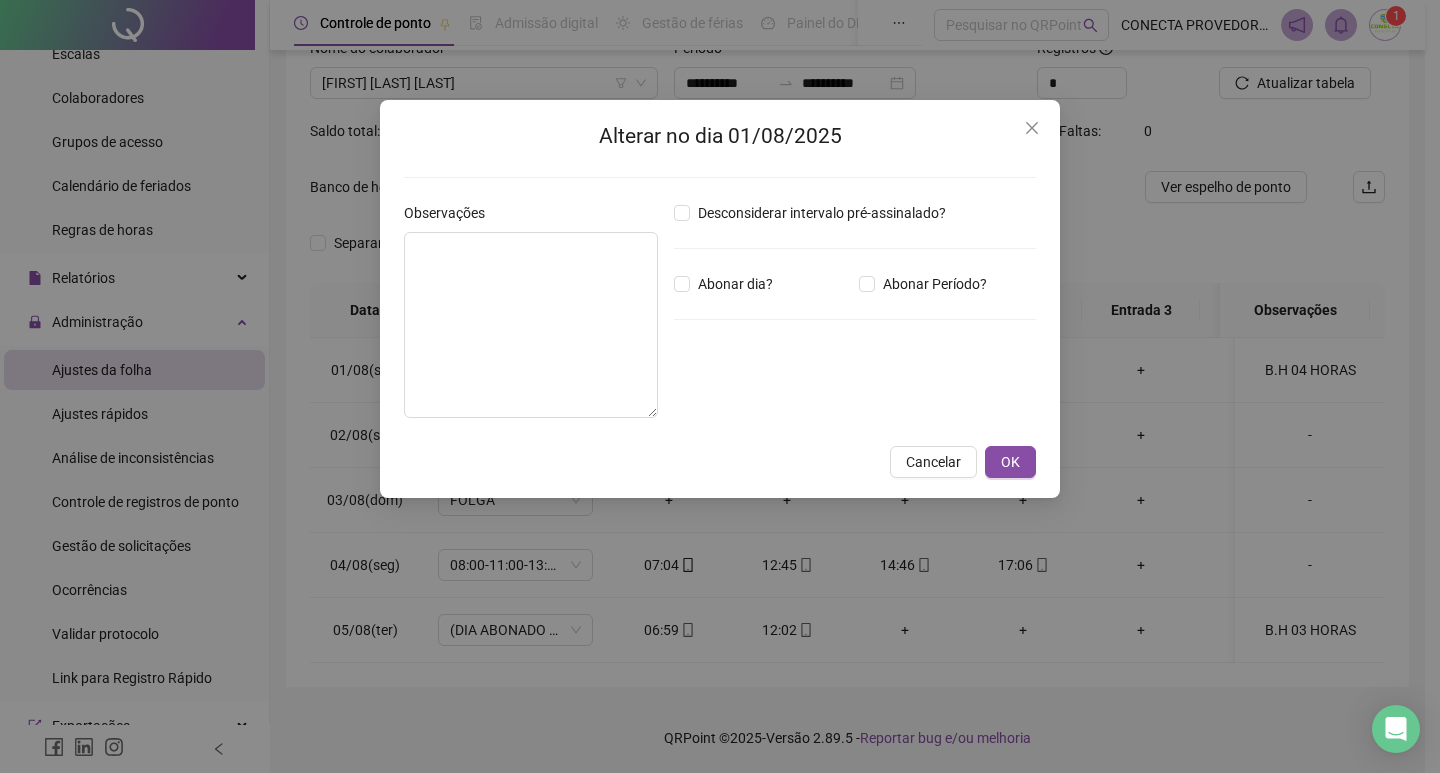 type on "**********" 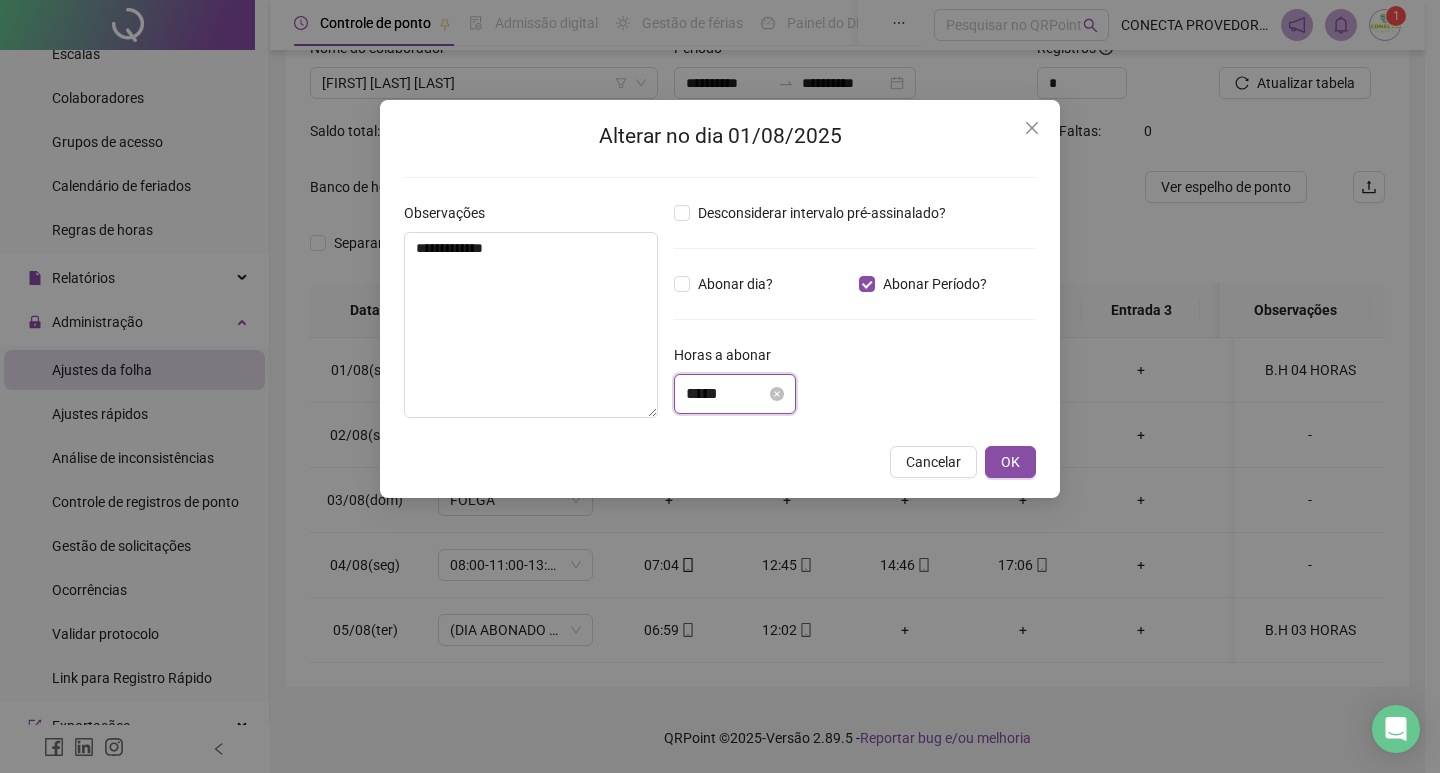 click on "*****" at bounding box center (726, 394) 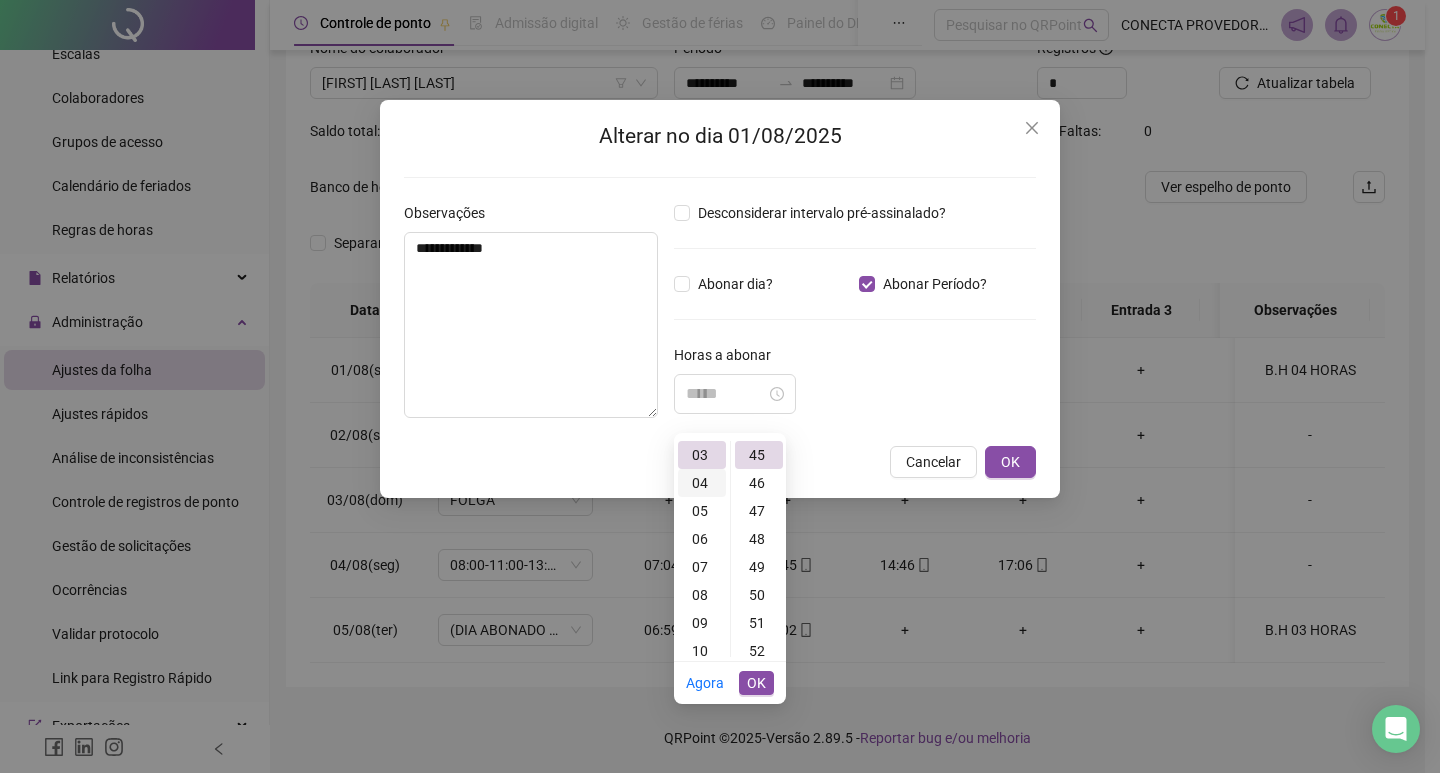 click on "04" at bounding box center [702, 483] 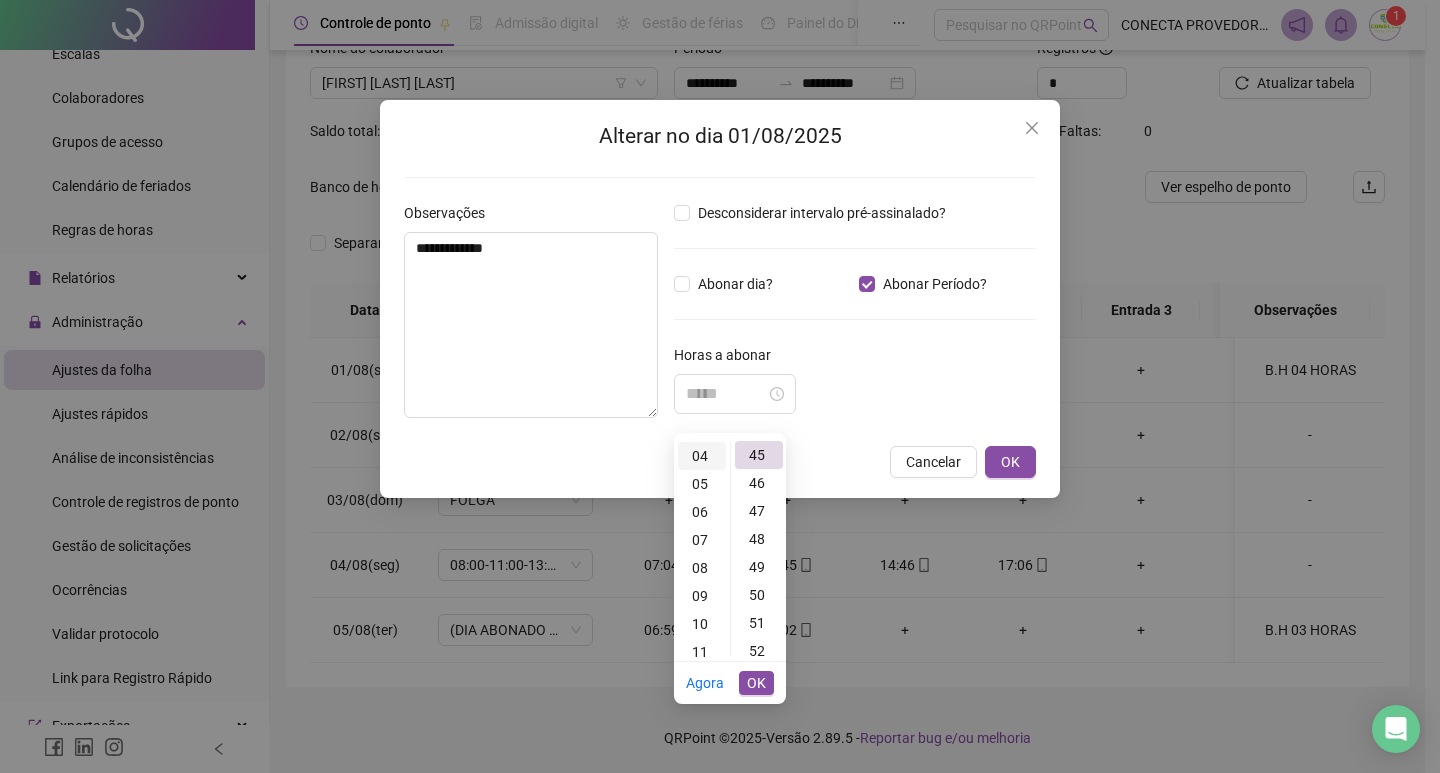 scroll, scrollTop: 112, scrollLeft: 0, axis: vertical 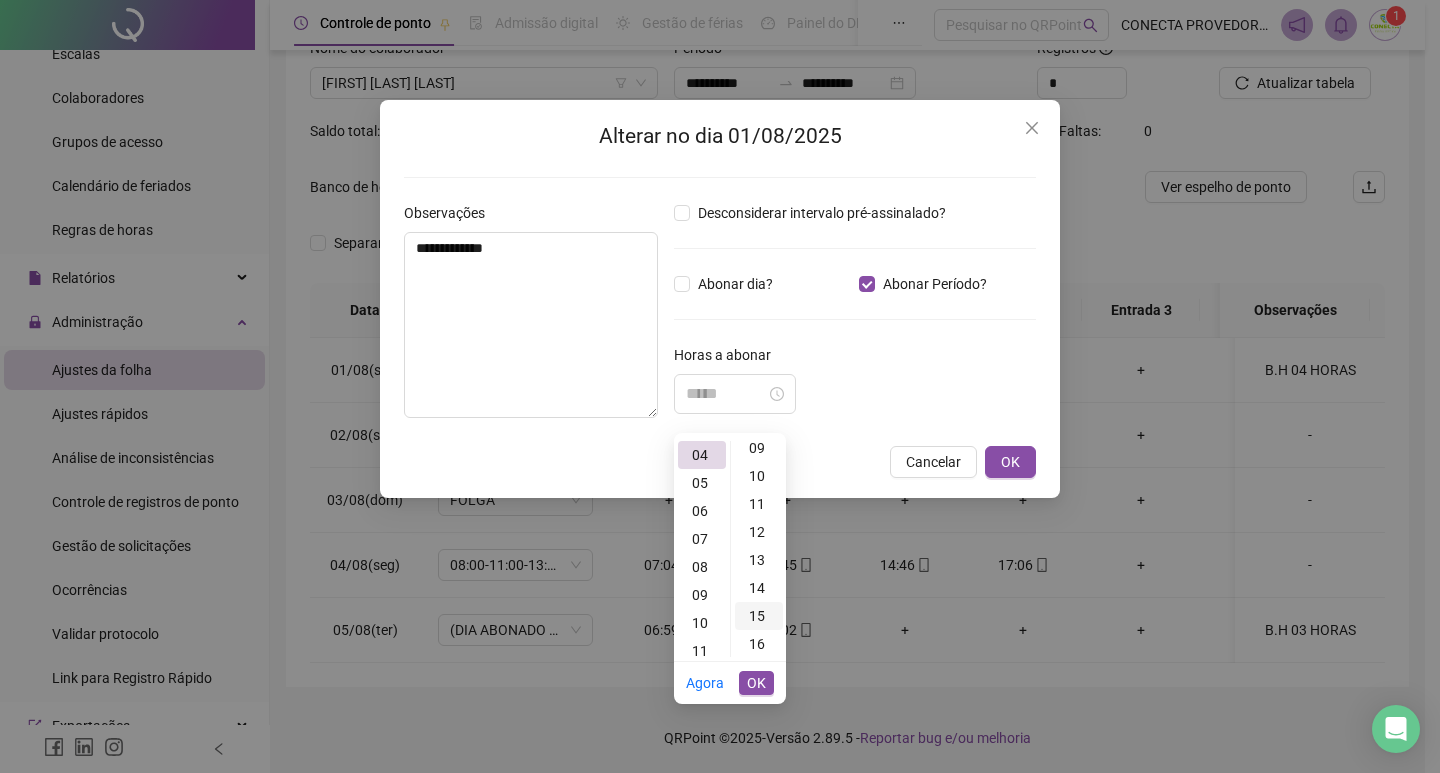 click on "15" at bounding box center [759, 616] 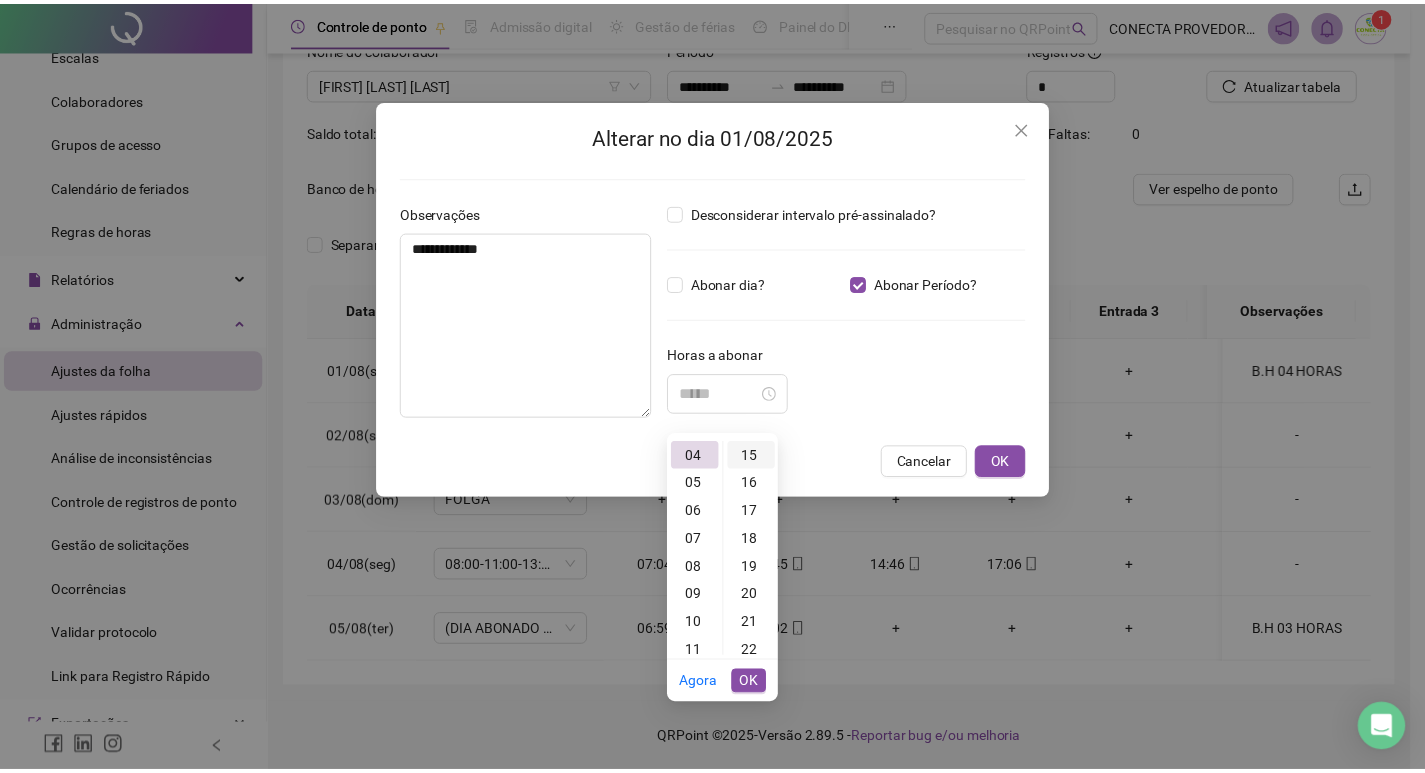 scroll, scrollTop: 420, scrollLeft: 0, axis: vertical 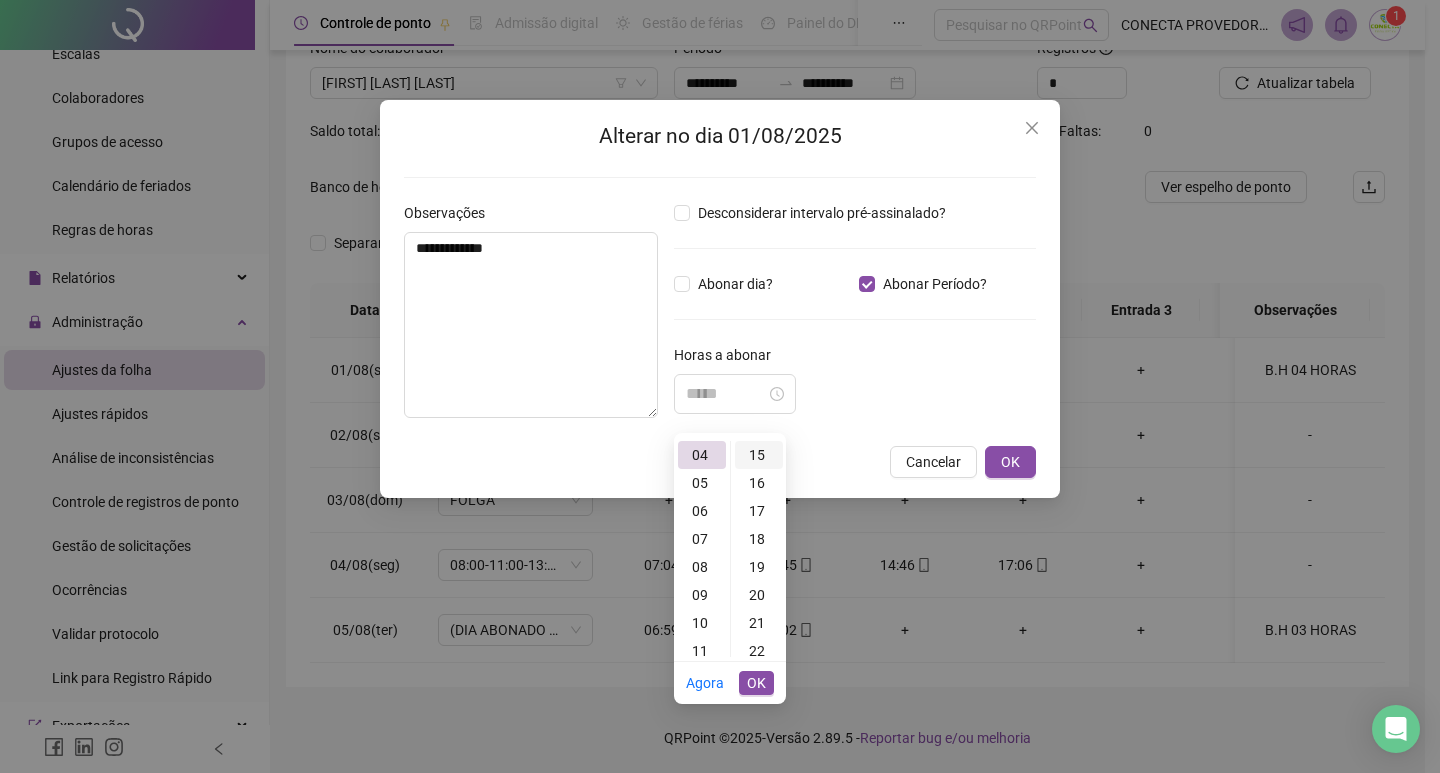 click on "15" at bounding box center (759, 455) 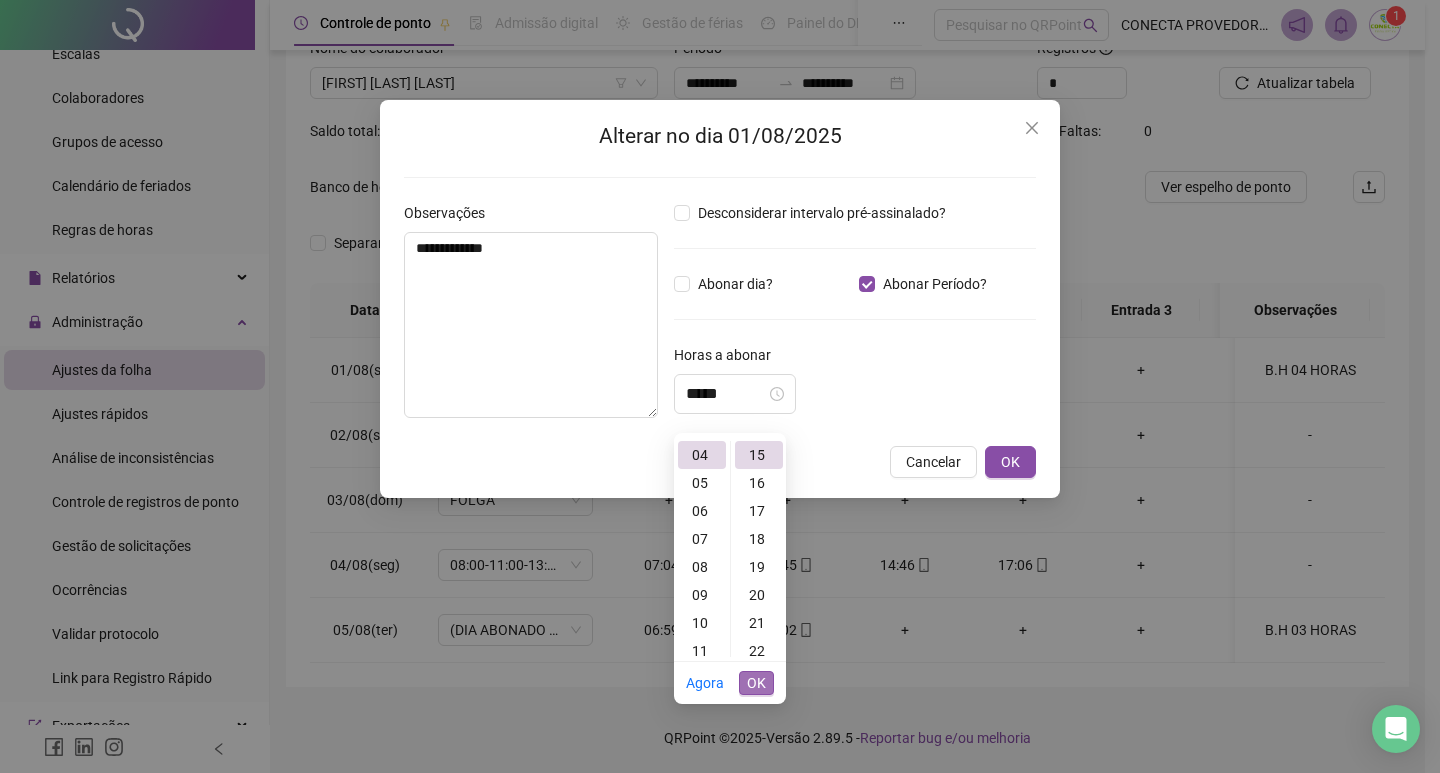 type on "*****" 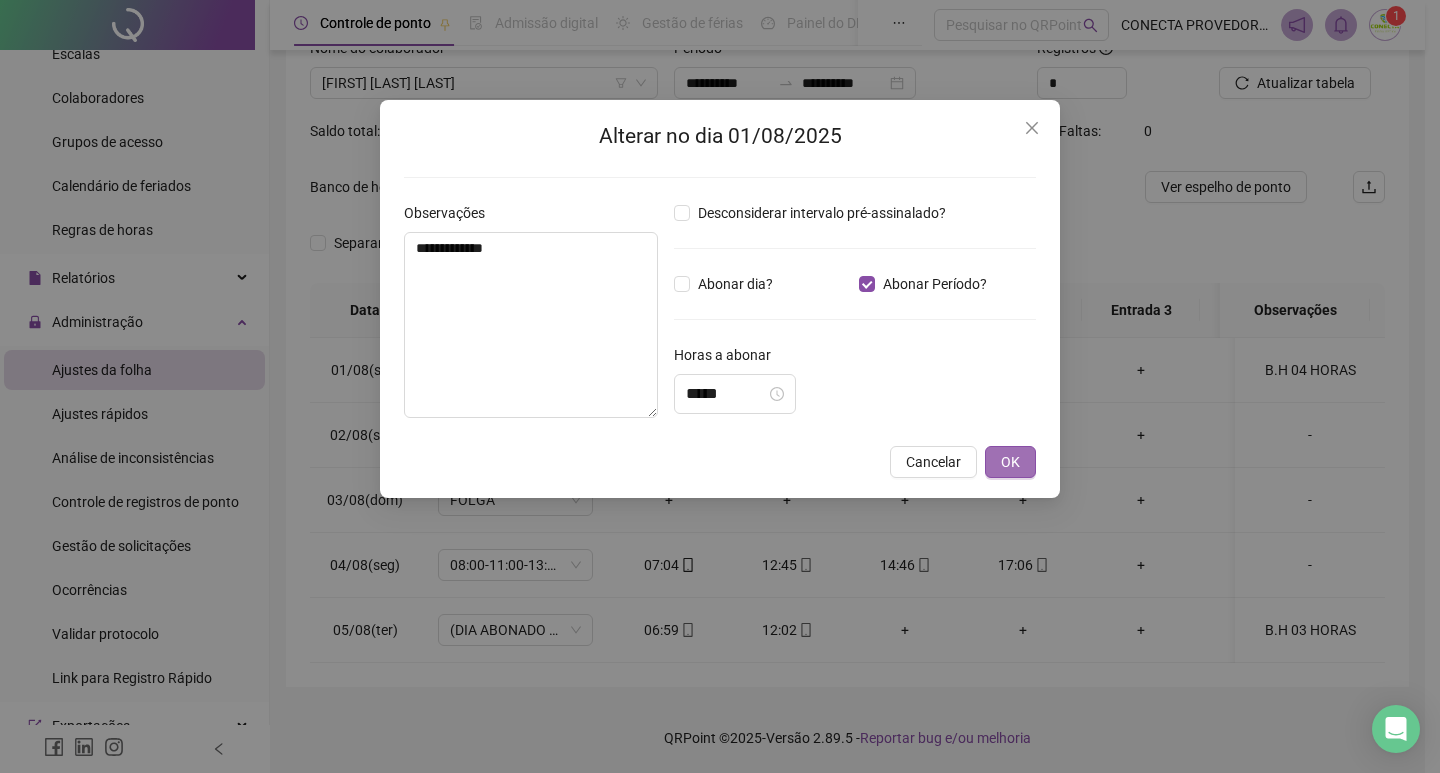 click on "OK" at bounding box center (1010, 462) 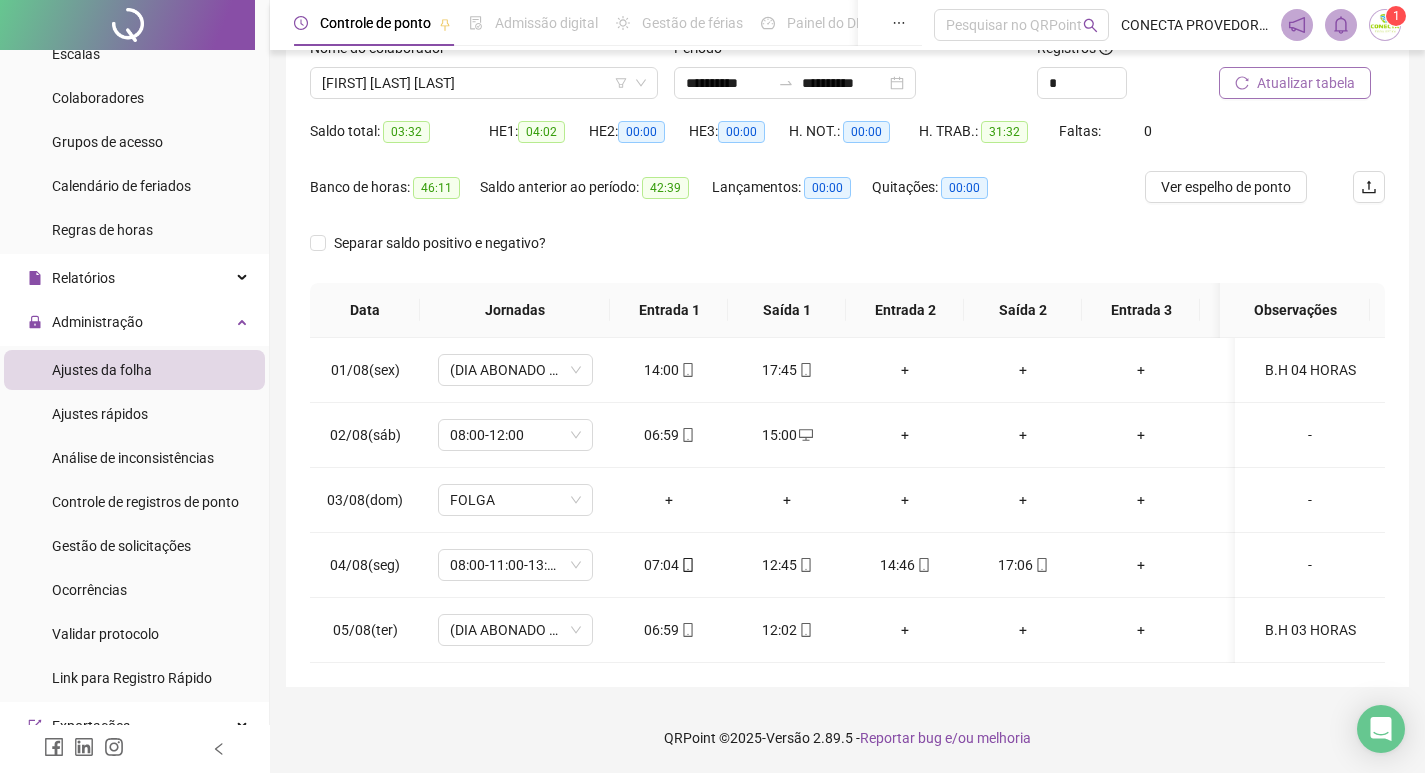 click on "Atualizar tabela" at bounding box center [1306, 83] 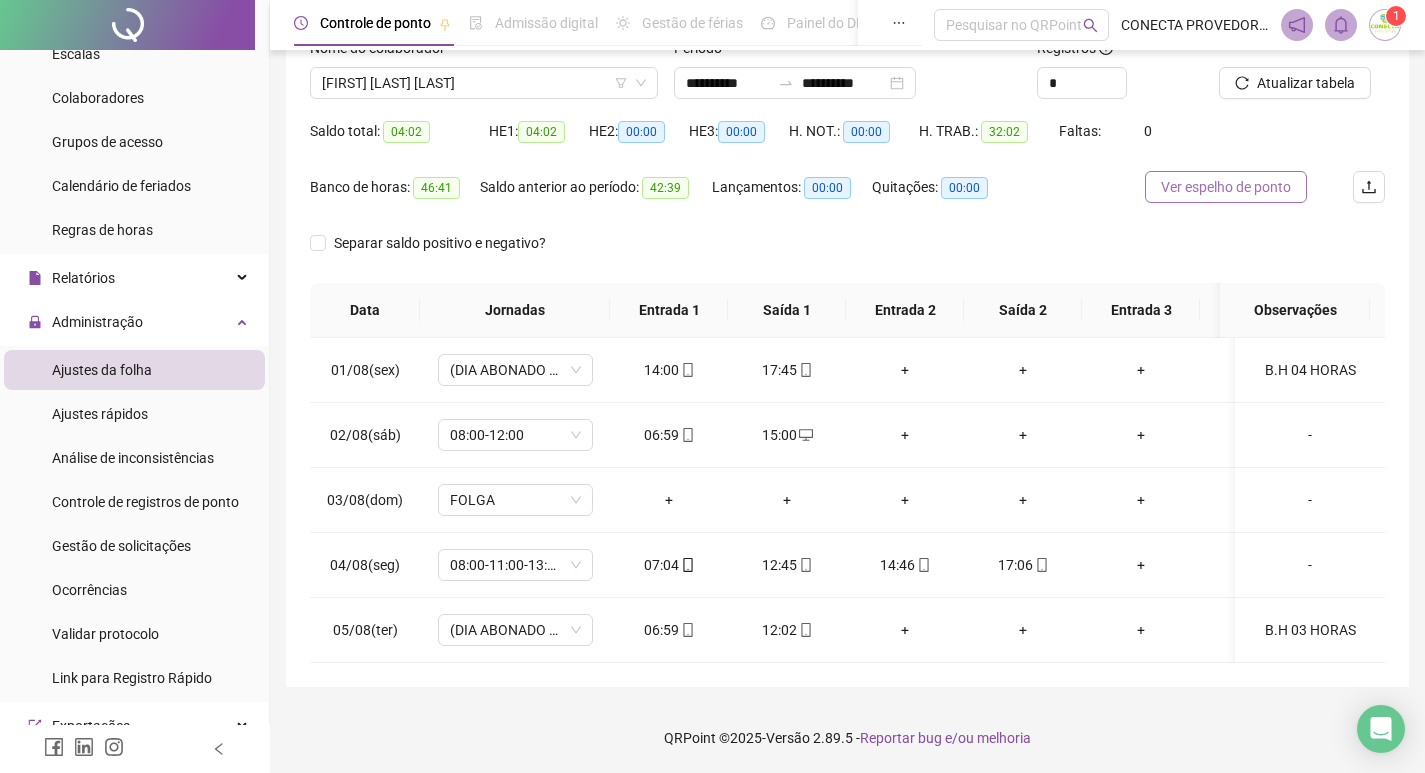 click on "Ver espelho de ponto" at bounding box center (1226, 187) 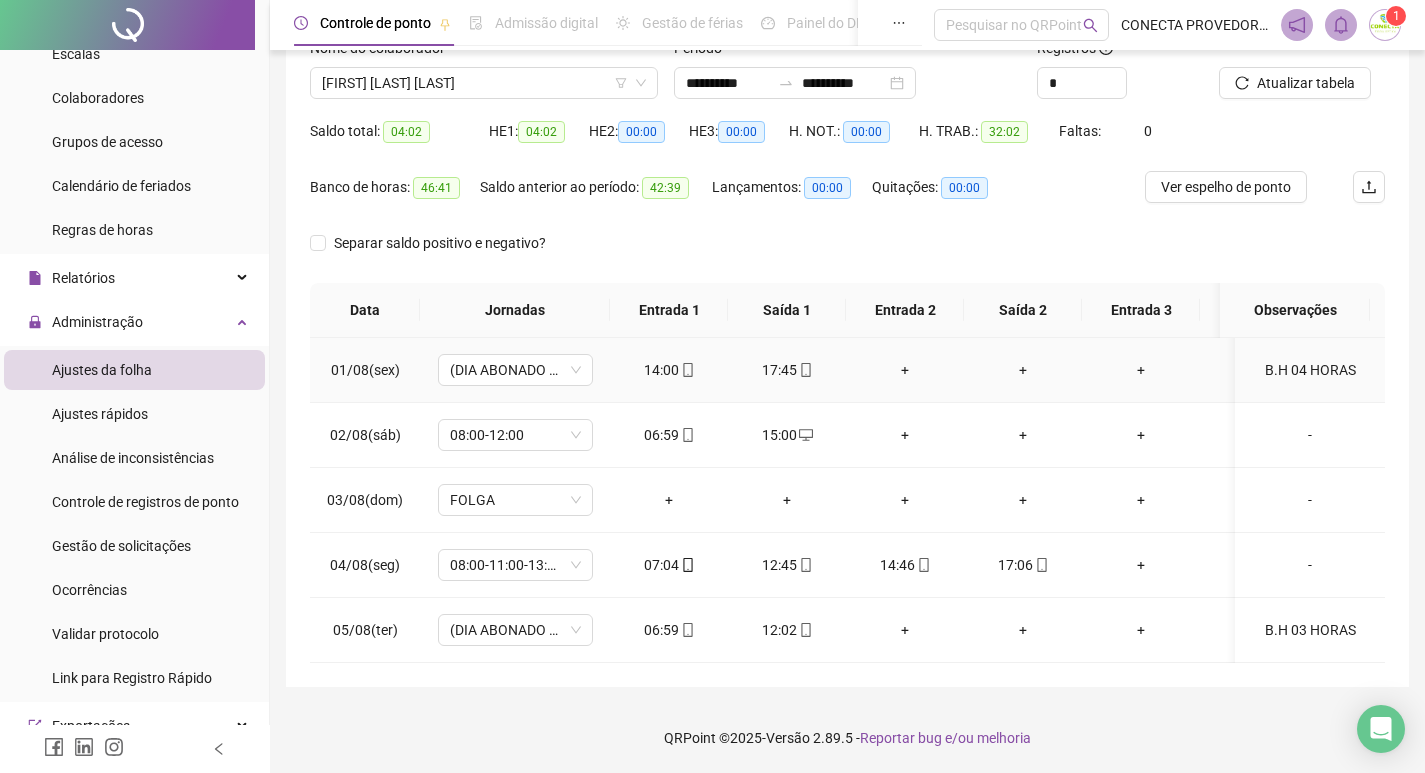 click on "B.H 04 HORAS" at bounding box center (1310, 370) 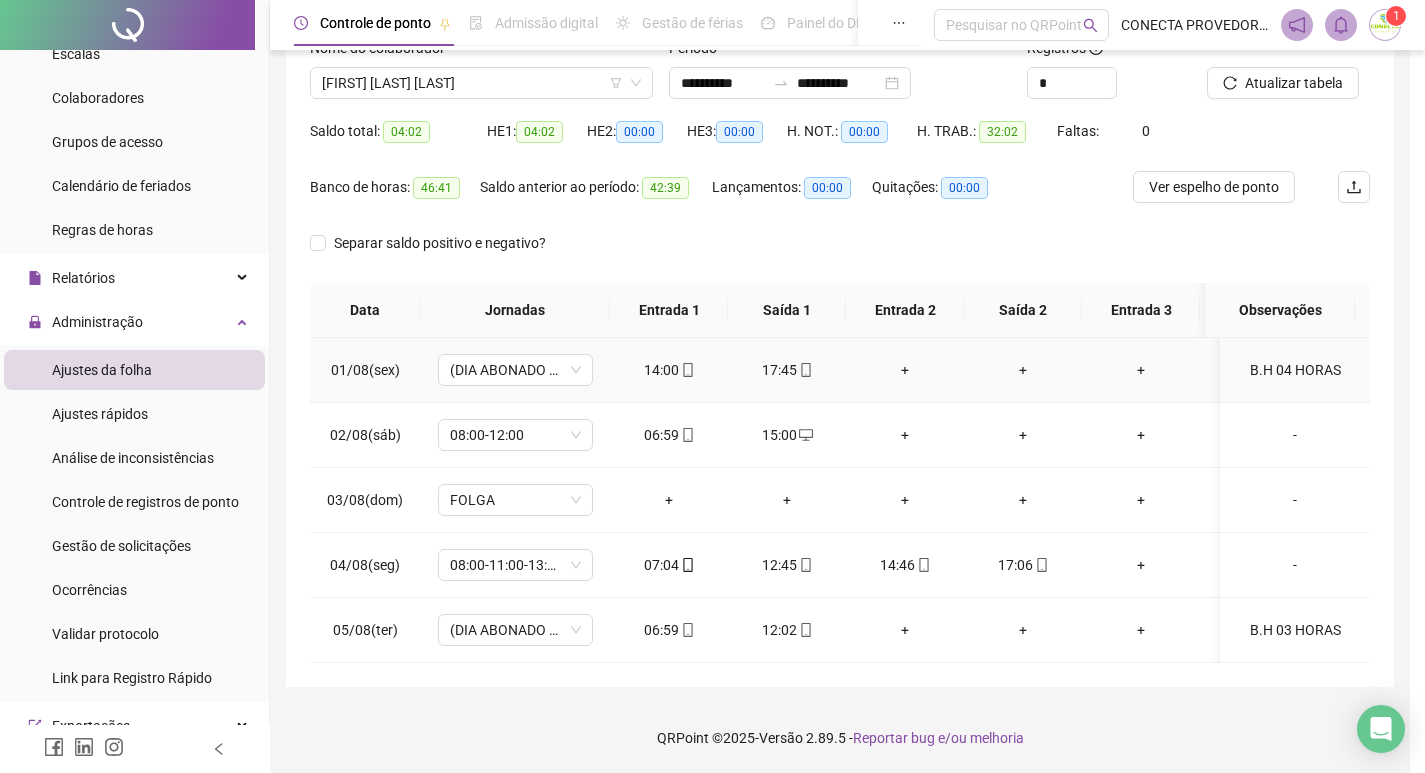 type 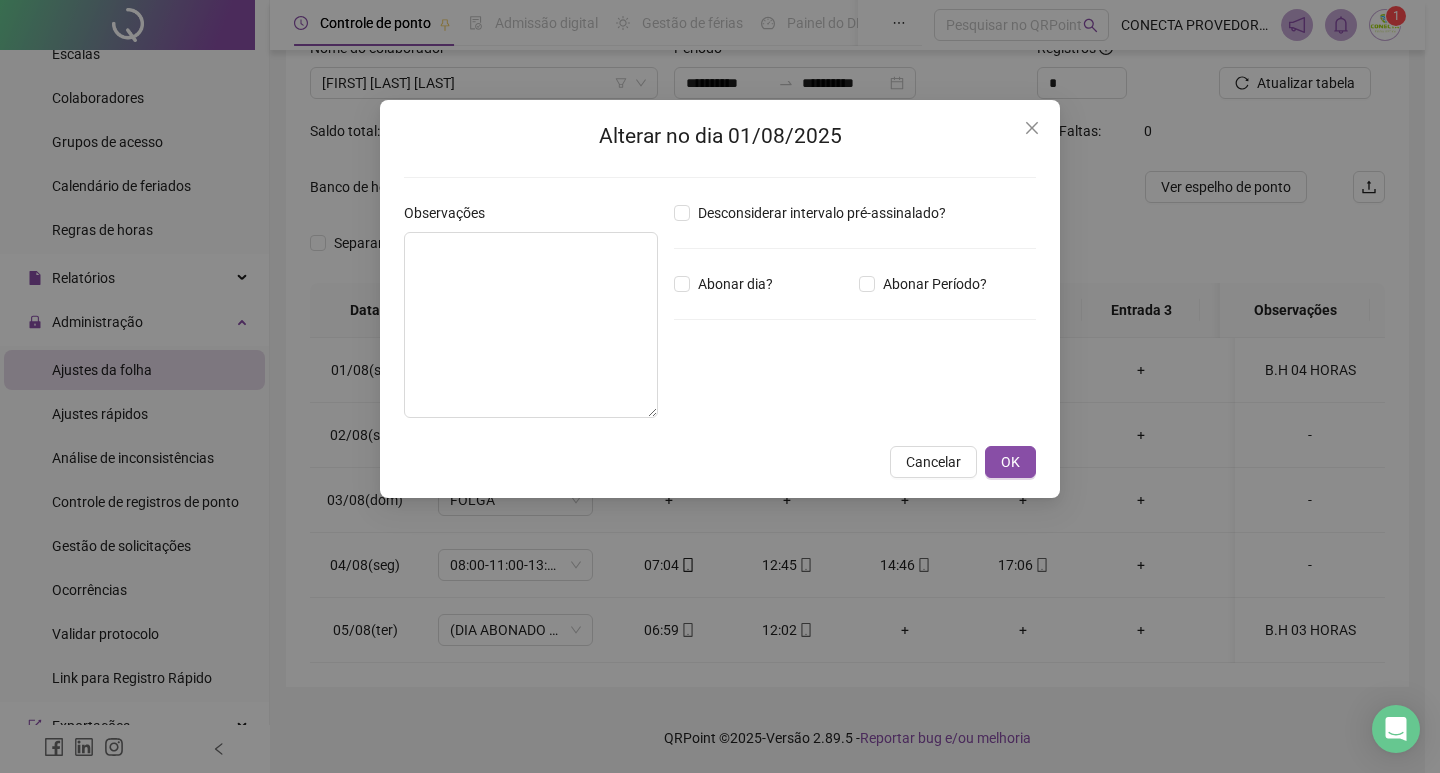 type on "**********" 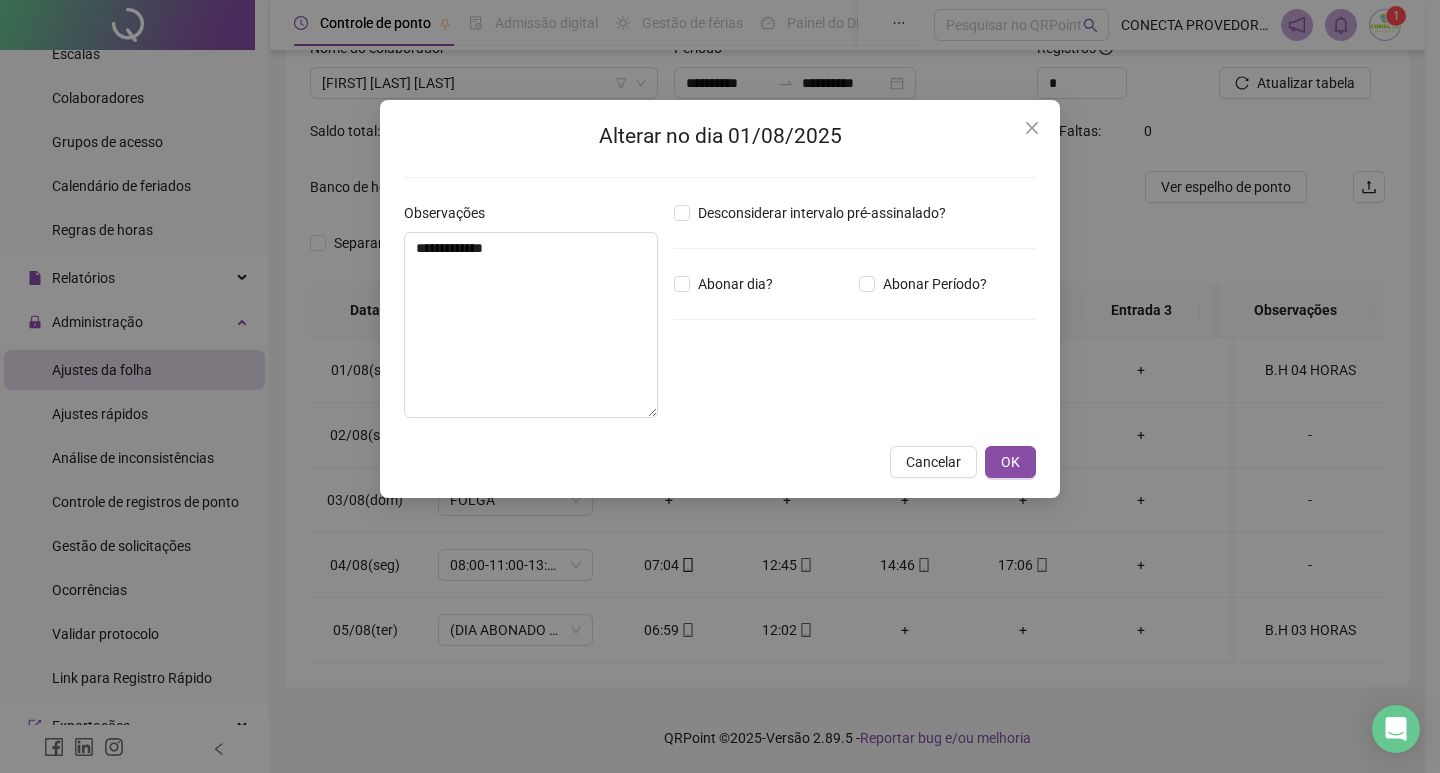 type on "*****" 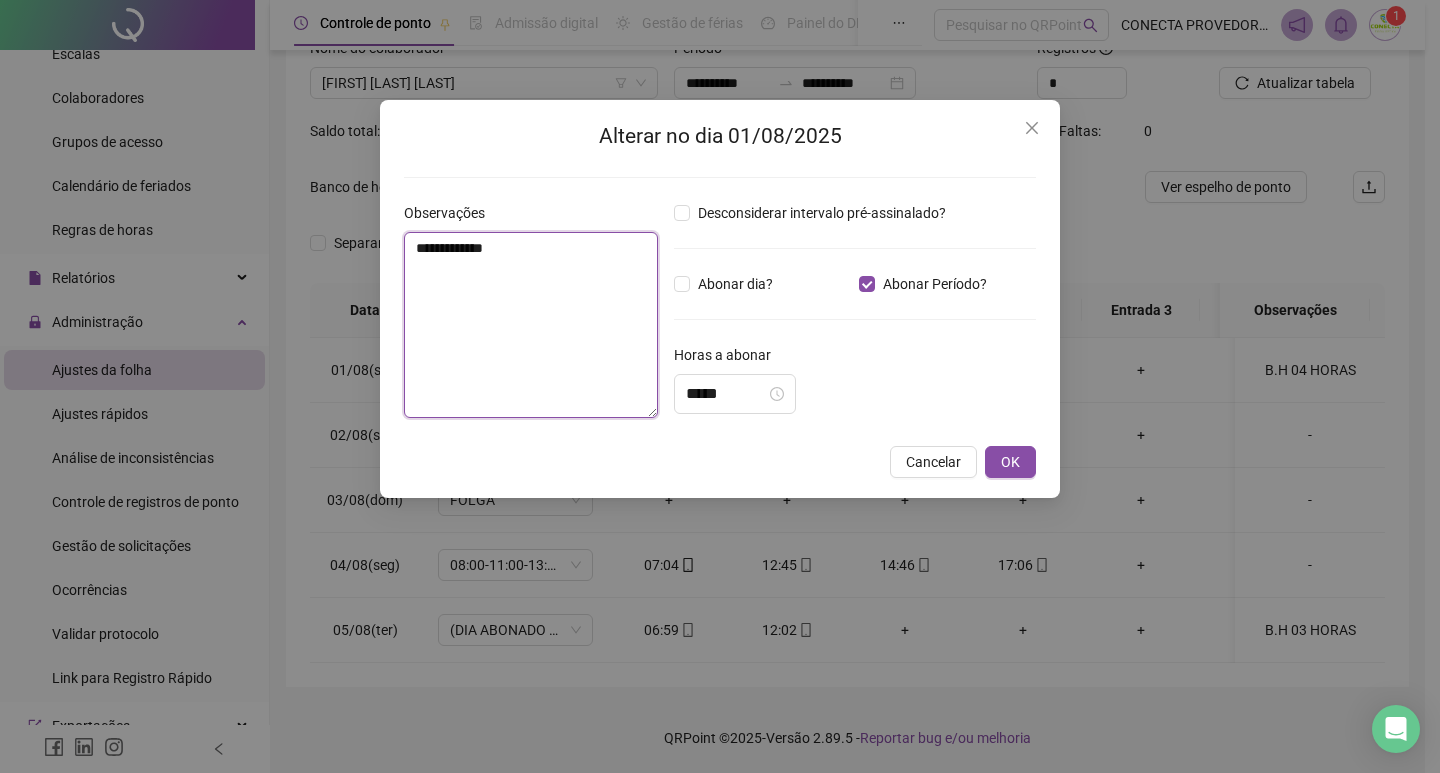 click on "**********" at bounding box center [531, 325] 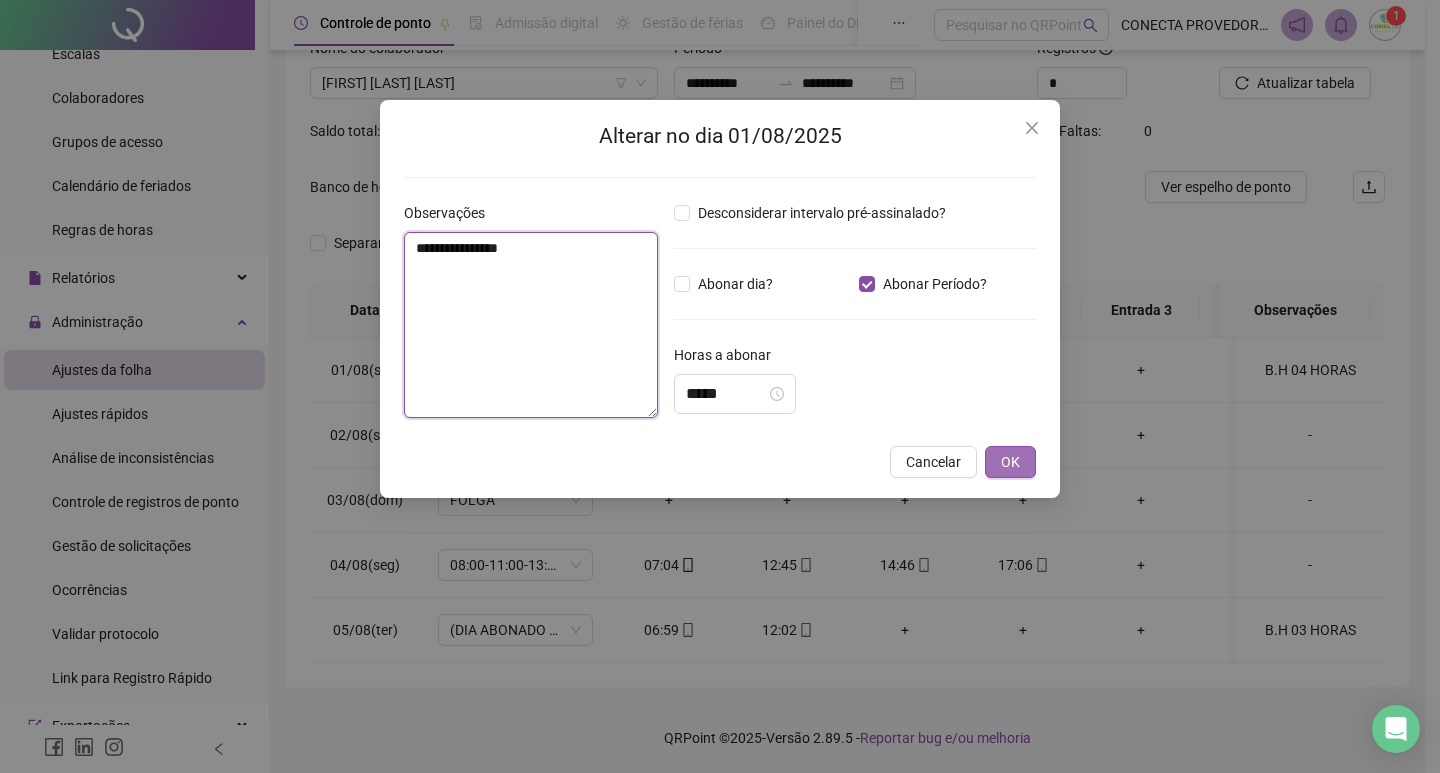 type on "**********" 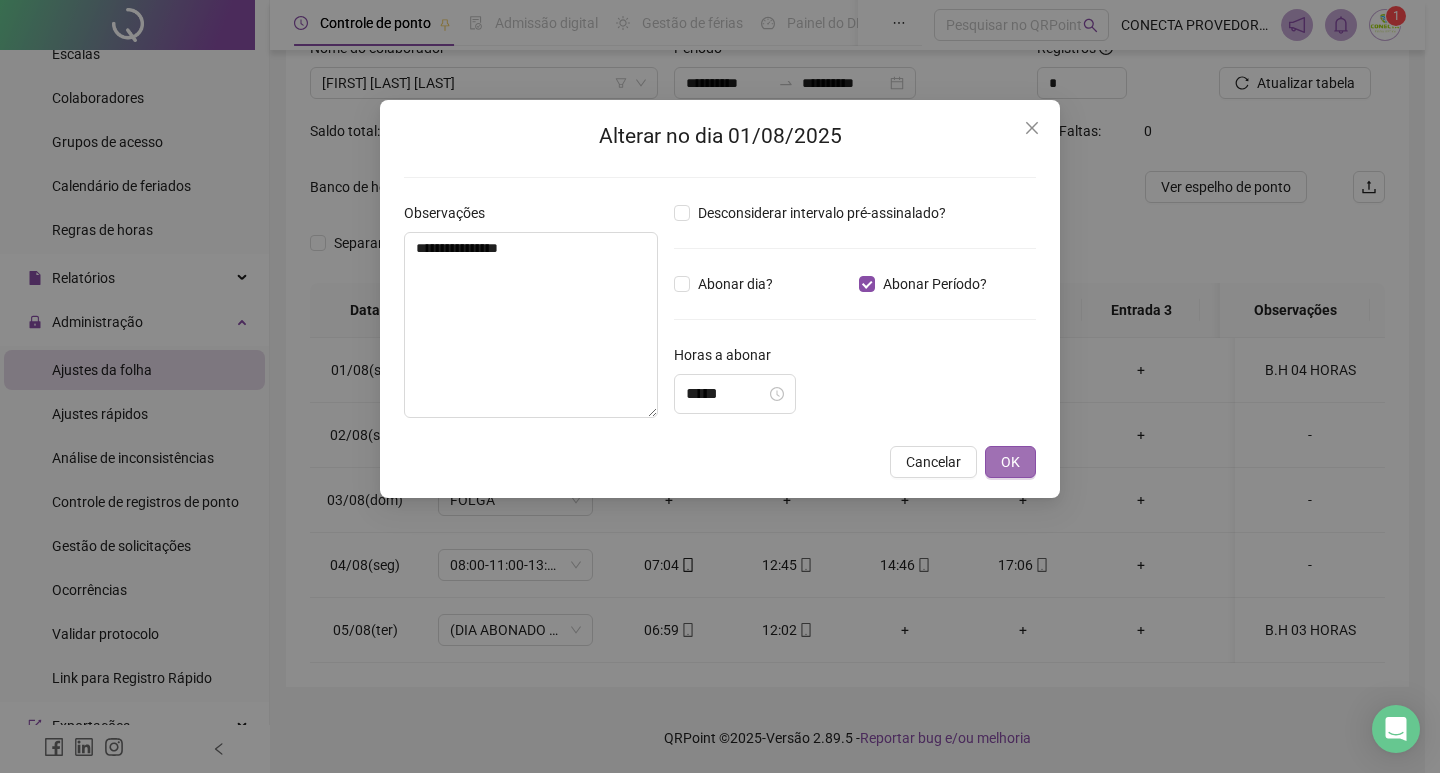 click on "OK" at bounding box center [1010, 462] 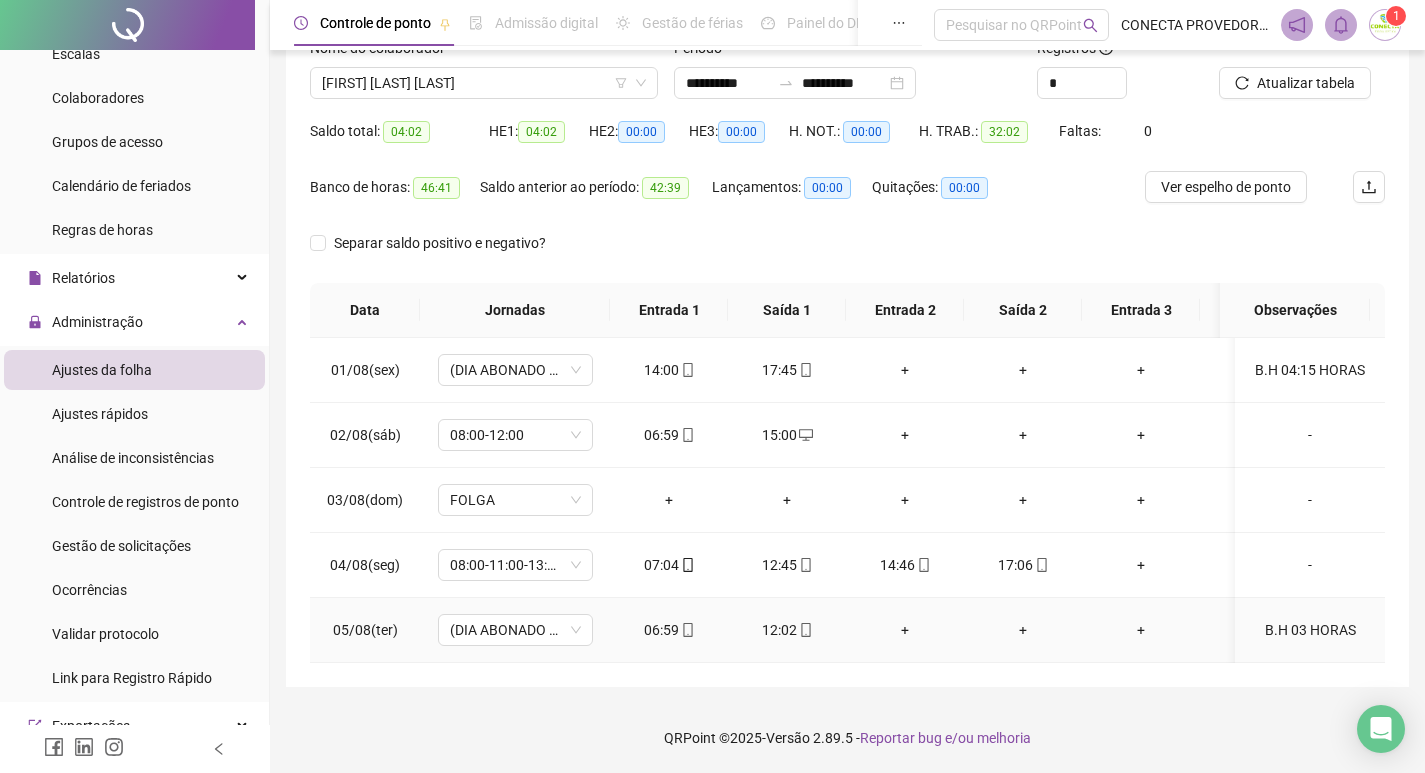 click on "B.H 03 HORAS" at bounding box center [1310, 630] 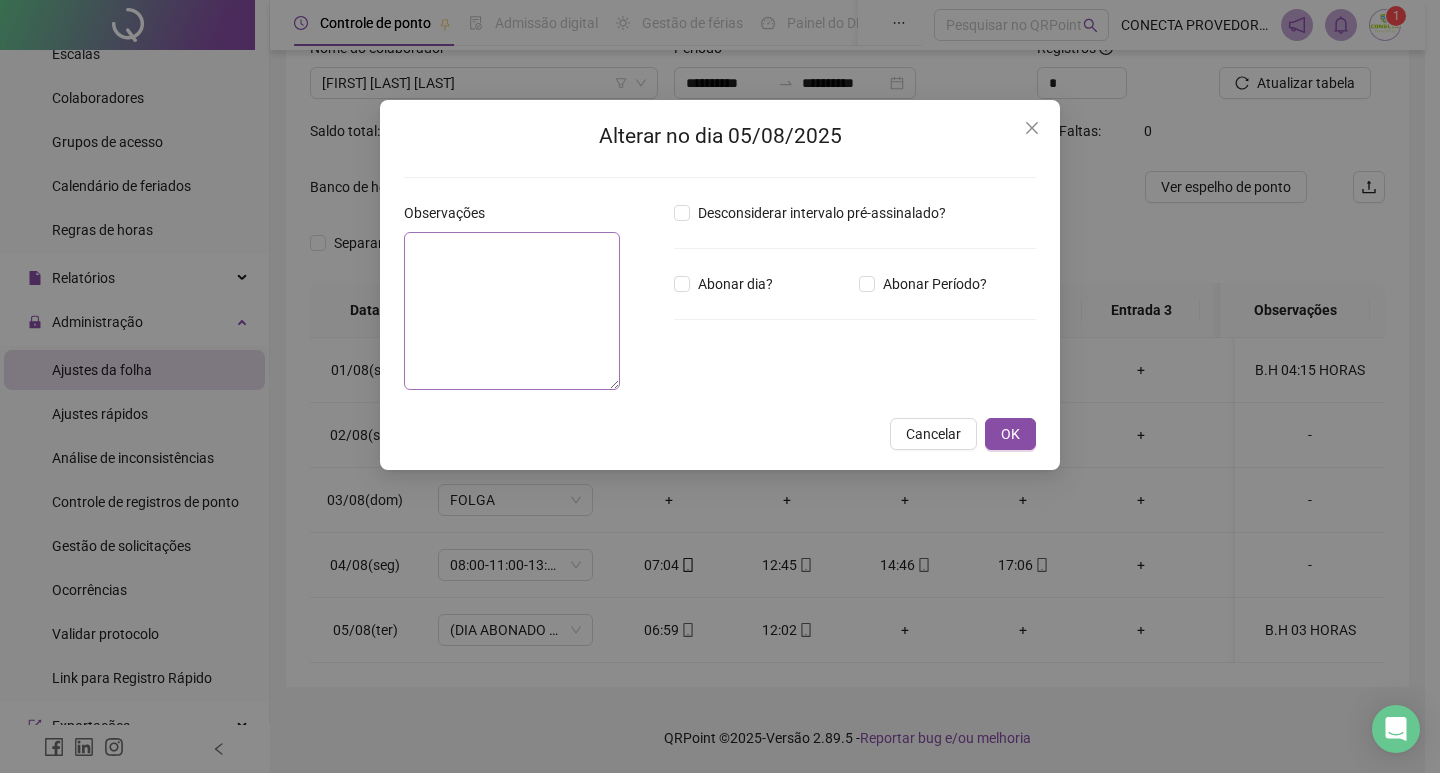 type on "**********" 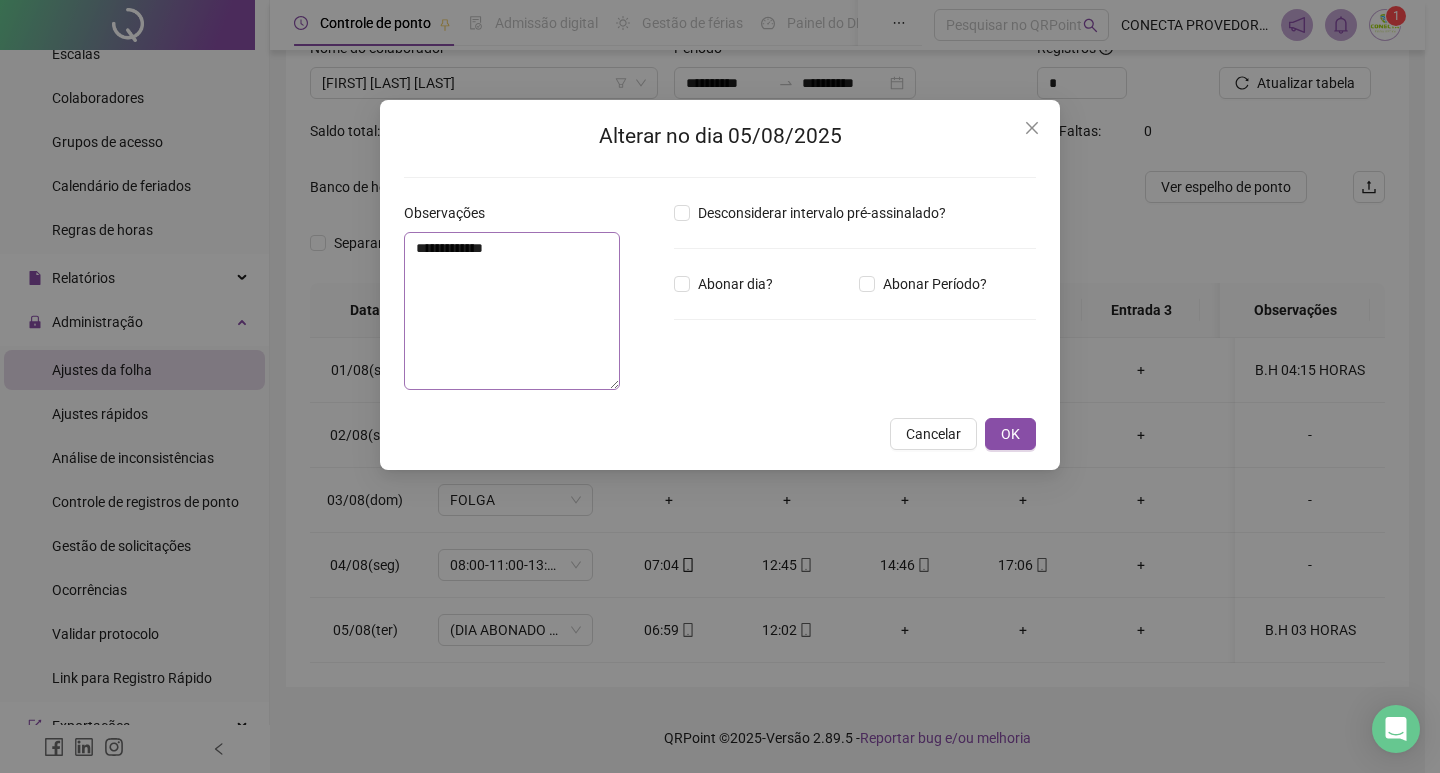 type on "*****" 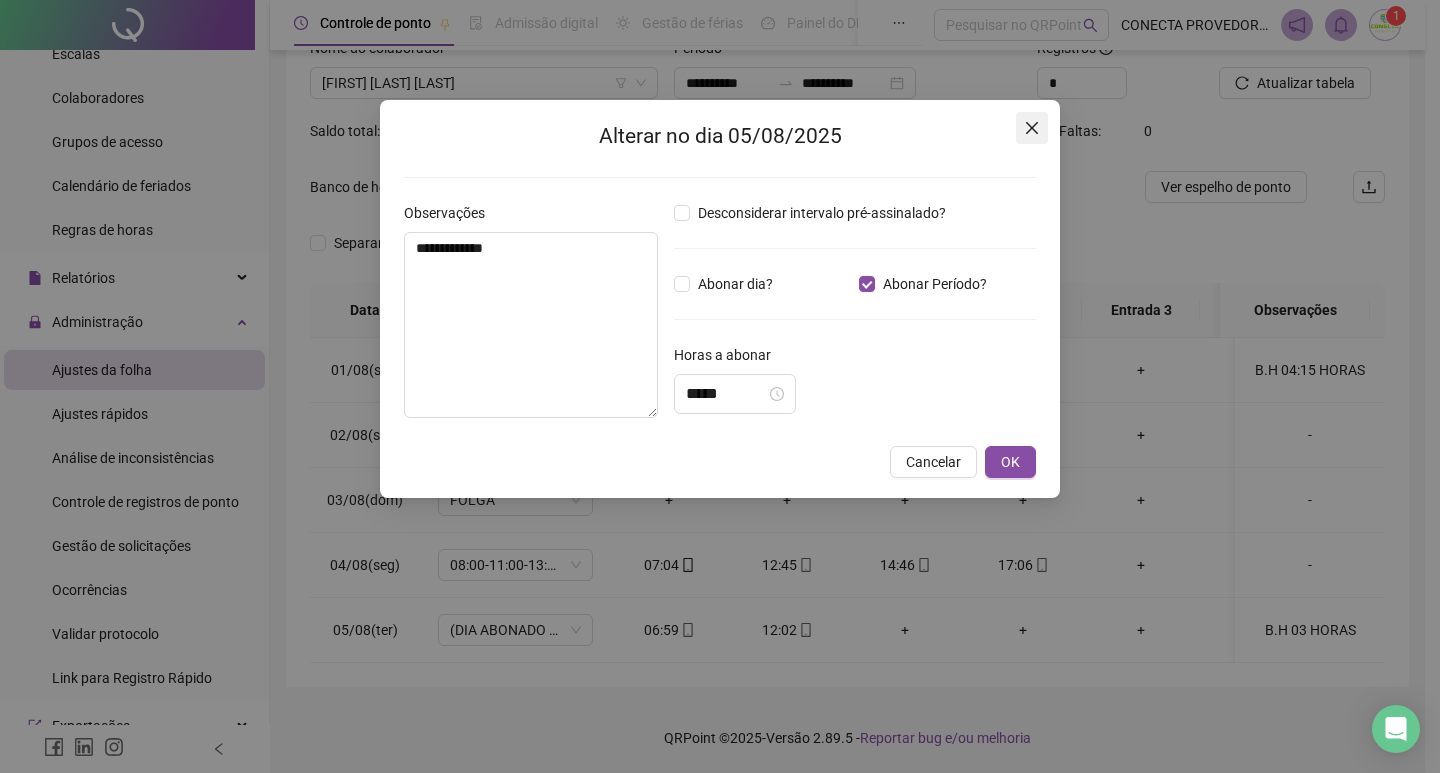 click 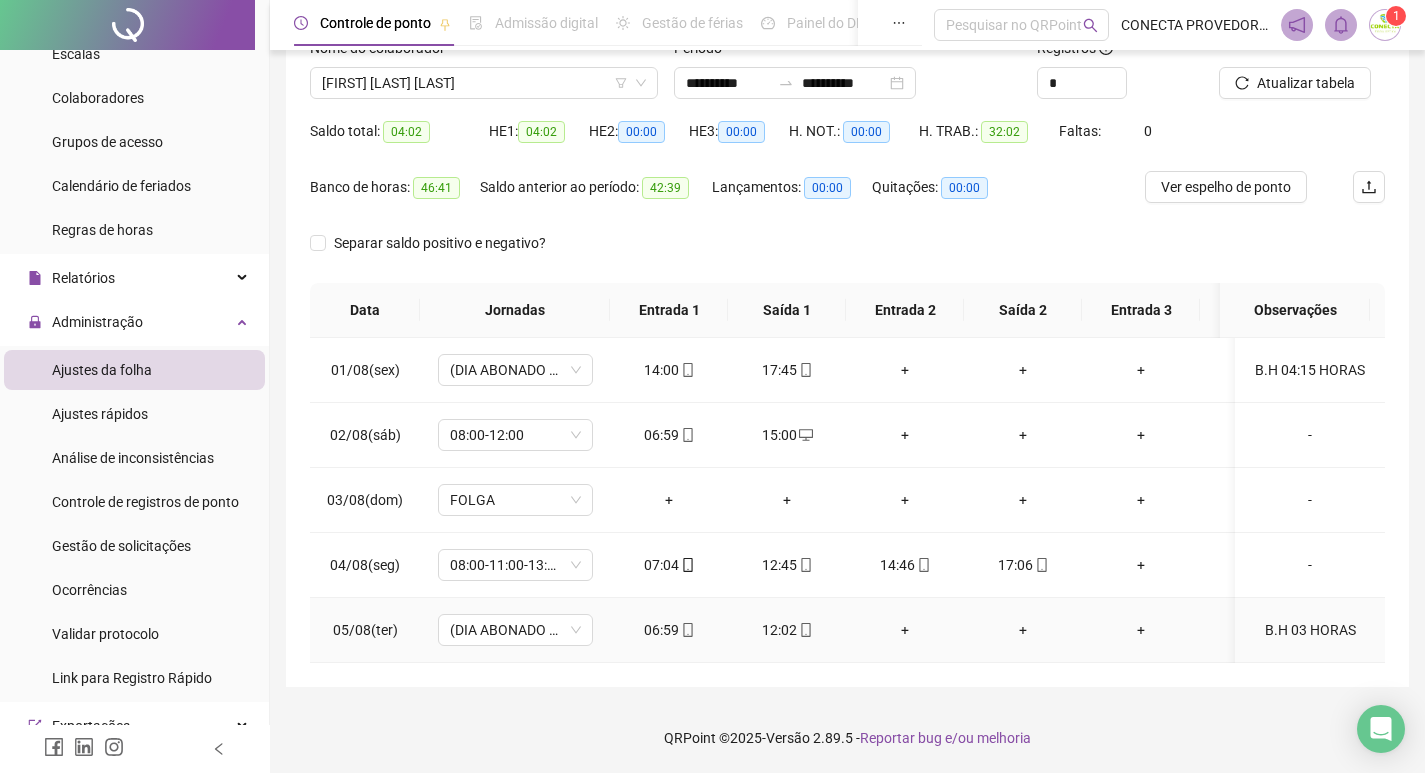 click on "B.H 03 HORAS" at bounding box center (1310, 630) 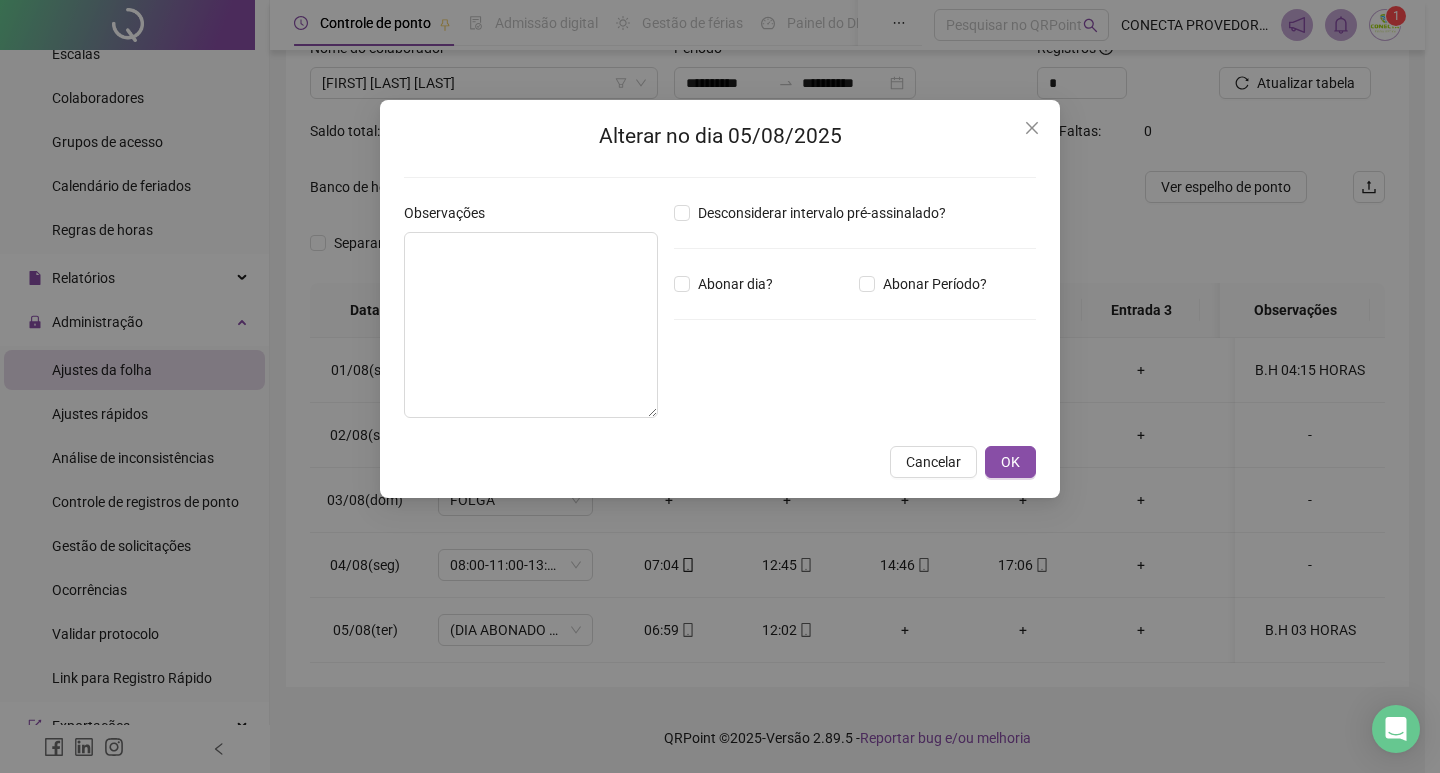 type on "**********" 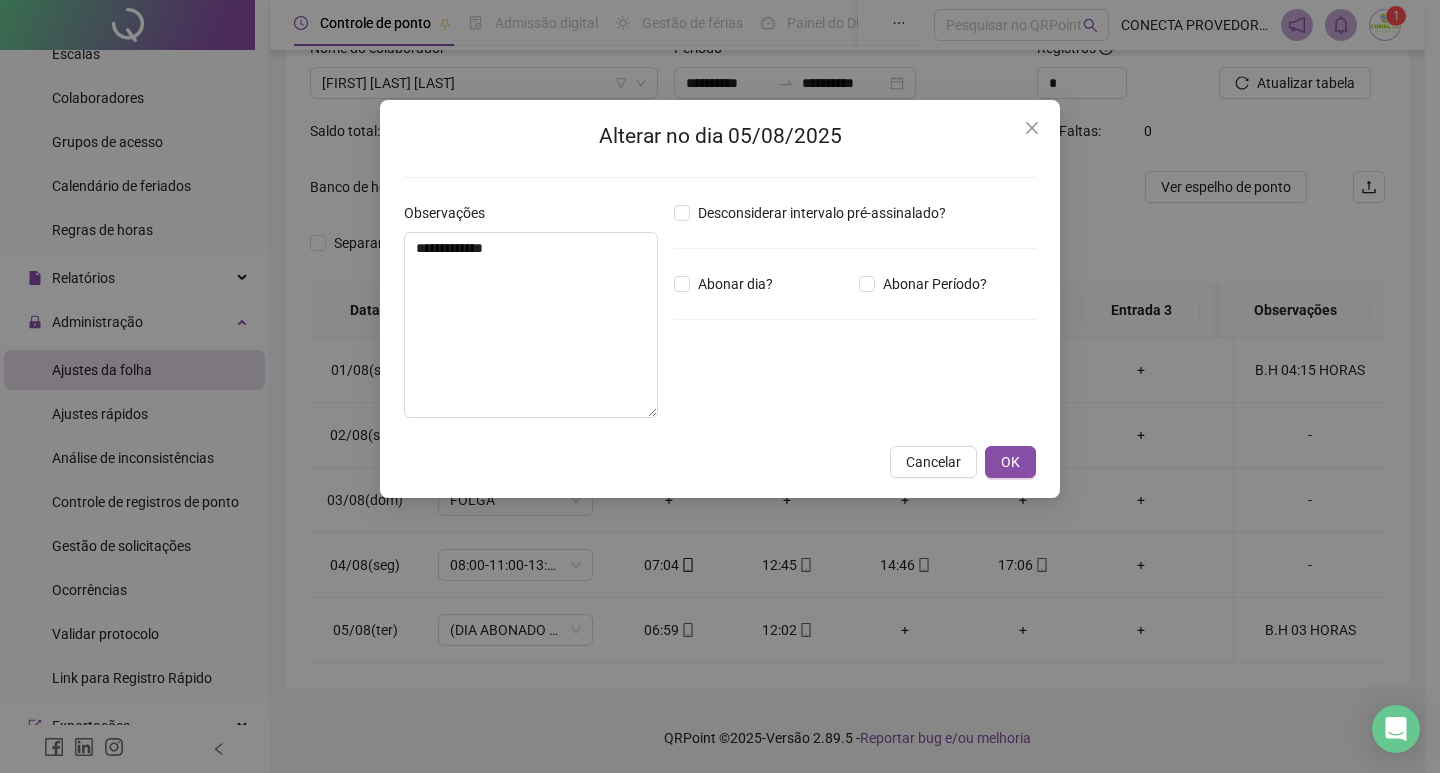 type on "*****" 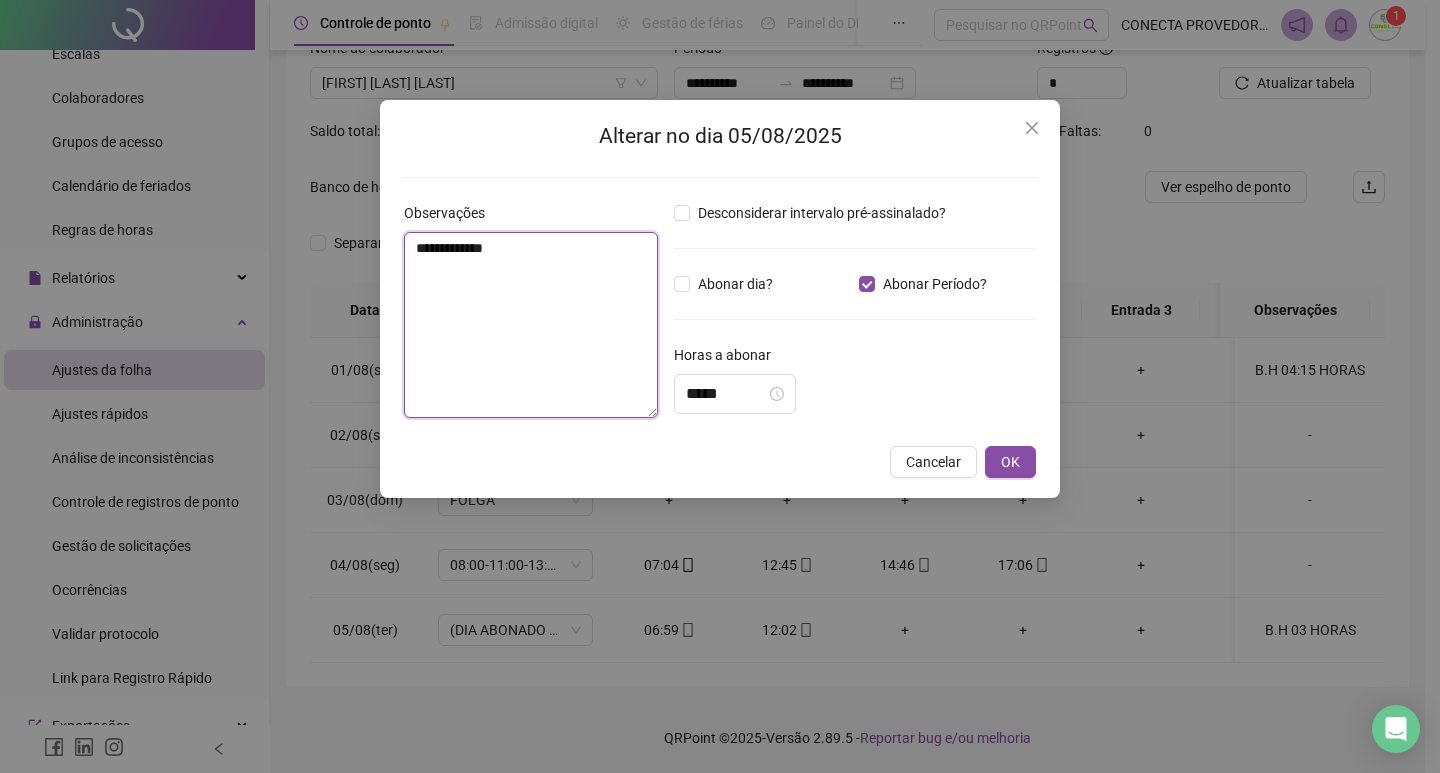 click on "**********" at bounding box center (531, 325) 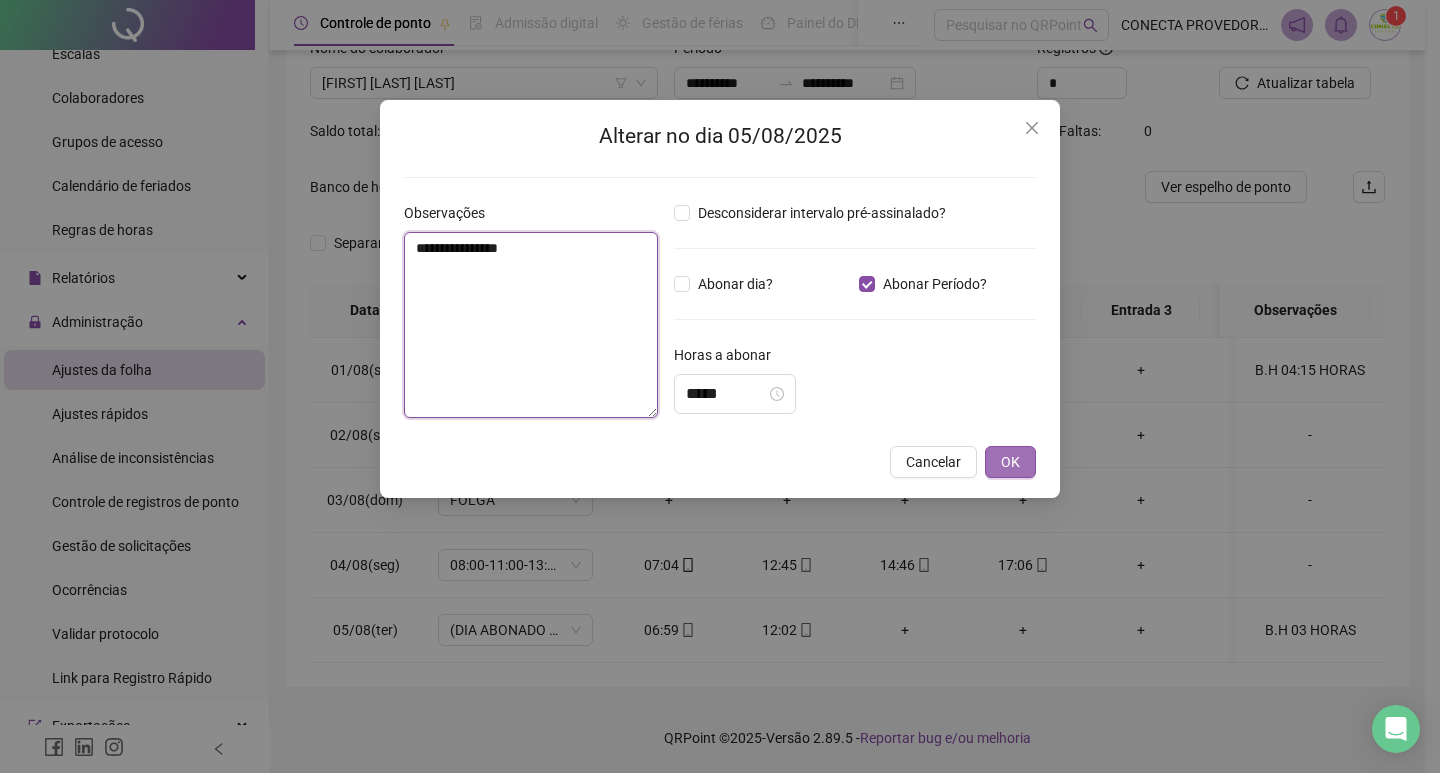 type on "**********" 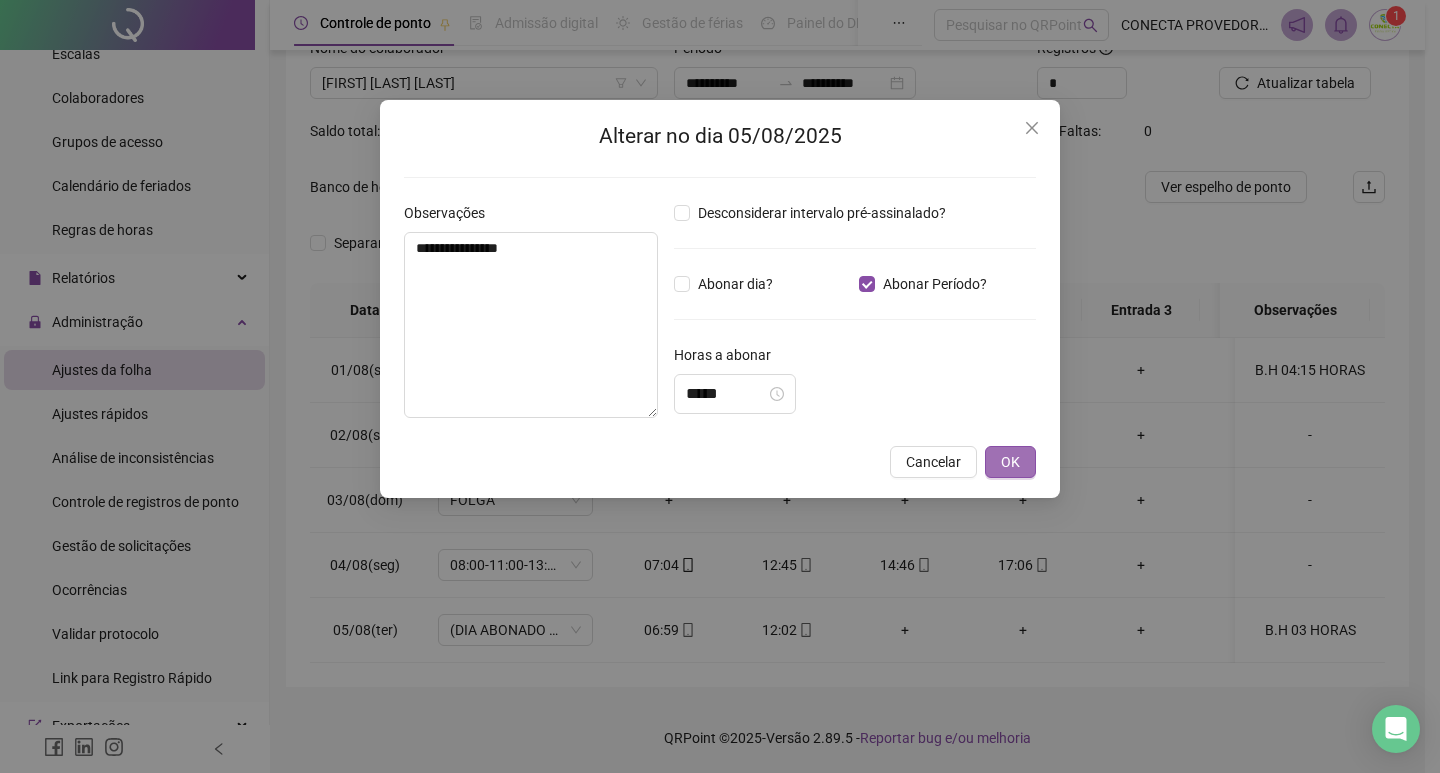 click on "OK" at bounding box center (1010, 462) 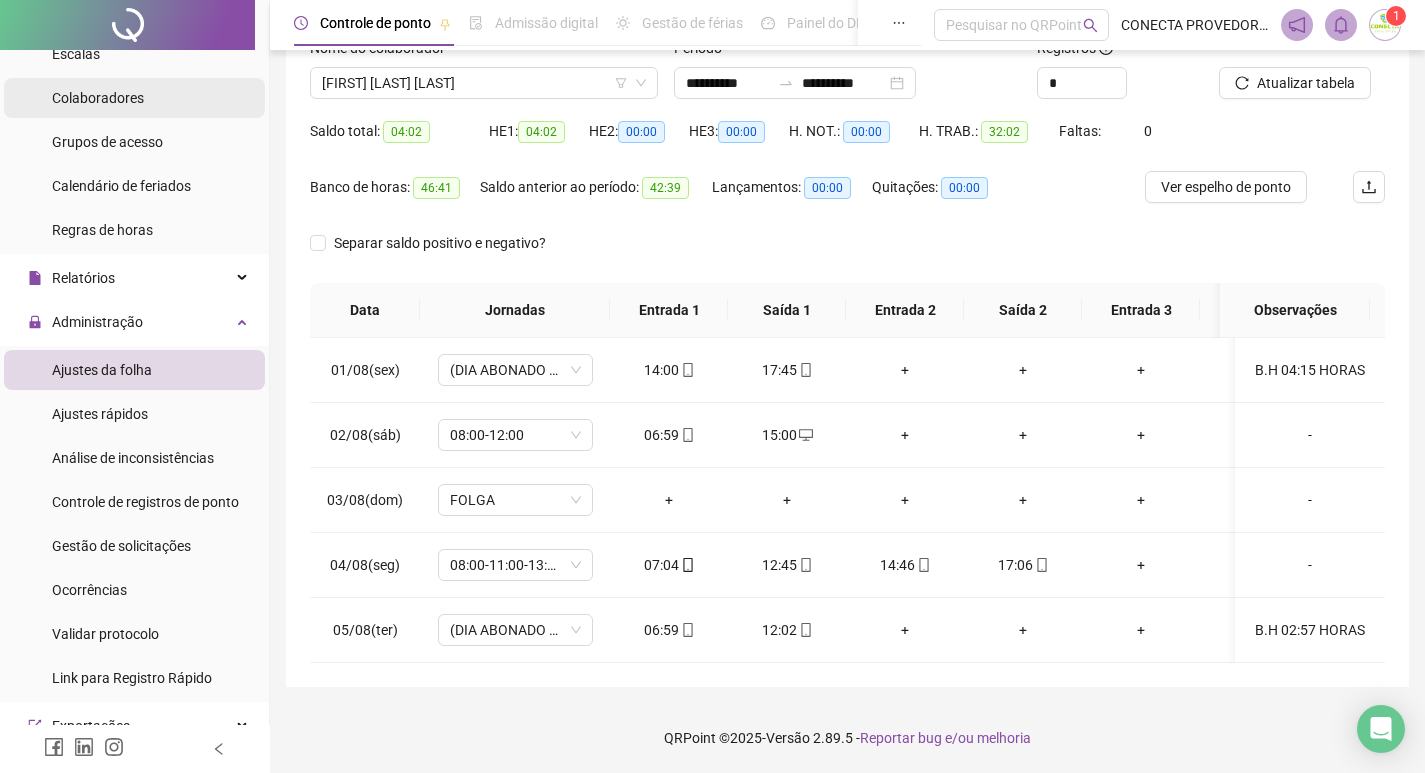 click on "Colaboradores" at bounding box center (98, 98) 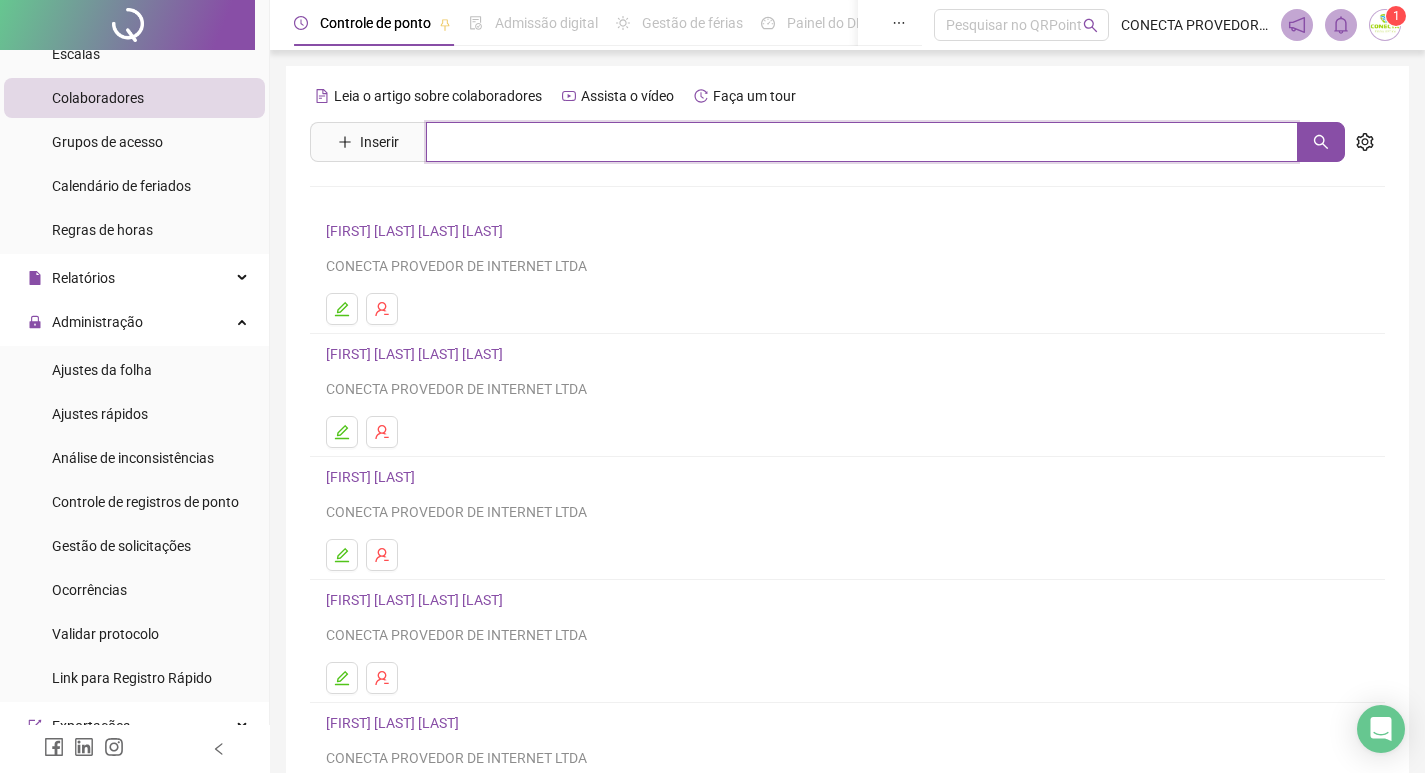 click at bounding box center [862, 142] 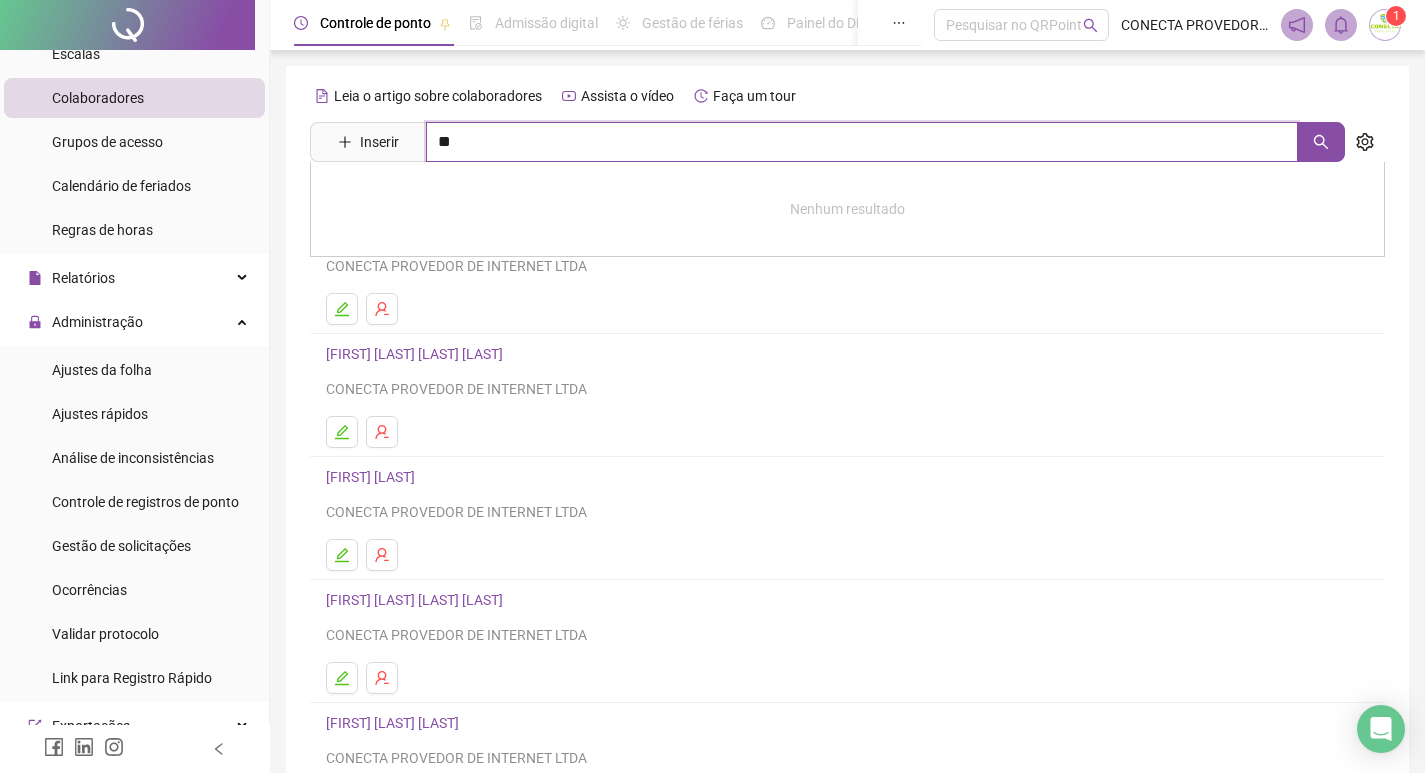 type on "*" 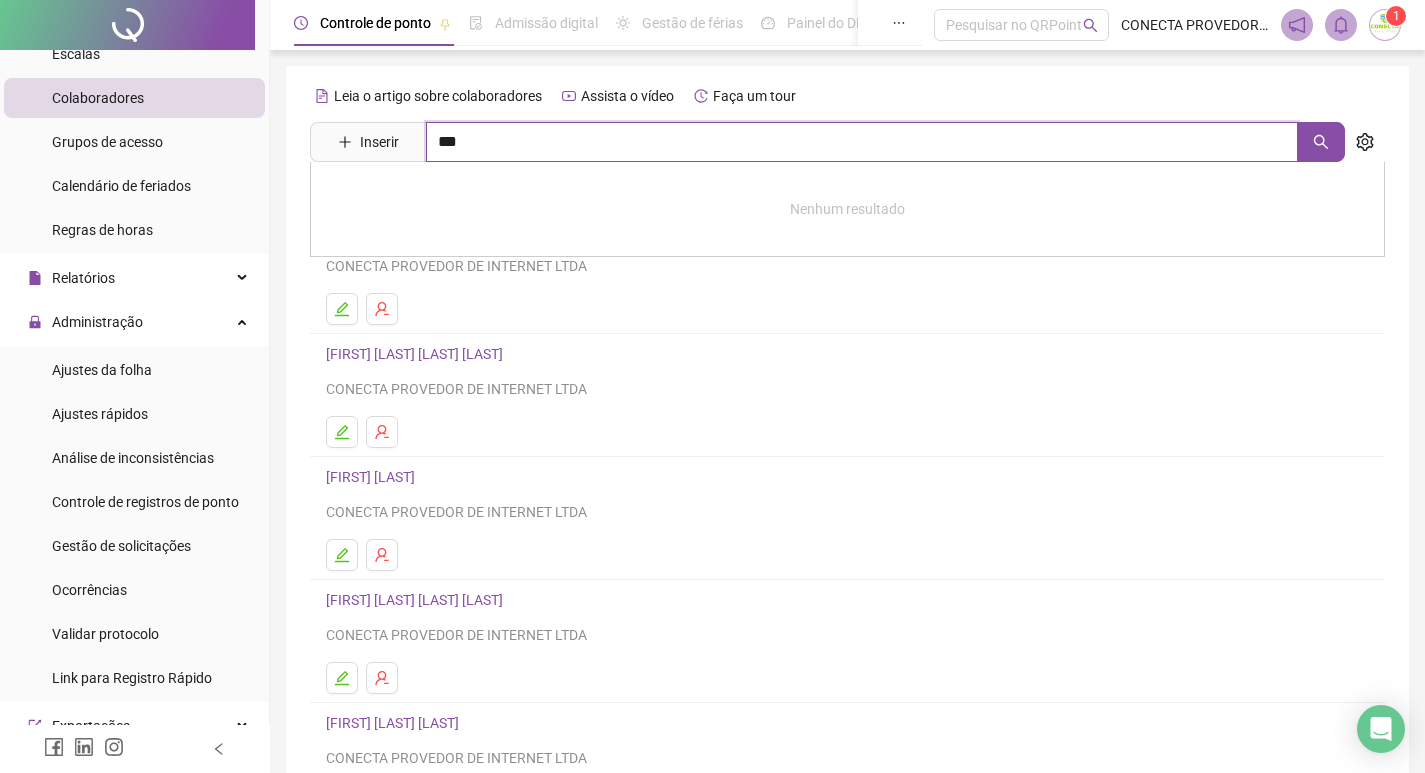 type on "***" 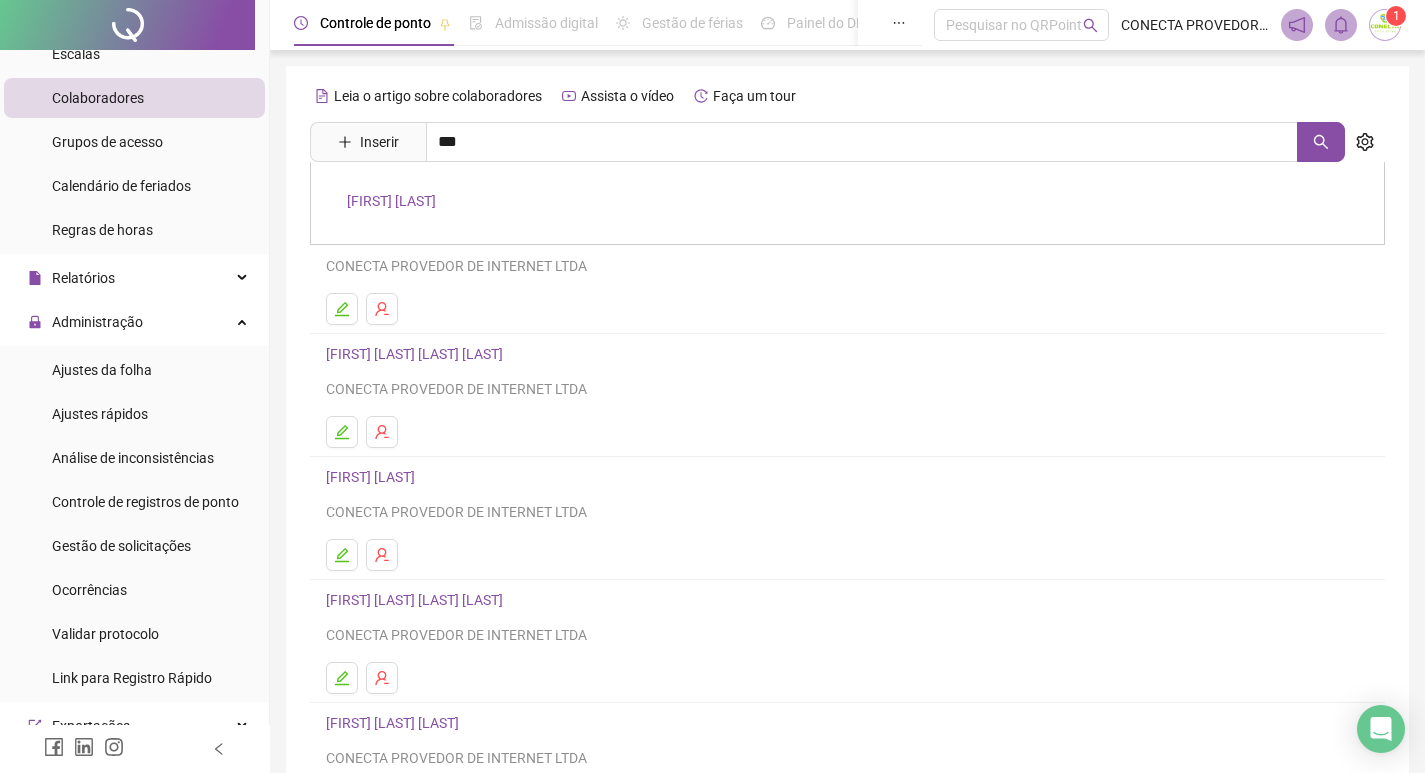 click on "[FIRST] [LAST]" at bounding box center (391, 201) 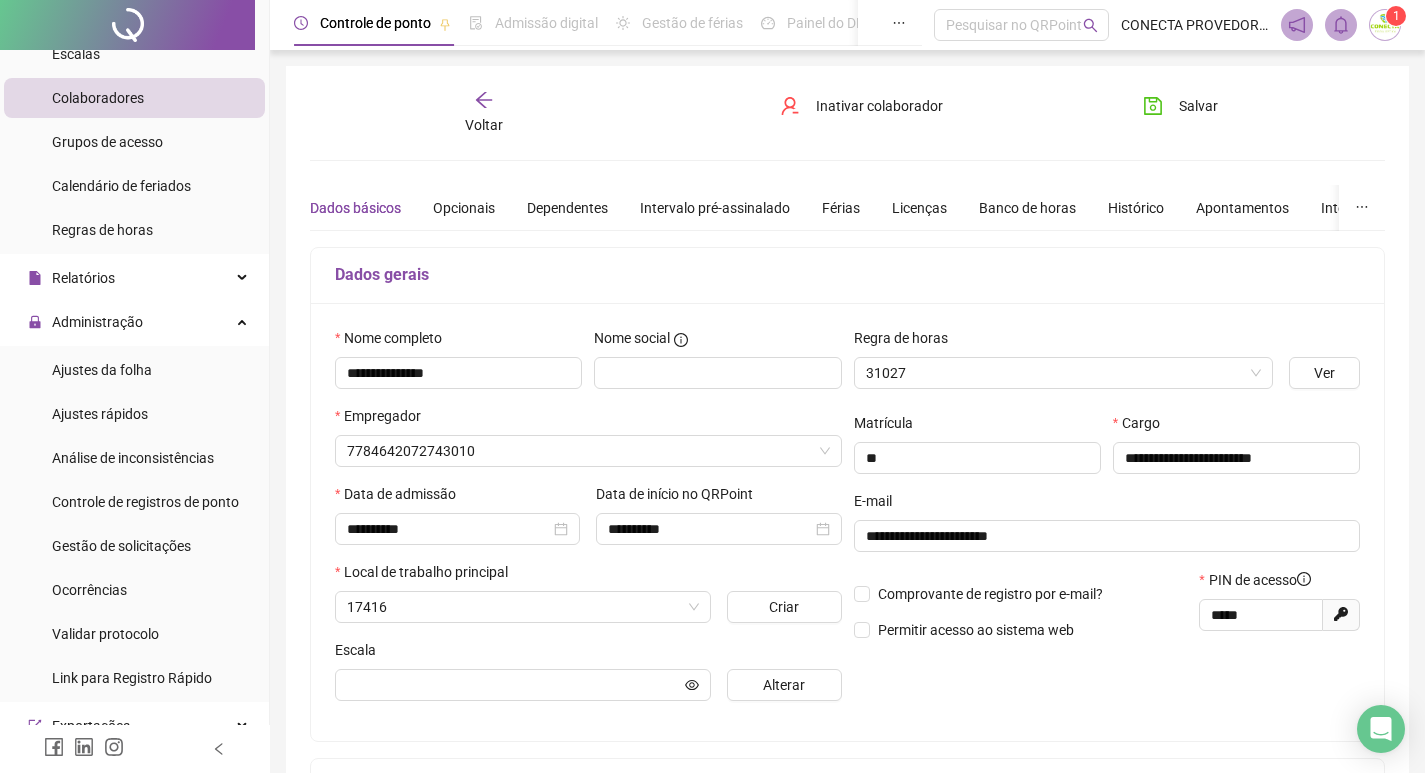 type on "**********" 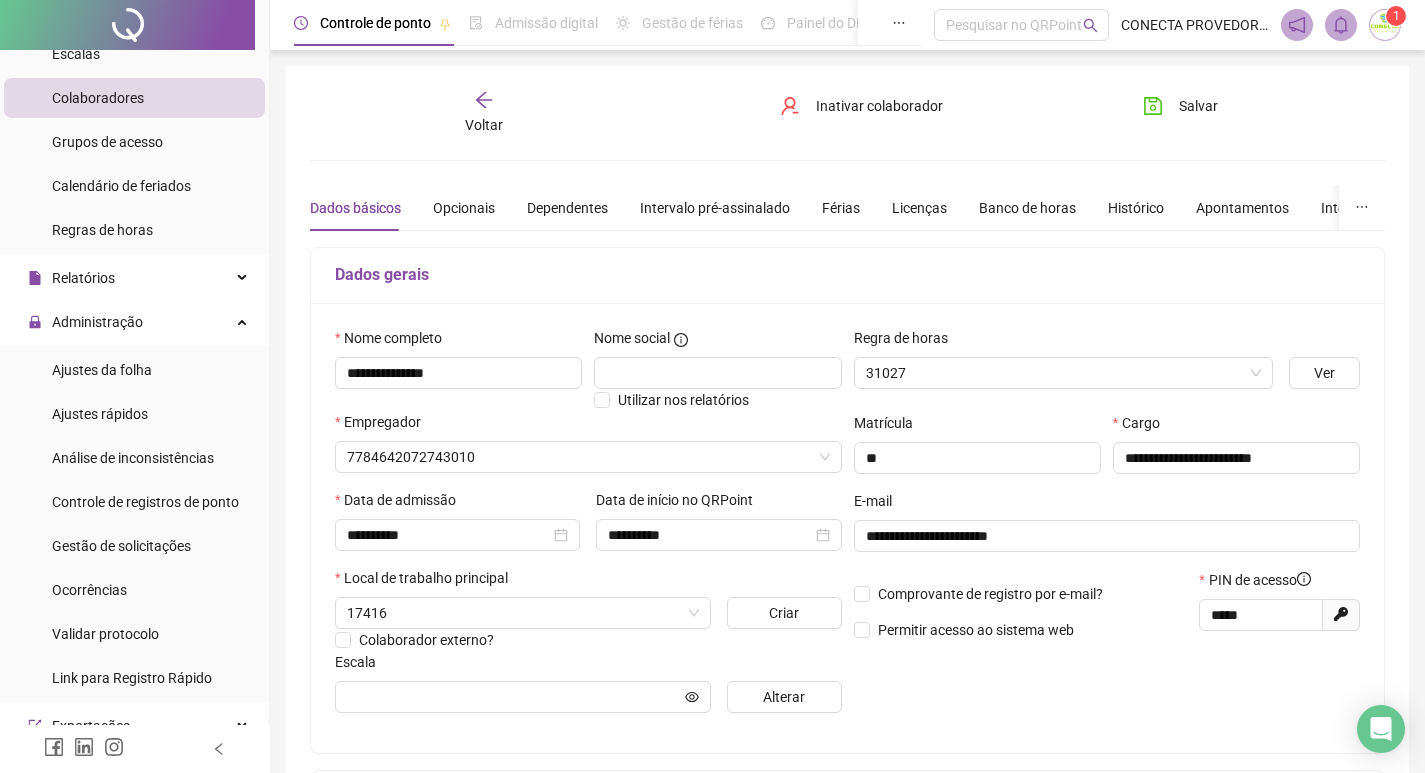 type on "**********" 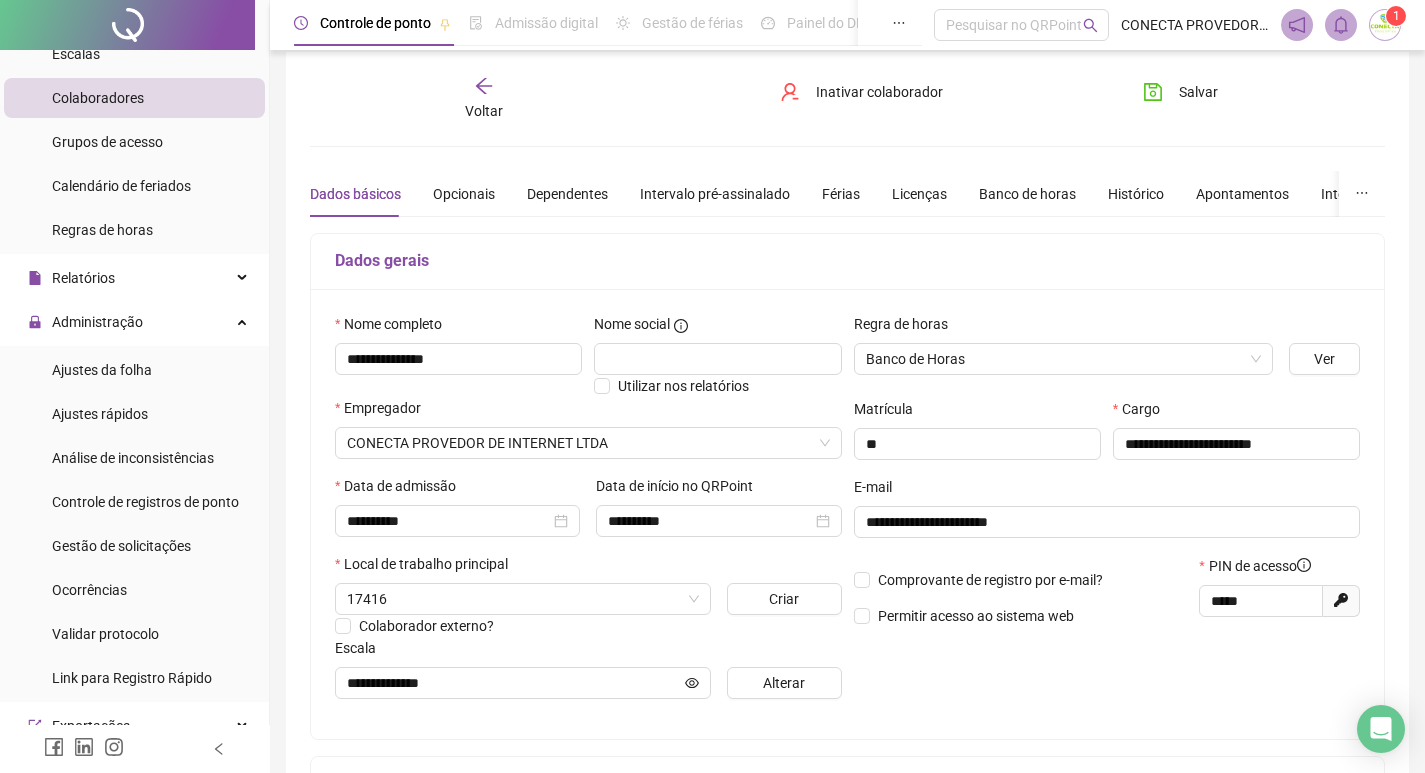 scroll, scrollTop: 6, scrollLeft: 0, axis: vertical 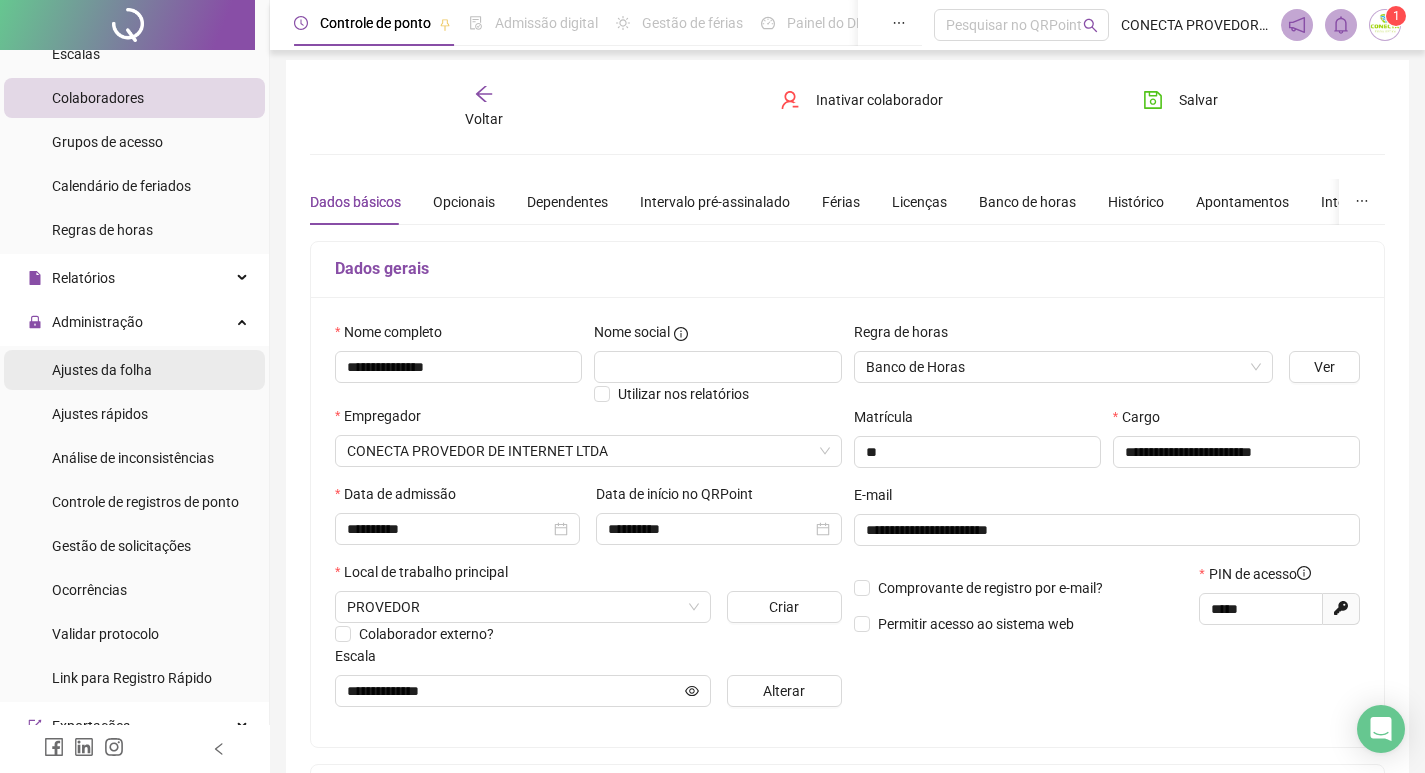 click on "Ajustes da folha" at bounding box center (102, 370) 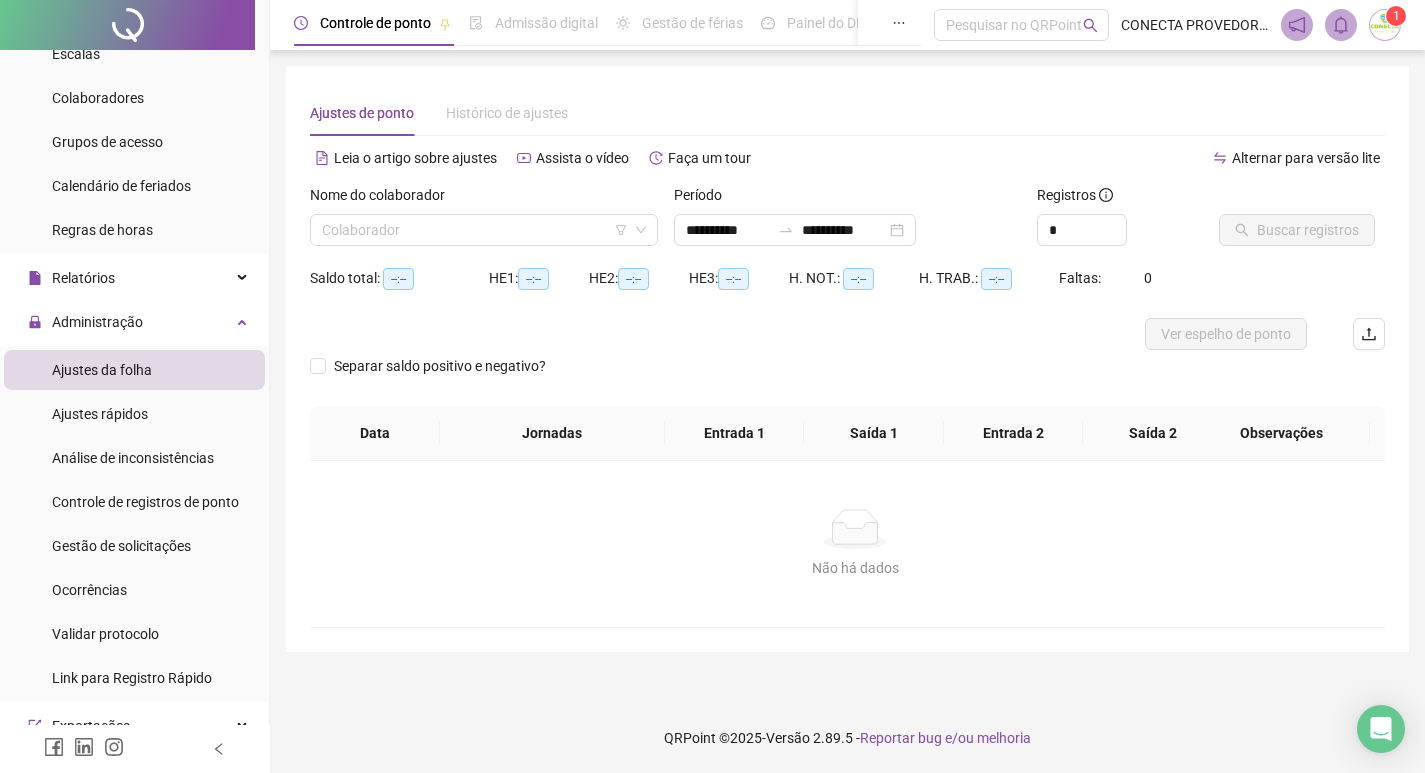 scroll, scrollTop: 0, scrollLeft: 0, axis: both 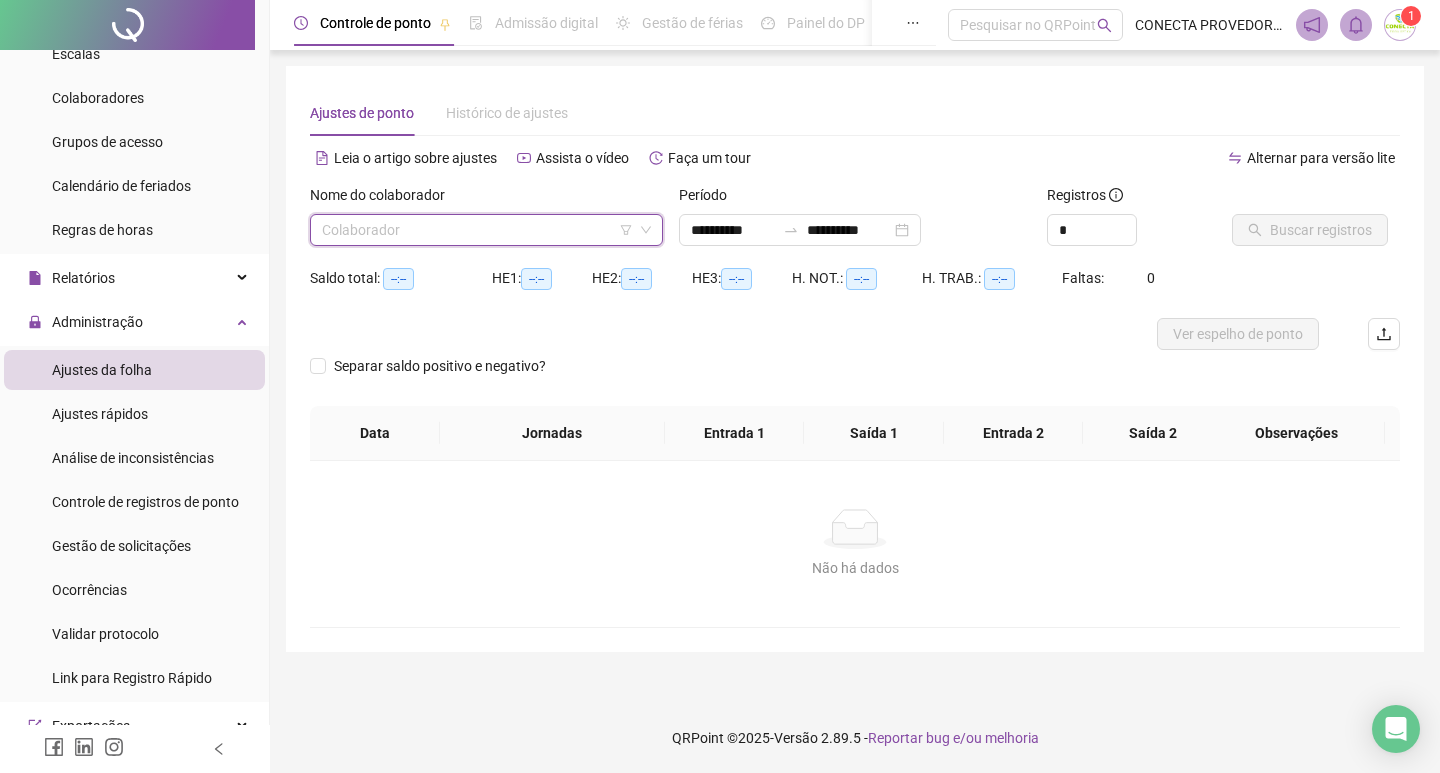 click at bounding box center [477, 230] 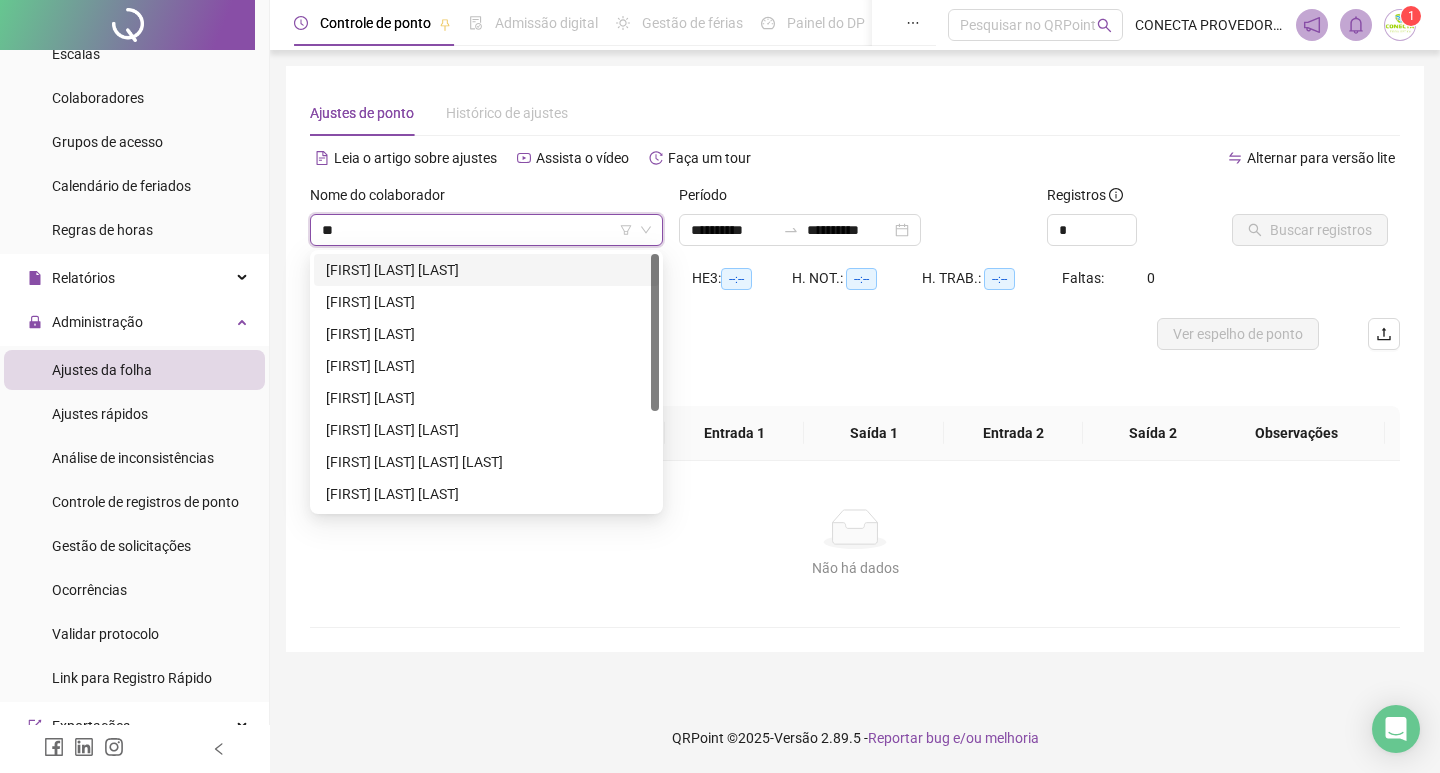 type on "***" 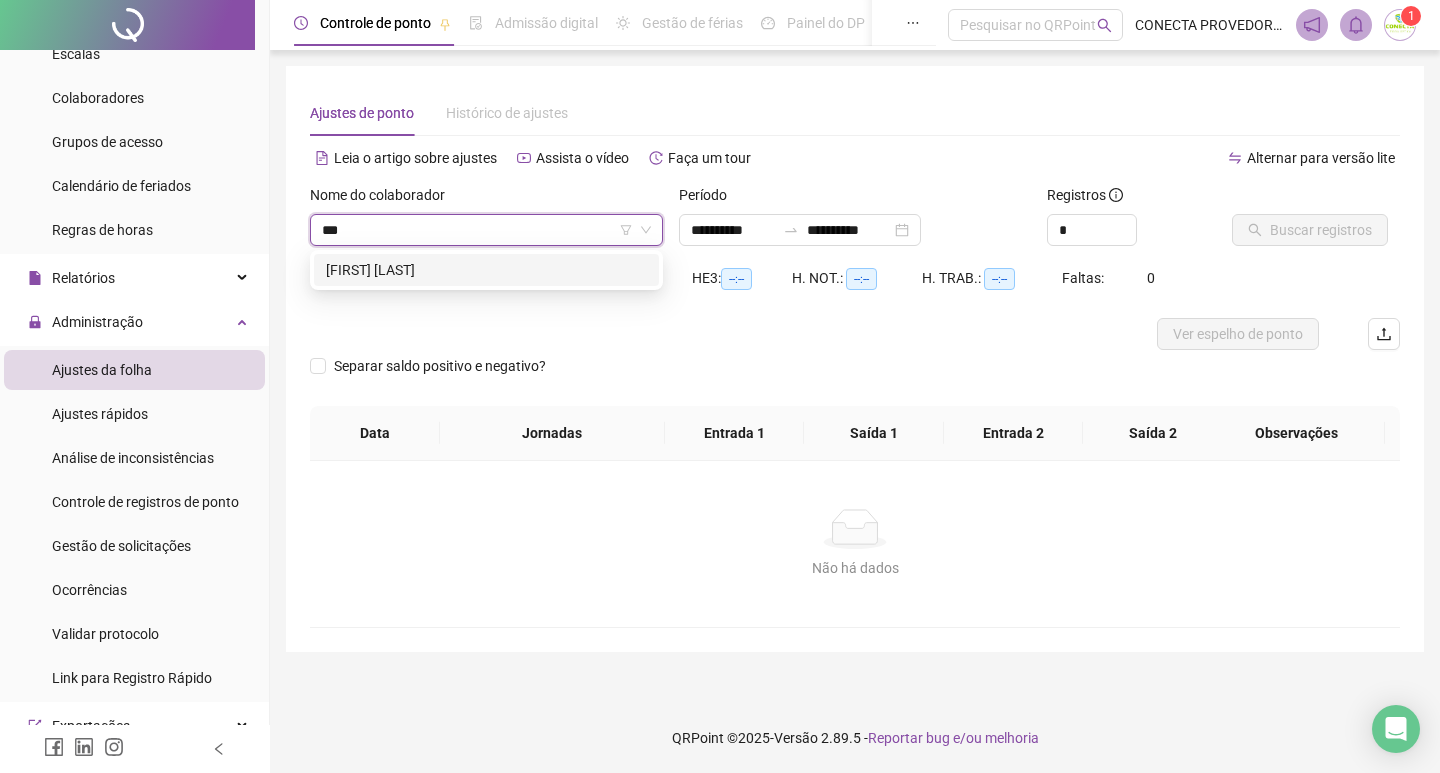 click on "[FIRST] [LAST]" at bounding box center (486, 270) 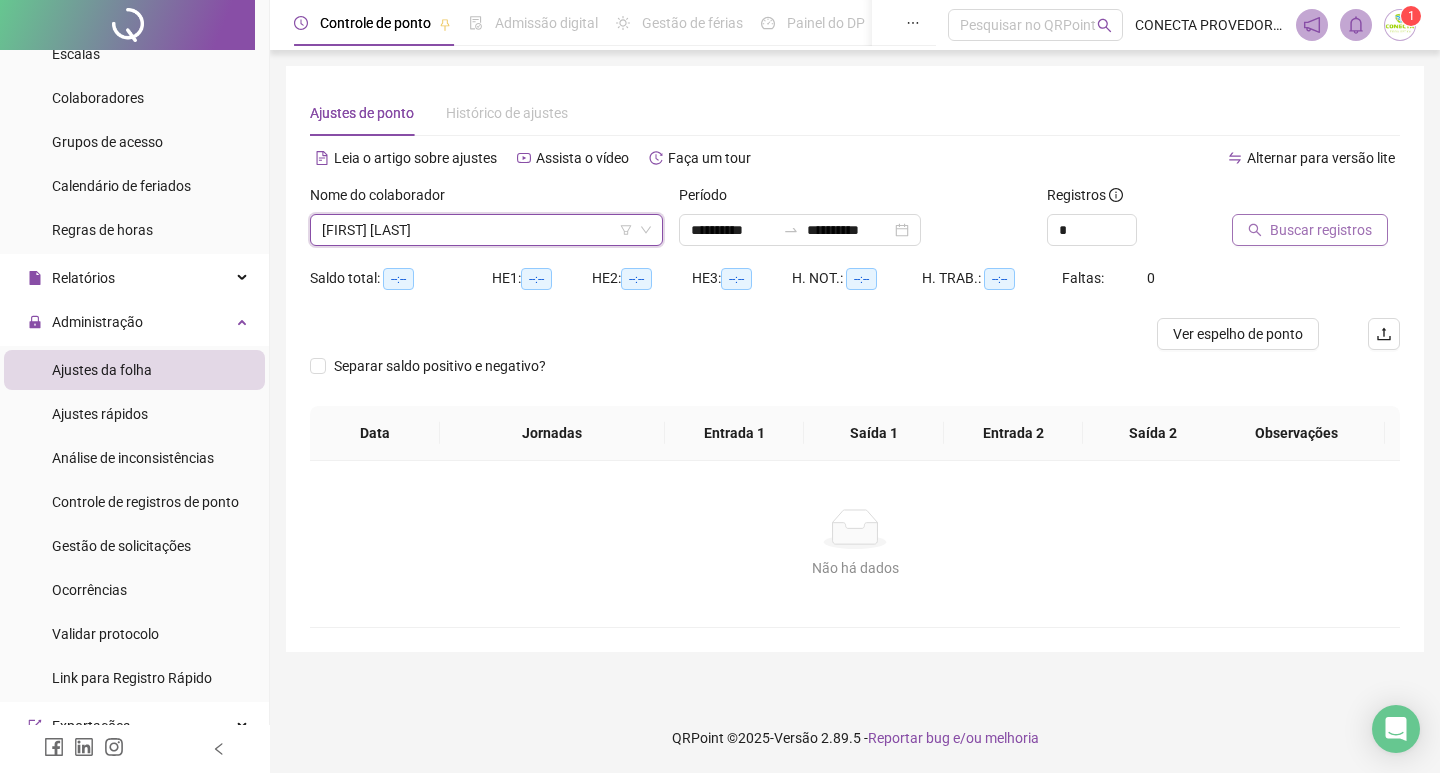 click on "Buscar registros" at bounding box center [1310, 230] 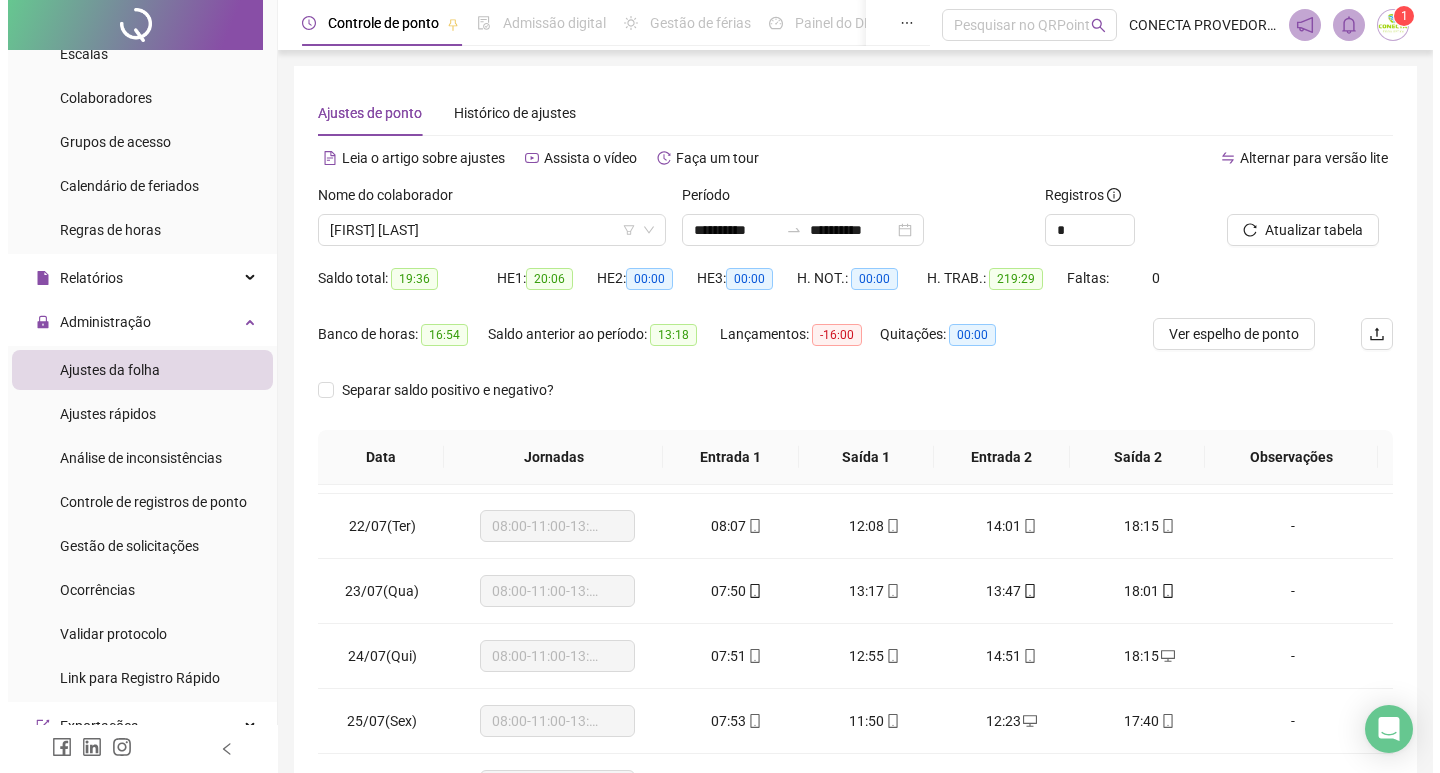 scroll, scrollTop: 1588, scrollLeft: 0, axis: vertical 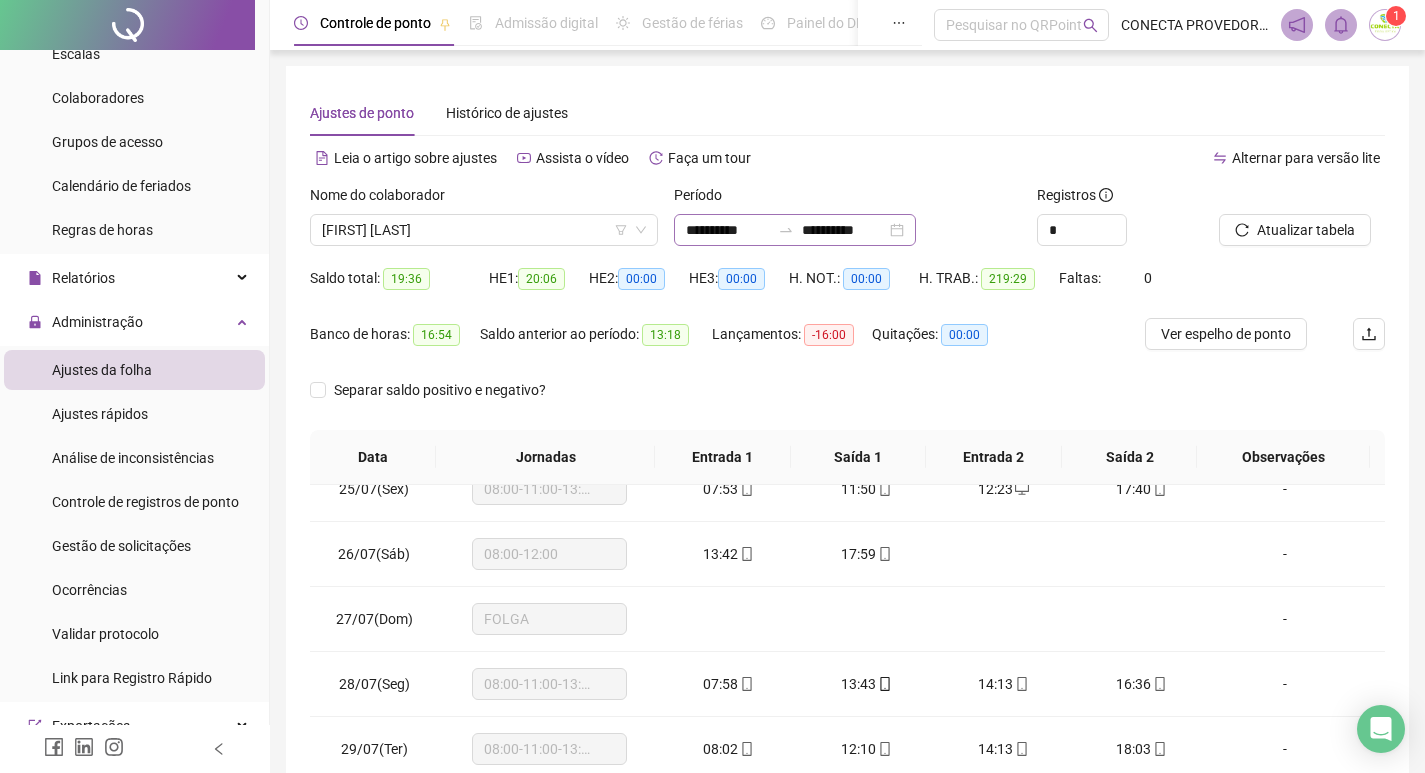 click on "**********" at bounding box center [795, 230] 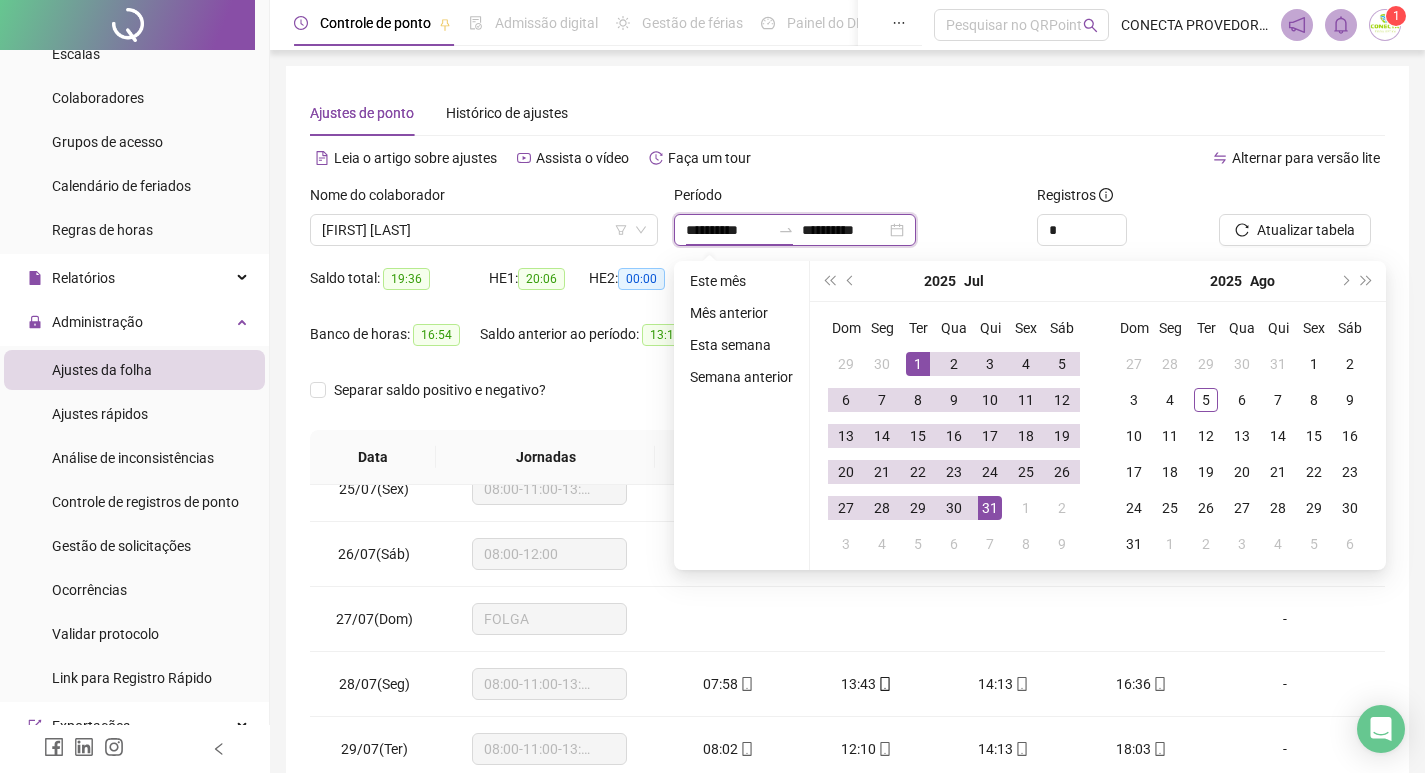 click on "**********" at bounding box center (844, 230) 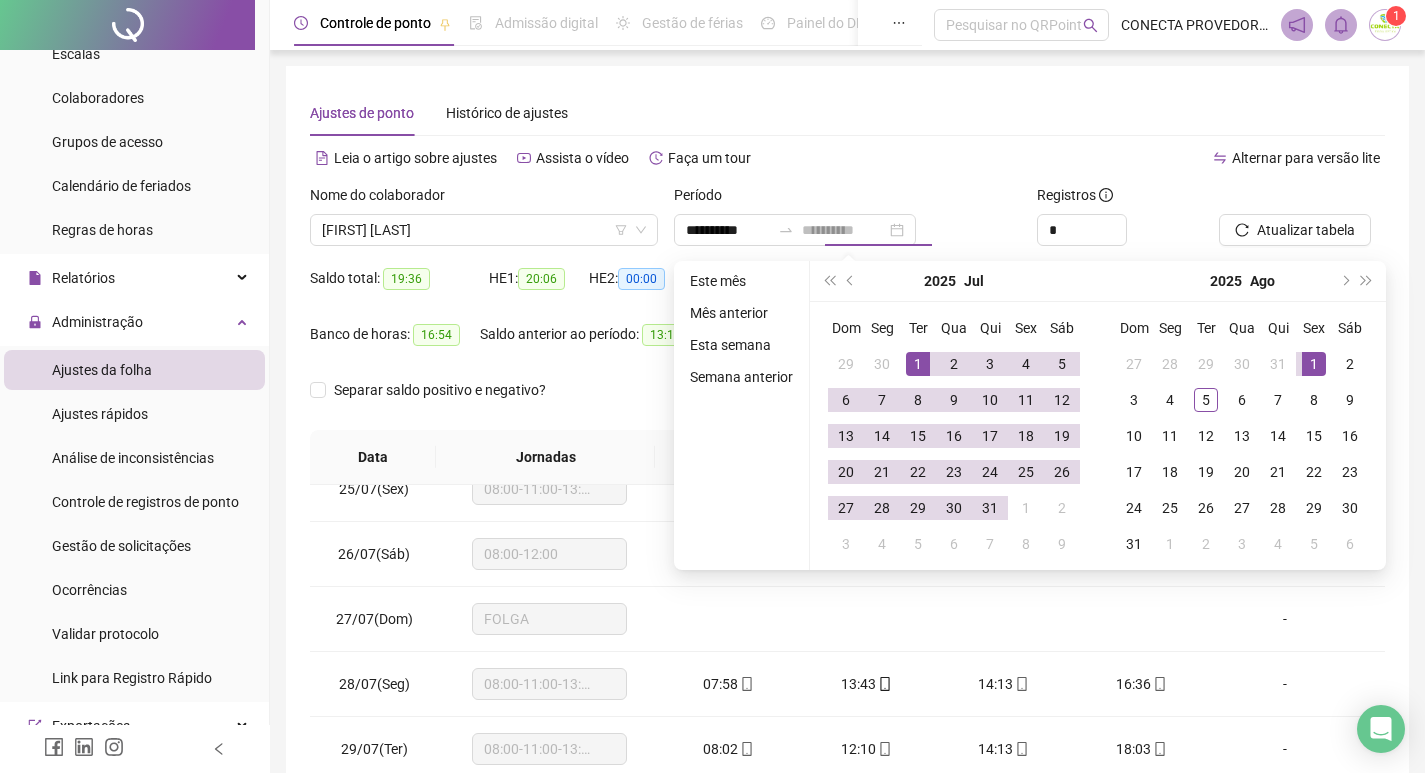 click on "1" at bounding box center [1314, 364] 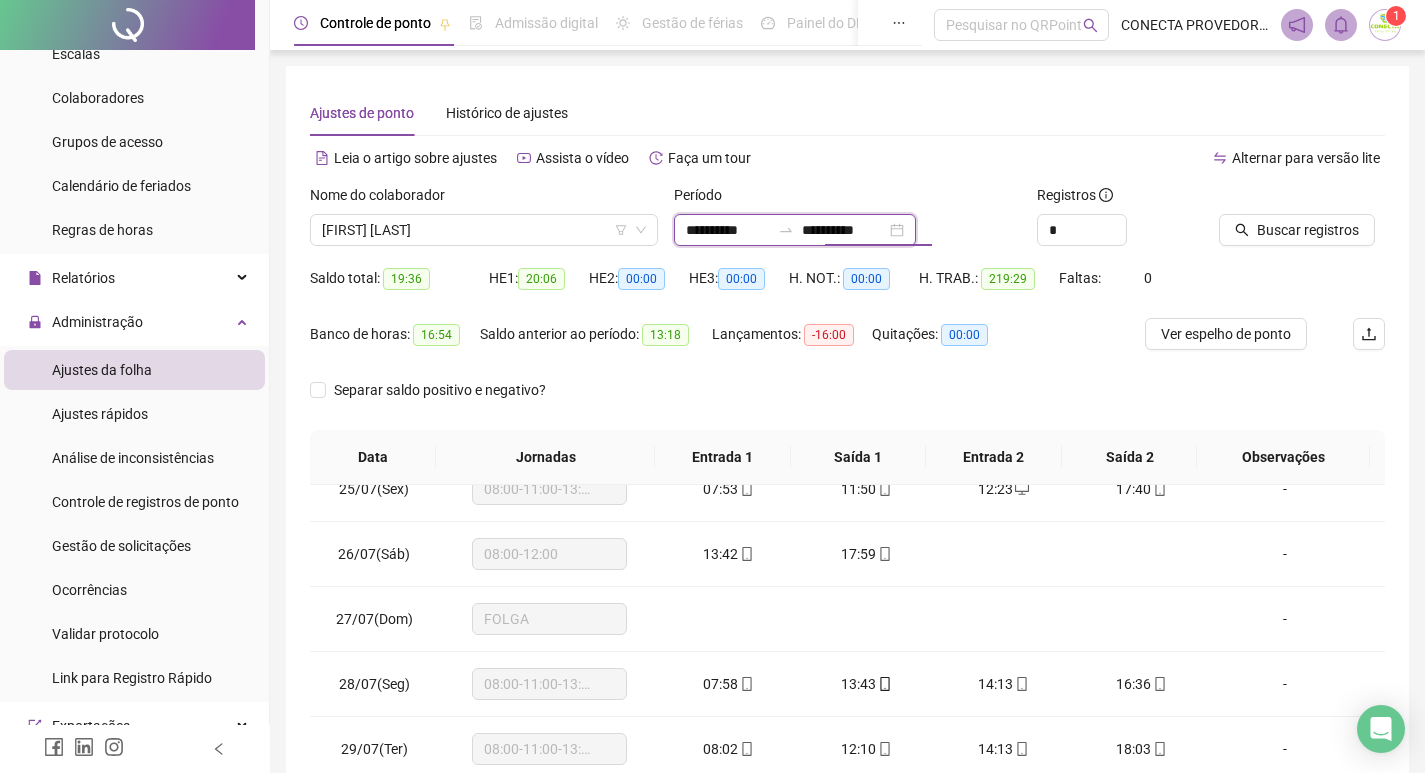 click on "**********" at bounding box center (844, 230) 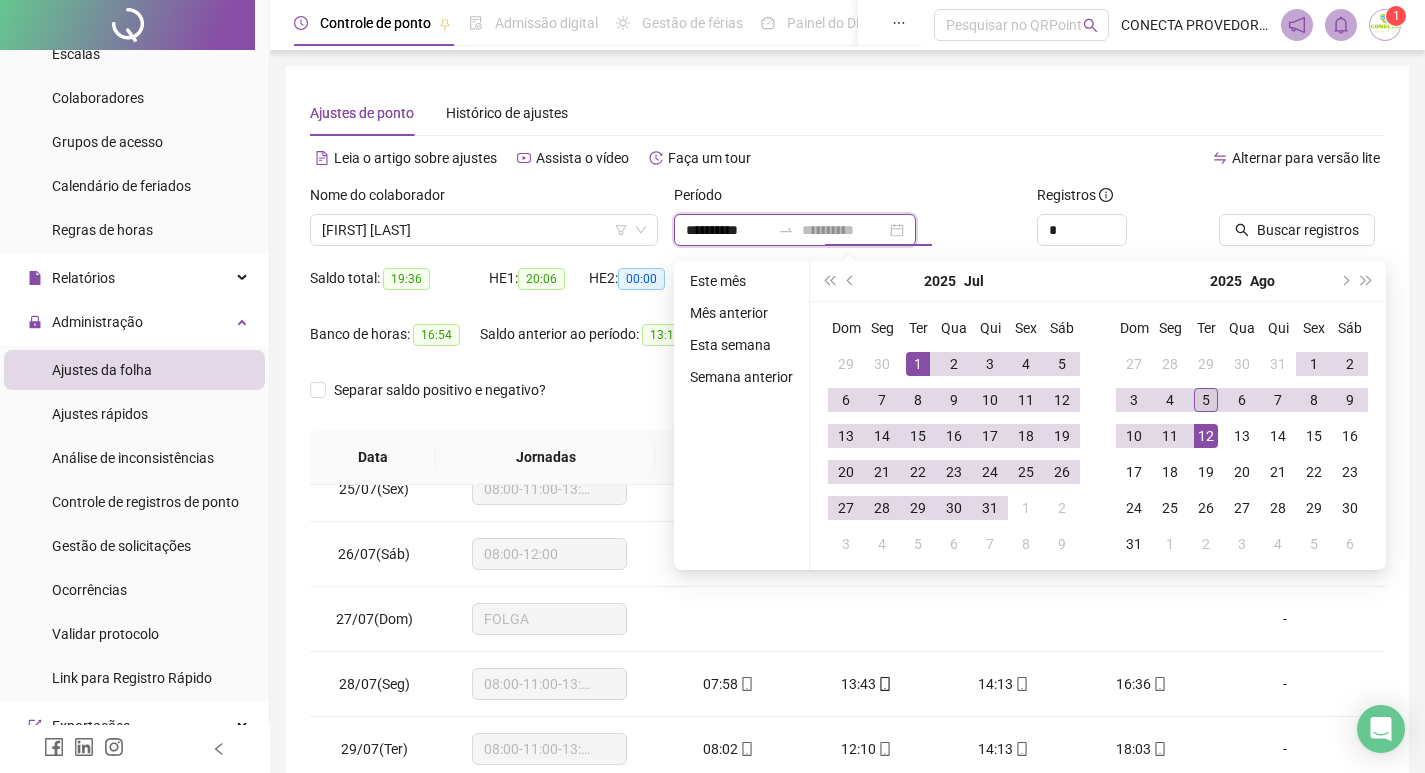 type on "**********" 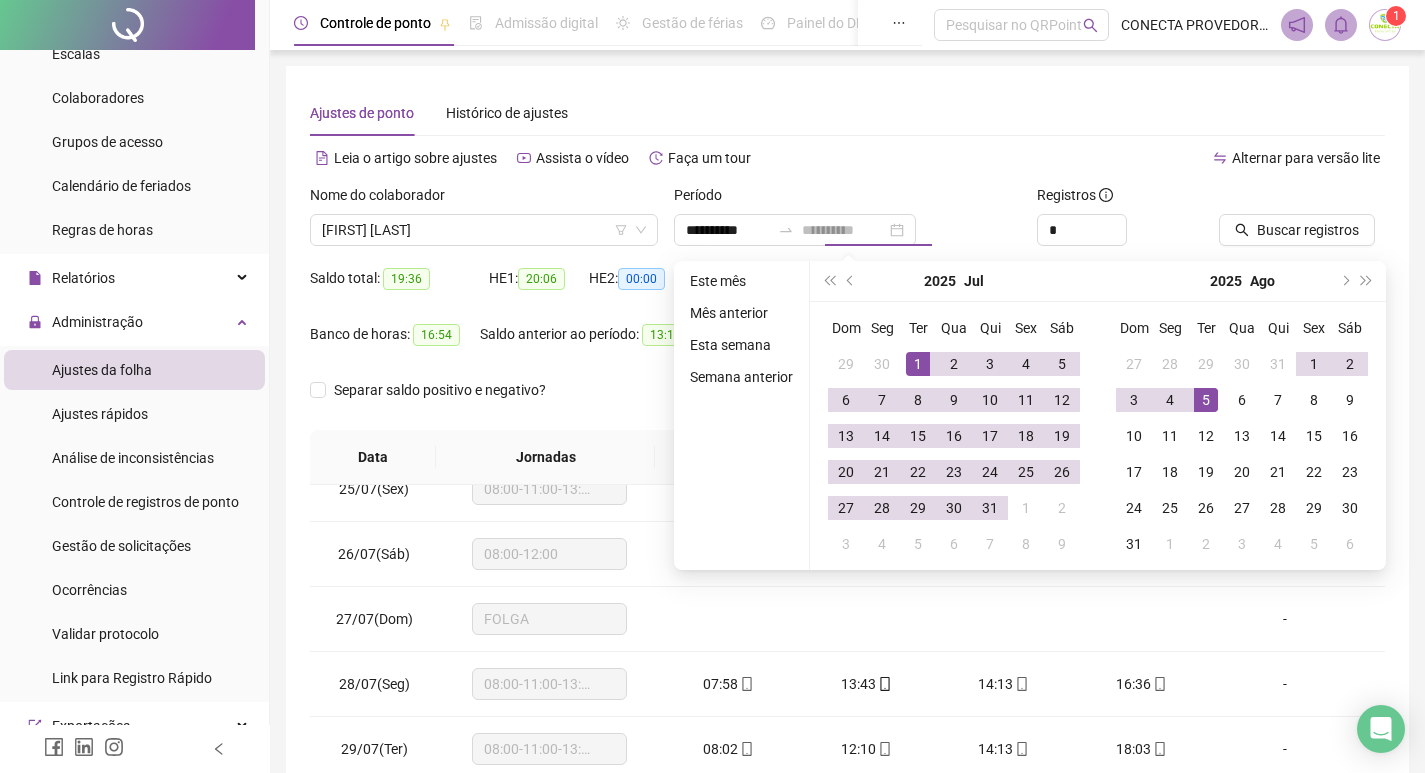 click on "5" at bounding box center (1206, 400) 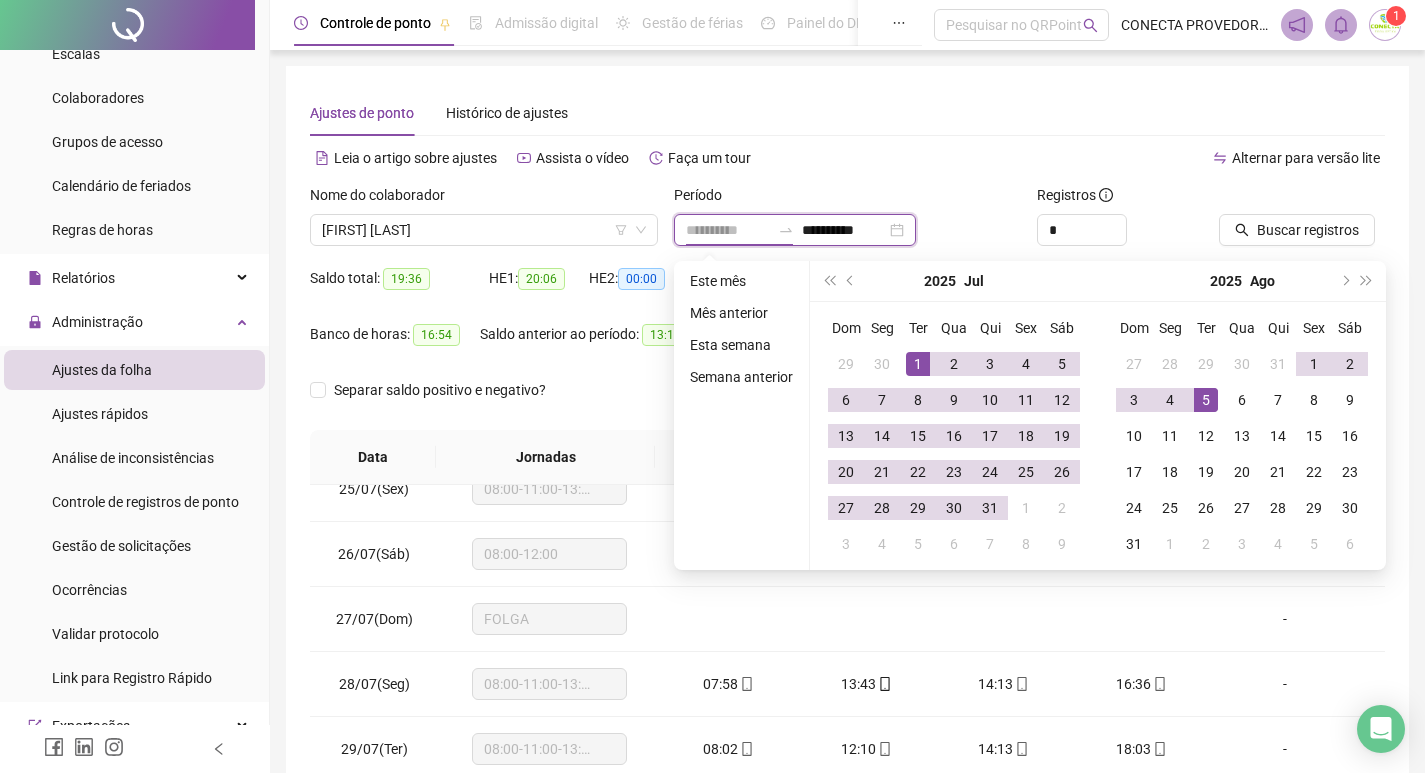 type on "**********" 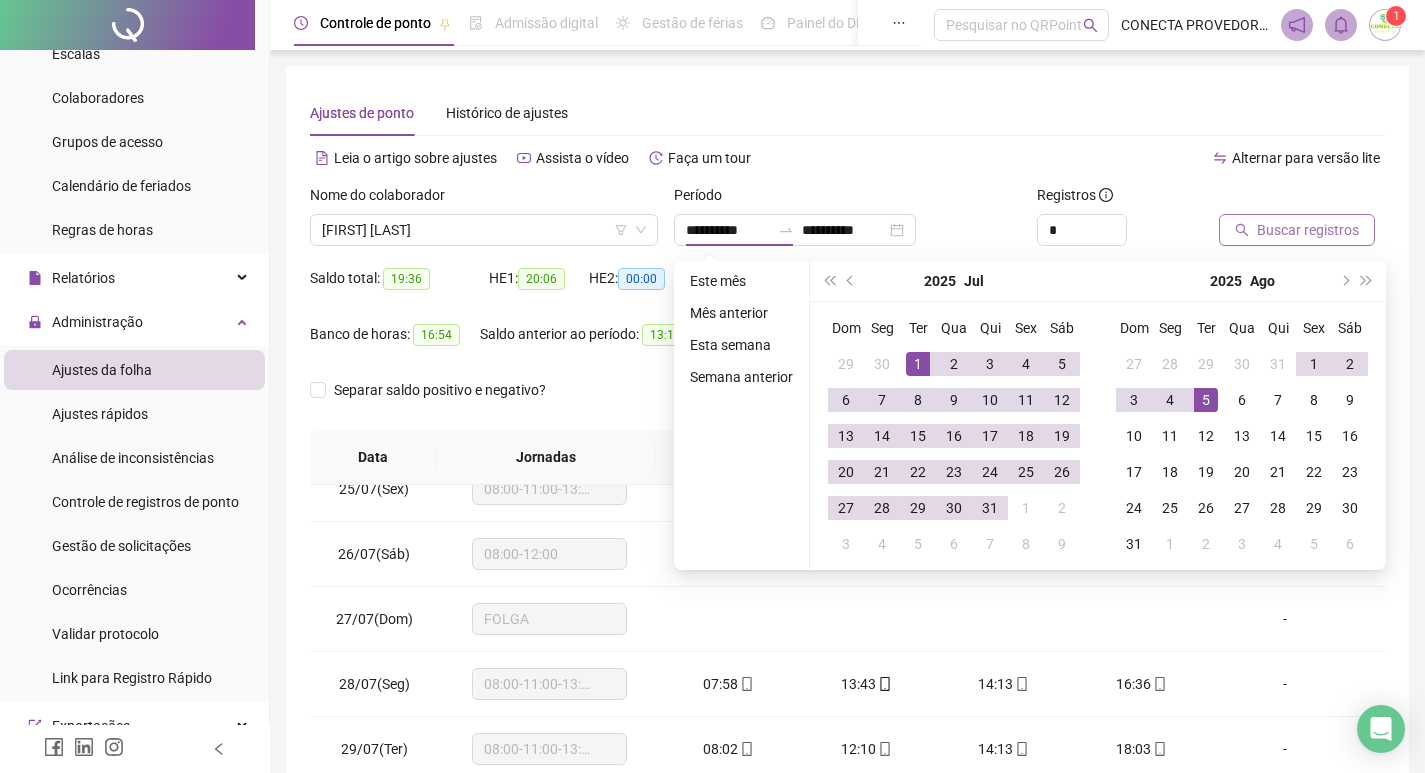 click on "Buscar registros" at bounding box center (1308, 230) 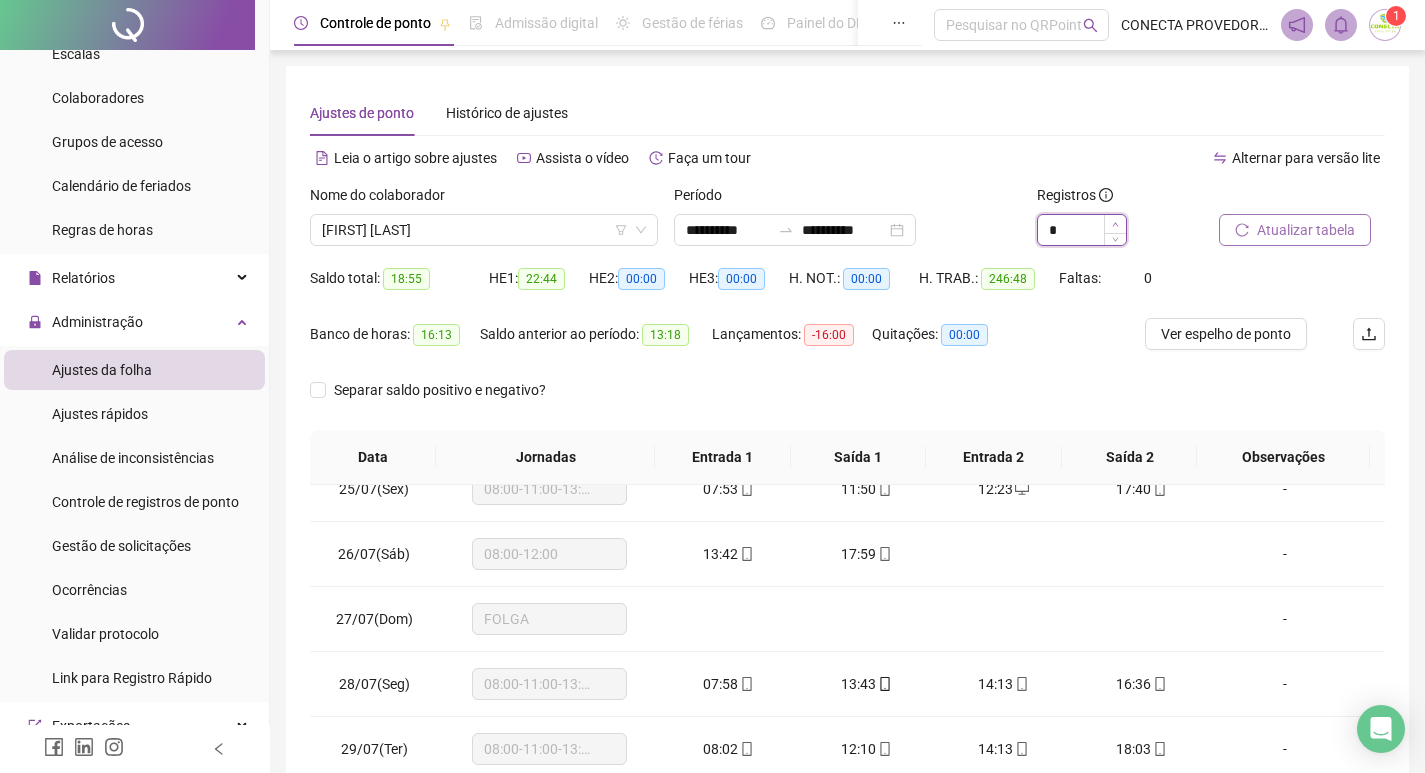 click 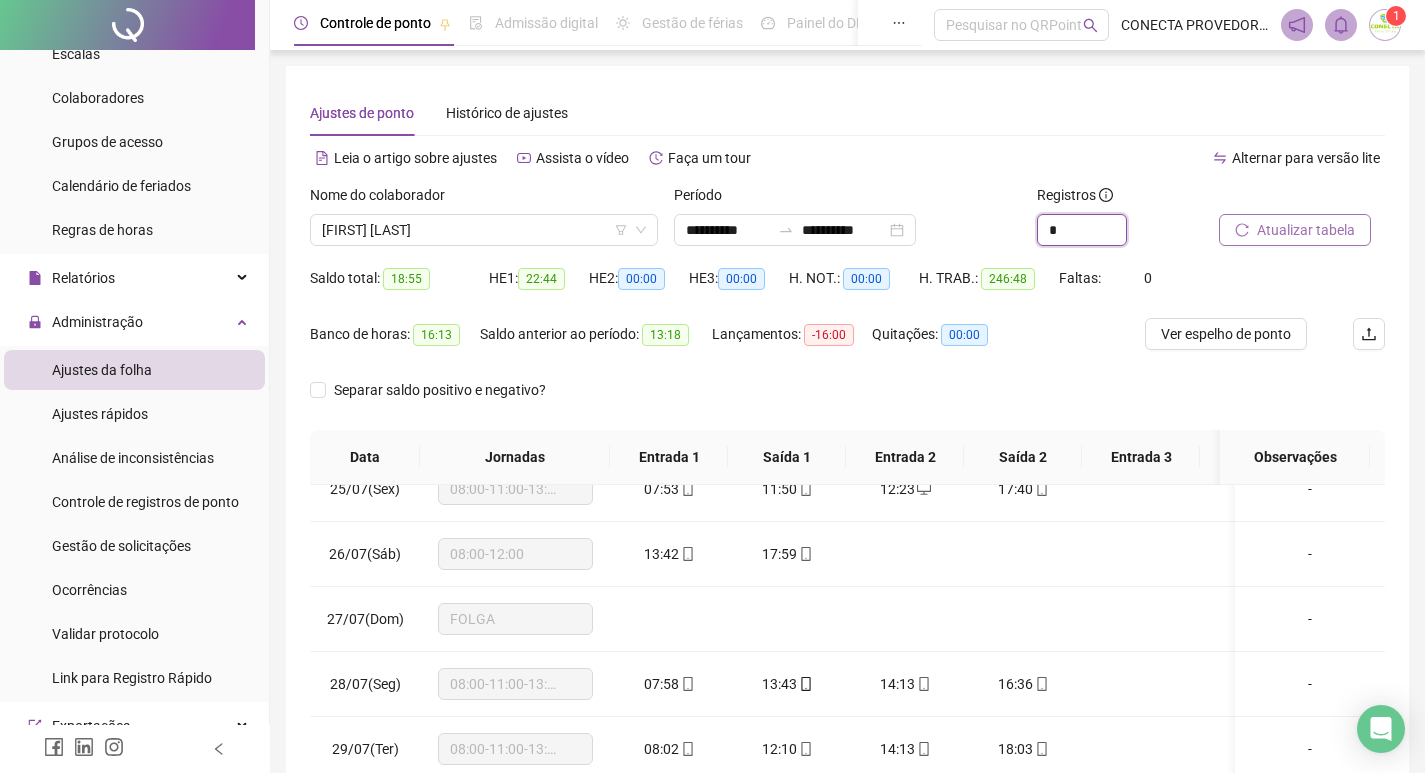 type on "*" 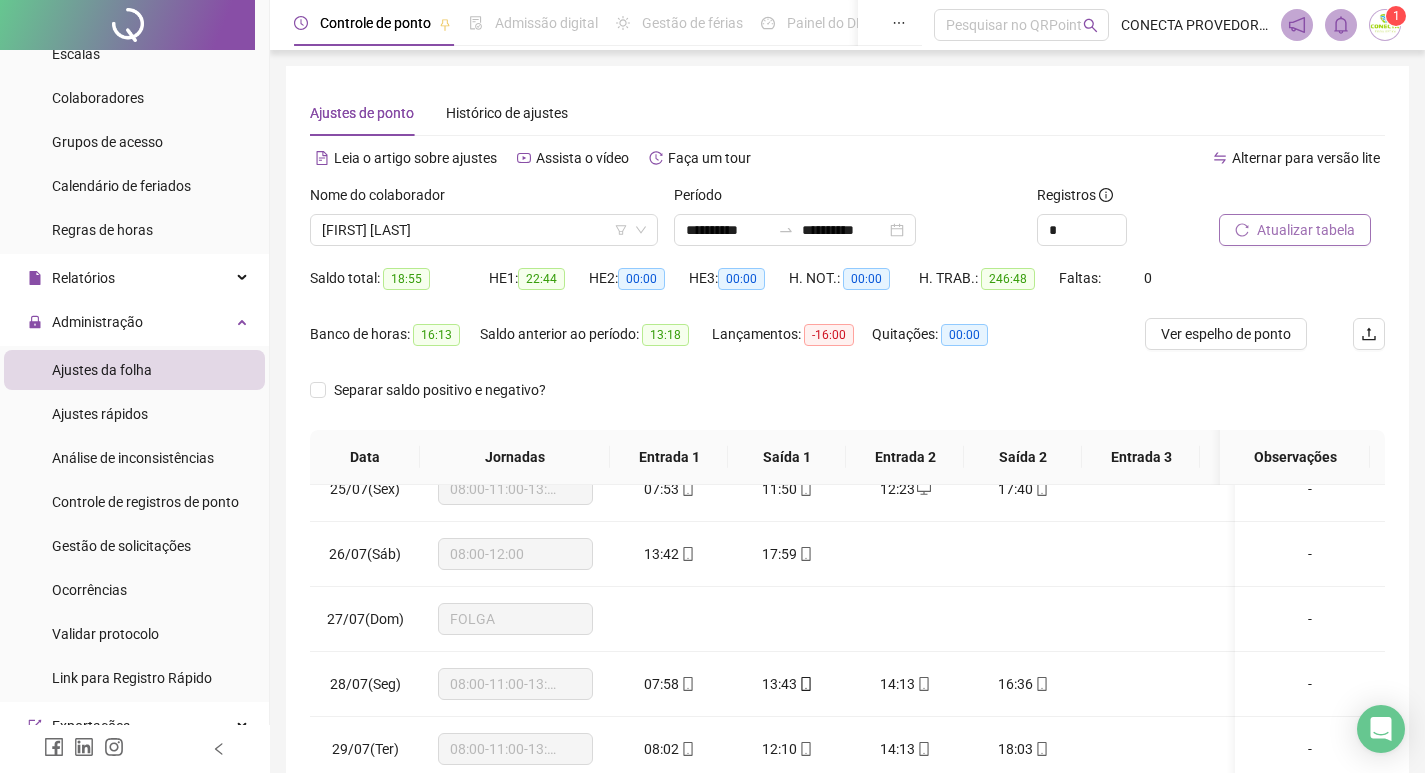 click on "Atualizar tabela" at bounding box center (1306, 230) 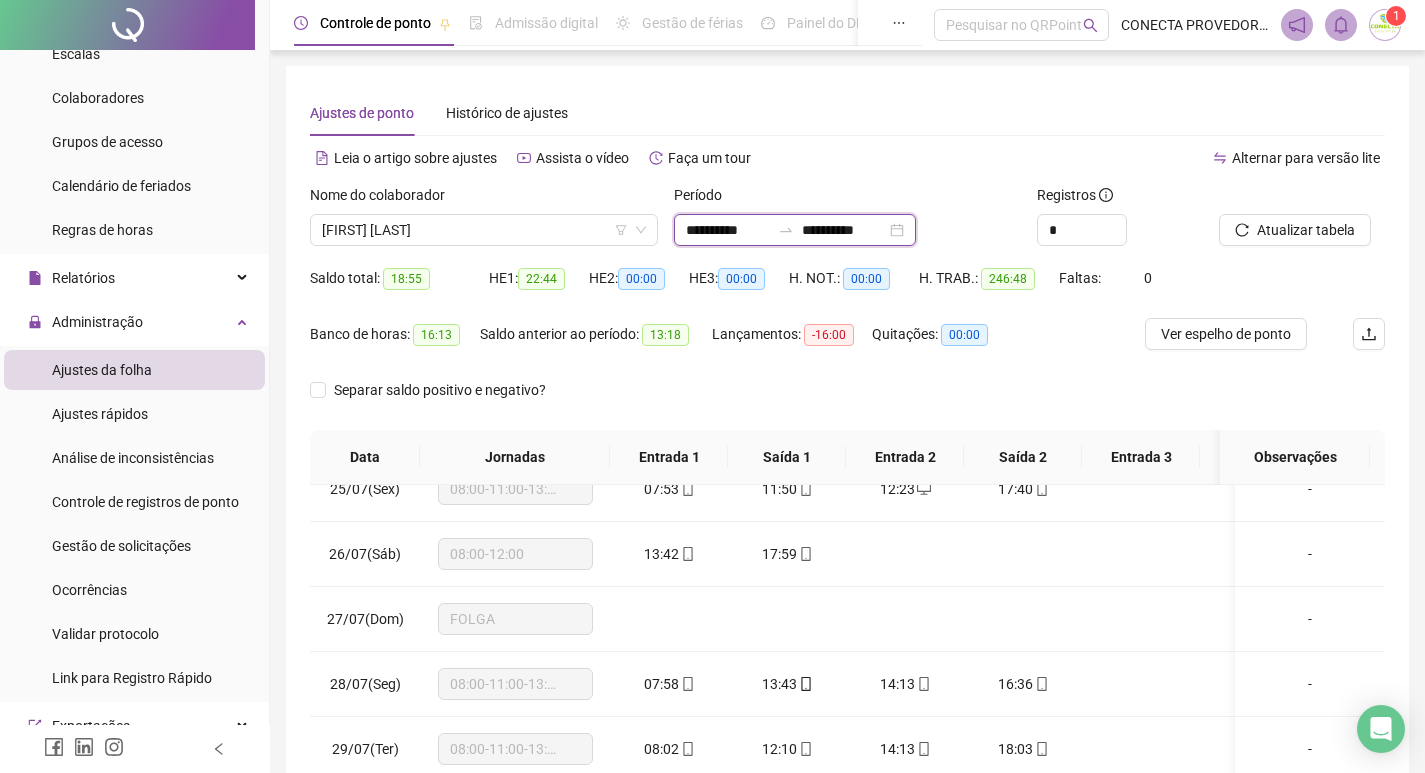 click on "**********" at bounding box center (844, 230) 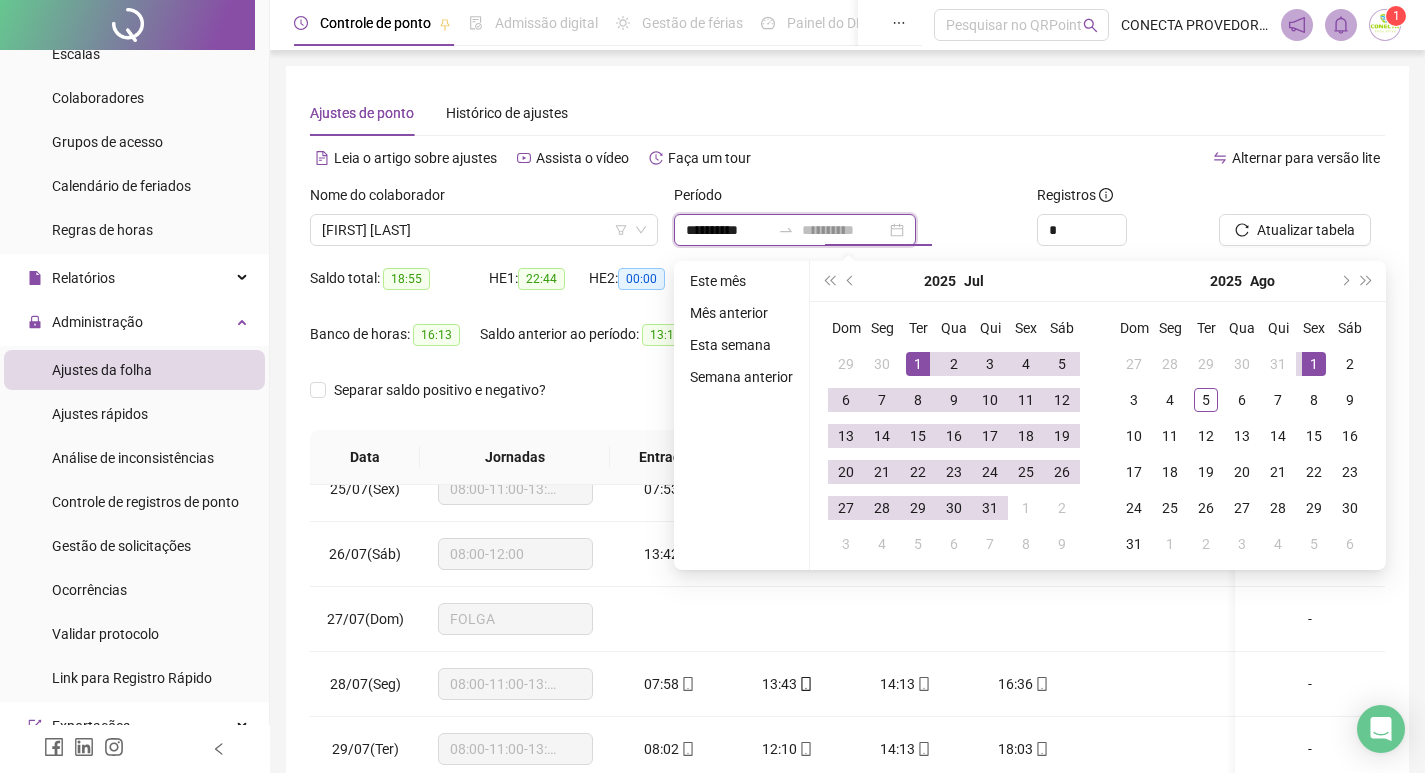 type on "**********" 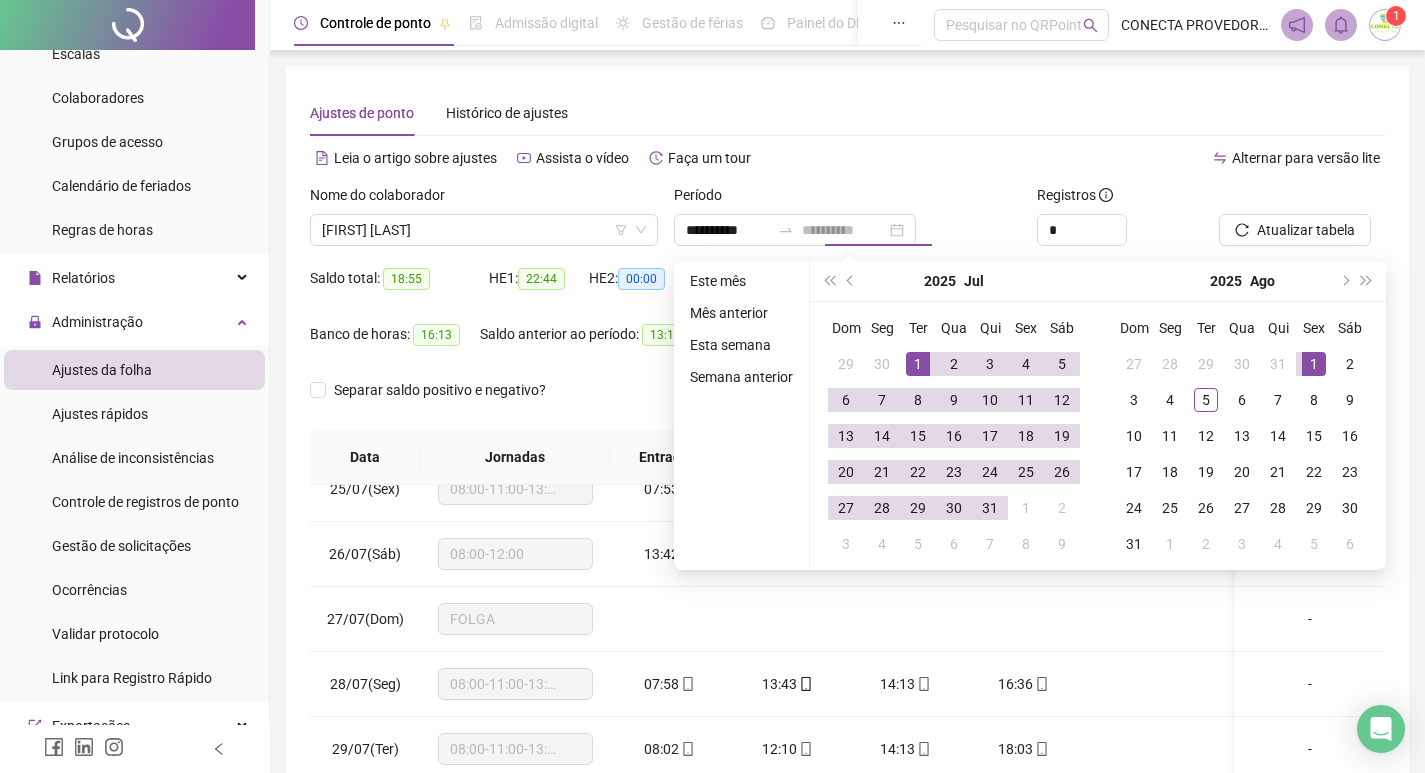 click on "1" at bounding box center (1314, 364) 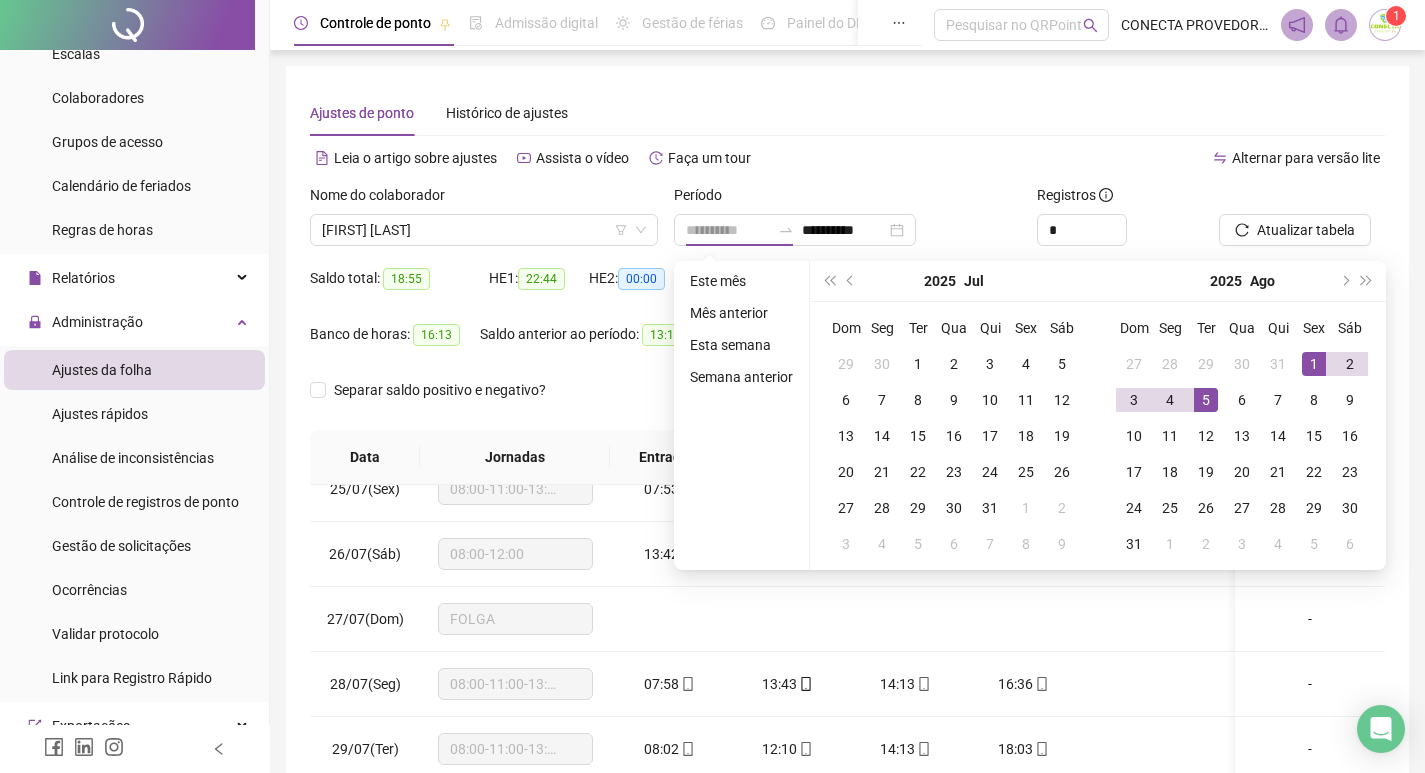 click on "5" at bounding box center (1206, 400) 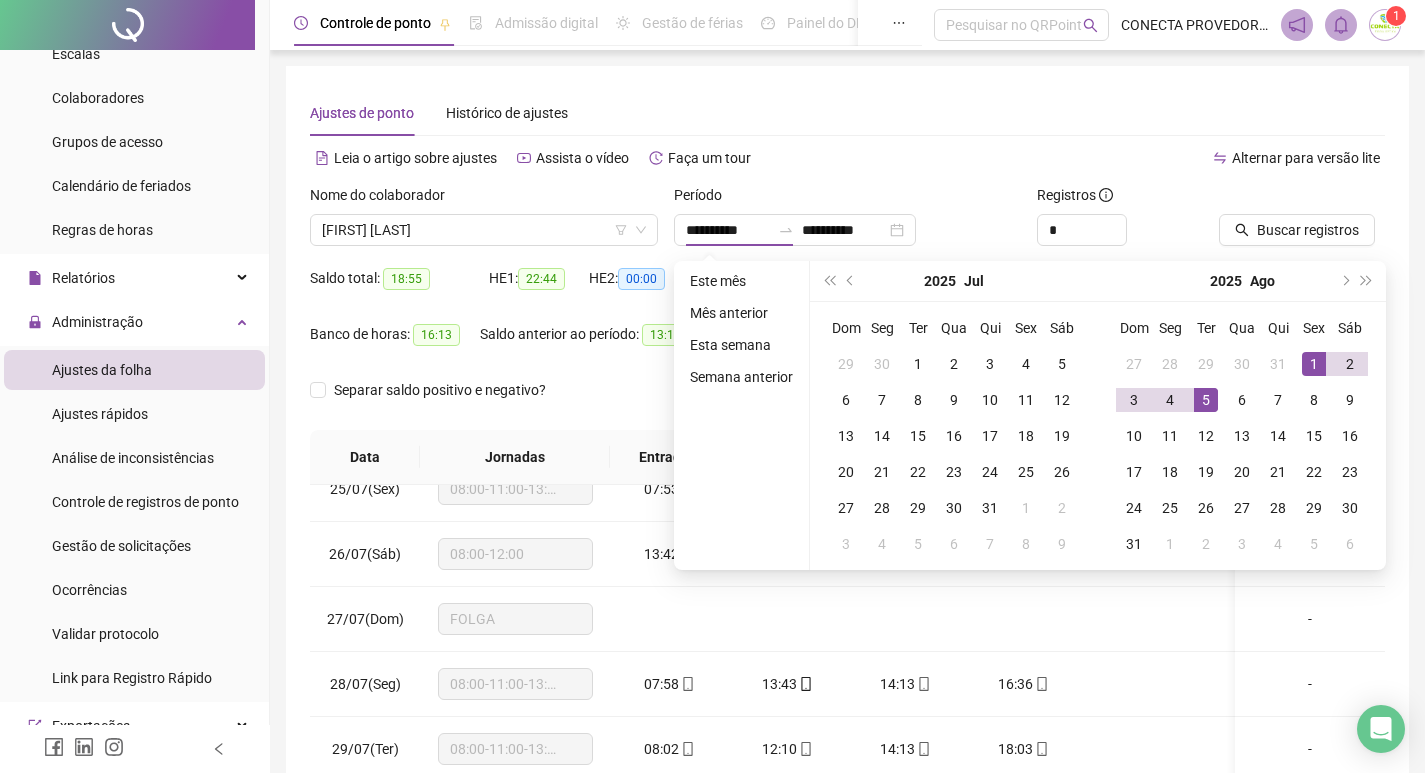 type on "**********" 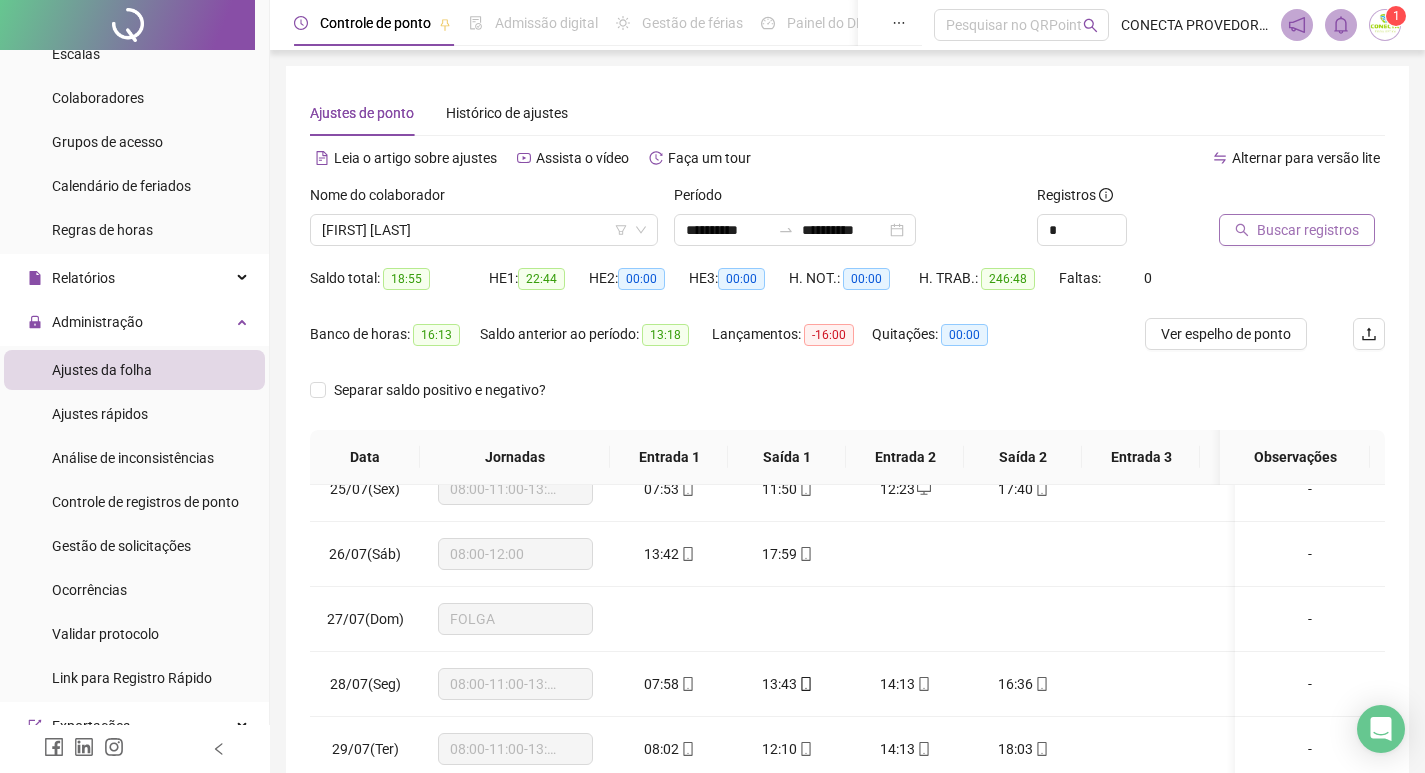 click 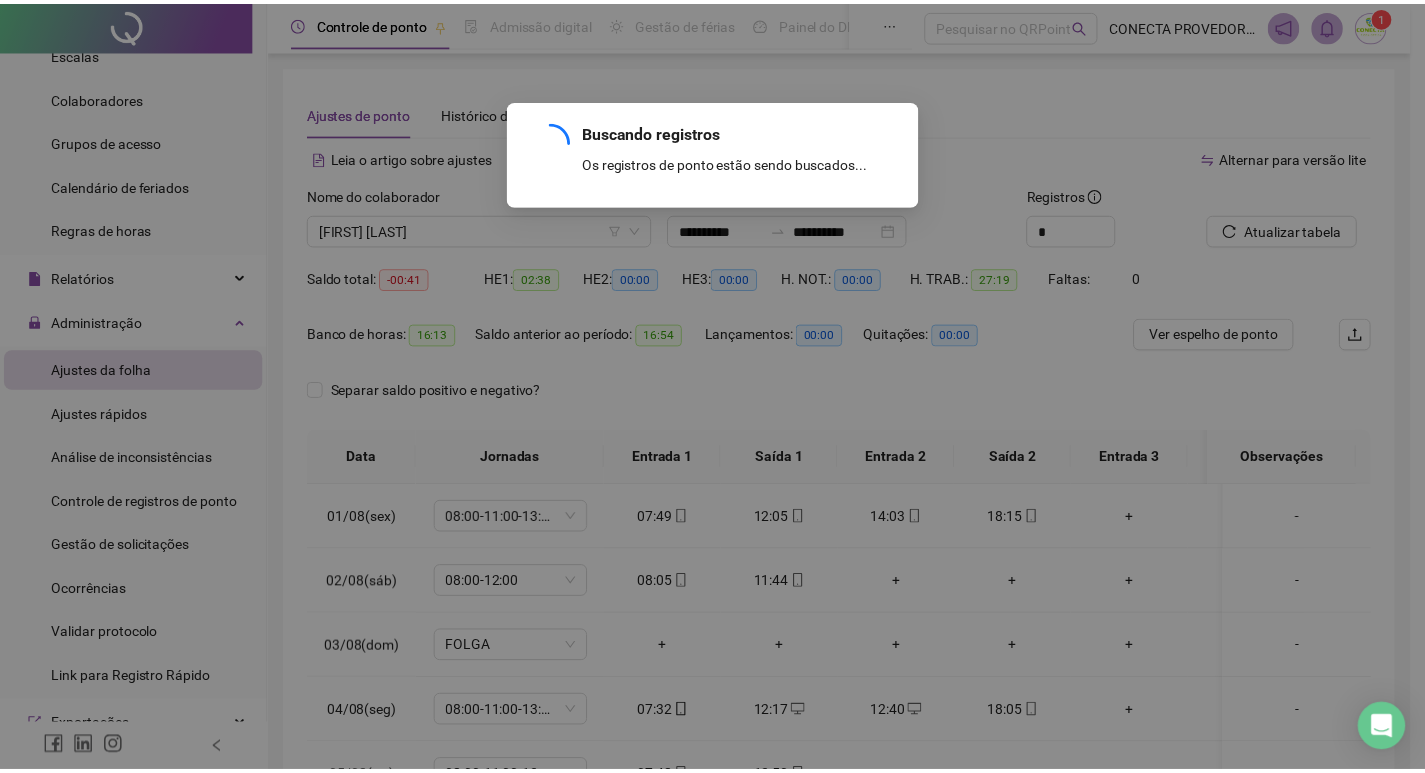 scroll, scrollTop: 0, scrollLeft: 0, axis: both 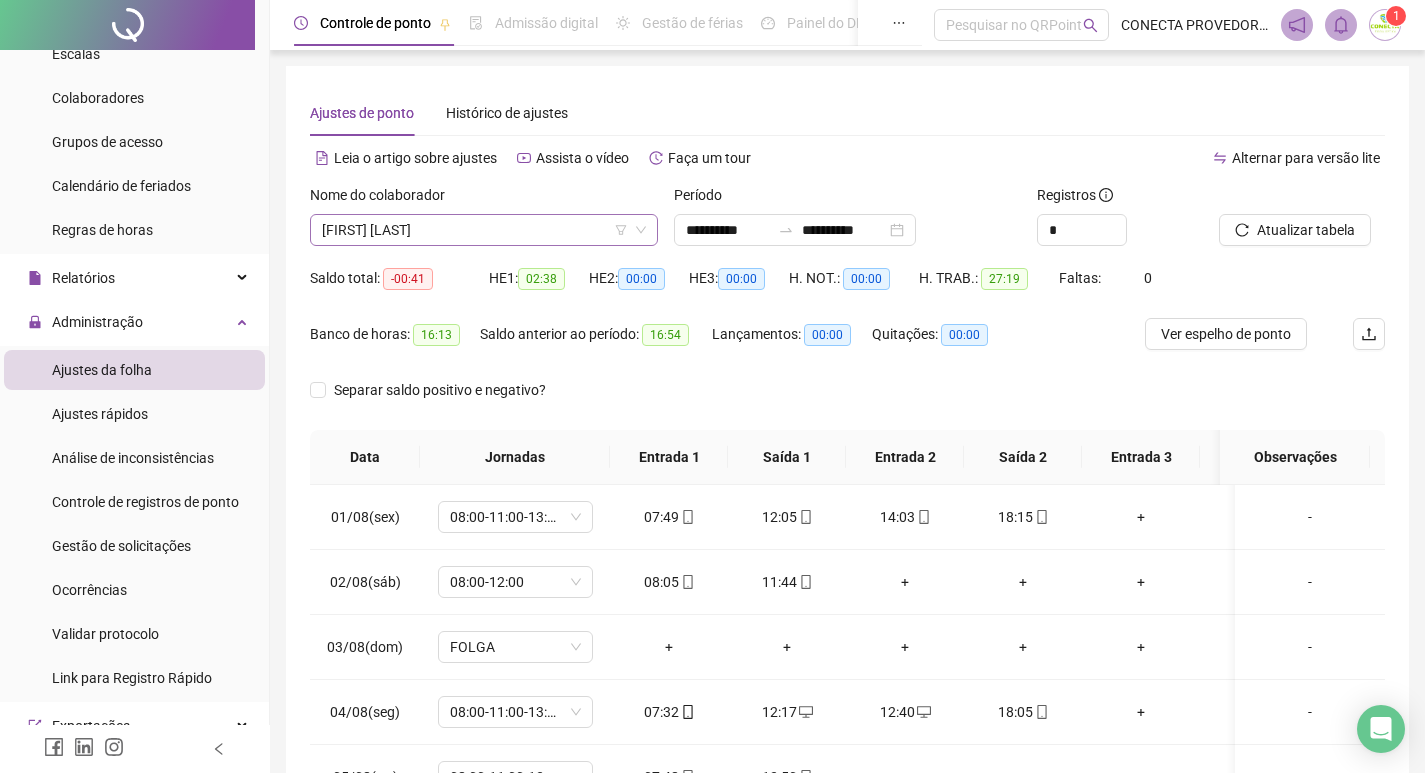 click on "[FIRST] [LAST]" at bounding box center (484, 230) 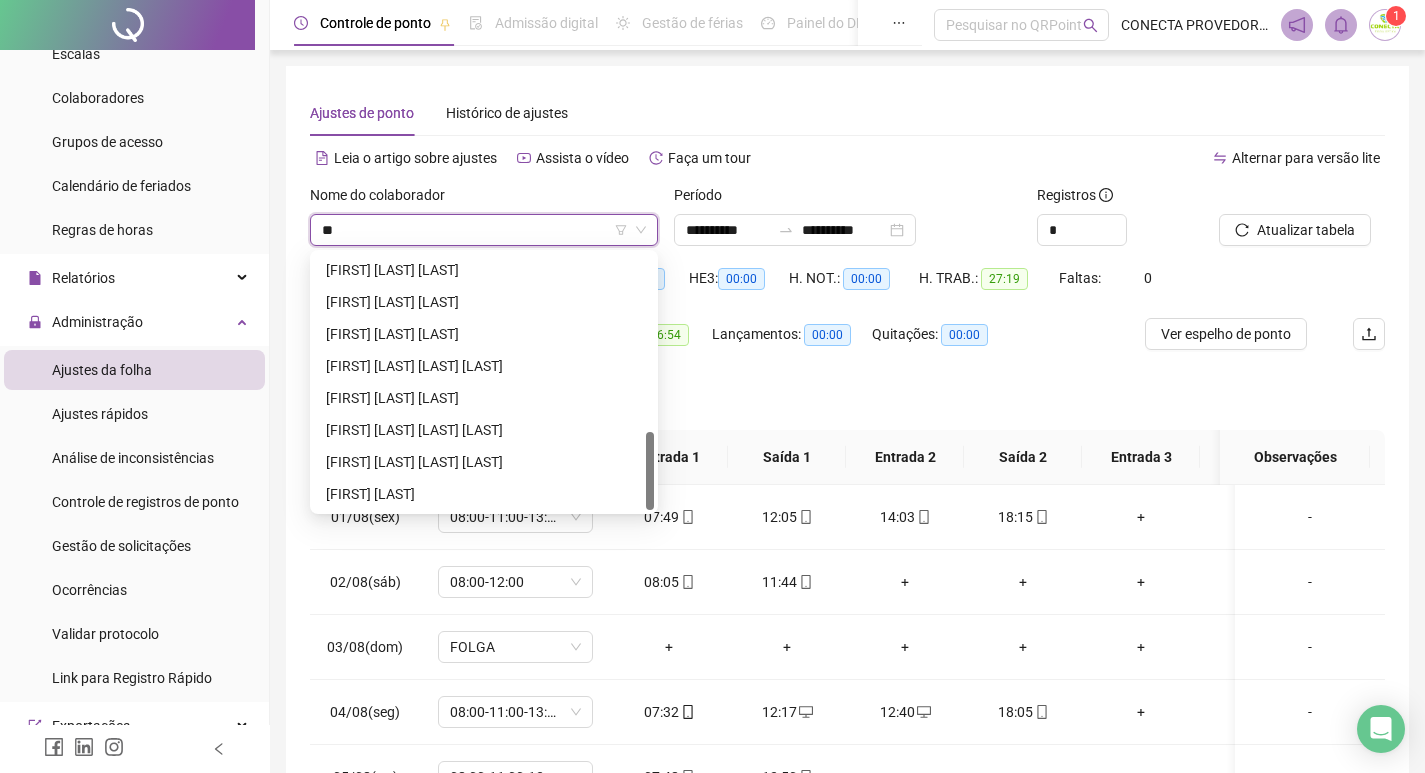 scroll, scrollTop: 0, scrollLeft: 0, axis: both 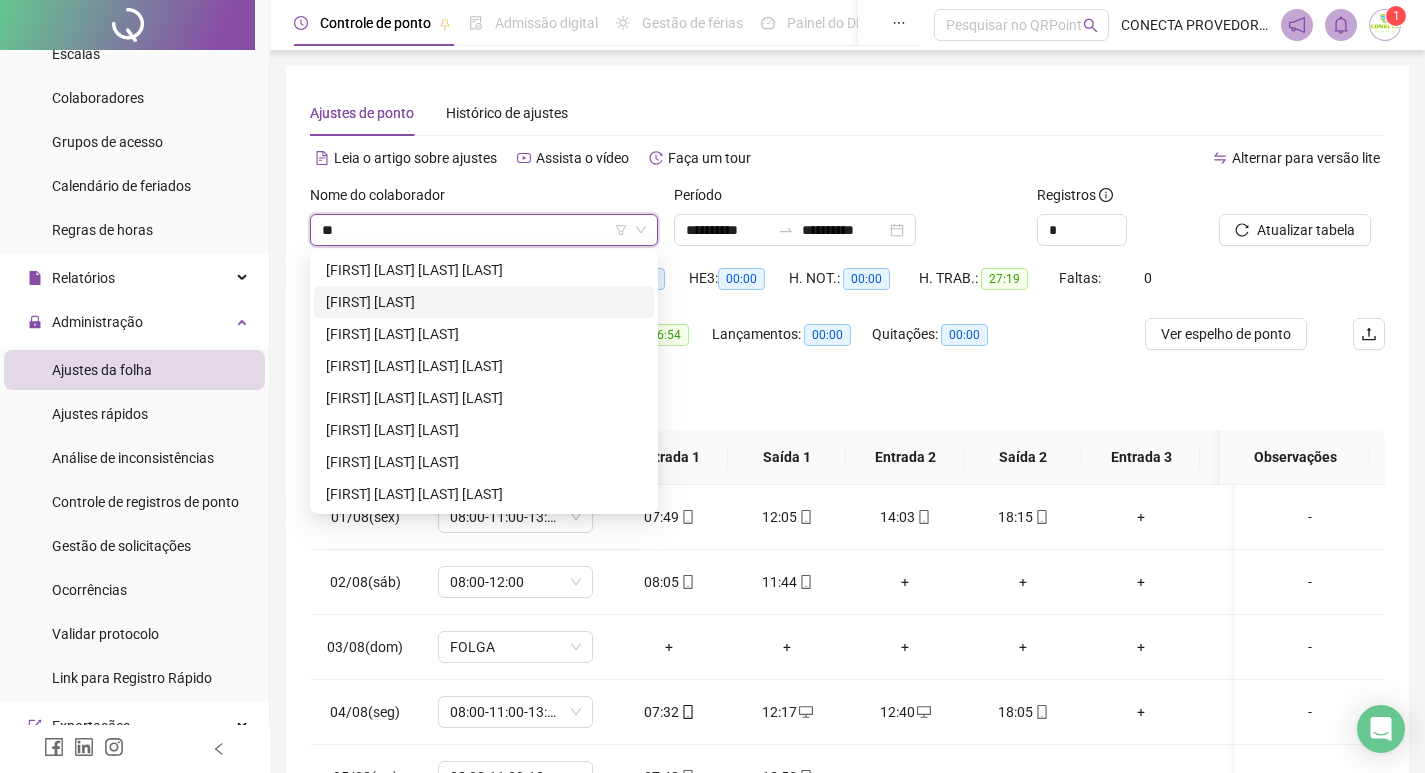 type on "***" 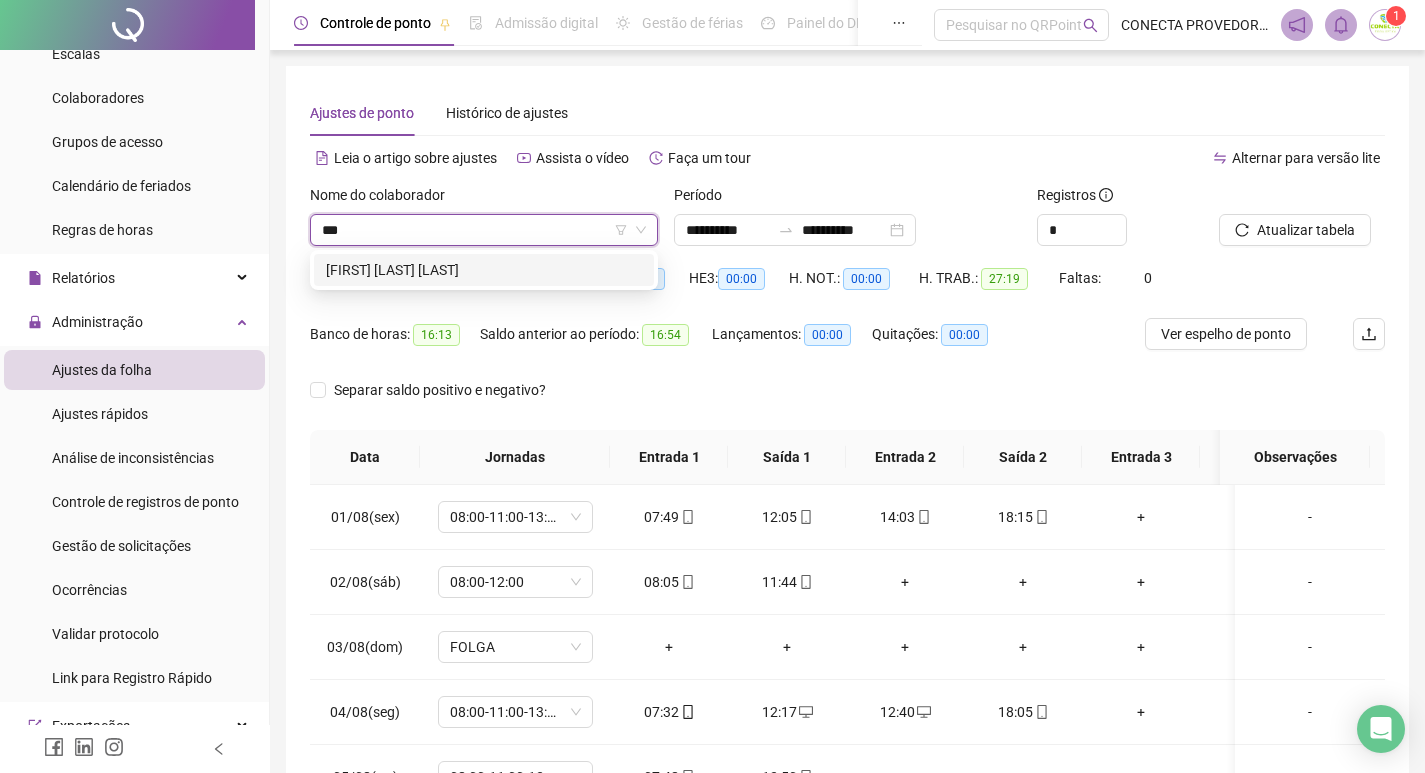 click on "[FIRST] [LAST] [LAST]" at bounding box center [484, 270] 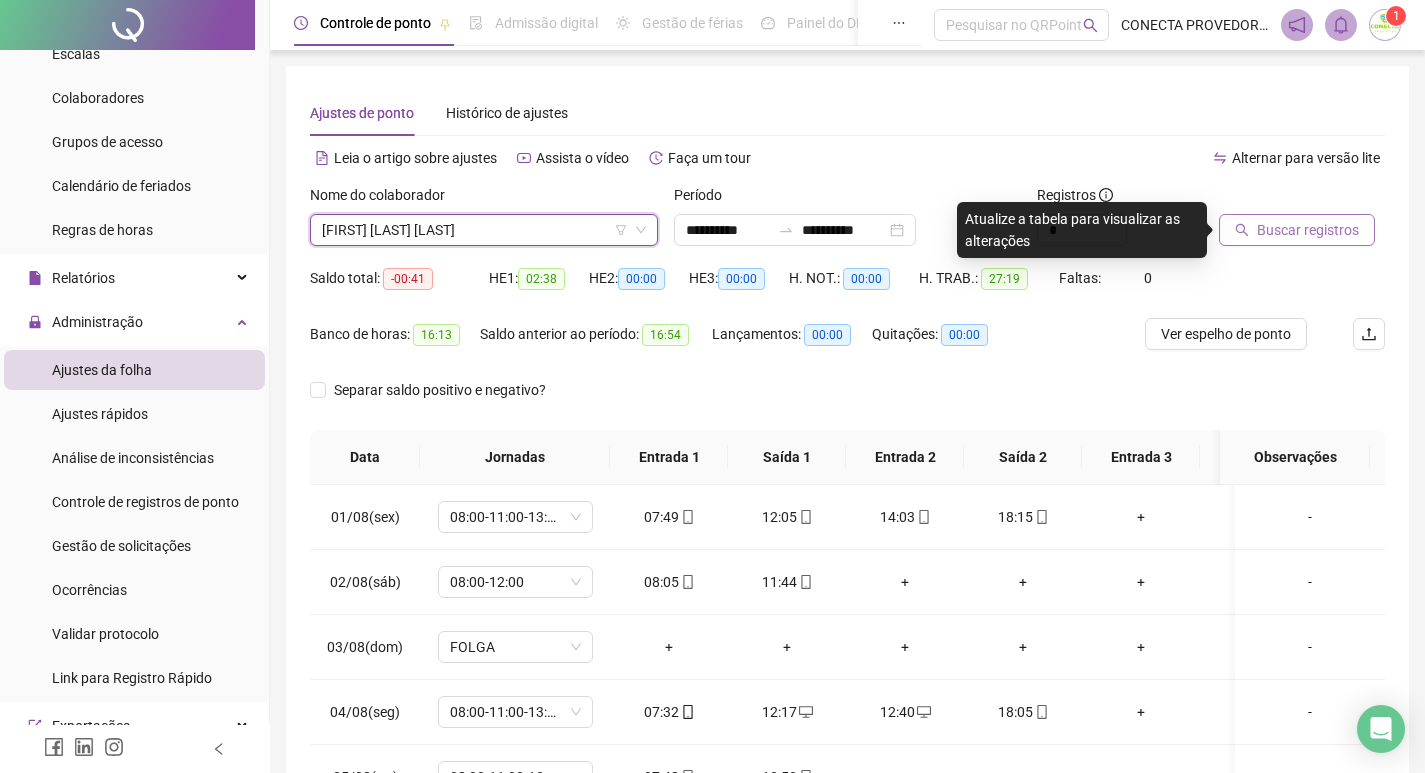 click on "Buscar registros" at bounding box center (1308, 230) 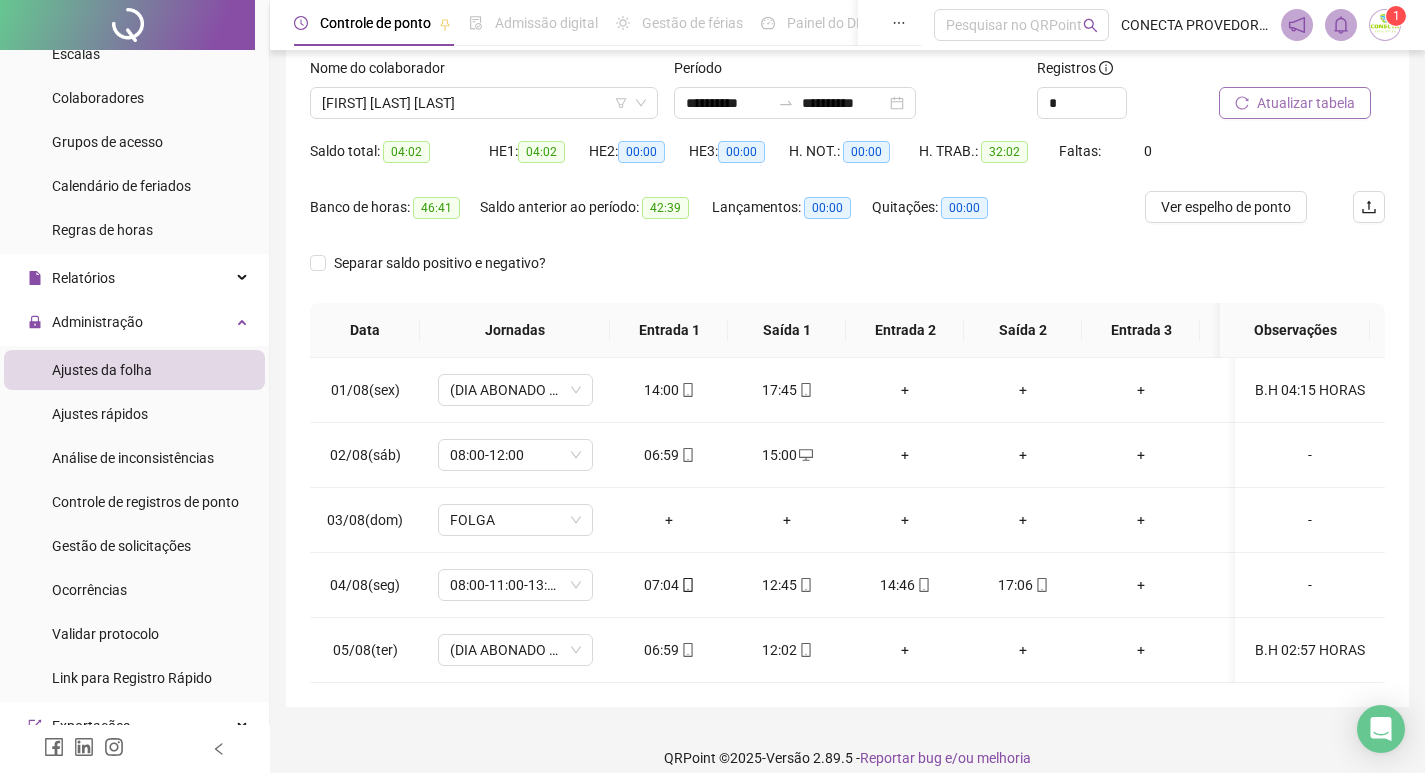 scroll, scrollTop: 146, scrollLeft: 0, axis: vertical 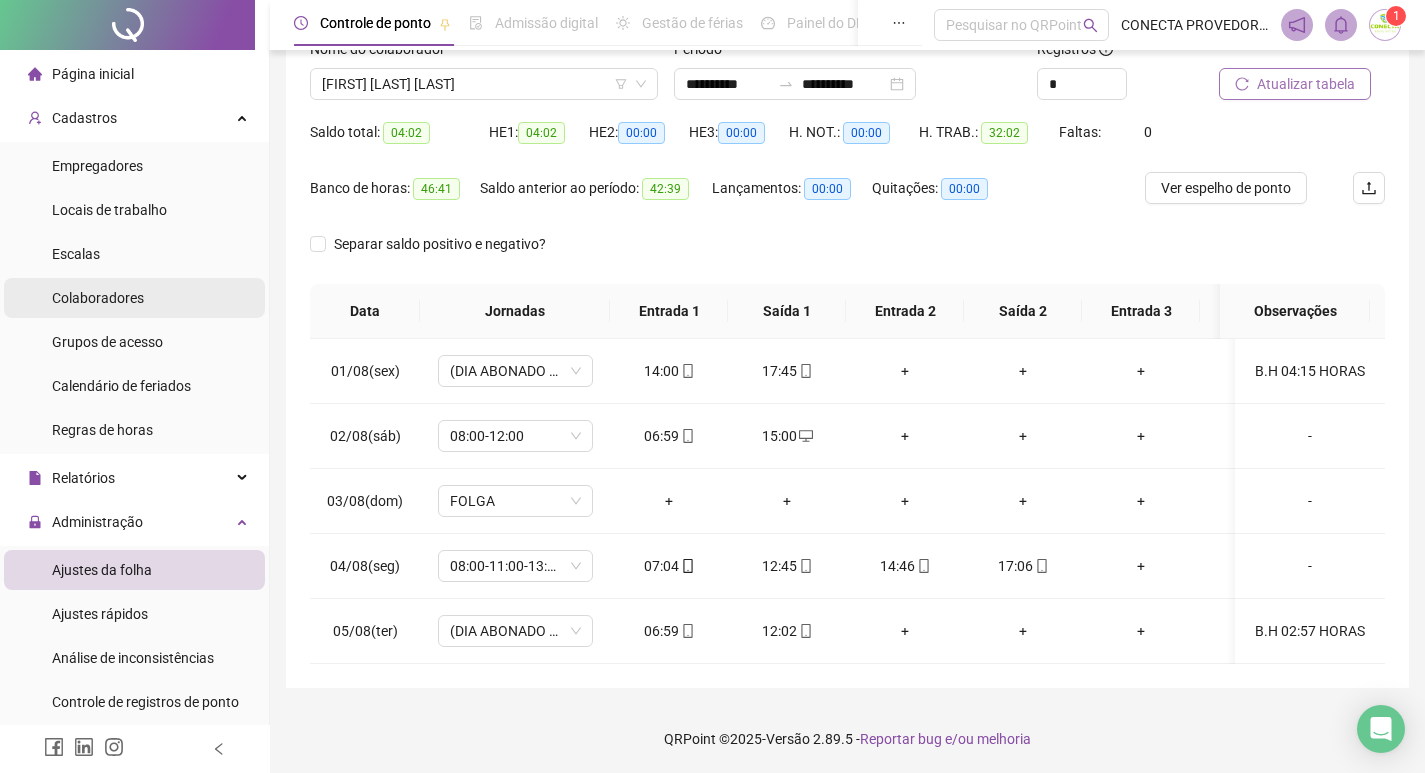 click on "Colaboradores" at bounding box center [98, 298] 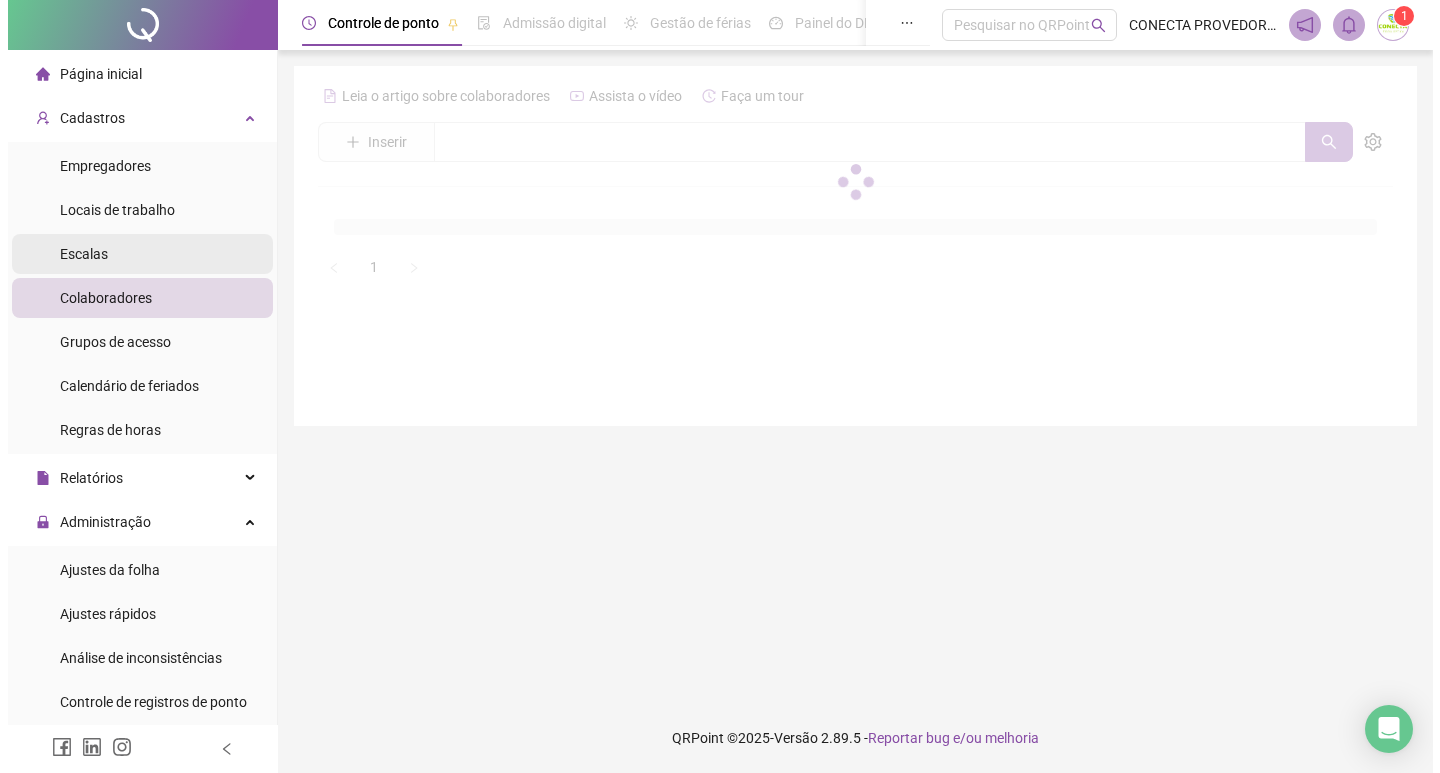 scroll, scrollTop: 0, scrollLeft: 0, axis: both 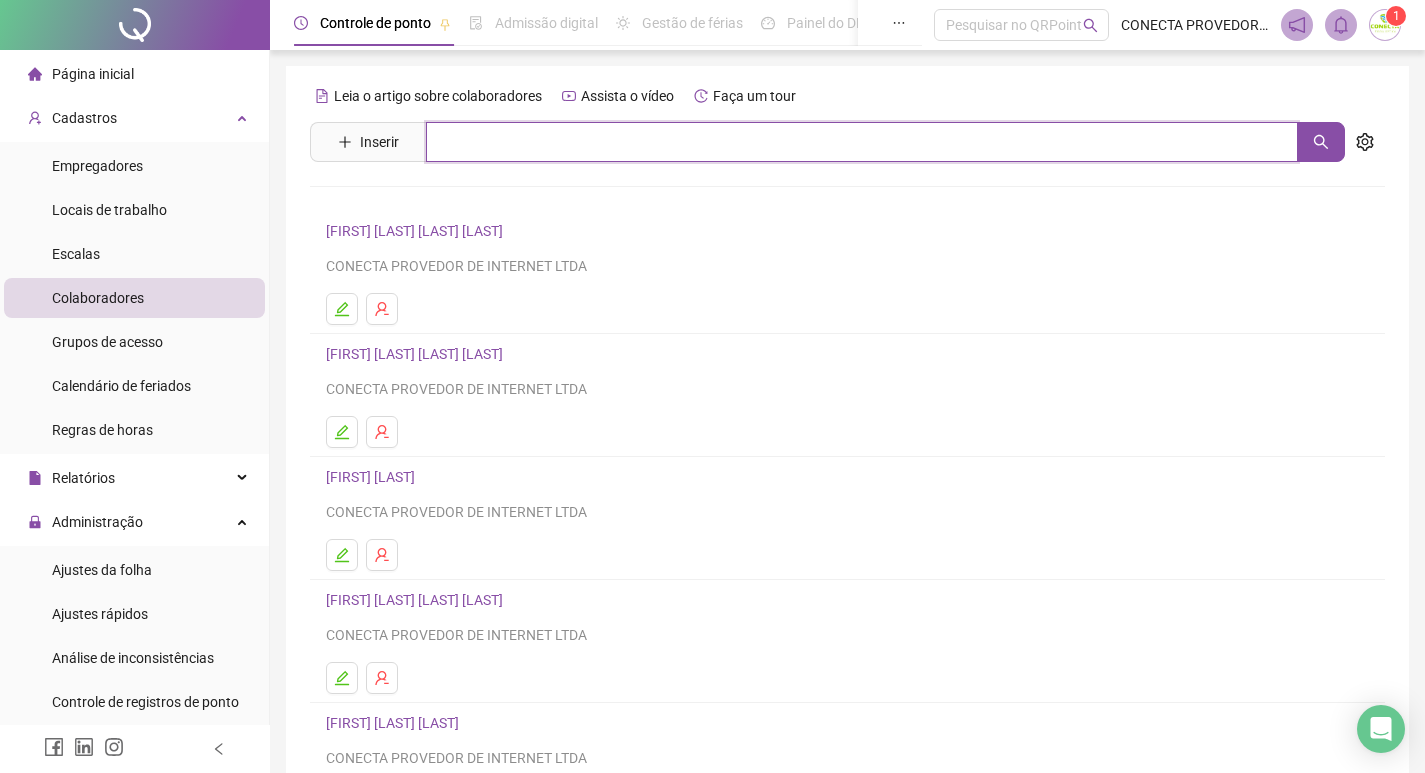 click at bounding box center [862, 142] 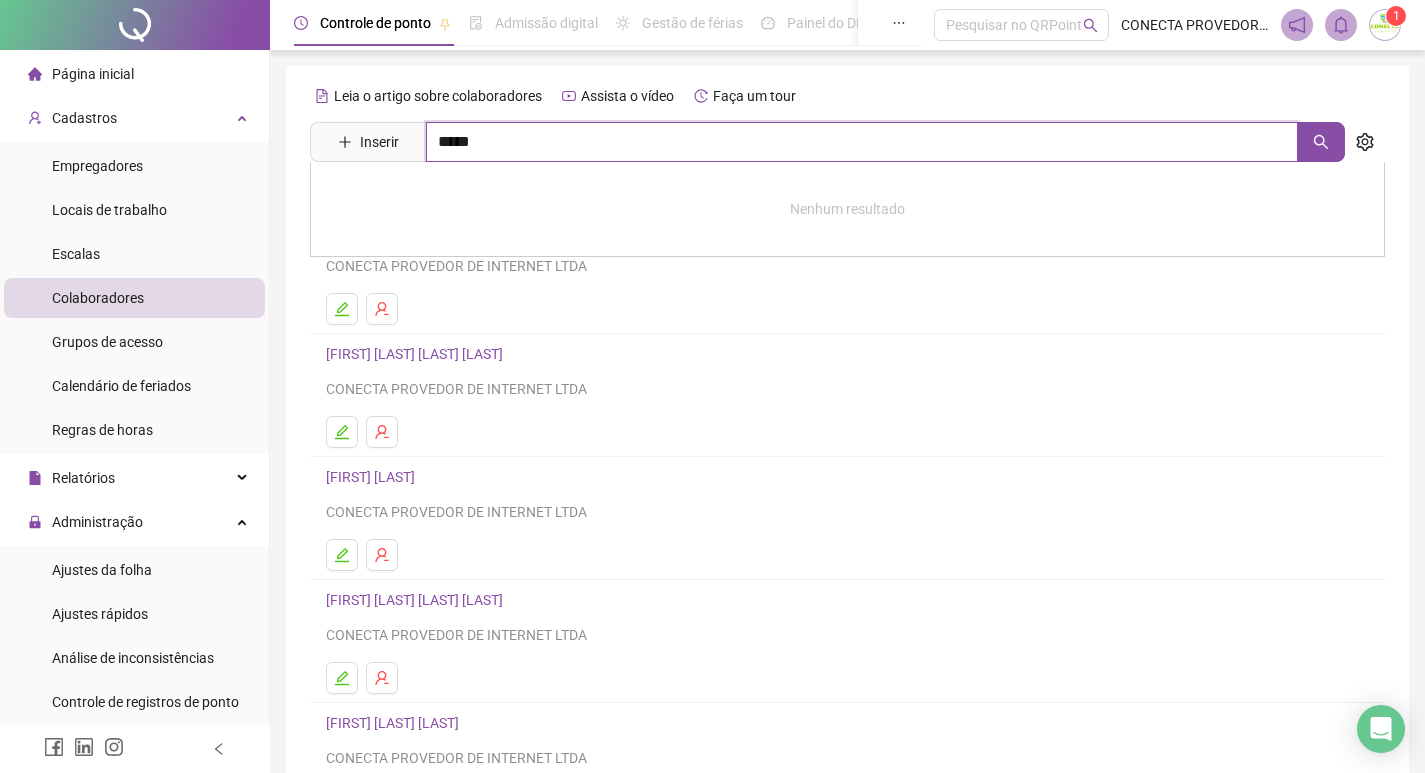 type on "*****" 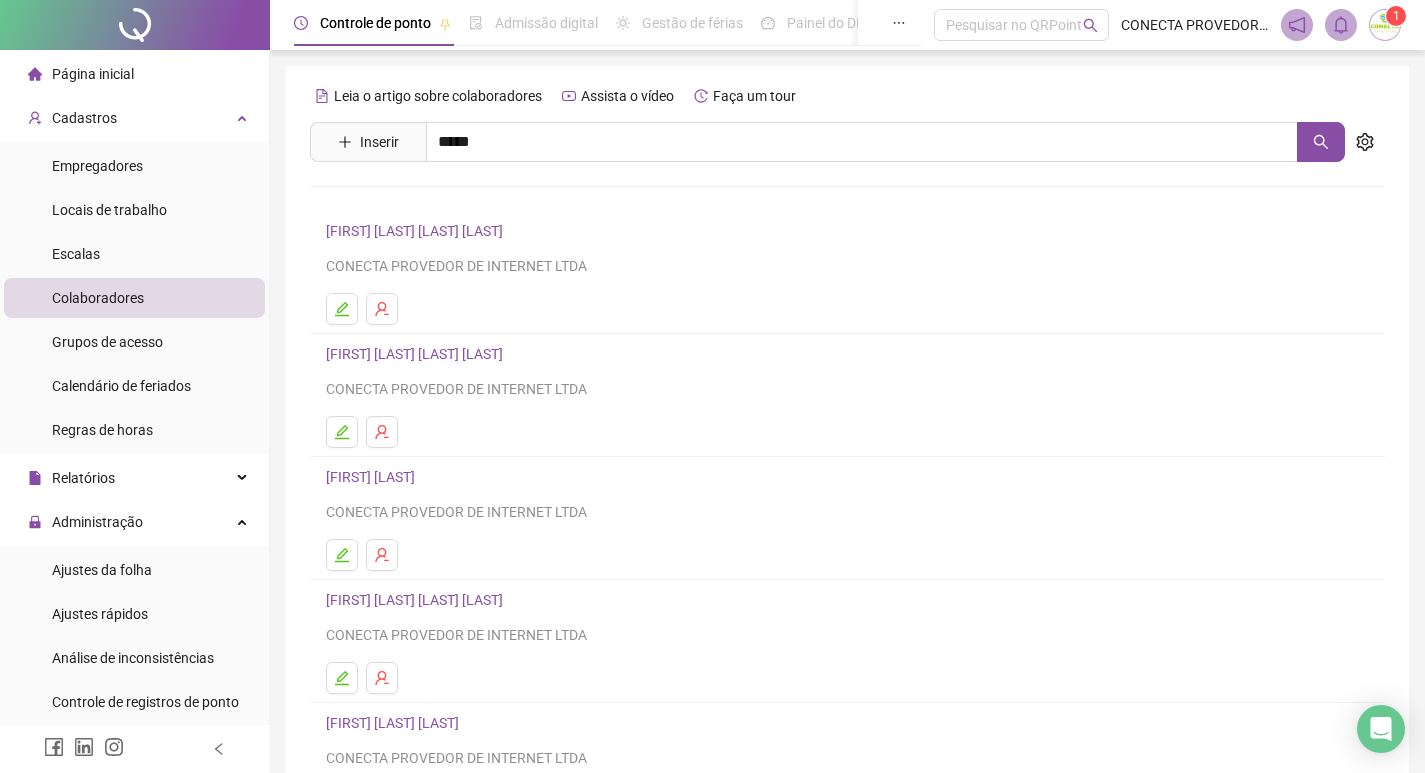 click on "[FIRST] [LAST] [LAST]" at bounding box center (413, 201) 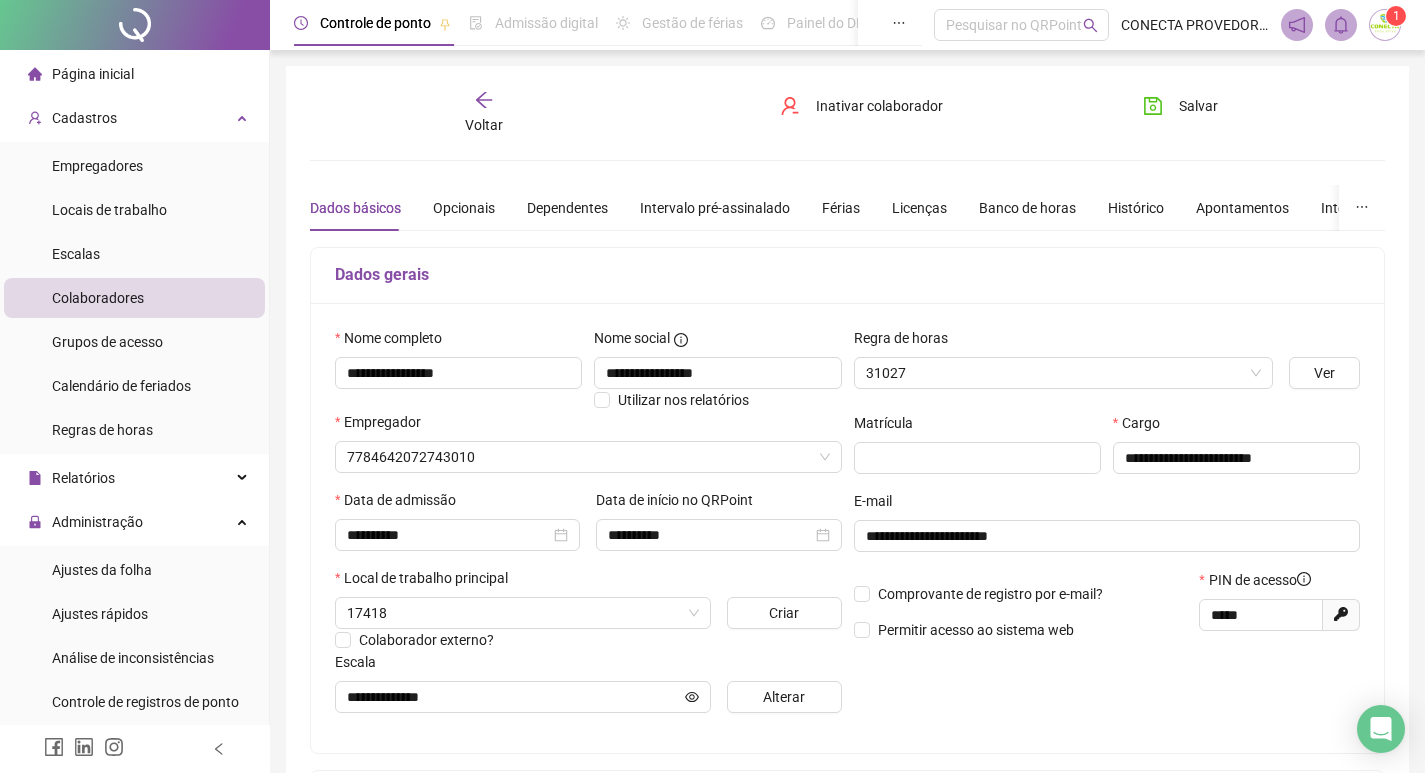 type on "**********" 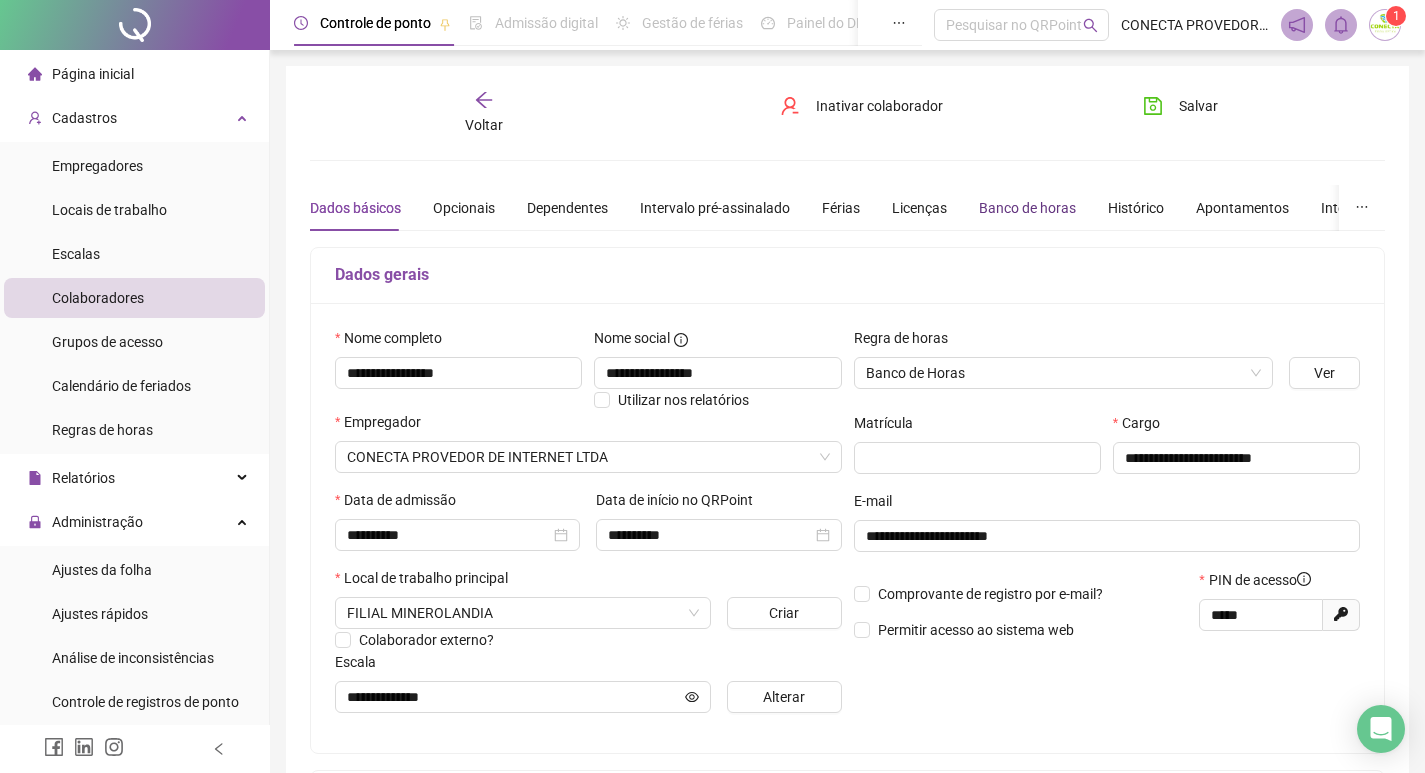 click on "Banco de horas" at bounding box center (1027, 208) 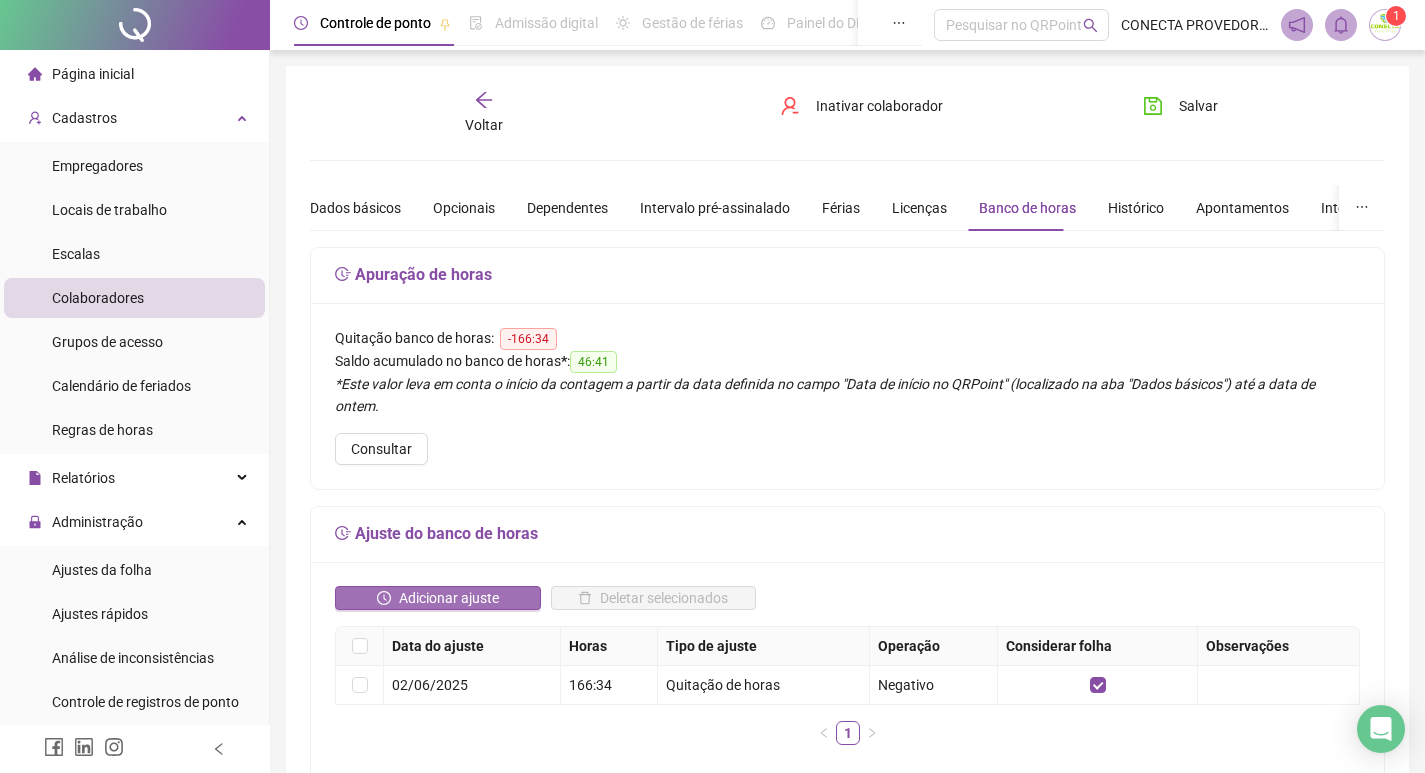 click on "Adicionar ajuste" at bounding box center (438, 598) 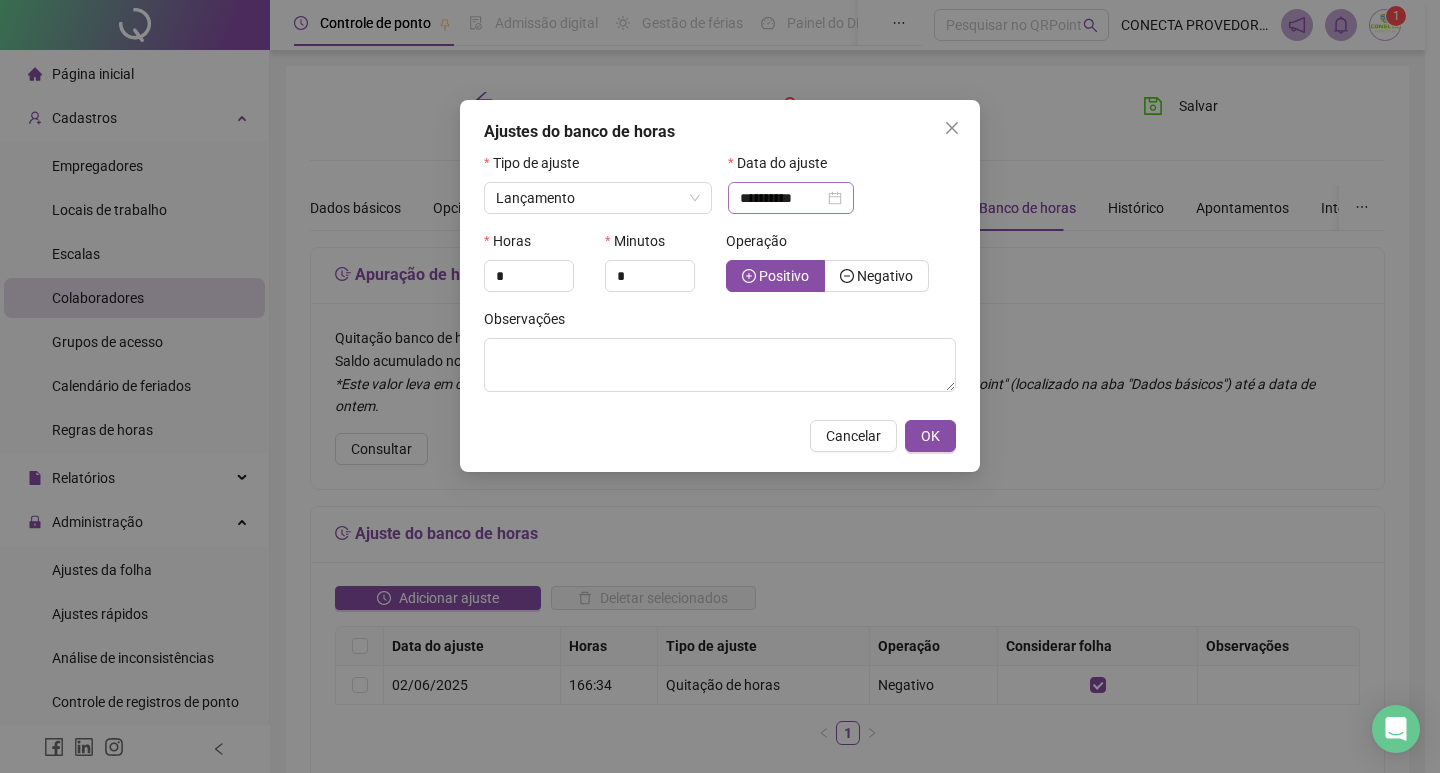click on "**********" at bounding box center (791, 198) 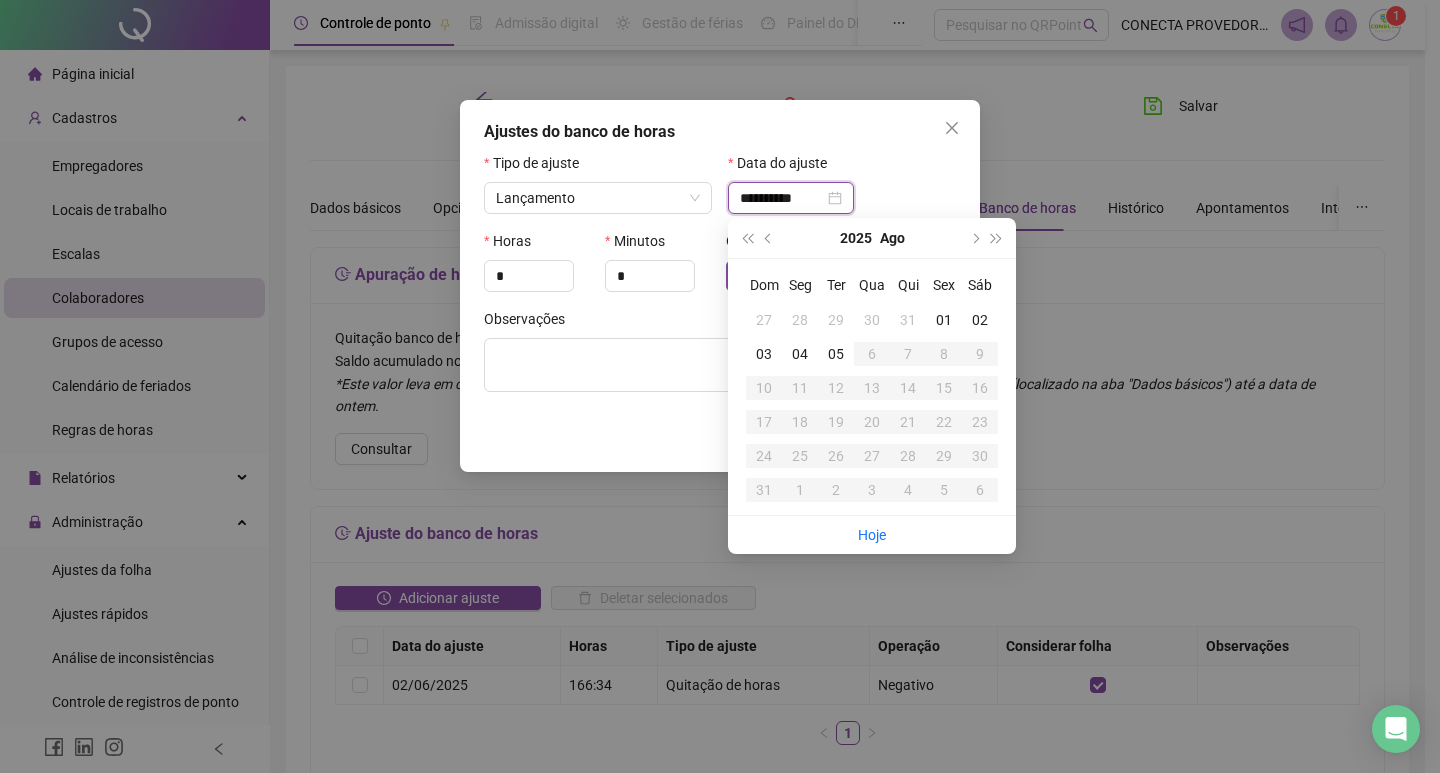 type on "**********" 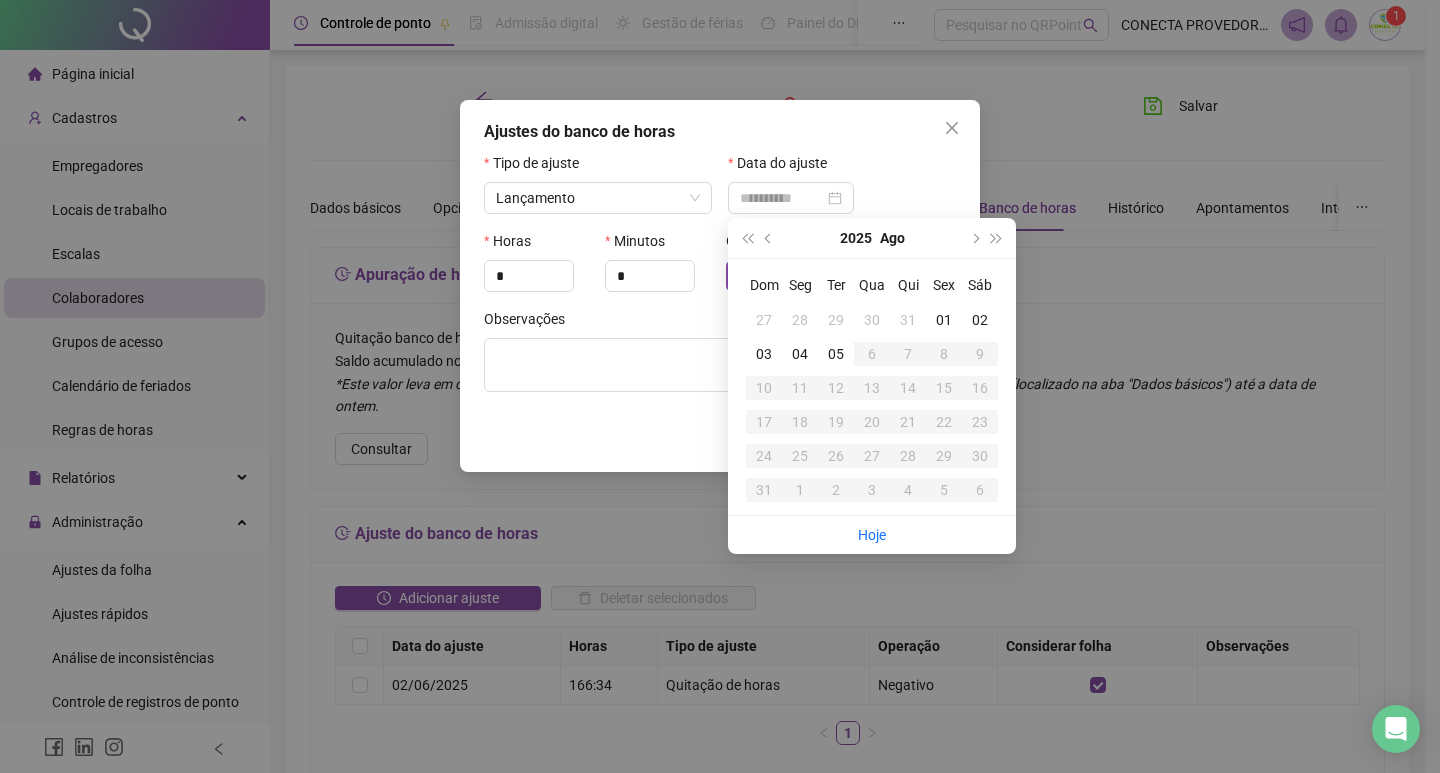 click on "01" at bounding box center [944, 320] 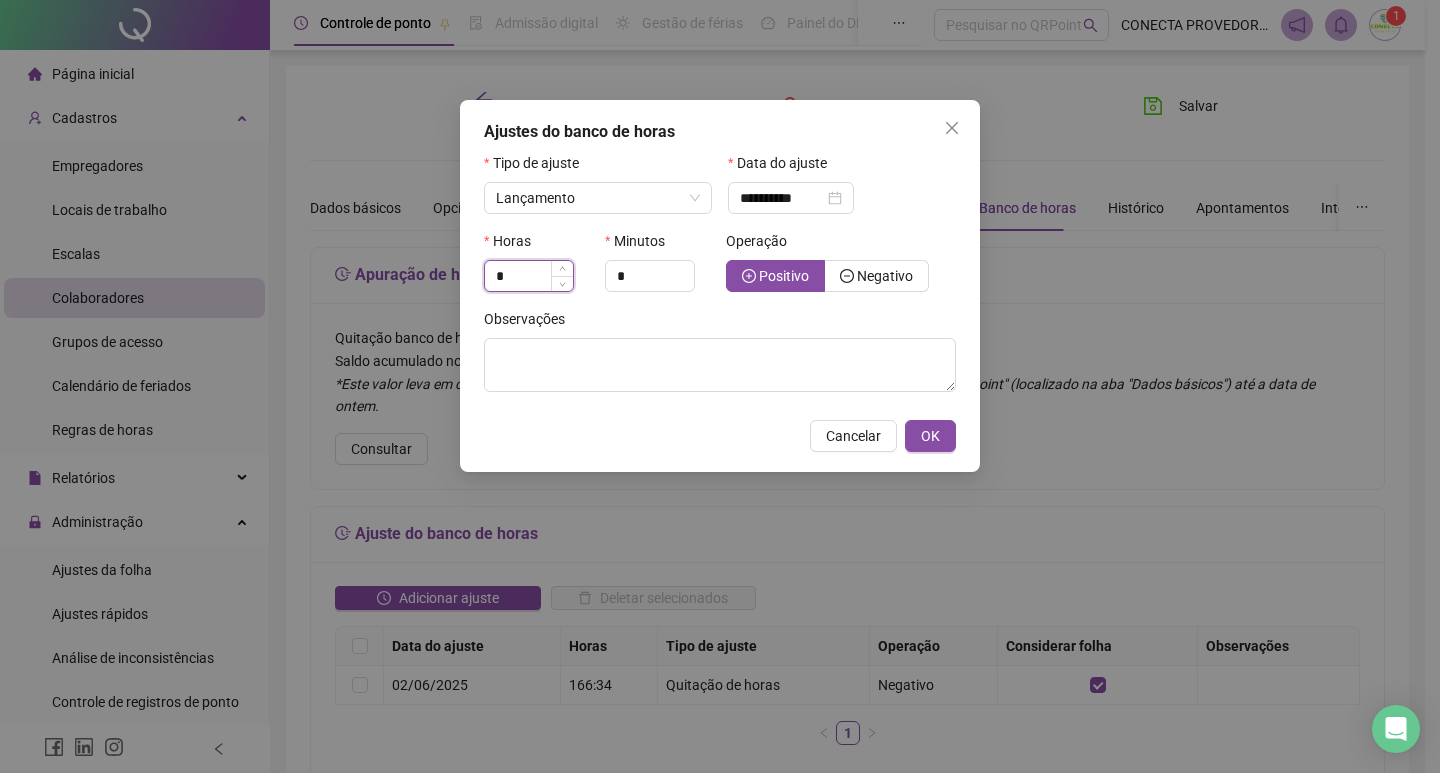 click on "*" at bounding box center [529, 276] 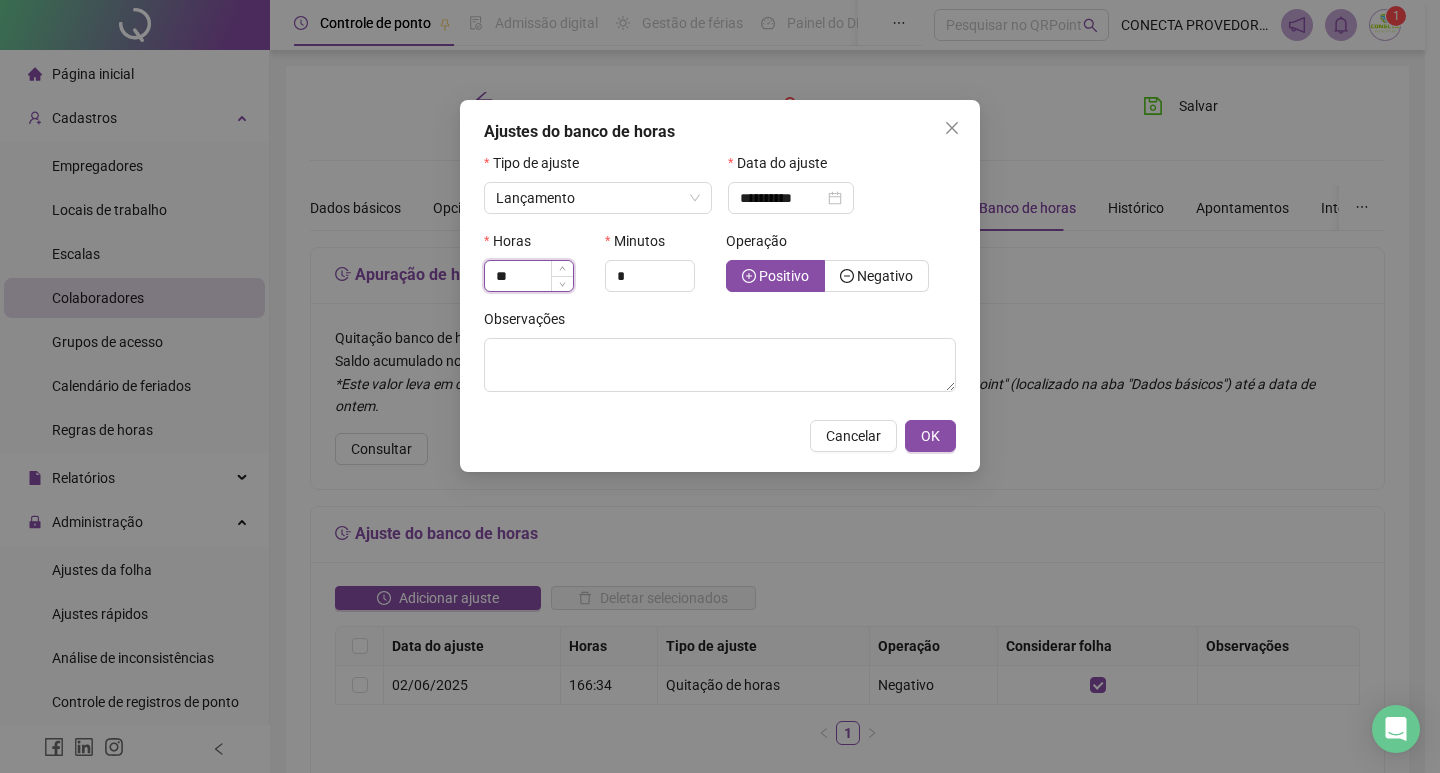 type on "*" 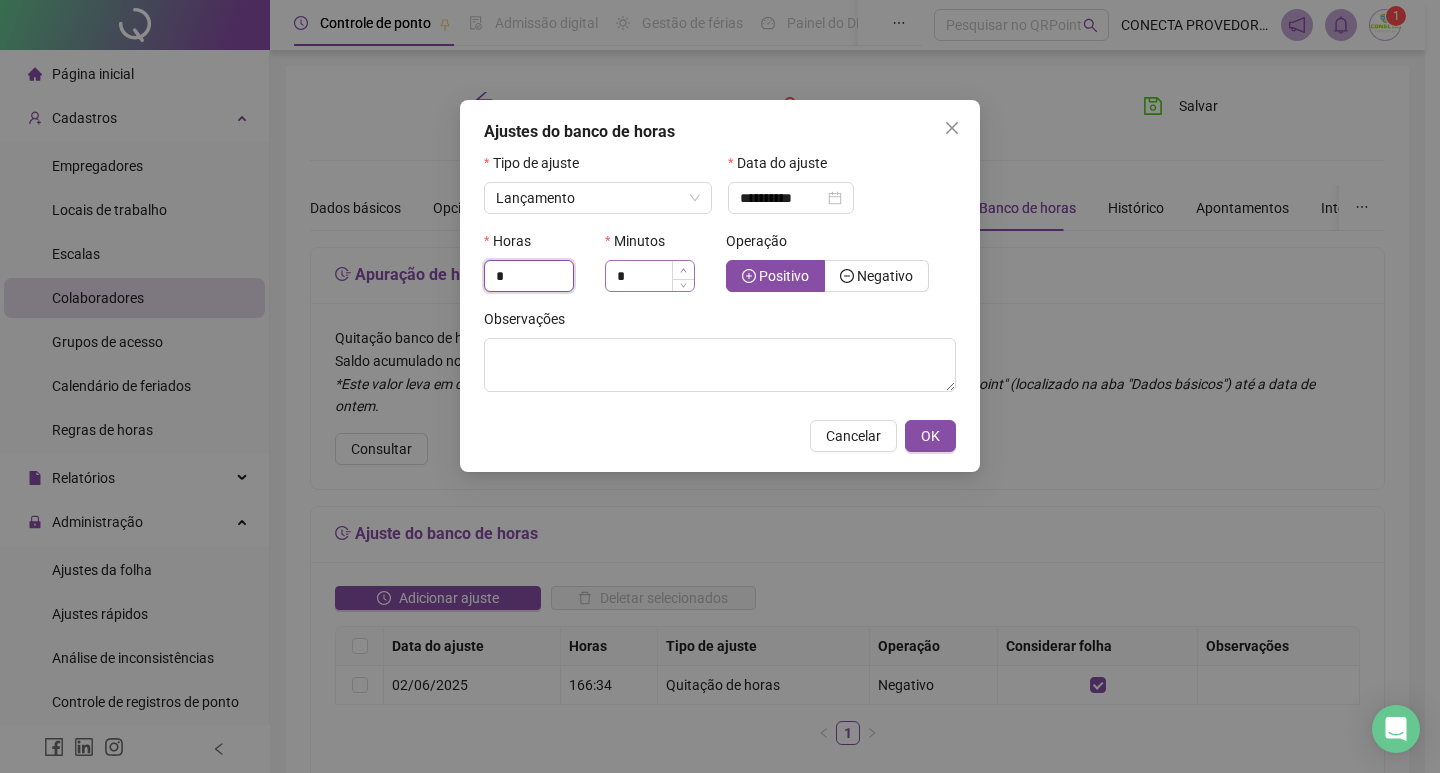 type on "*" 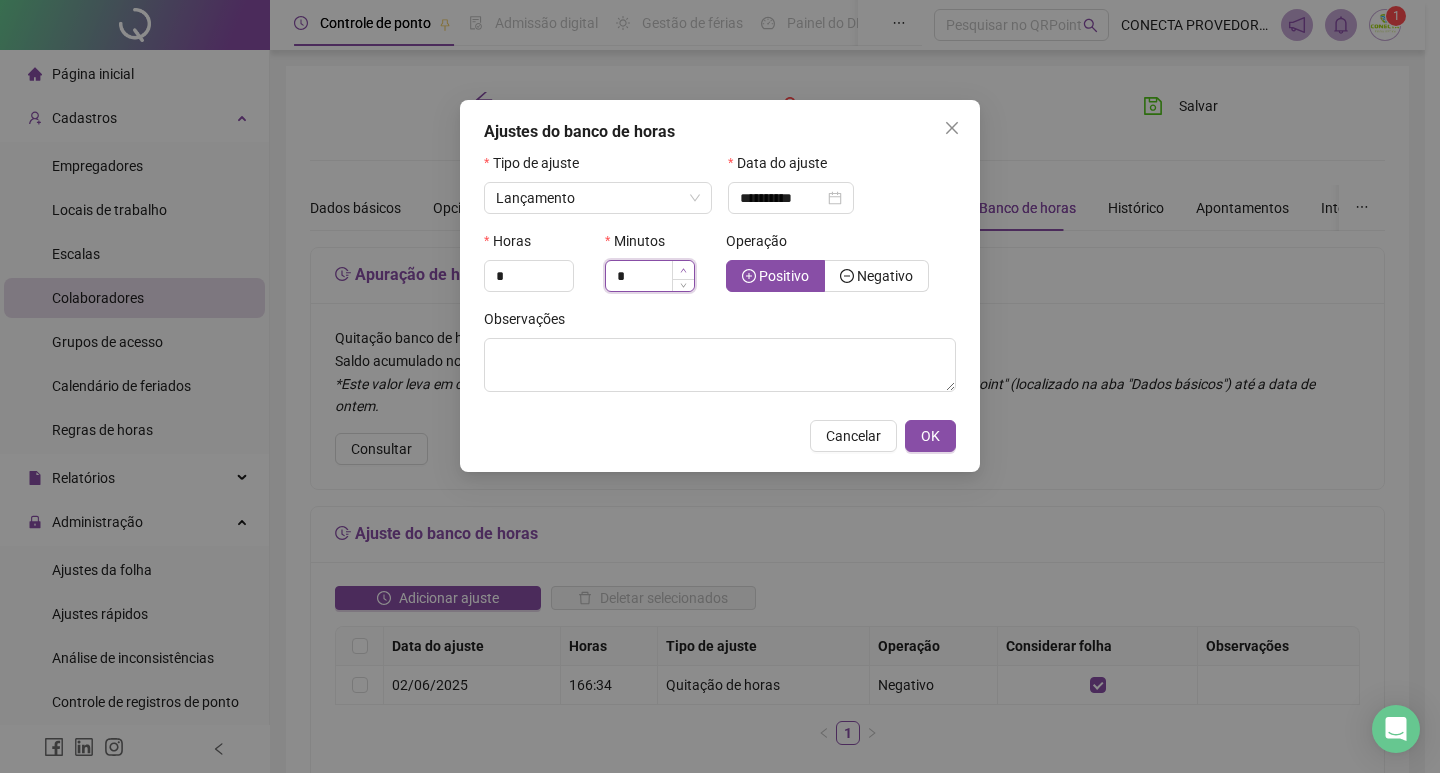 click at bounding box center [683, 270] 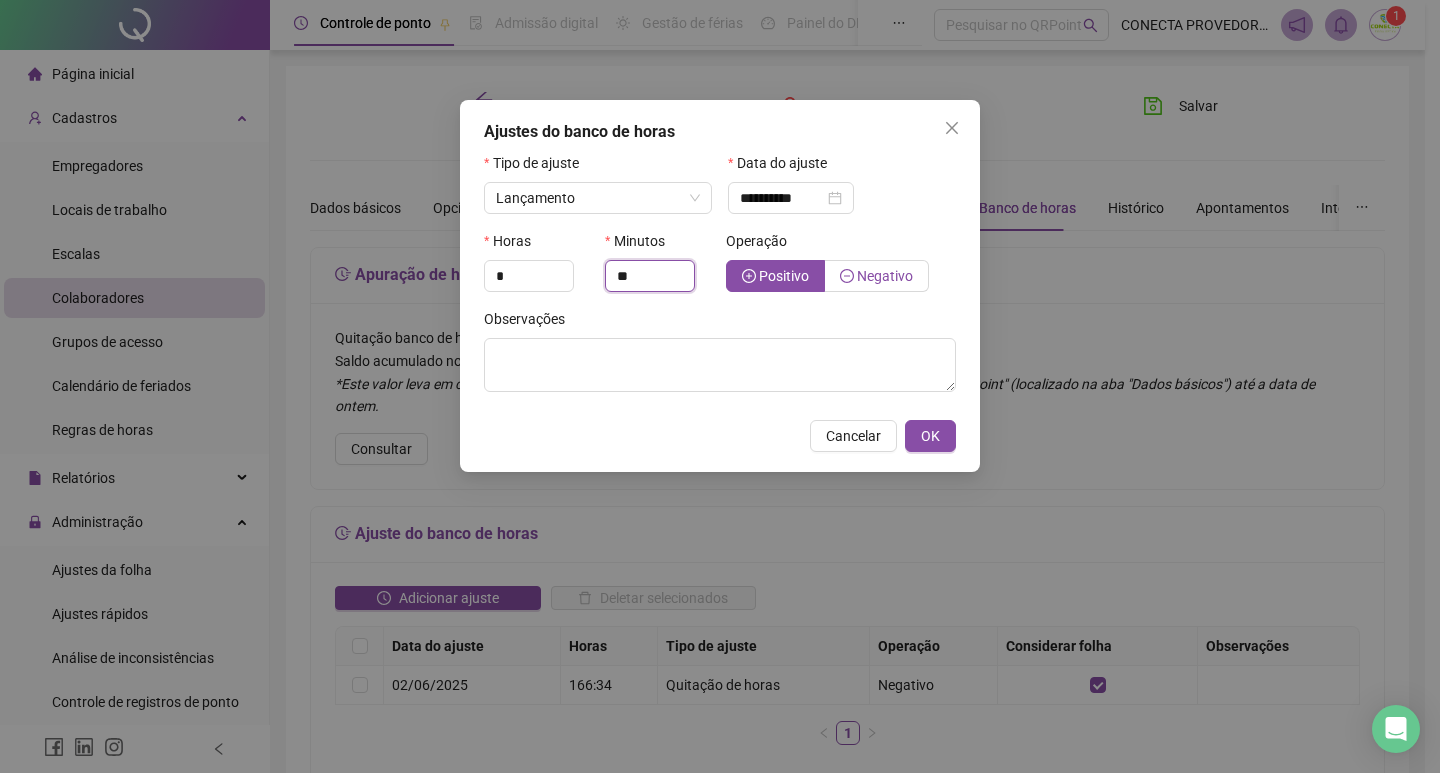 type on "**" 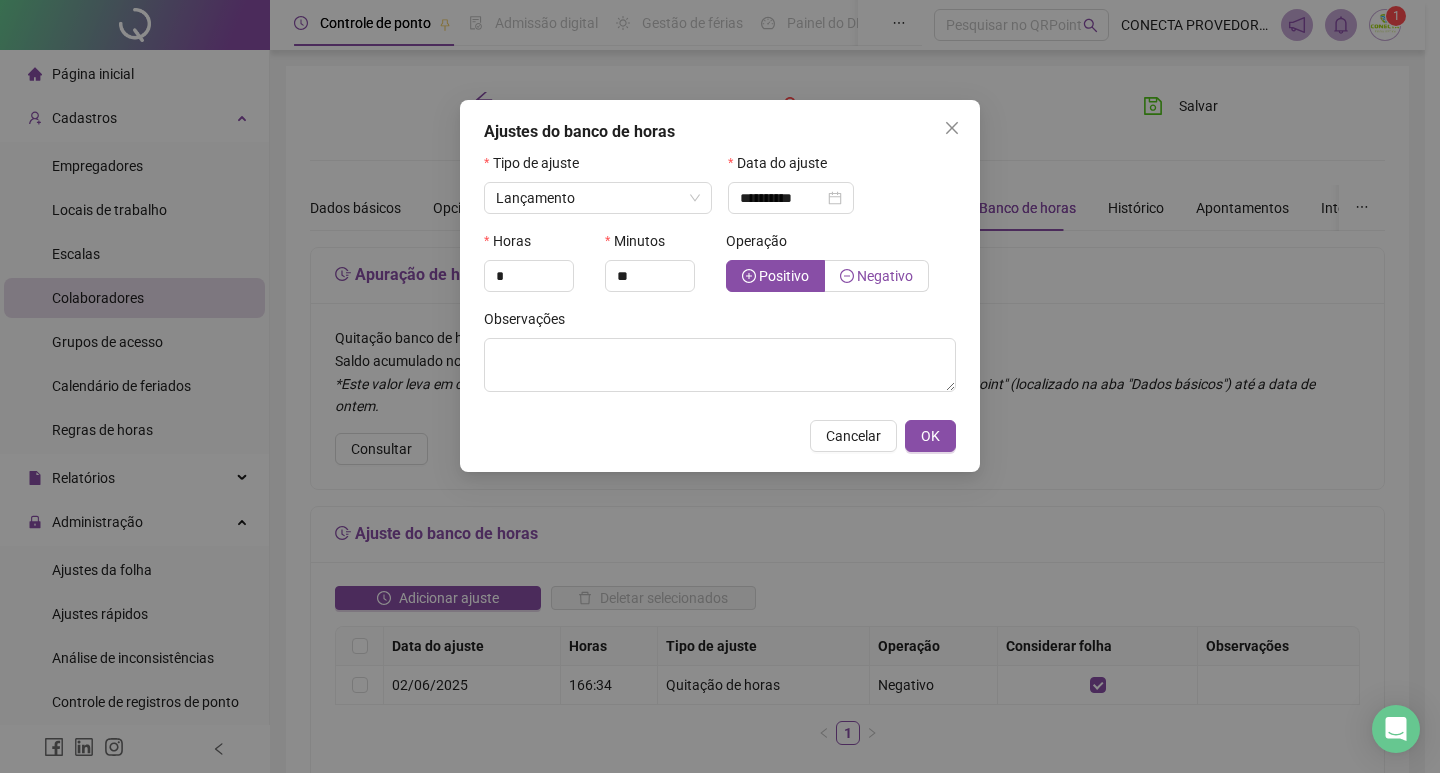 click on "Negativo" at bounding box center [885, 276] 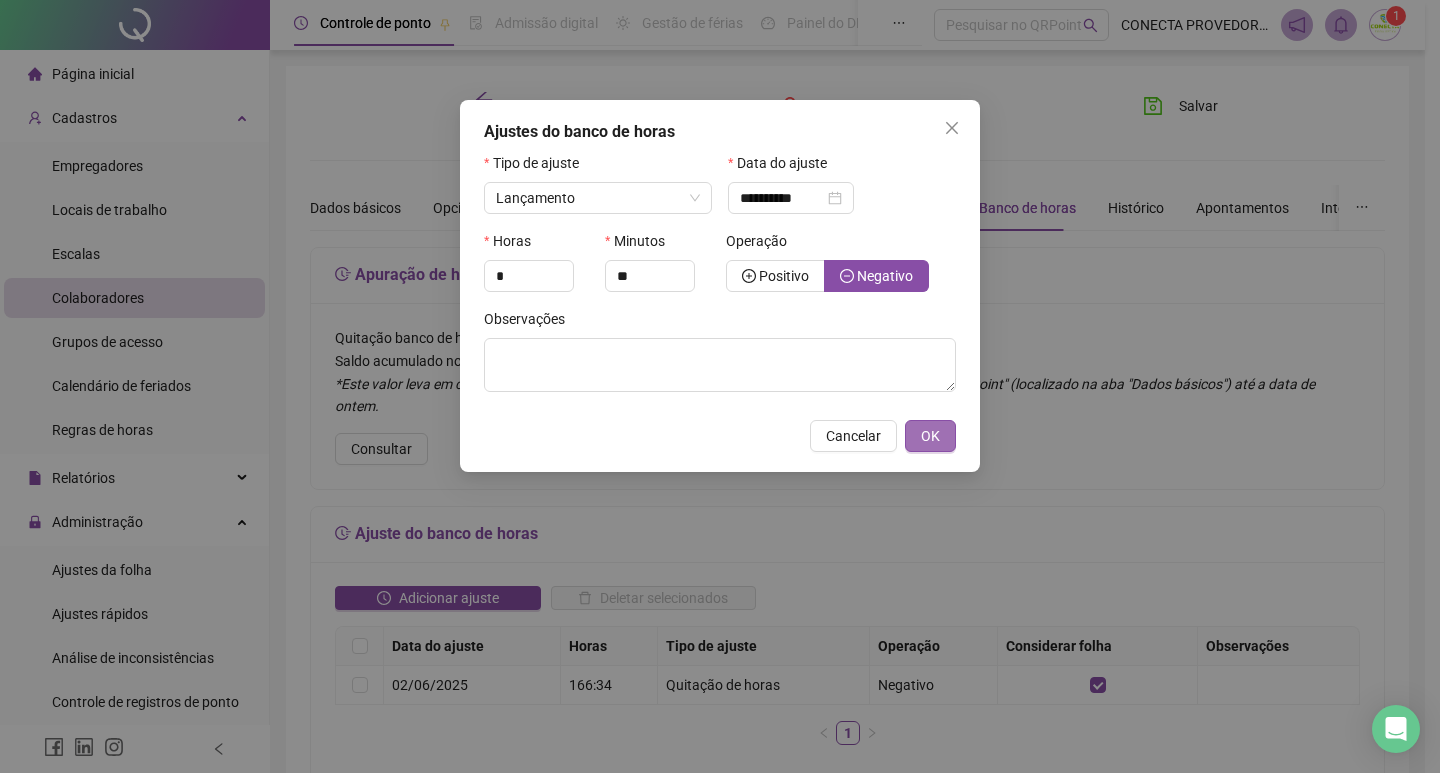 click on "OK" at bounding box center [930, 436] 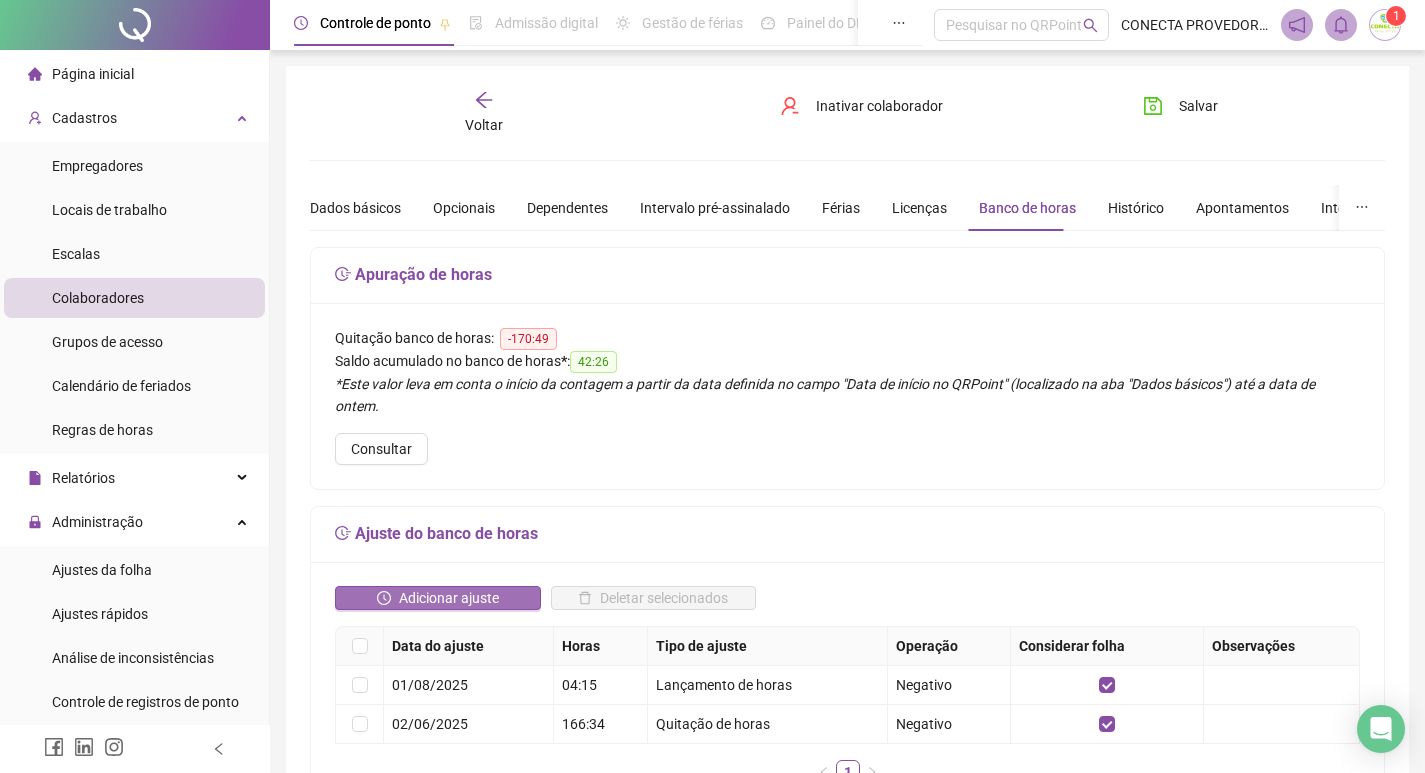 click on "Adicionar ajuste" at bounding box center [449, 598] 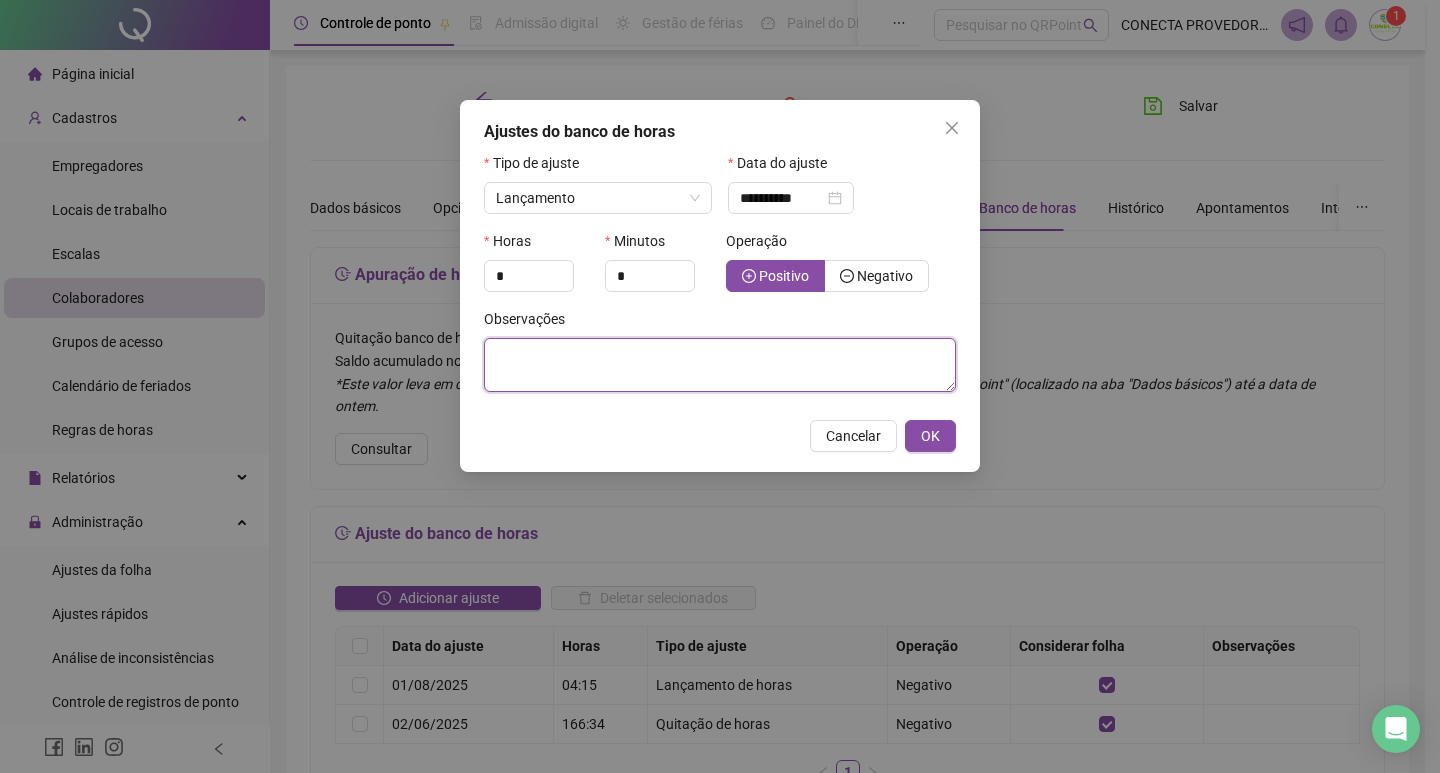 click at bounding box center [720, 365] 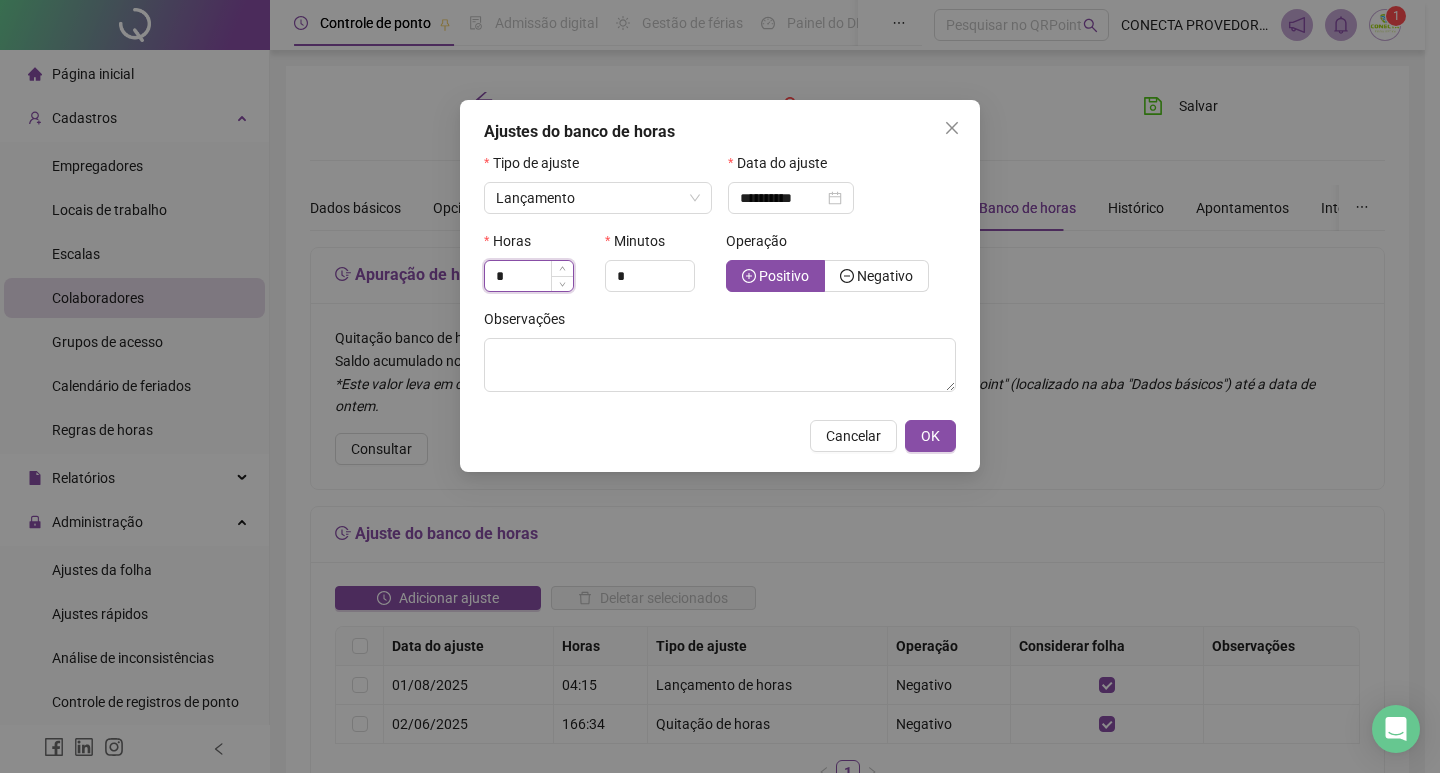 click on "*" at bounding box center (529, 276) 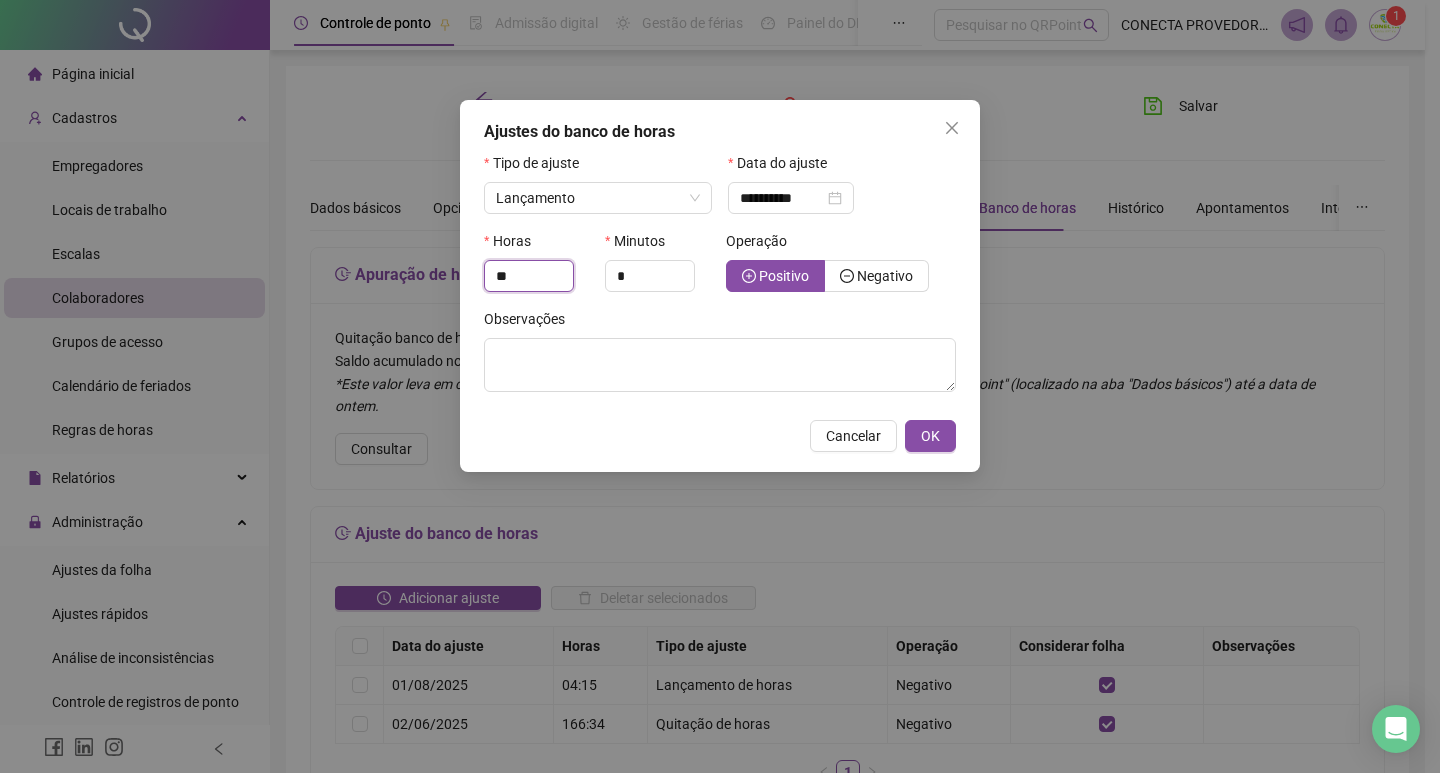 type on "*" 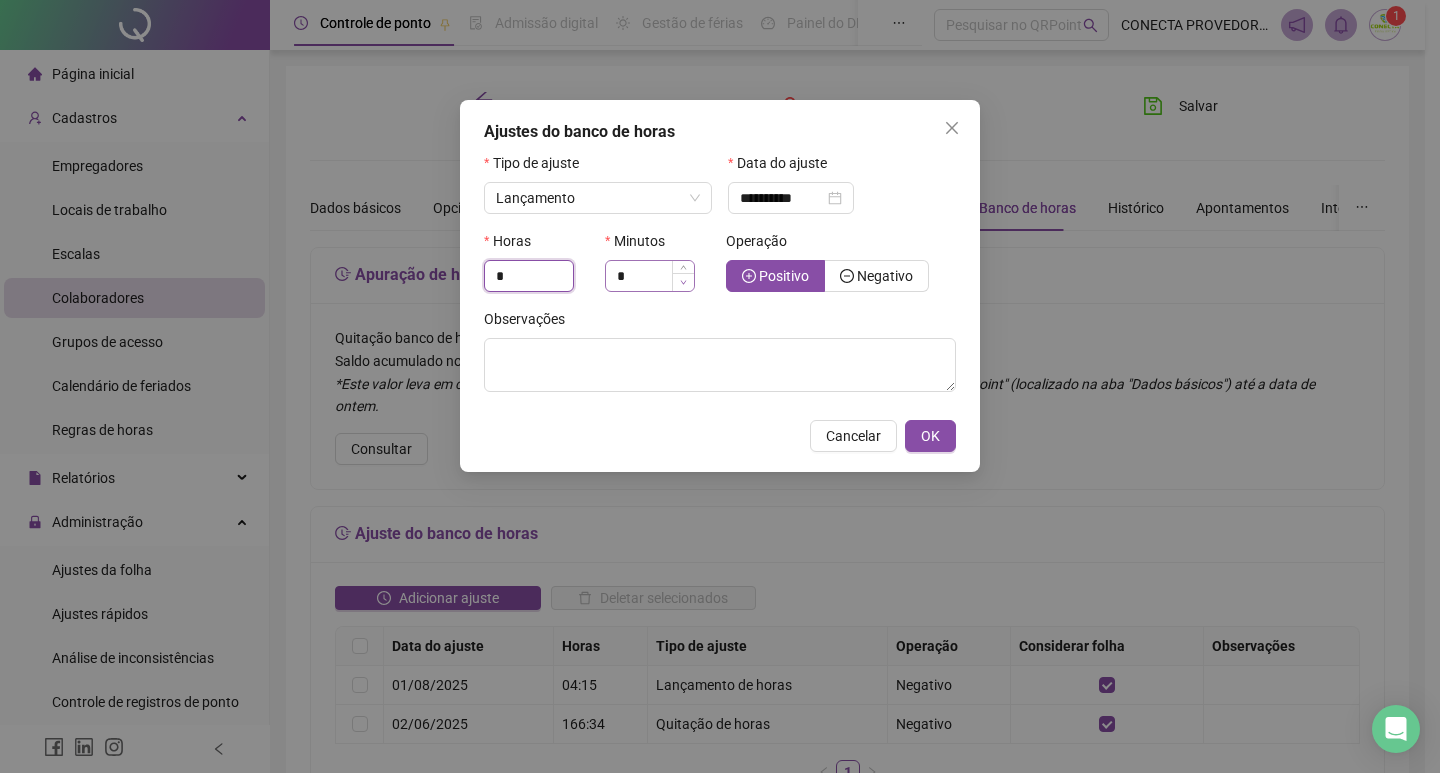 click at bounding box center [683, 282] 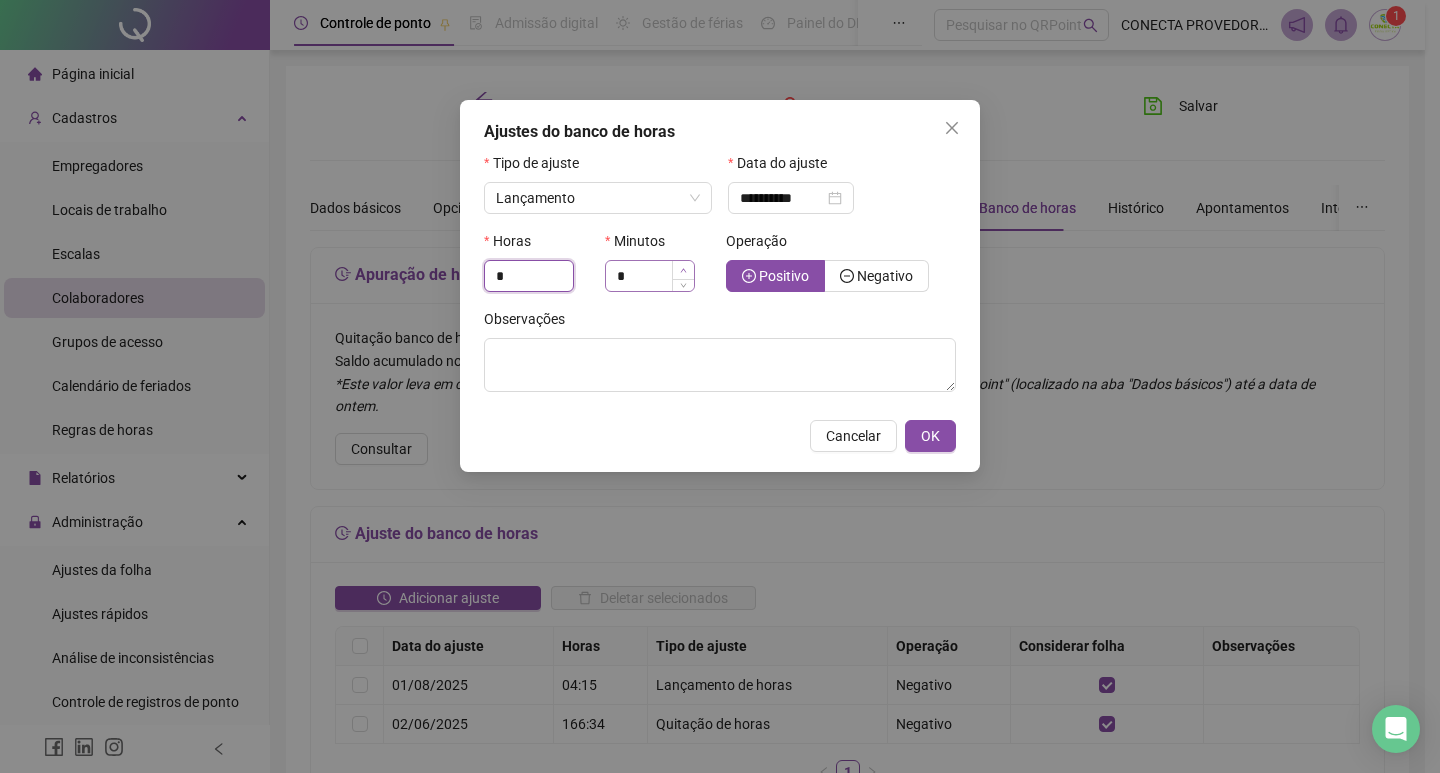 type on "*" 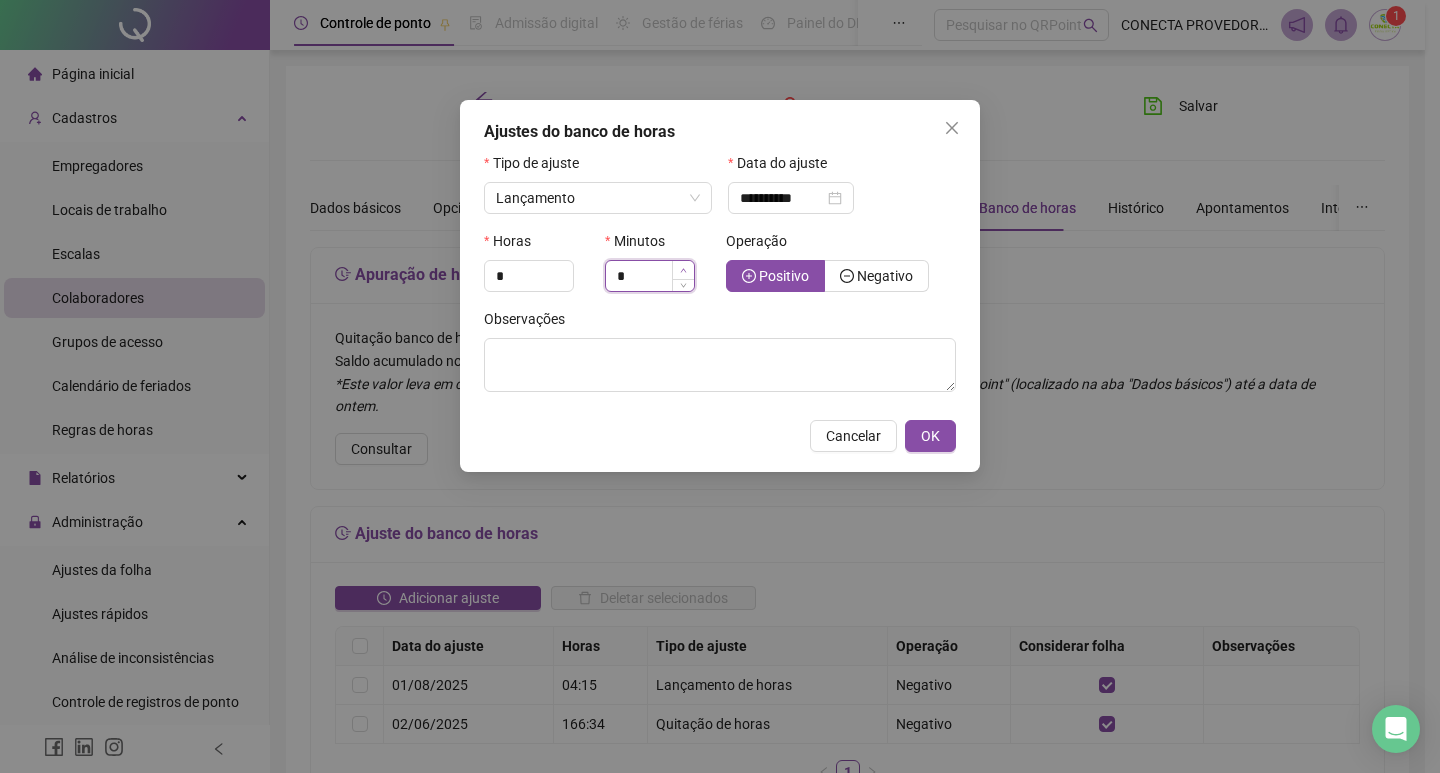 click 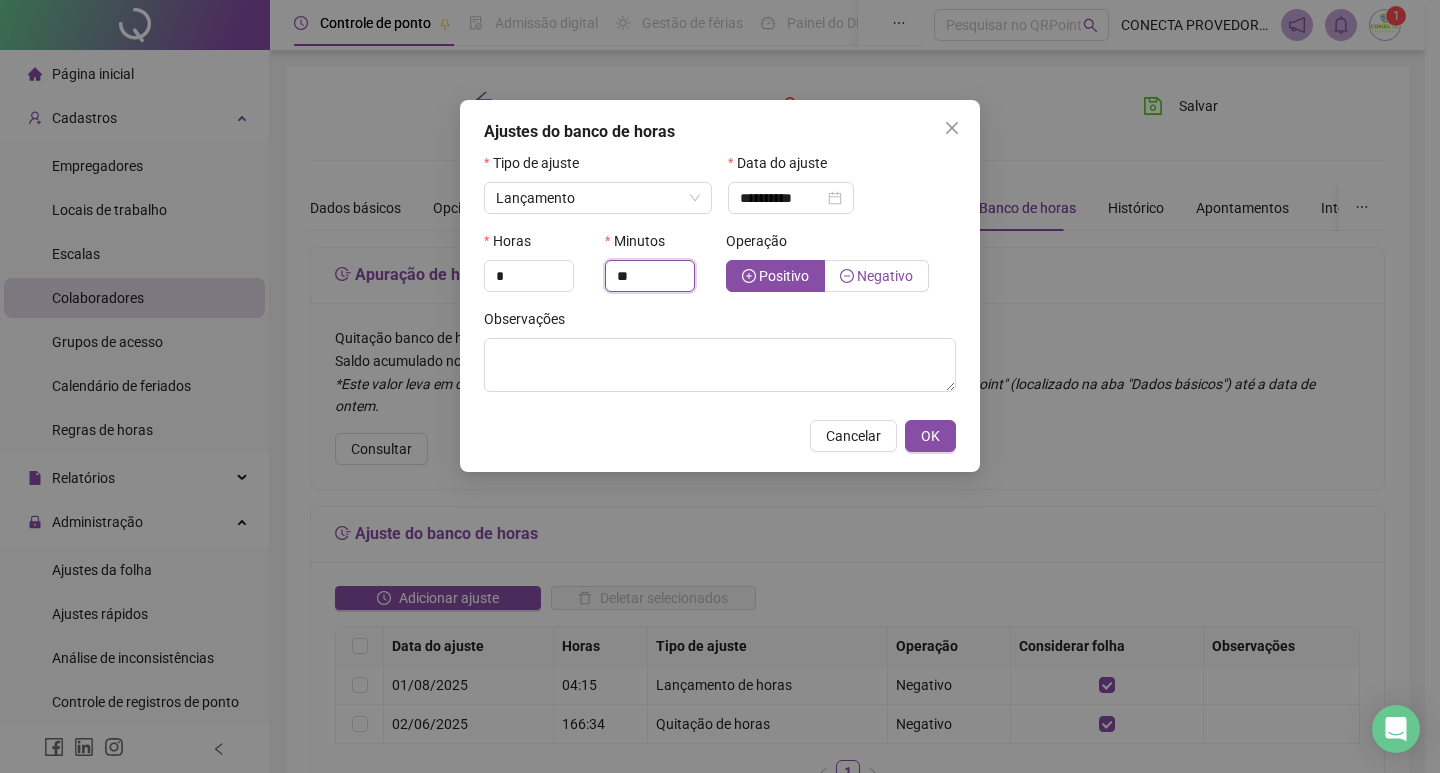 type on "**" 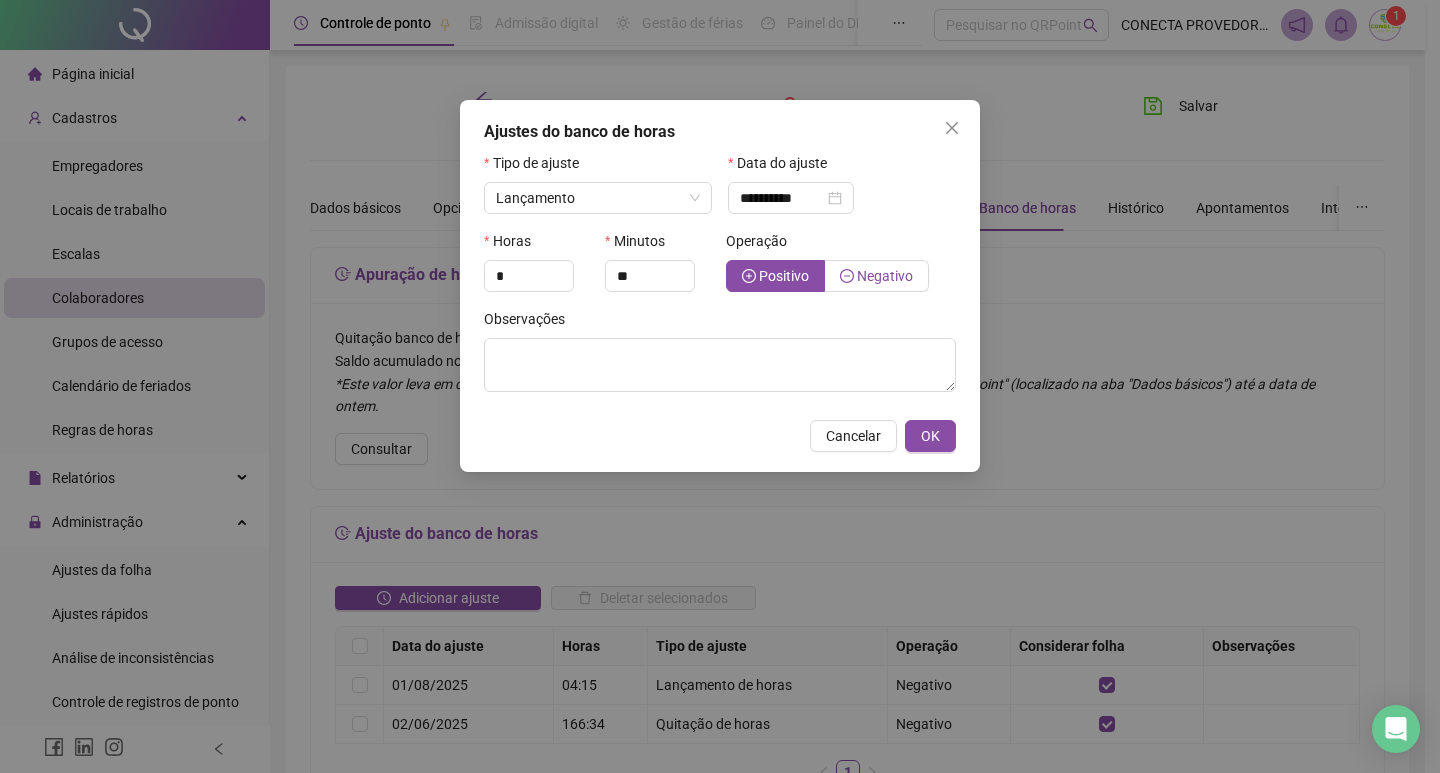 click on "Negativo" at bounding box center [885, 276] 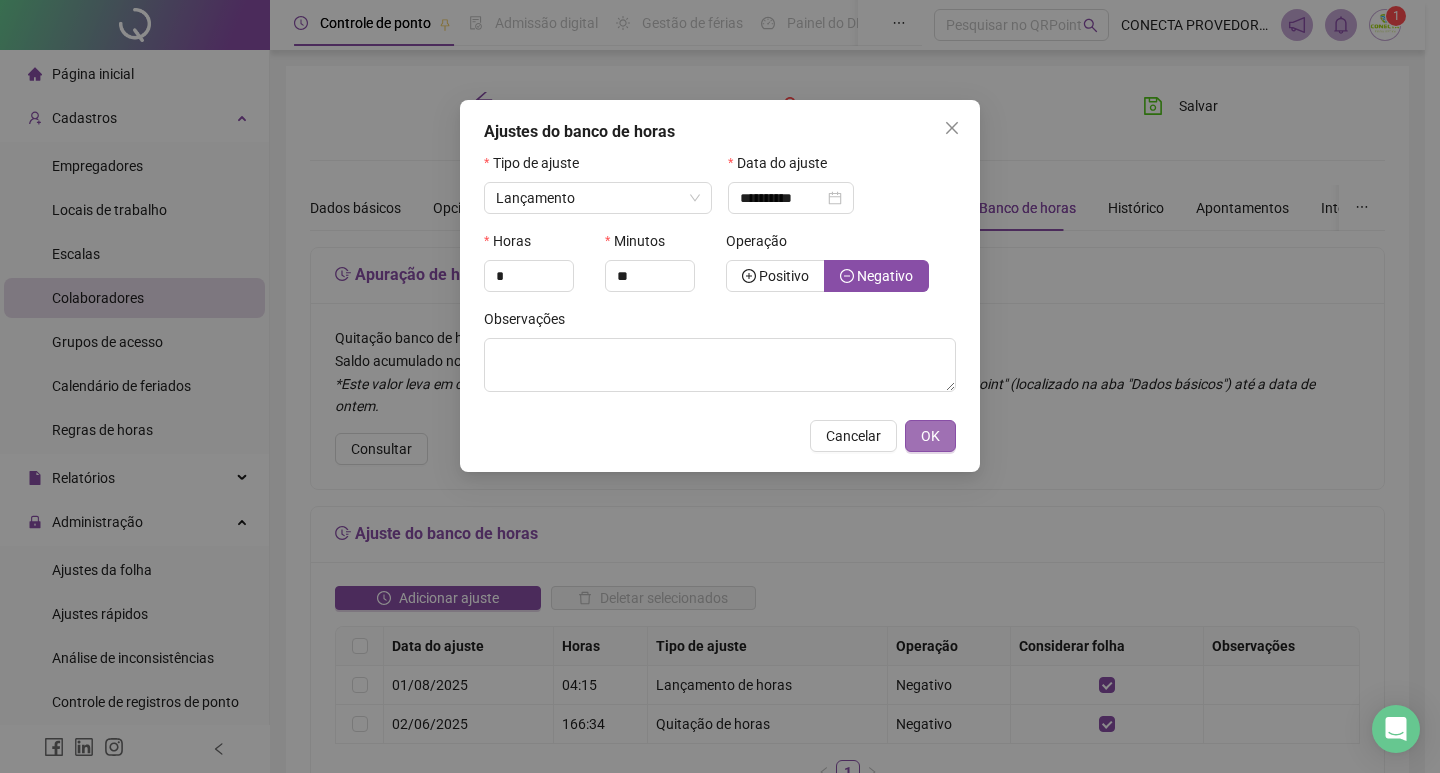 click on "OK" at bounding box center [930, 436] 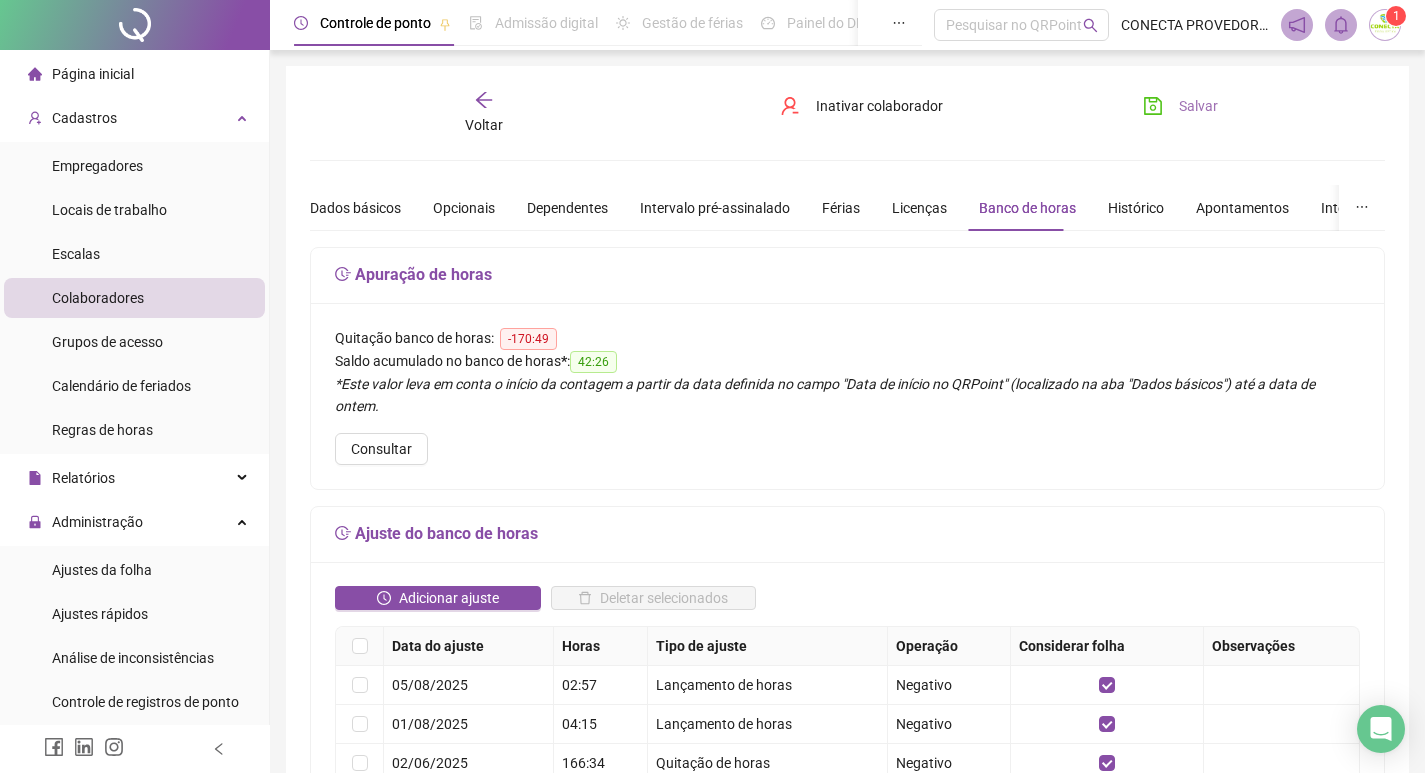click on "Salvar" at bounding box center [1198, 106] 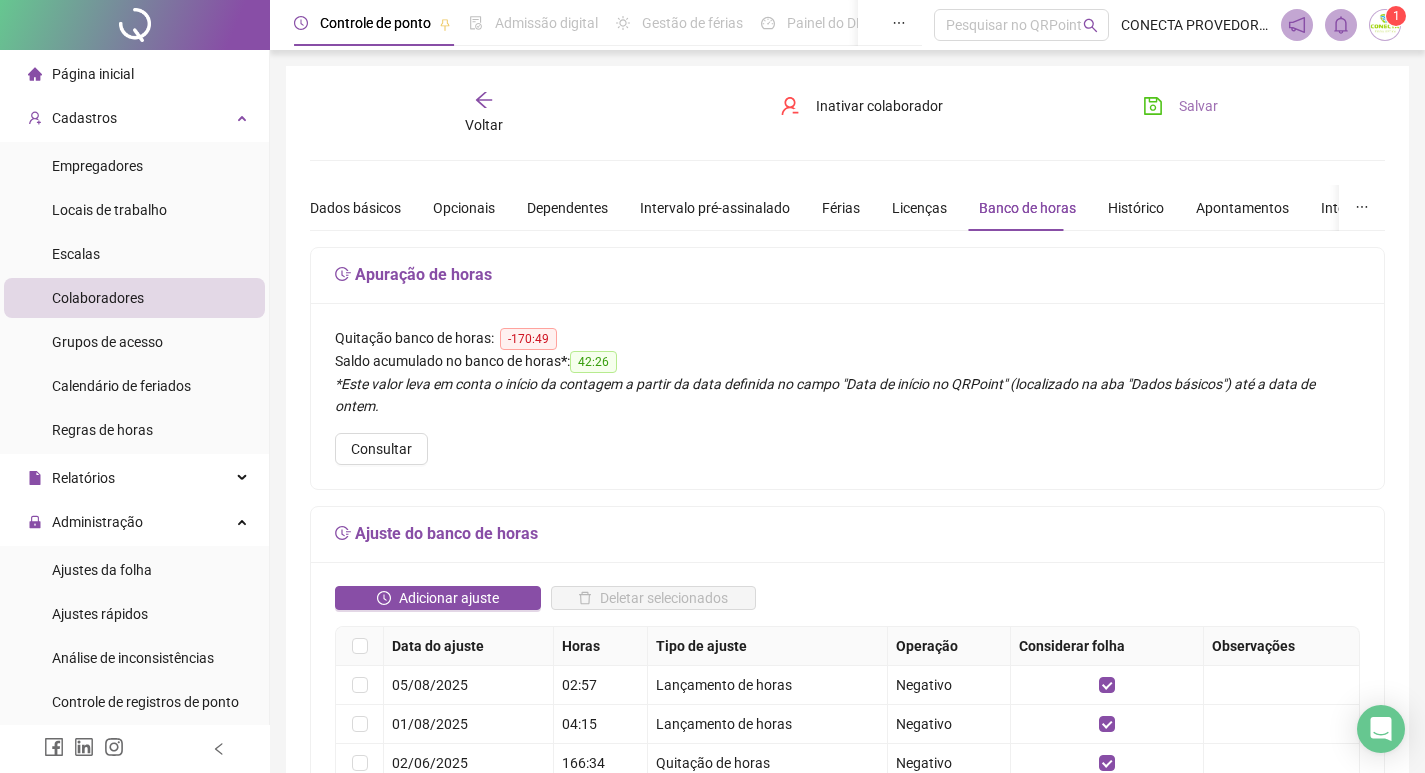 click on "Salvar" at bounding box center [1198, 106] 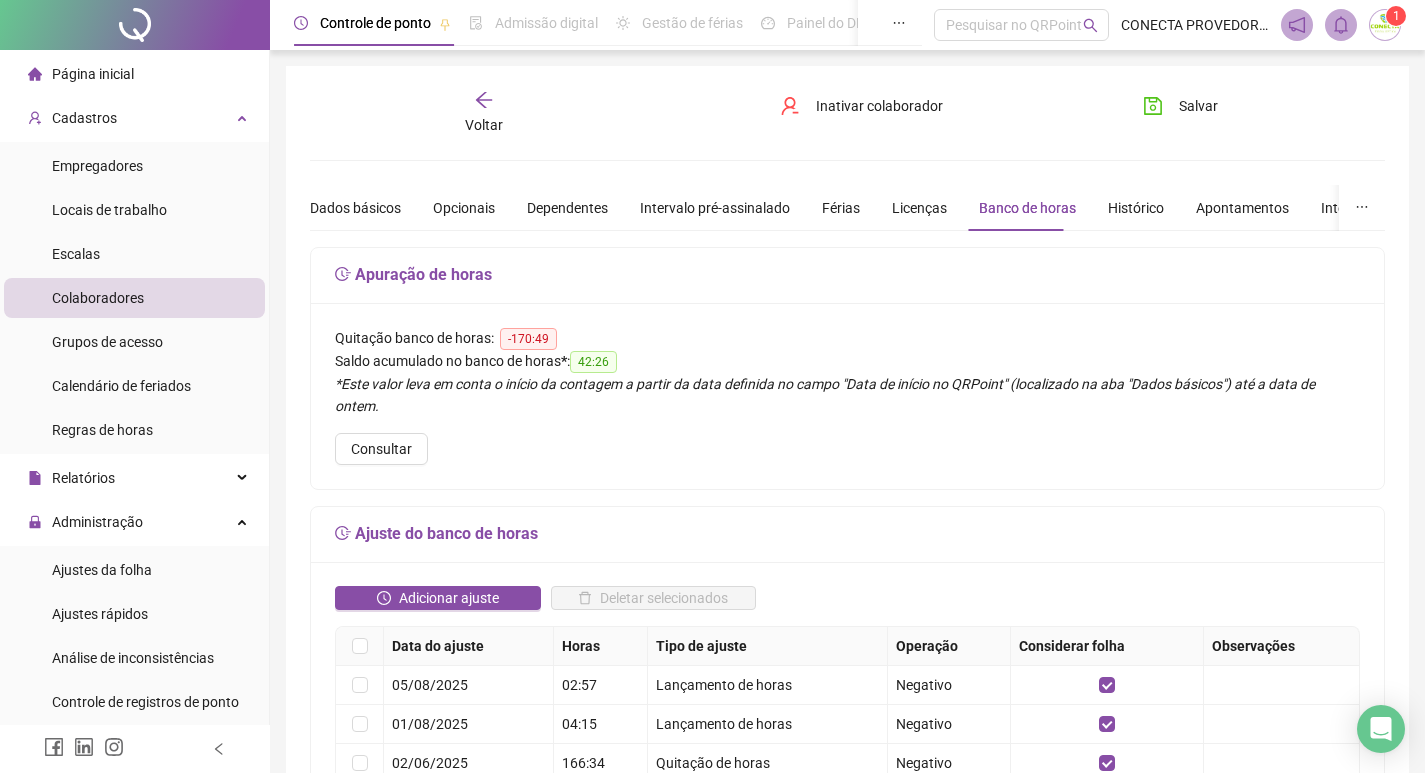 click on "Voltar" at bounding box center (484, 125) 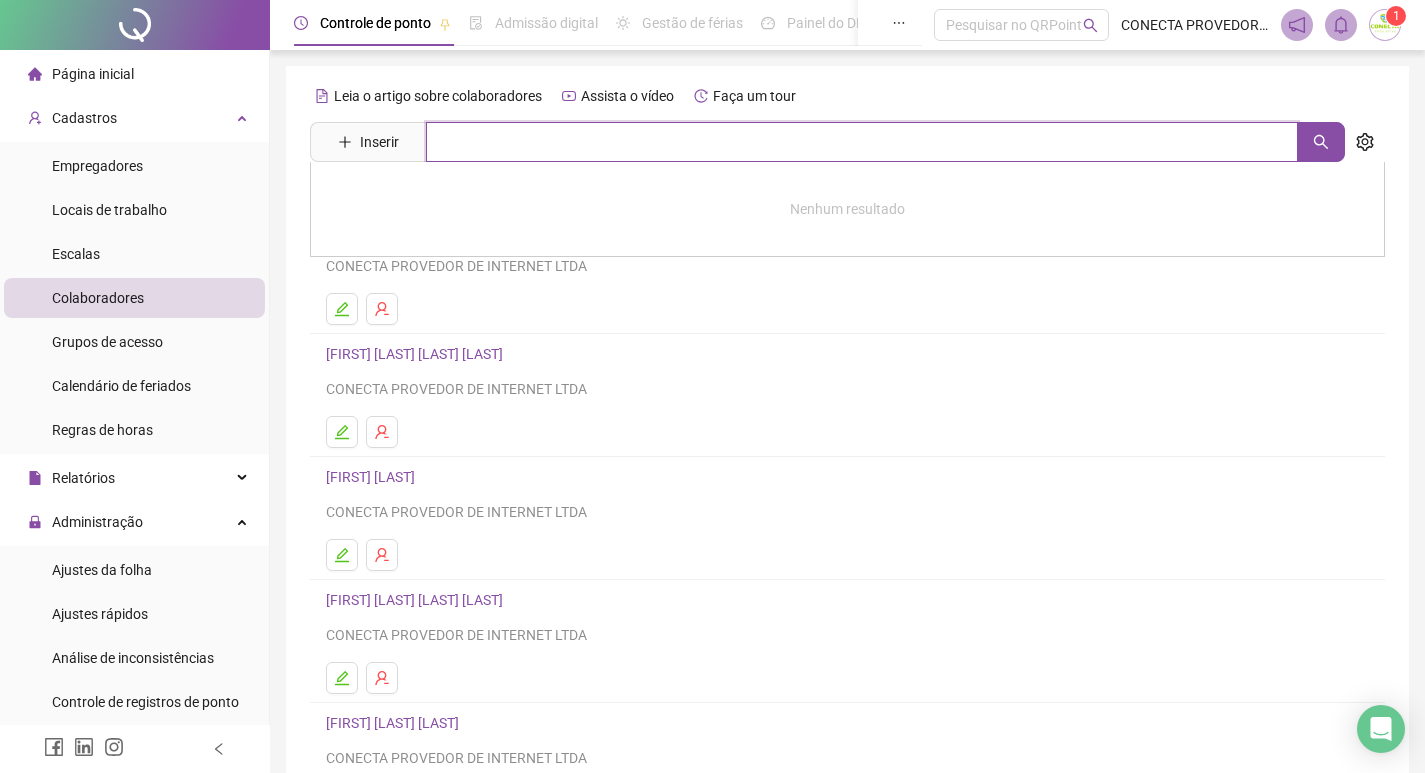 click at bounding box center (862, 142) 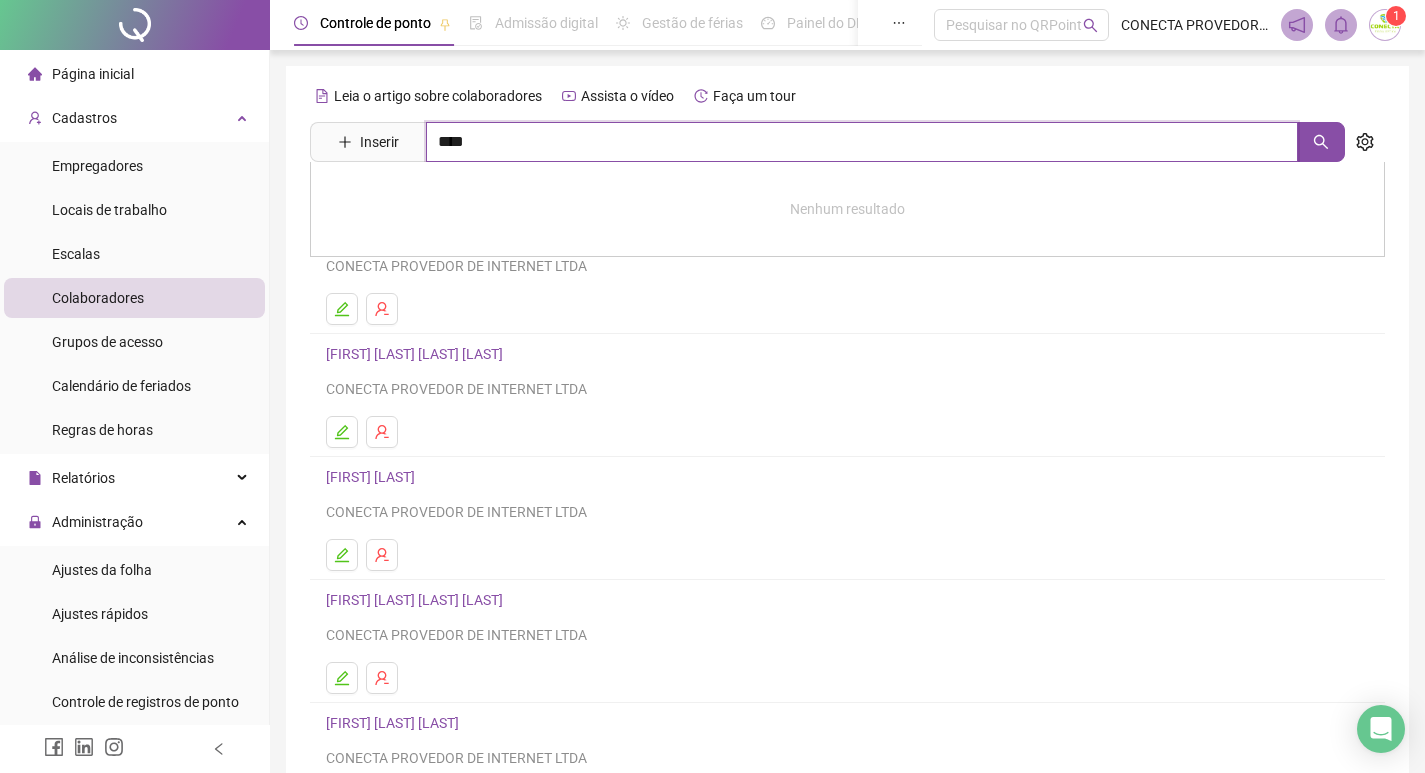 type on "****" 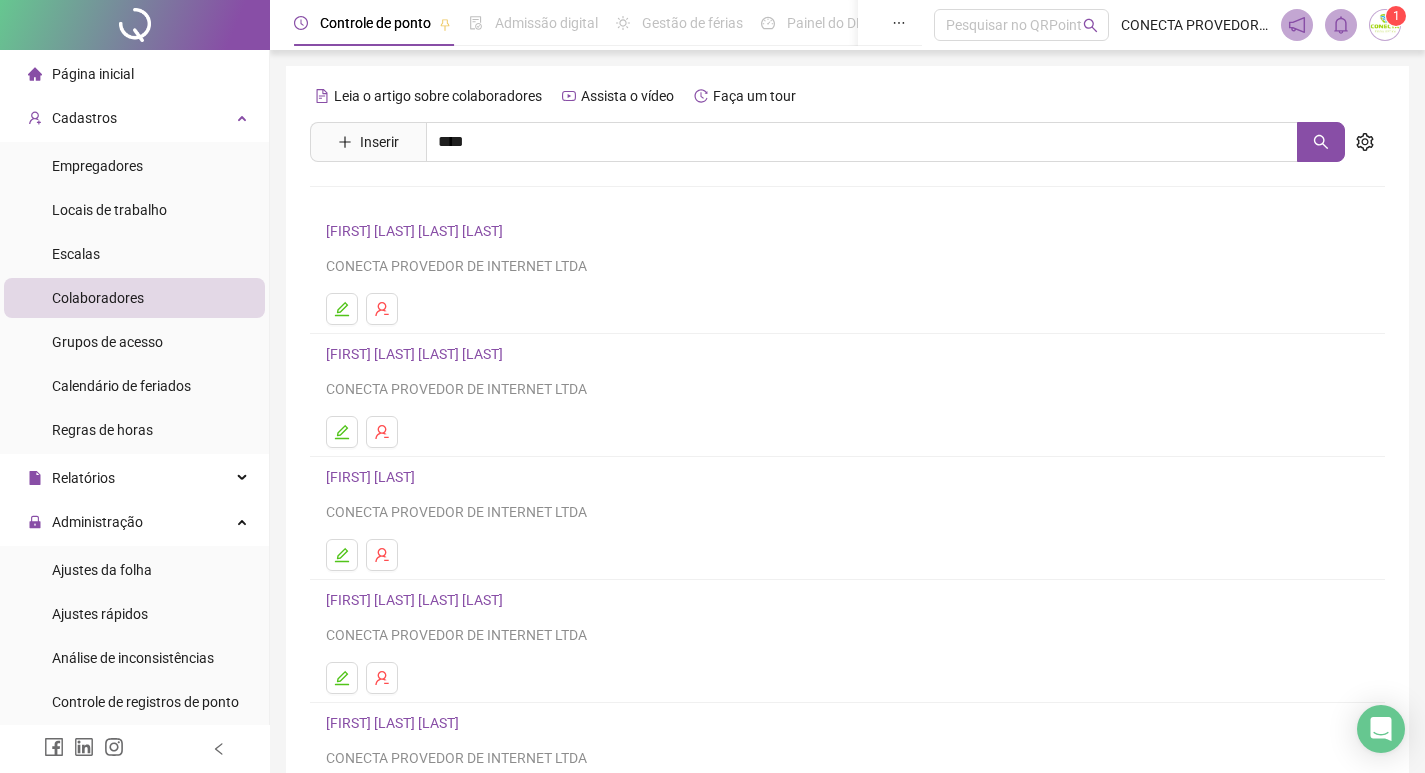 click on "[FIRST] [LAST]" at bounding box center (391, 201) 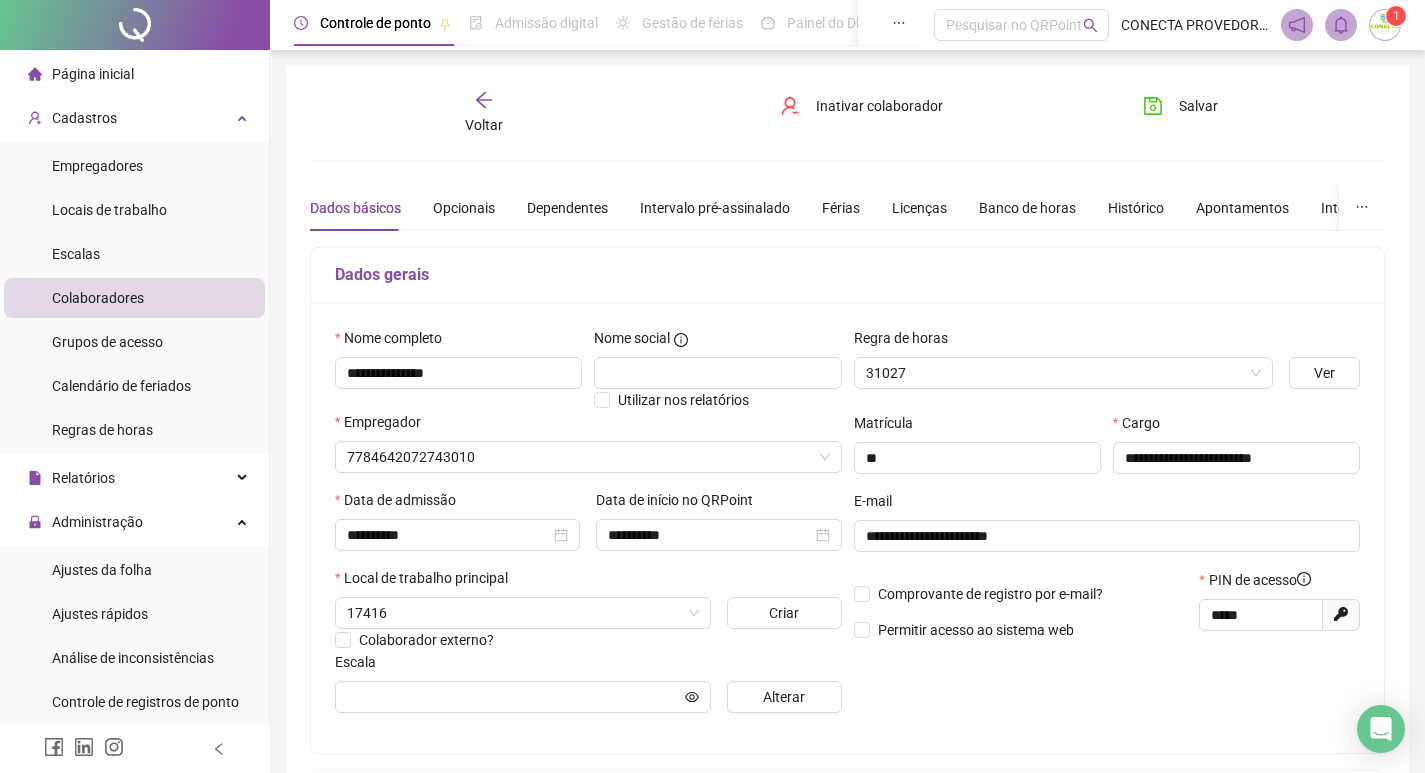 type on "**********" 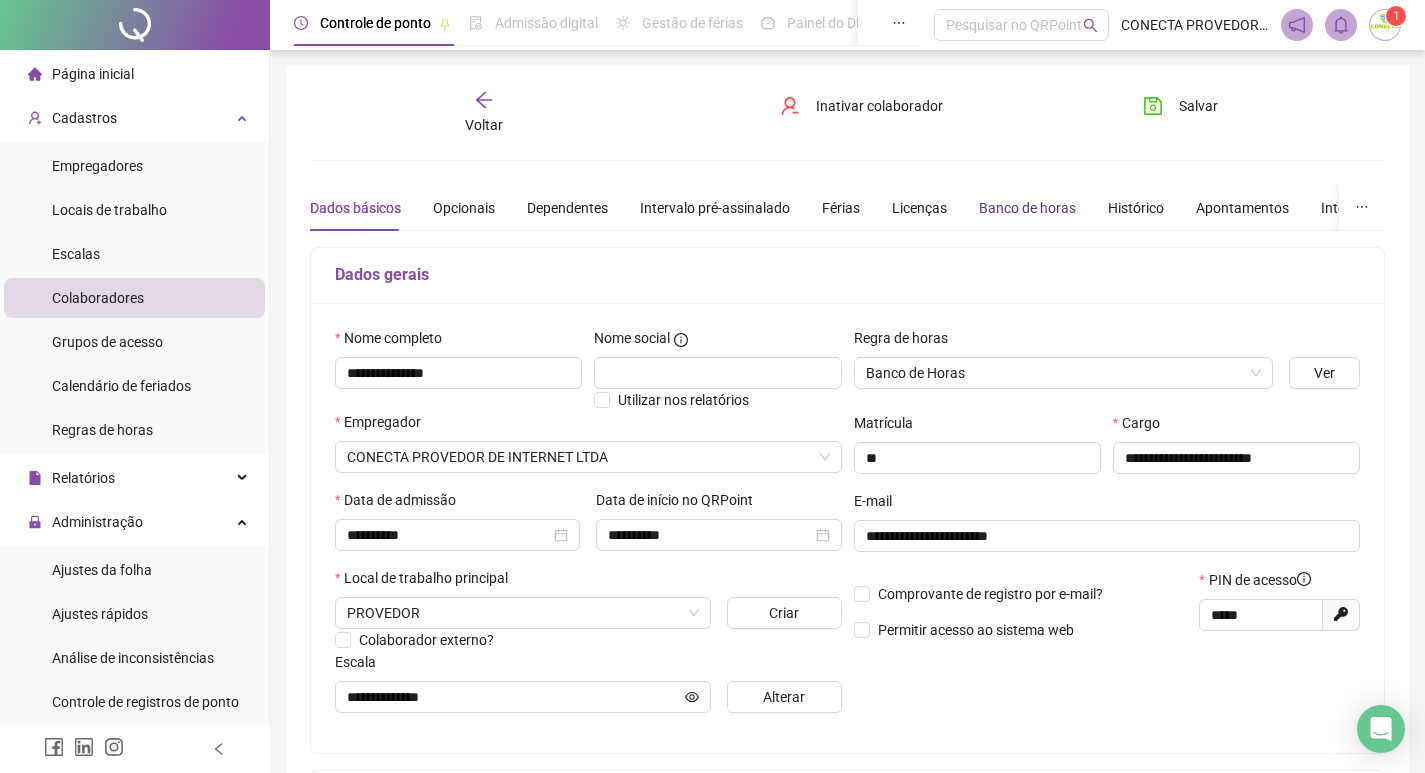 click on "Banco de horas" at bounding box center (1027, 208) 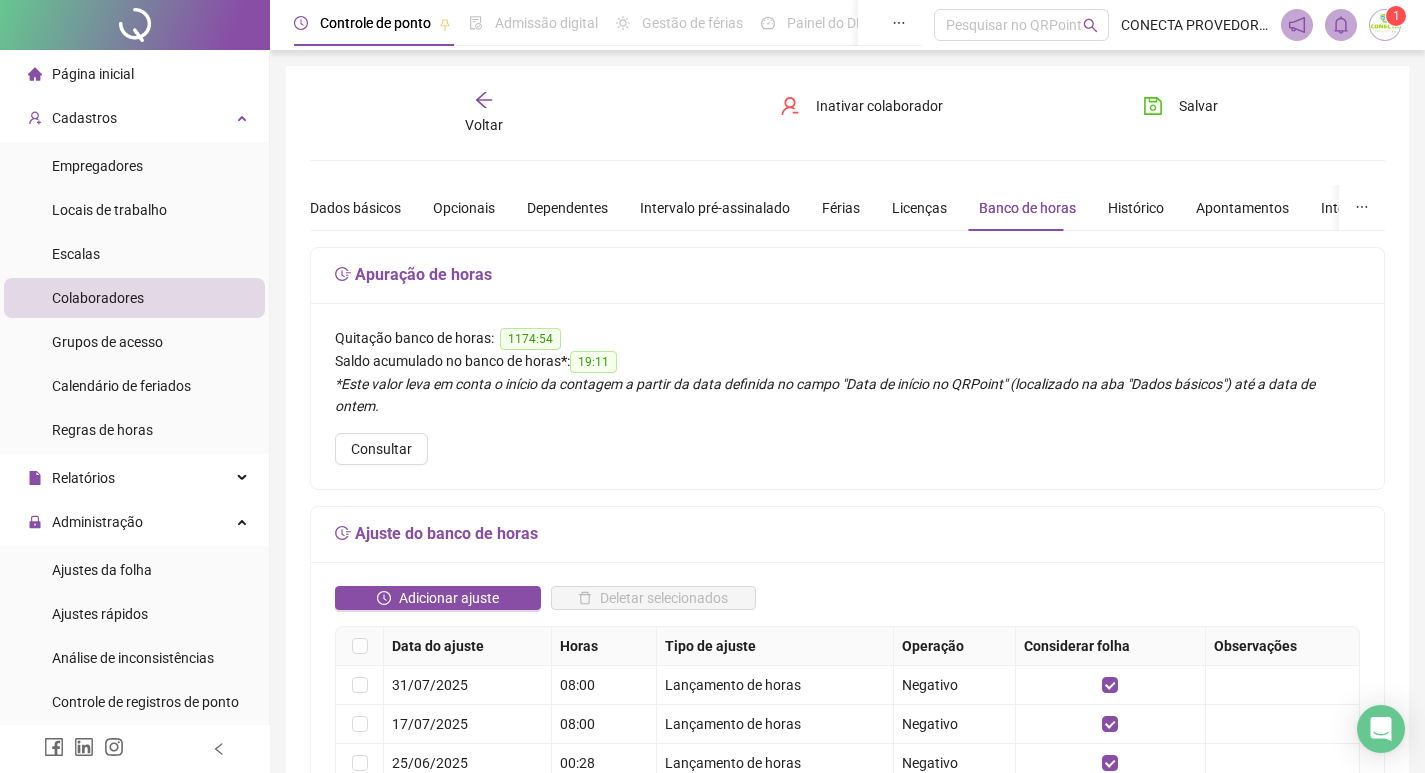 click on "Voltar" at bounding box center (484, 125) 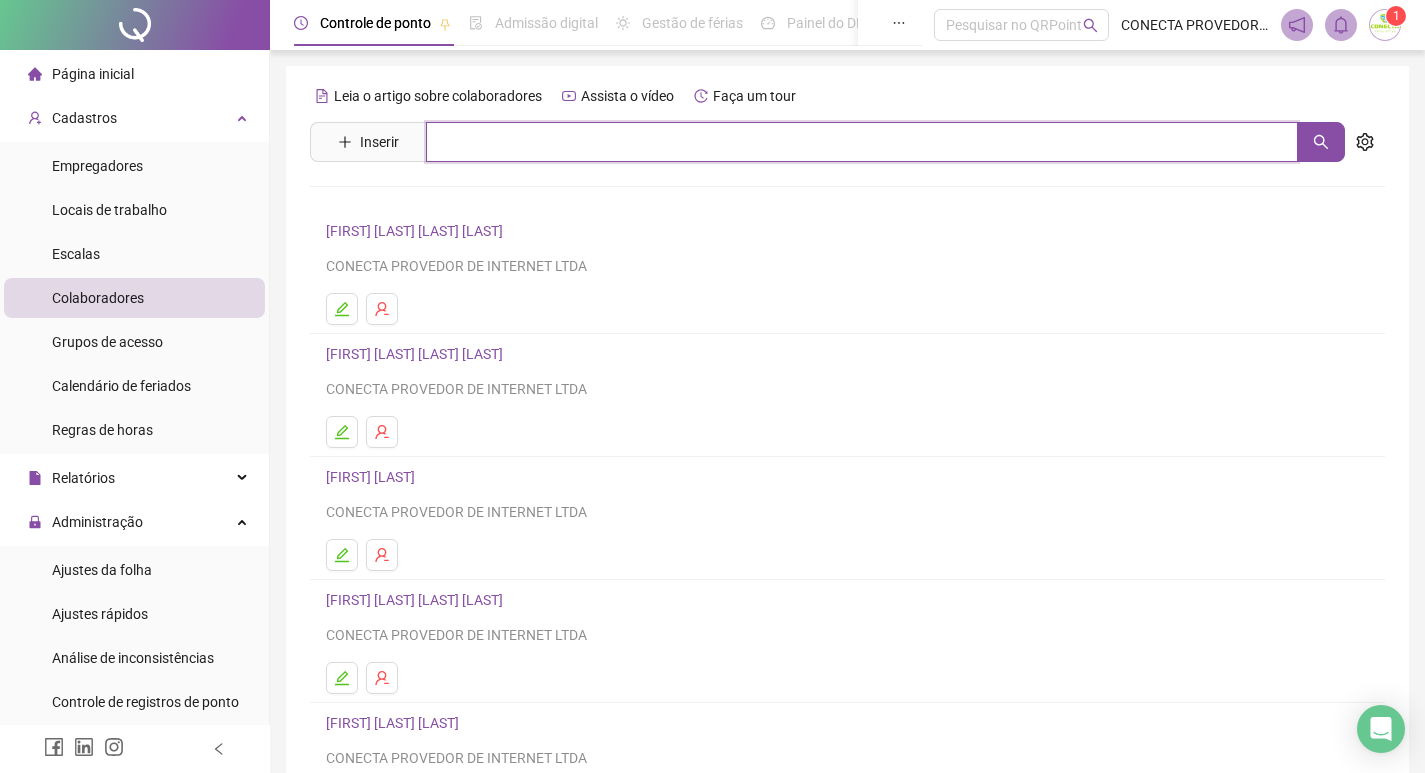 click at bounding box center (862, 142) 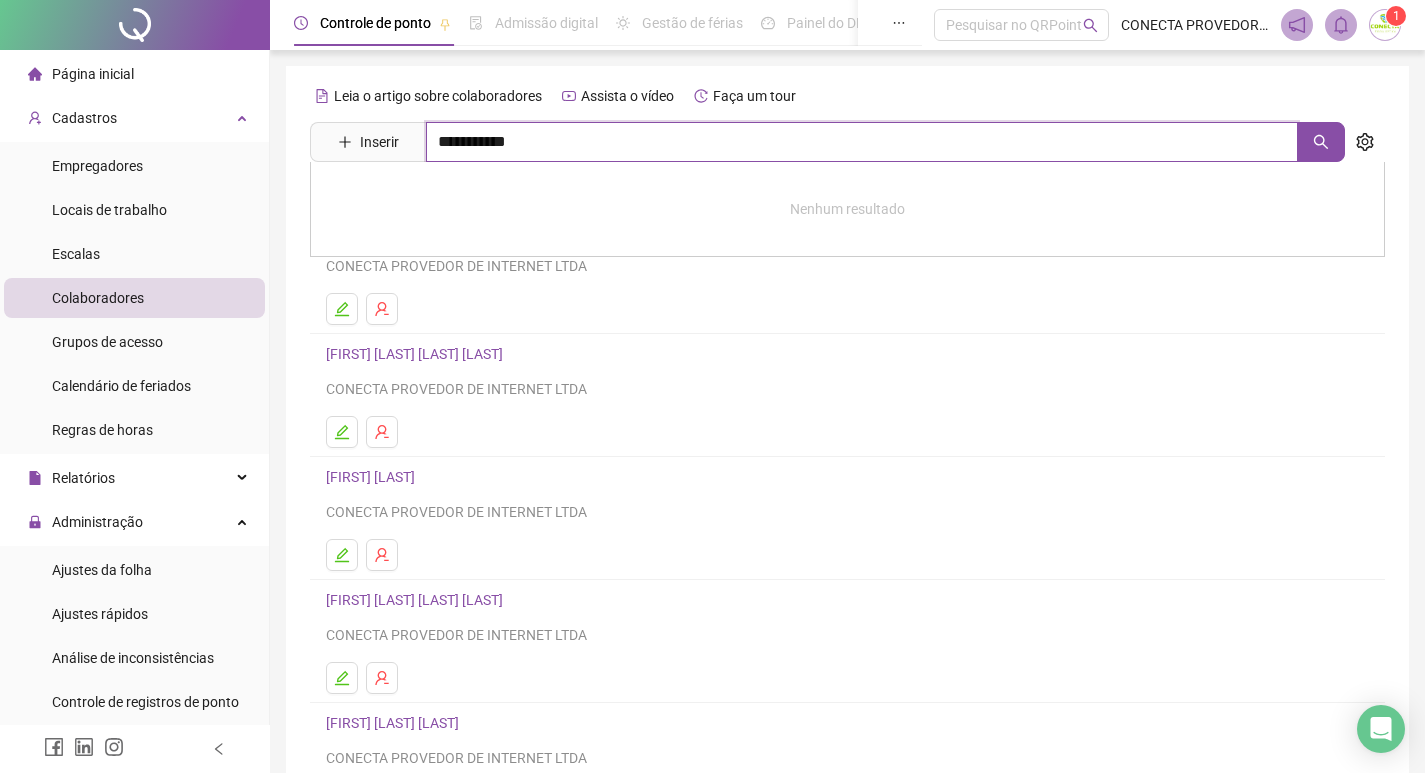 type on "**********" 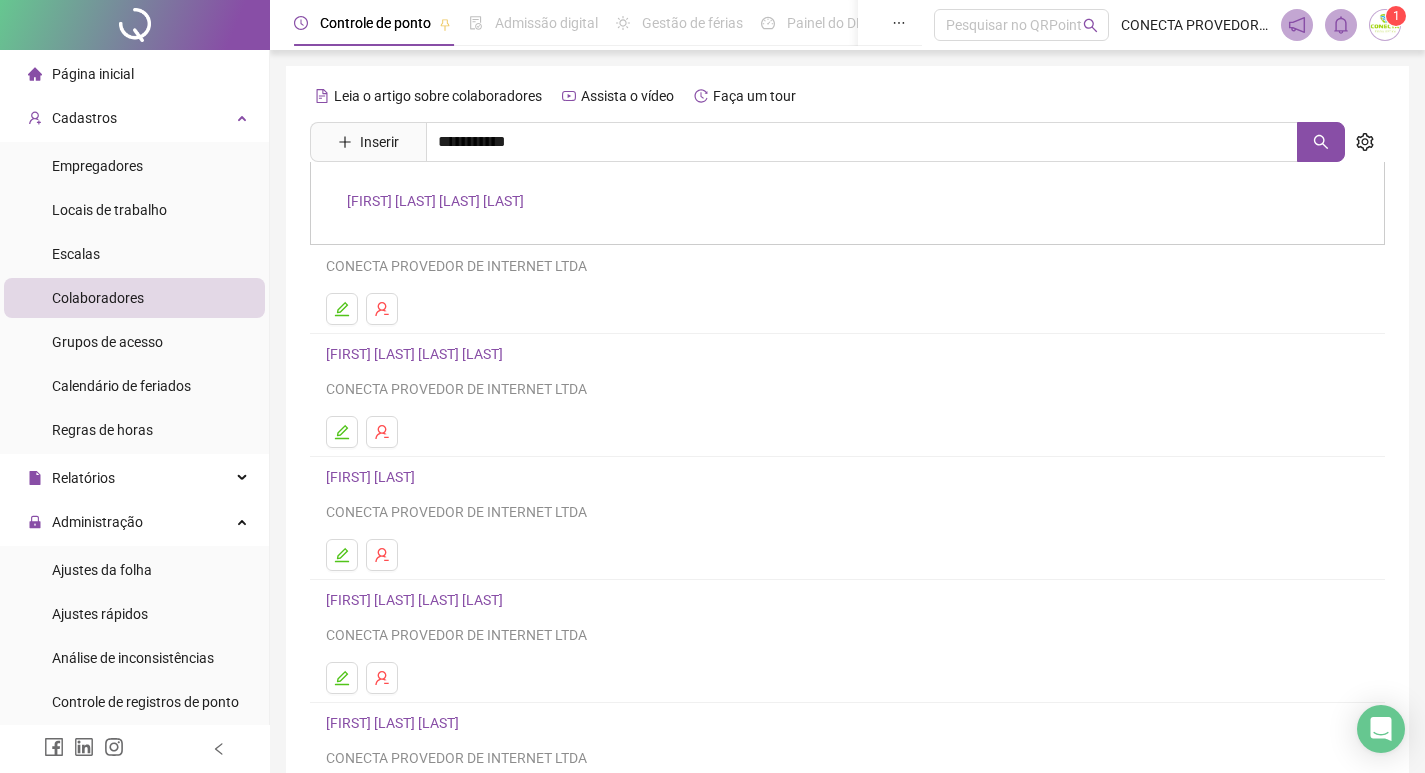 click on "[FIRST] [LAST] [LAST] [LAST]" at bounding box center (435, 201) 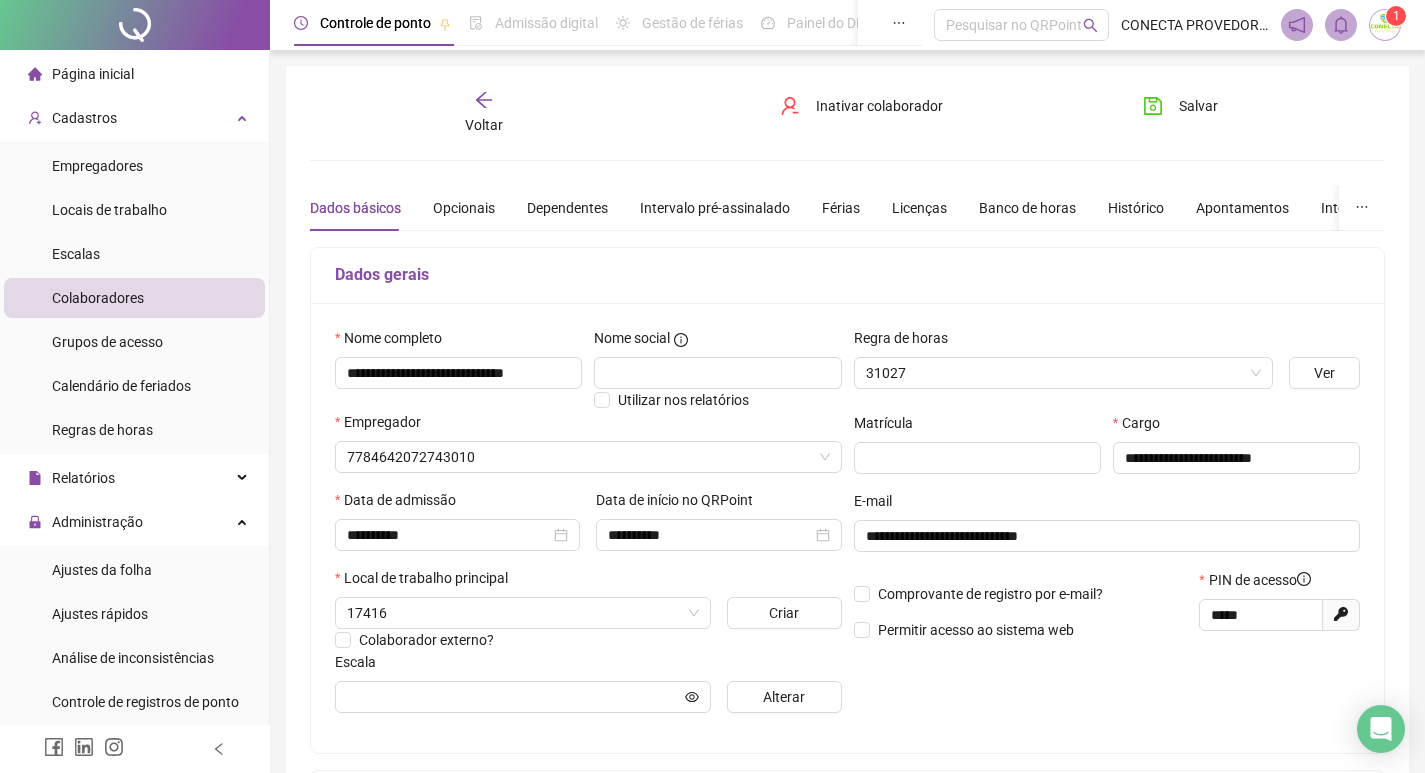 type on "**********" 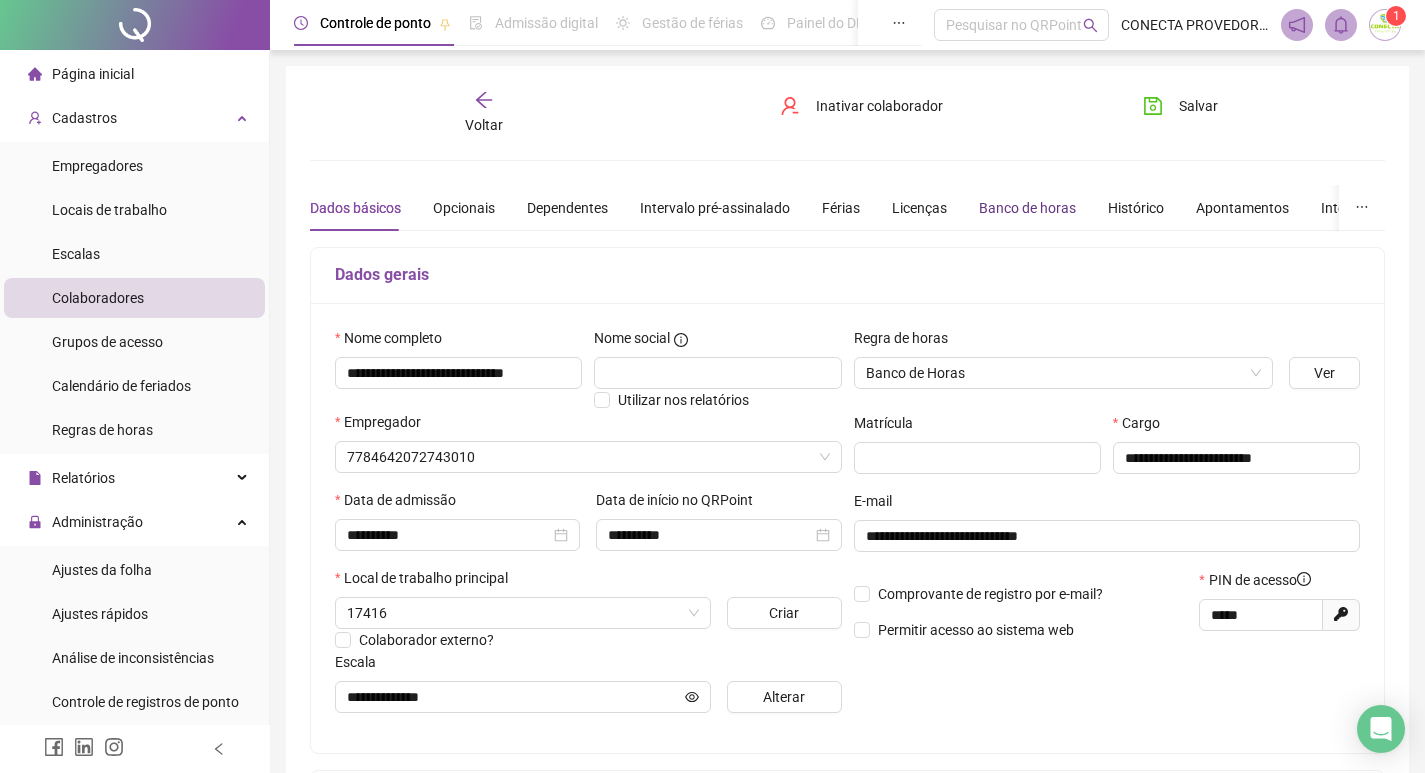 click on "Banco de horas" at bounding box center (1027, 208) 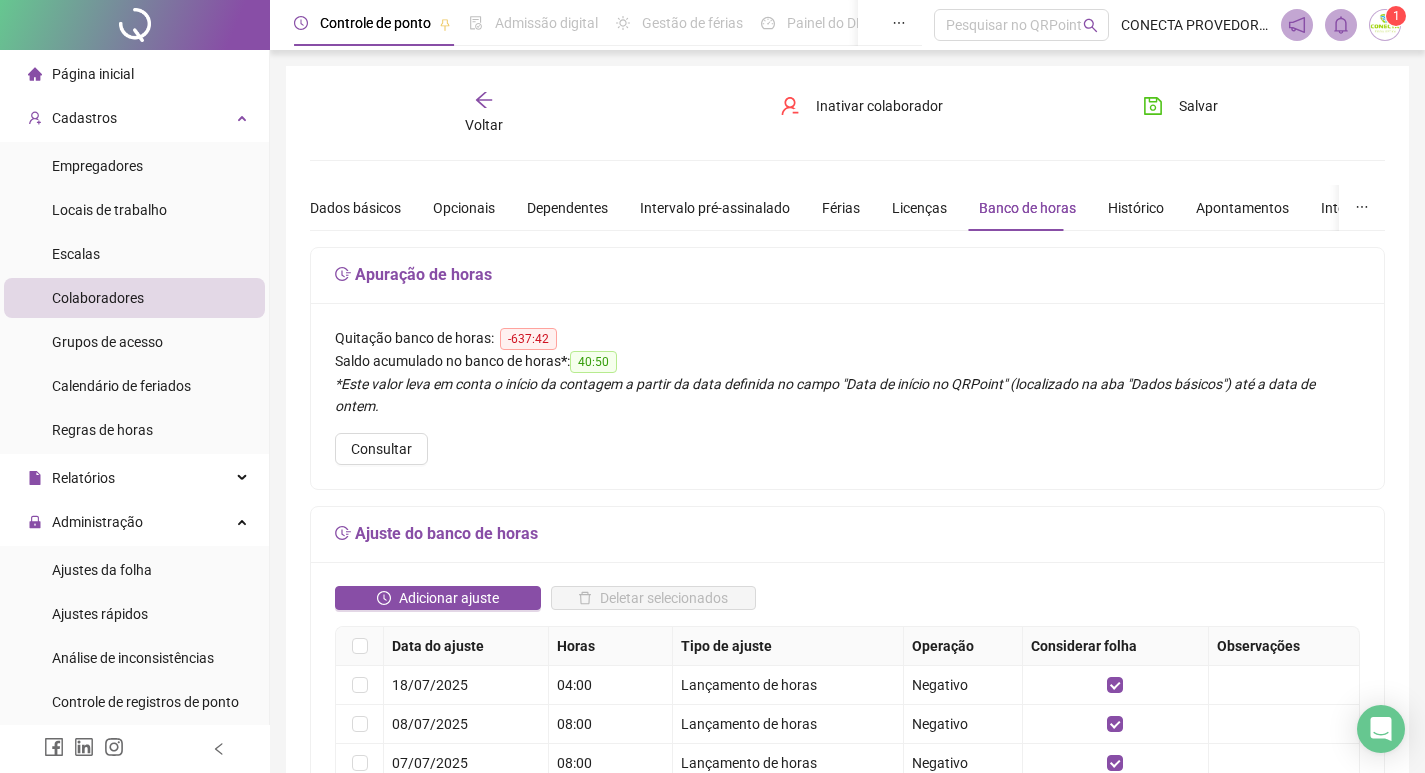 click on "Voltar" at bounding box center [484, 113] 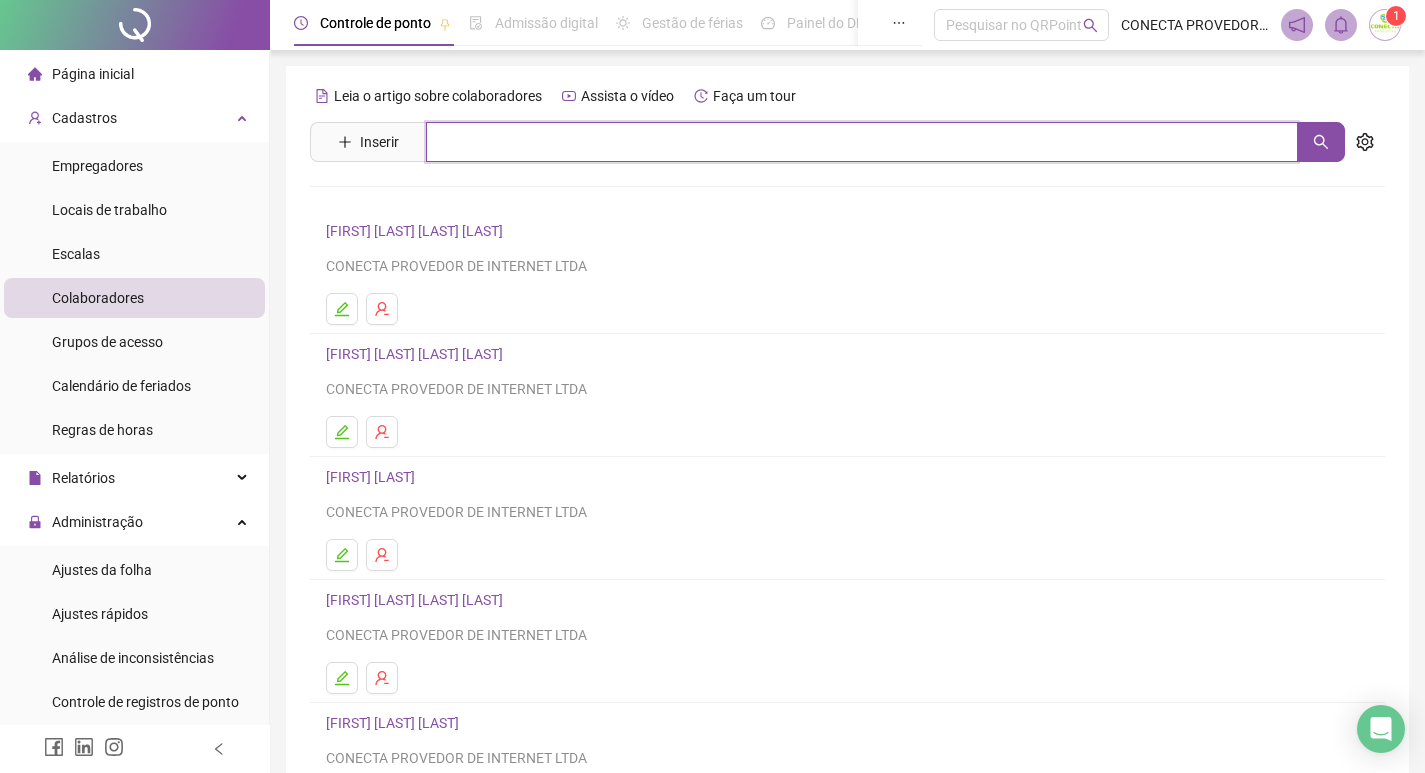 click at bounding box center (862, 142) 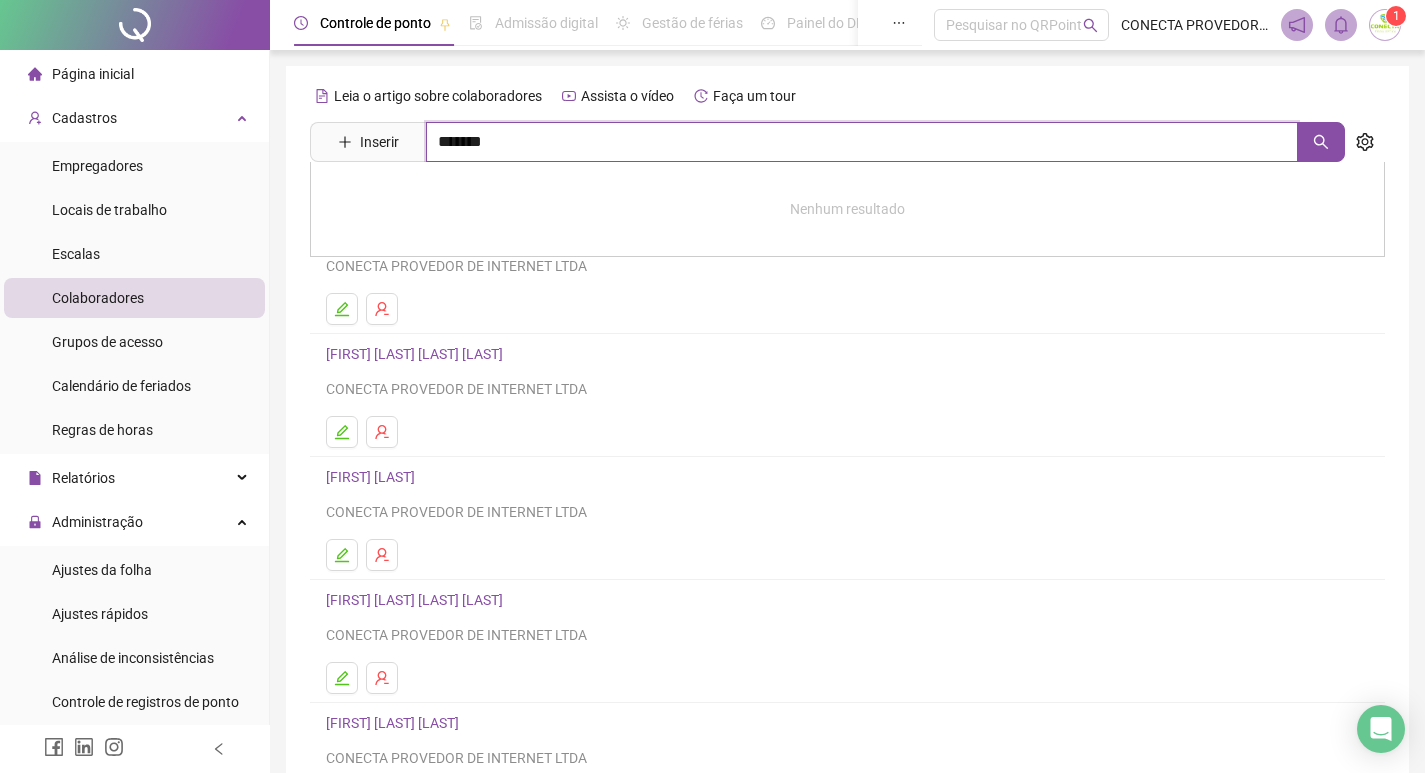 type on "*******" 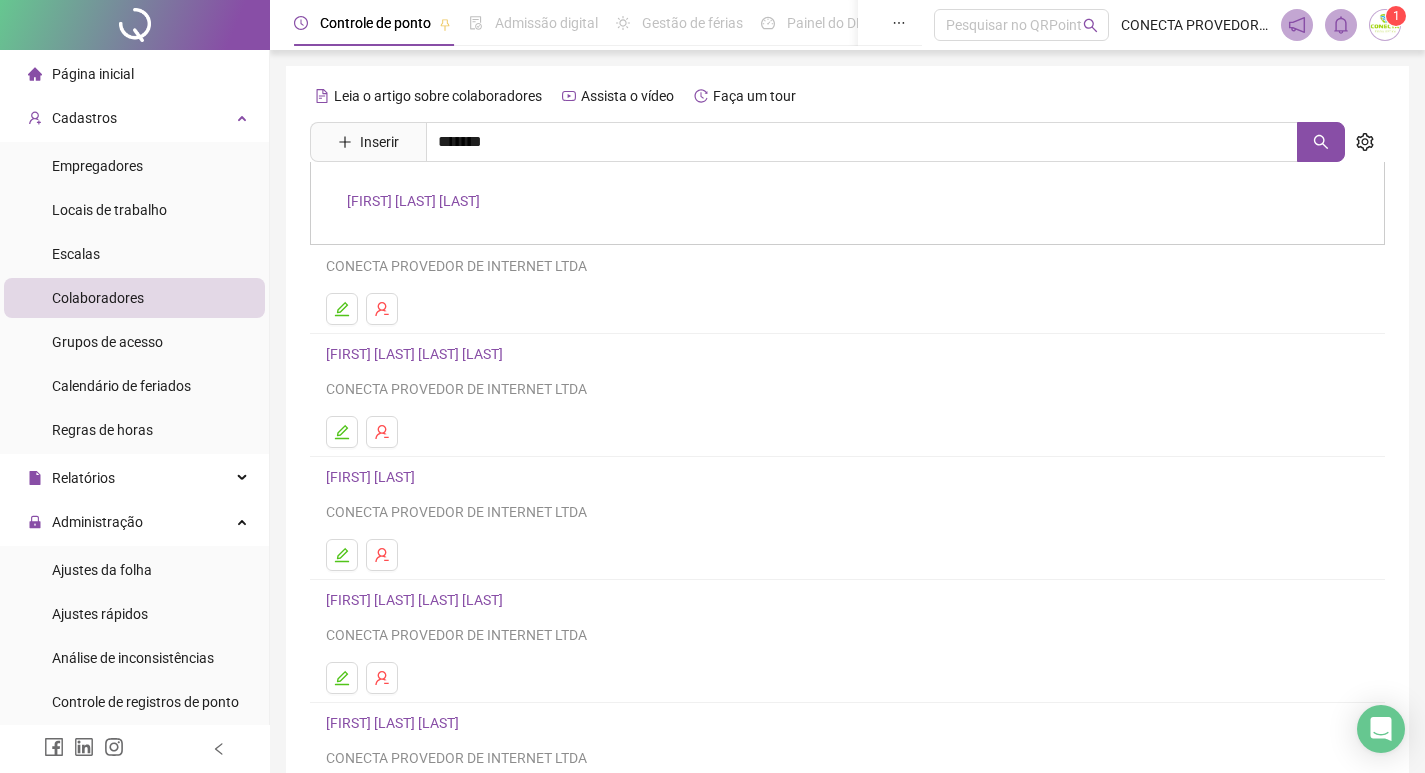 click on "[FIRST] [LAST] [LAST]" at bounding box center (413, 201) 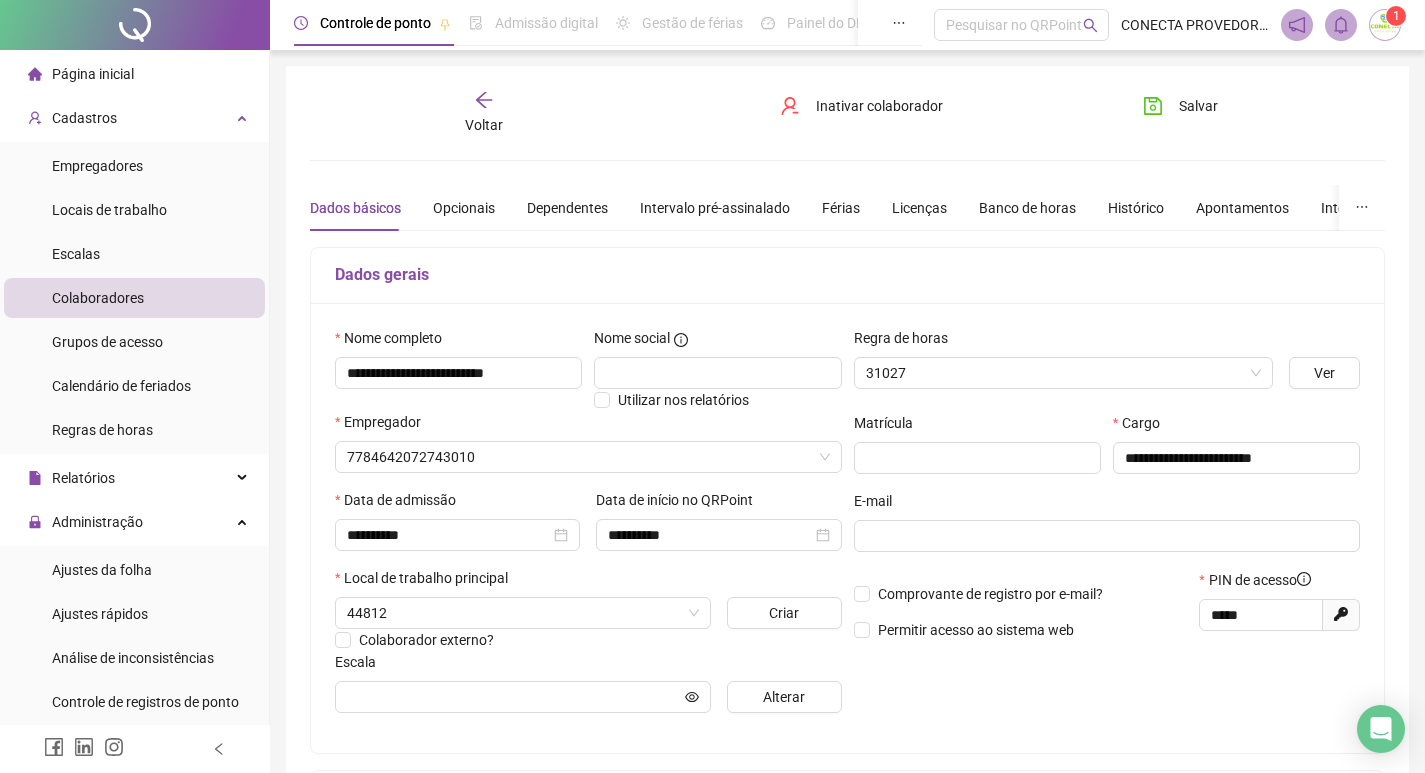 type on "**********" 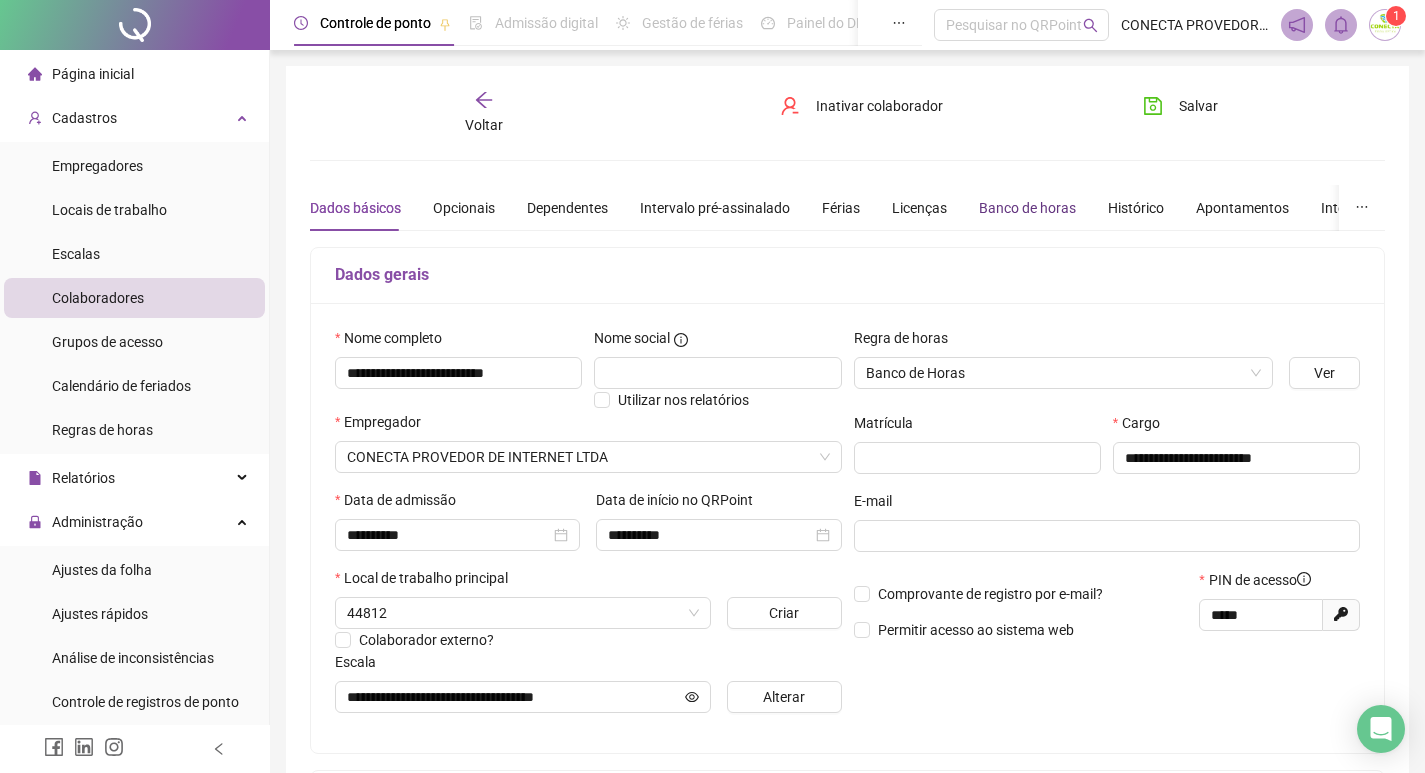 click on "Banco de horas" at bounding box center (1027, 208) 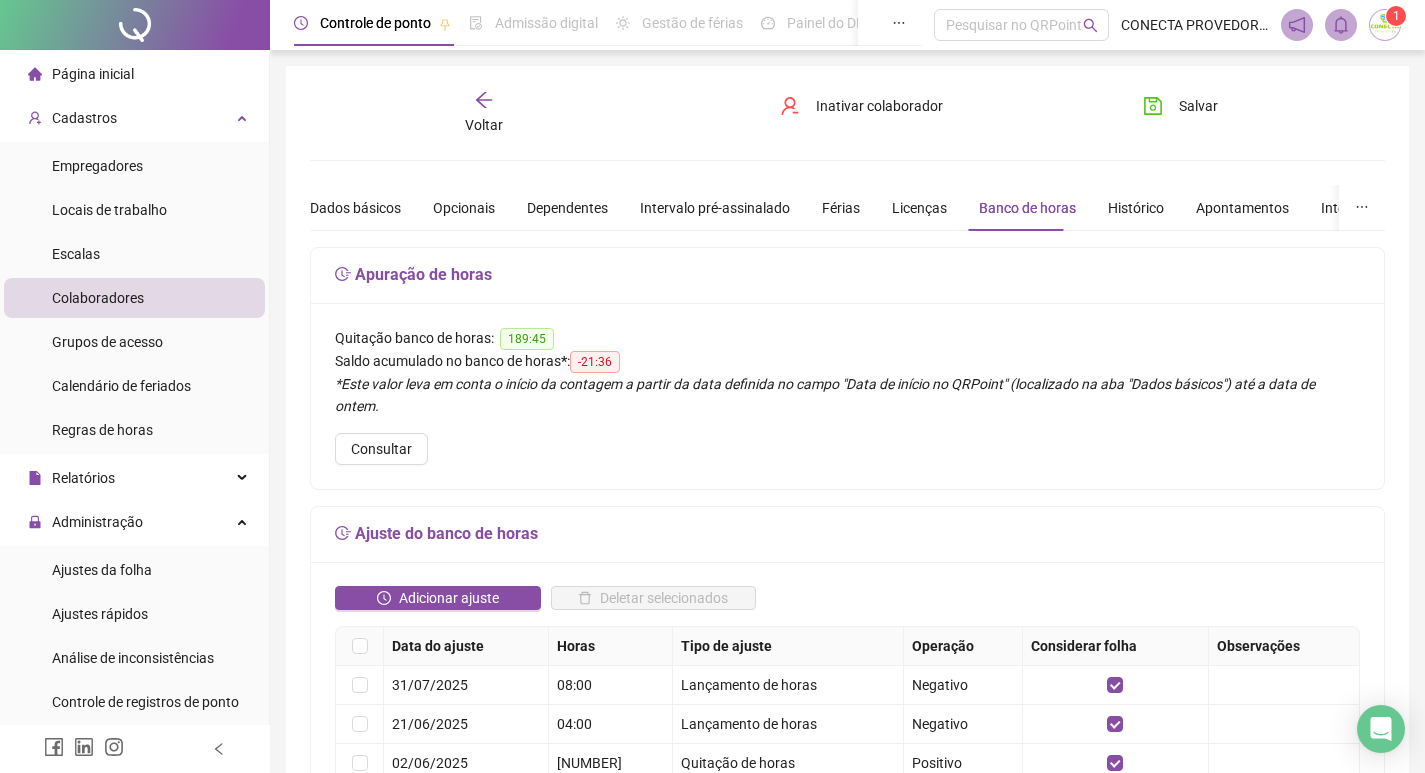 click 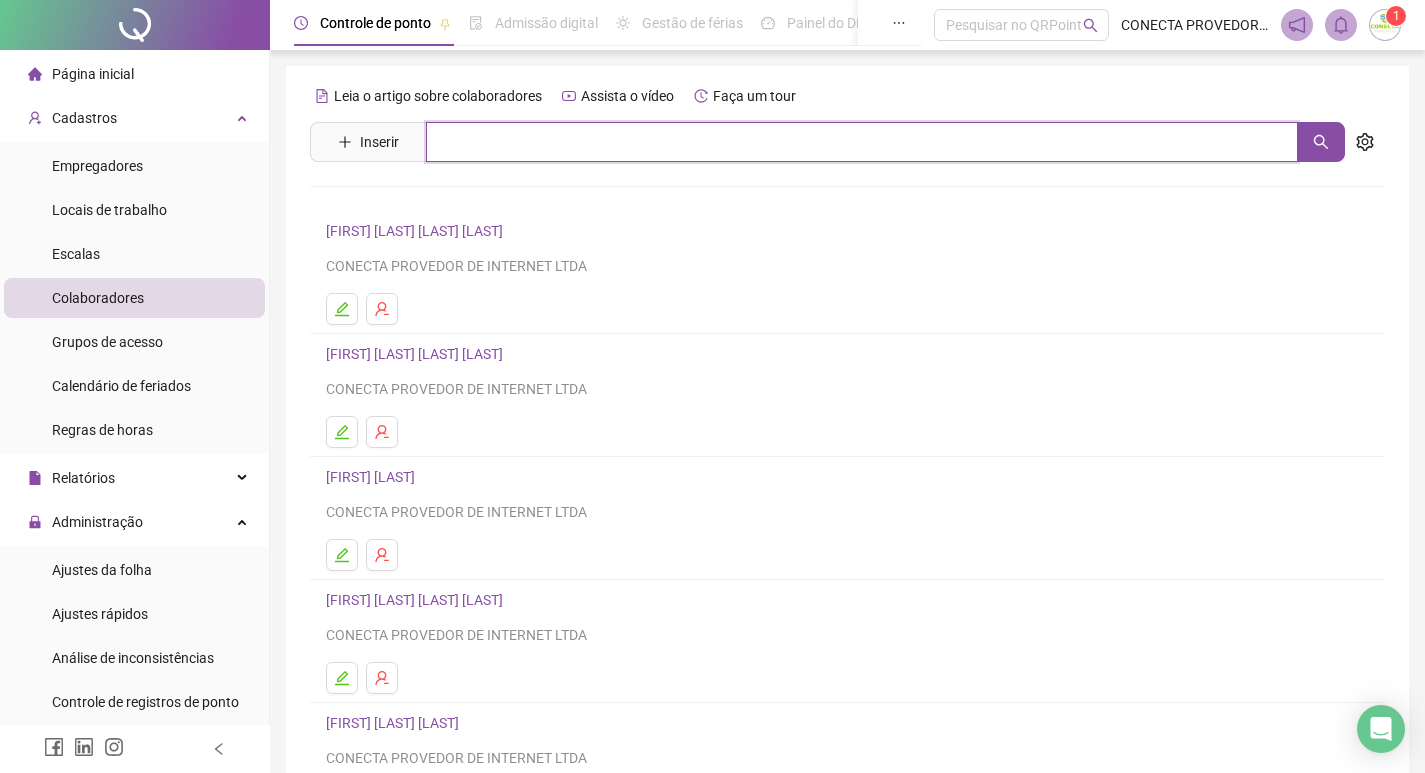 click at bounding box center [862, 142] 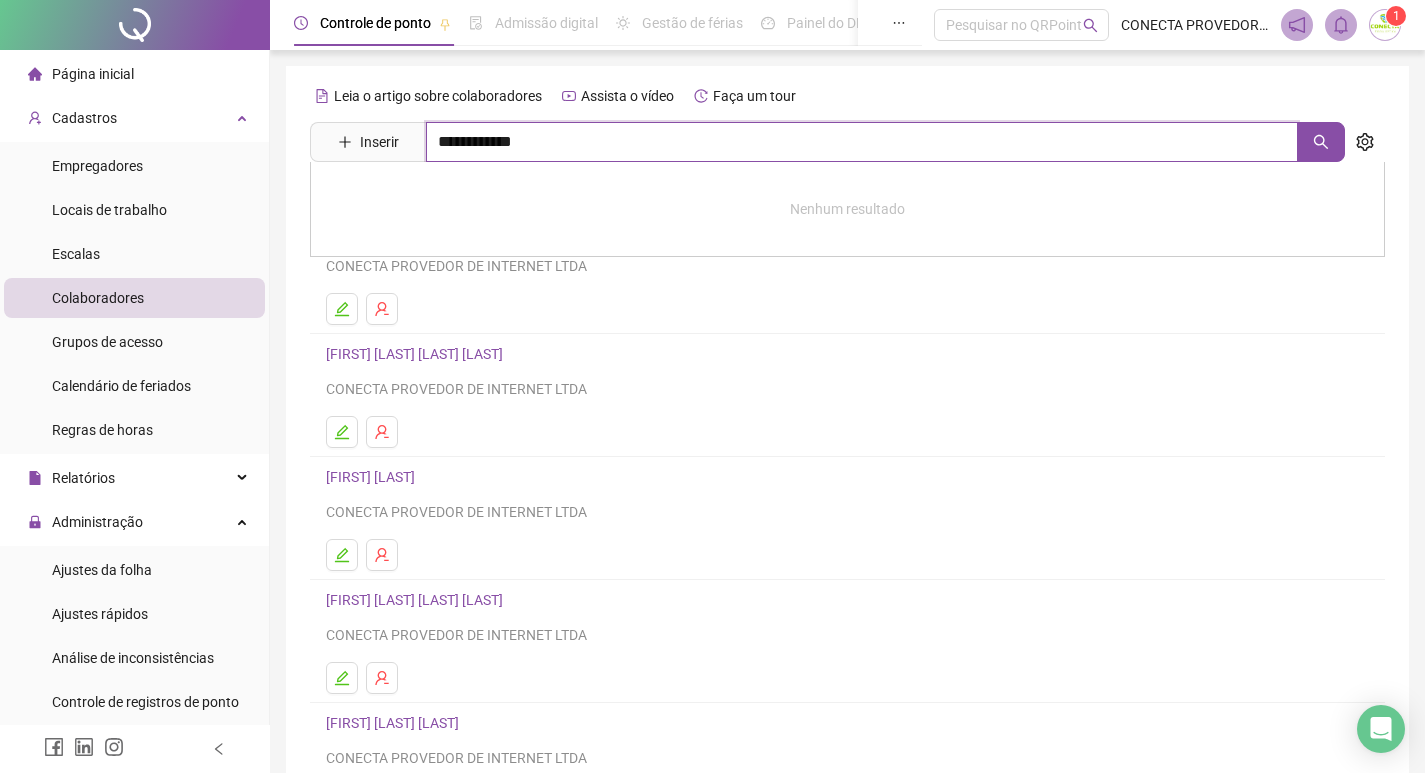 type on "**********" 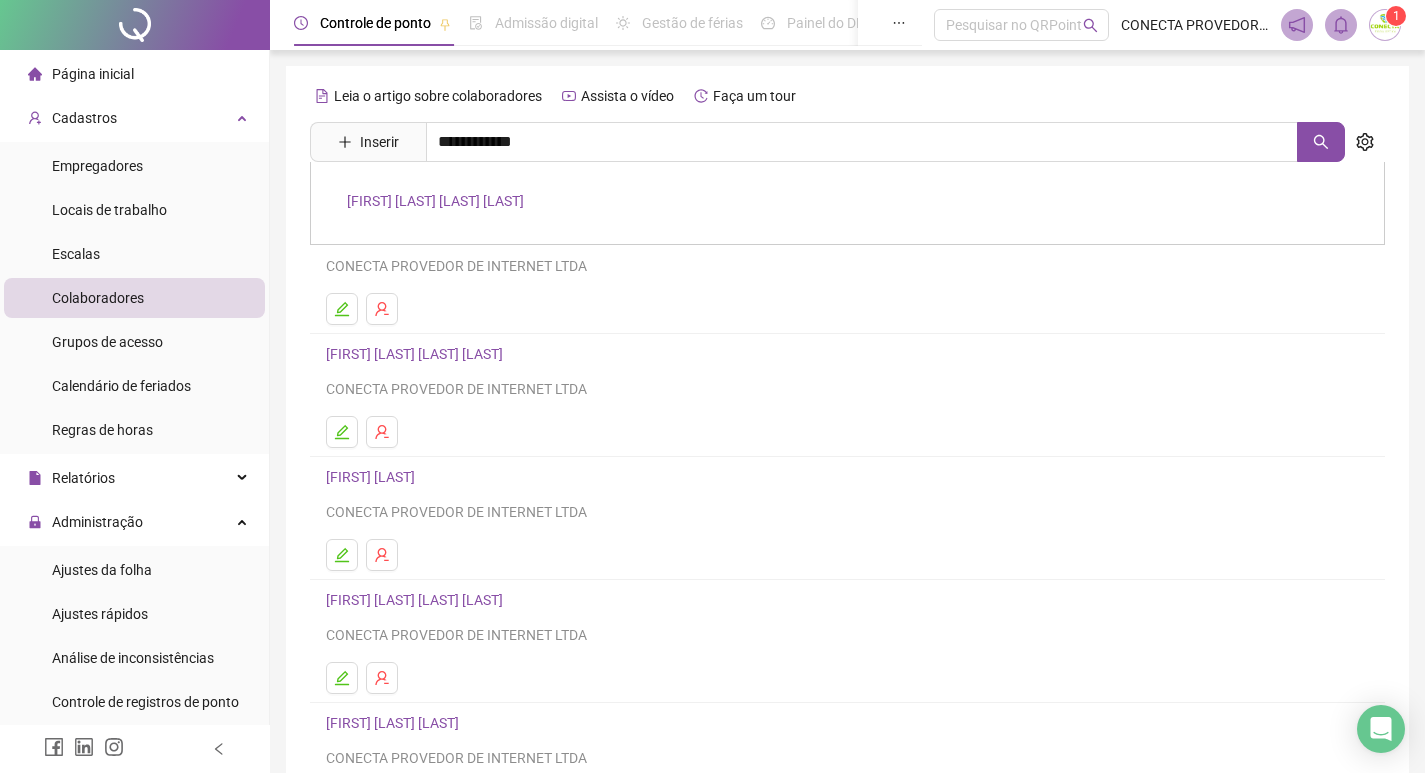 click on "[FIRST] [LAST] [LAST] [LAST]" at bounding box center [435, 201] 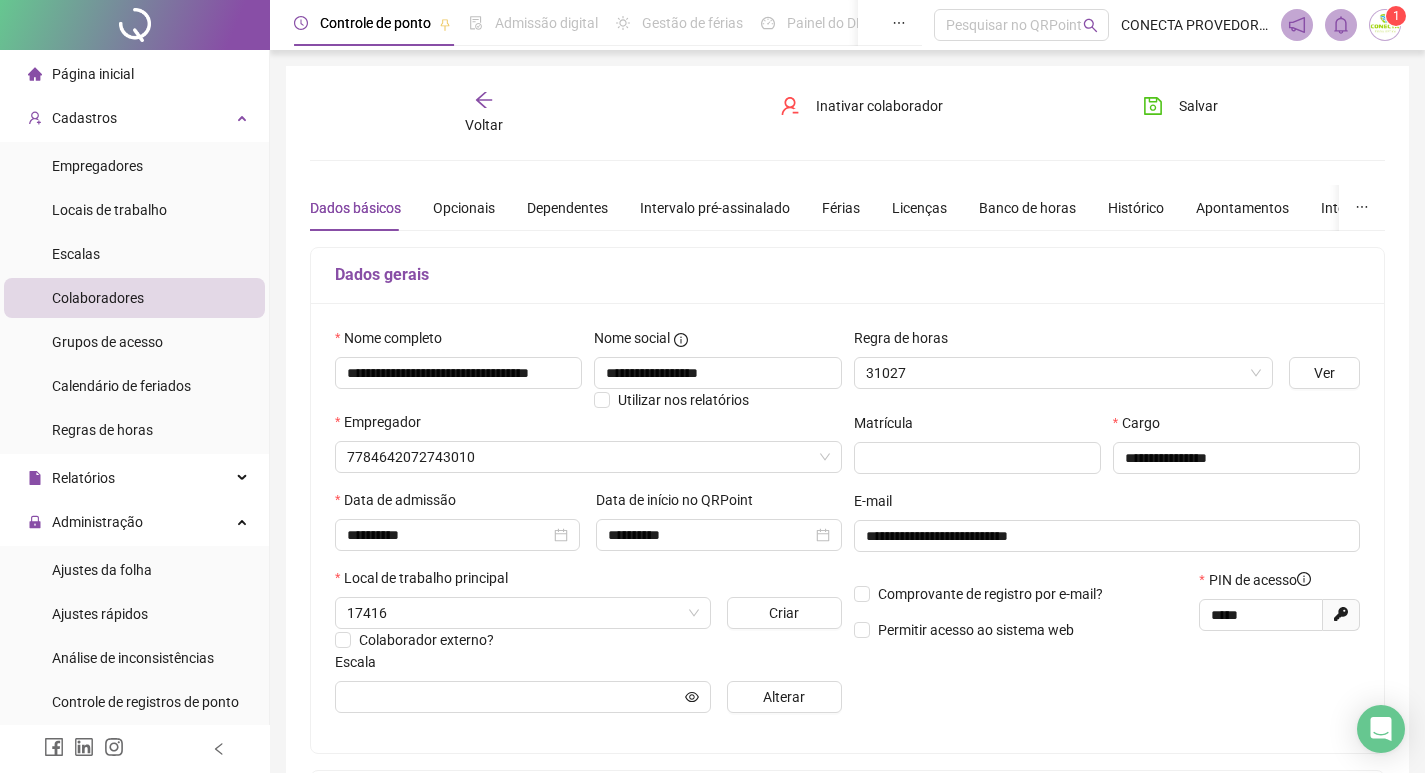 type on "**********" 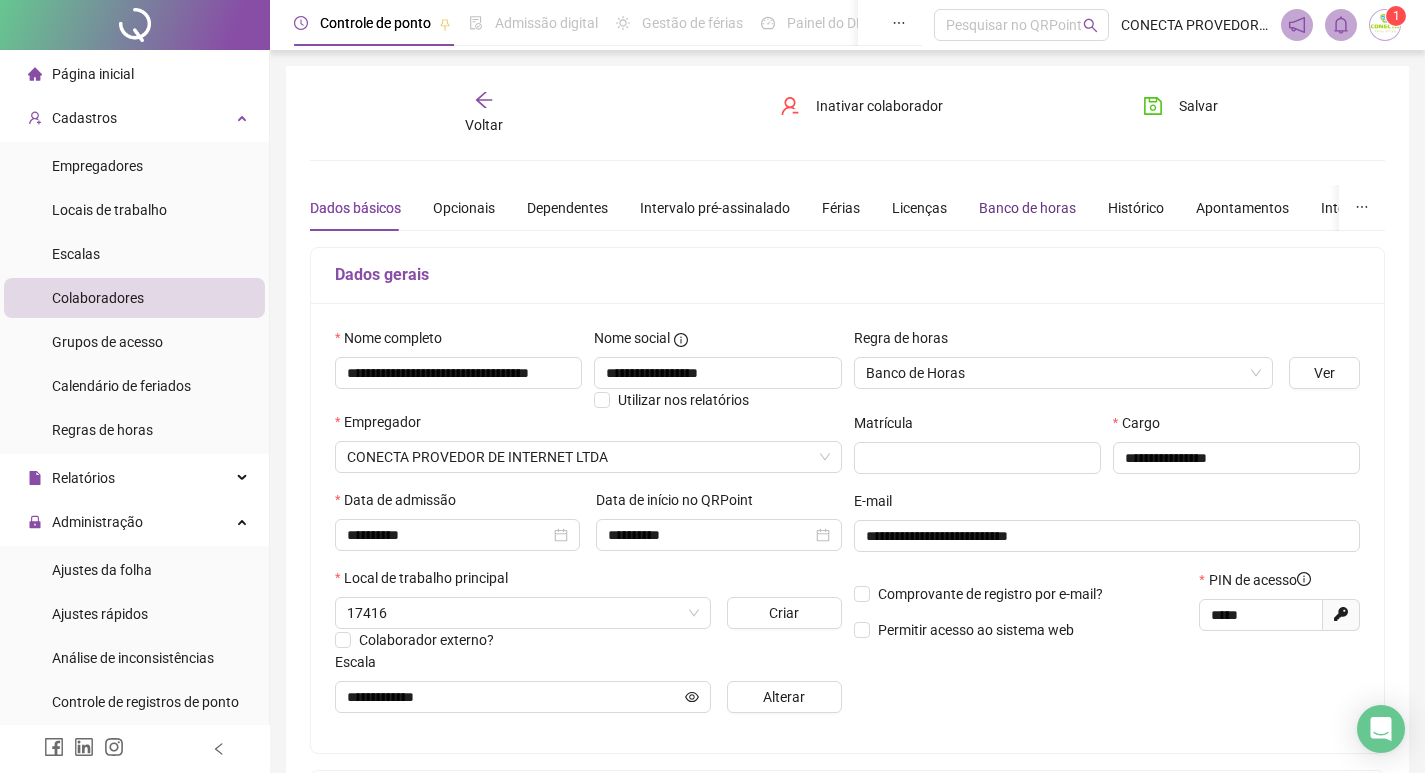 click on "Banco de horas" at bounding box center (1027, 208) 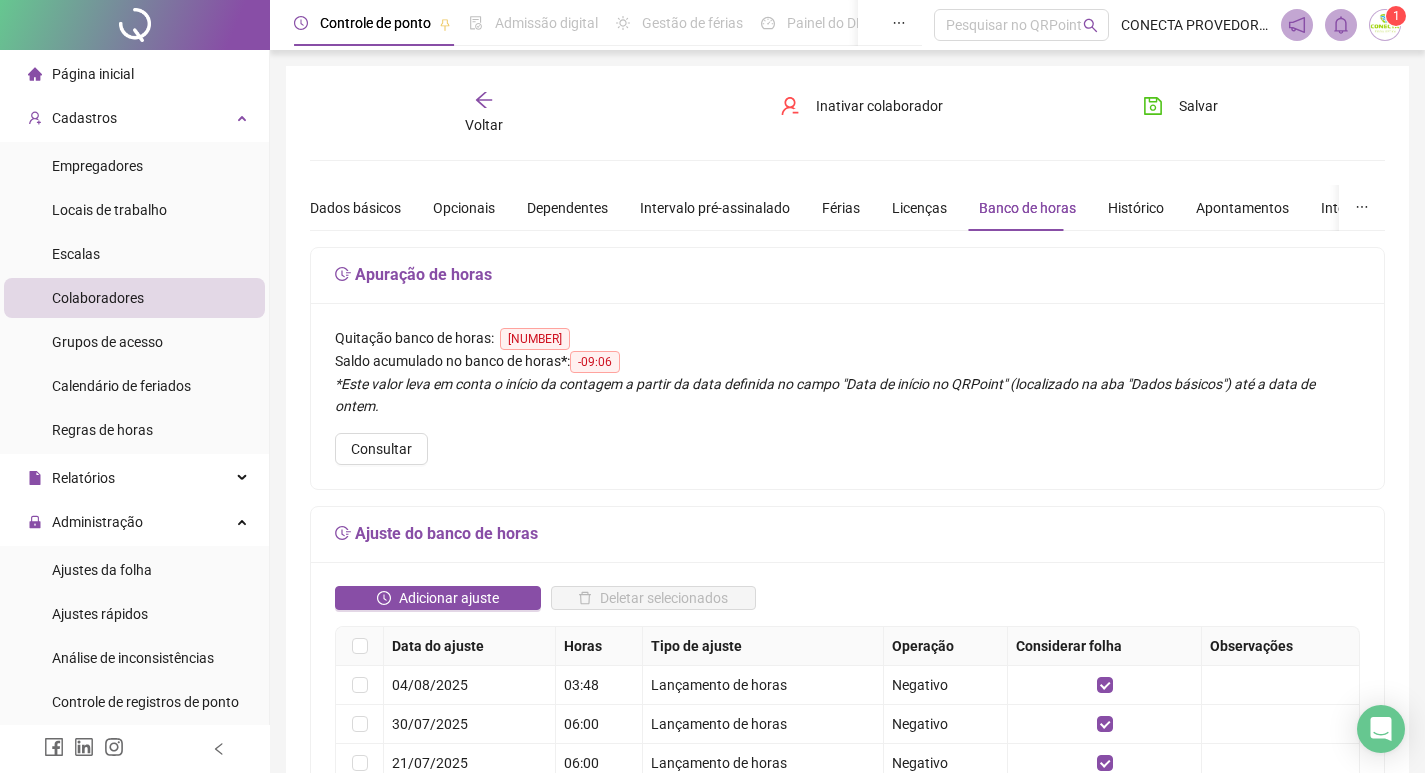 click on "Voltar" at bounding box center (484, 113) 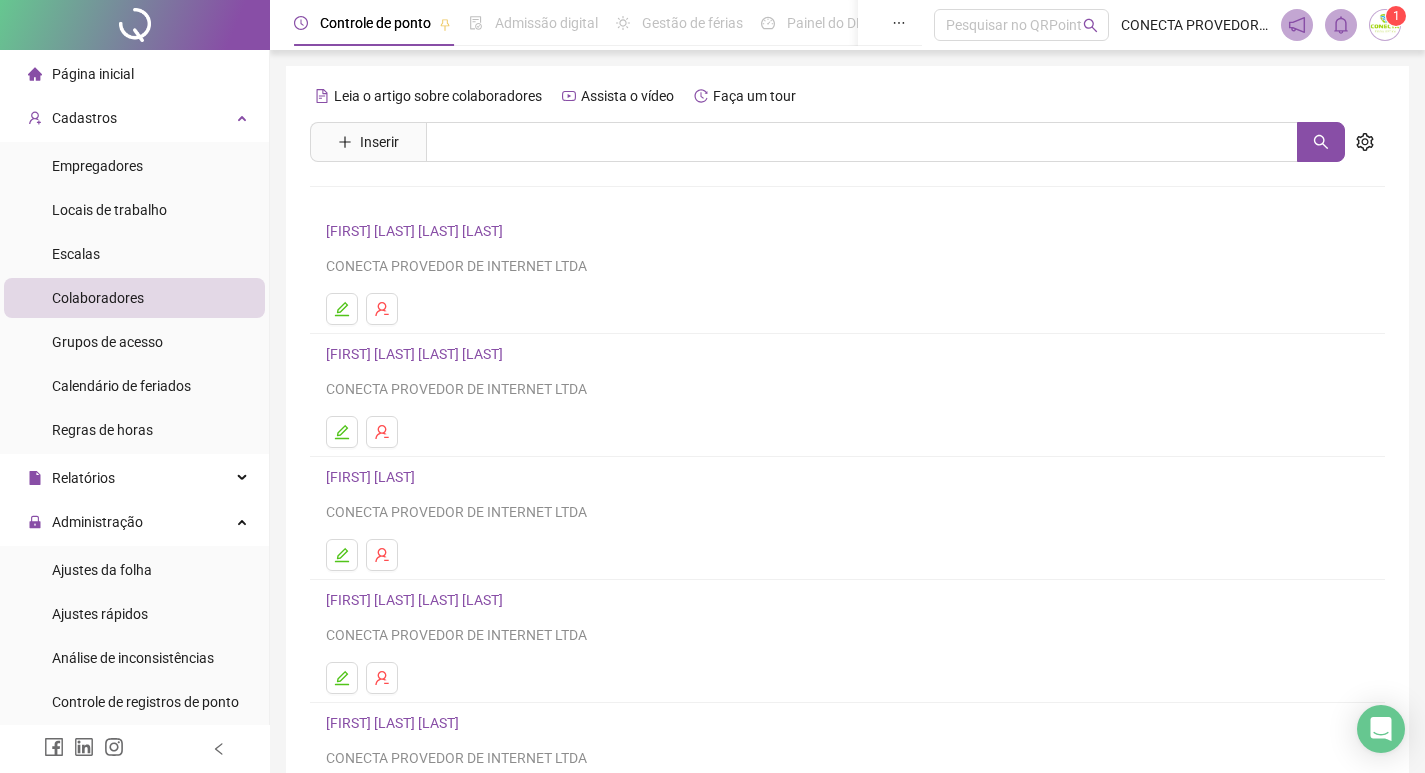 click on "Leia o artigo sobre colaboradores Assista o vídeo Faça um tour Inserir Nenhum resultado [FIRST] [LAST] [LAST]
CONECTA PROVEDOR DE INTERNET LTDA [FIRST] [LAST] [LAST] [LAST]
CONECTA PROVEDOR DE INTERNET LTDA [FIRST] [LAST] [LAST]
CONECTA PROVEDOR DE INTERNET LTDA [FIRST] [LAST] [LAST] [LAST]
CONECTA PROVEDOR DE INTERNET LTDA [FIRST] [LAST] [LAST] [LAST]
CONECTA PROVEDOR DE INTERNET LTDA 1 2 3 4 5 ••• 11" at bounding box center [847, 468] 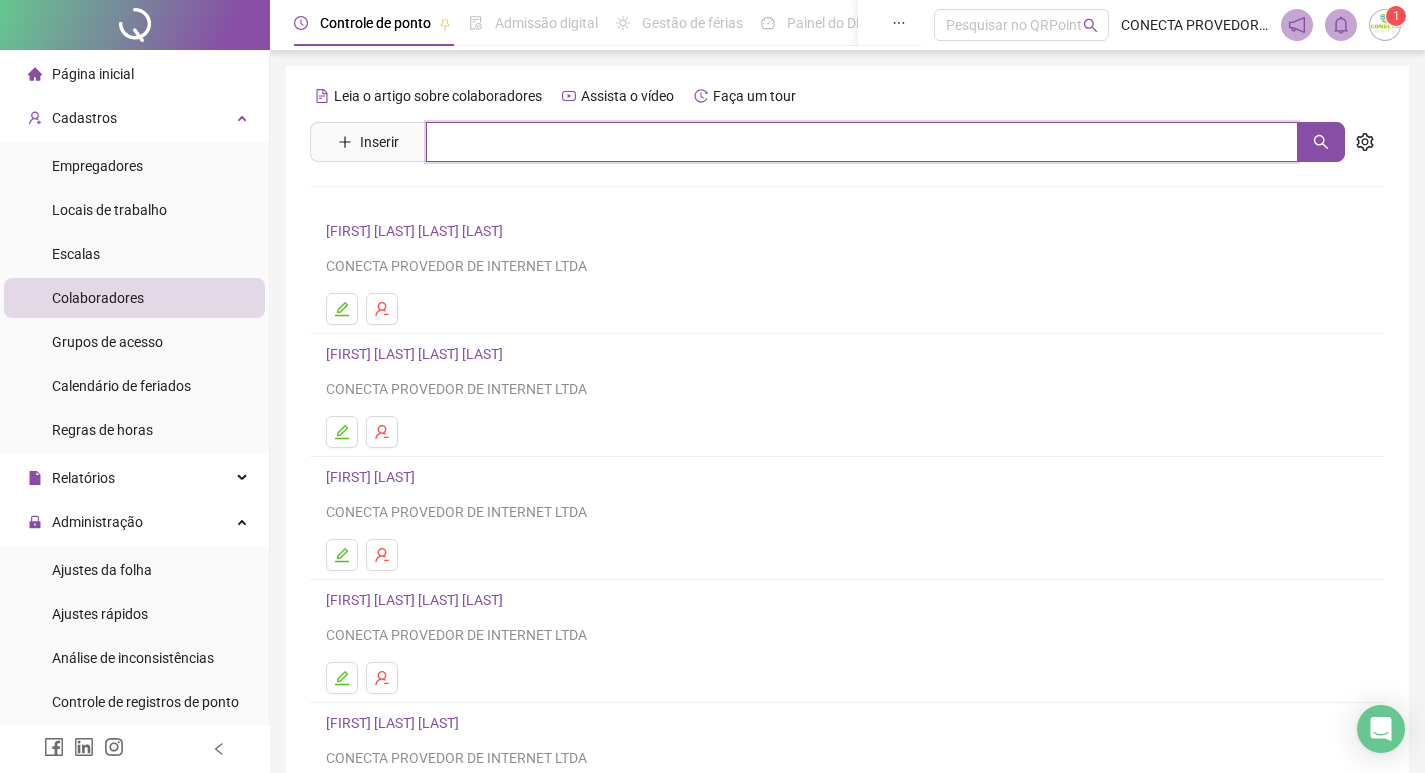 click at bounding box center (862, 142) 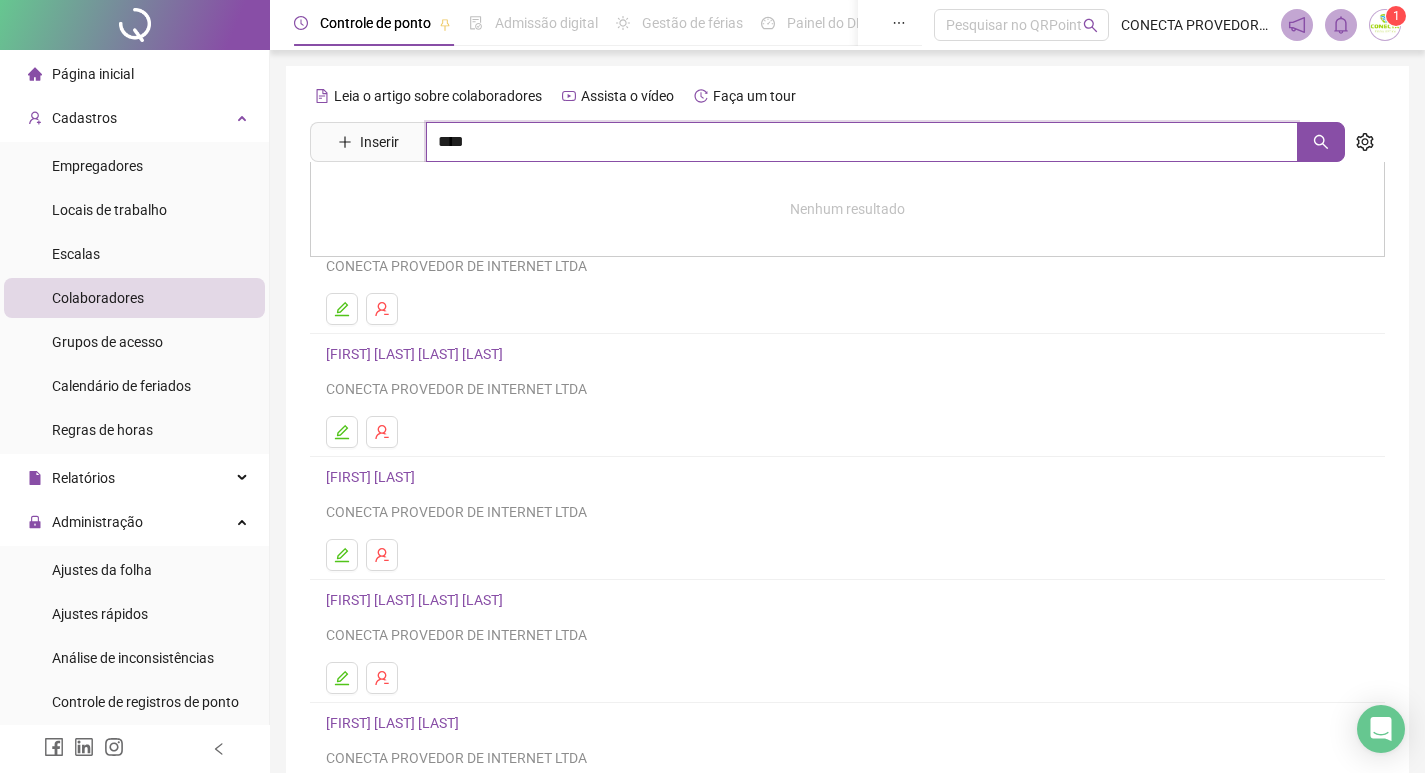 type on "****" 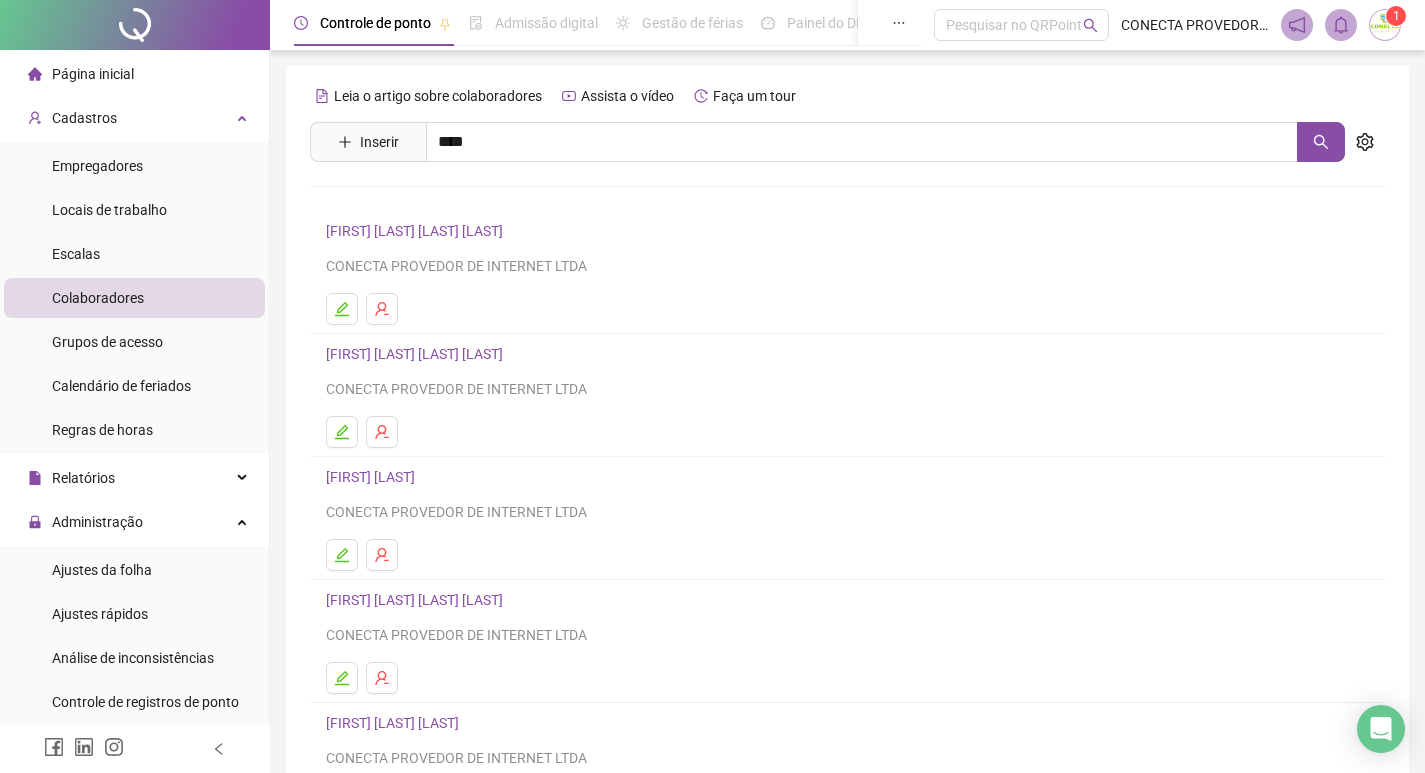 click on "[FIRST] [LAST]" at bounding box center (391, 201) 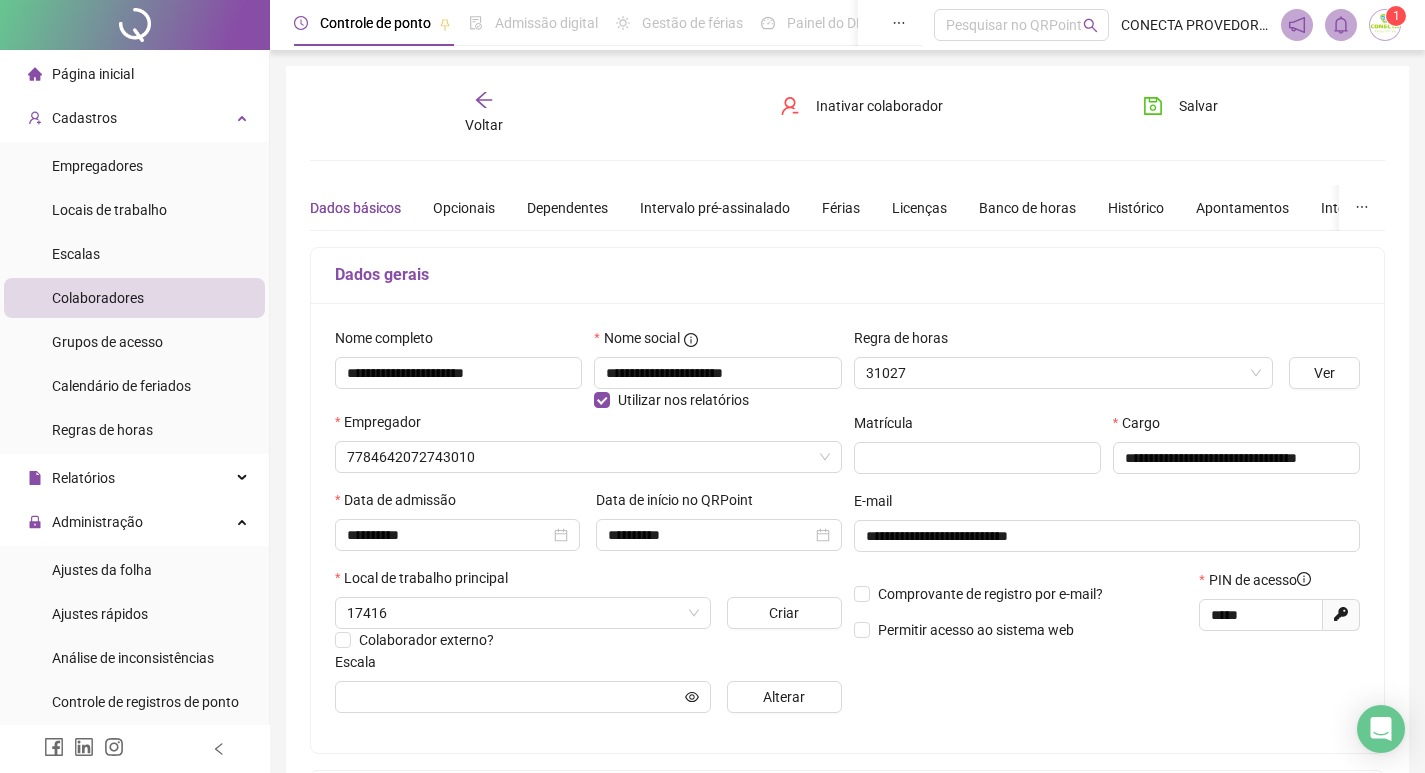 type on "**********" 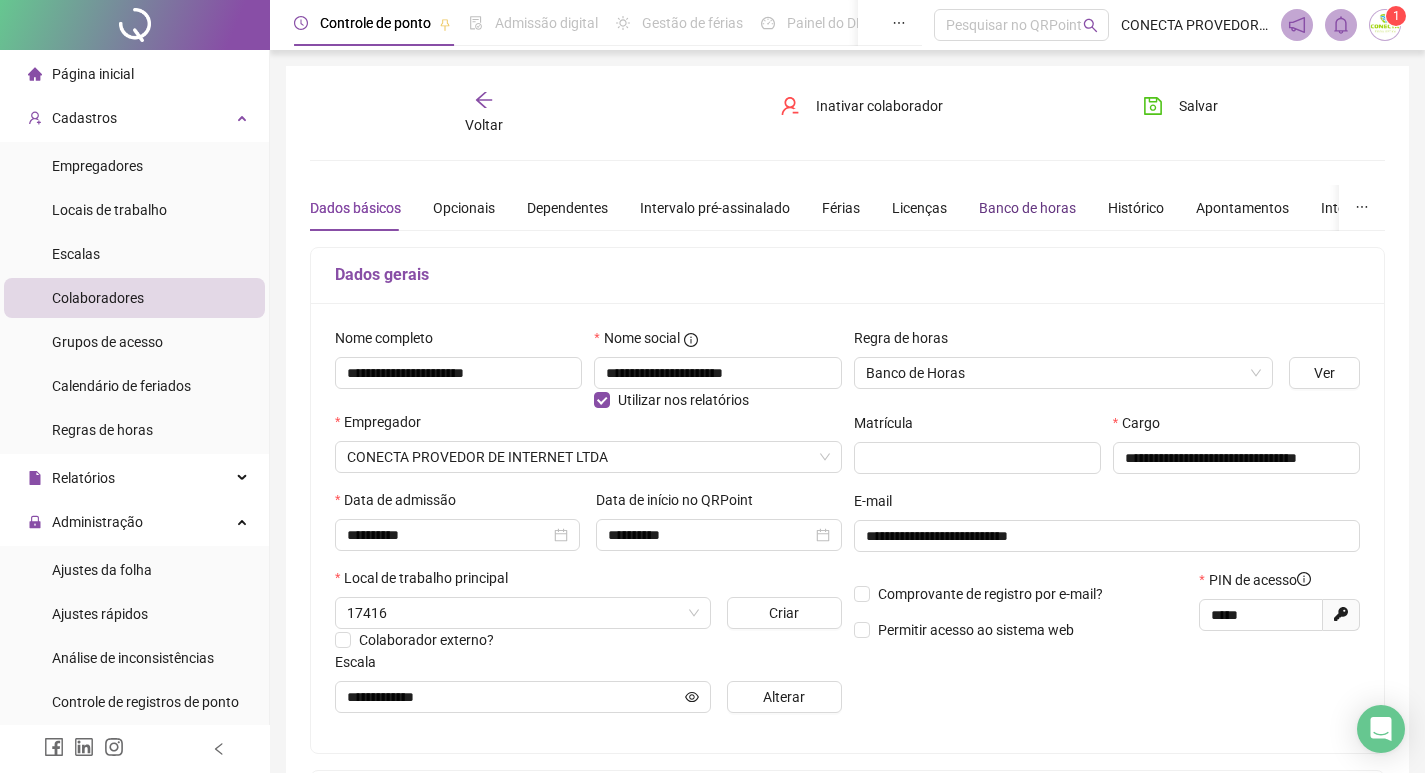 click on "Banco de horas" at bounding box center [1027, 208] 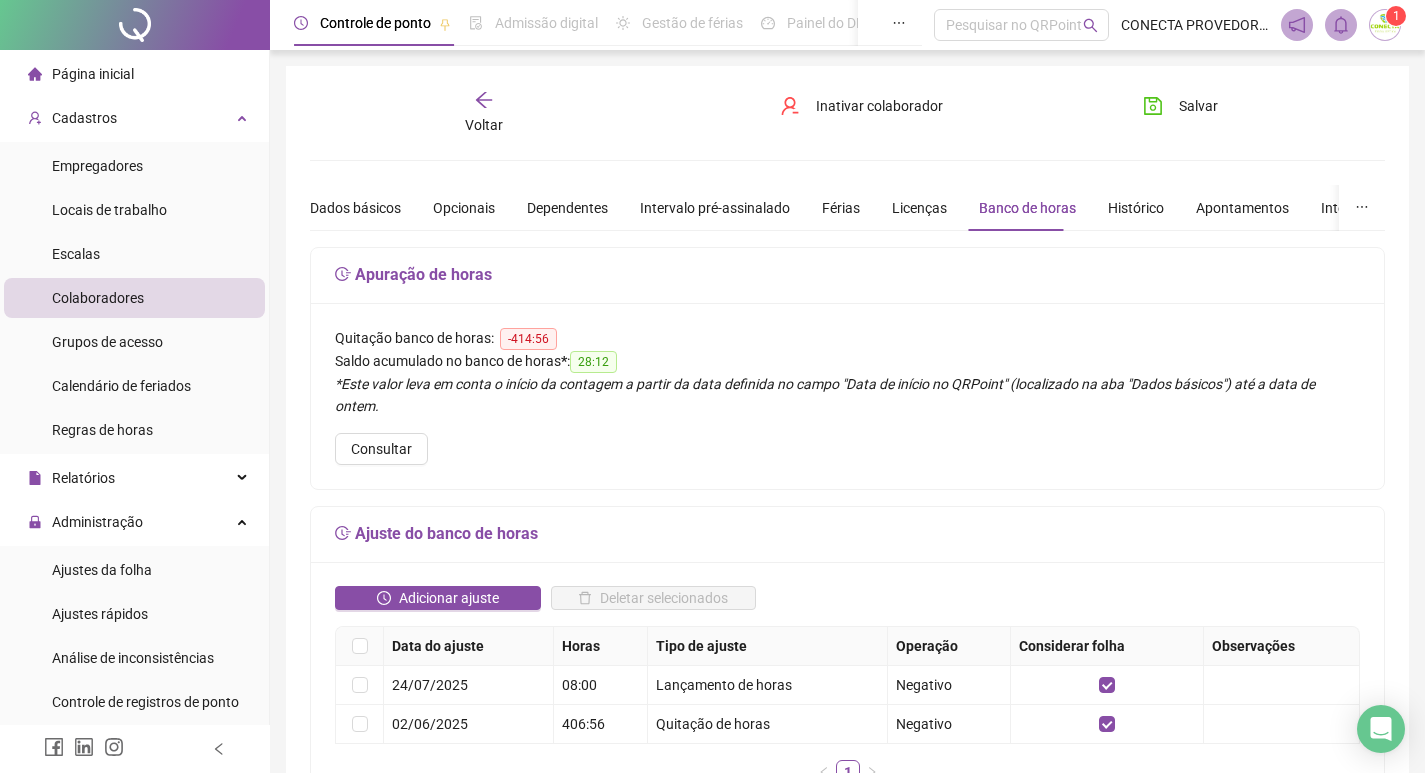 click on "Voltar" at bounding box center [484, 125] 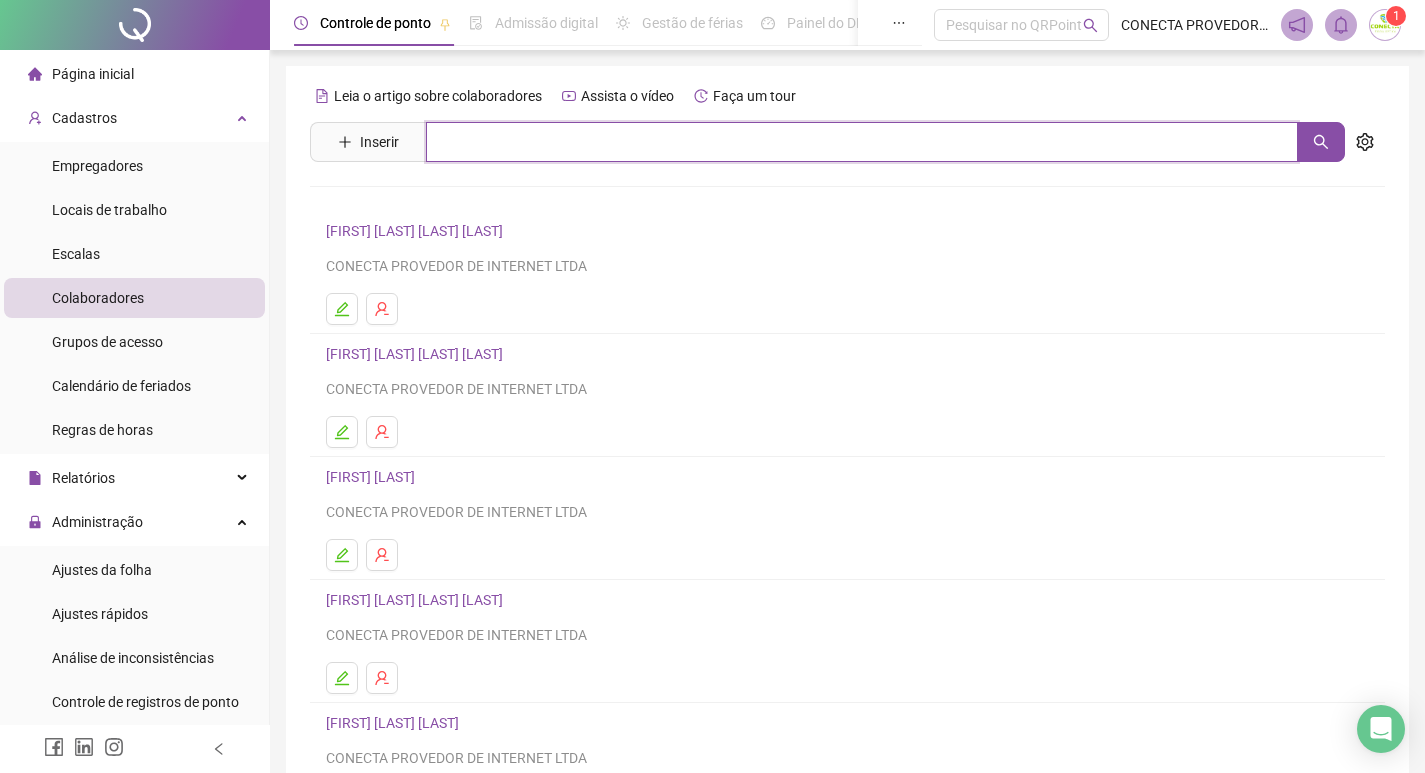 click at bounding box center [862, 142] 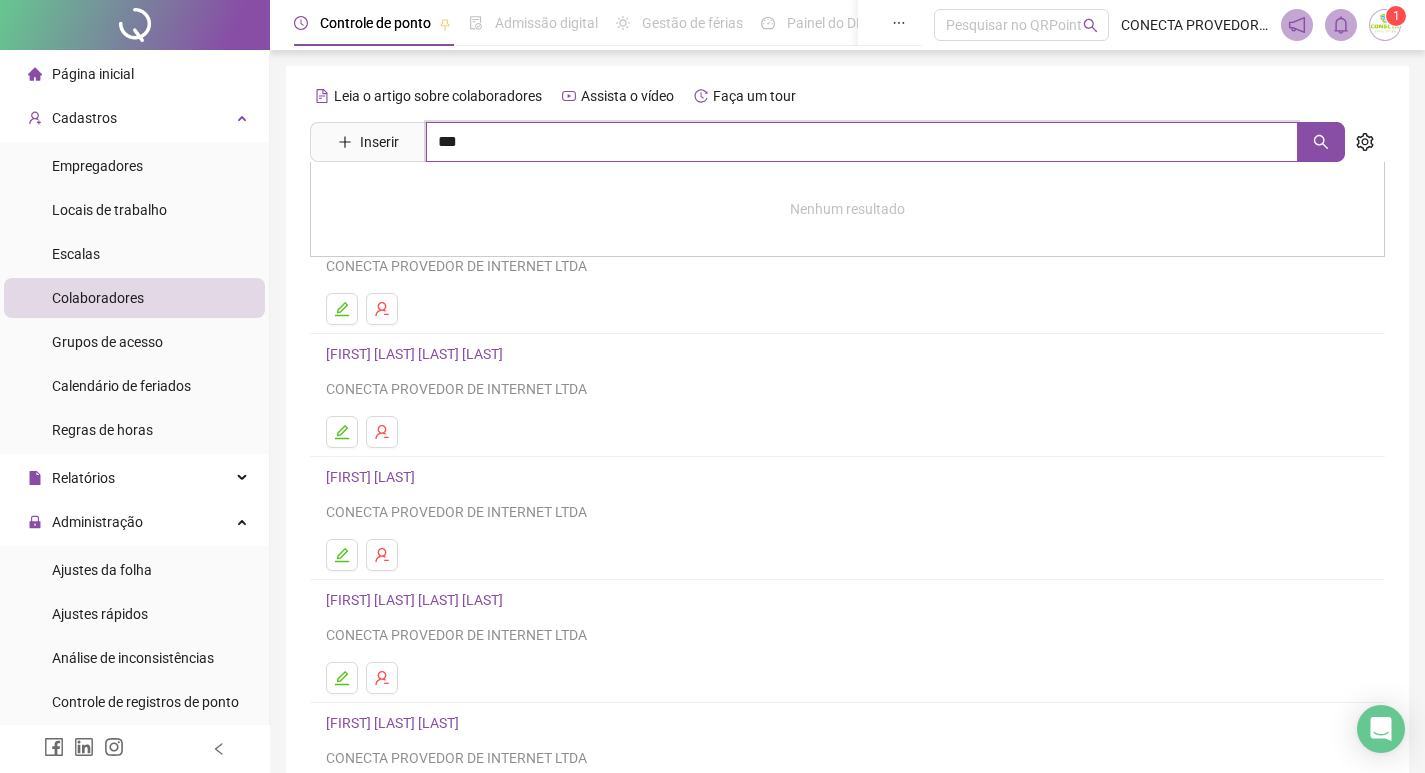 type on "***" 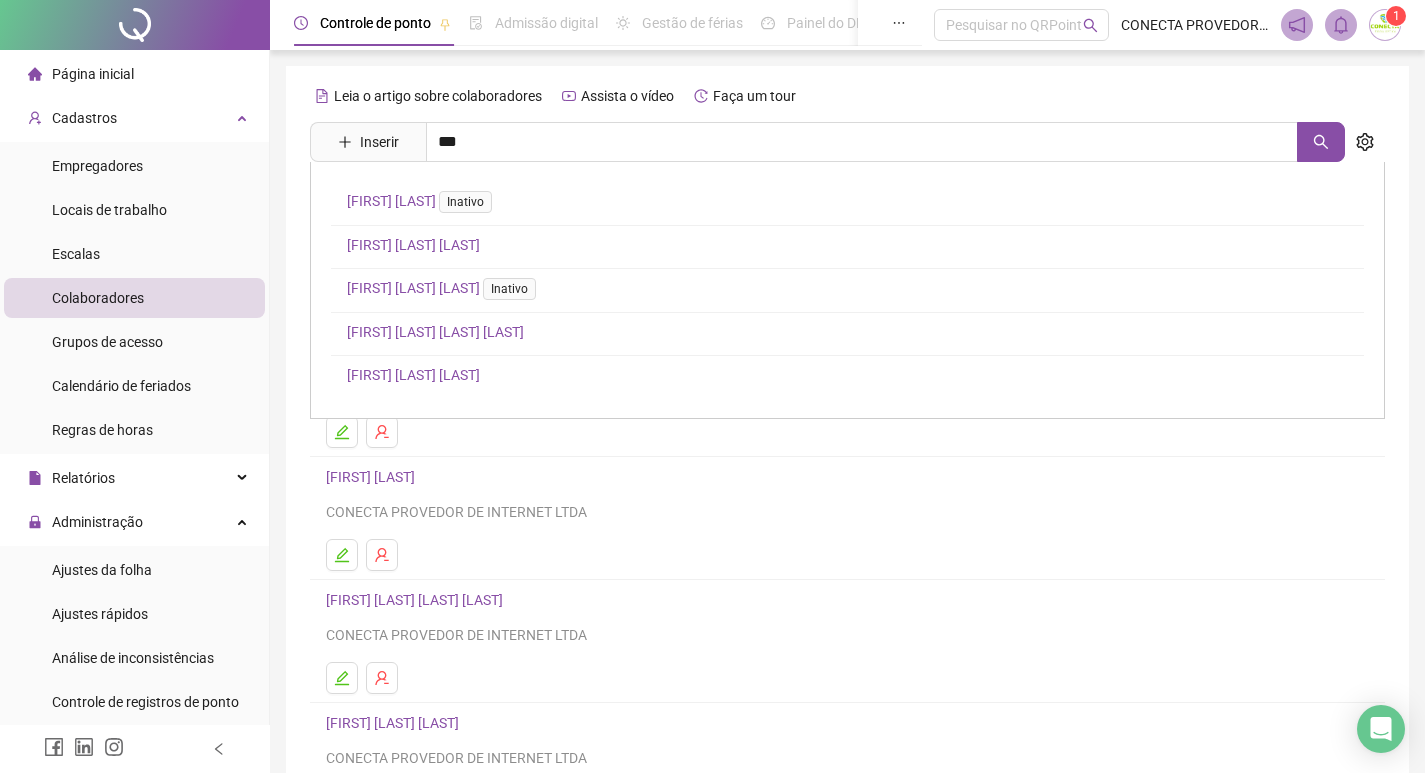 click on "[FIRST] [LAST] [LAST]" at bounding box center (413, 375) 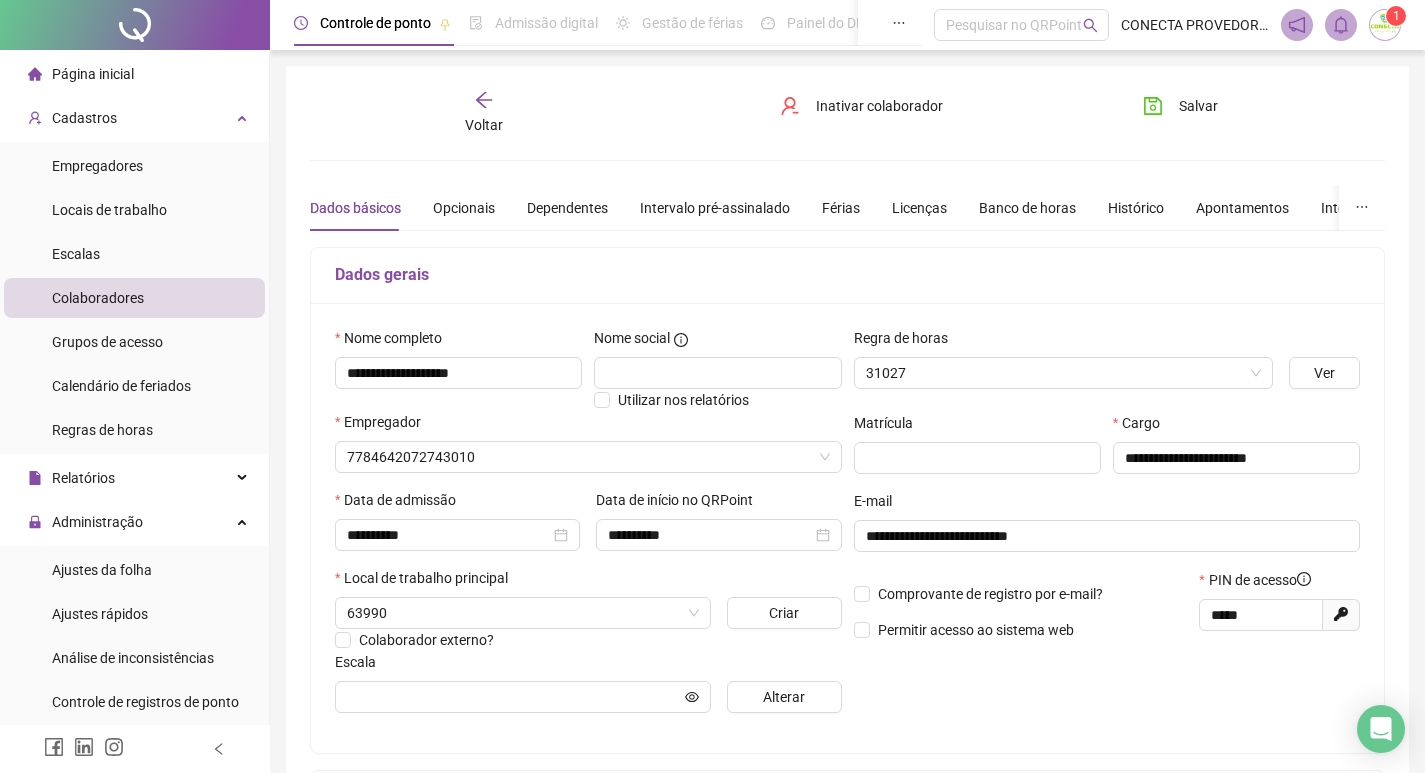type on "**********" 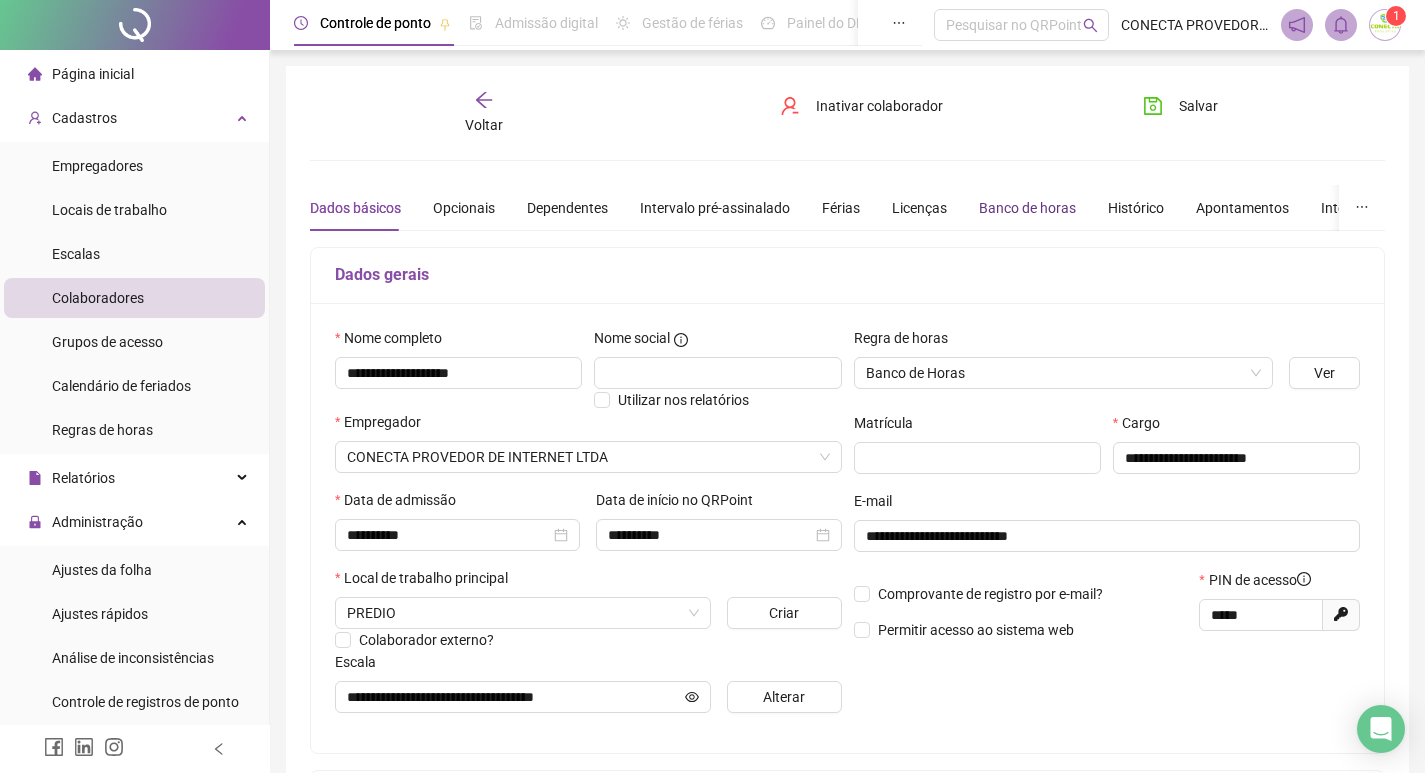 click on "Banco de horas" at bounding box center (1027, 208) 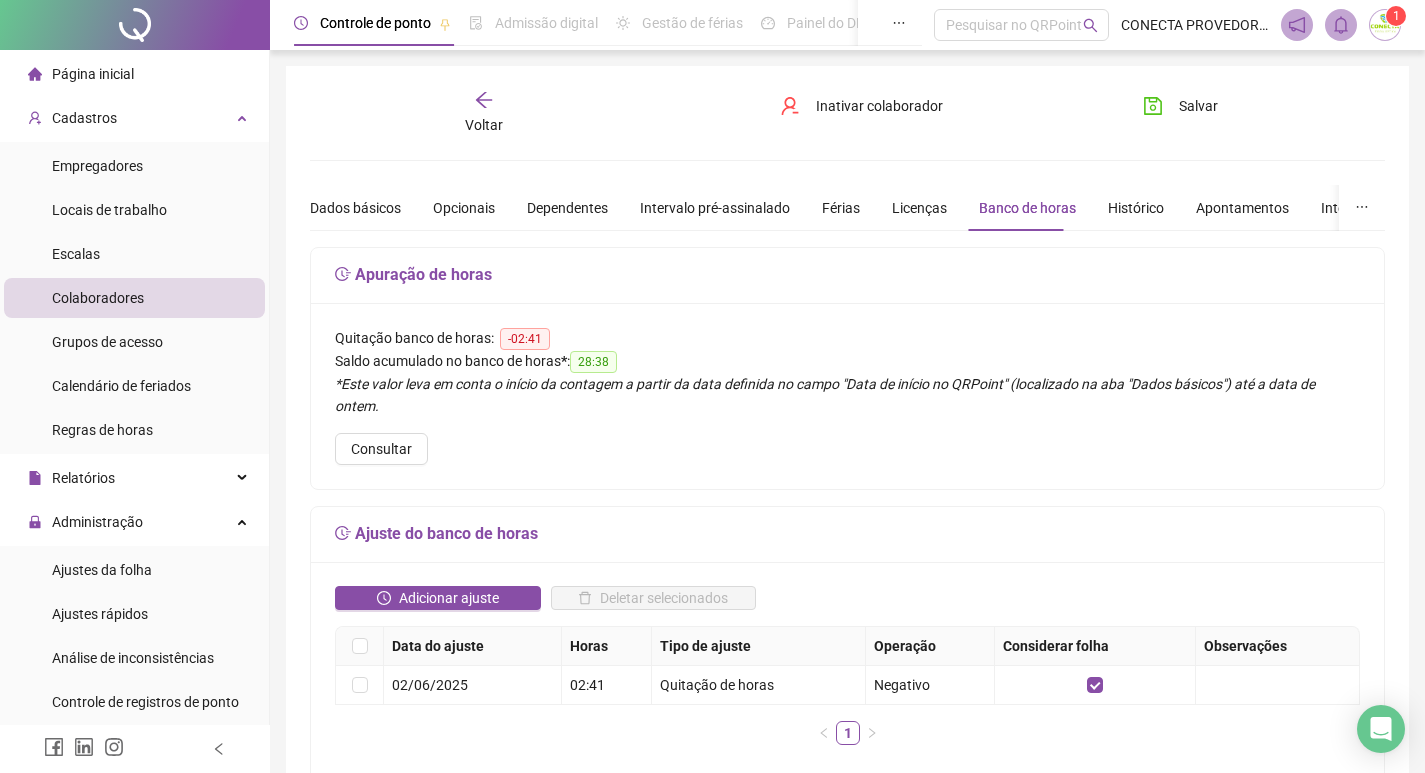 click on "Voltar" at bounding box center (484, 125) 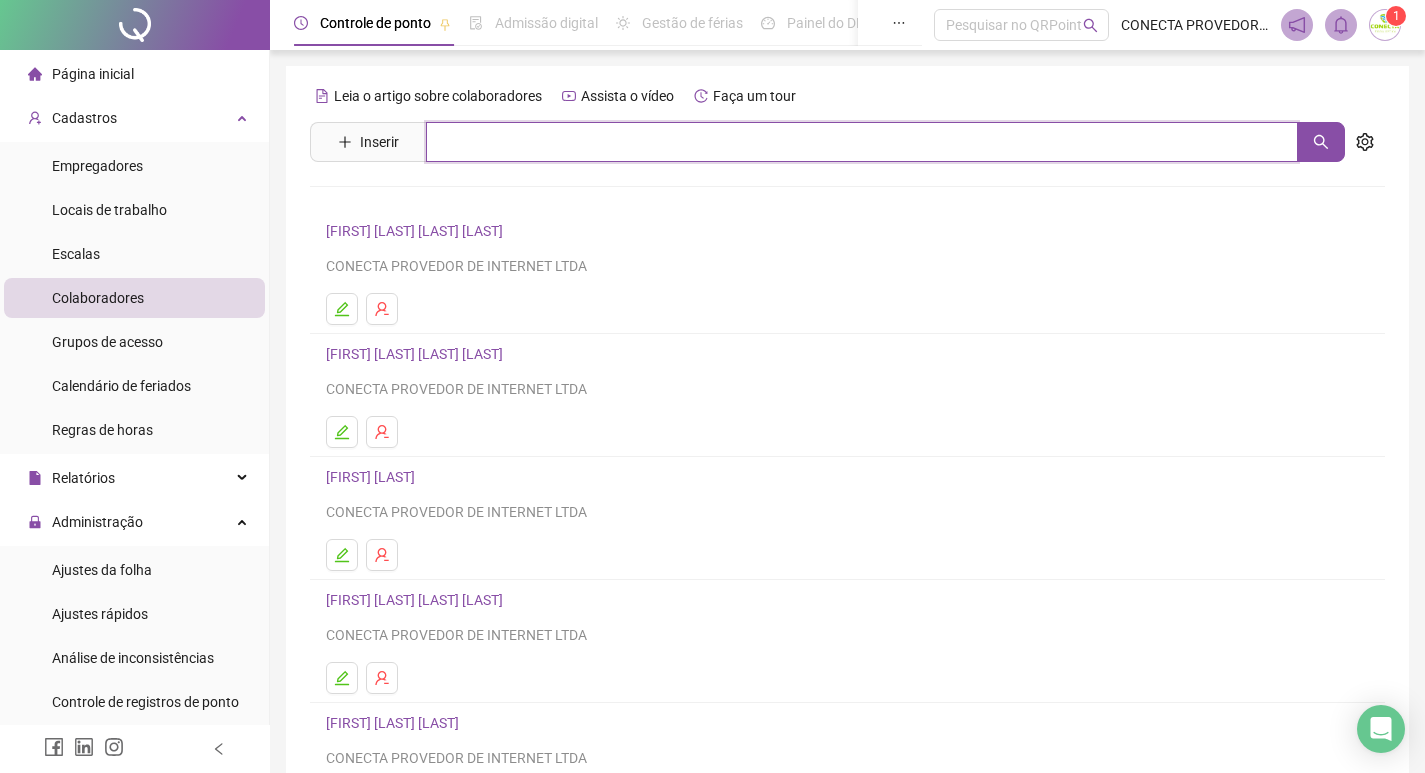 click at bounding box center [862, 142] 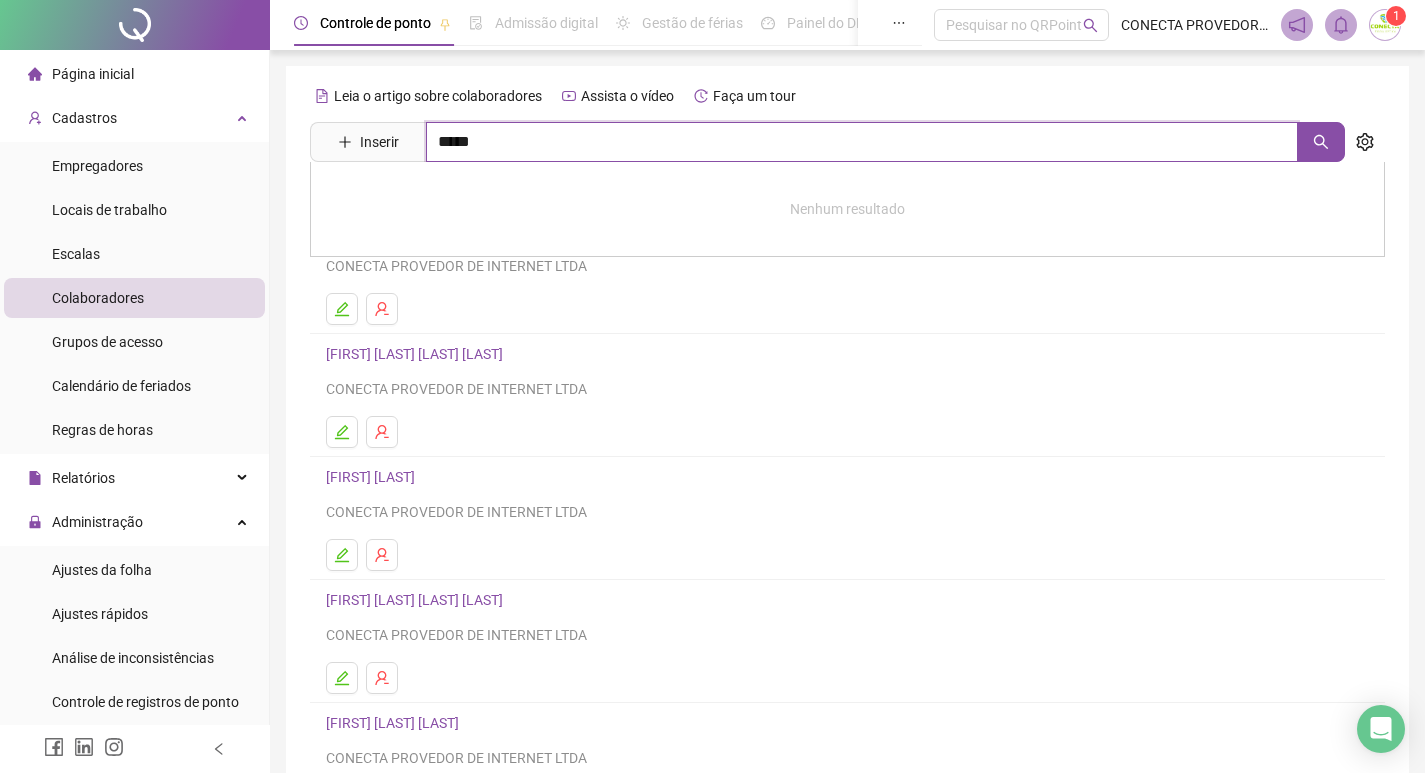 type on "*****" 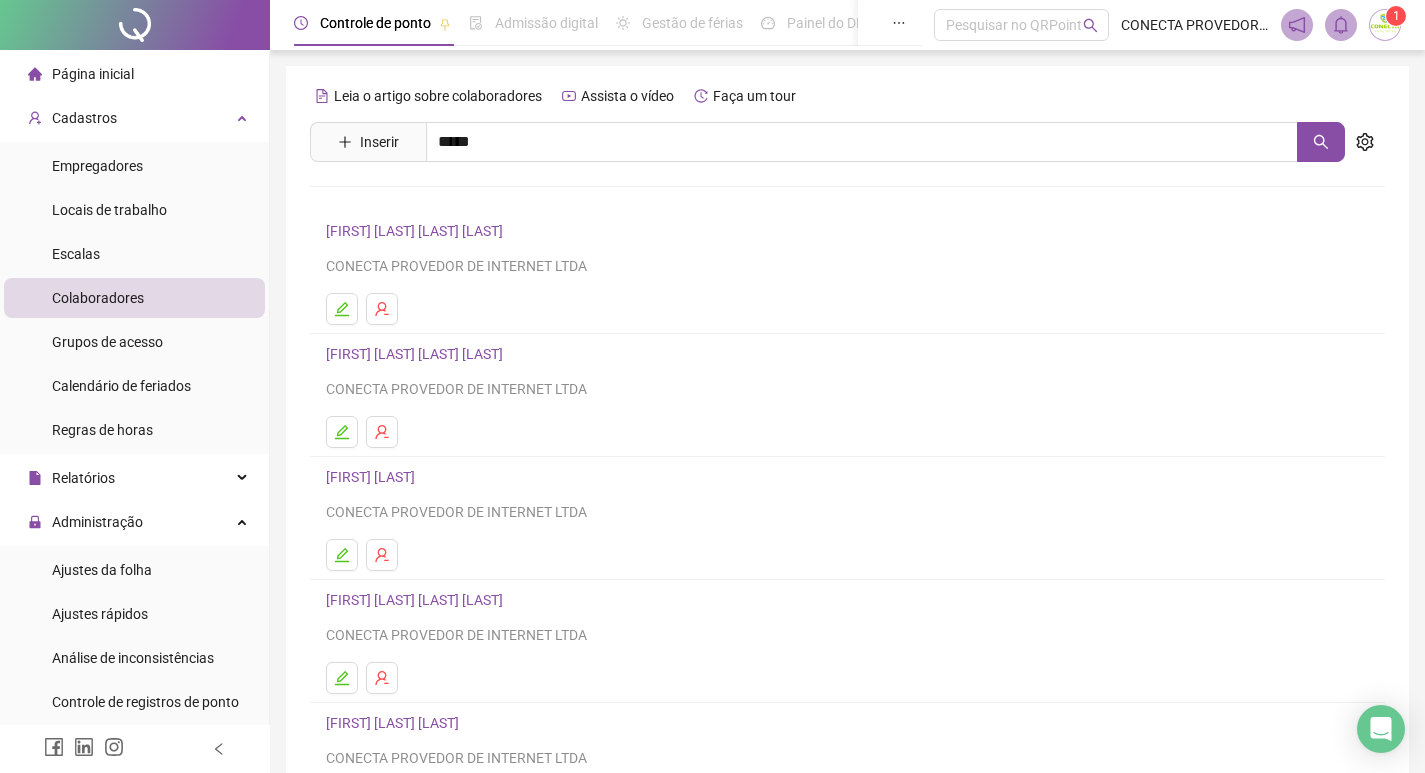 click on "[FIRST] [LAST] [LAST]" at bounding box center [413, 201] 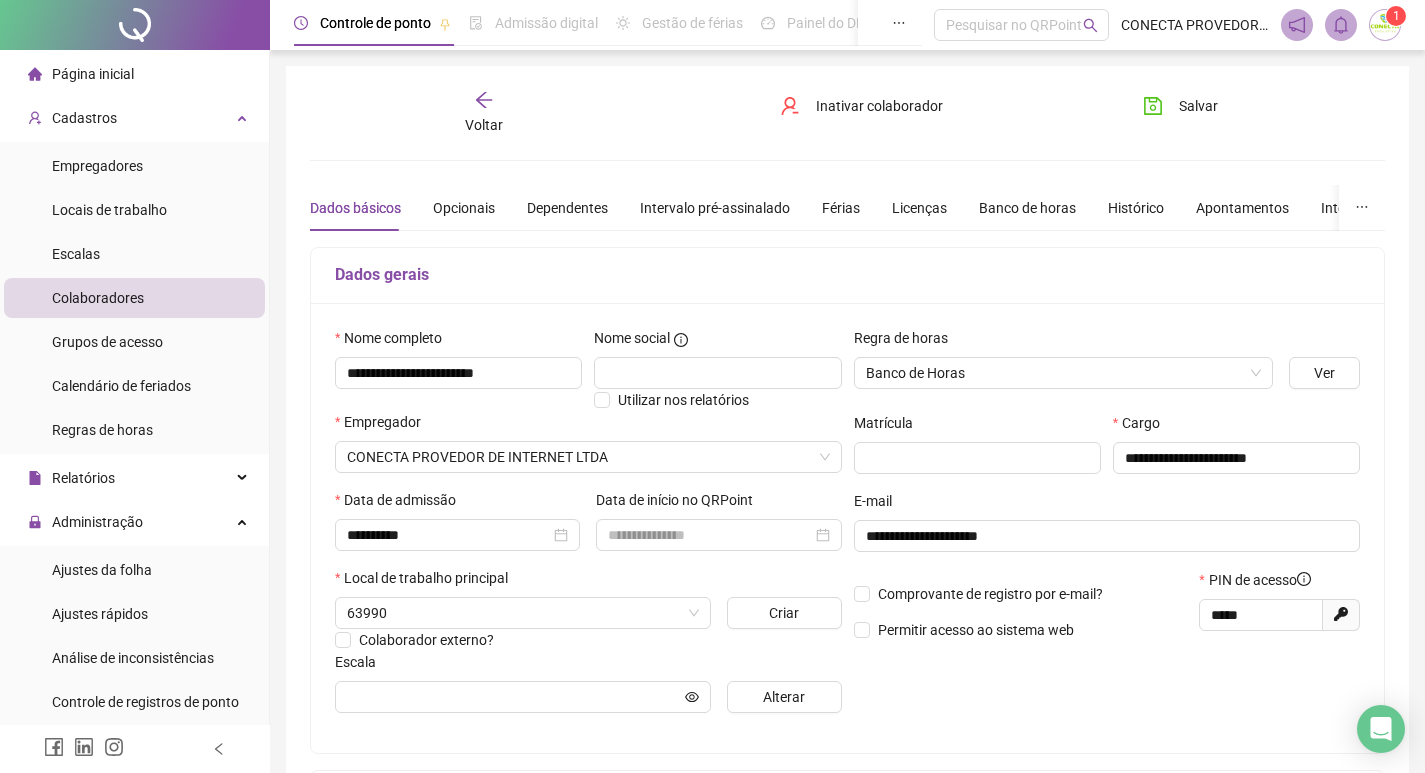 type on "**********" 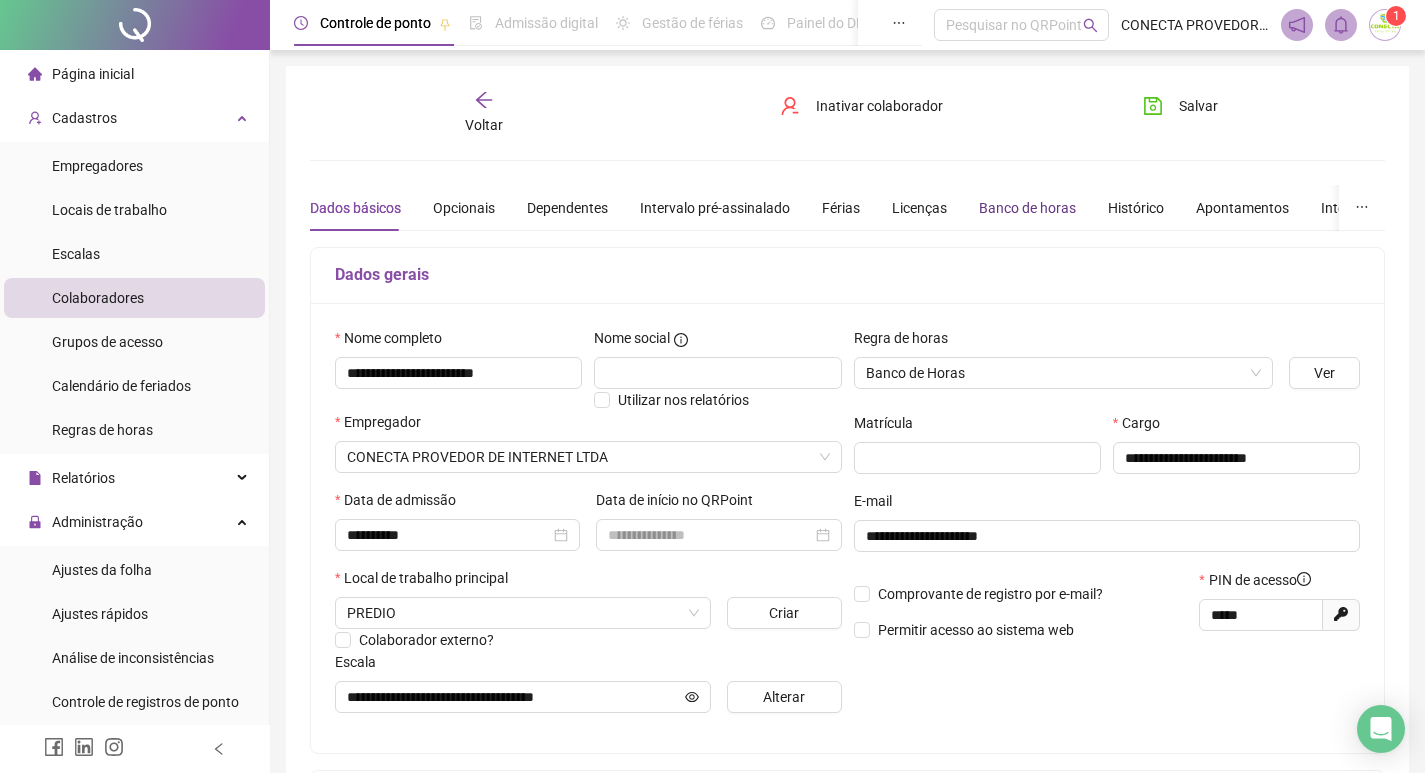 click on "Banco de horas" at bounding box center (1027, 208) 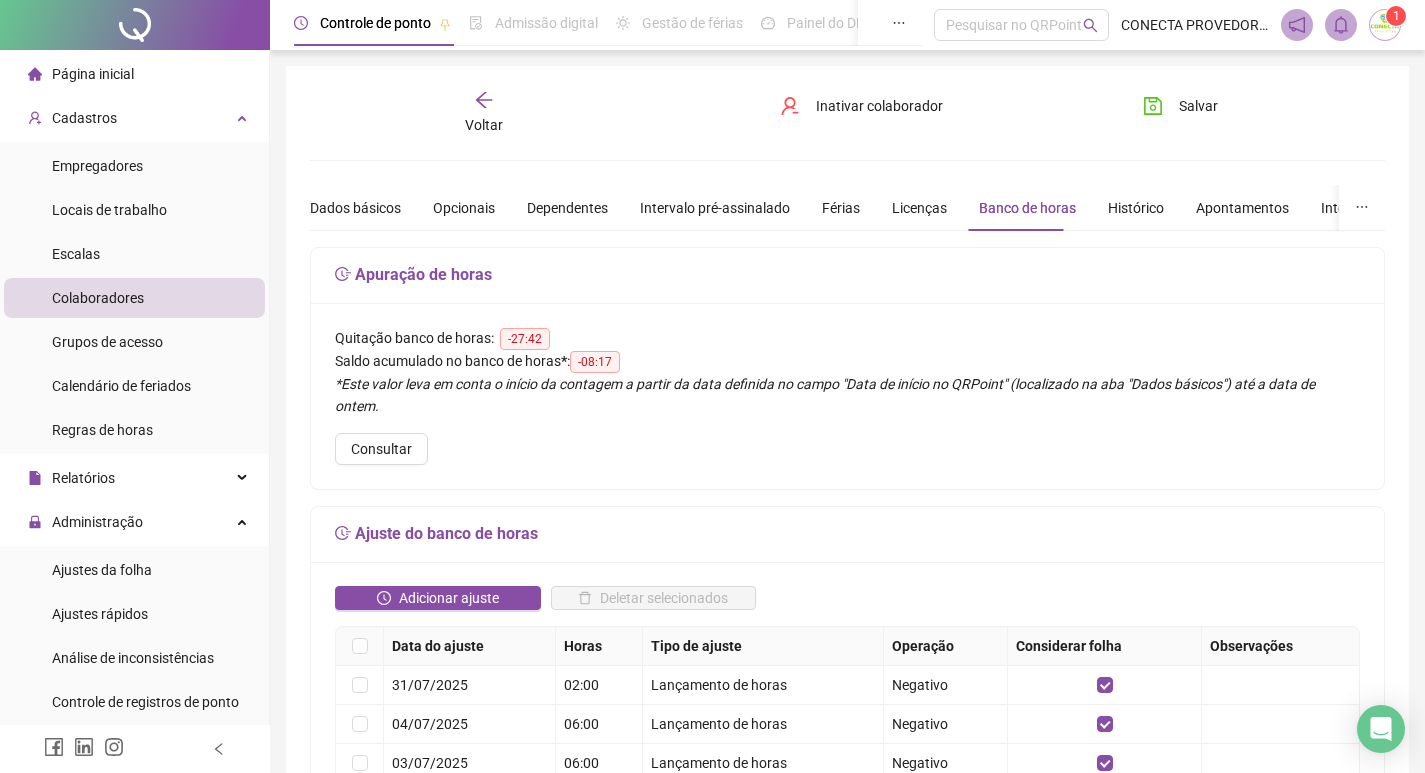 click on "Voltar" at bounding box center (484, 125) 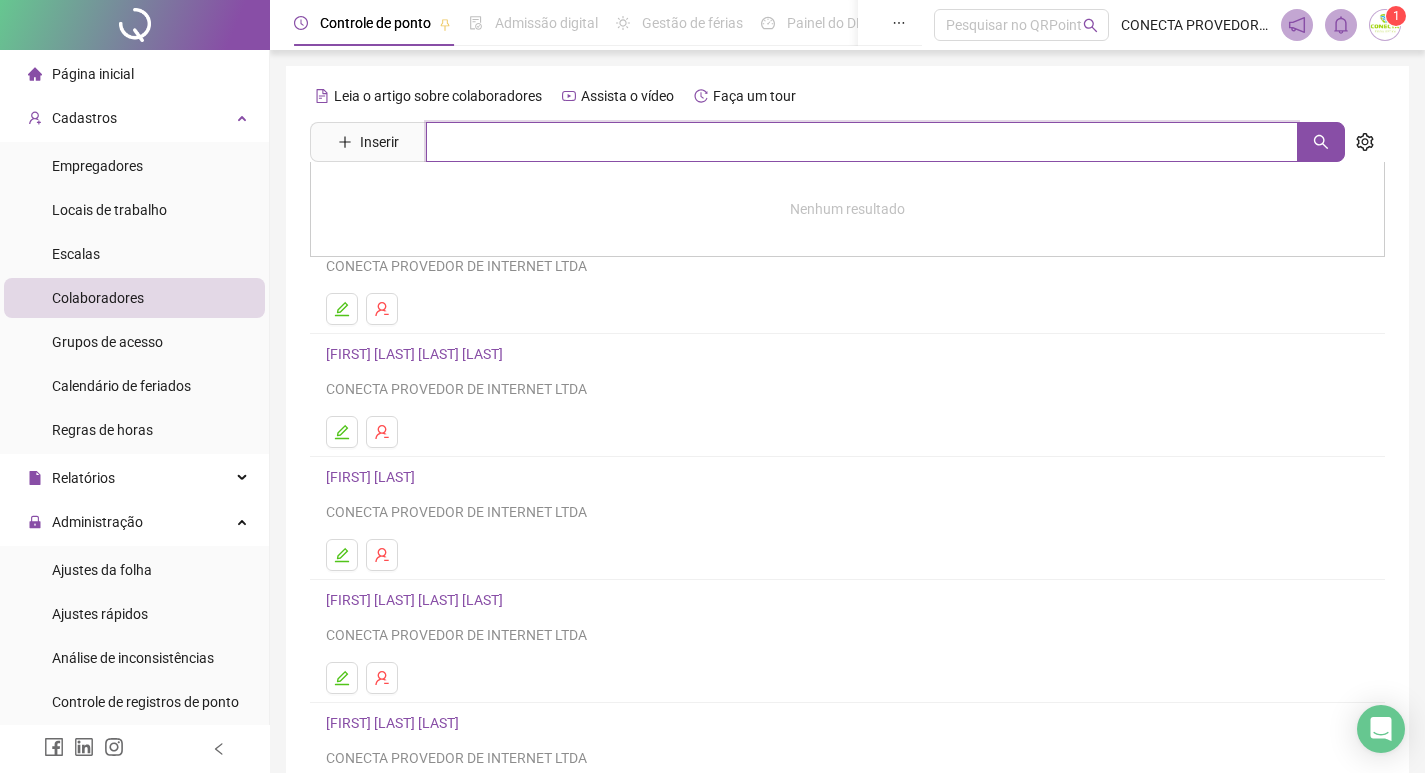 click at bounding box center [862, 142] 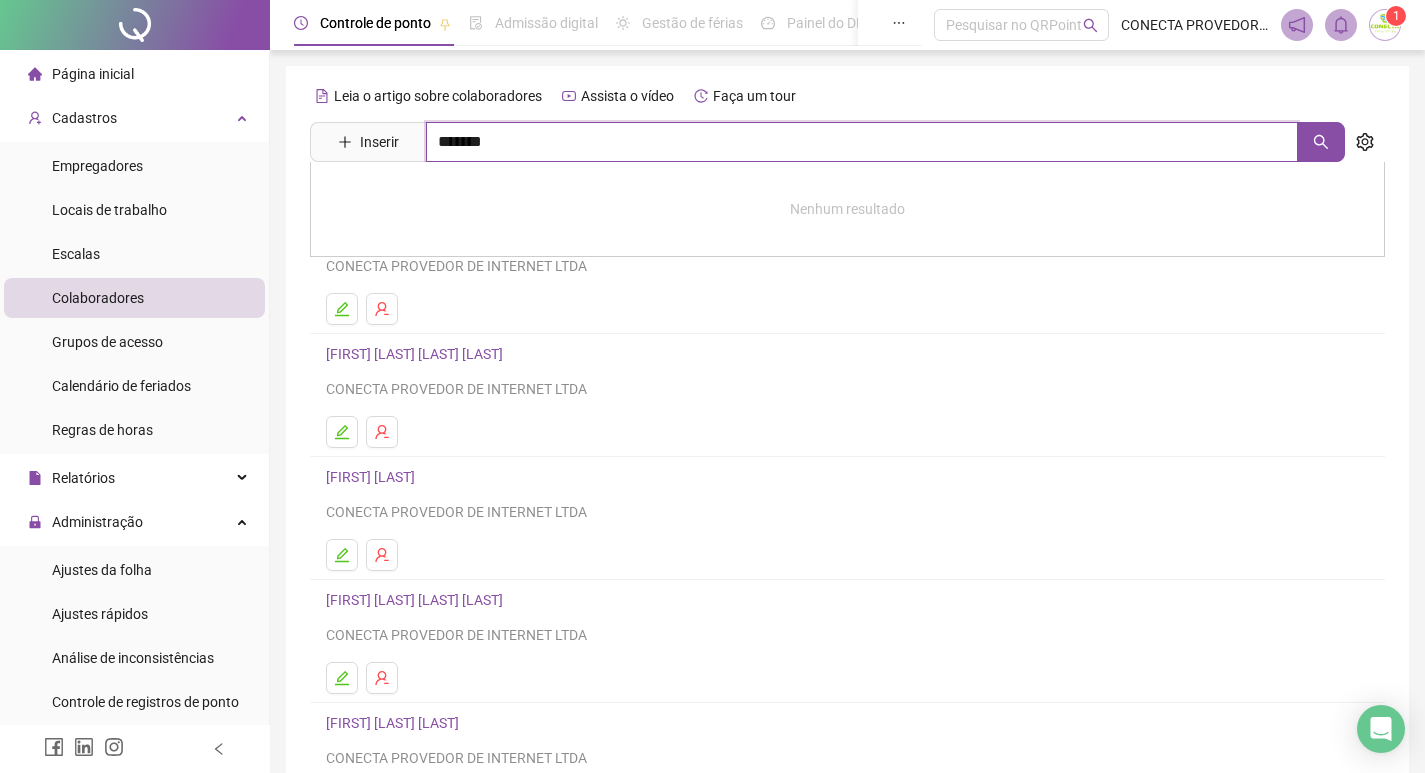 type on "*******" 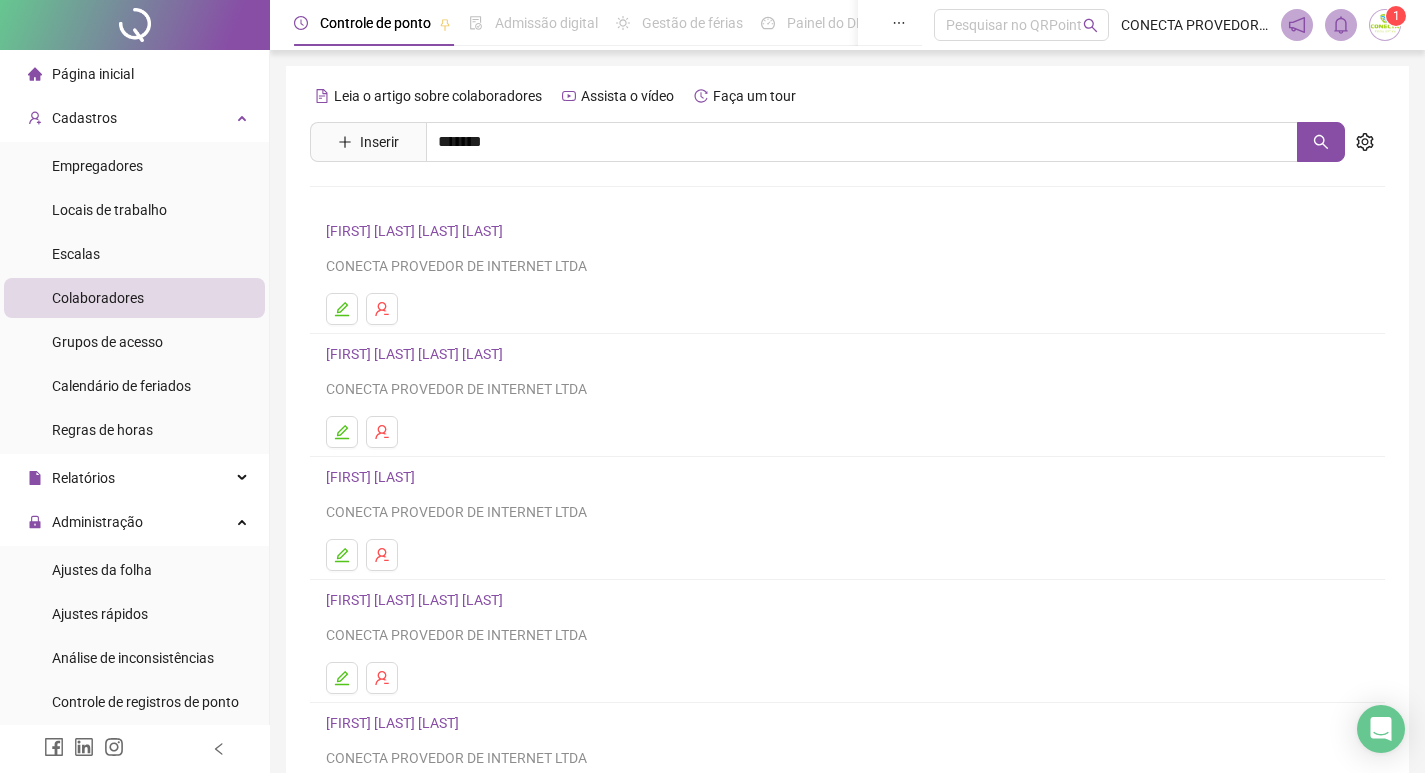 click on "[FIRST] [LAST] [LAST]" at bounding box center [413, 201] 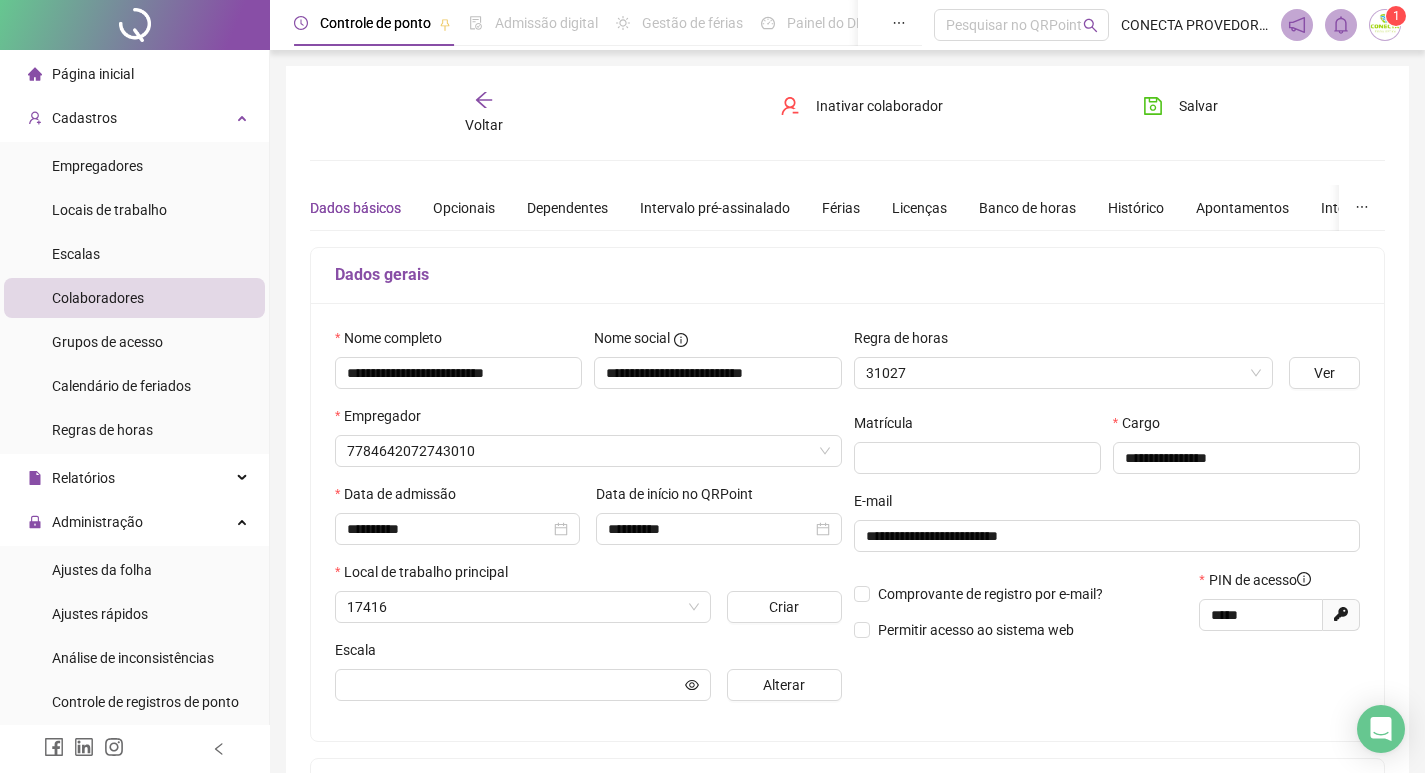 type on "**********" 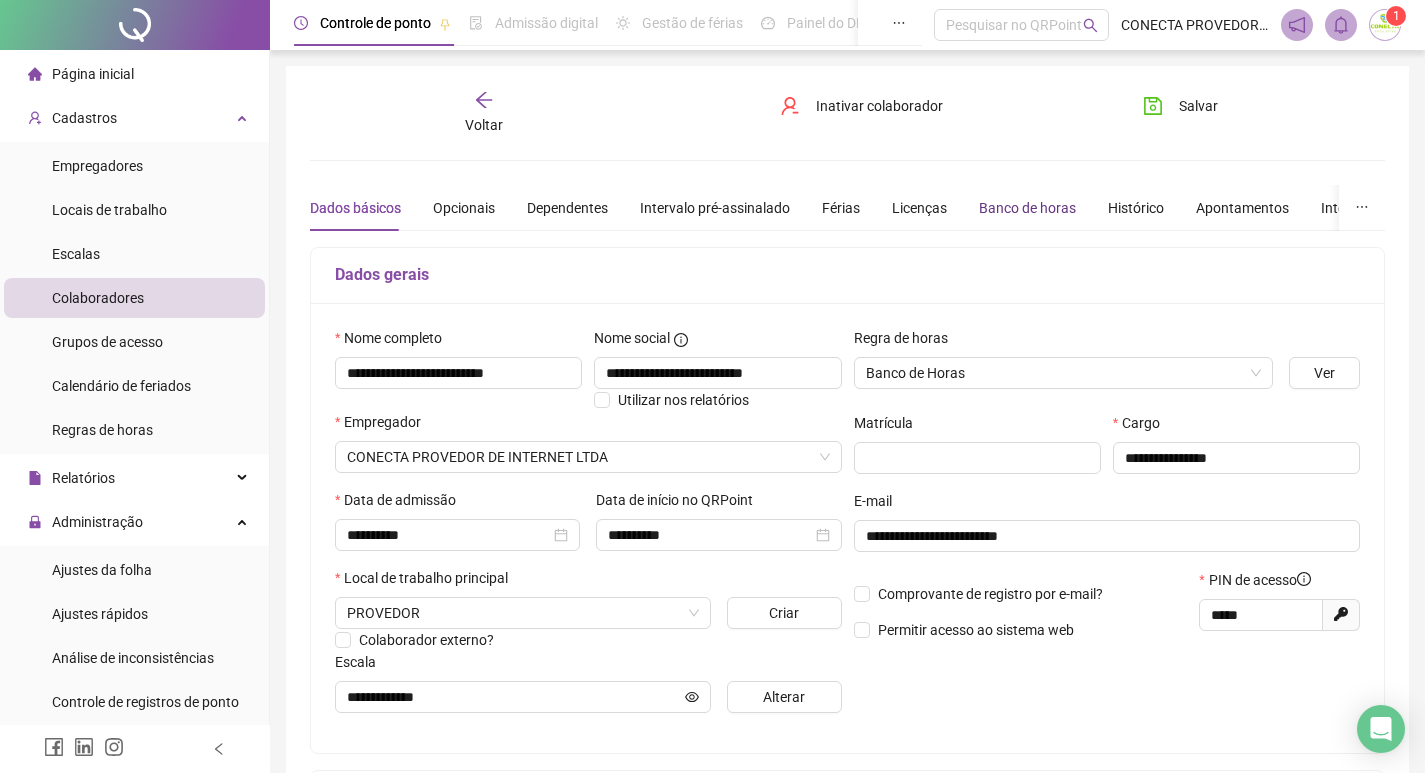 click on "Banco de horas" at bounding box center (1027, 208) 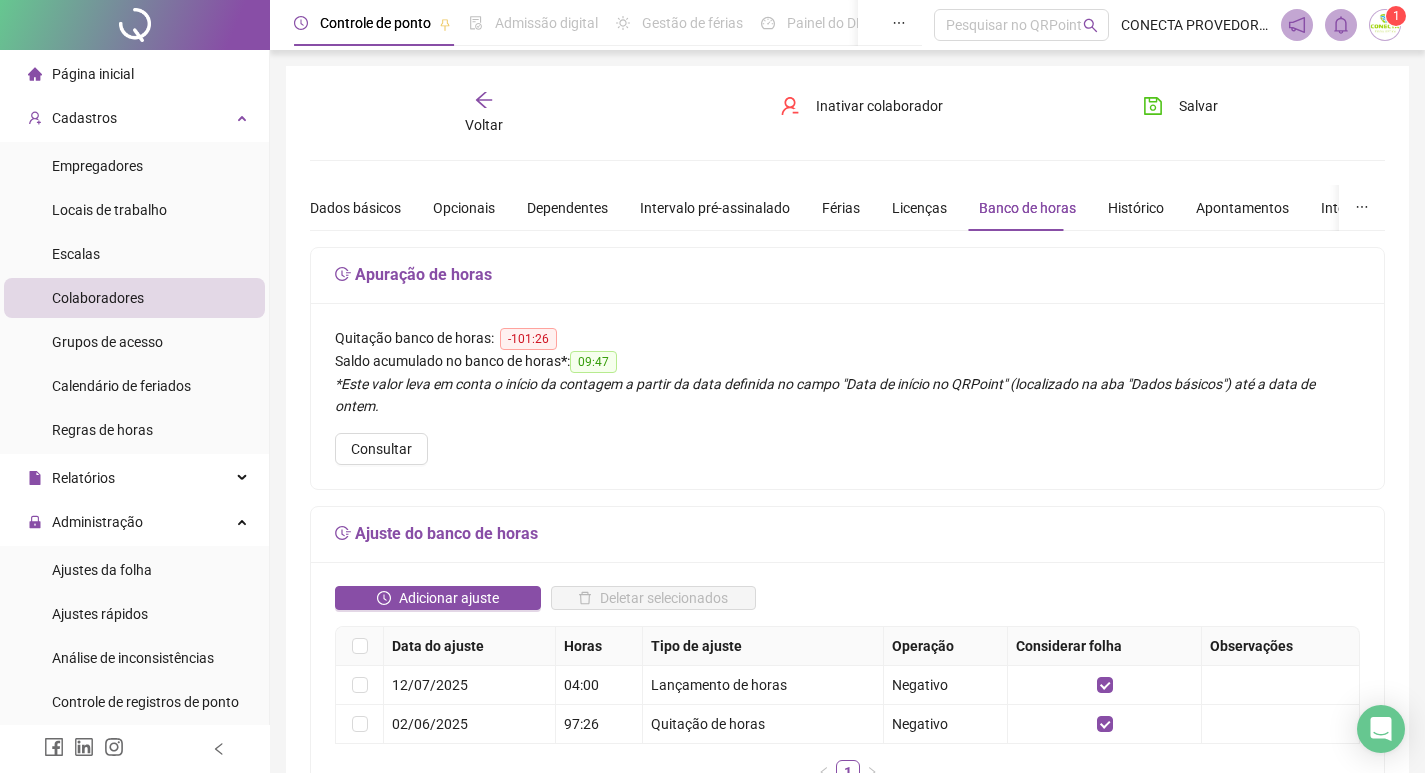 click on "Voltar" at bounding box center [484, 113] 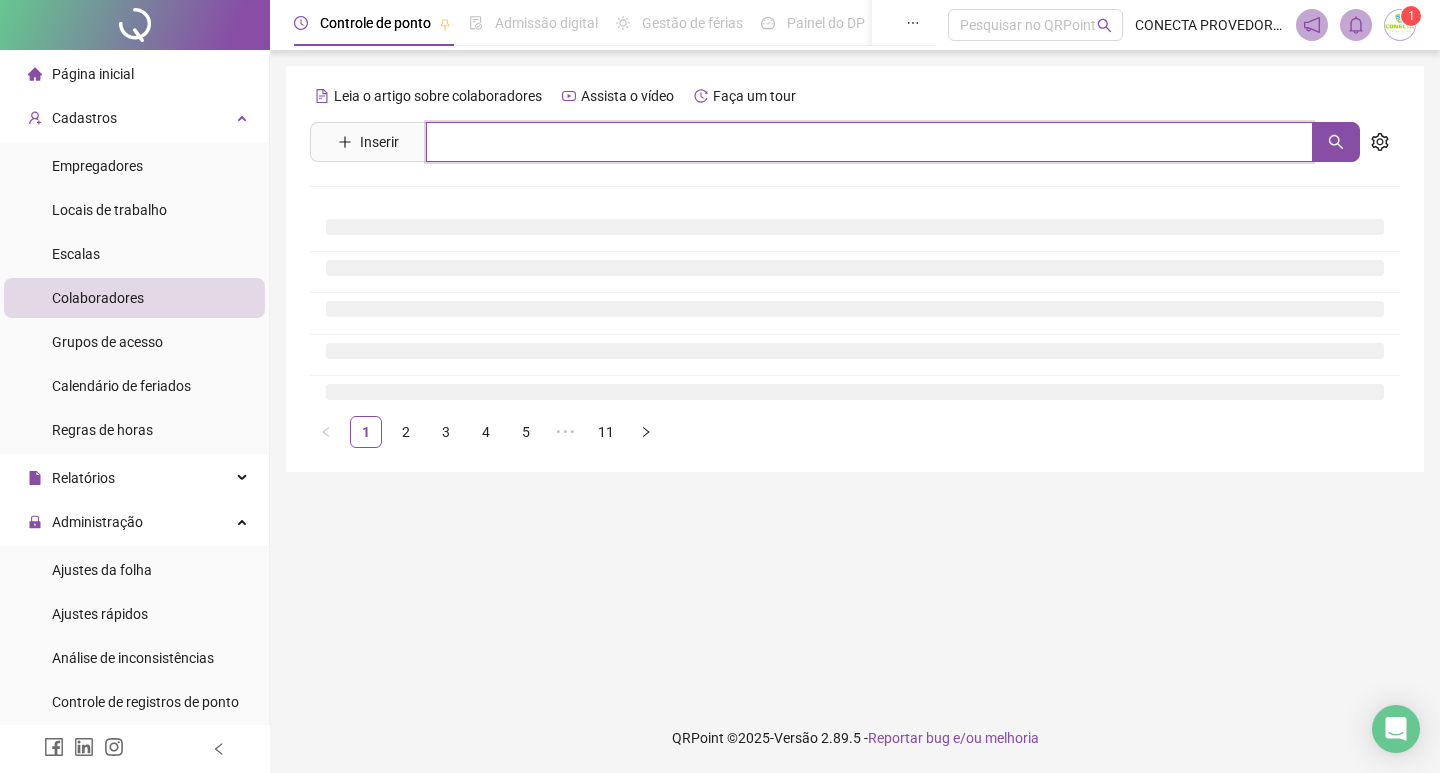 click at bounding box center (869, 142) 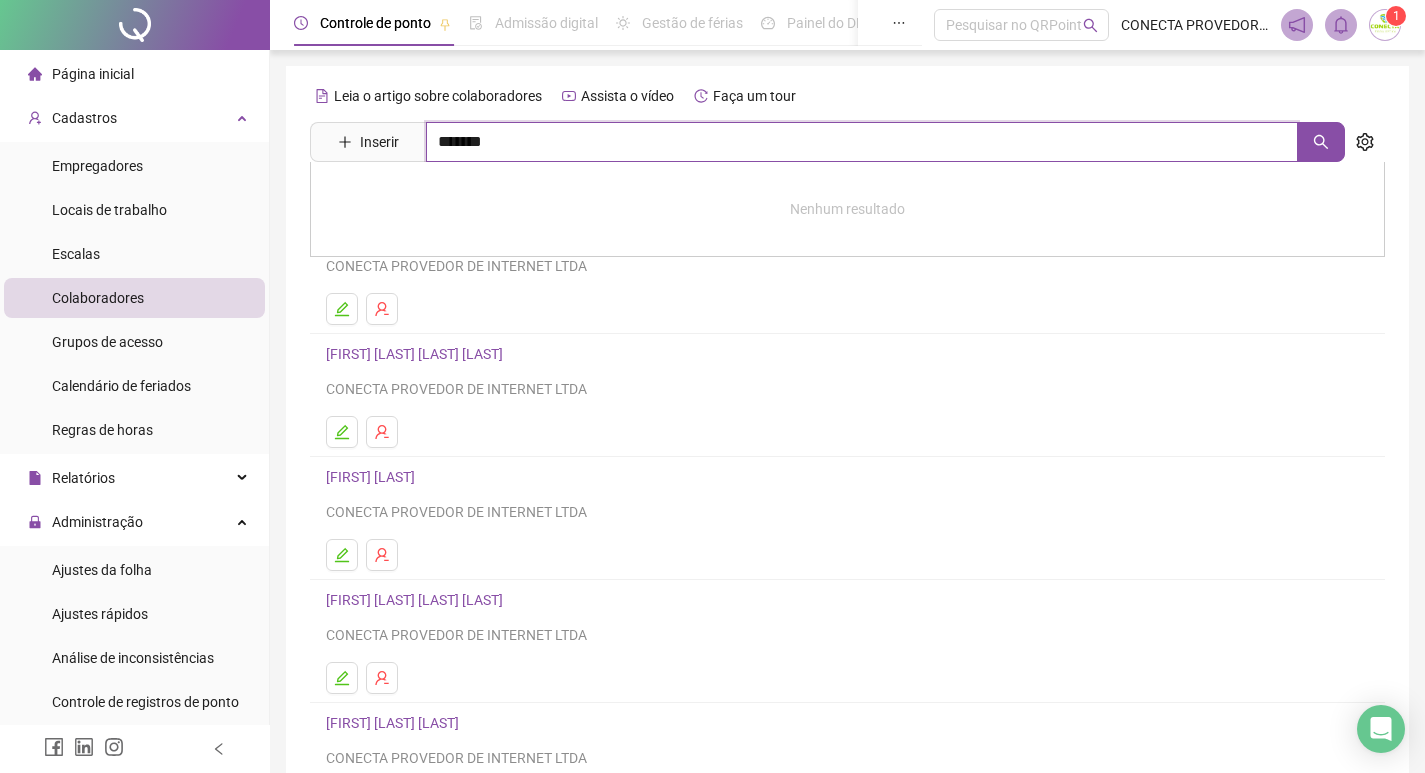 type on "*******" 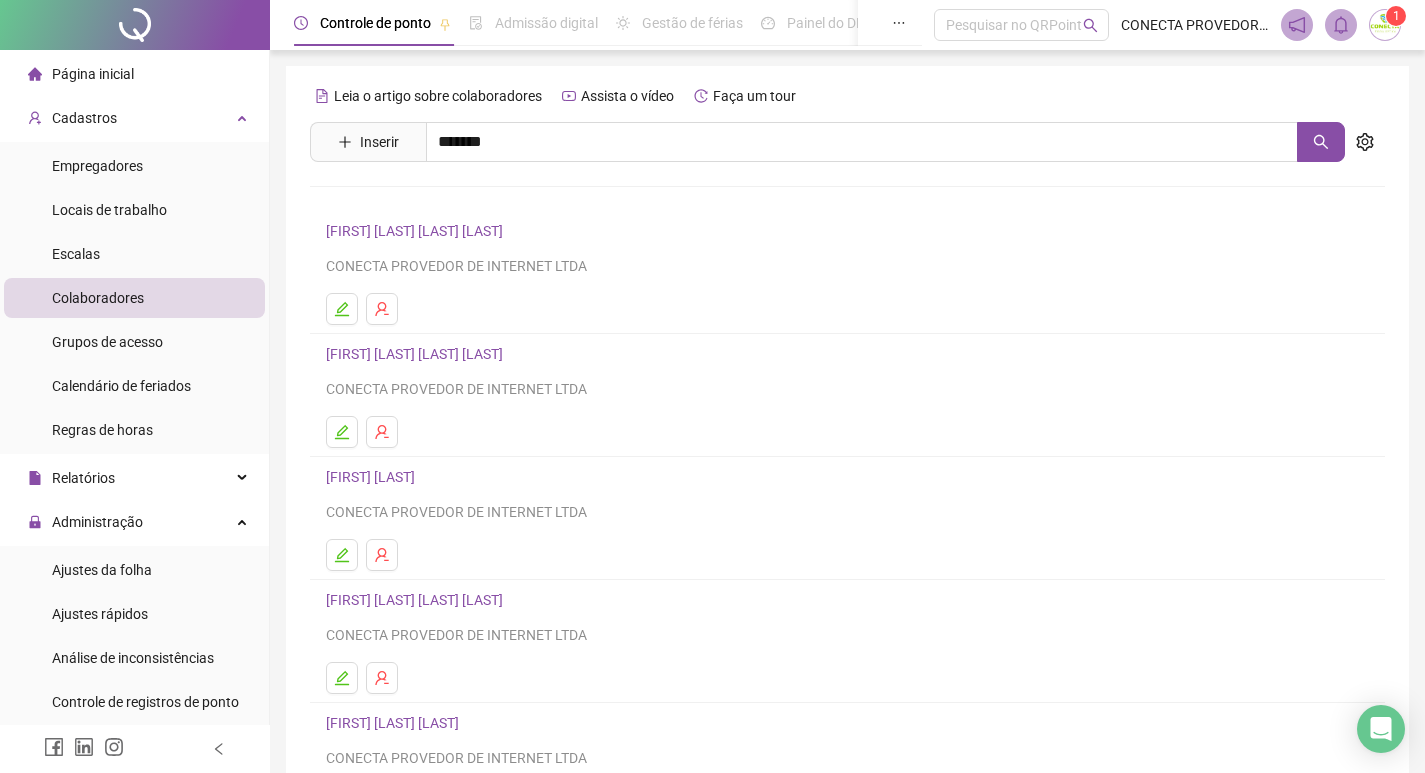 click on "[FIRST] [LAST]" at bounding box center [391, 201] 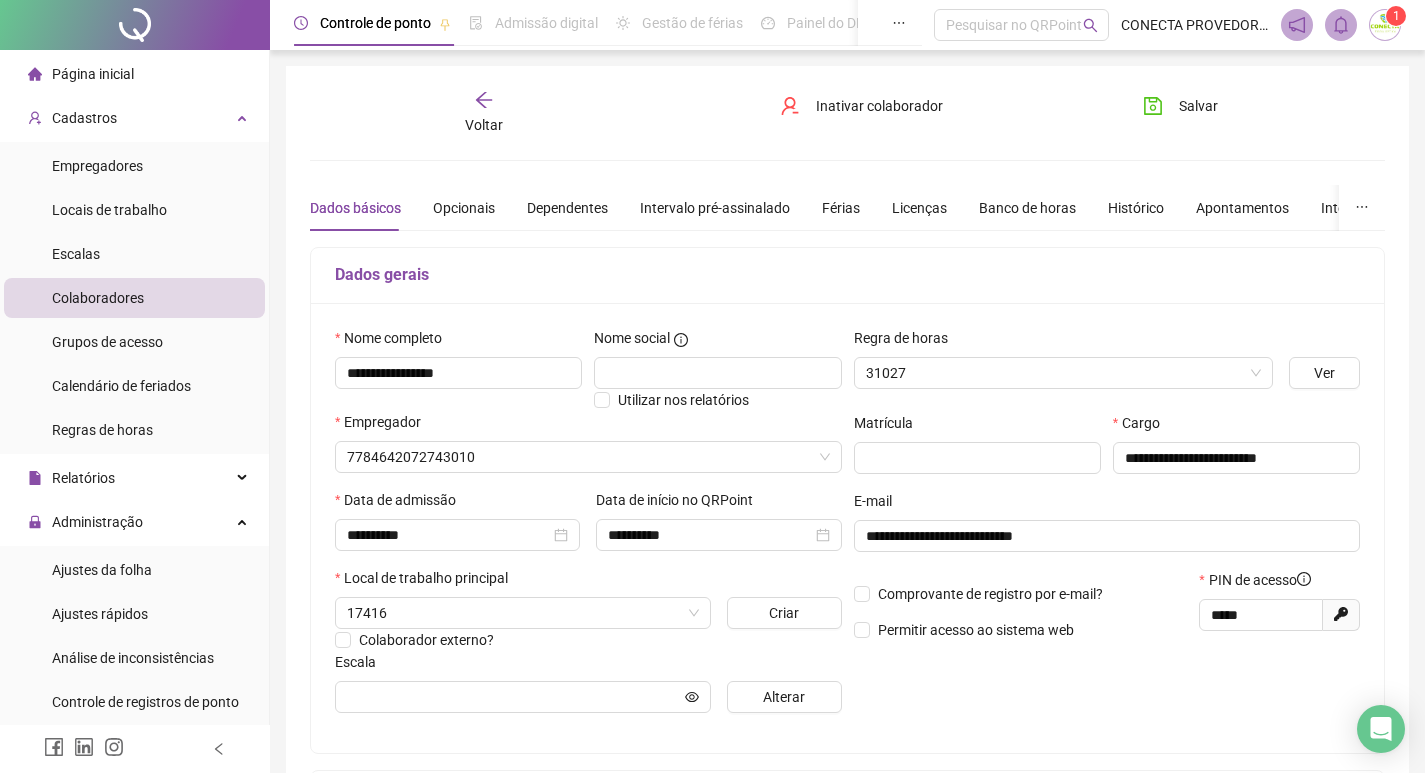 type on "**********" 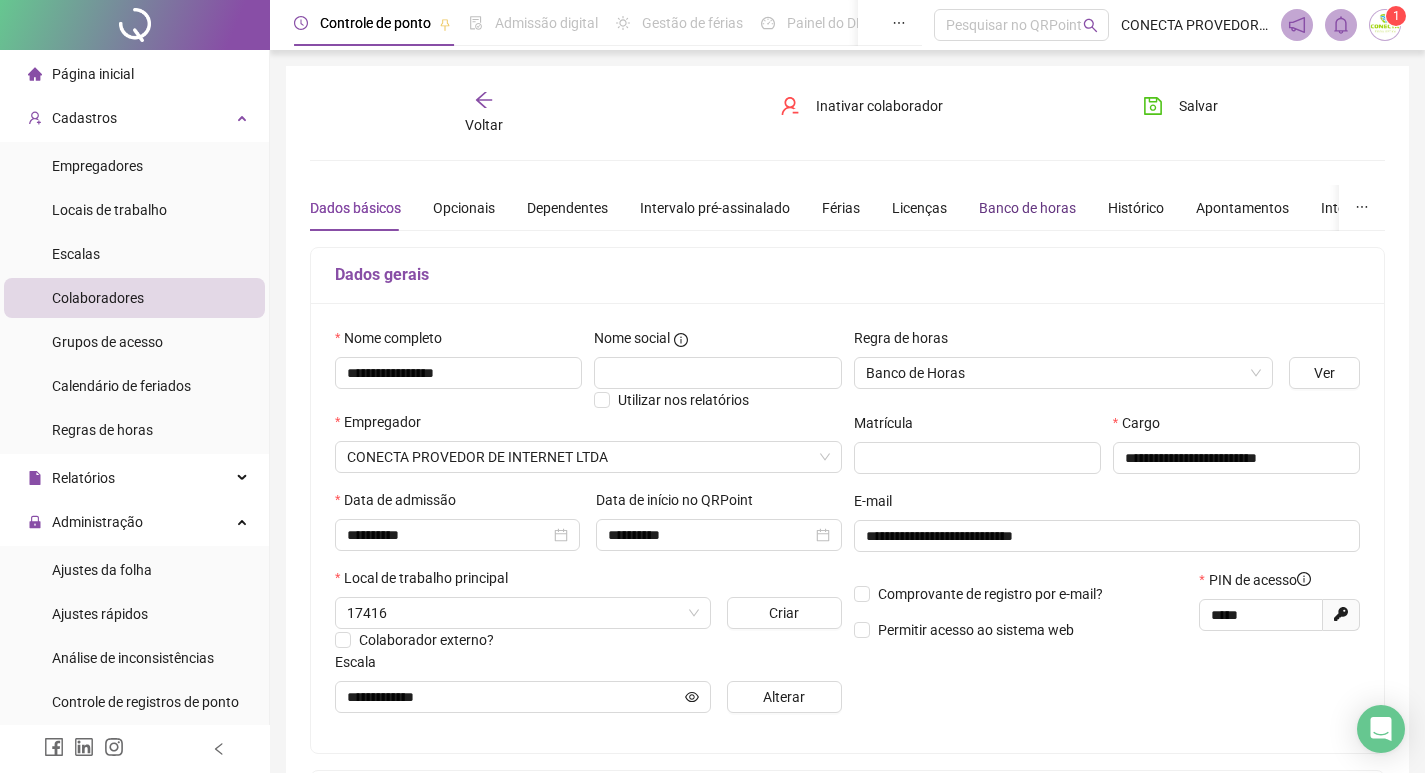click on "Banco de horas" at bounding box center (1027, 208) 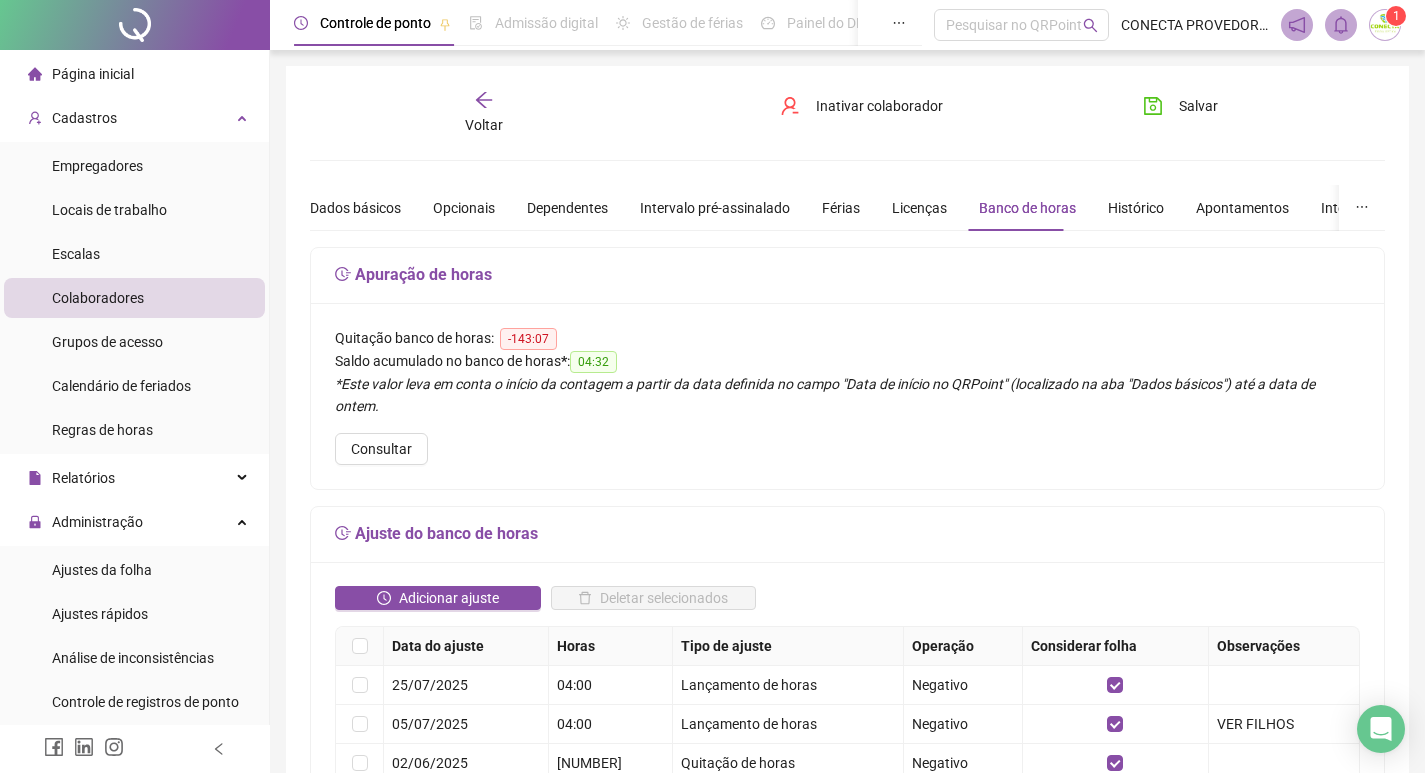 click on "Voltar" at bounding box center (484, 125) 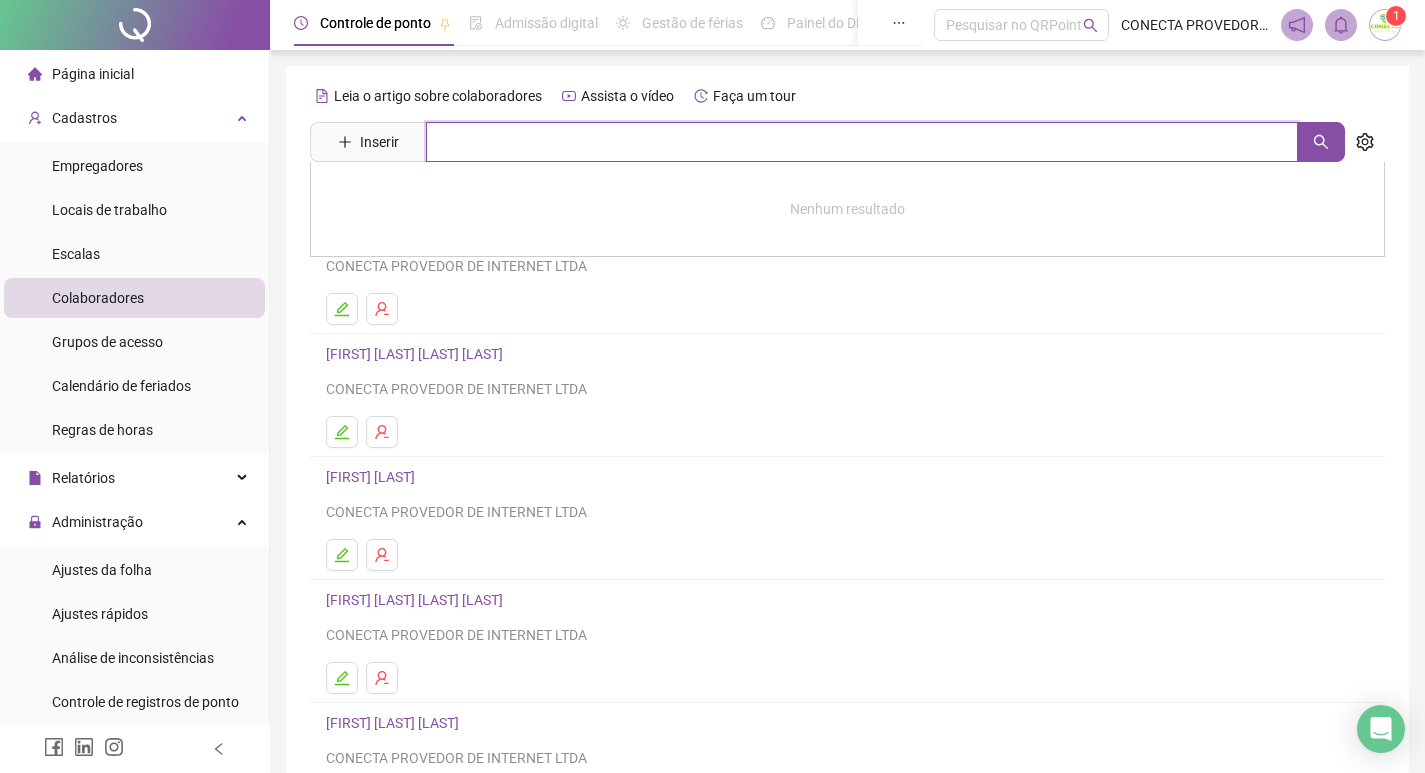 click at bounding box center (862, 142) 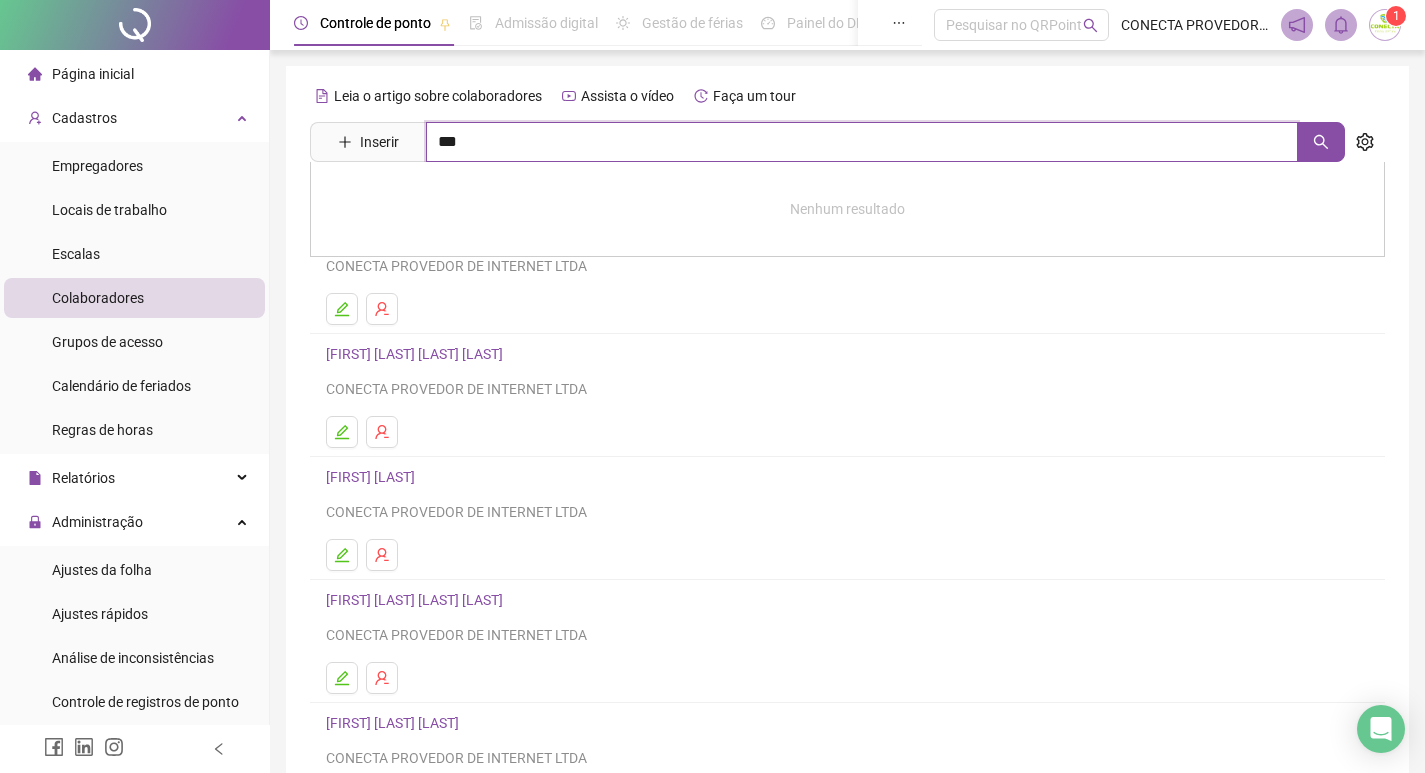 type on "***" 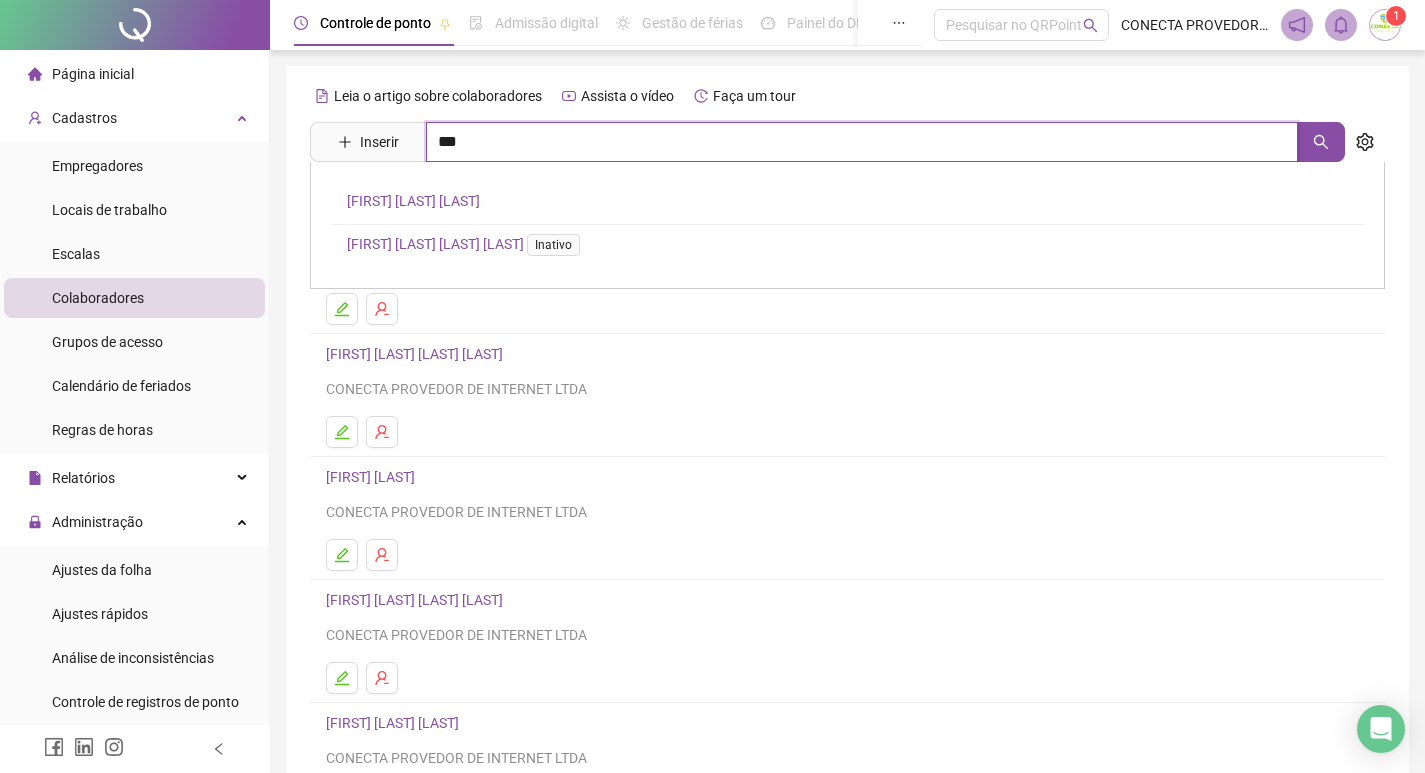 drag, startPoint x: 470, startPoint y: 140, endPoint x: 415, endPoint y: 141, distance: 55.00909 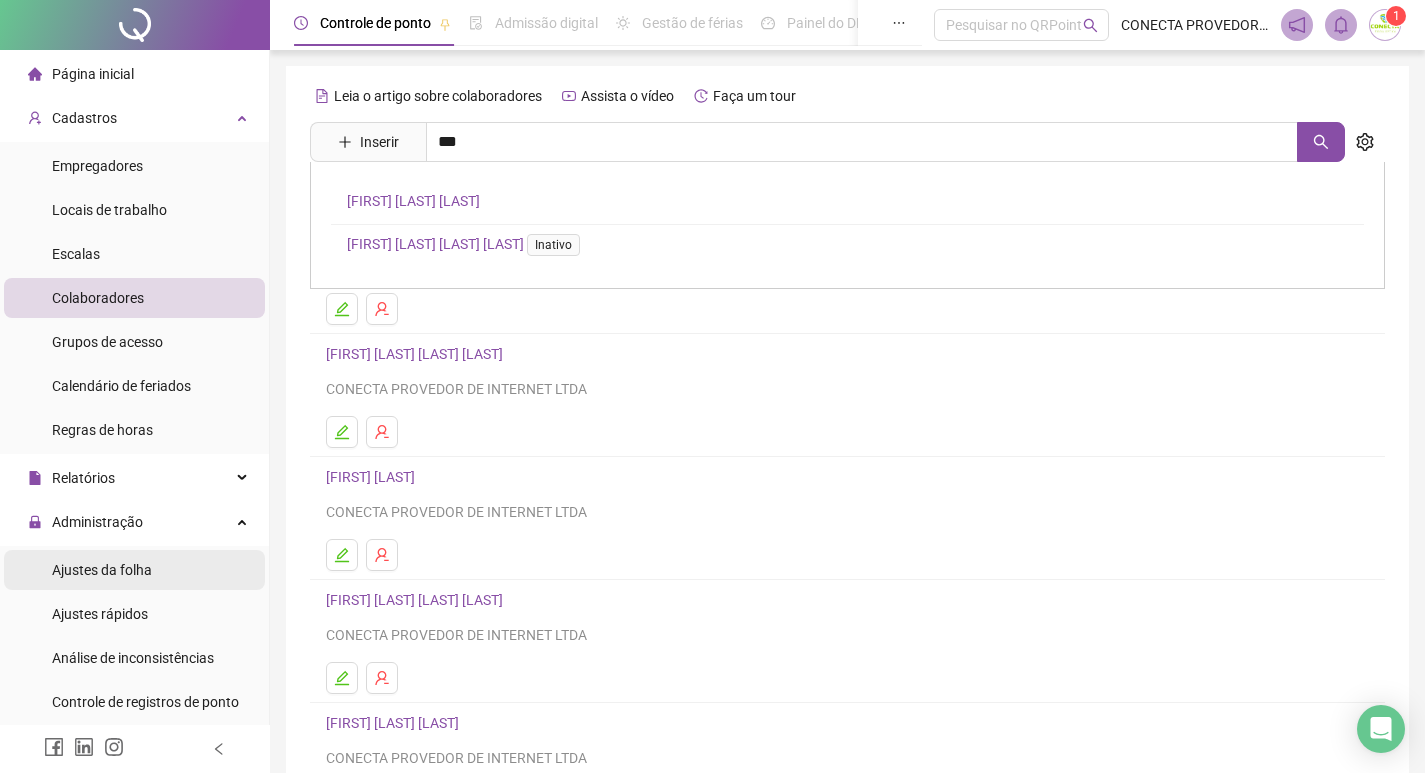 click on "Ajustes da folha" at bounding box center (102, 570) 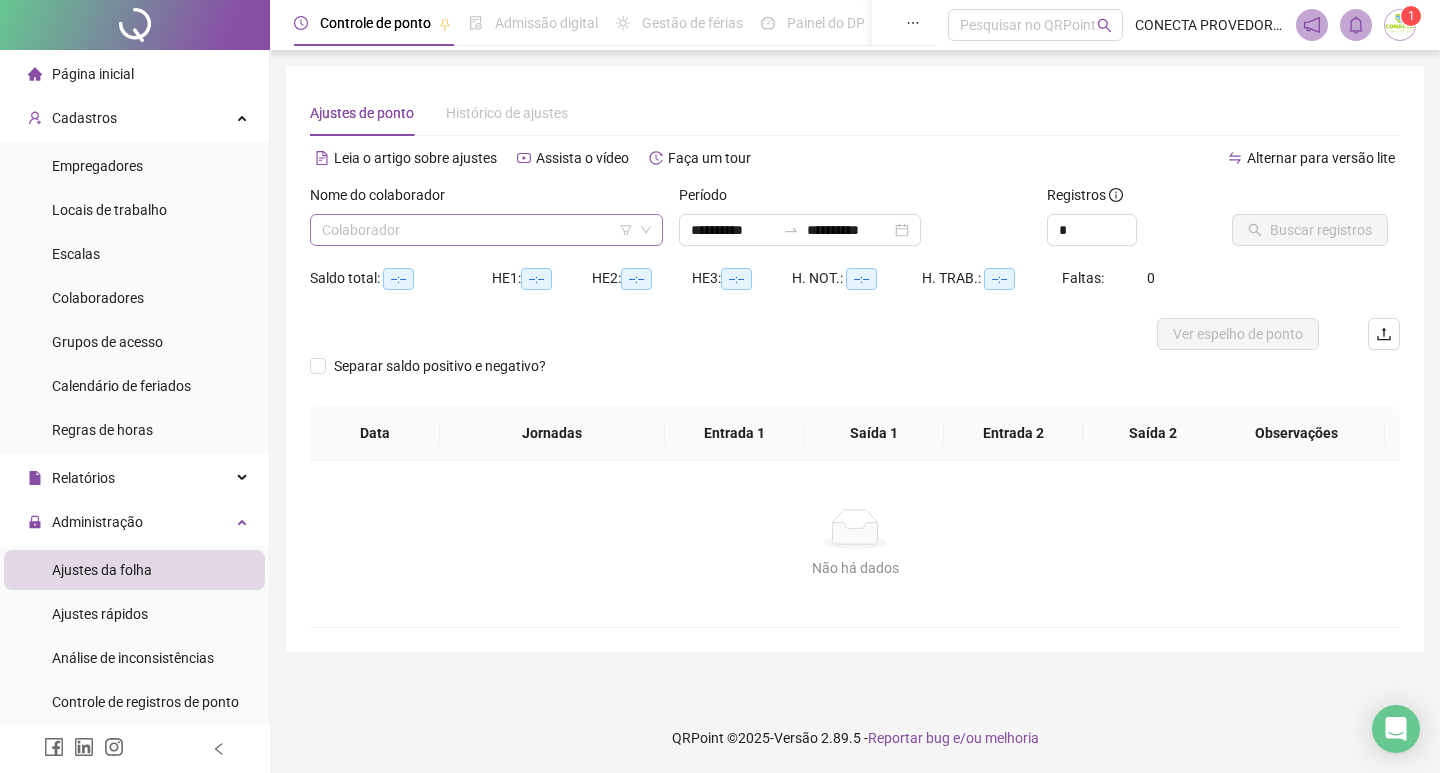 click at bounding box center (477, 230) 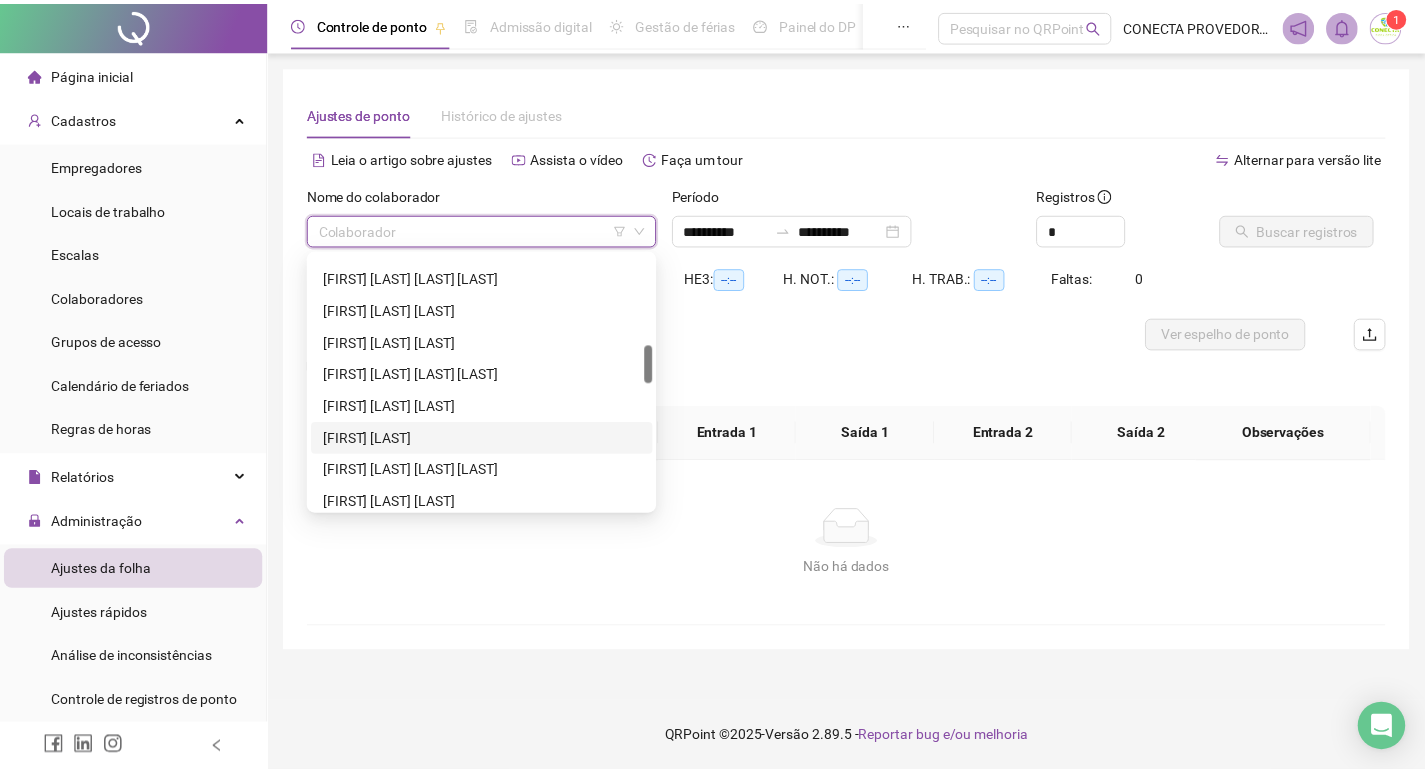 scroll, scrollTop: 900, scrollLeft: 0, axis: vertical 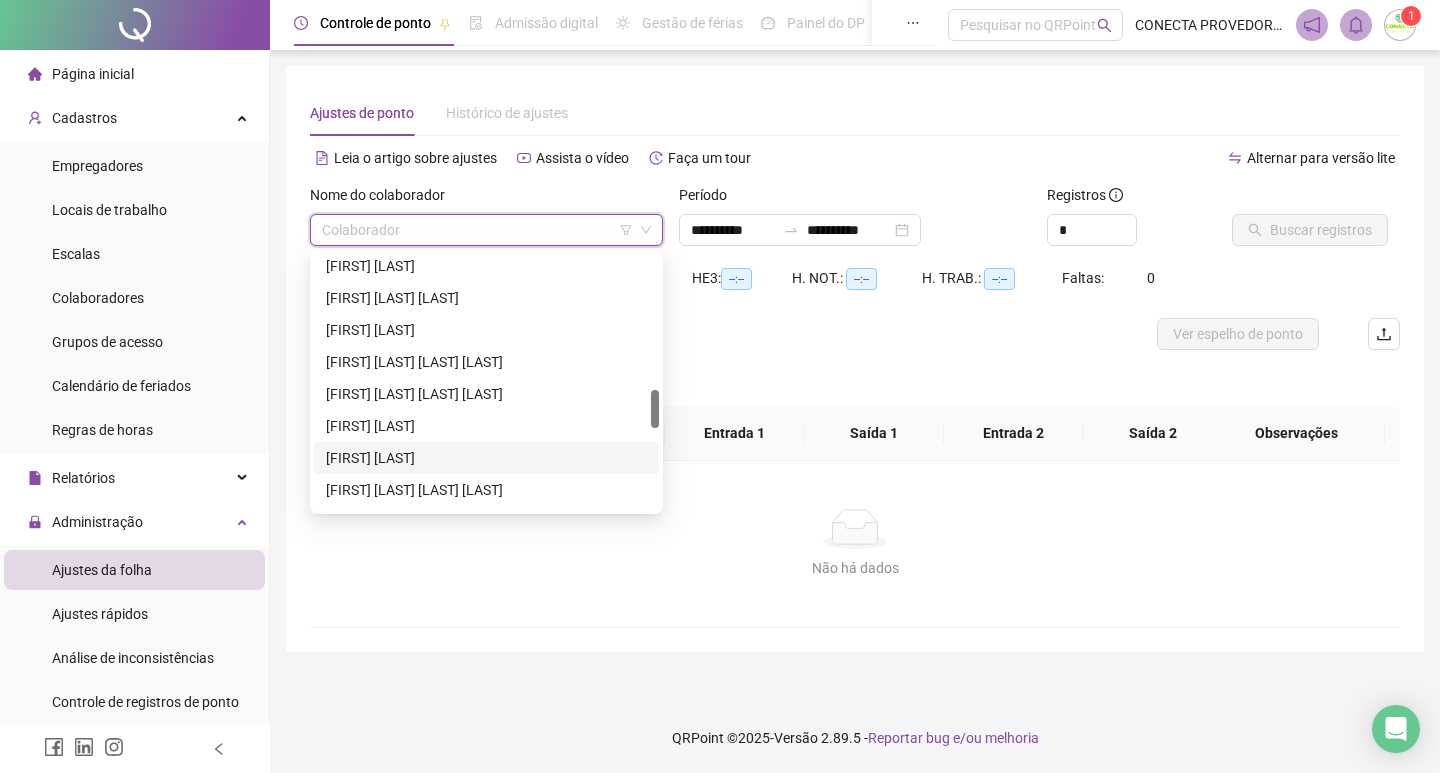 click on "[FIRST] [LAST]" at bounding box center [486, 458] 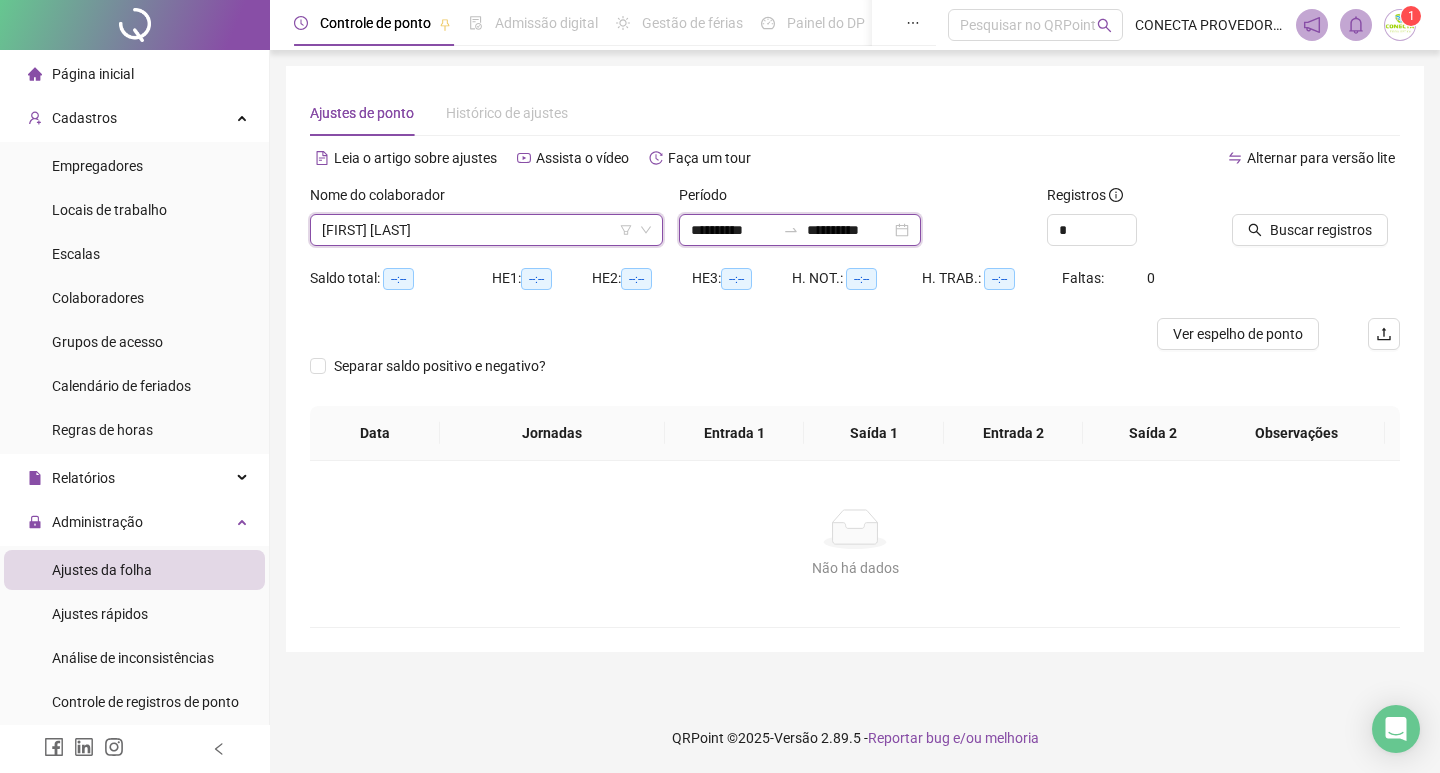 click on "**********" at bounding box center (849, 230) 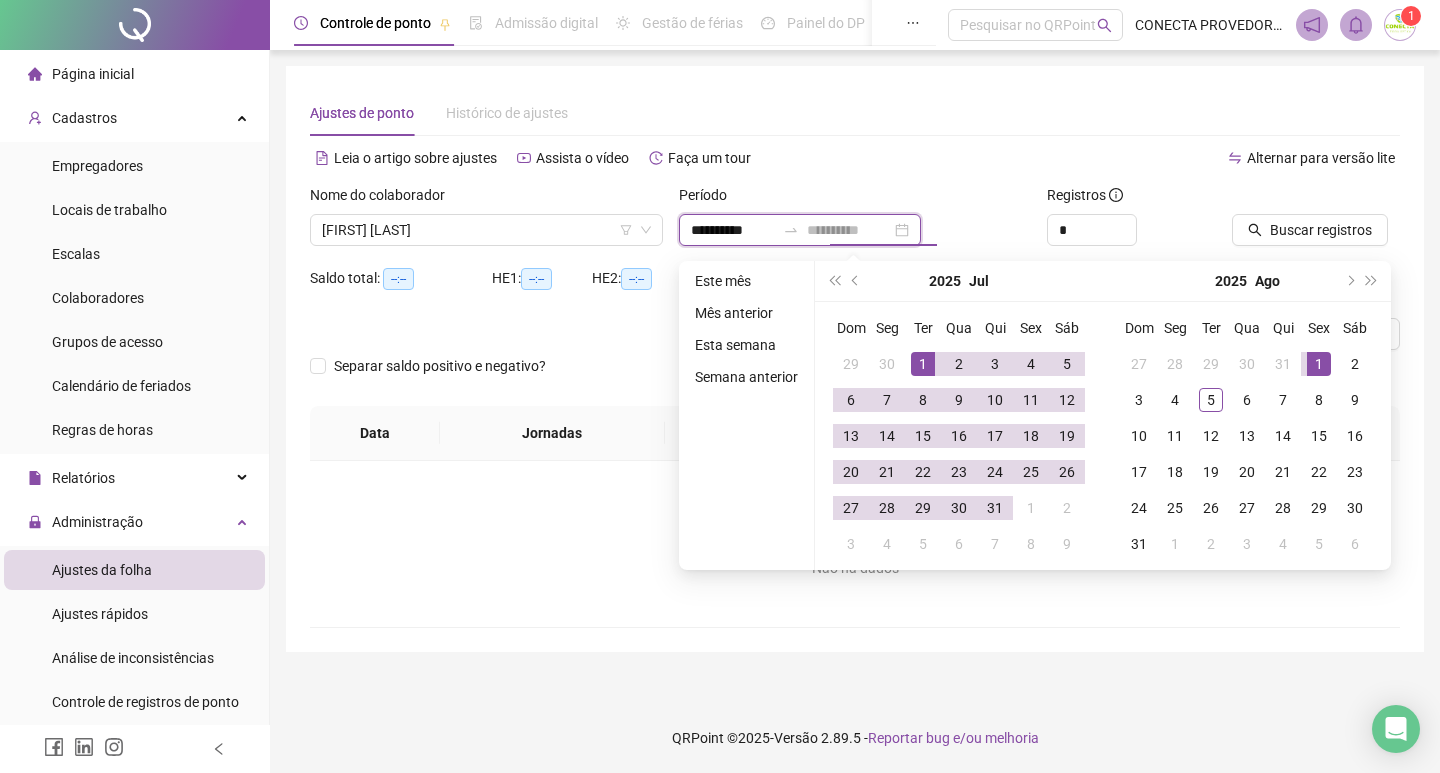 type on "**********" 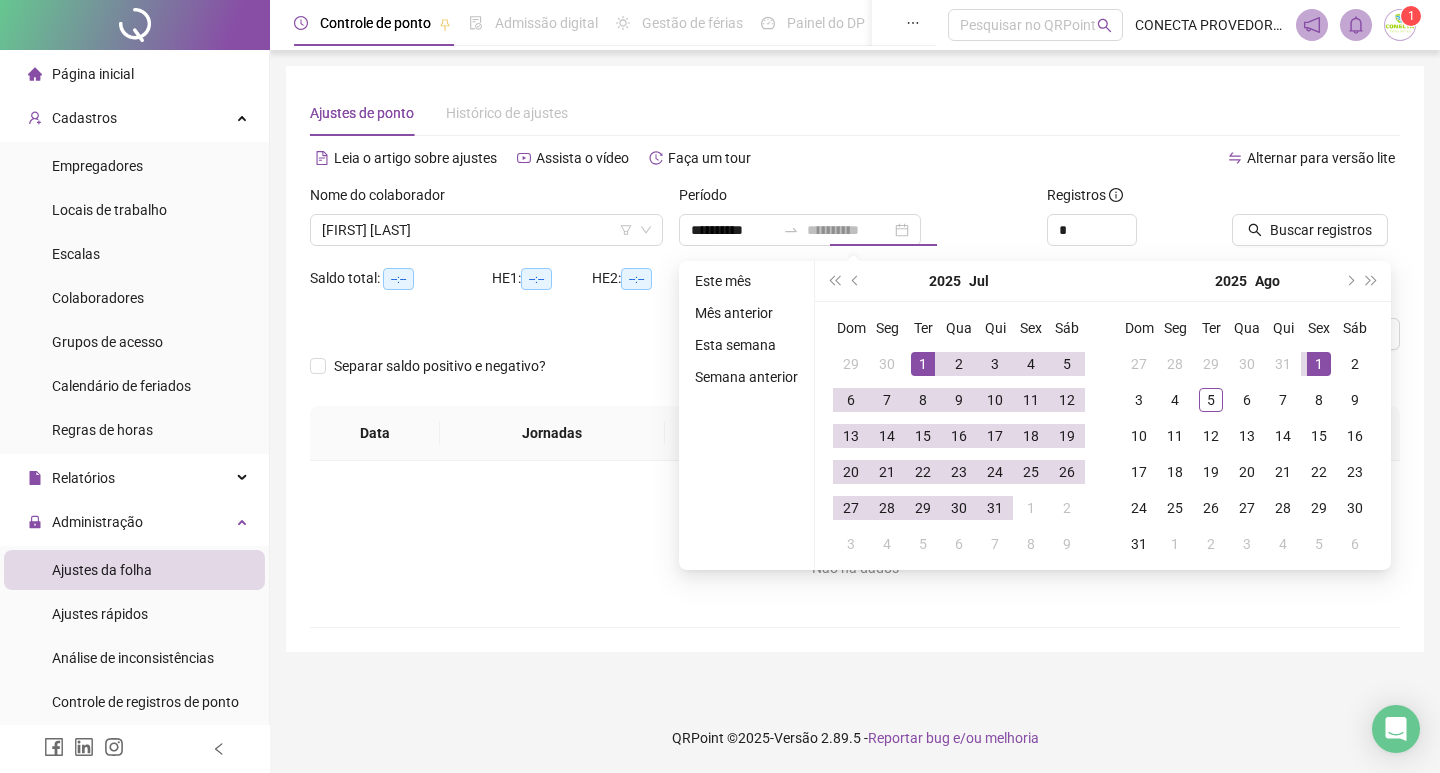 click on "1" at bounding box center (1319, 364) 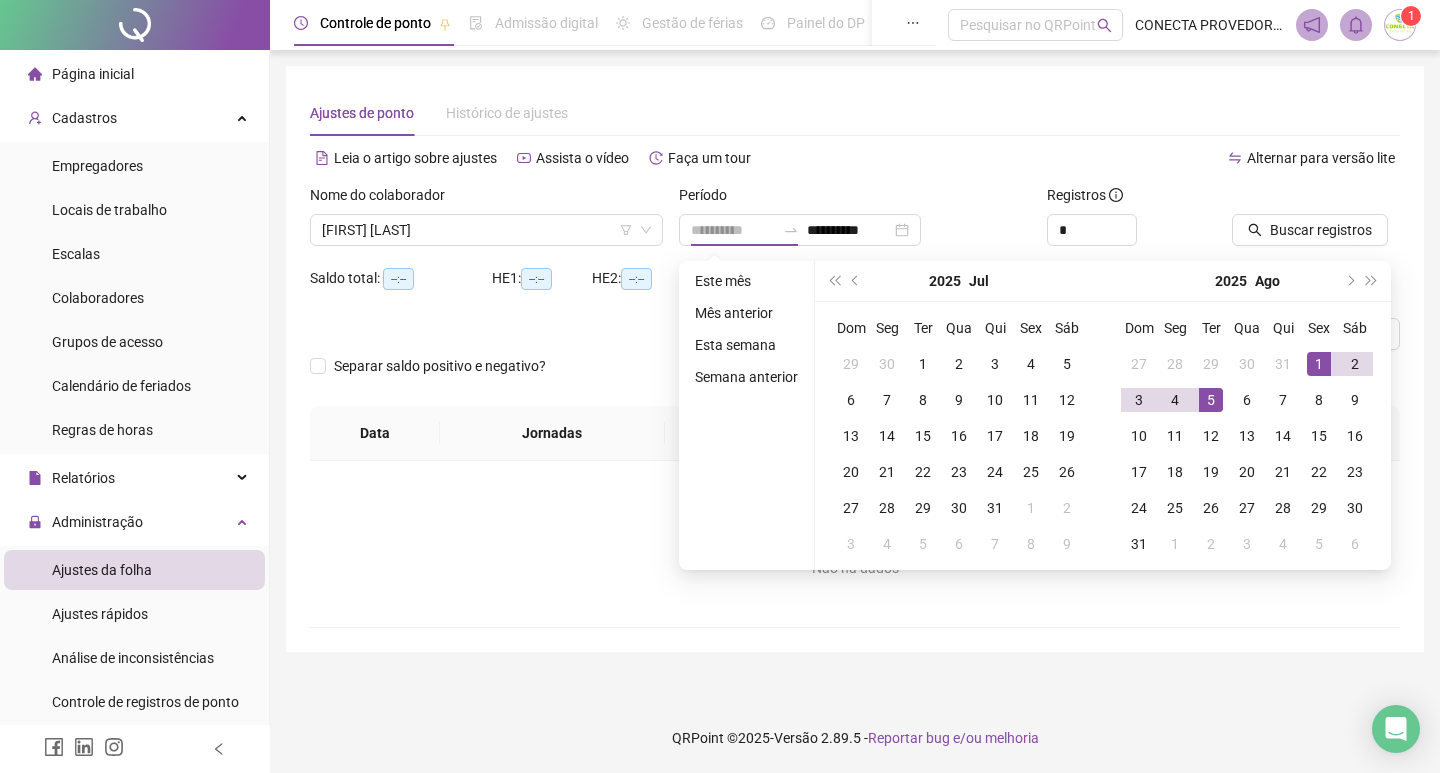 click on "5" at bounding box center [1211, 400] 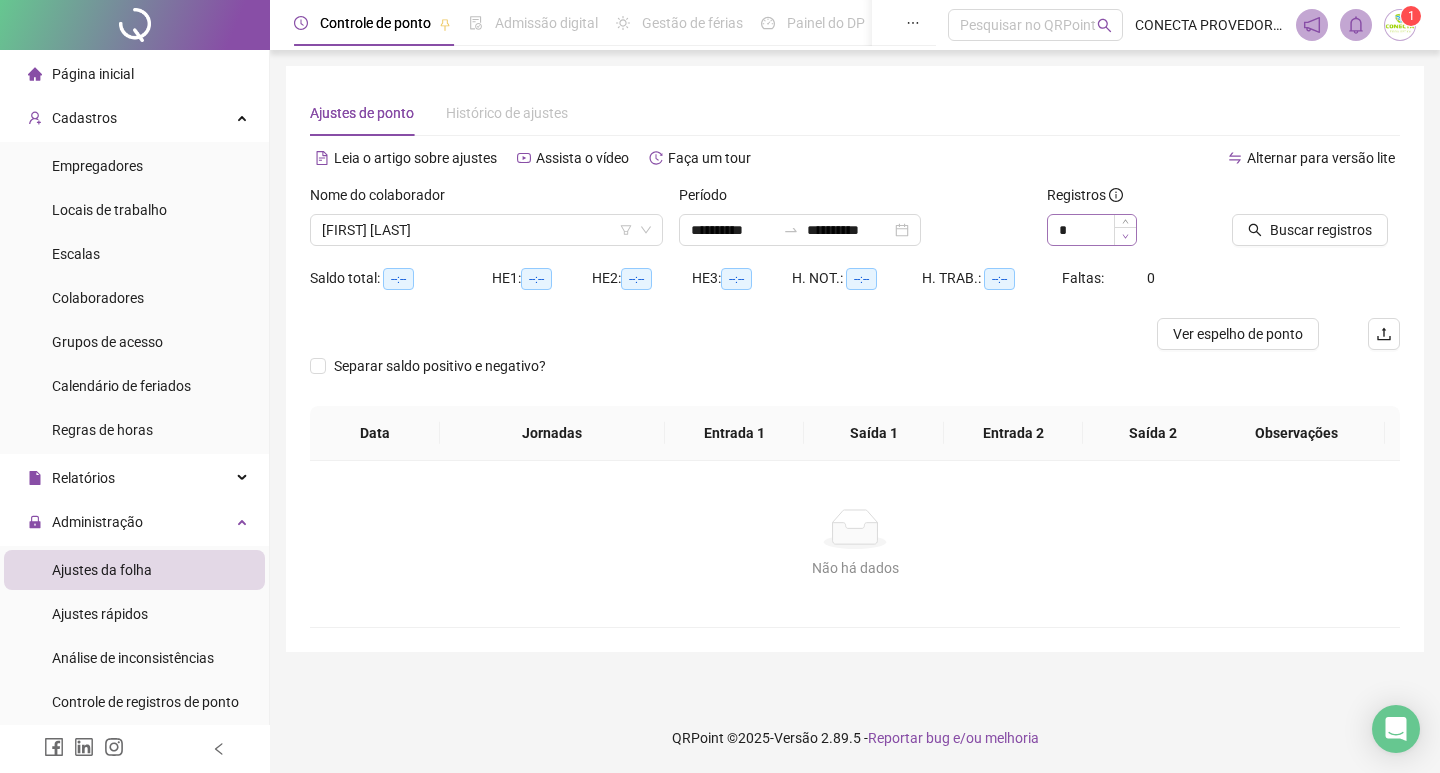 click at bounding box center [1125, 236] 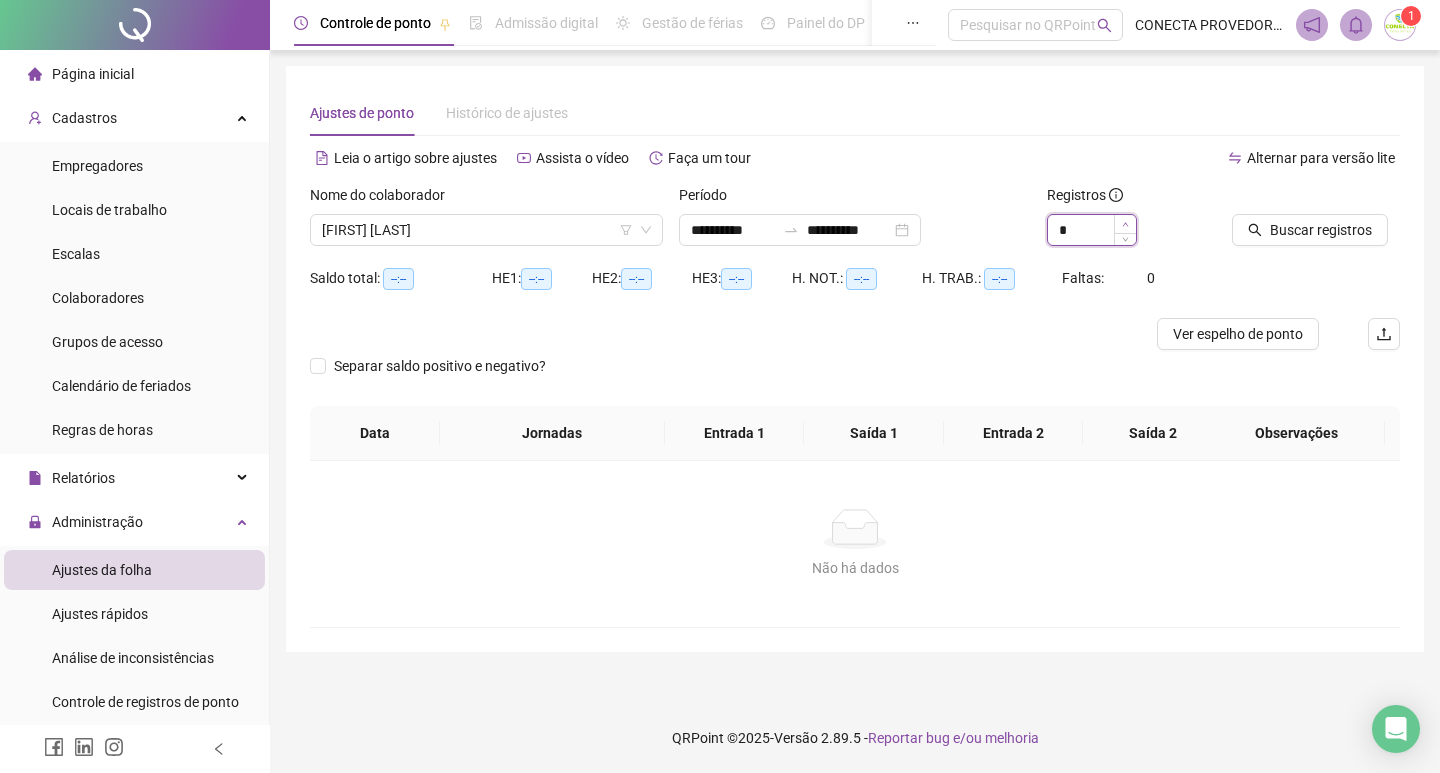 type on "*" 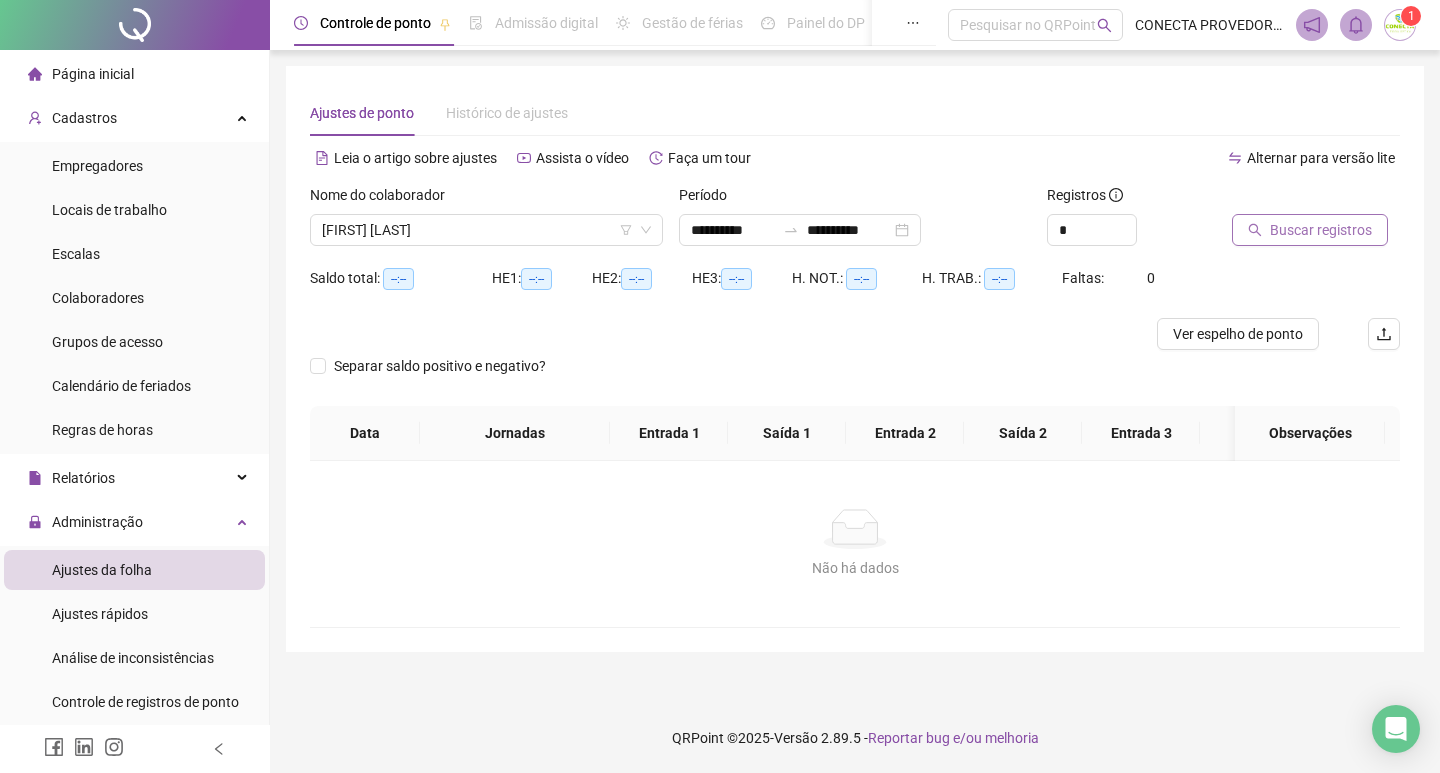 click on "Buscar registros" at bounding box center (1321, 230) 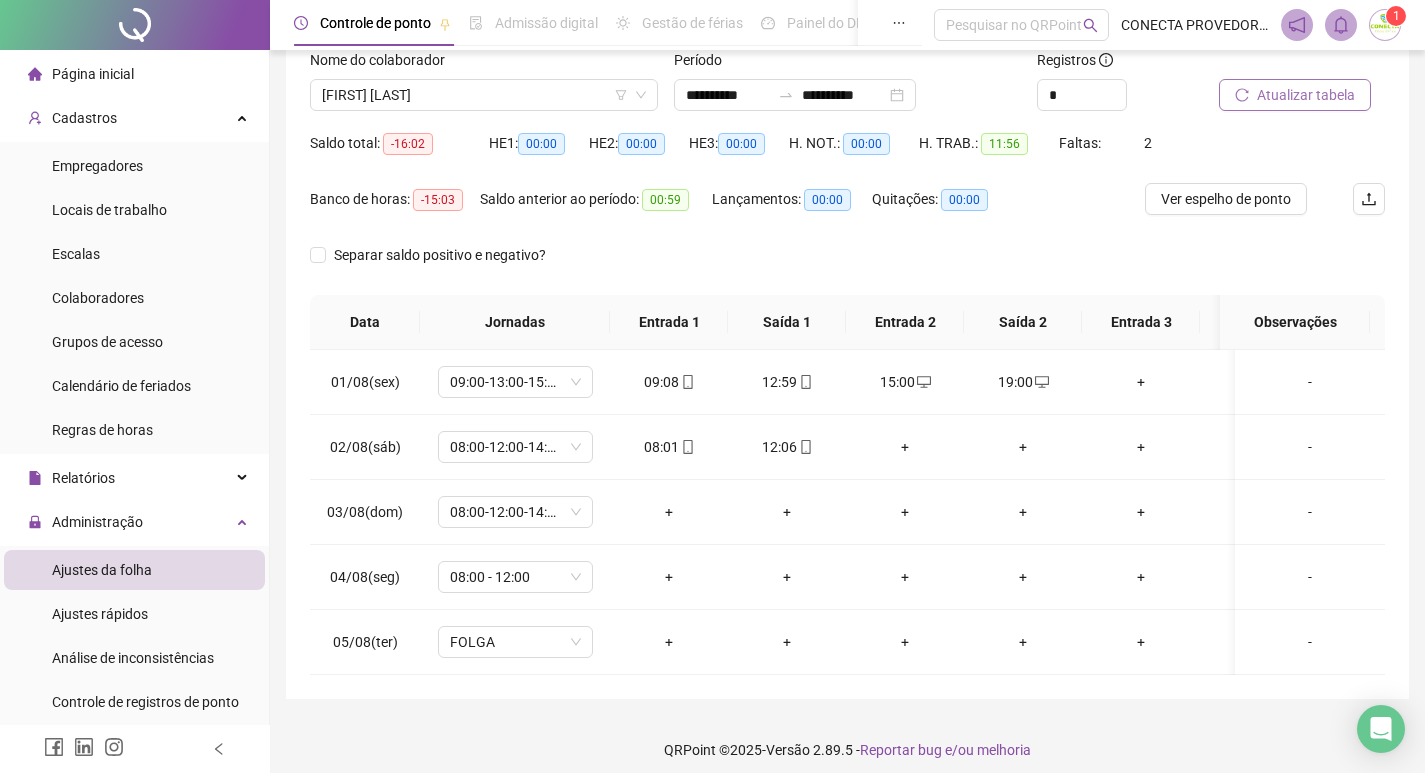 scroll, scrollTop: 162, scrollLeft: 0, axis: vertical 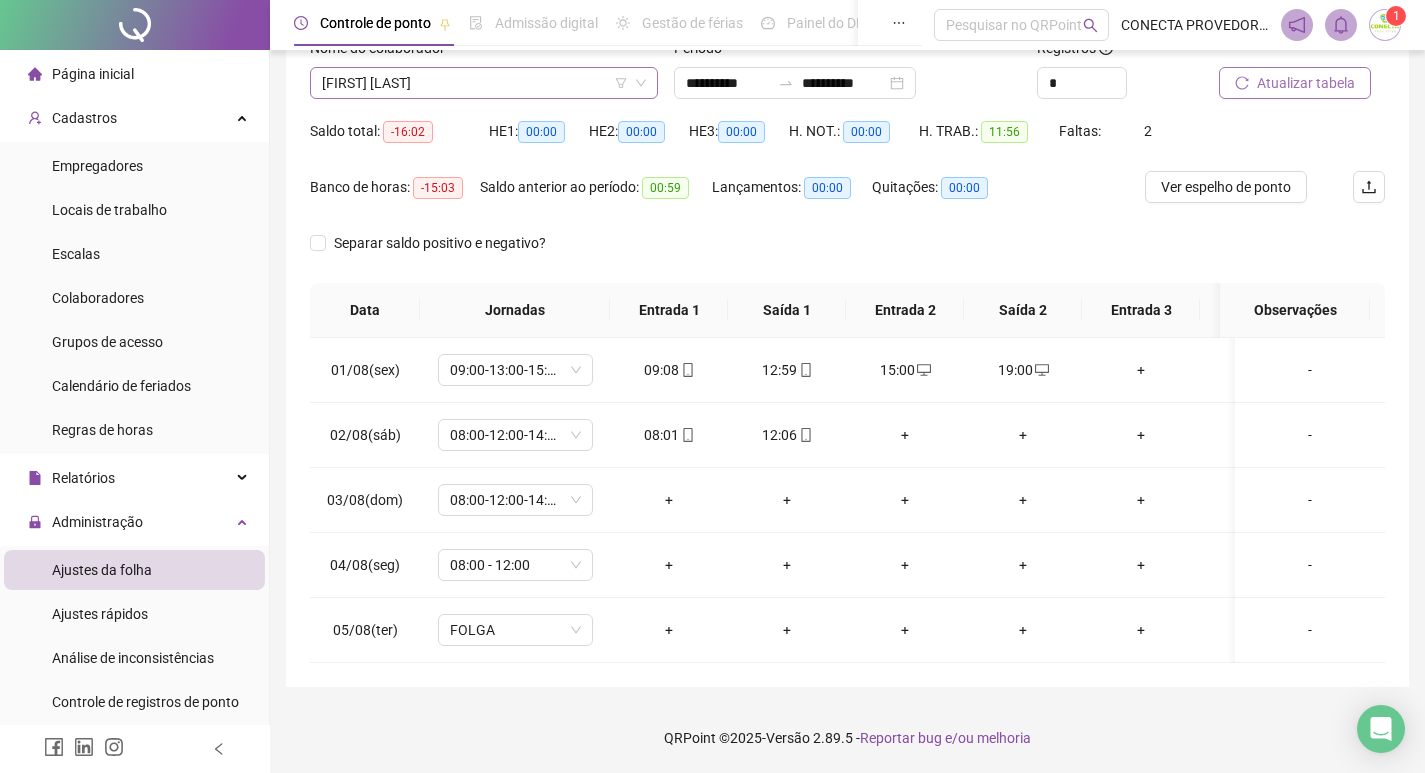 click on "[FIRST] [LAST]" at bounding box center [484, 83] 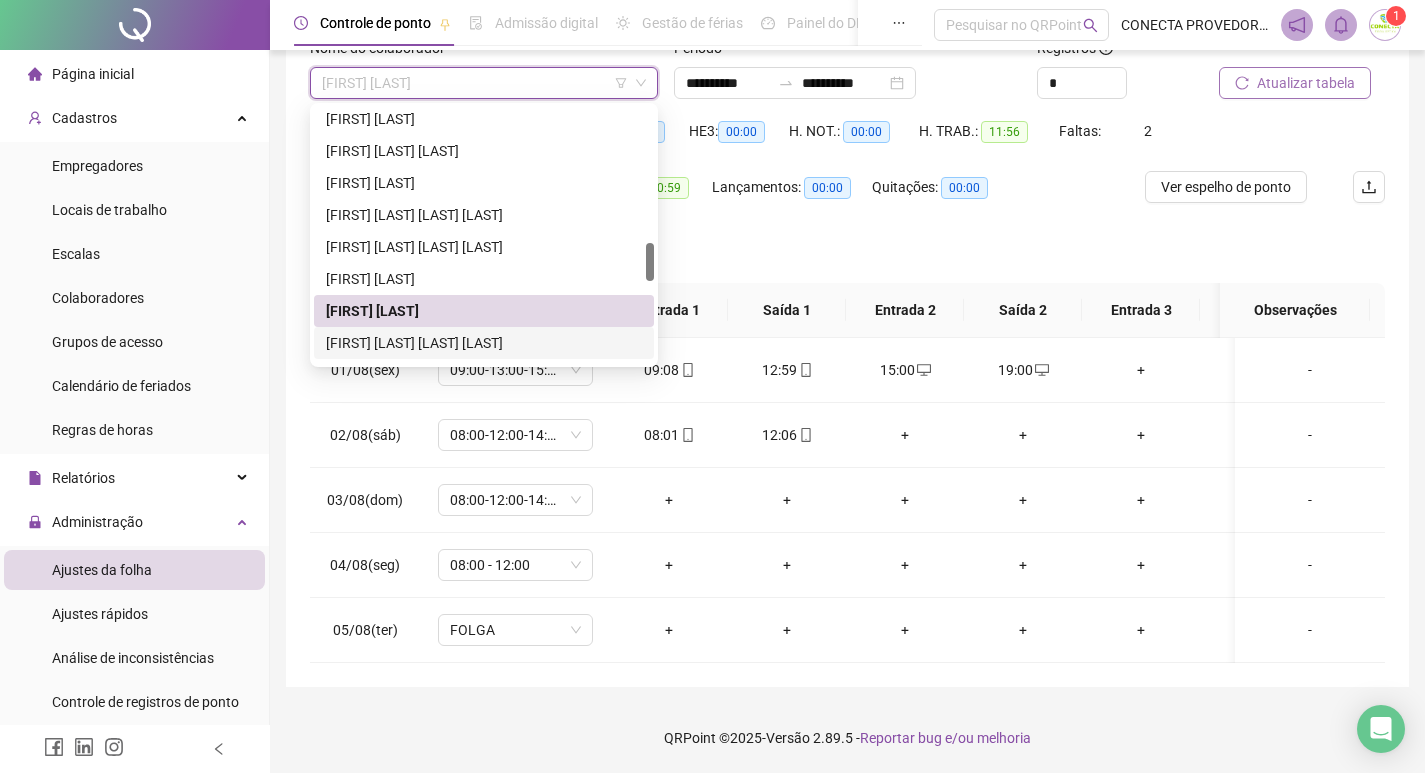 drag, startPoint x: 418, startPoint y: 329, endPoint x: 452, endPoint y: 314, distance: 37.161808 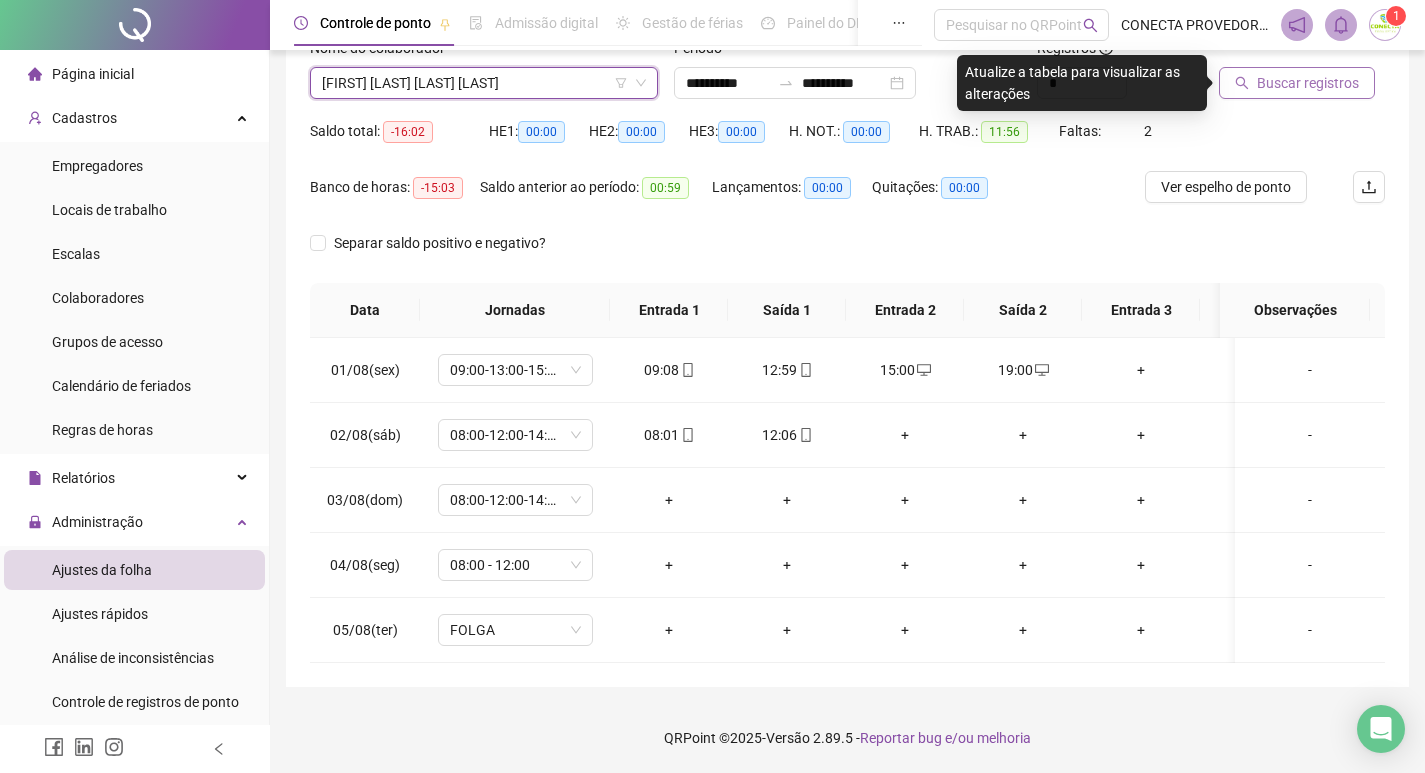 click on "Buscar registros" at bounding box center (1297, 83) 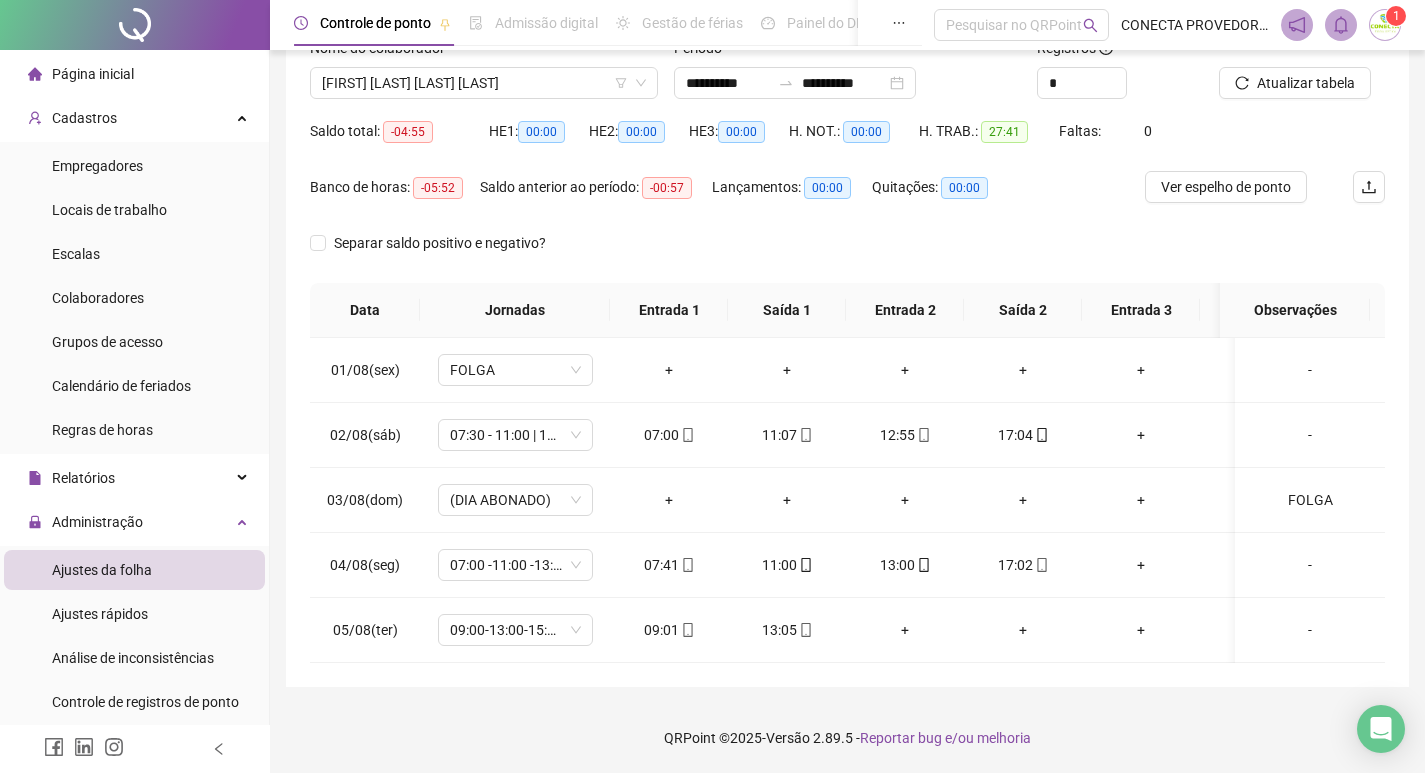 scroll, scrollTop: 162, scrollLeft: 0, axis: vertical 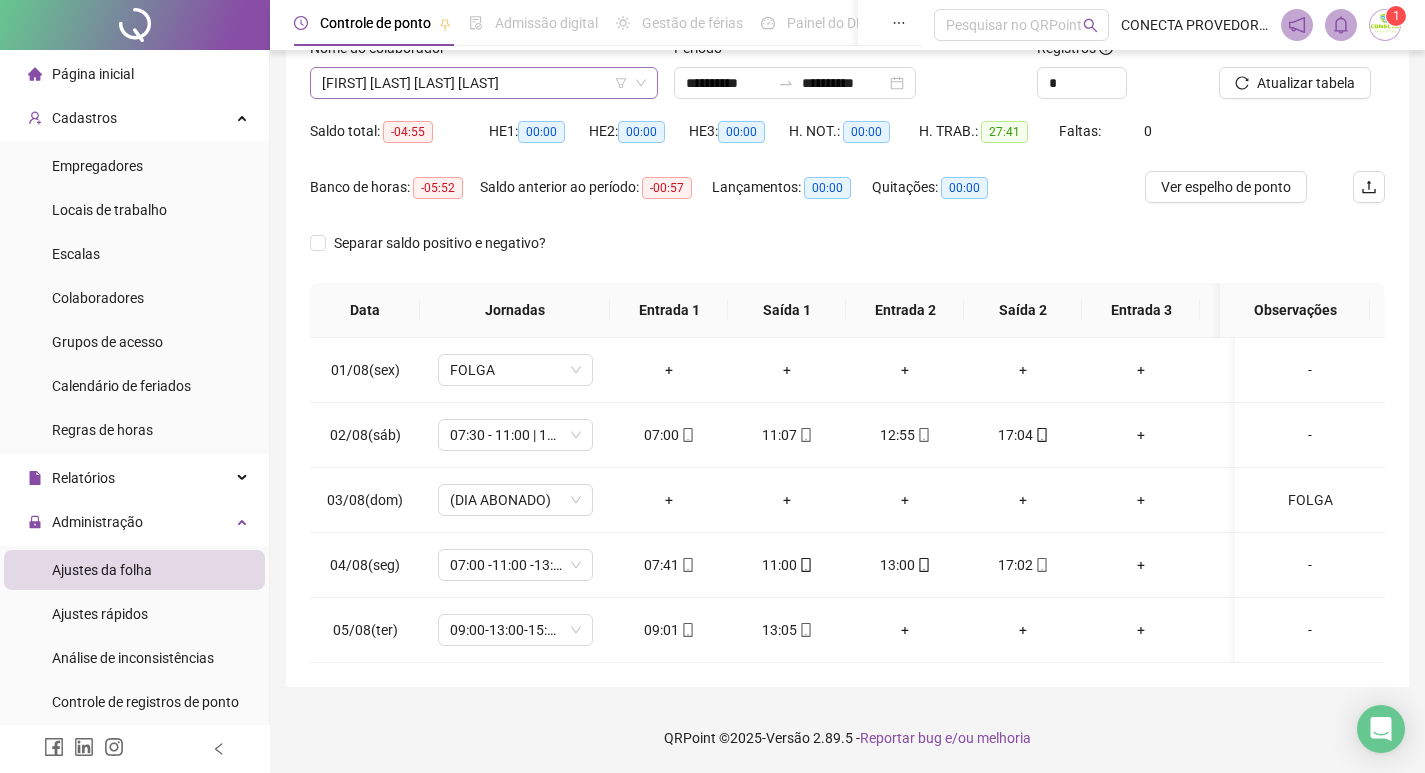 click on "[FIRST] [LAST] [LAST] [LAST]" at bounding box center [484, 83] 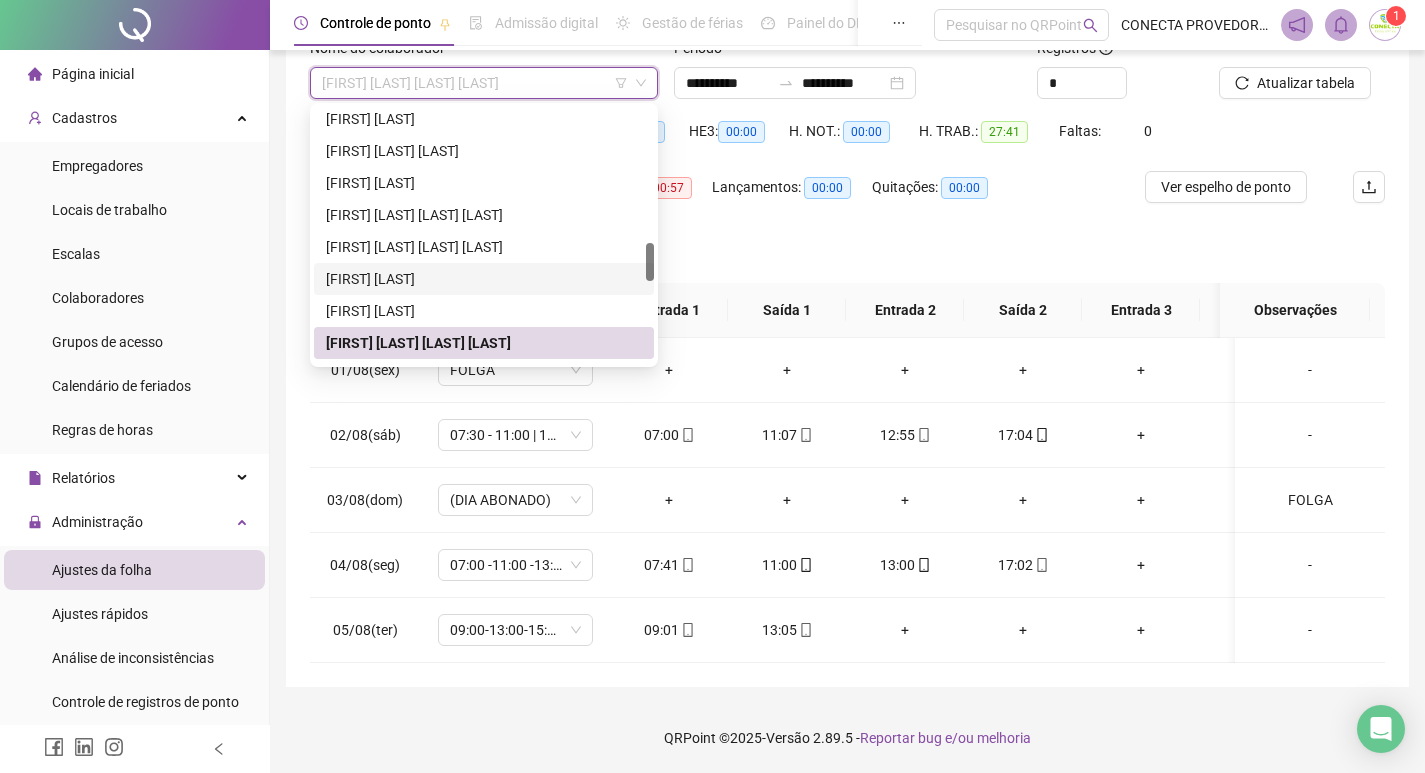 scroll, scrollTop: 1000, scrollLeft: 0, axis: vertical 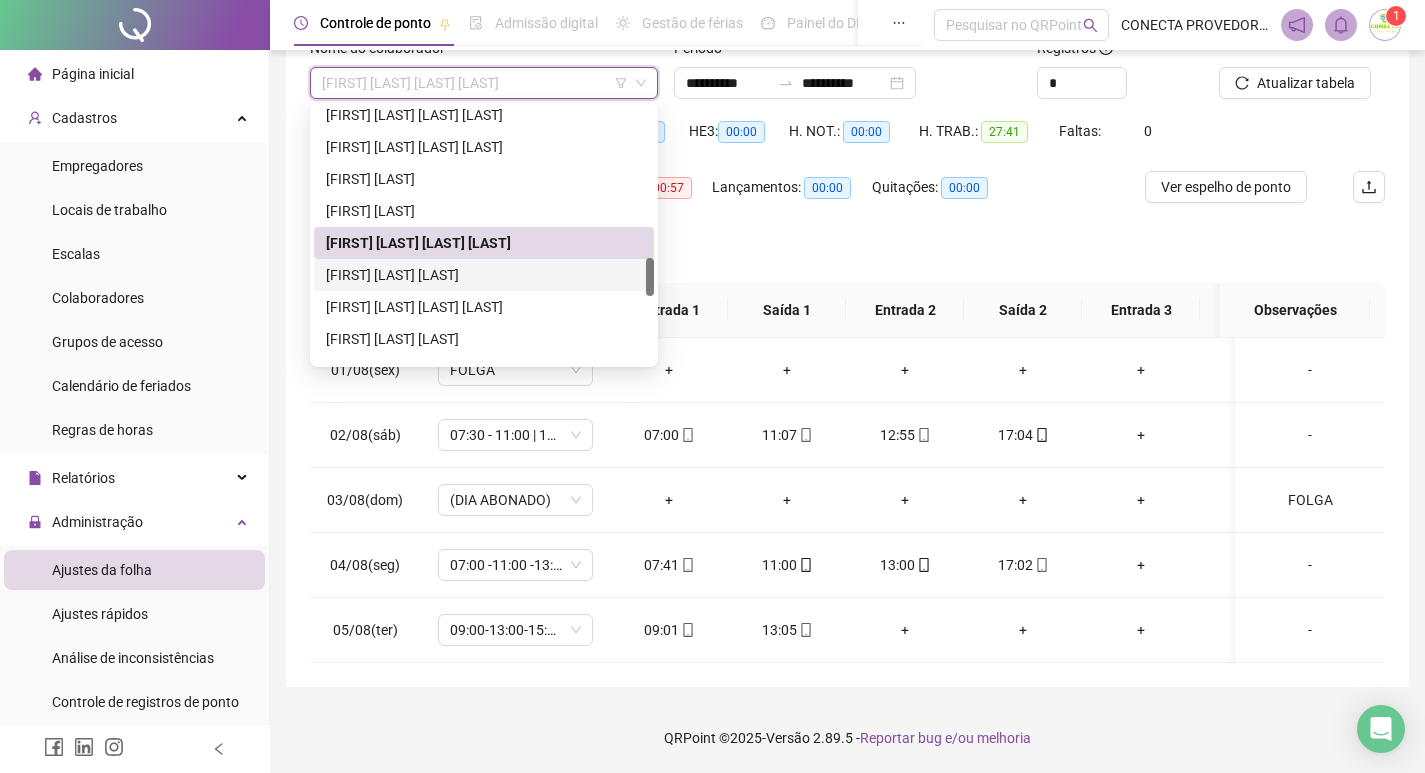 click on "[FIRST] [LAST] [LAST]" at bounding box center (484, 275) 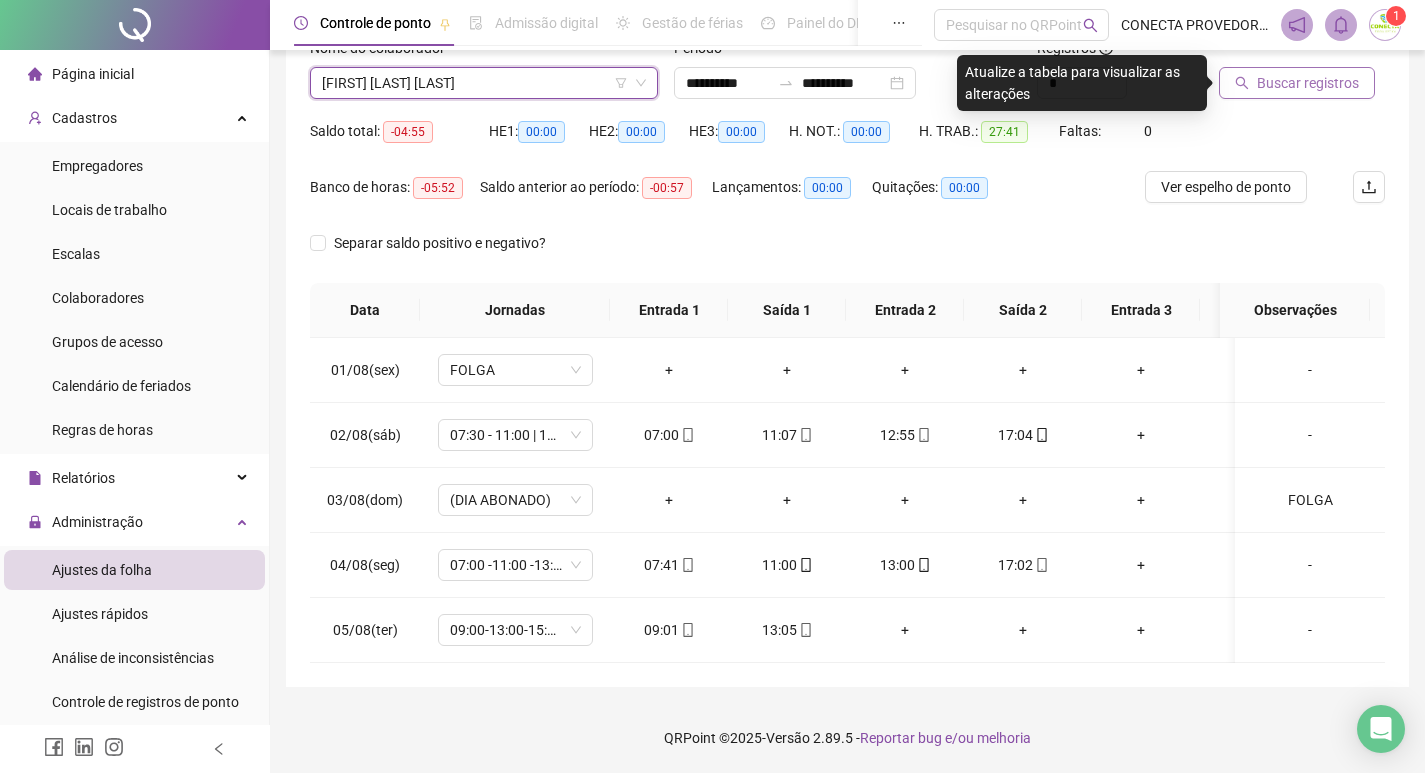 click on "Buscar registros" at bounding box center [1308, 83] 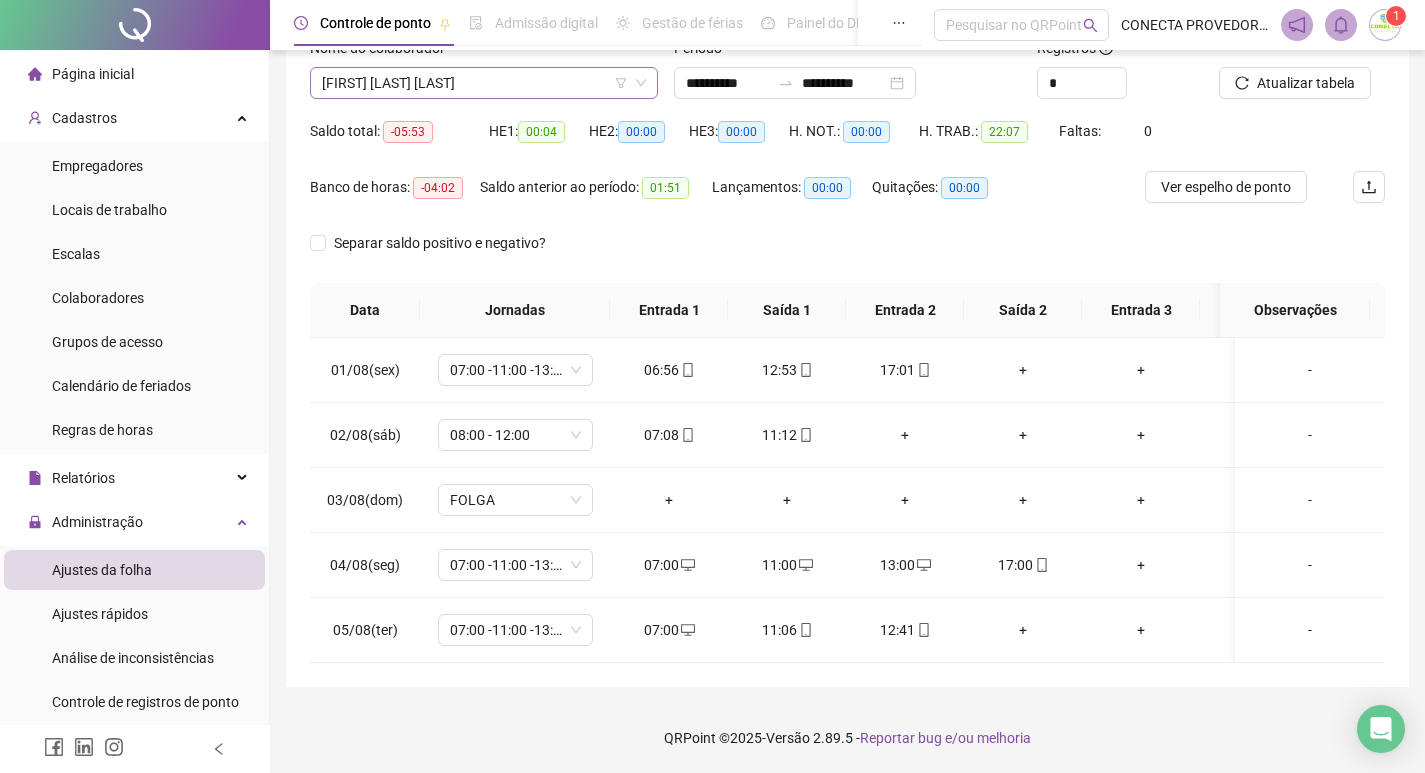 click on "[FIRST] [LAST] [LAST]" at bounding box center [484, 83] 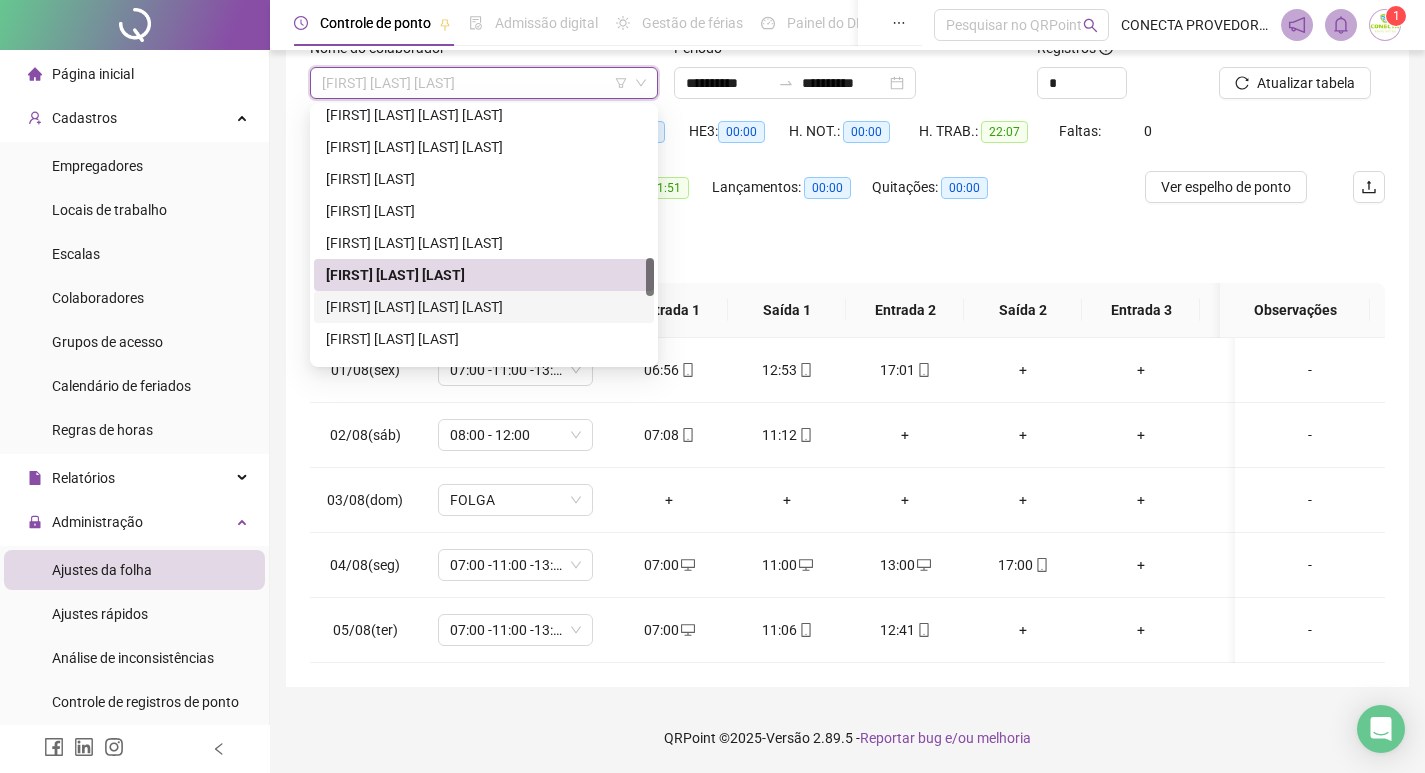 click on "[FIRST] [LAST] [LAST] [LAST]" at bounding box center [484, 307] 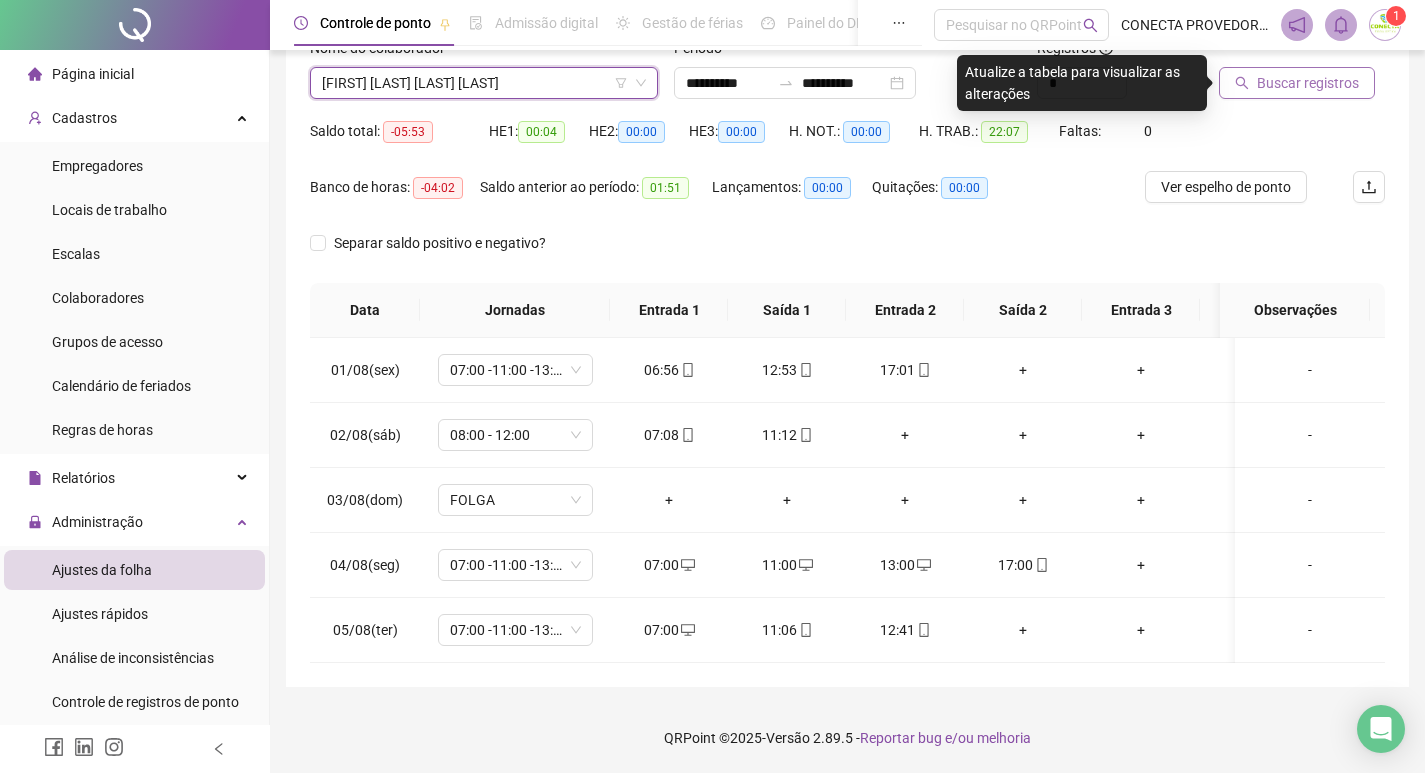 click on "Buscar registros" at bounding box center [1308, 83] 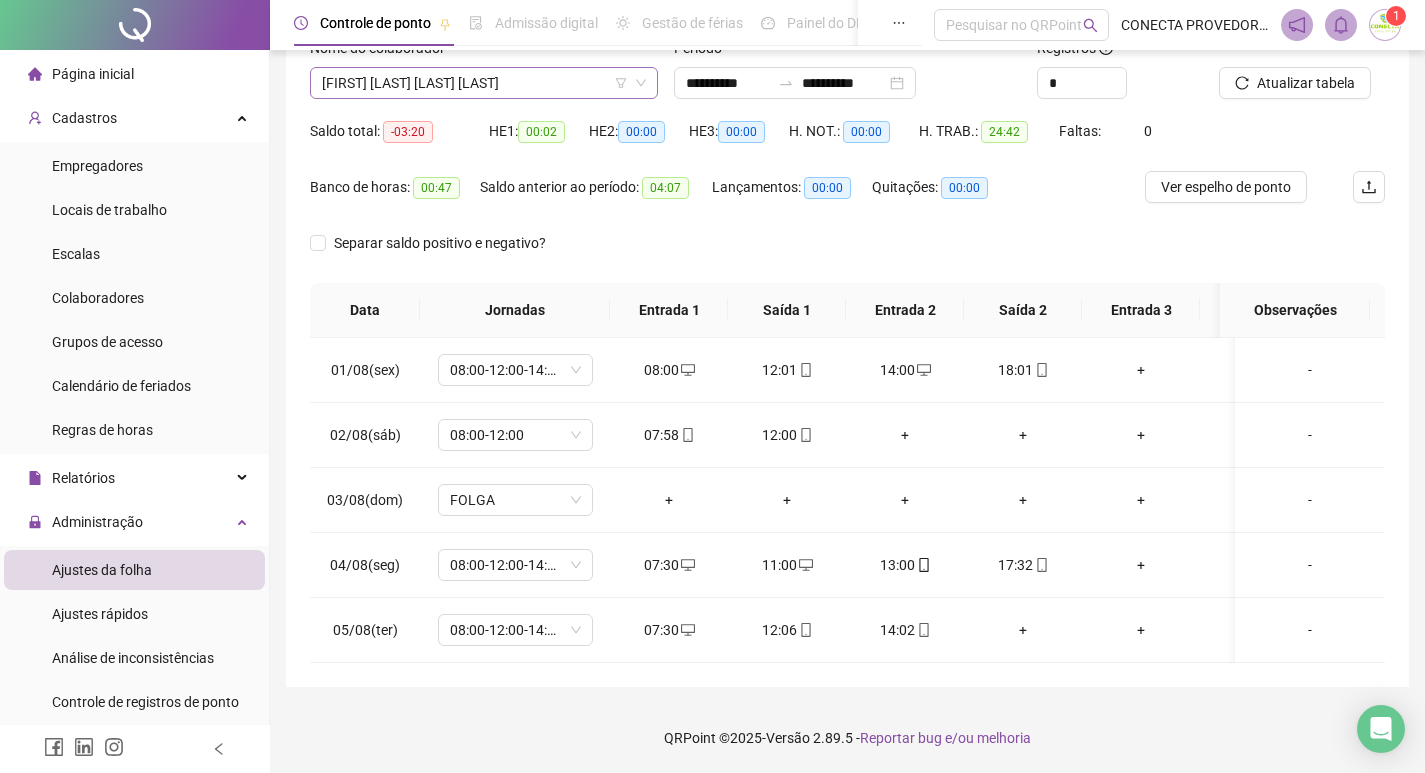 click on "[FIRST] [LAST] [LAST] [LAST]" at bounding box center [484, 83] 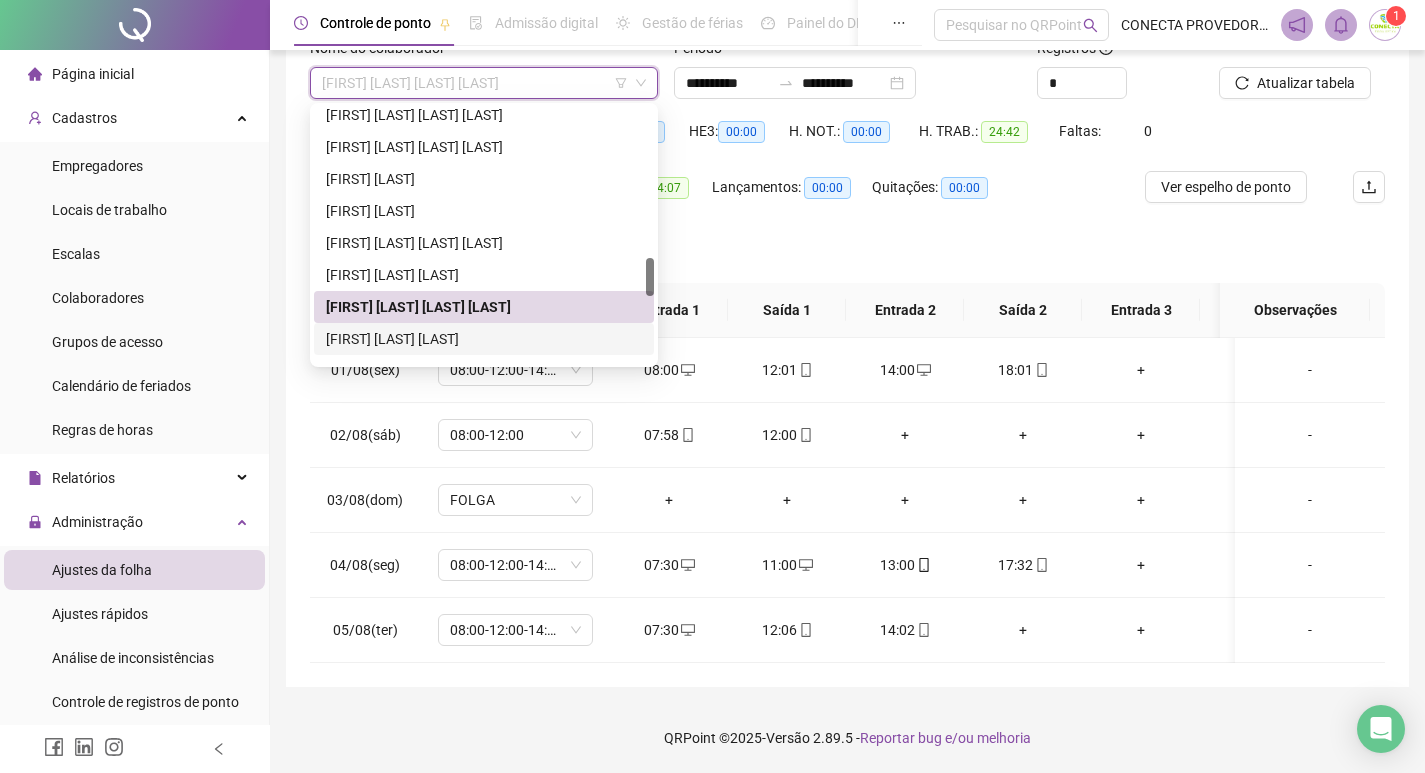 click on "[FIRST] [LAST] [LAST]" at bounding box center (484, 339) 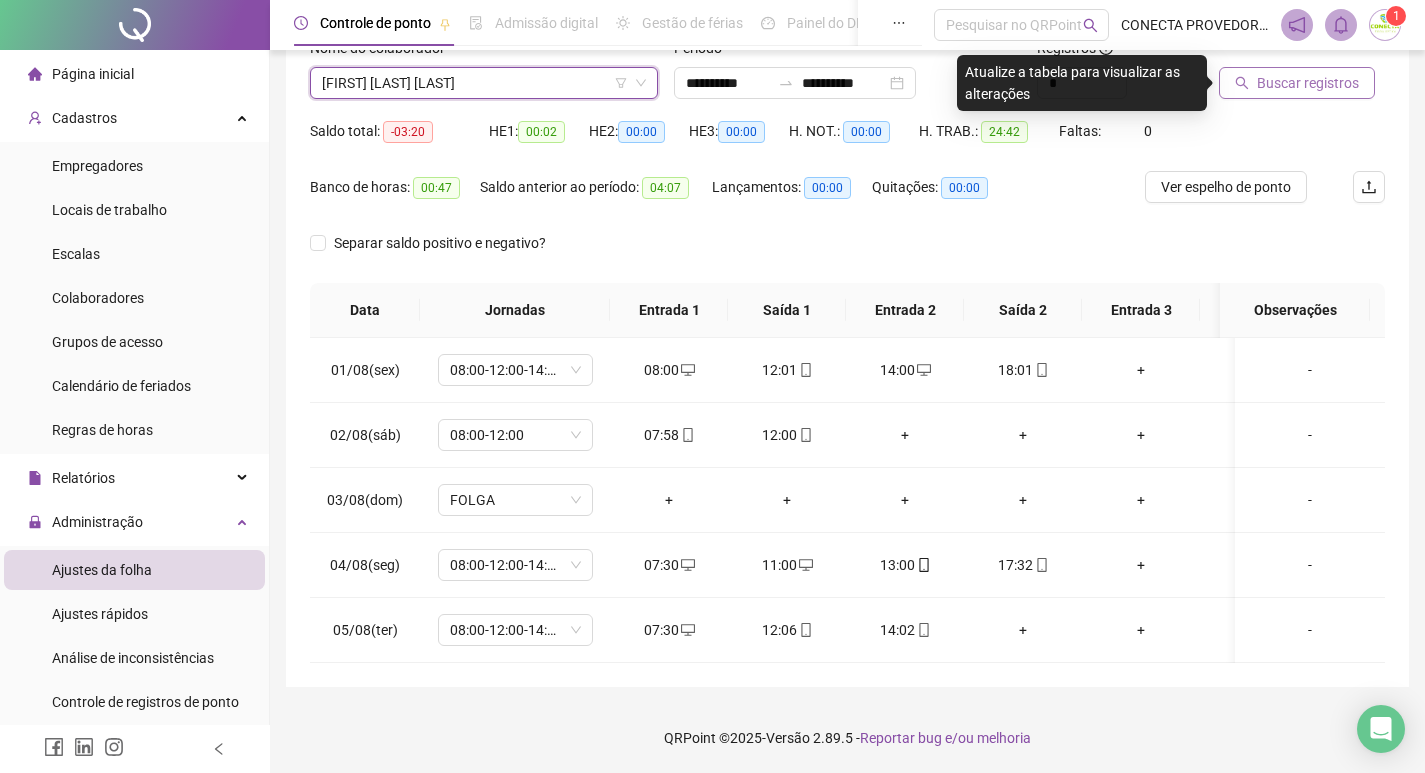 click on "Buscar registros" at bounding box center [1308, 83] 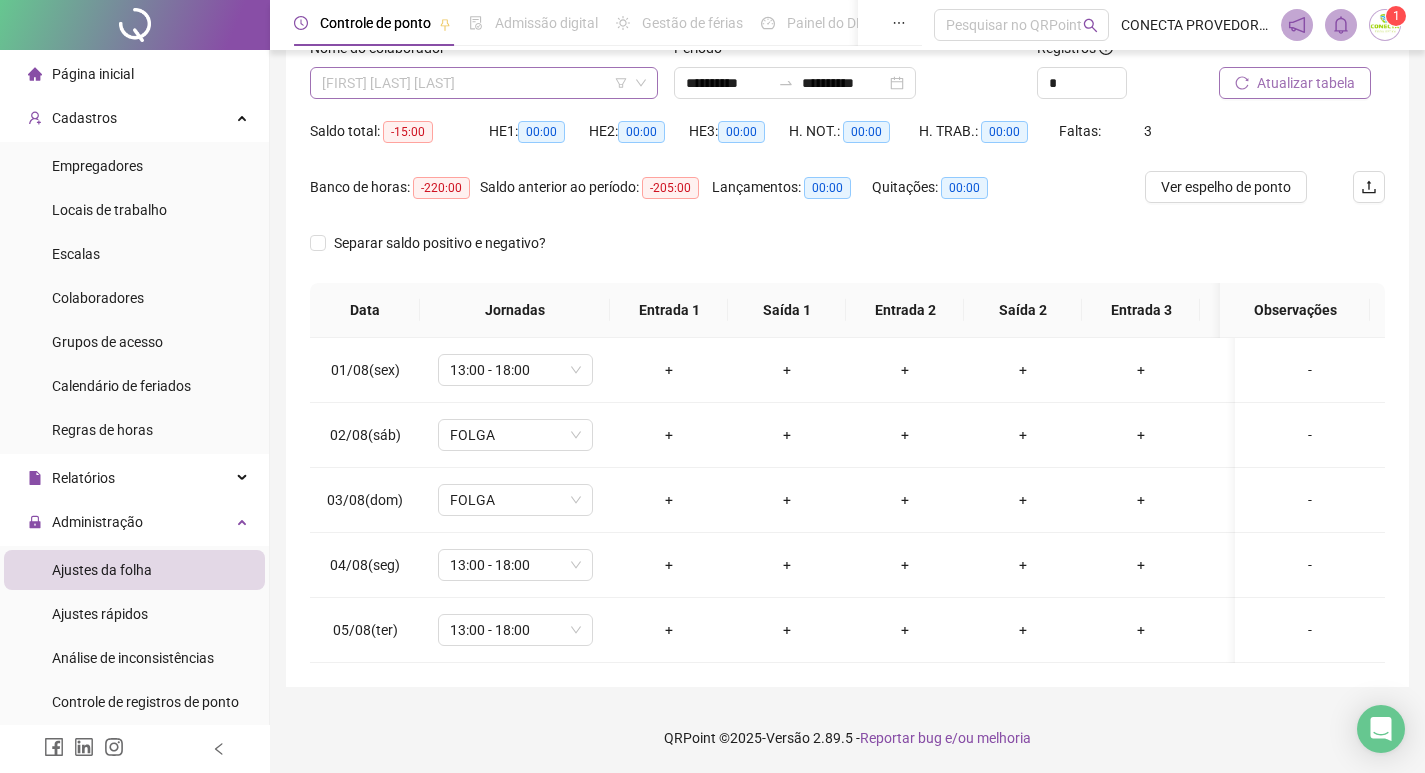 click on "[FIRST] [LAST] [LAST]" at bounding box center [484, 83] 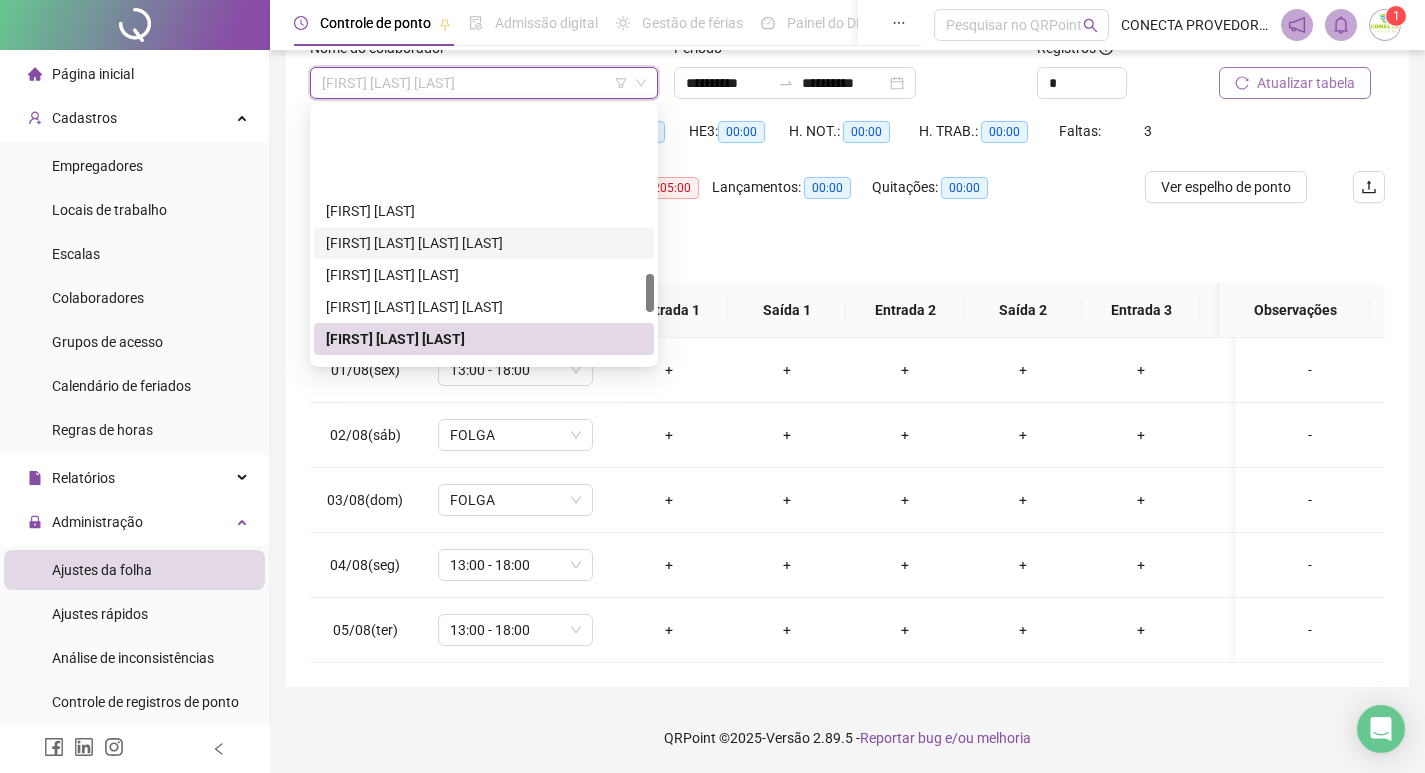 scroll, scrollTop: 1200, scrollLeft: 0, axis: vertical 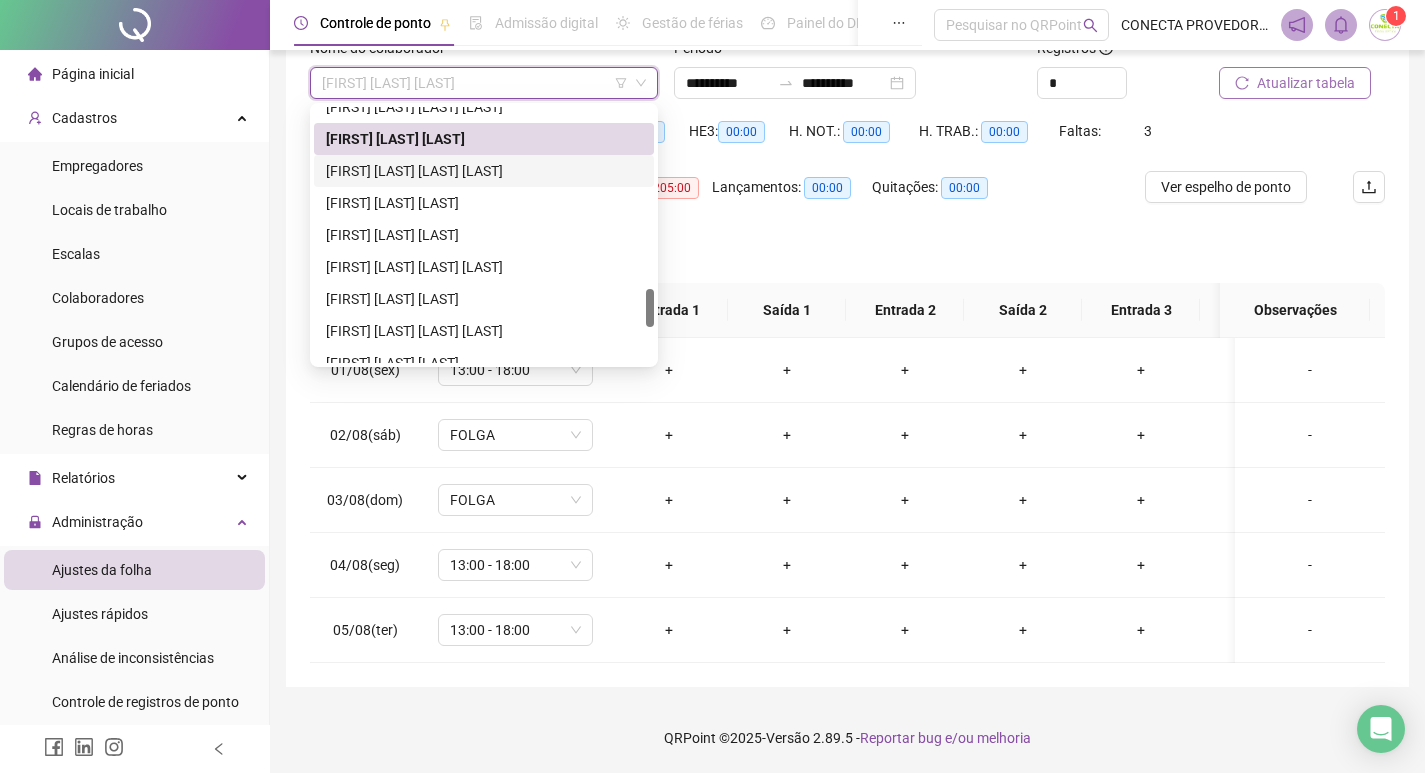 click on "[FIRST] [LAST] [LAST] [LAST]" at bounding box center [484, 171] 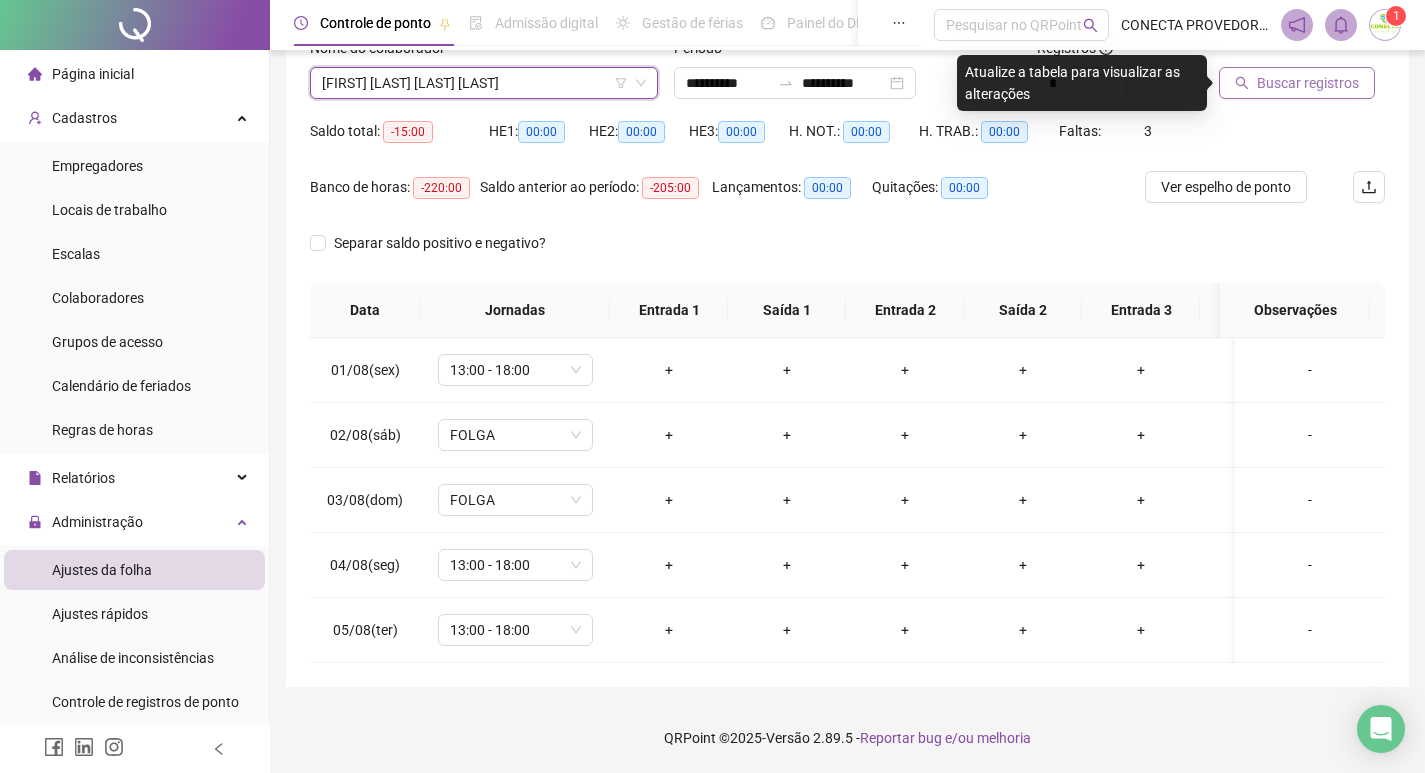 click 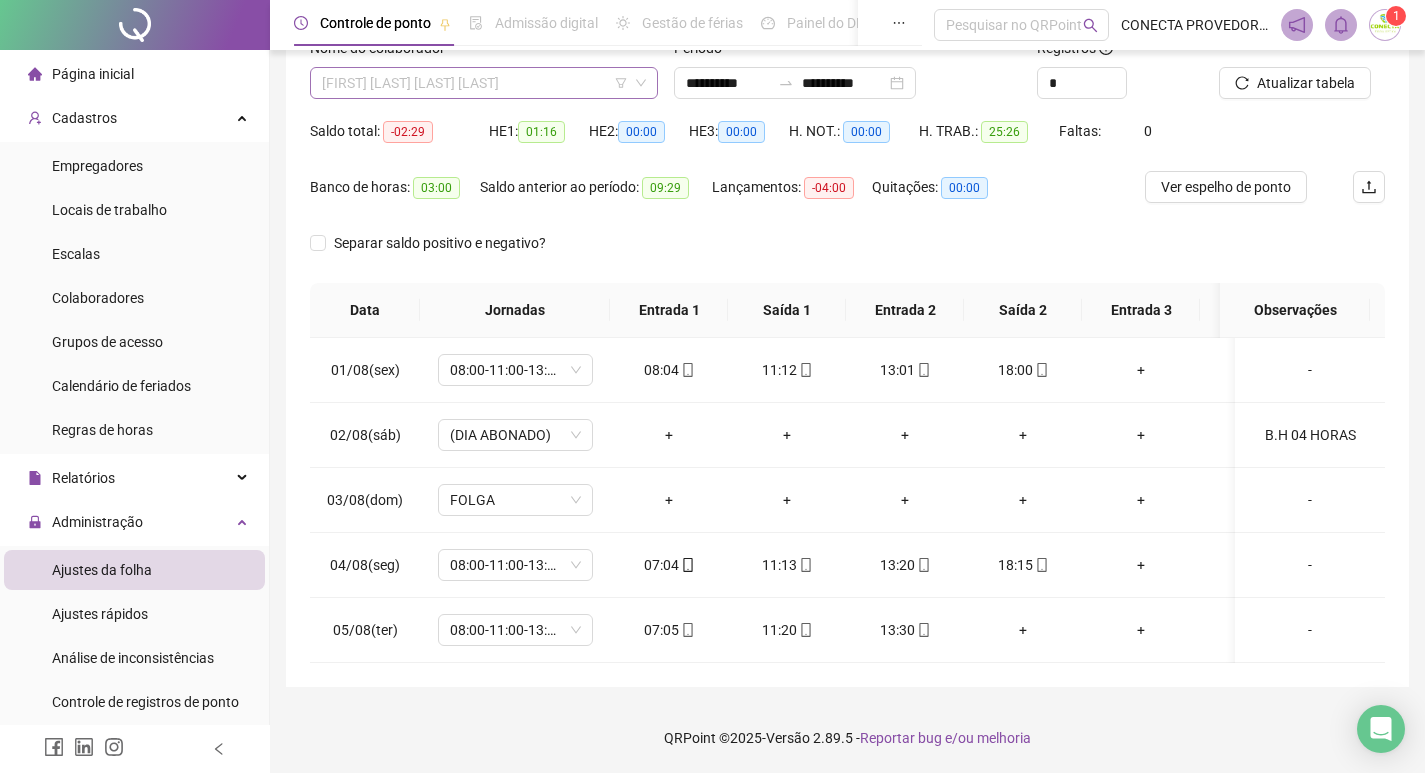 click on "[FIRST] [LAST] [LAST] [LAST]" at bounding box center (484, 83) 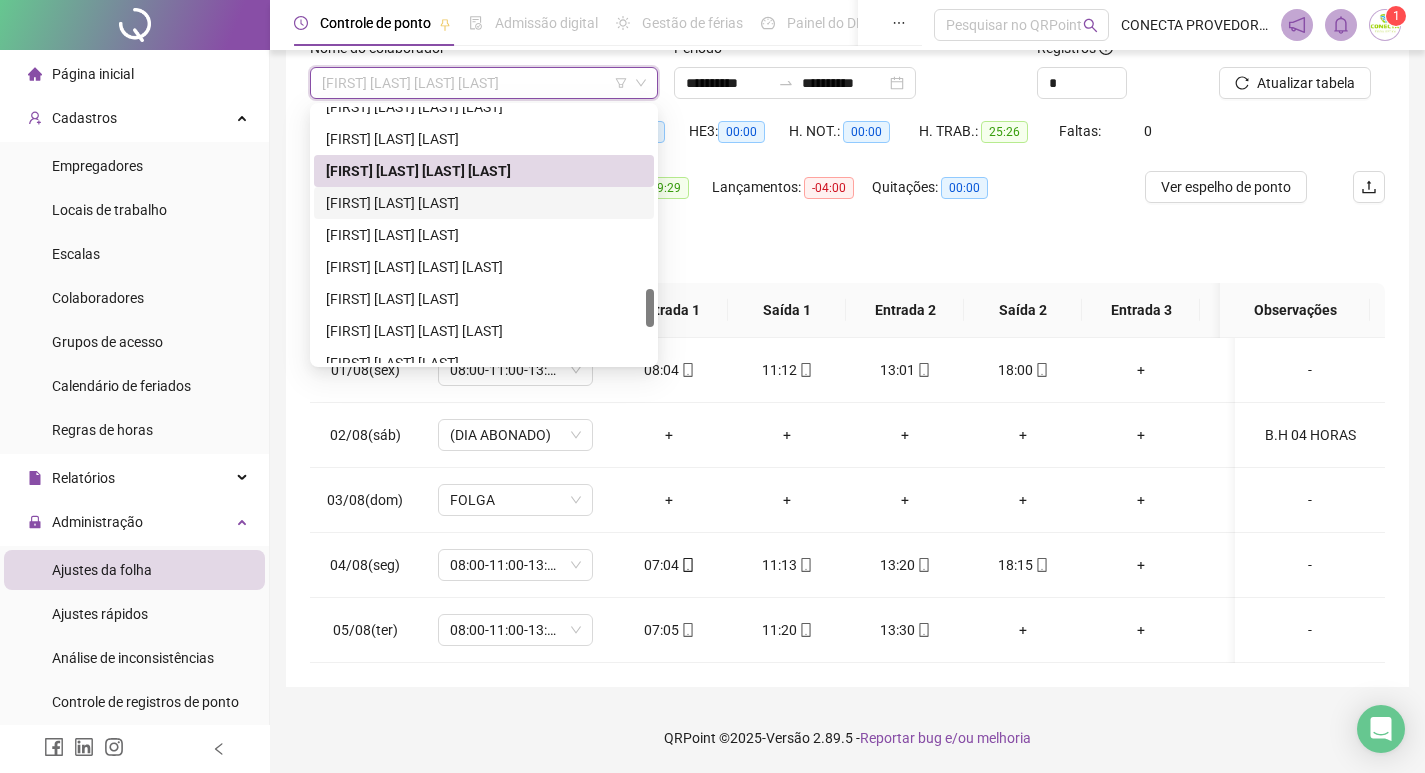 click on "[FIRST] [LAST] [LAST]" at bounding box center (484, 203) 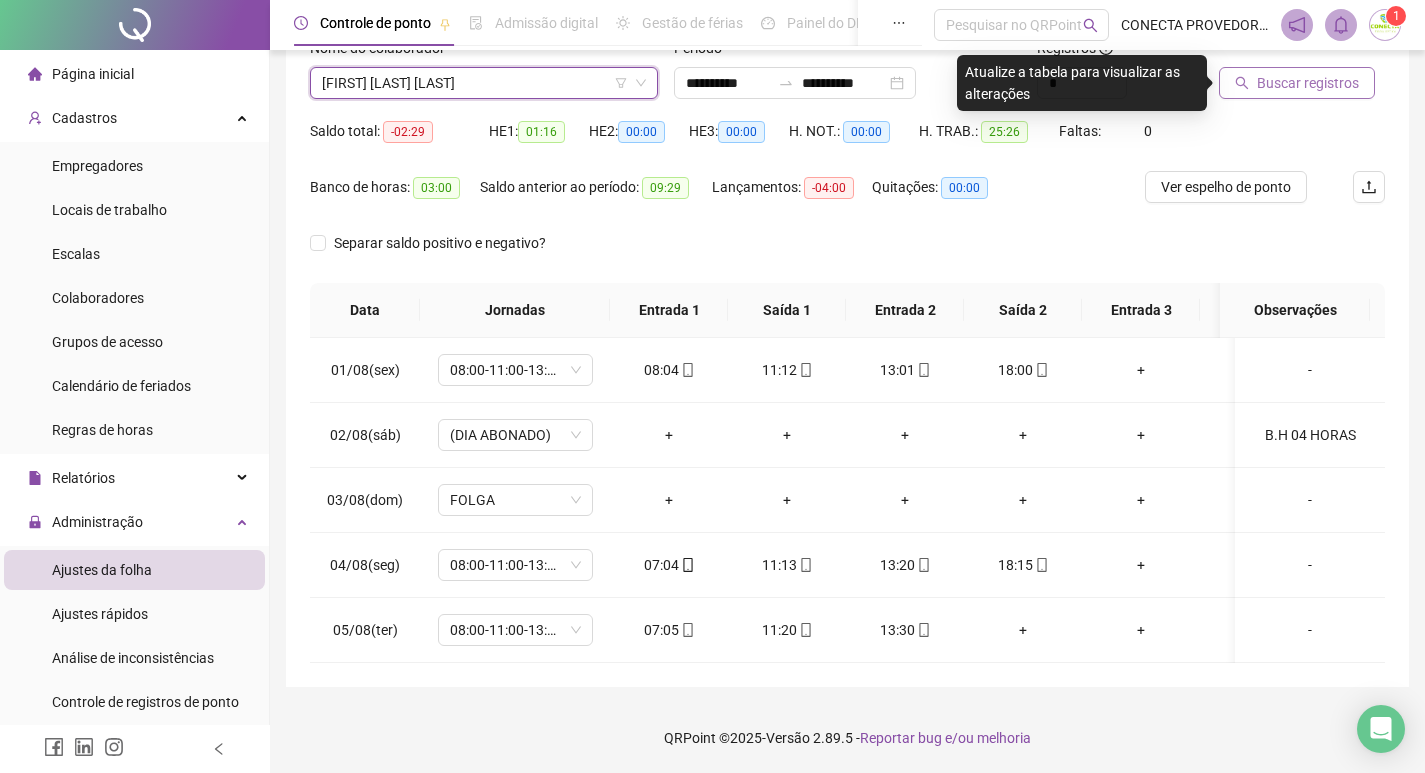 click on "Buscar registros" at bounding box center (1308, 83) 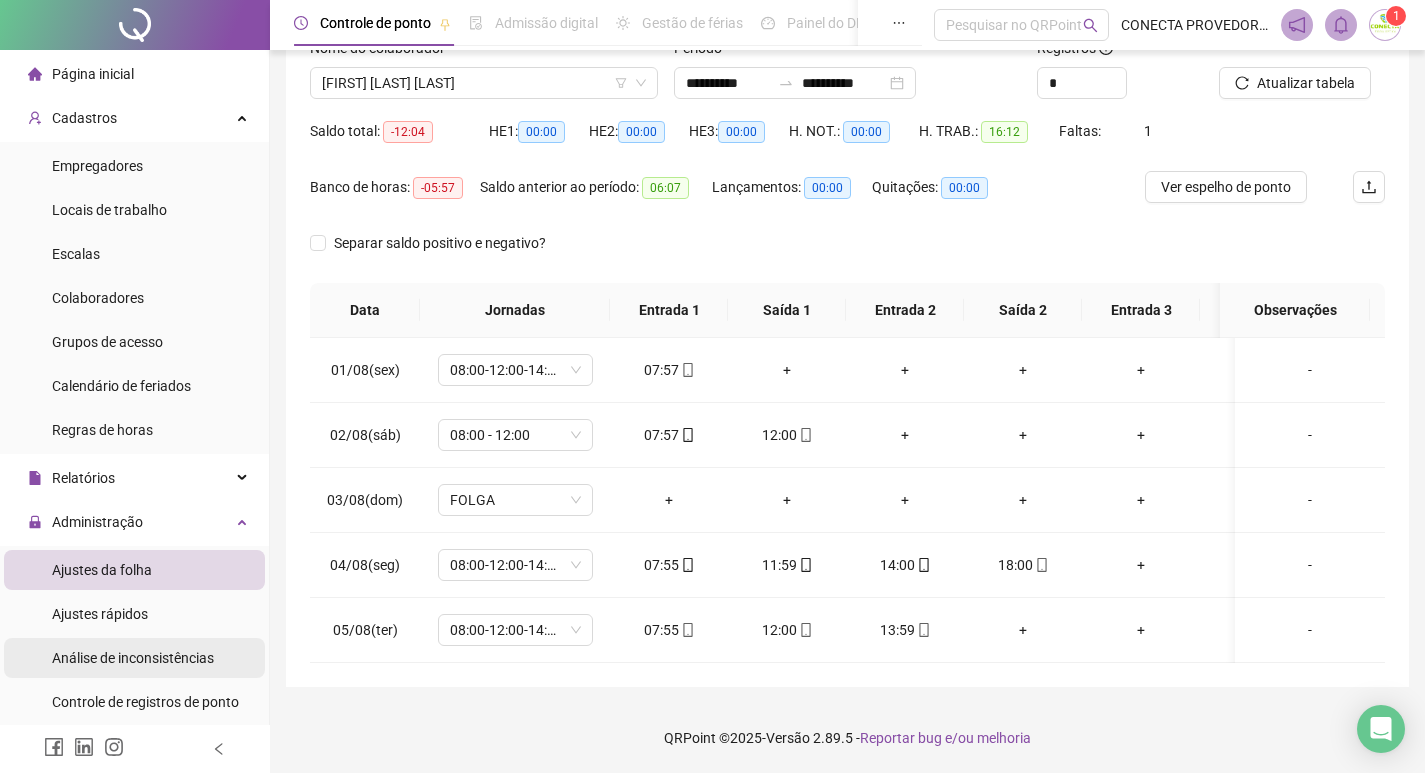 scroll, scrollTop: 100, scrollLeft: 0, axis: vertical 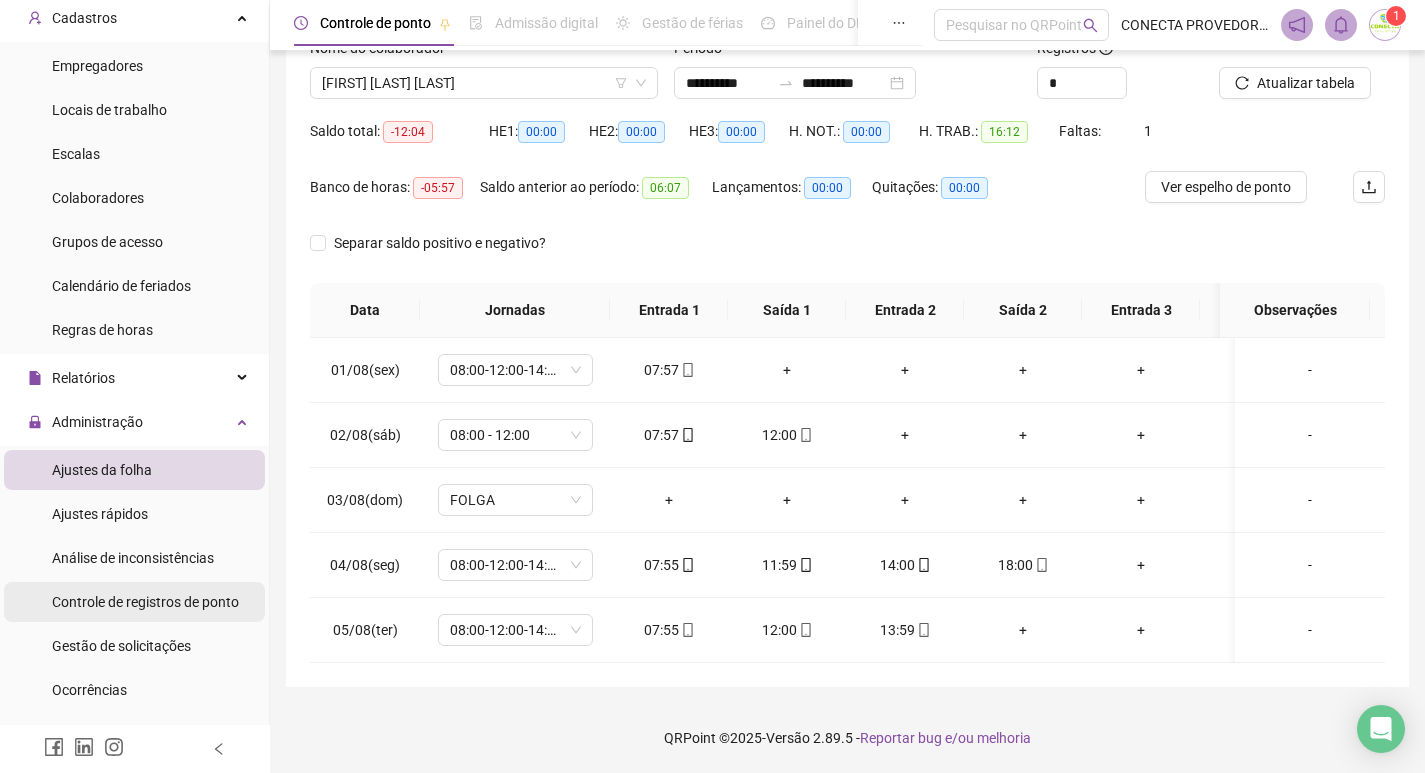 click on "Controle de registros de ponto" at bounding box center [145, 602] 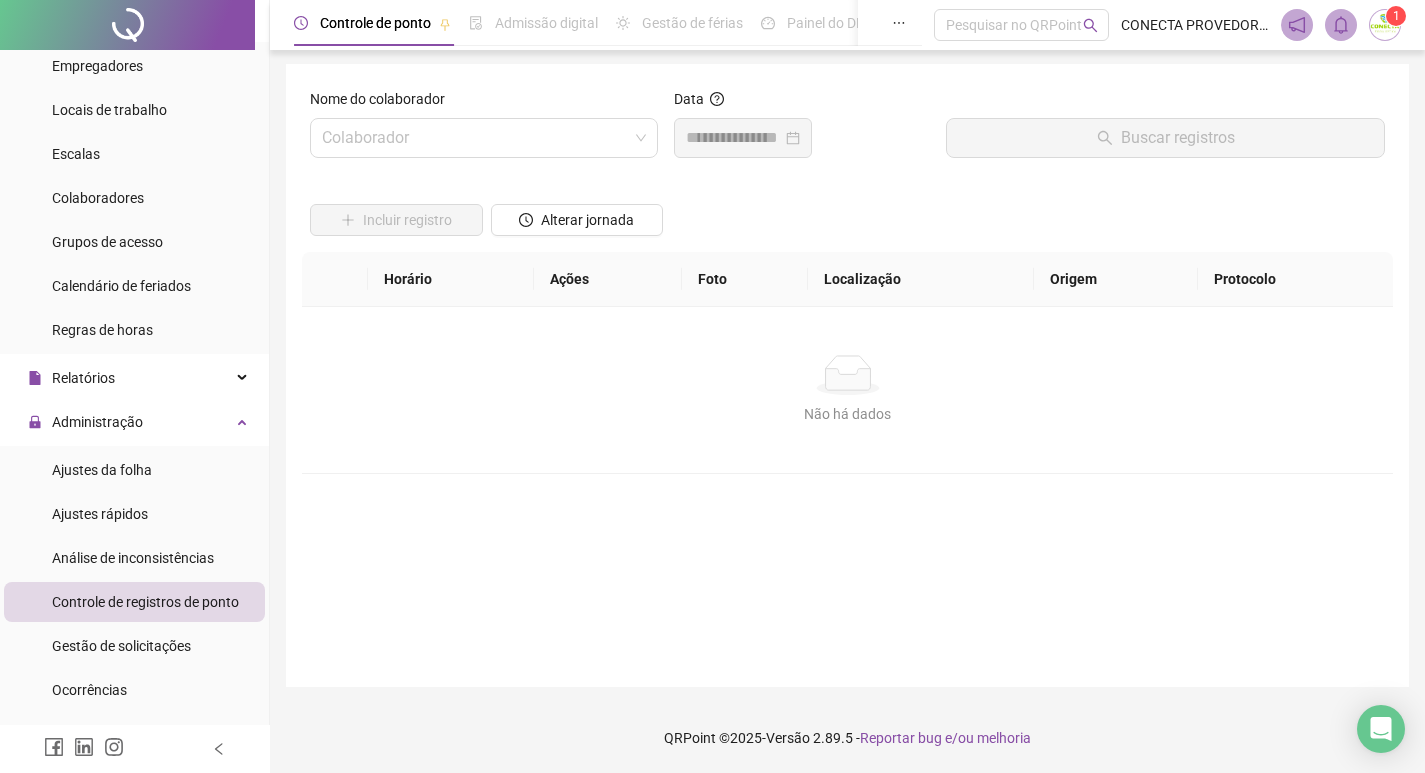 scroll, scrollTop: 2, scrollLeft: 0, axis: vertical 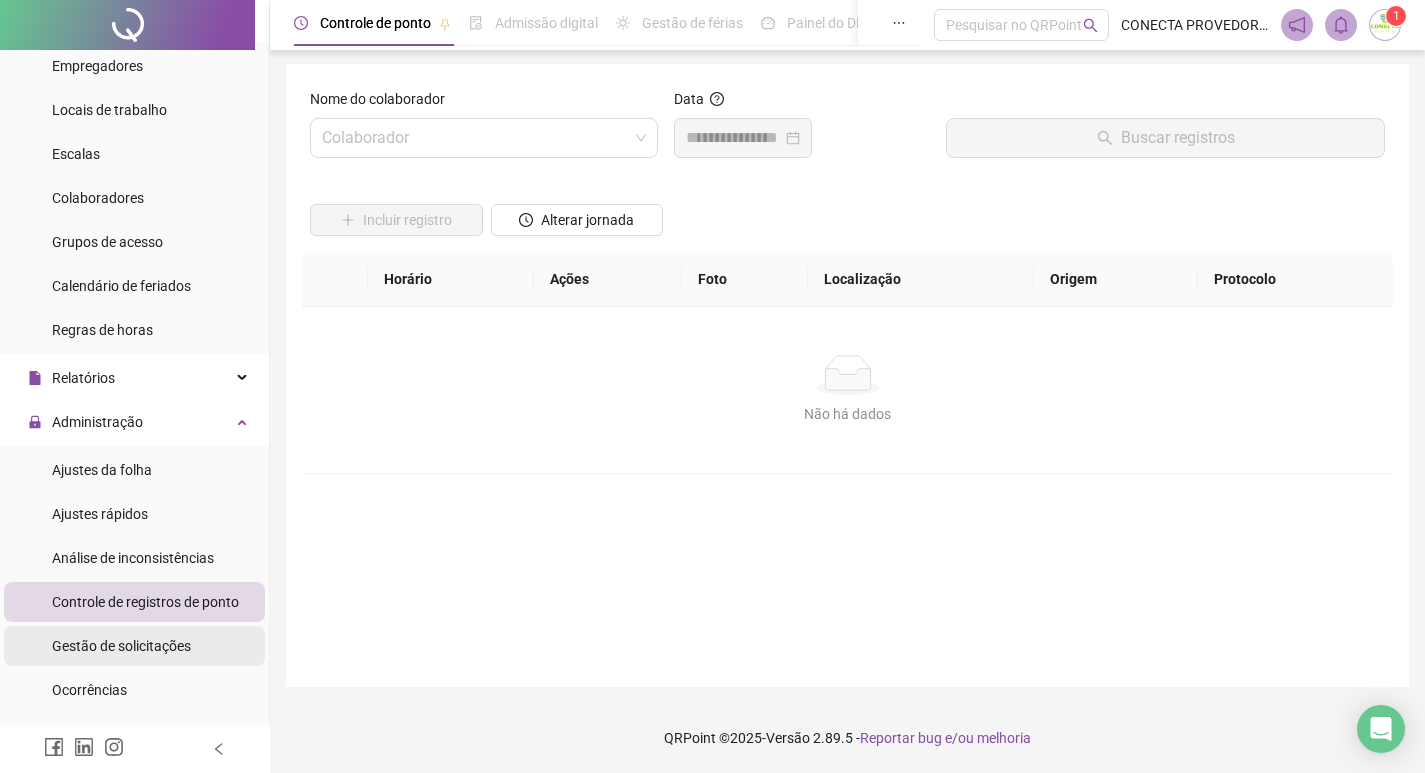 click on "Gestão de solicitações" at bounding box center (121, 646) 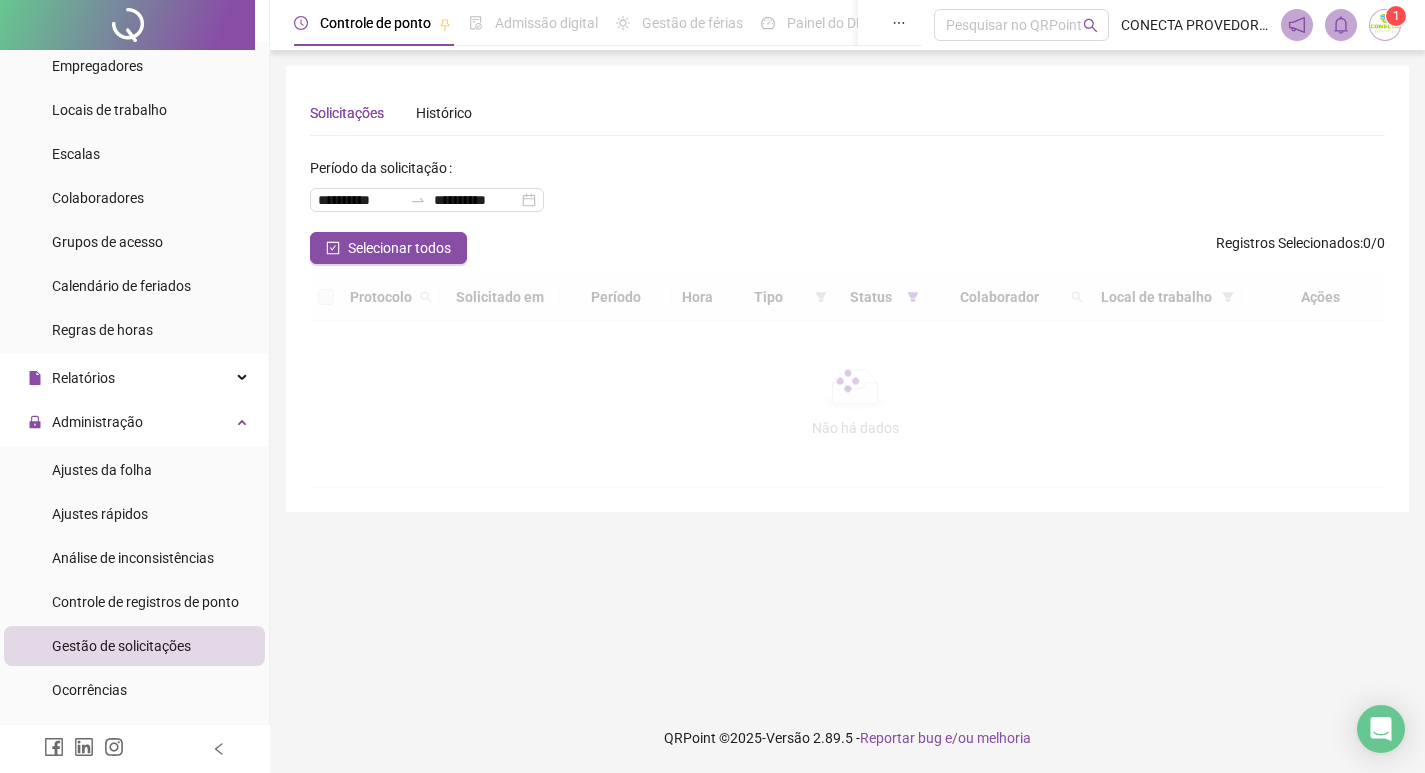scroll, scrollTop: 0, scrollLeft: 0, axis: both 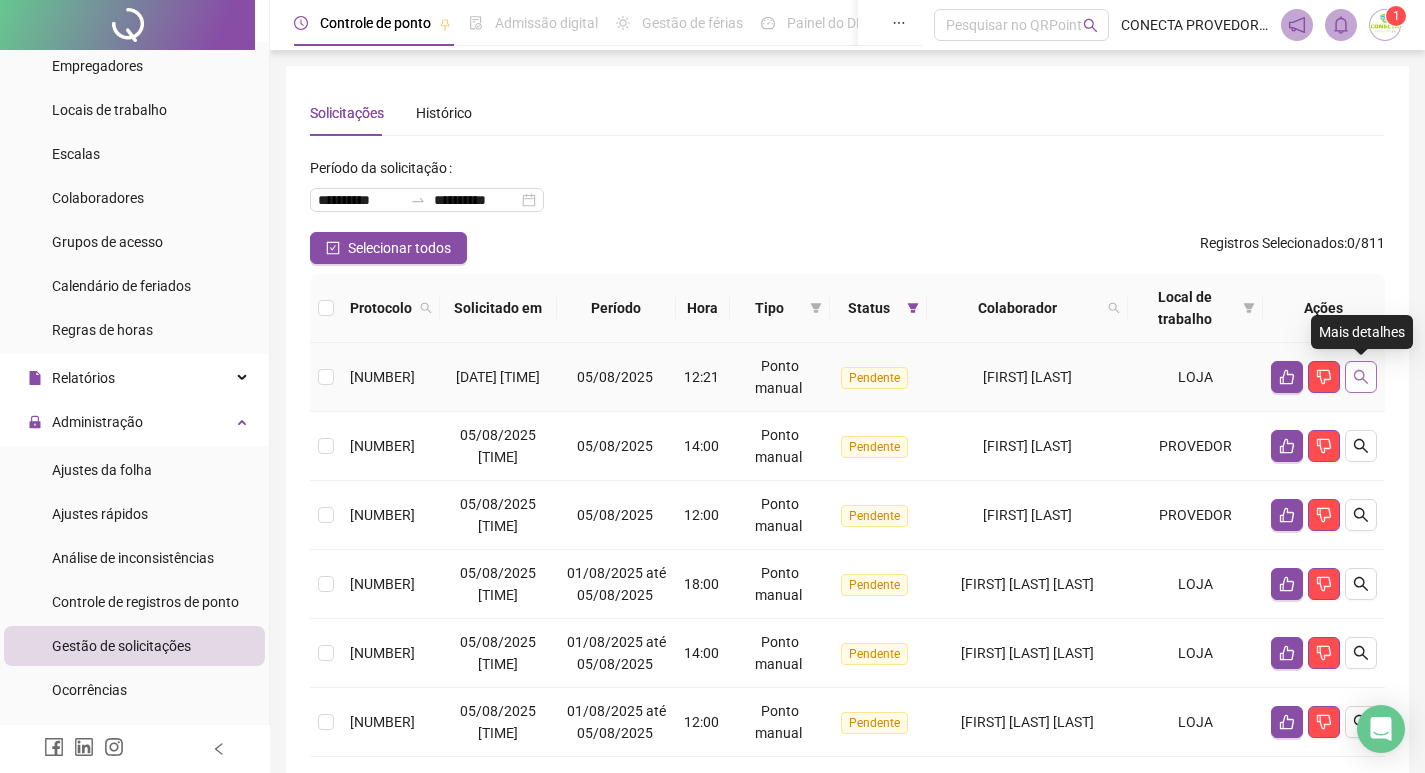 click at bounding box center (1361, 377) 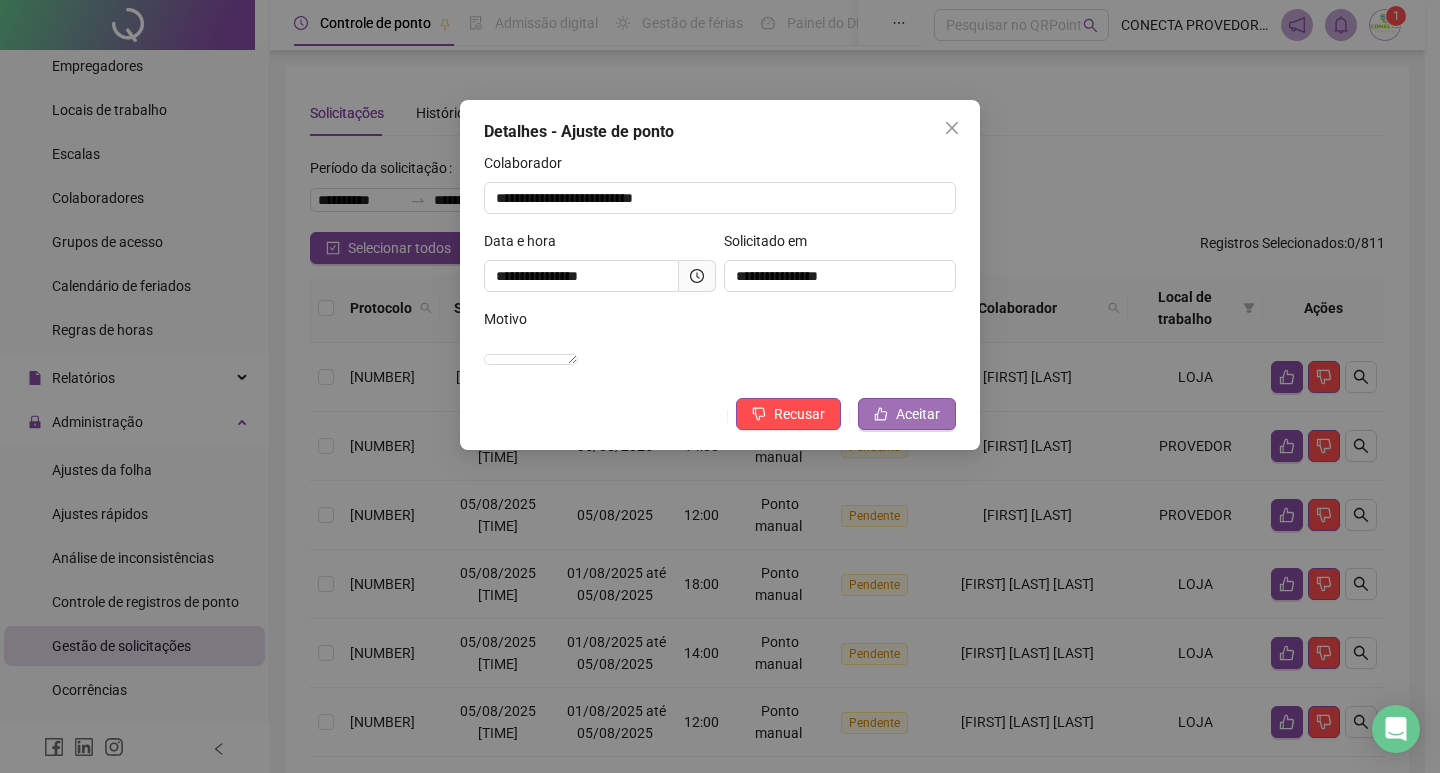 click on "Aceitar" at bounding box center [907, 414] 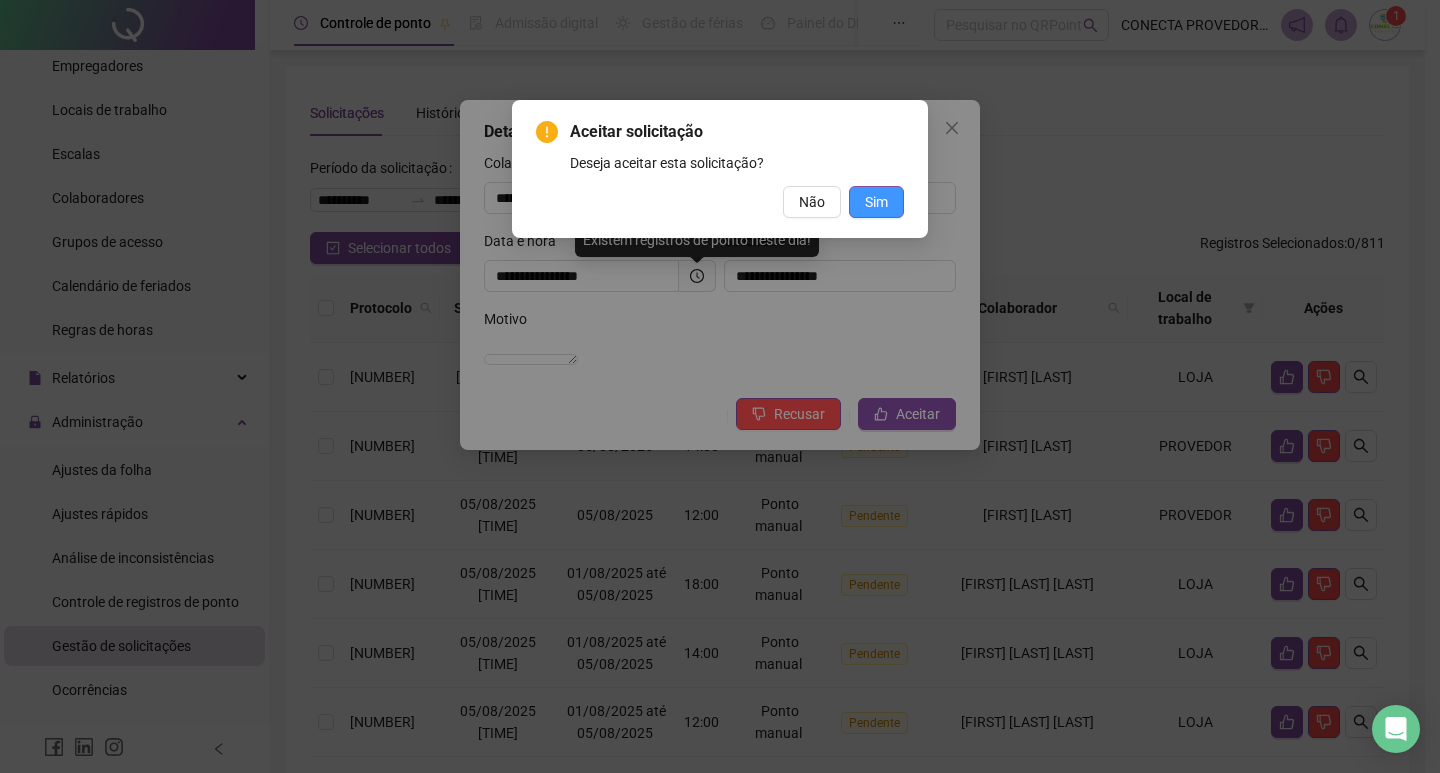 click on "Sim" at bounding box center [876, 202] 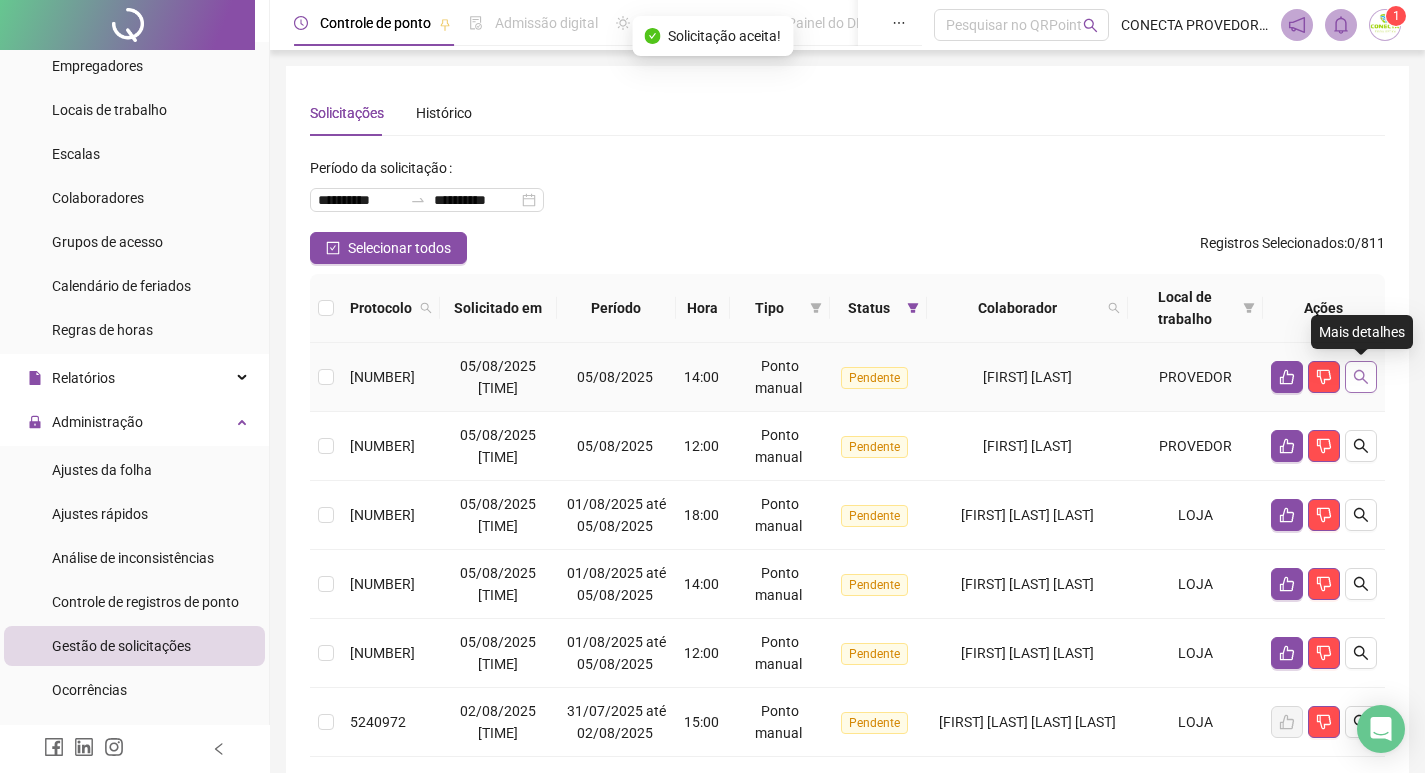 click 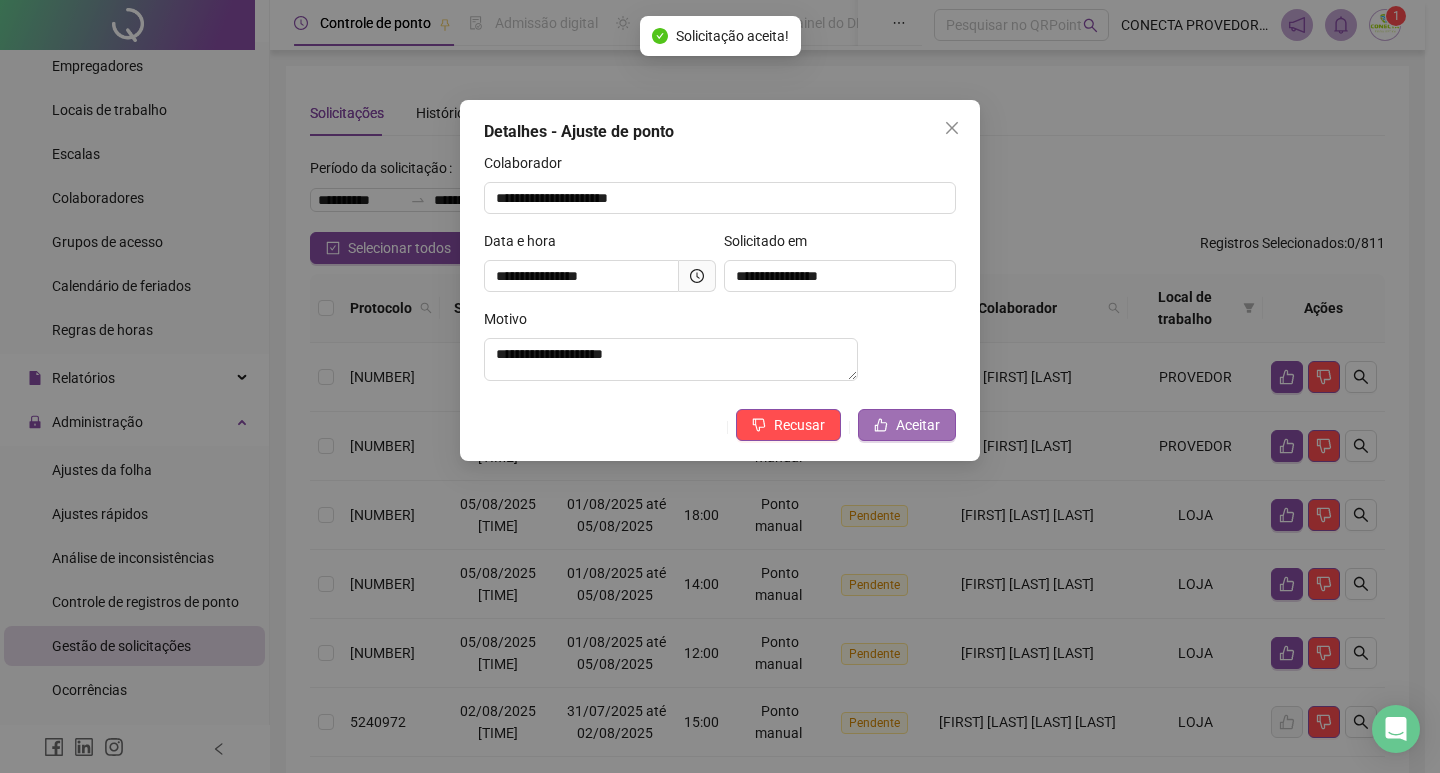 click on "Aceitar" at bounding box center (907, 425) 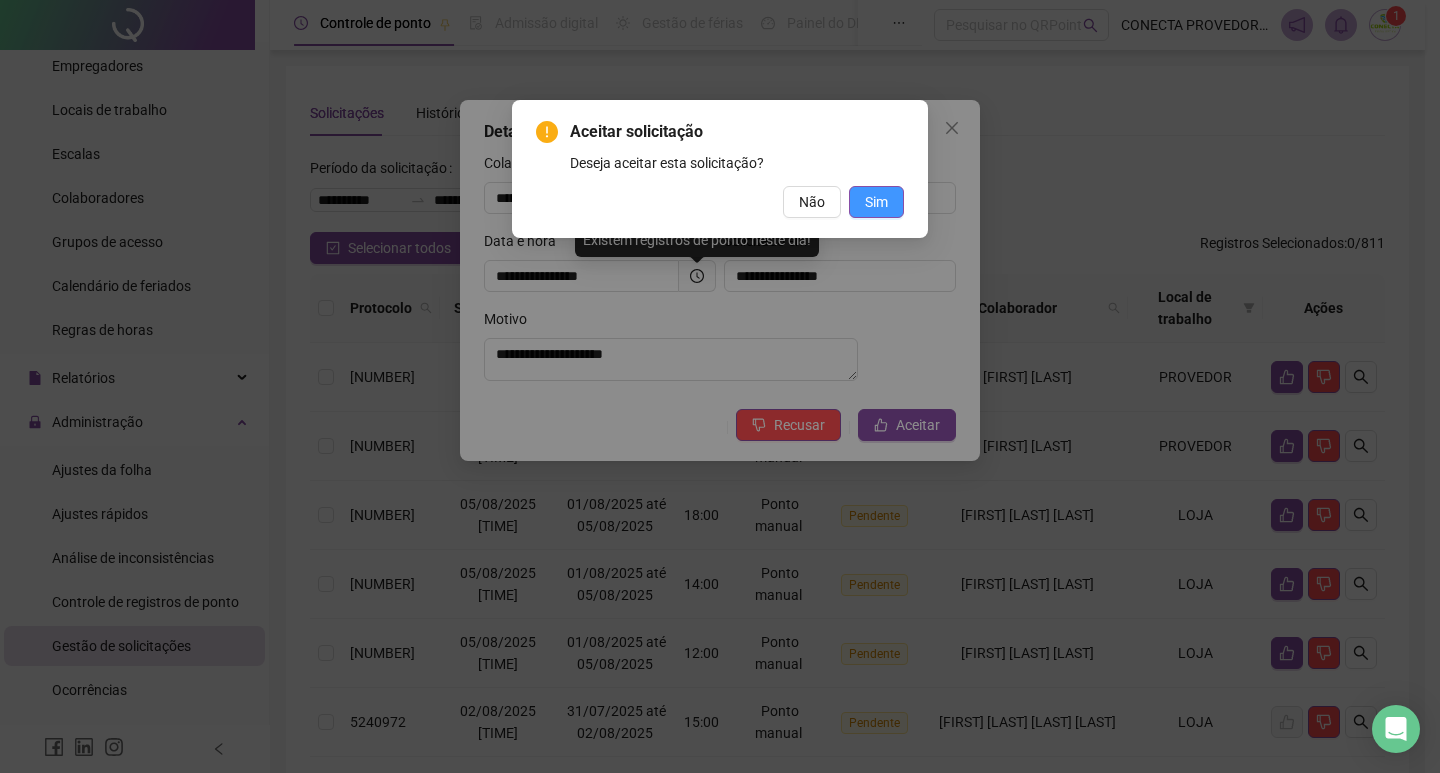 click on "Sim" at bounding box center (876, 202) 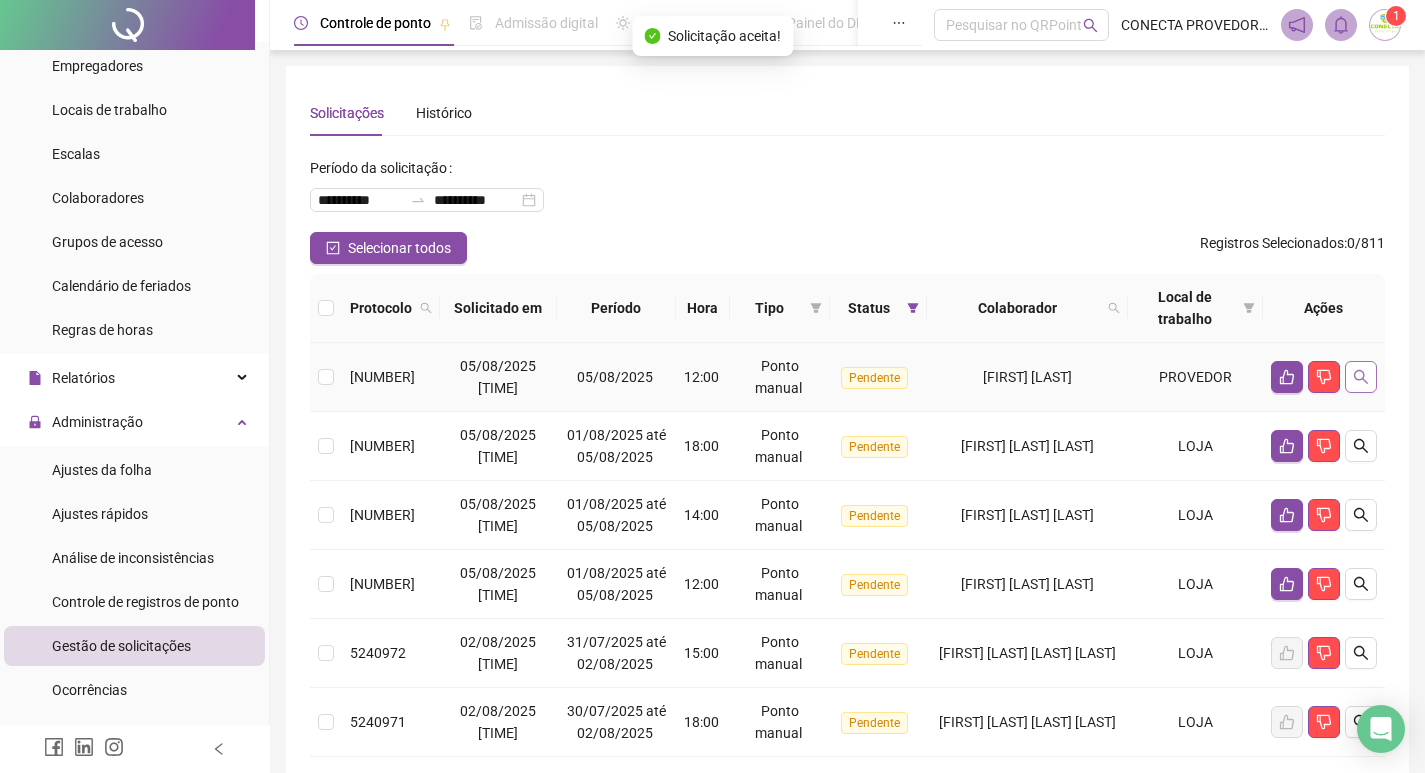 click 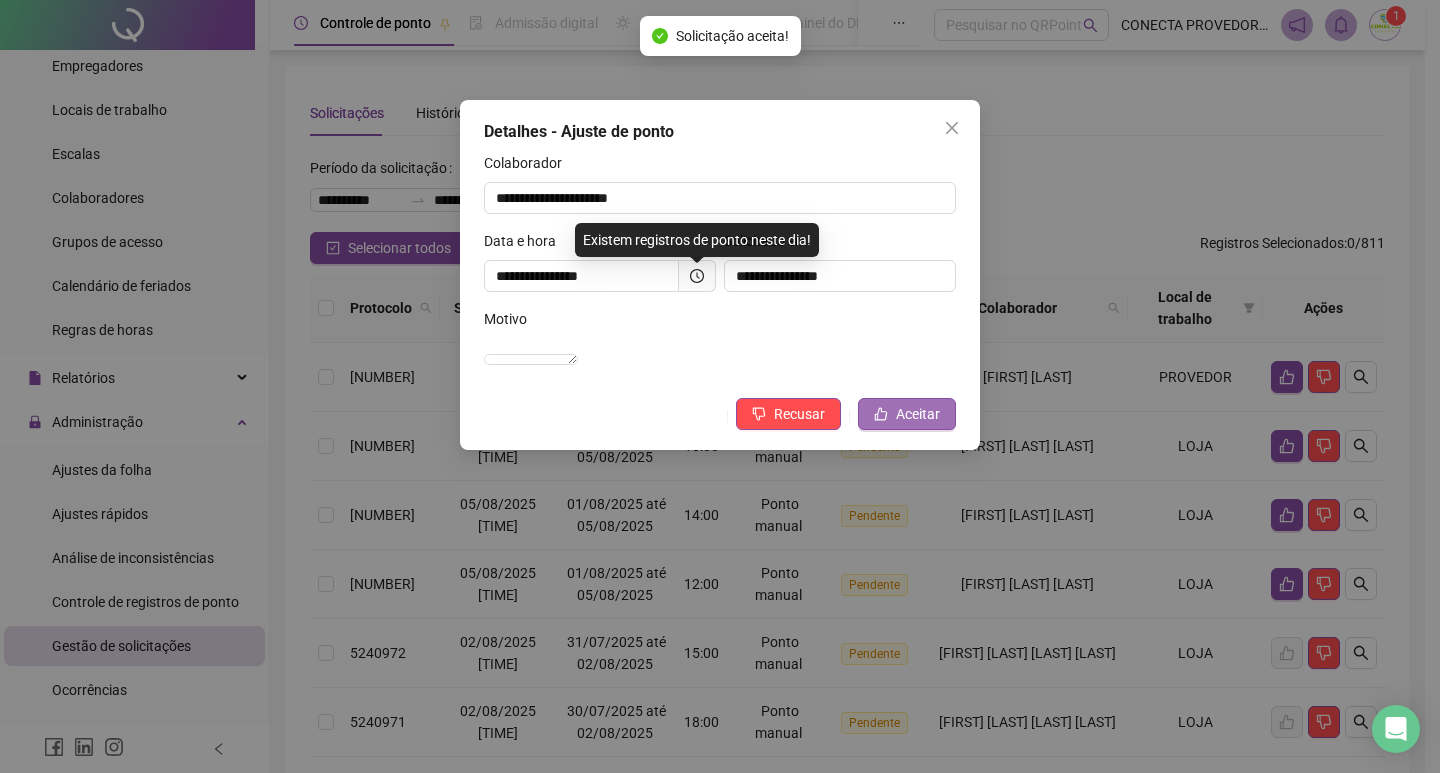 click 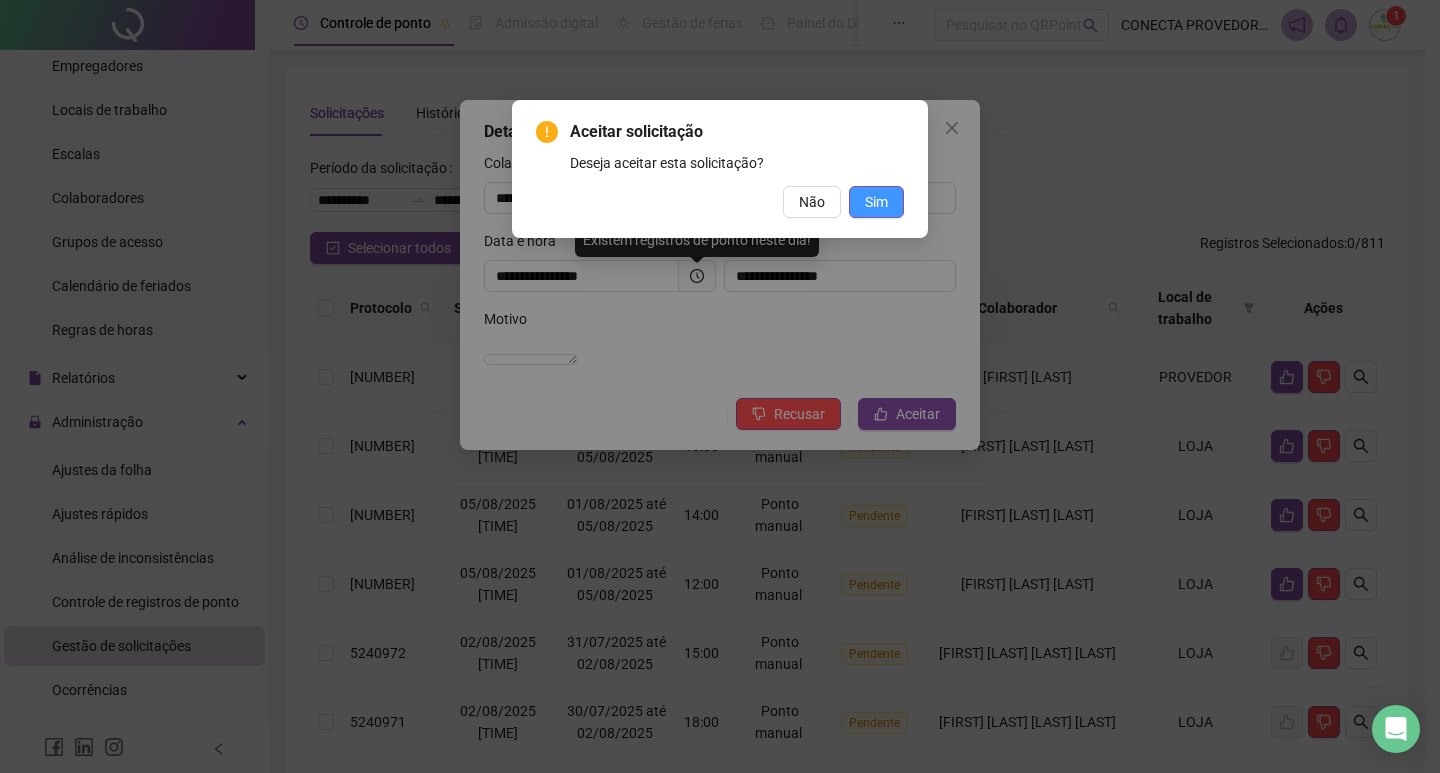 click on "Sim" at bounding box center [876, 202] 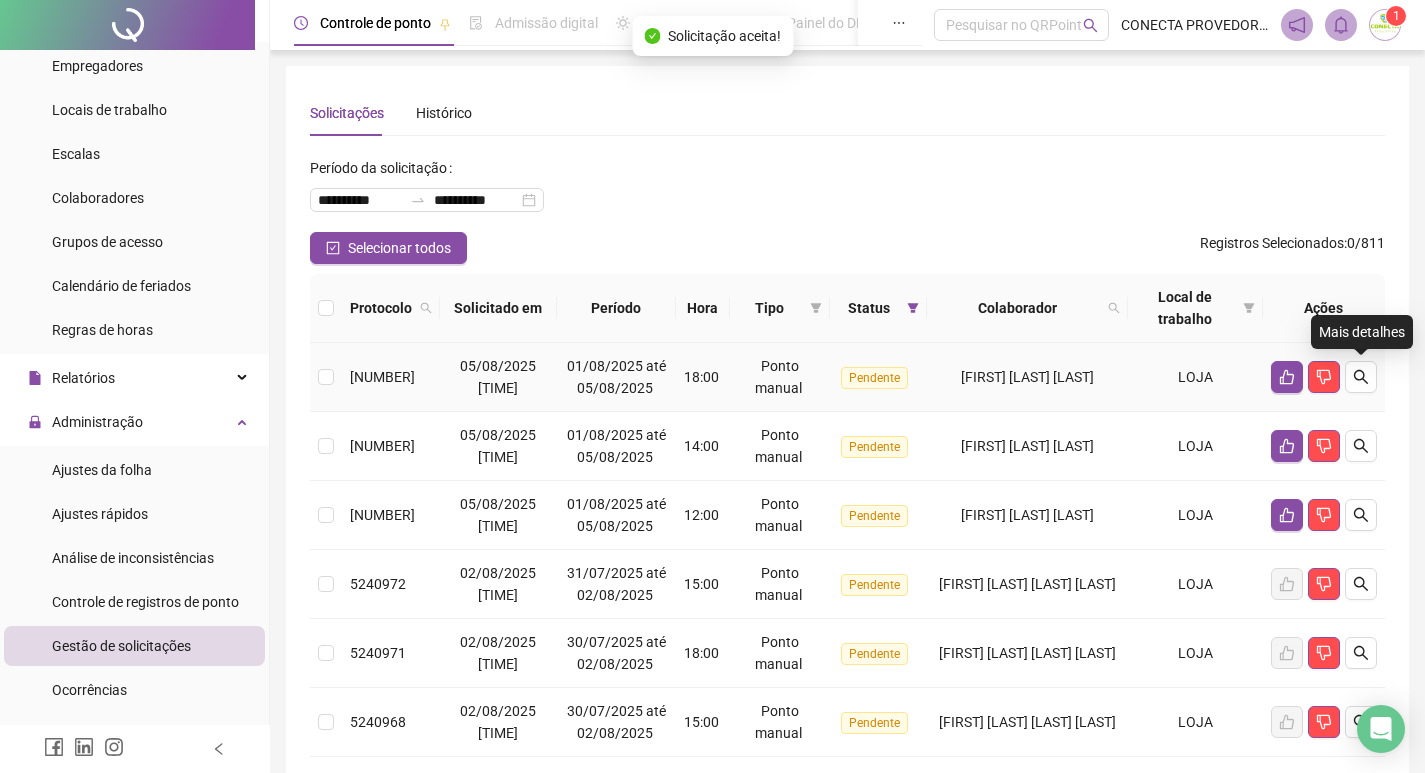 click at bounding box center [1361, 377] 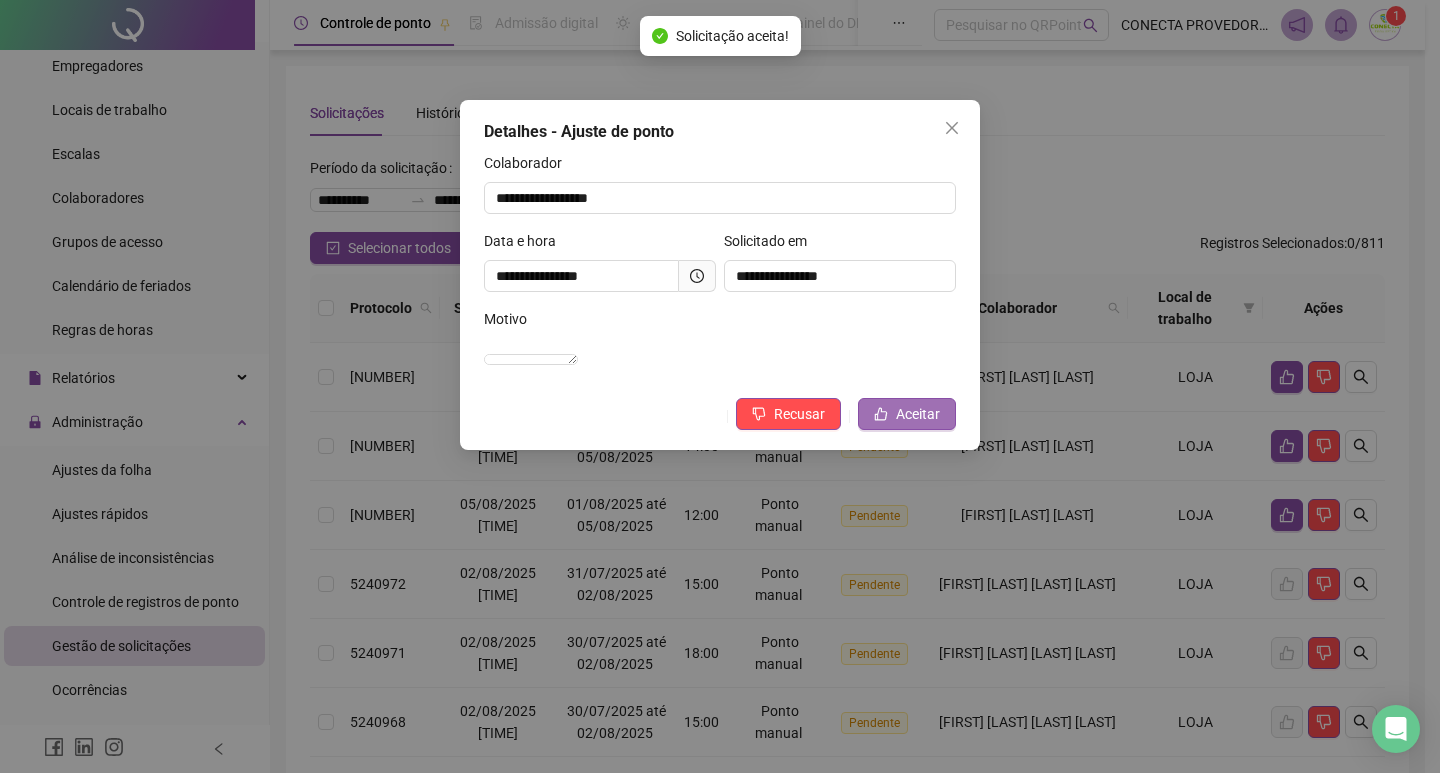 click on "Aceitar" at bounding box center [918, 414] 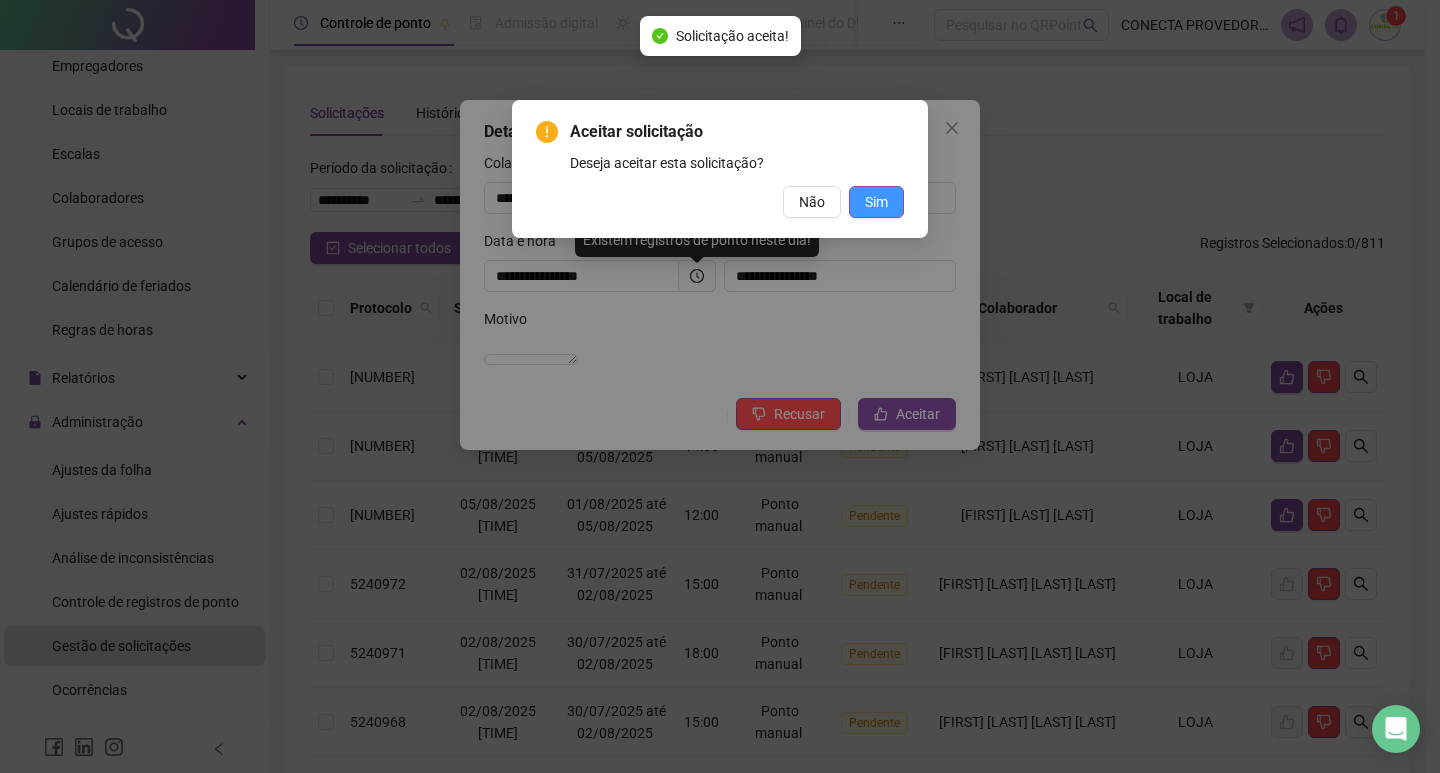 click on "Sim" at bounding box center (876, 202) 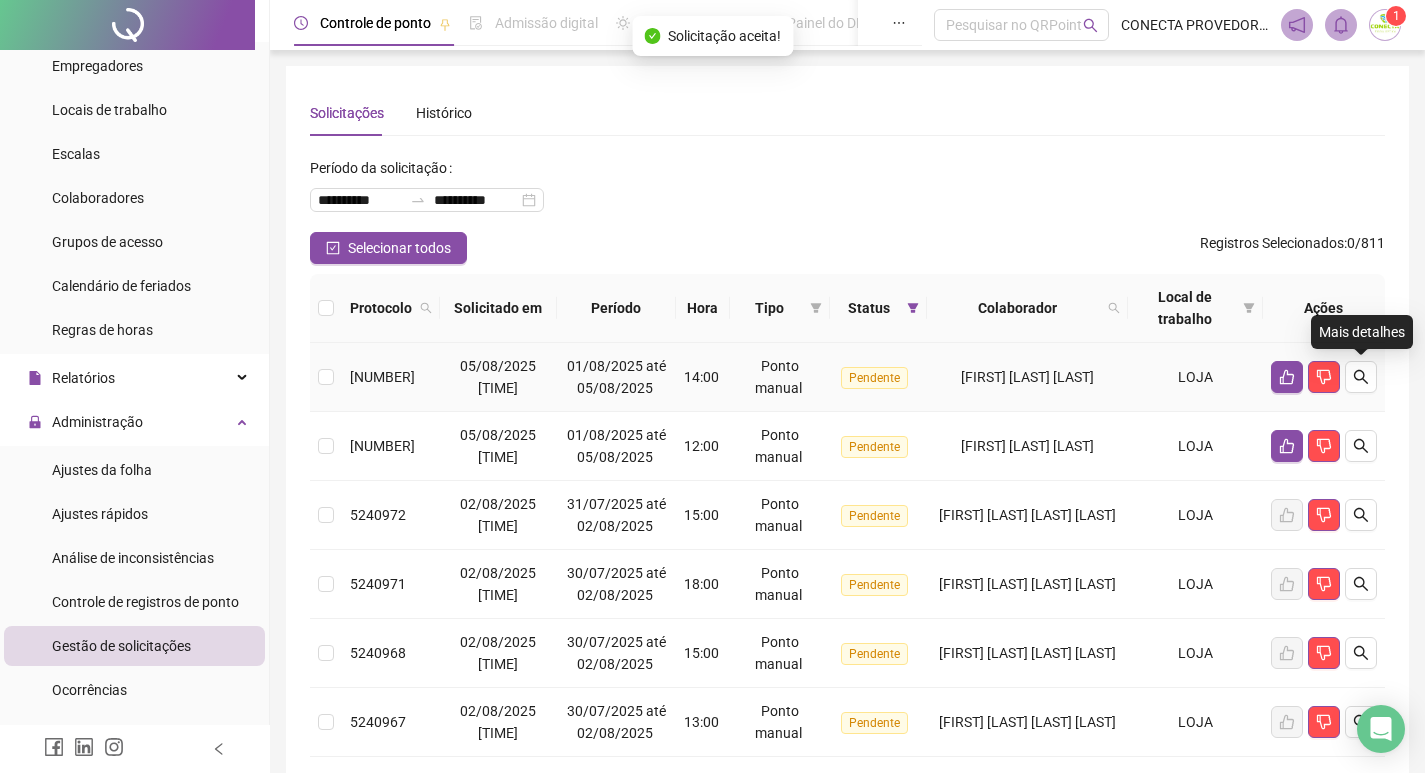 click 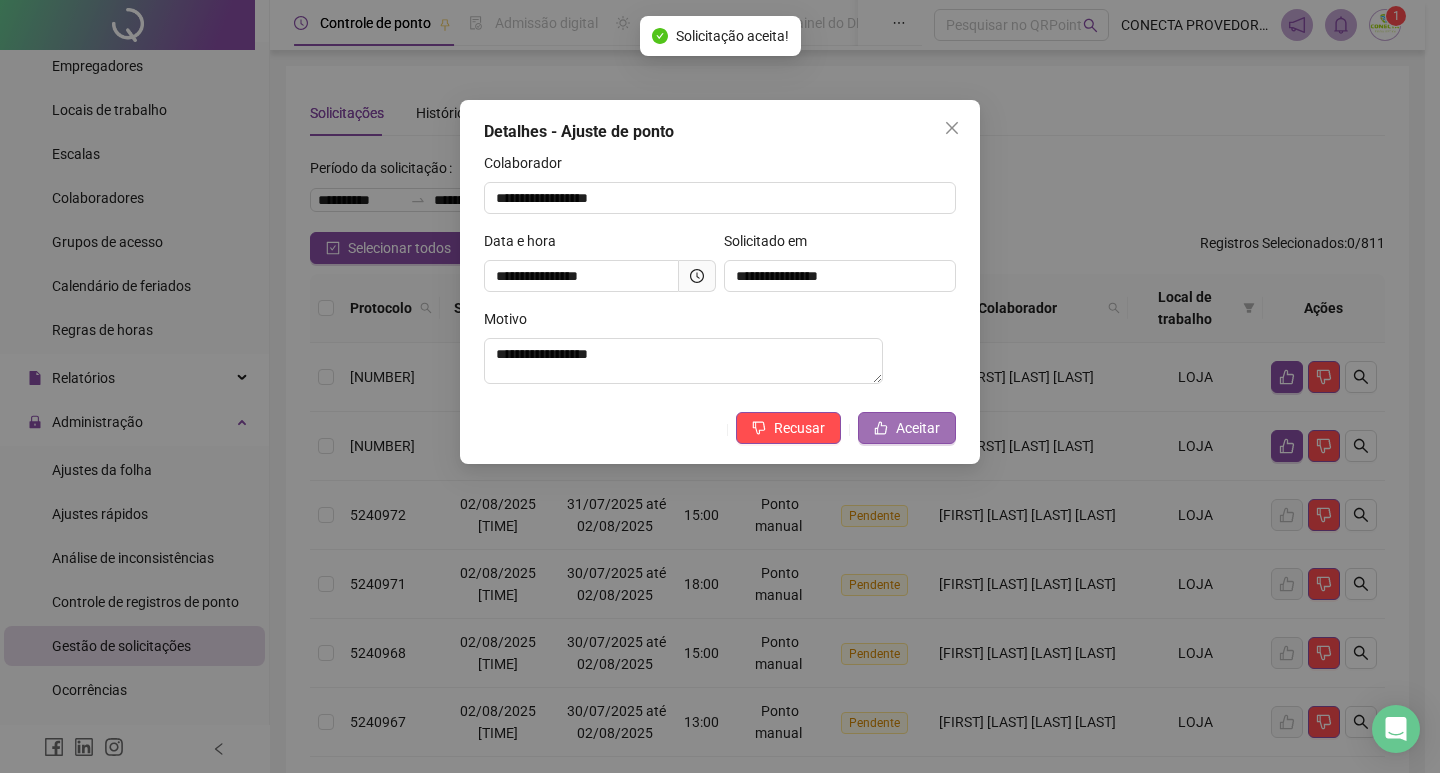 click on "Aceitar" at bounding box center [907, 428] 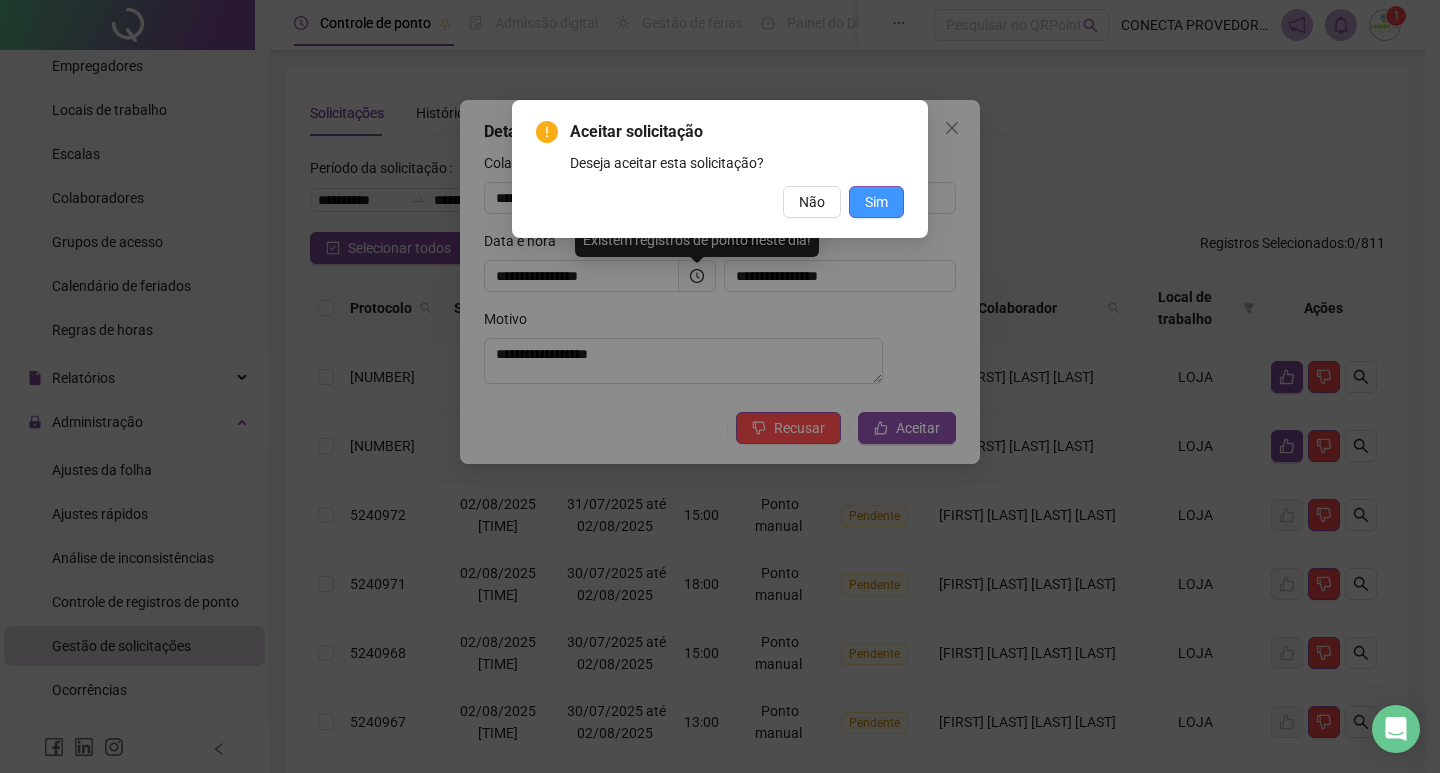 click on "Sim" at bounding box center [876, 202] 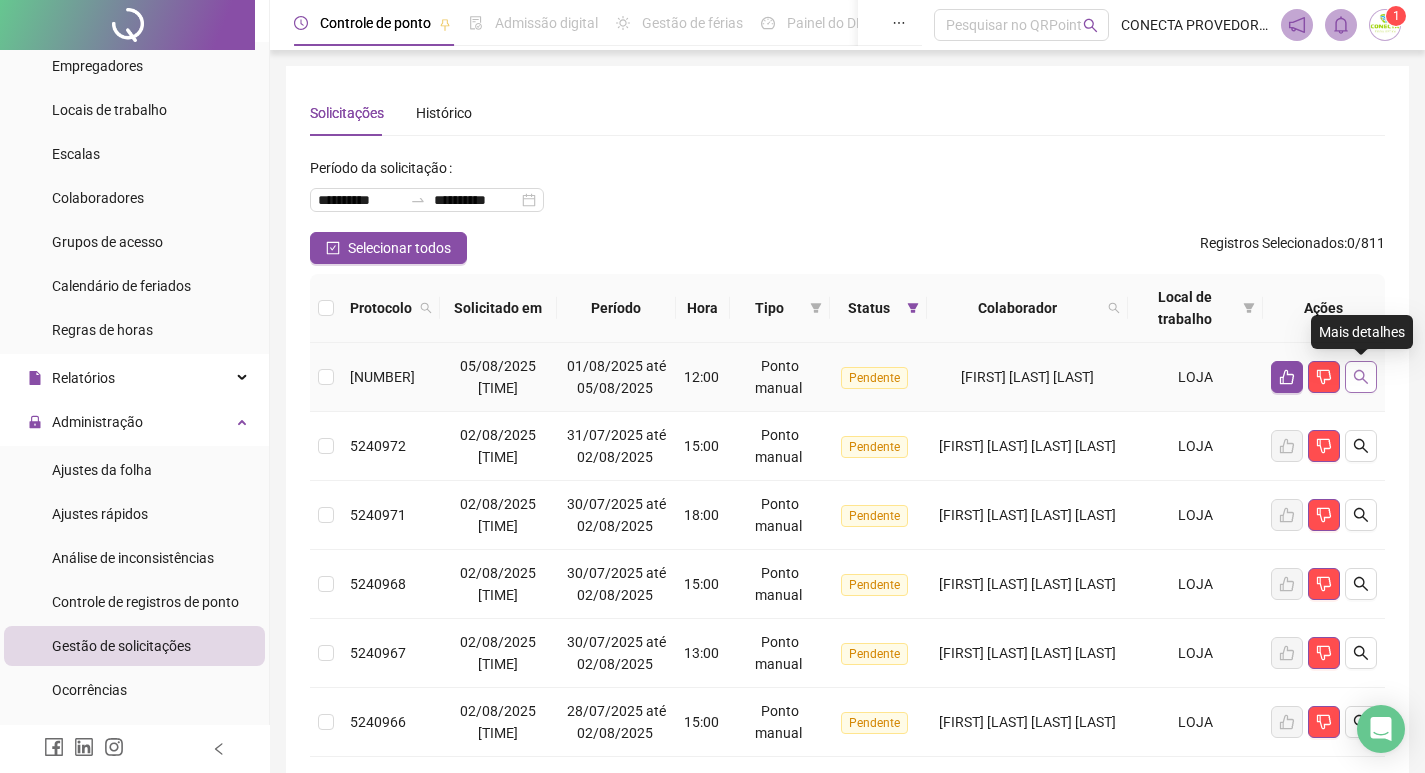 click 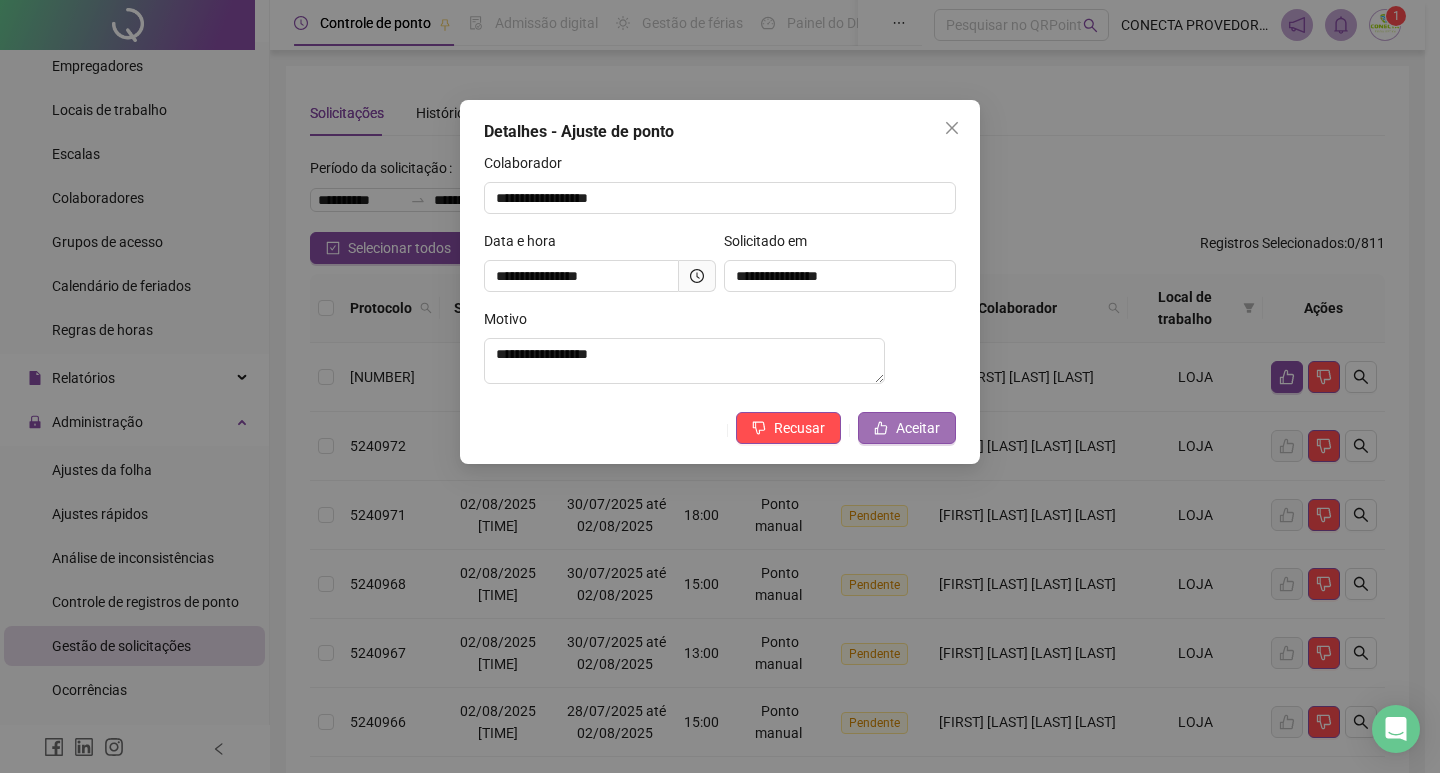 click 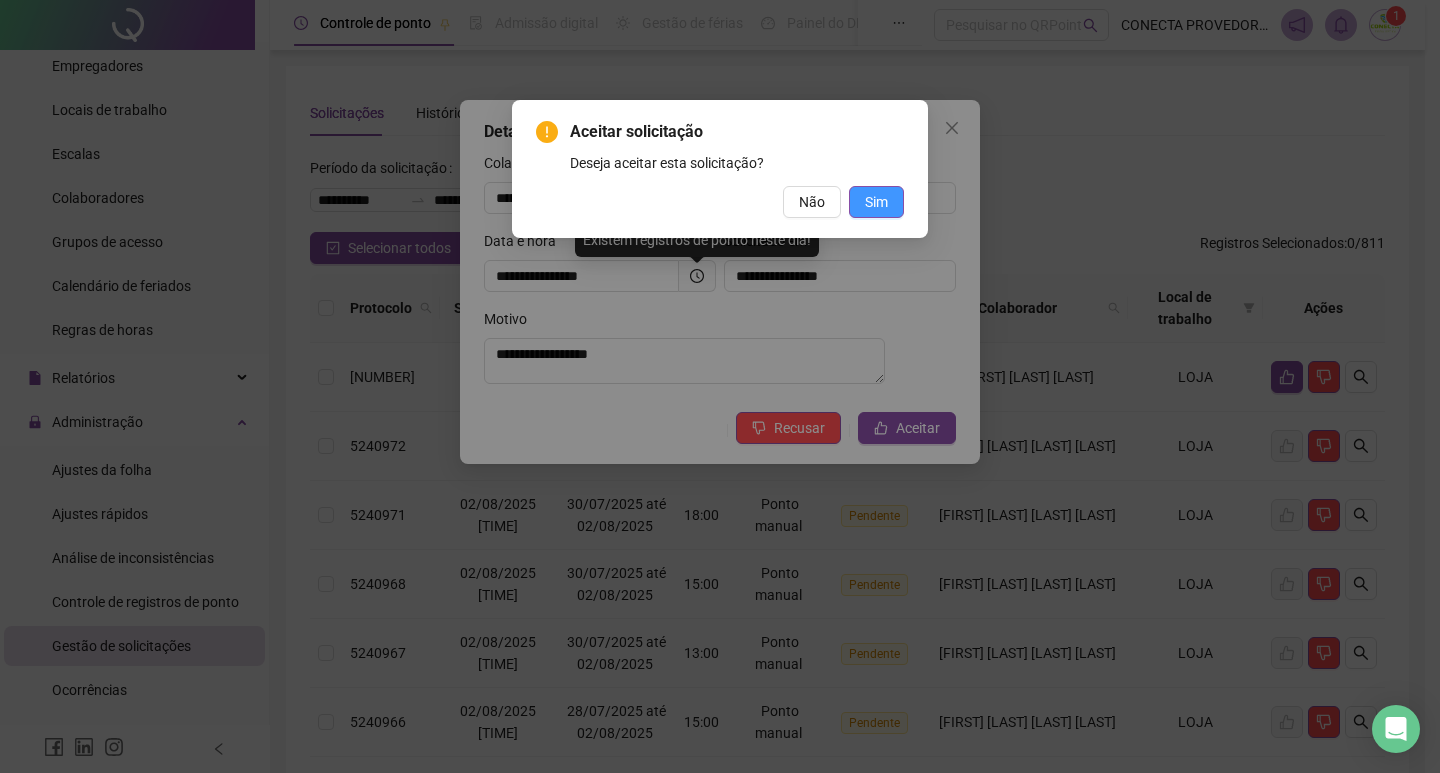 click on "Sim" at bounding box center (876, 202) 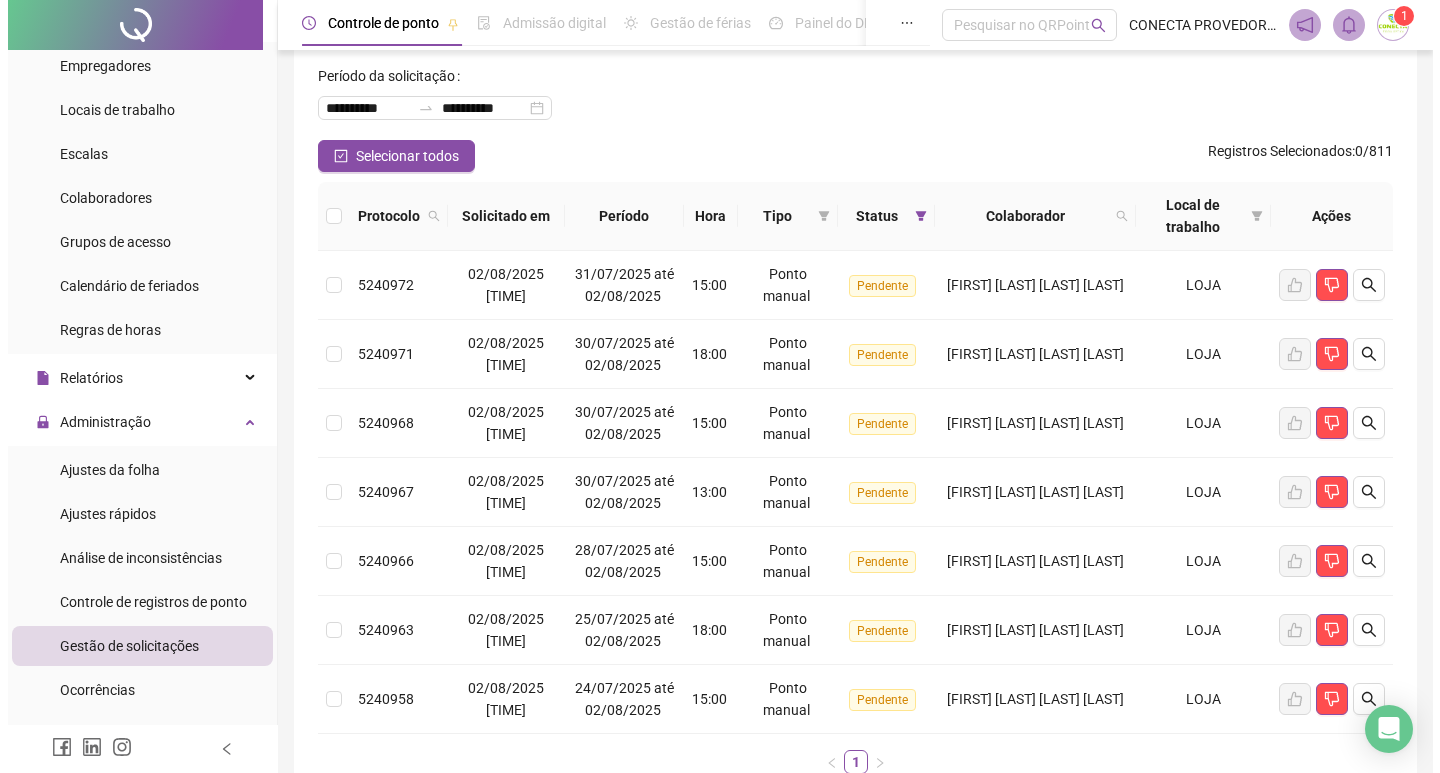 scroll, scrollTop: 0, scrollLeft: 0, axis: both 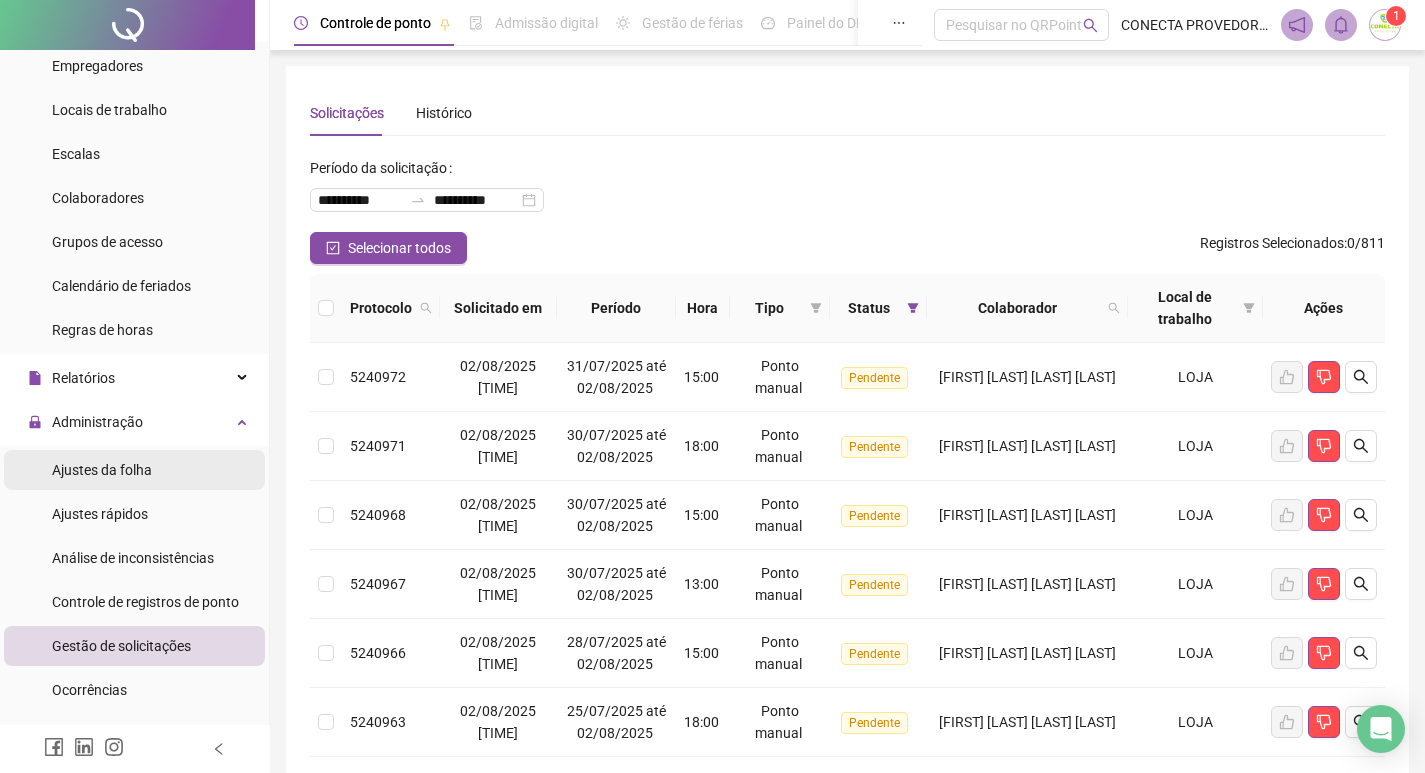 click on "Ajustes da folha" at bounding box center (102, 470) 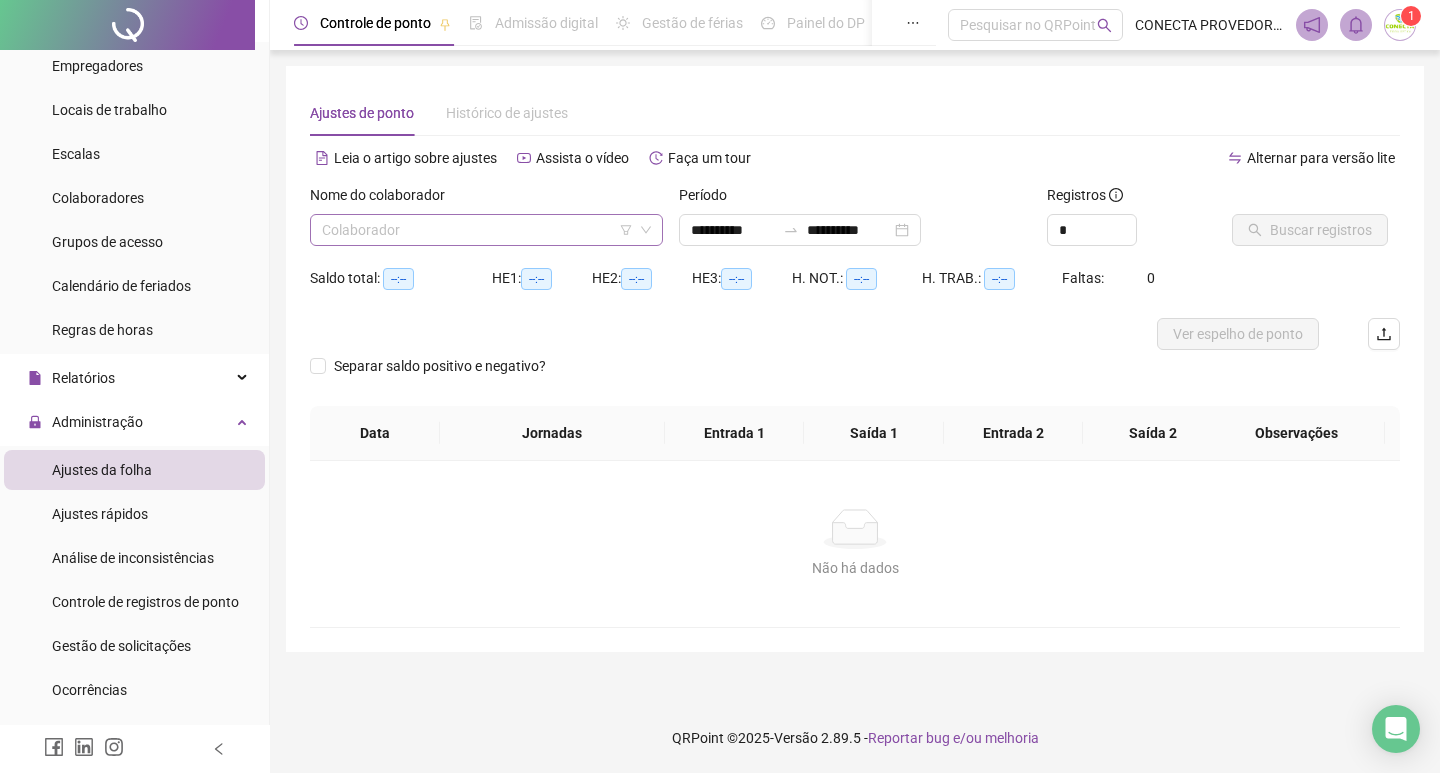click at bounding box center (477, 230) 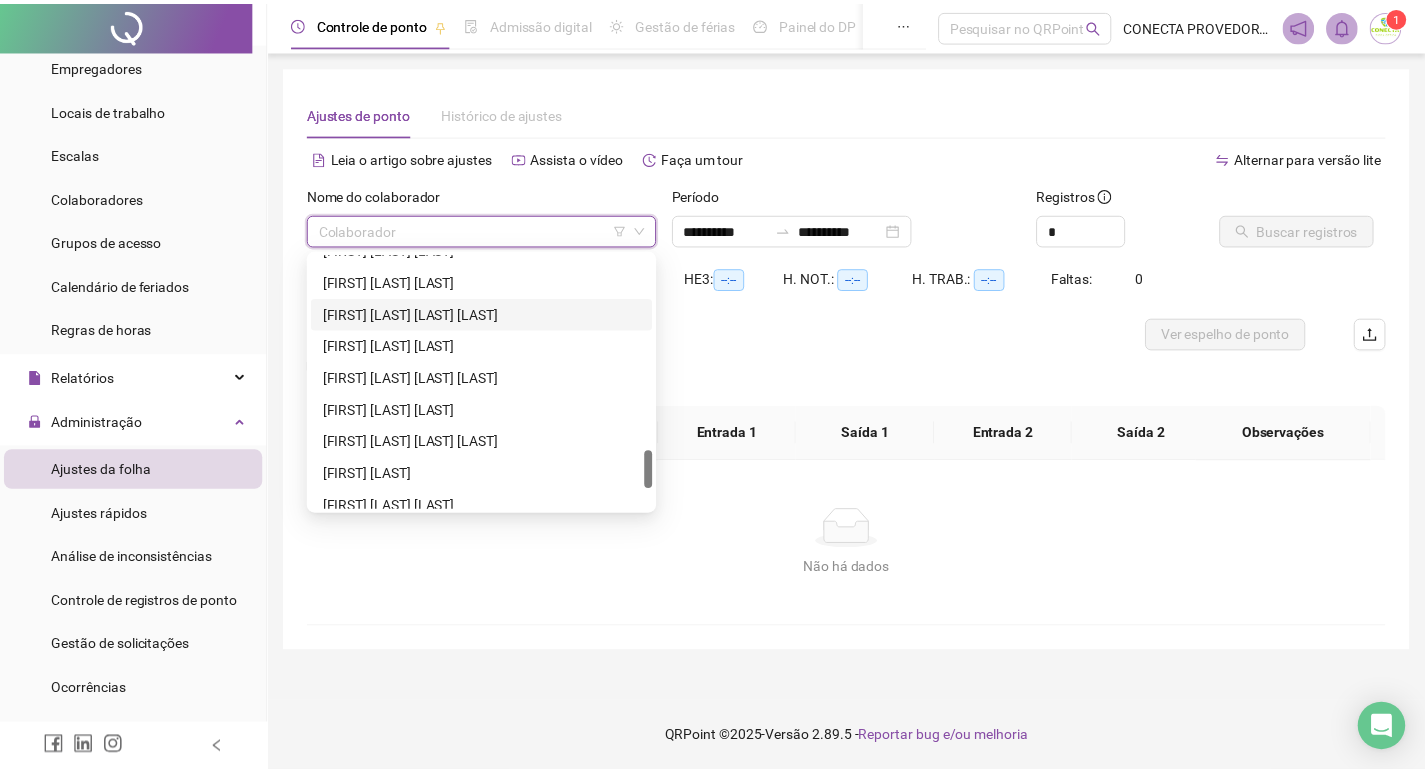 scroll, scrollTop: 1200, scrollLeft: 0, axis: vertical 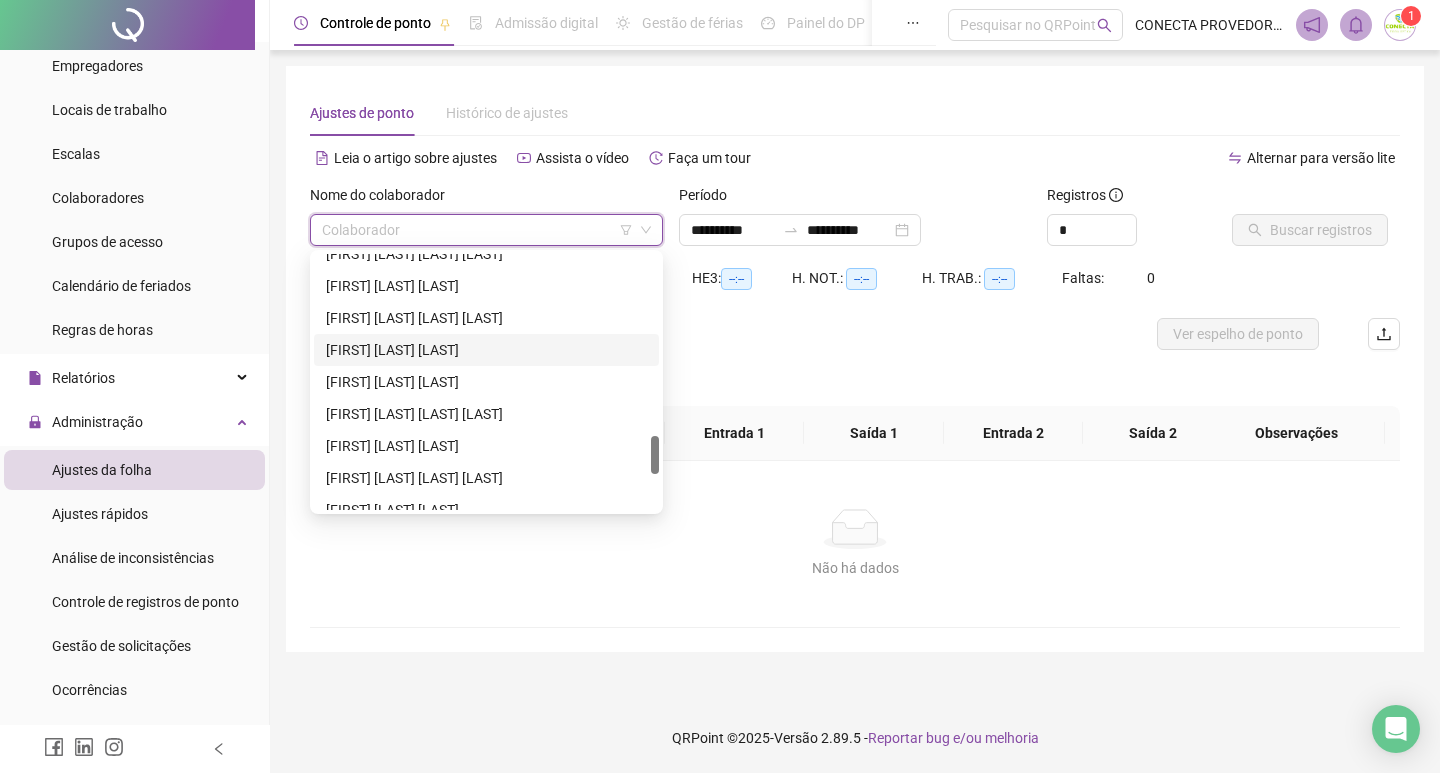 click on "[FIRST] [LAST] [LAST]" at bounding box center (486, 350) 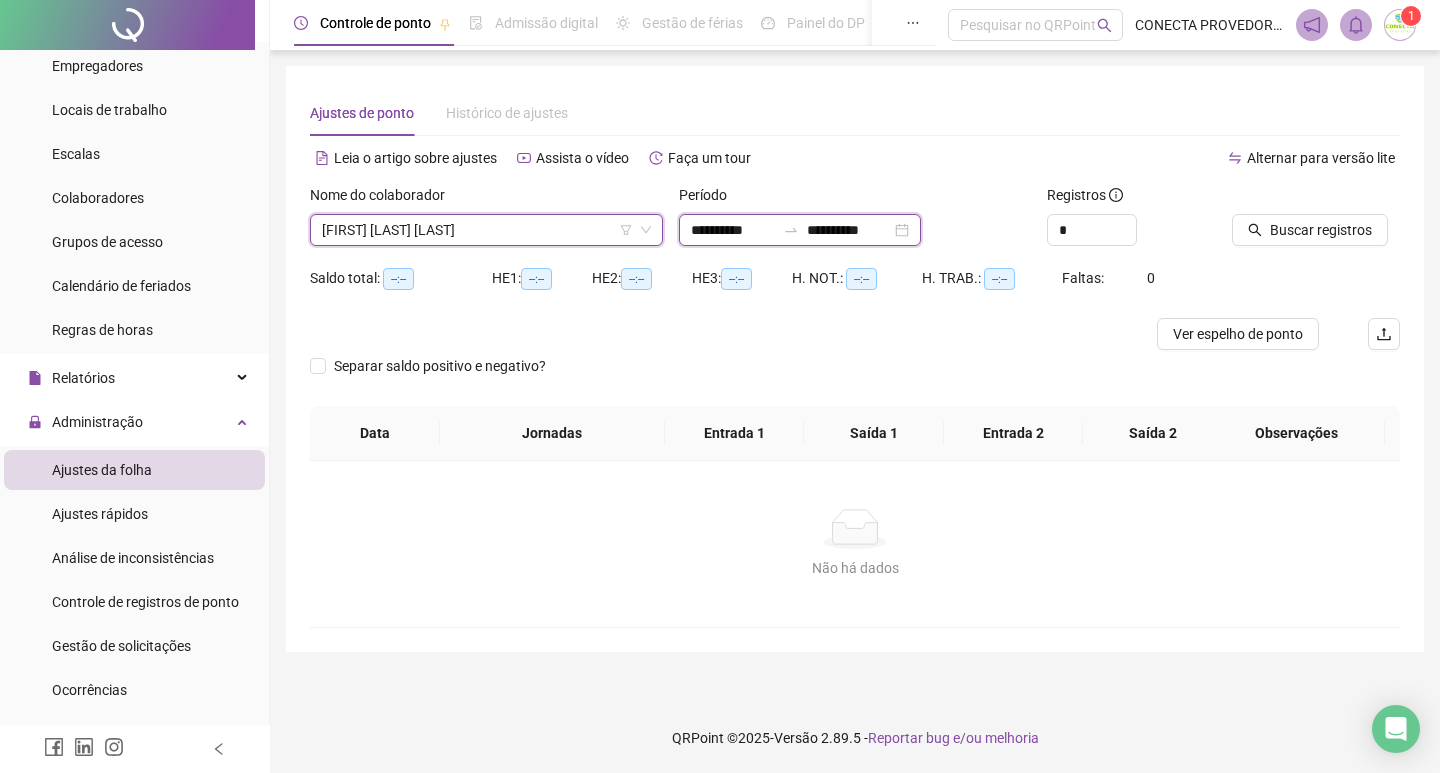 click on "**********" at bounding box center (849, 230) 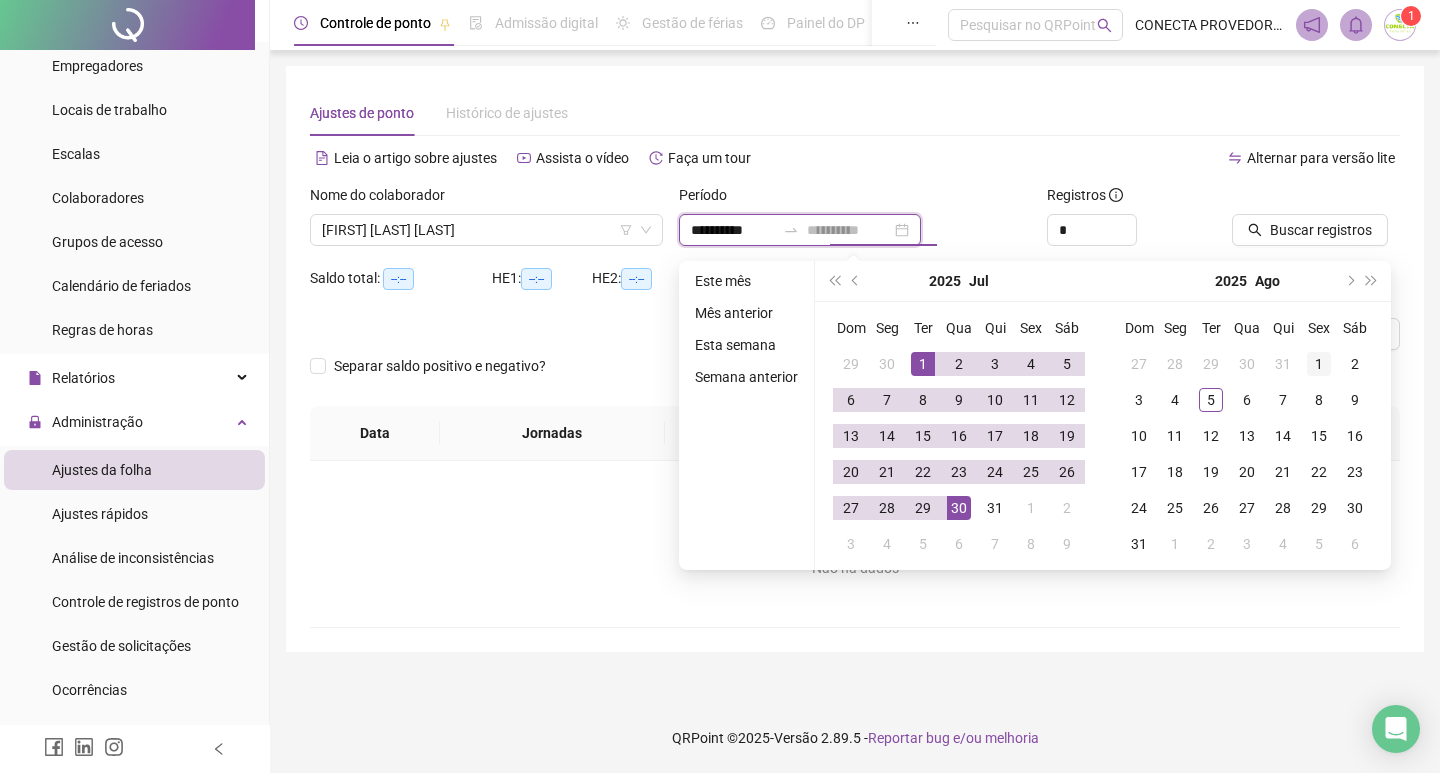 type on "**********" 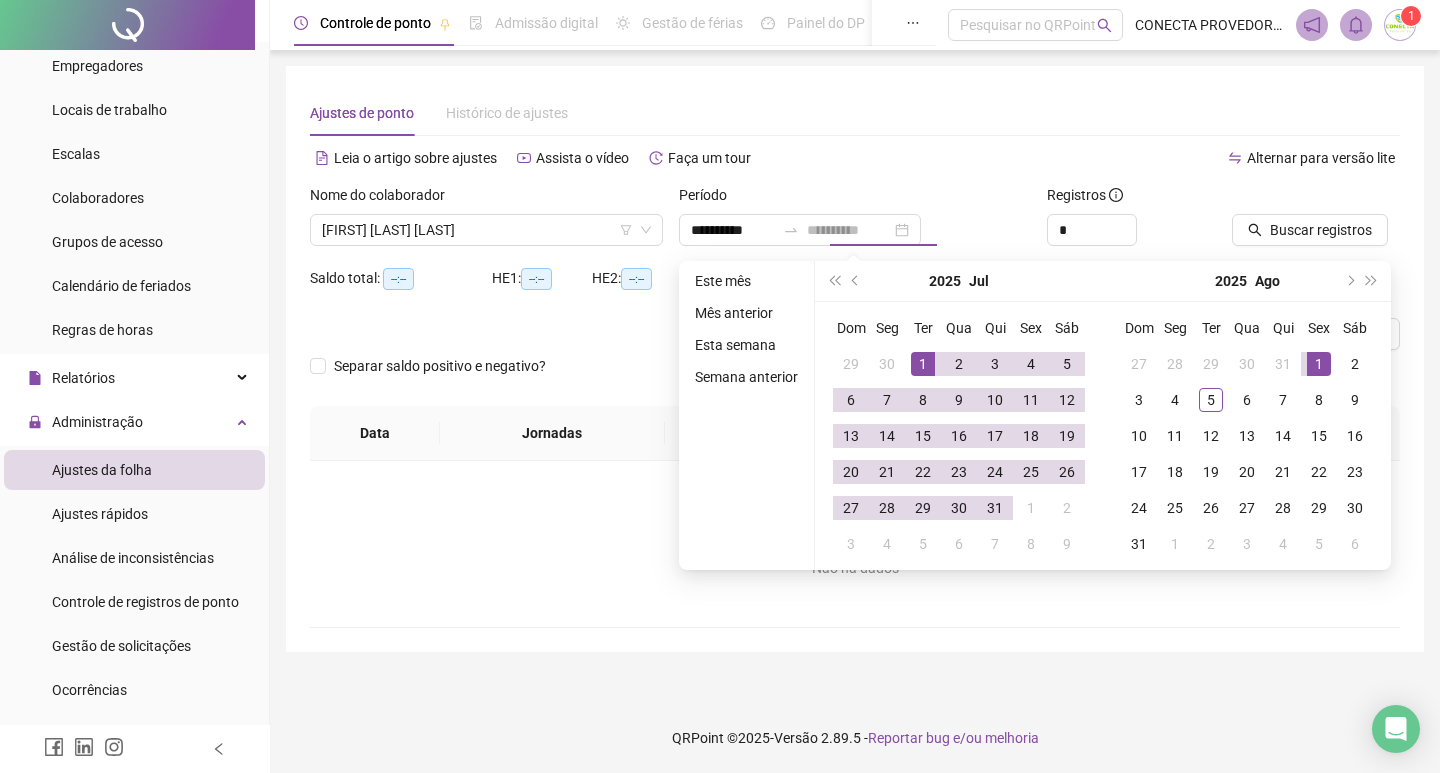 click on "1" at bounding box center [1319, 364] 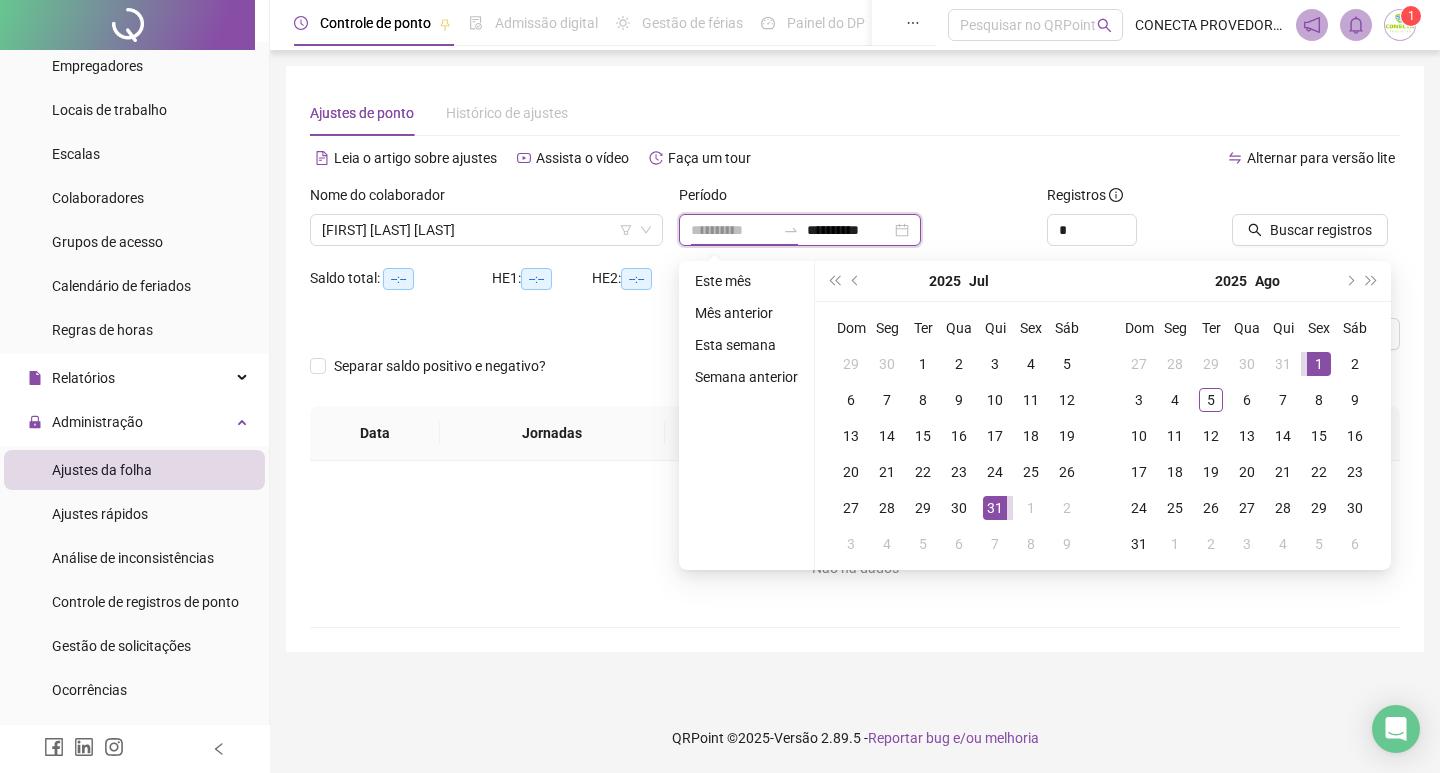 type on "**********" 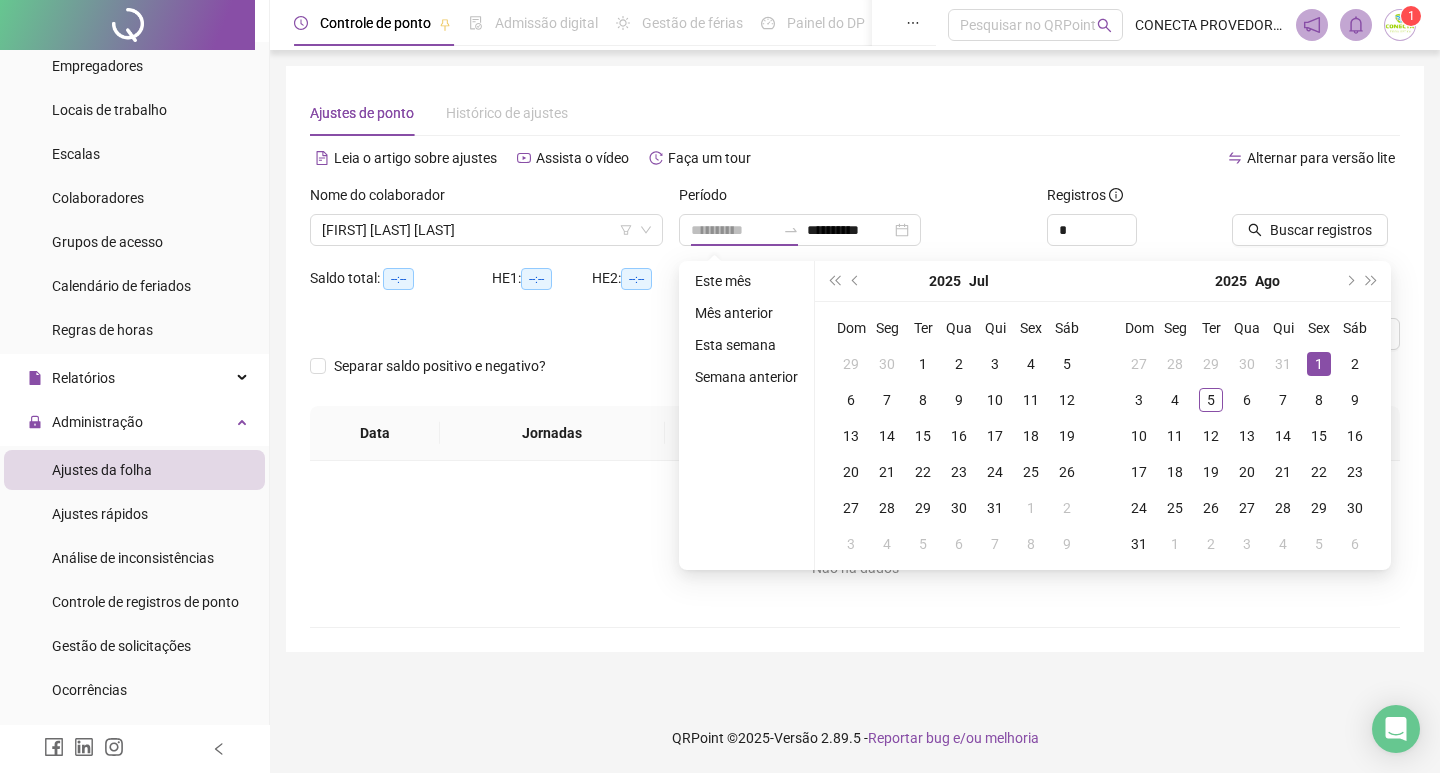 click on "1" at bounding box center [1319, 364] 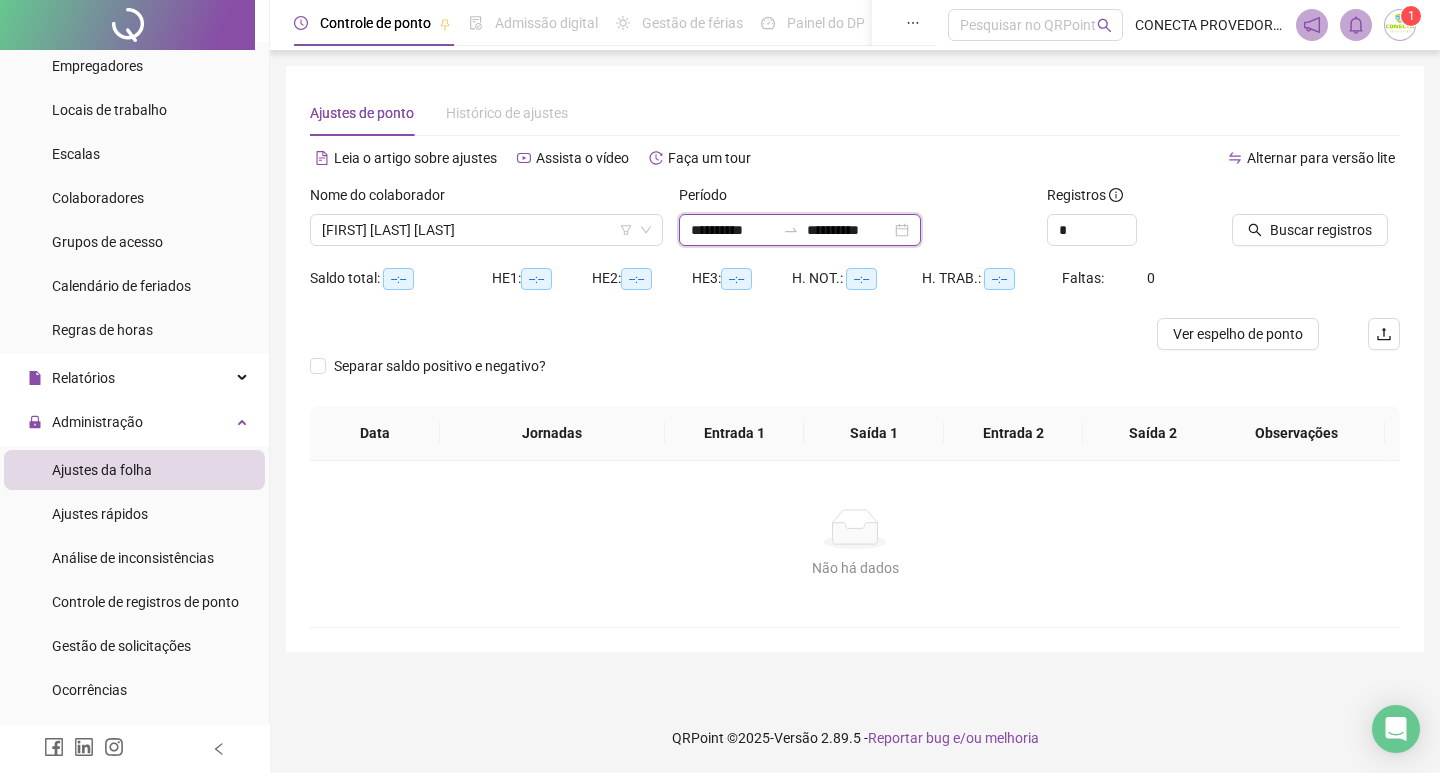 click on "**********" at bounding box center (849, 230) 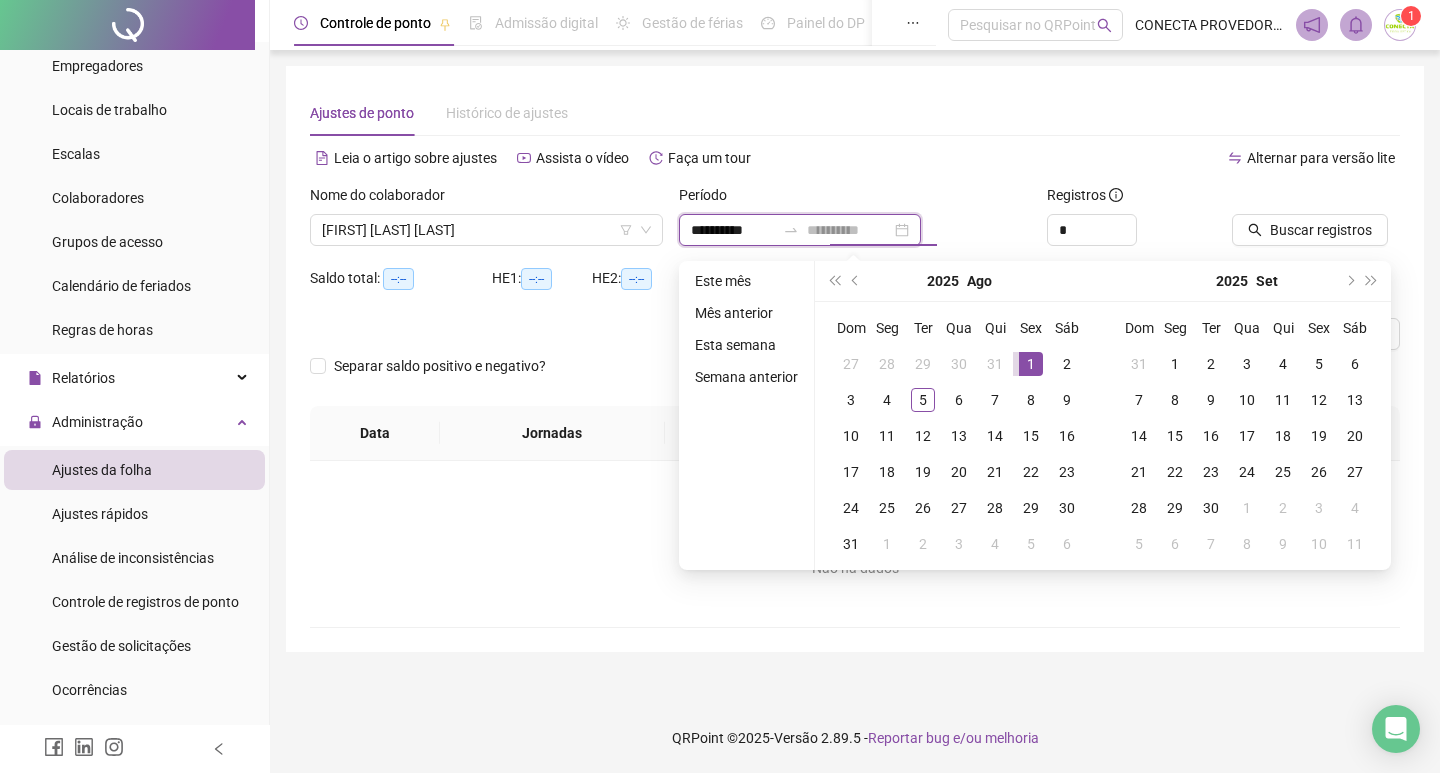 type on "**********" 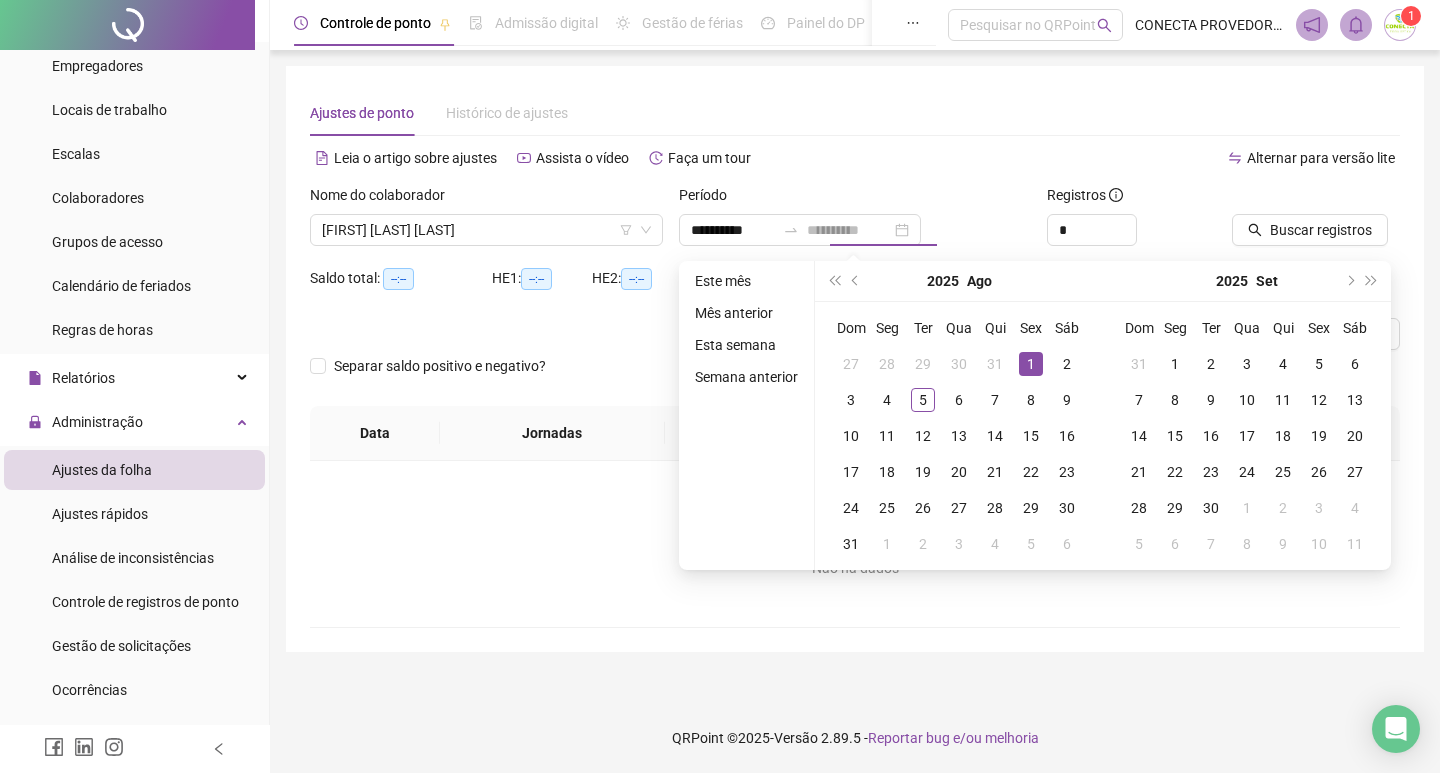 click on "1" at bounding box center [1031, 364] 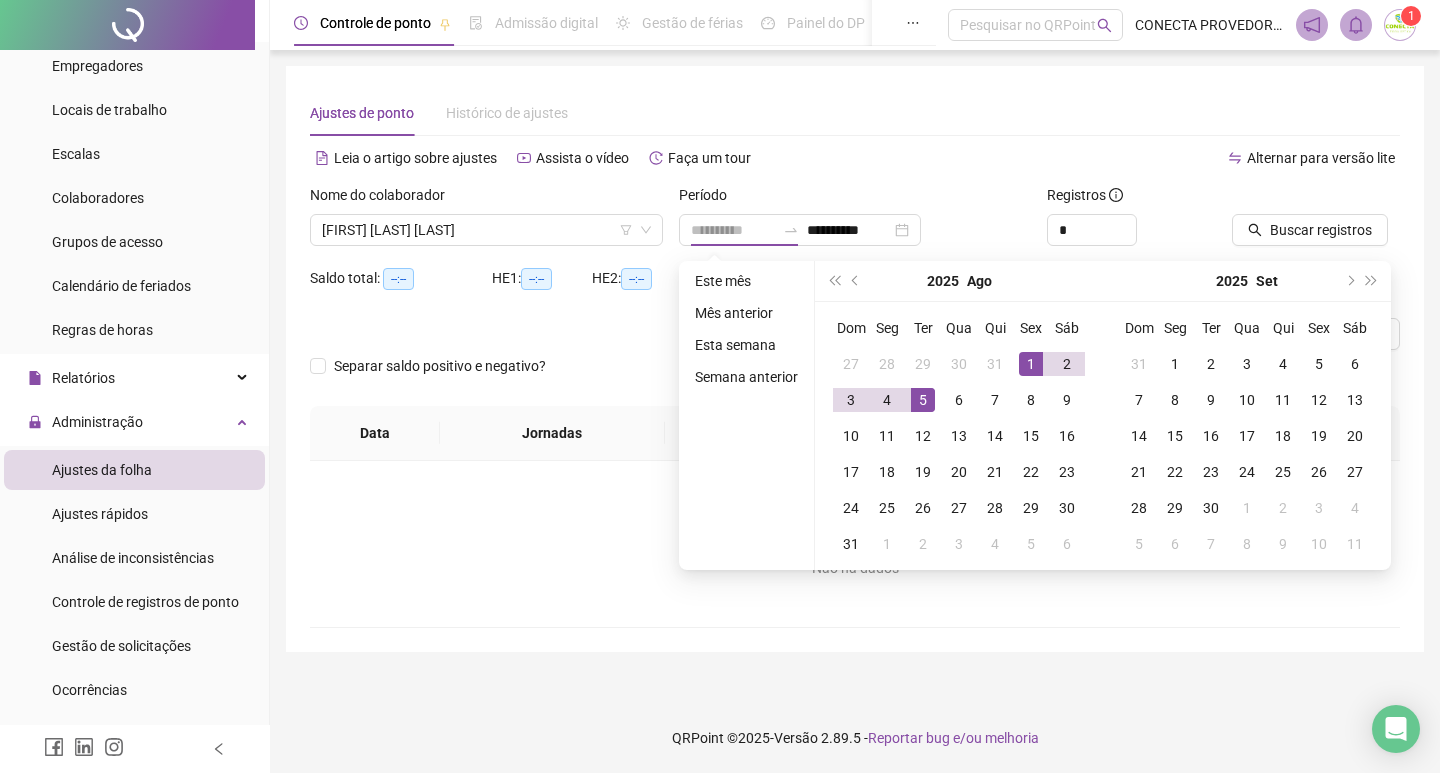 click on "5" at bounding box center (923, 400) 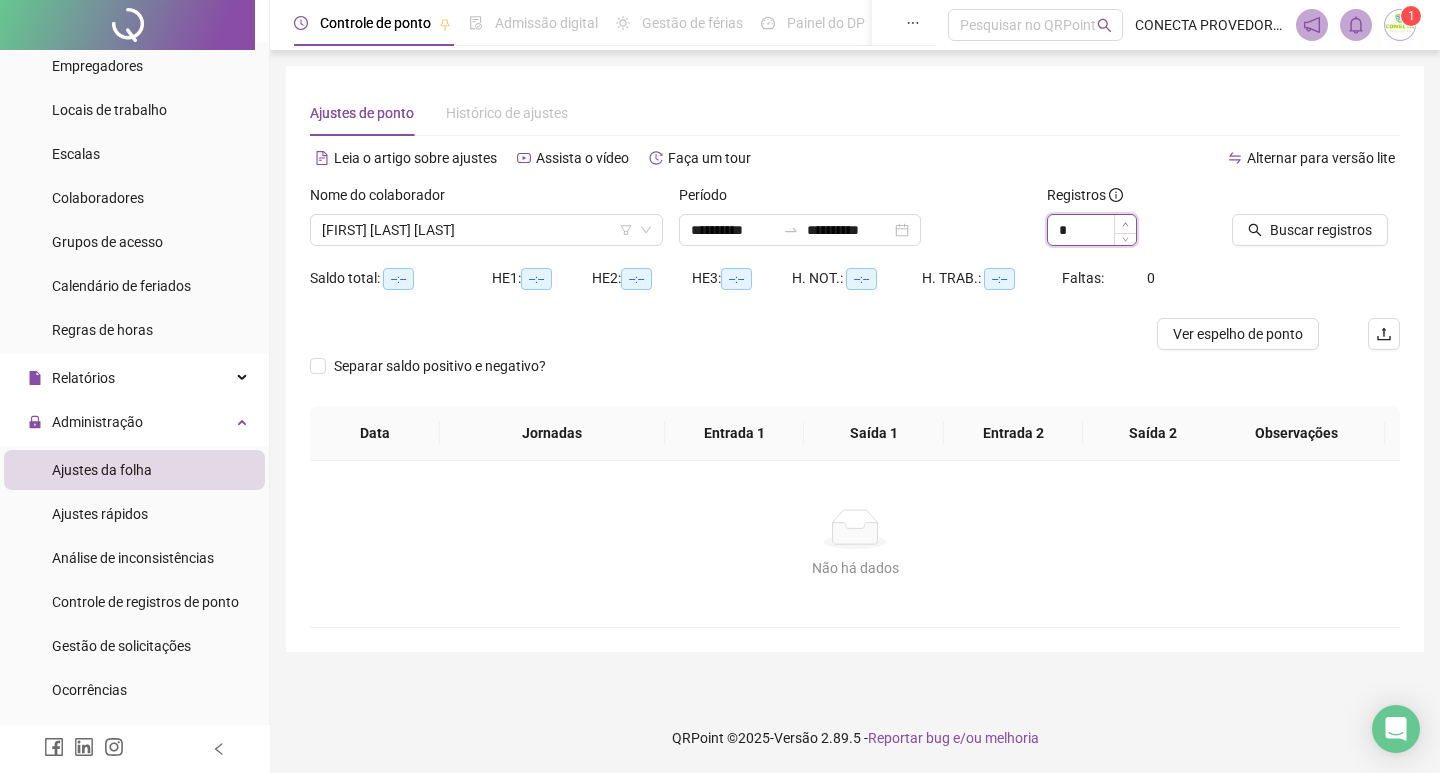 click 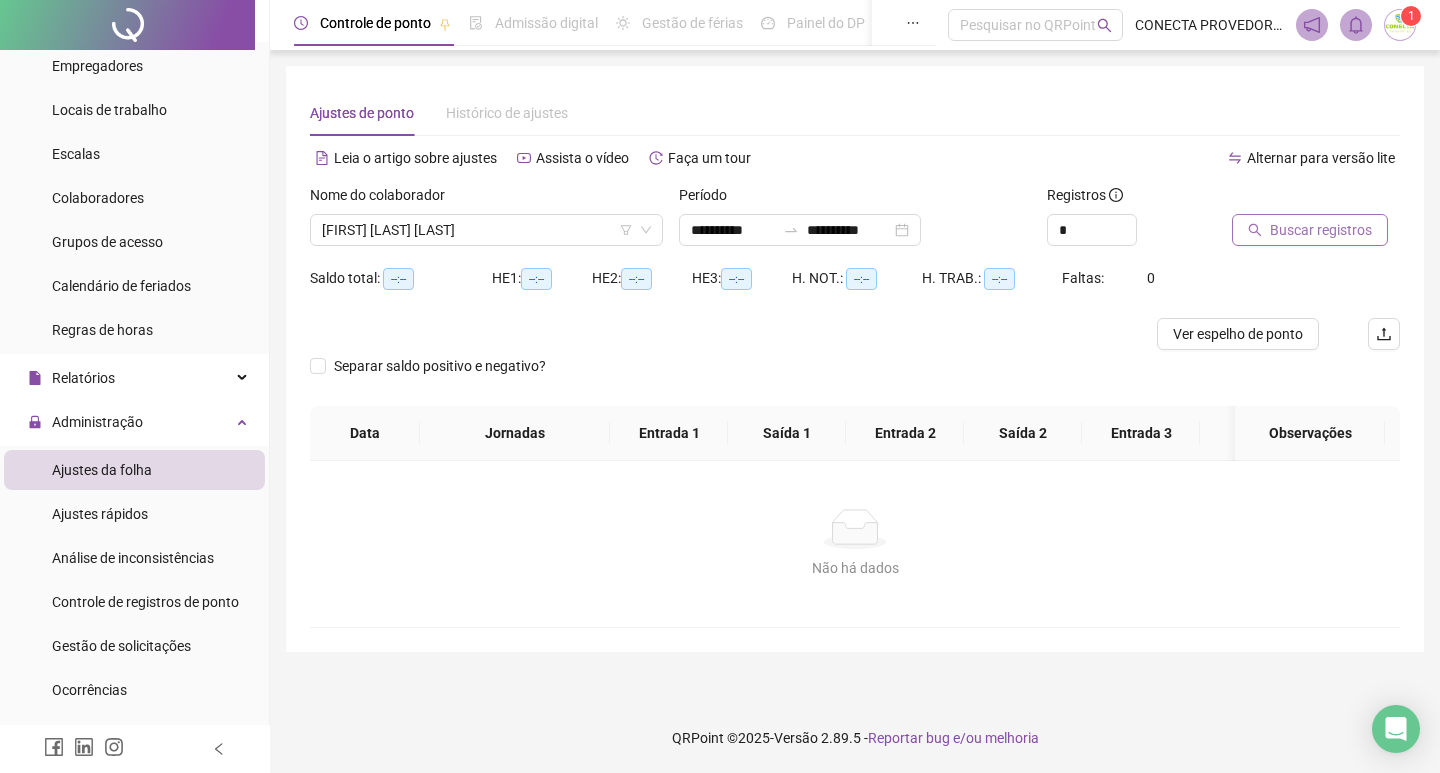 click 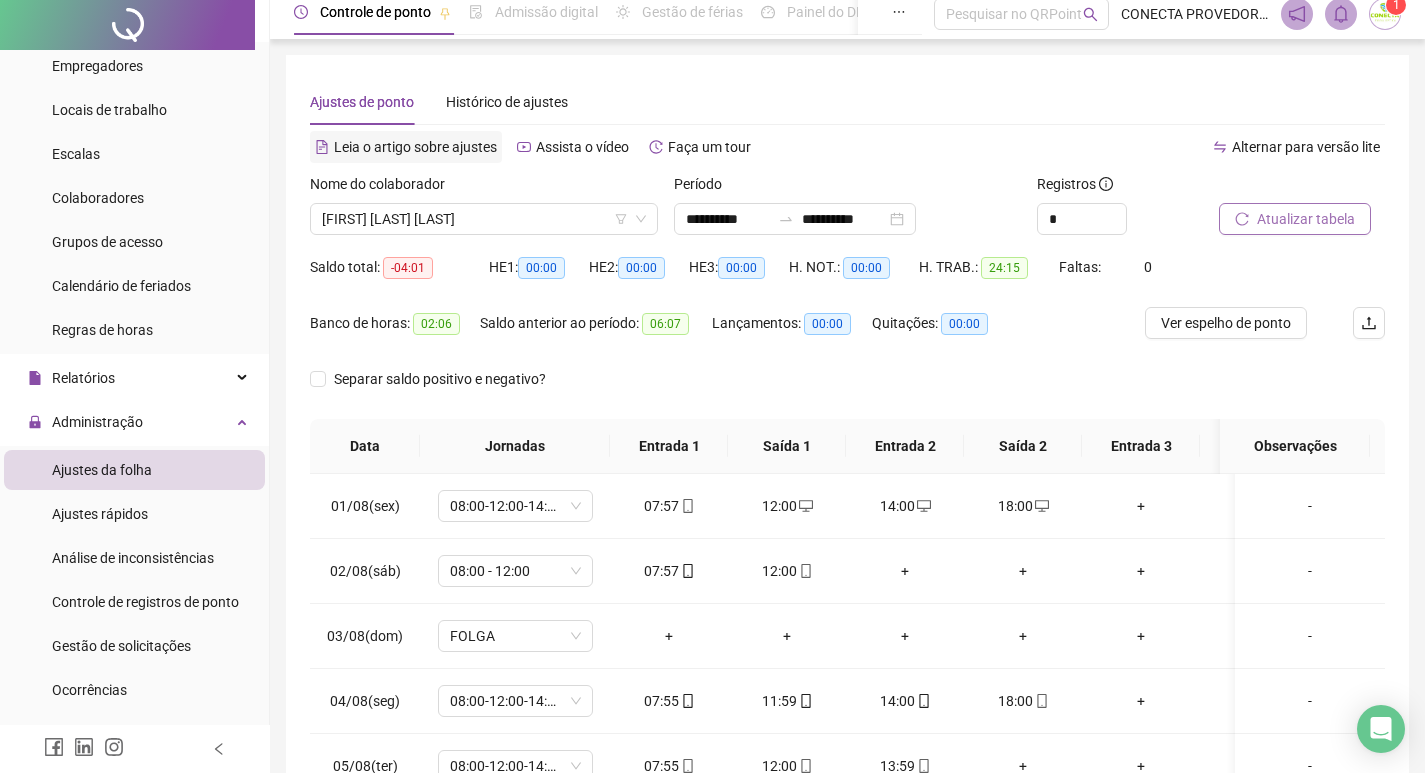 scroll, scrollTop: 0, scrollLeft: 0, axis: both 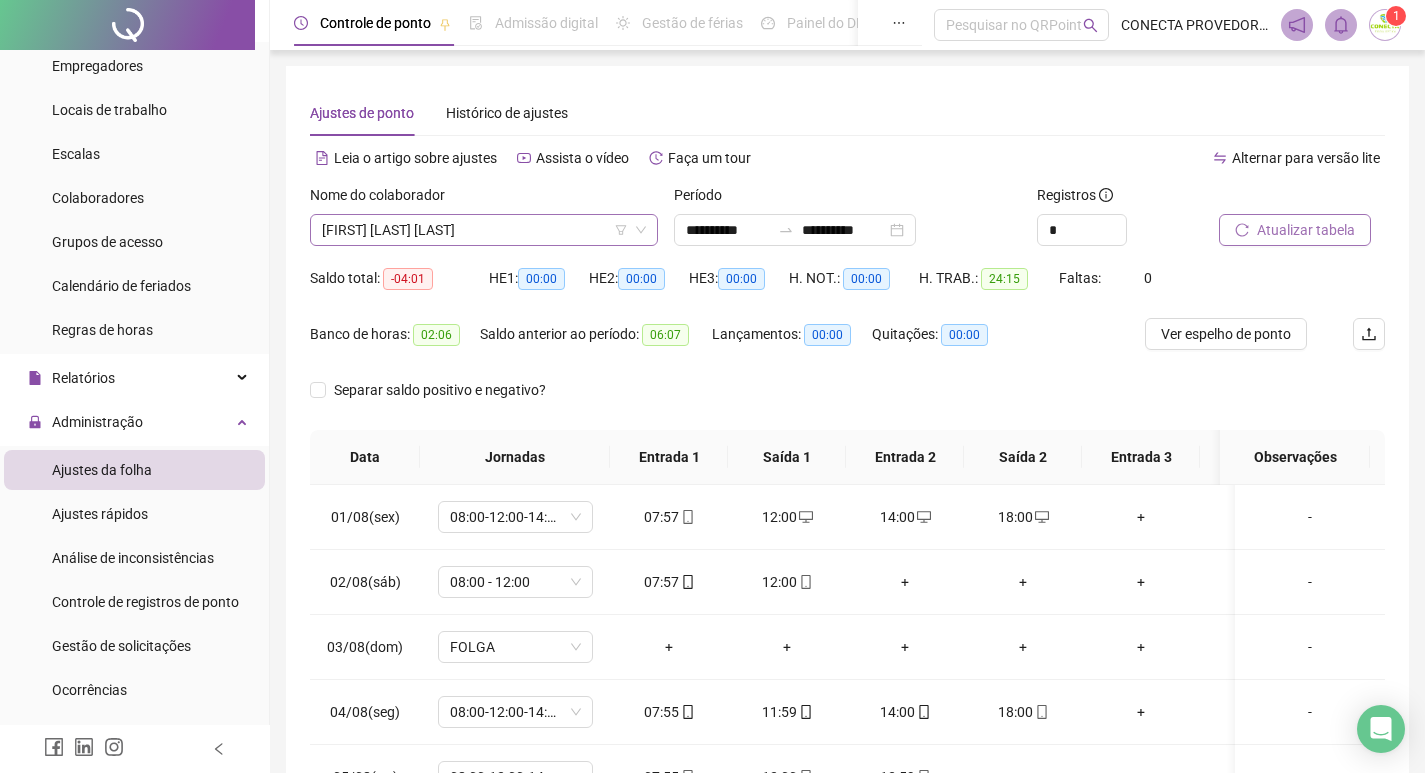 click on "[FIRST] [LAST] [LAST]" at bounding box center (484, 230) 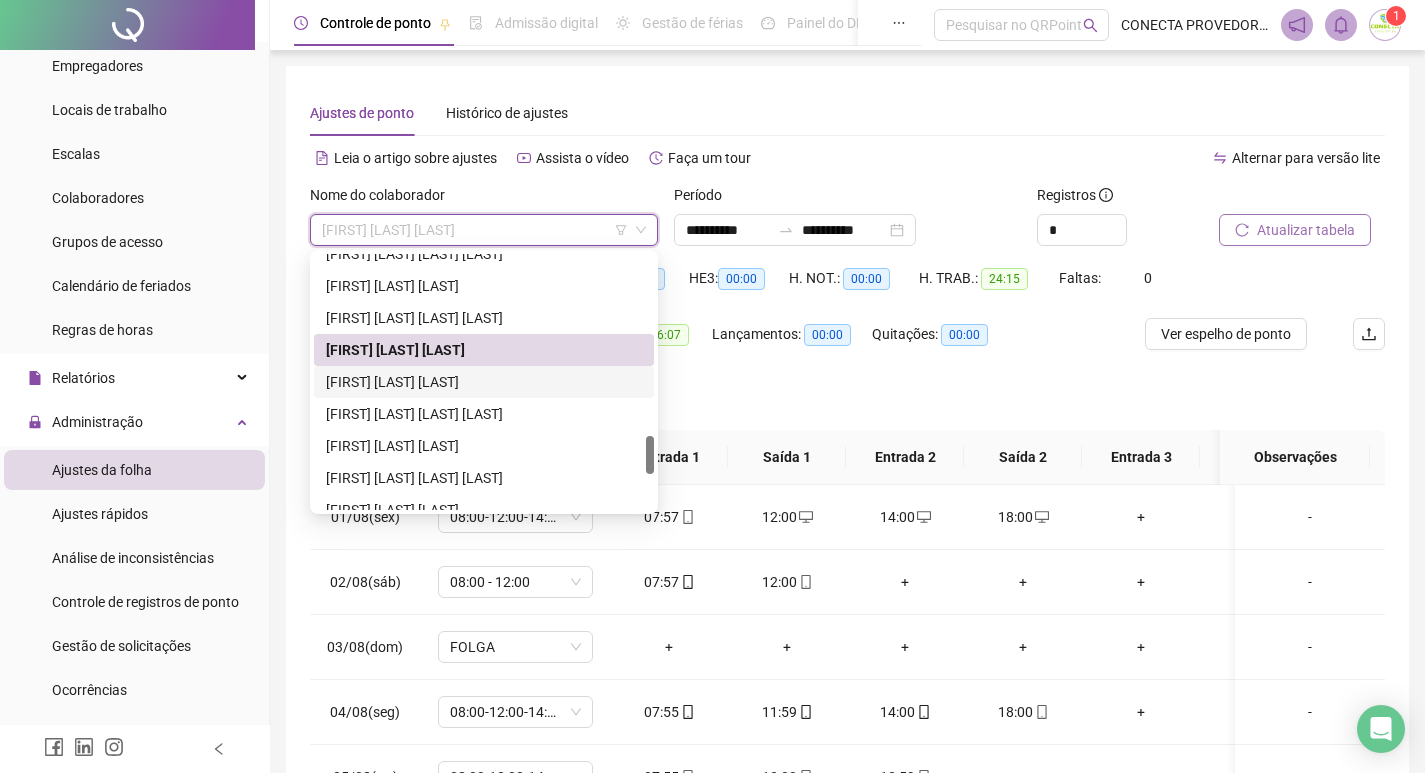 click on "[FIRST] [LAST] [LAST]" at bounding box center (484, 382) 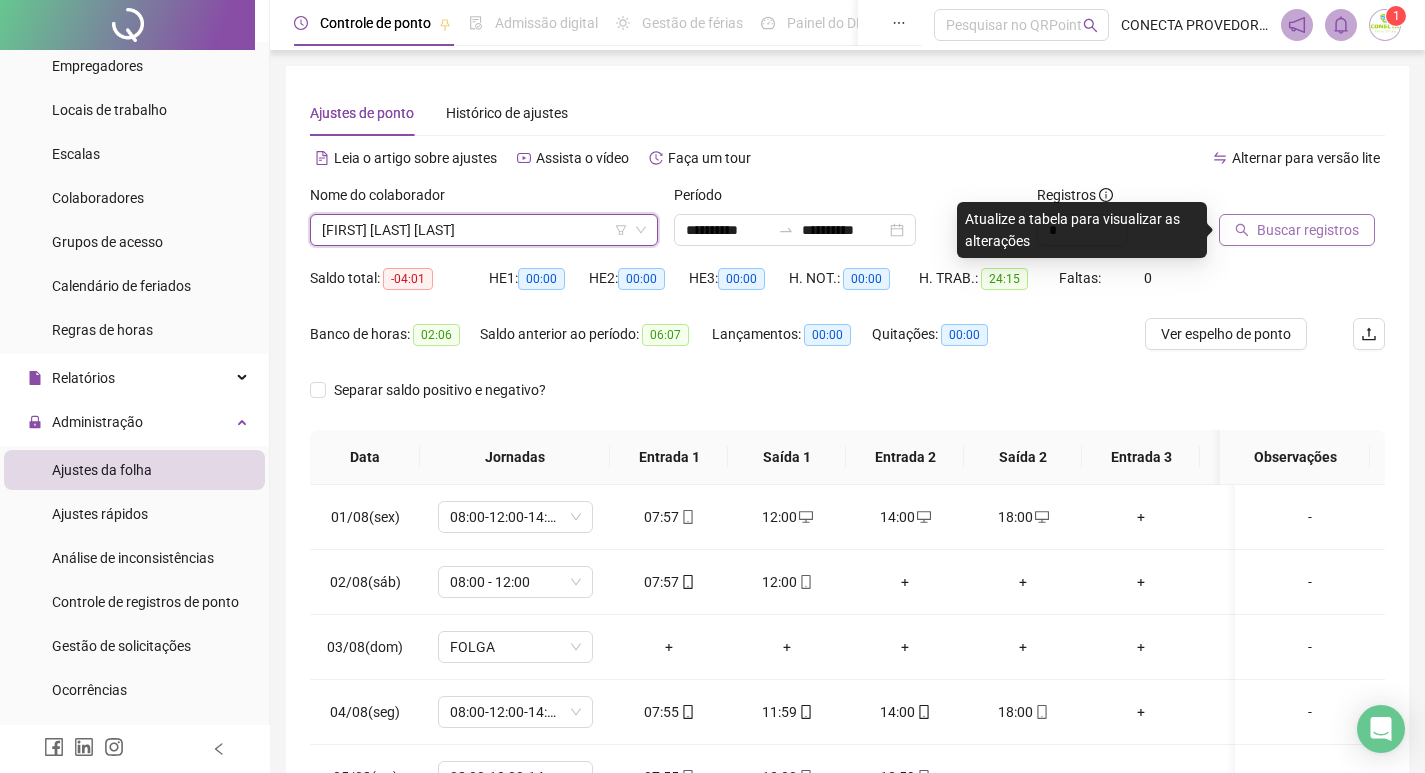 click on "Buscar registros" at bounding box center [1297, 230] 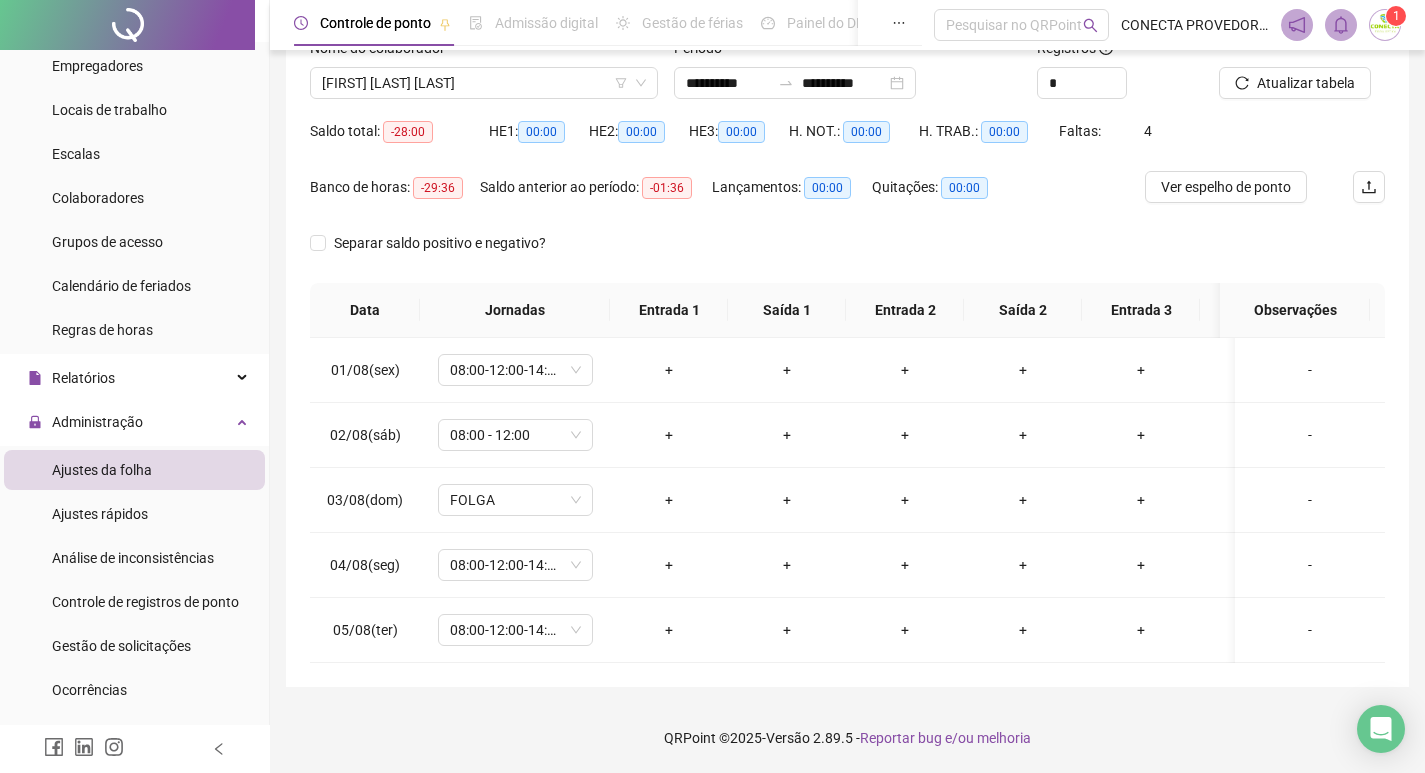 scroll, scrollTop: 162, scrollLeft: 0, axis: vertical 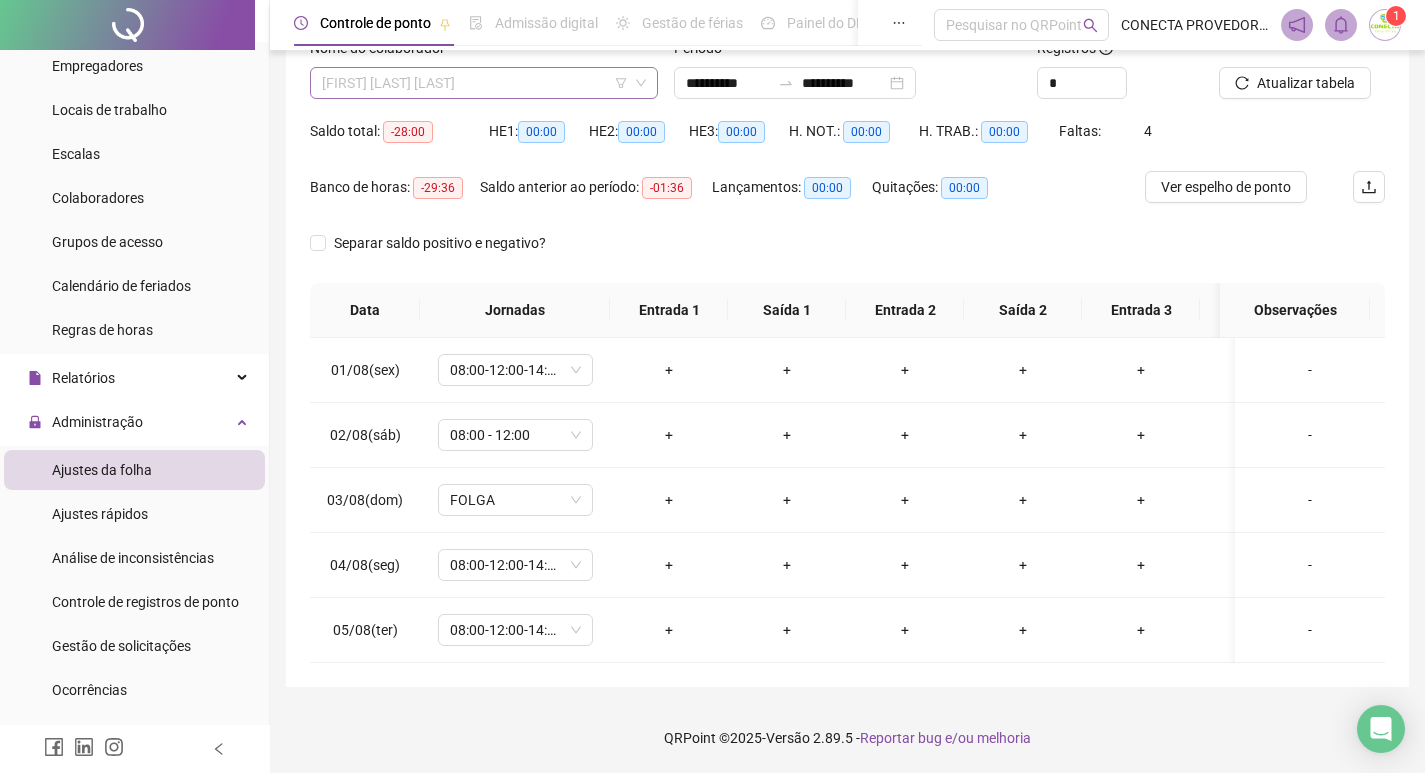 click on "[FIRST] [LAST] [LAST]" at bounding box center (484, 83) 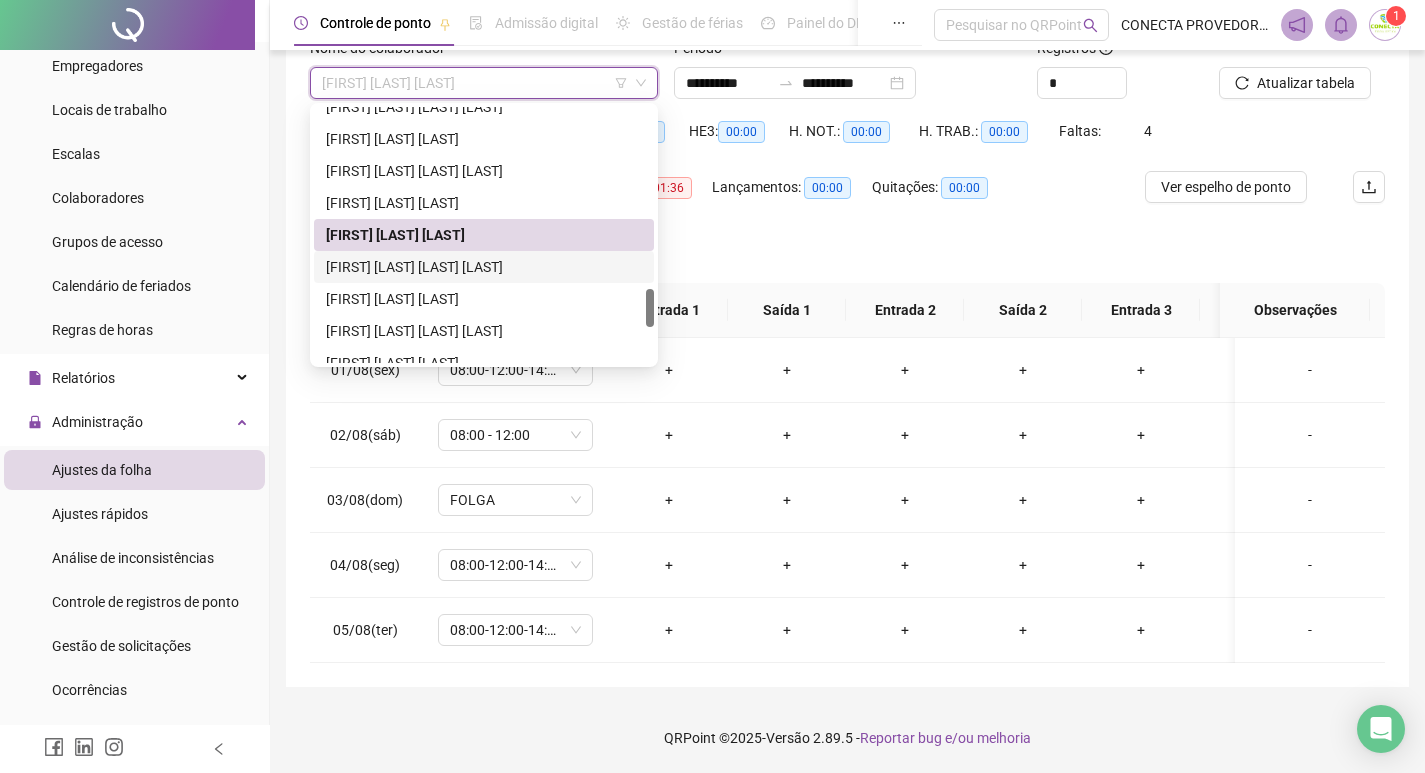 click on "[FIRST] [LAST] [LAST] [LAST]" at bounding box center [484, 267] 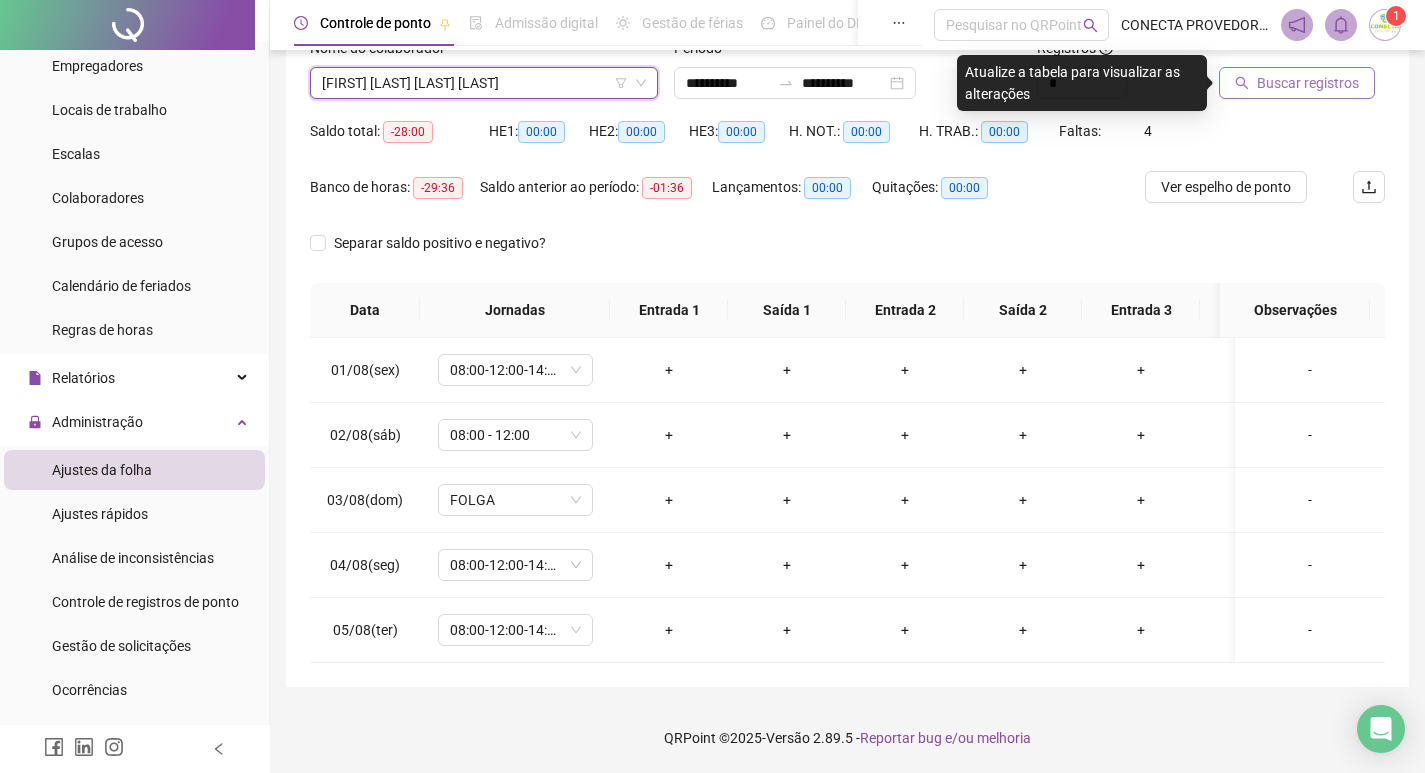 click on "Buscar registros" at bounding box center (1308, 83) 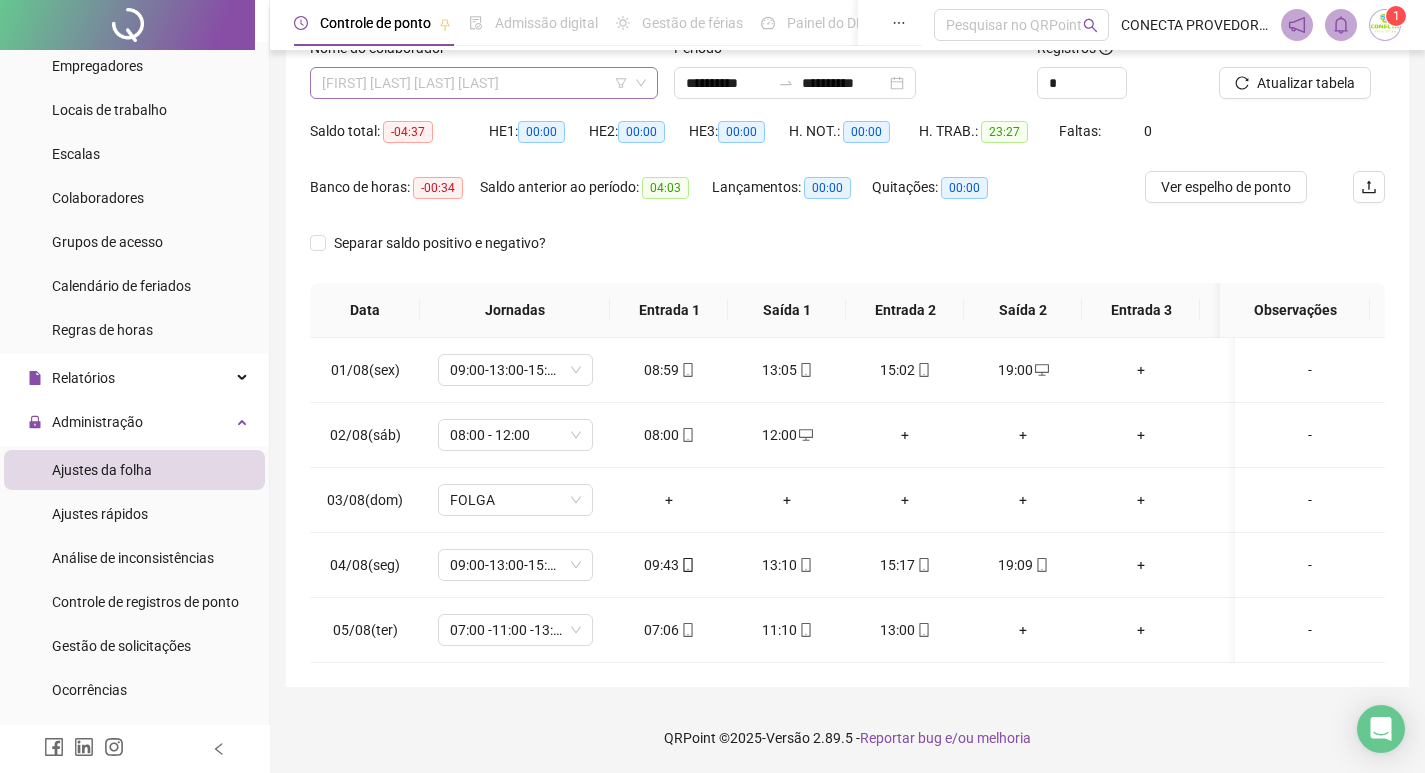 click on "[FIRST] [LAST] [LAST] [LAST]" at bounding box center [484, 83] 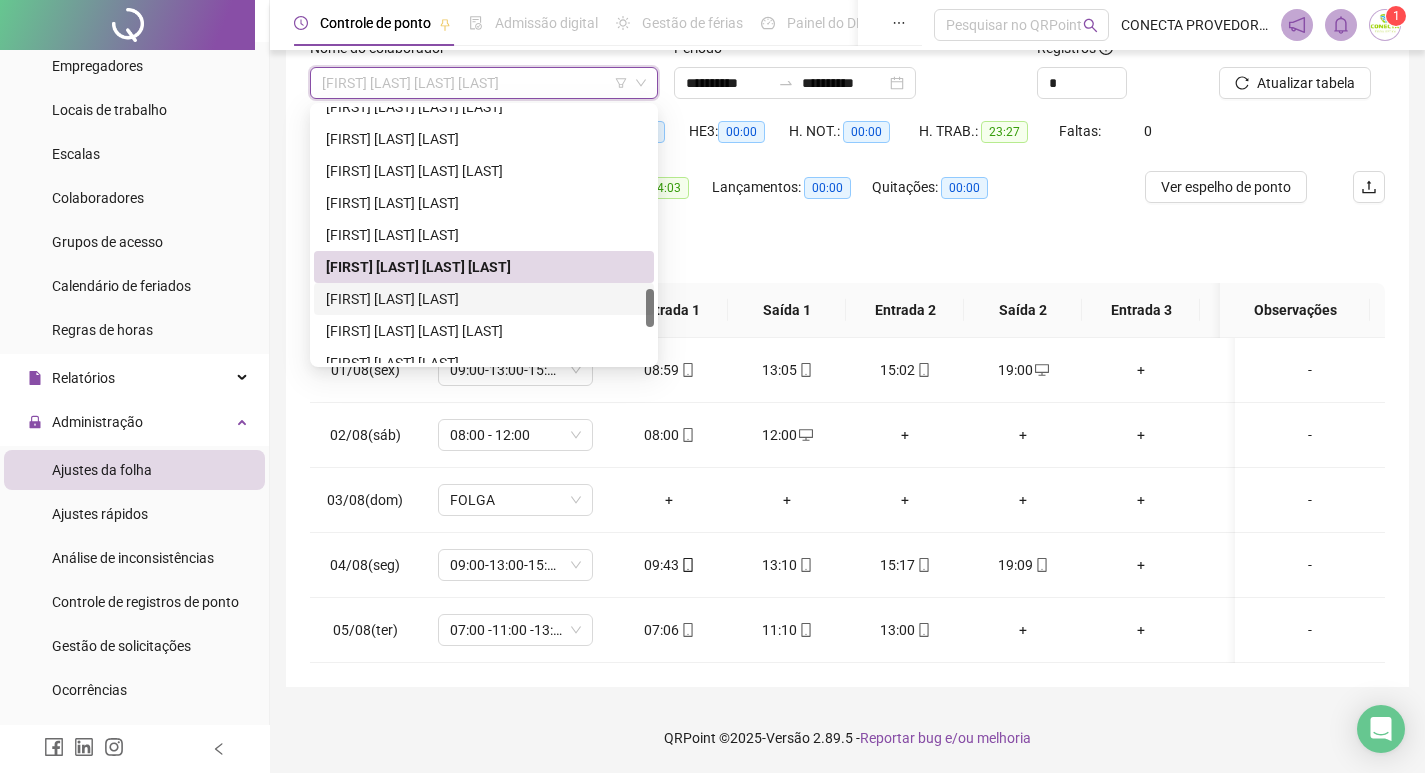 click on "[FIRST] [LAST] [LAST]" at bounding box center [484, 299] 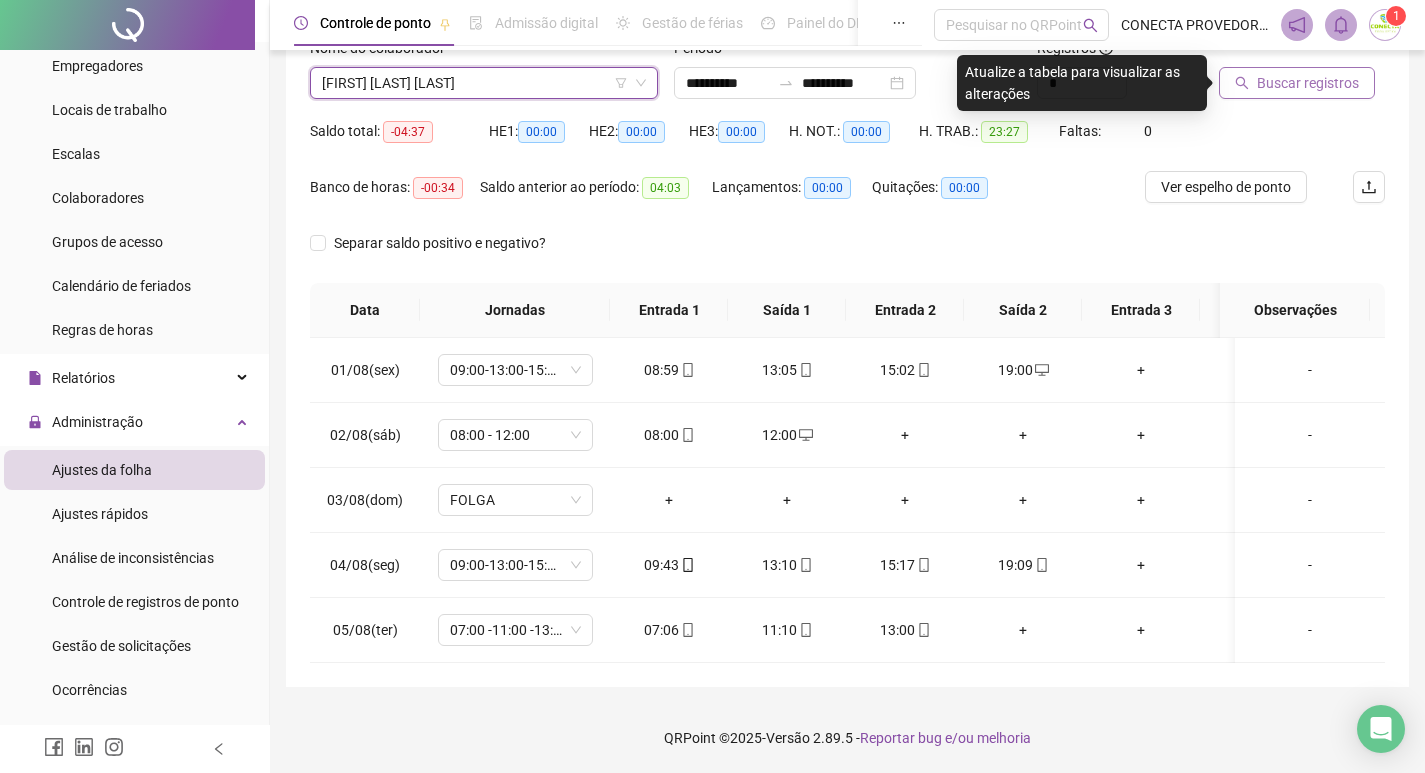 click on "Buscar registros" at bounding box center (1308, 83) 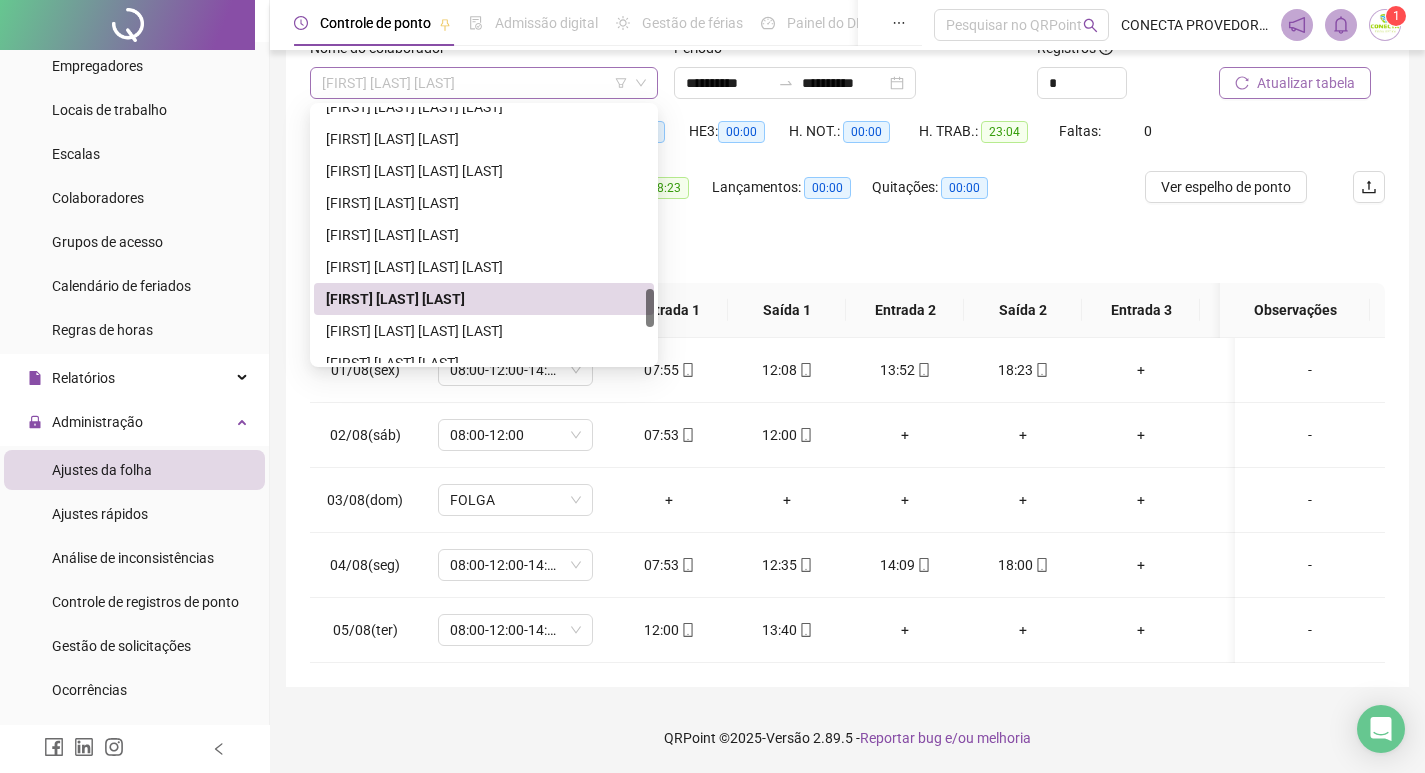 click on "[FIRST] [LAST] [LAST]" at bounding box center (484, 83) 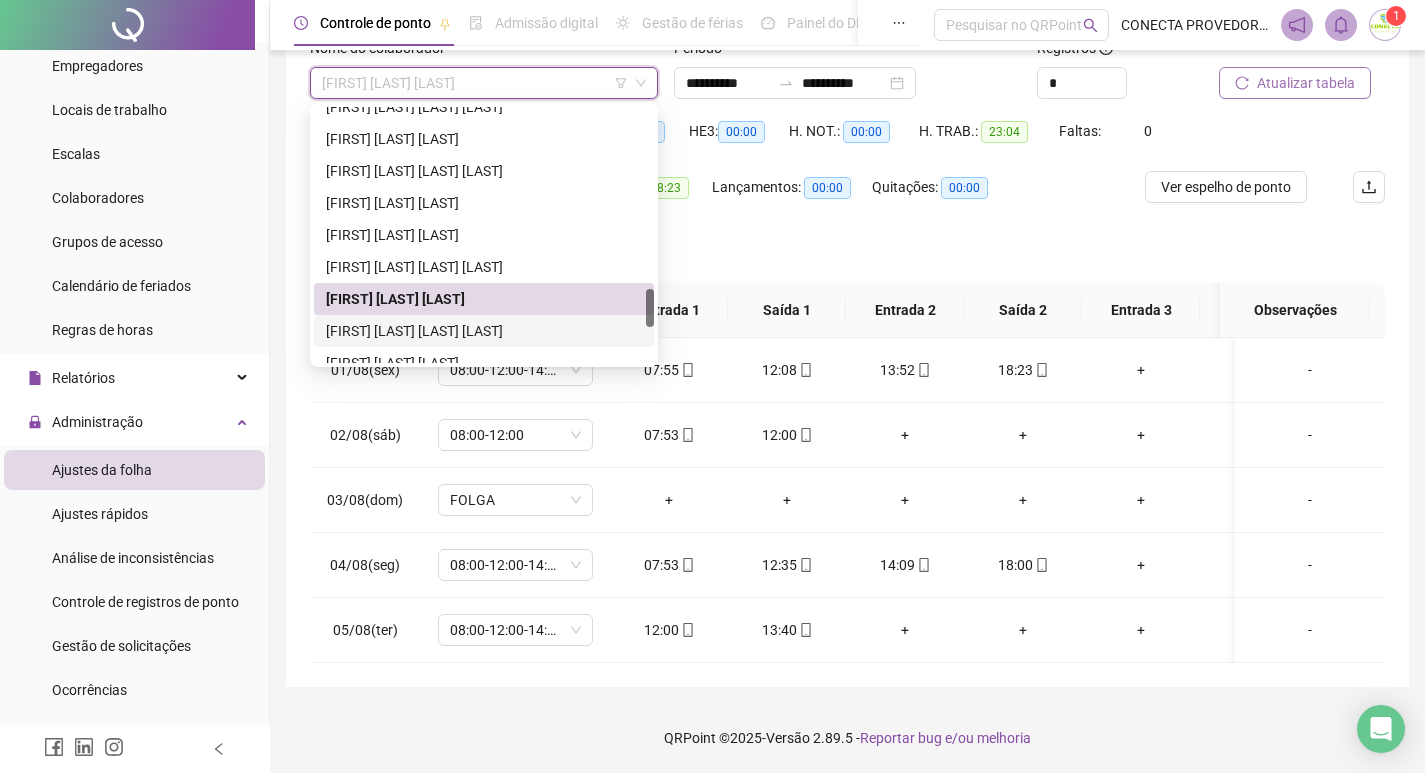 click on "[FIRST] [LAST] [LAST] [LAST]" at bounding box center (484, 331) 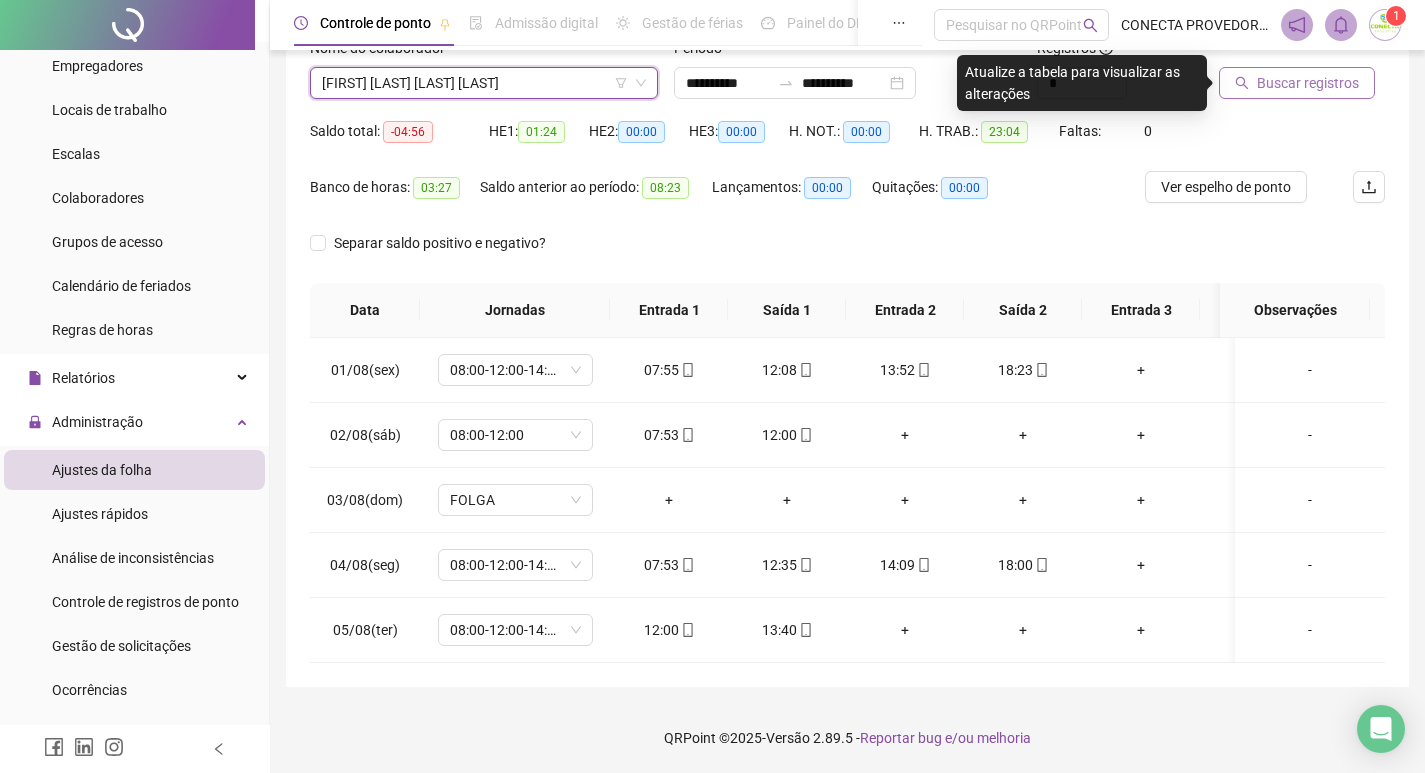 click on "Buscar registros" at bounding box center [1308, 83] 